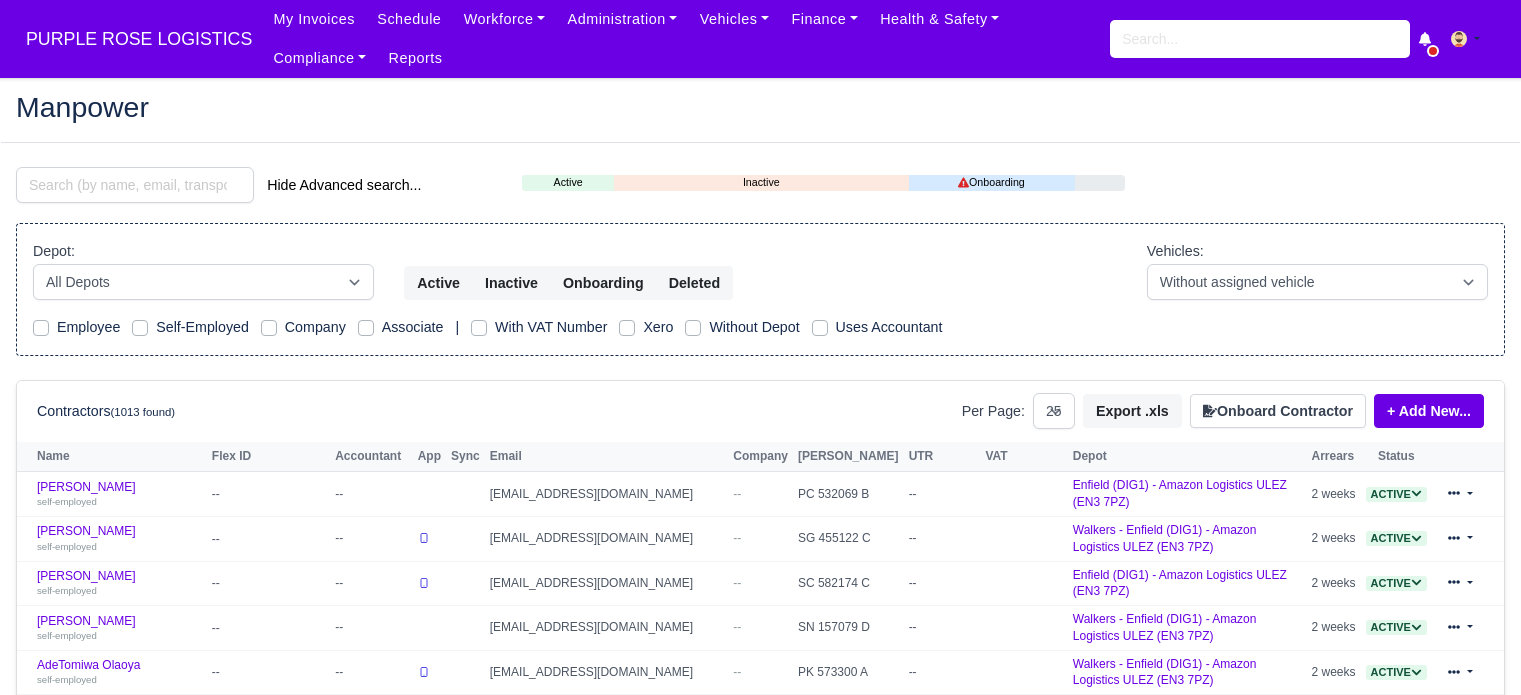 select on "25" 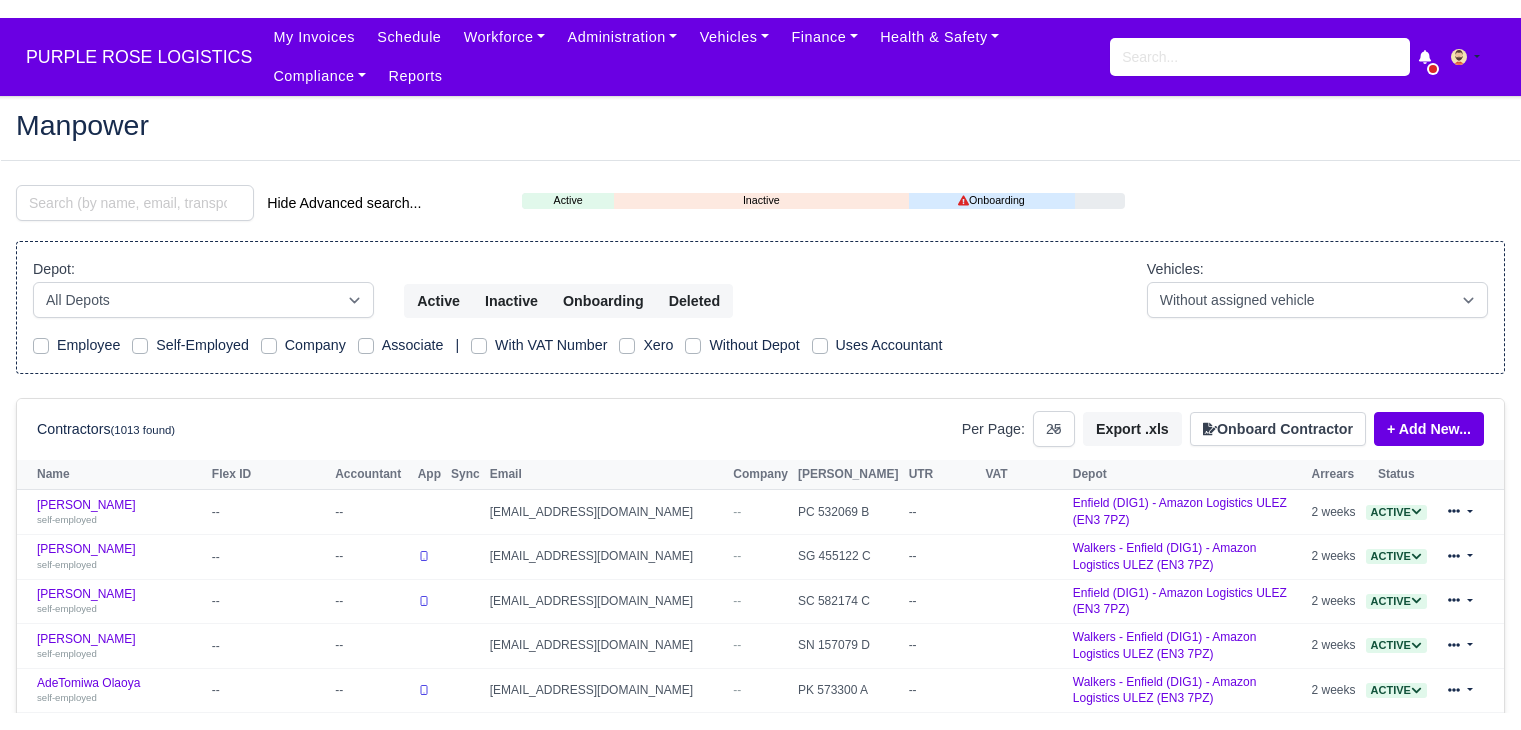 scroll, scrollTop: 0, scrollLeft: 0, axis: both 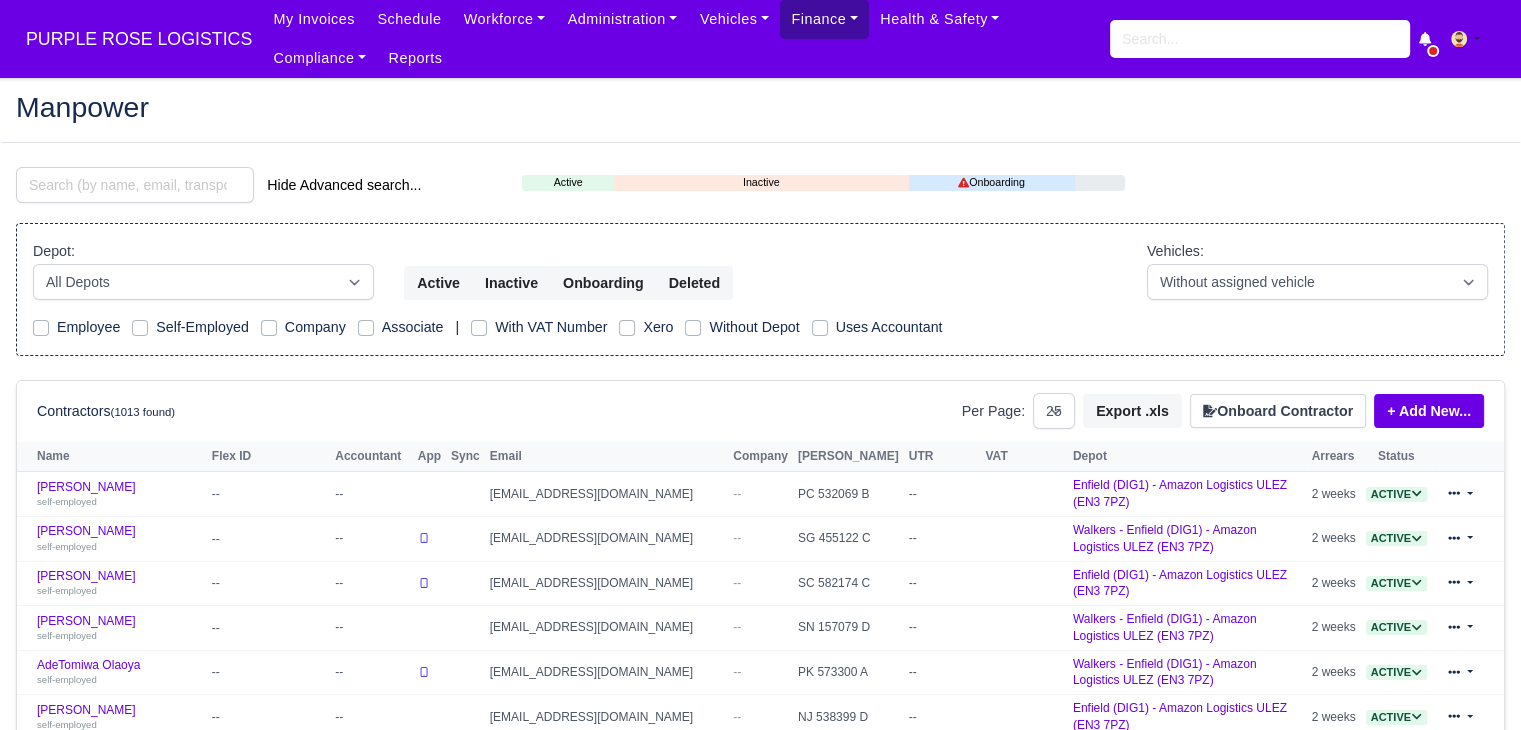 click on "Finance" at bounding box center [824, 19] 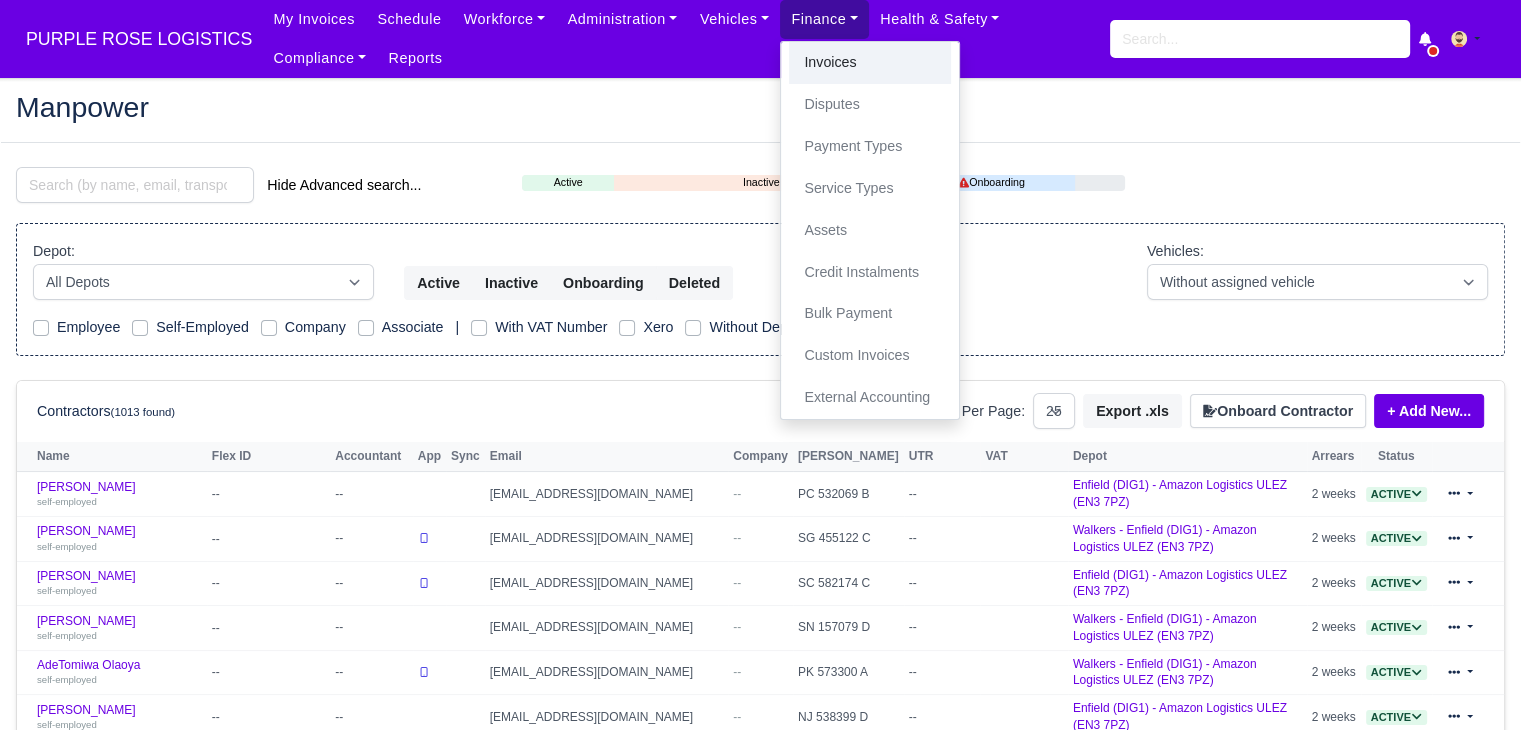 click on "Invoices" at bounding box center [870, 63] 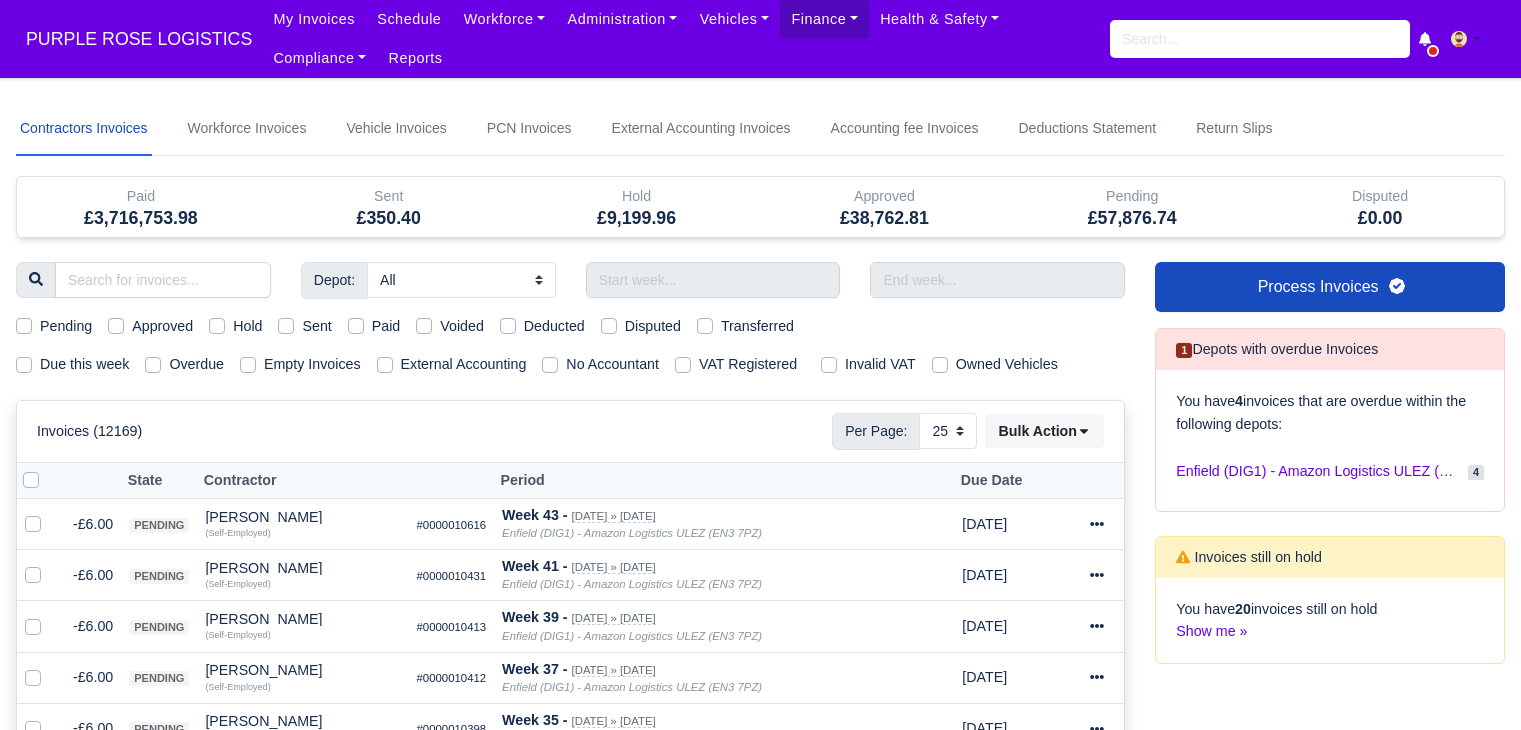 select on "25" 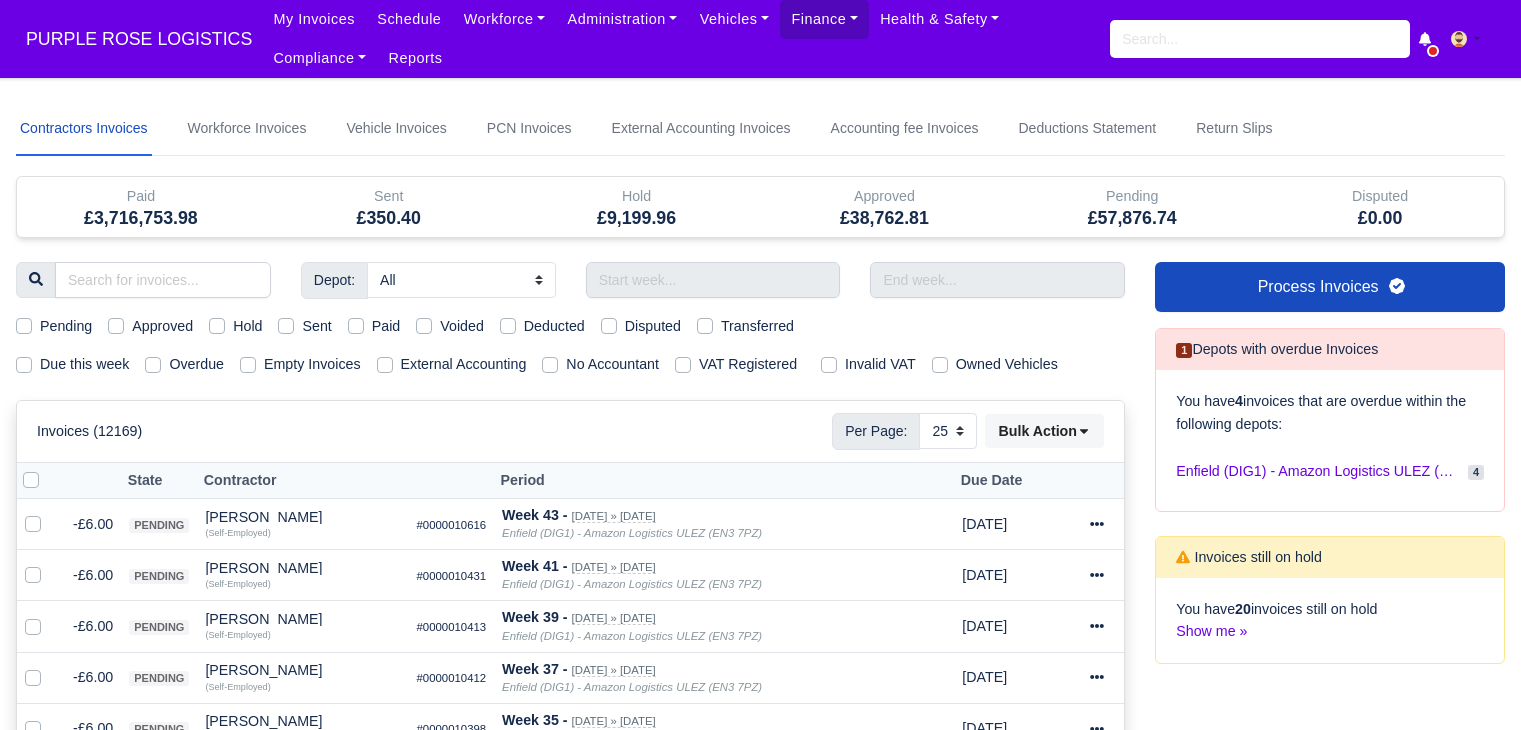 scroll, scrollTop: 0, scrollLeft: 0, axis: both 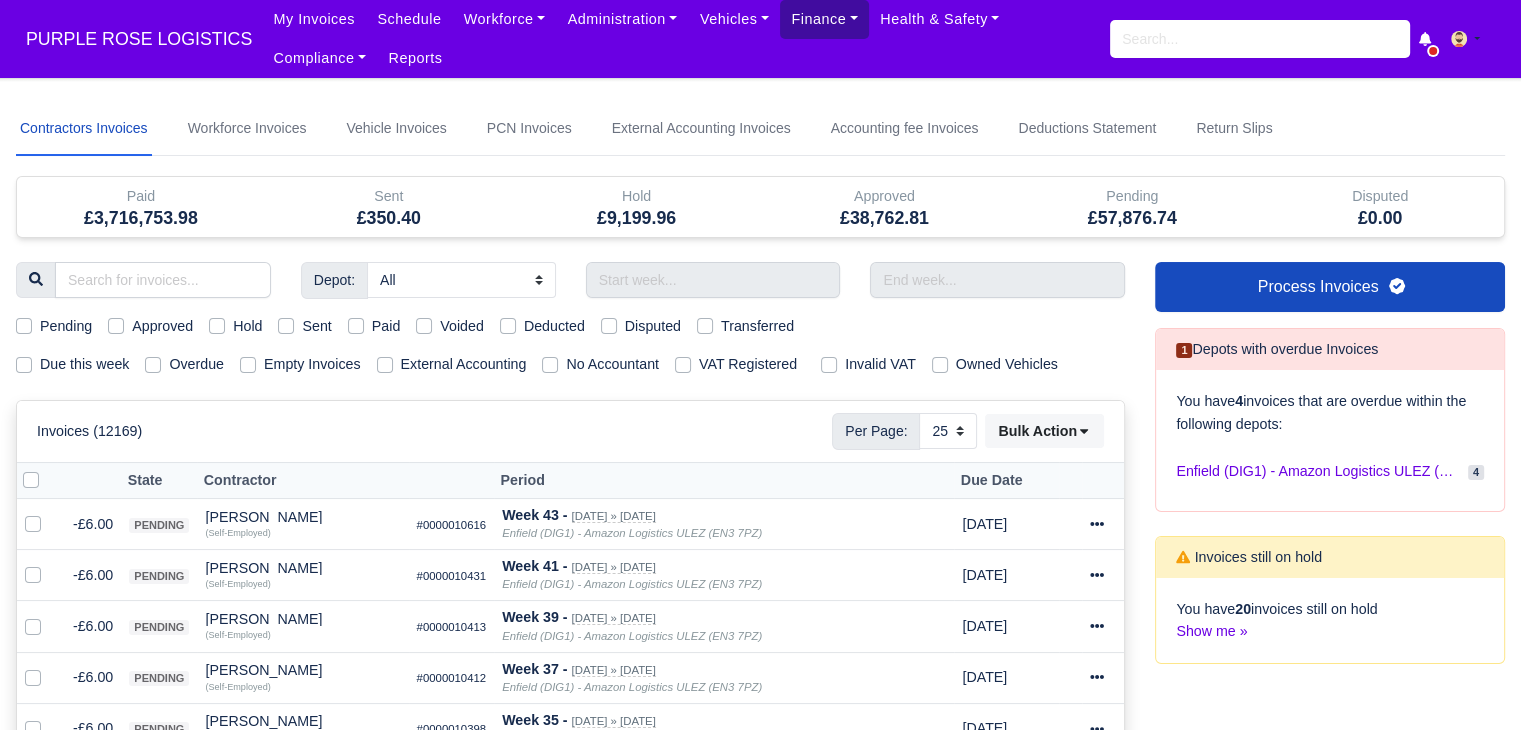 click on "Finance" at bounding box center (824, 19) 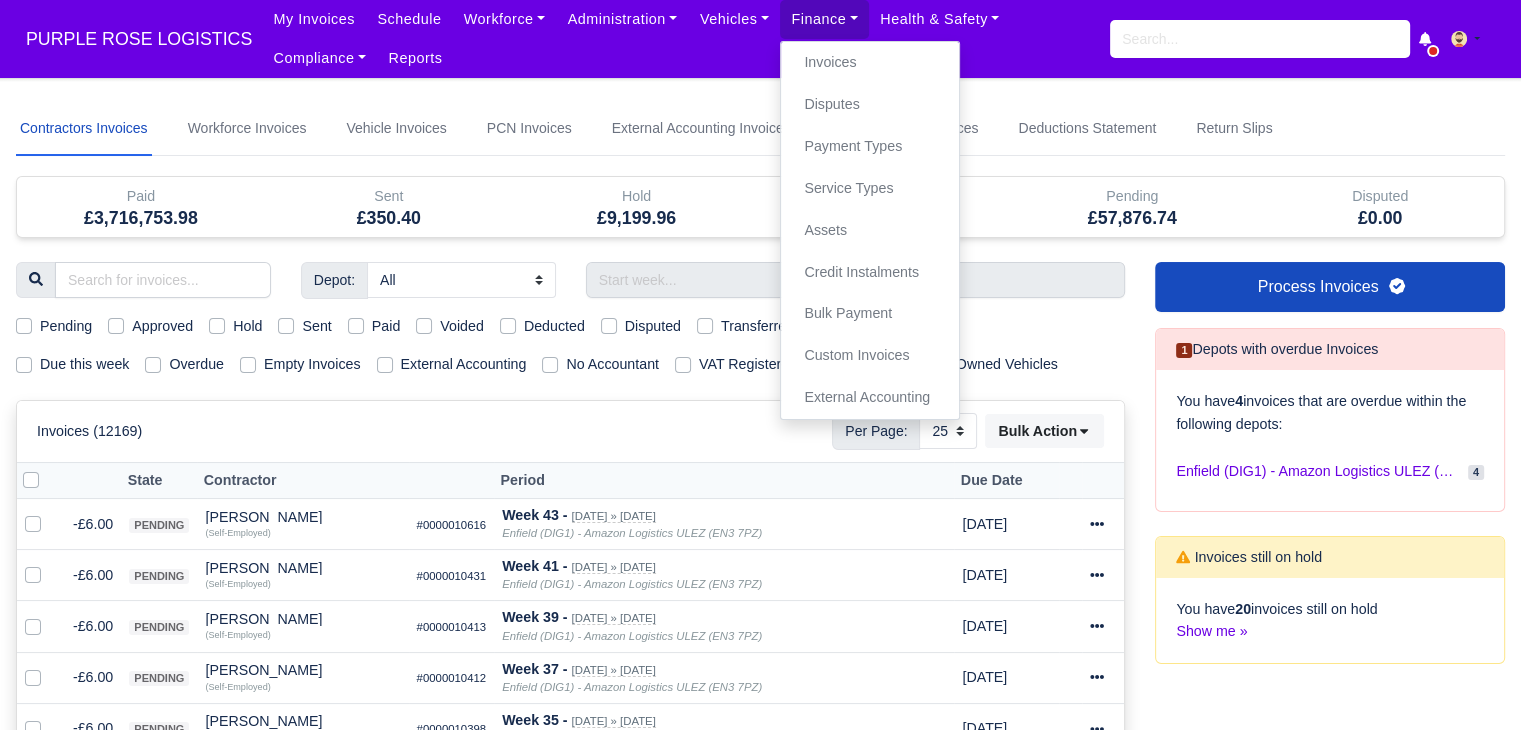 click on "Contractors Invoices
Workforce Invoices
Vehicle Invoices
PCN Invoices
External Accounting Invoices
Accounting fee Invoices
Deductions Statement
Return Slips
Contractors Invoices Invoices
Workforce Invoices Invoices
Vehicle Invoices Invoices
PCN Invoices Invoices
External Accounting Invoices Invoices" at bounding box center (760, 1057) 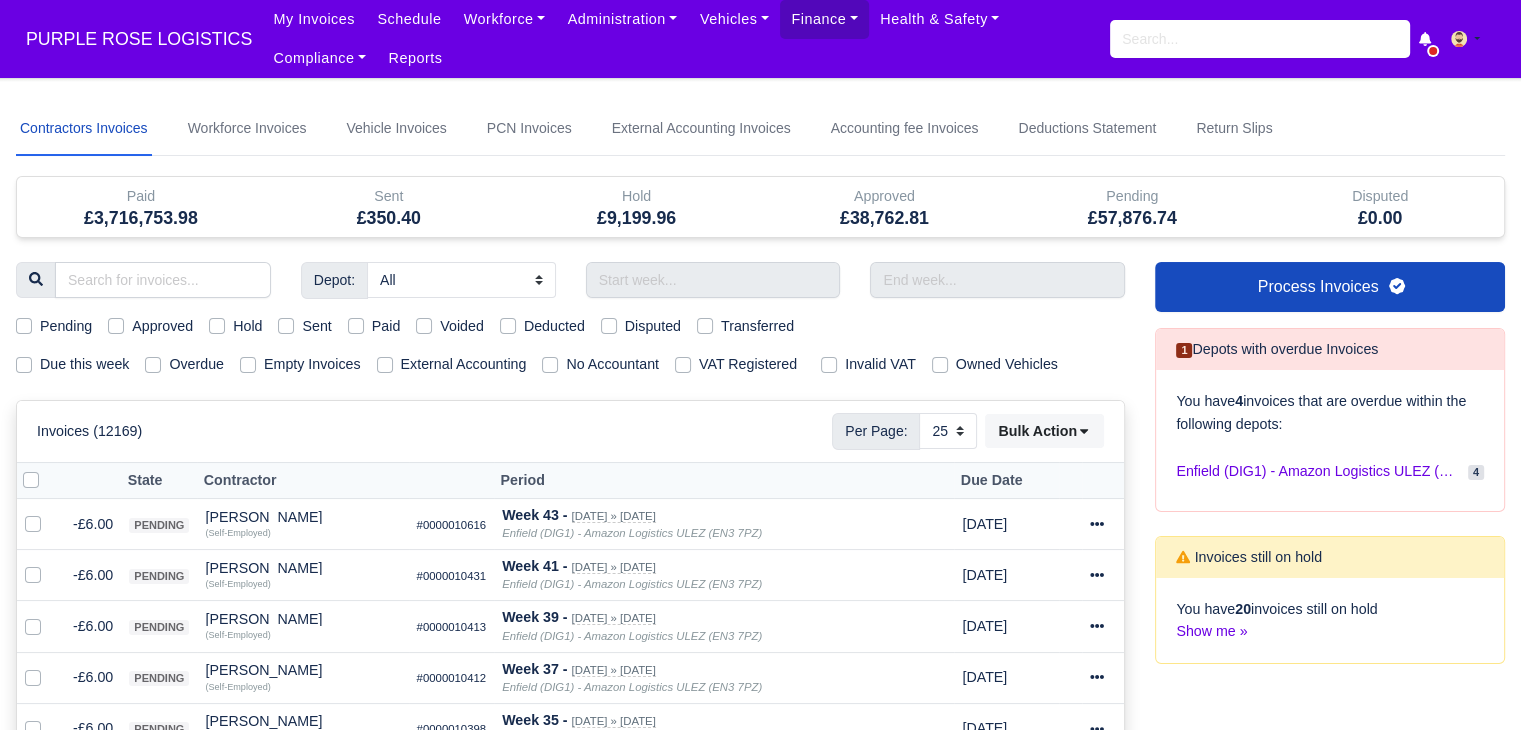 click on "Due this week" at bounding box center [72, 364] 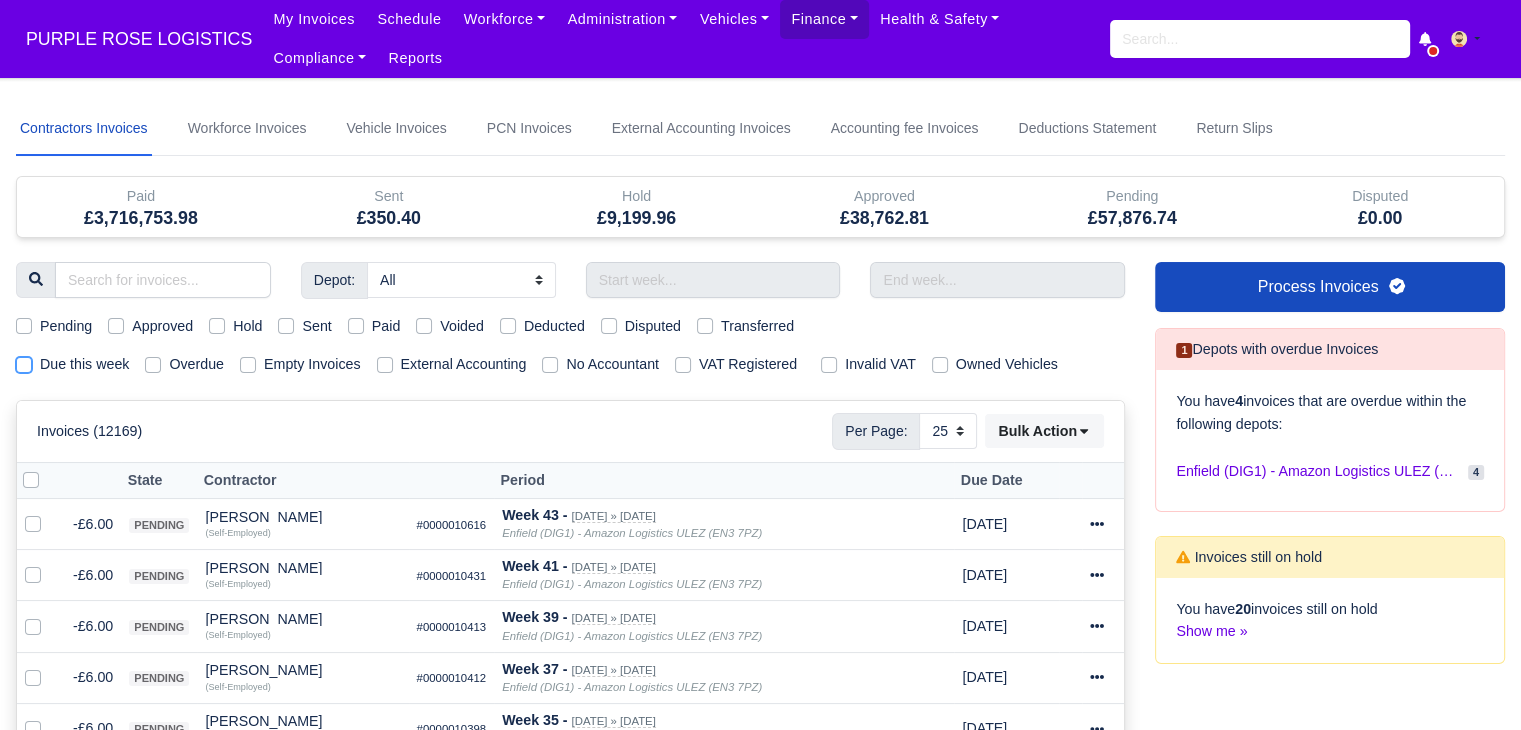 click on "Due this week" at bounding box center [24, 361] 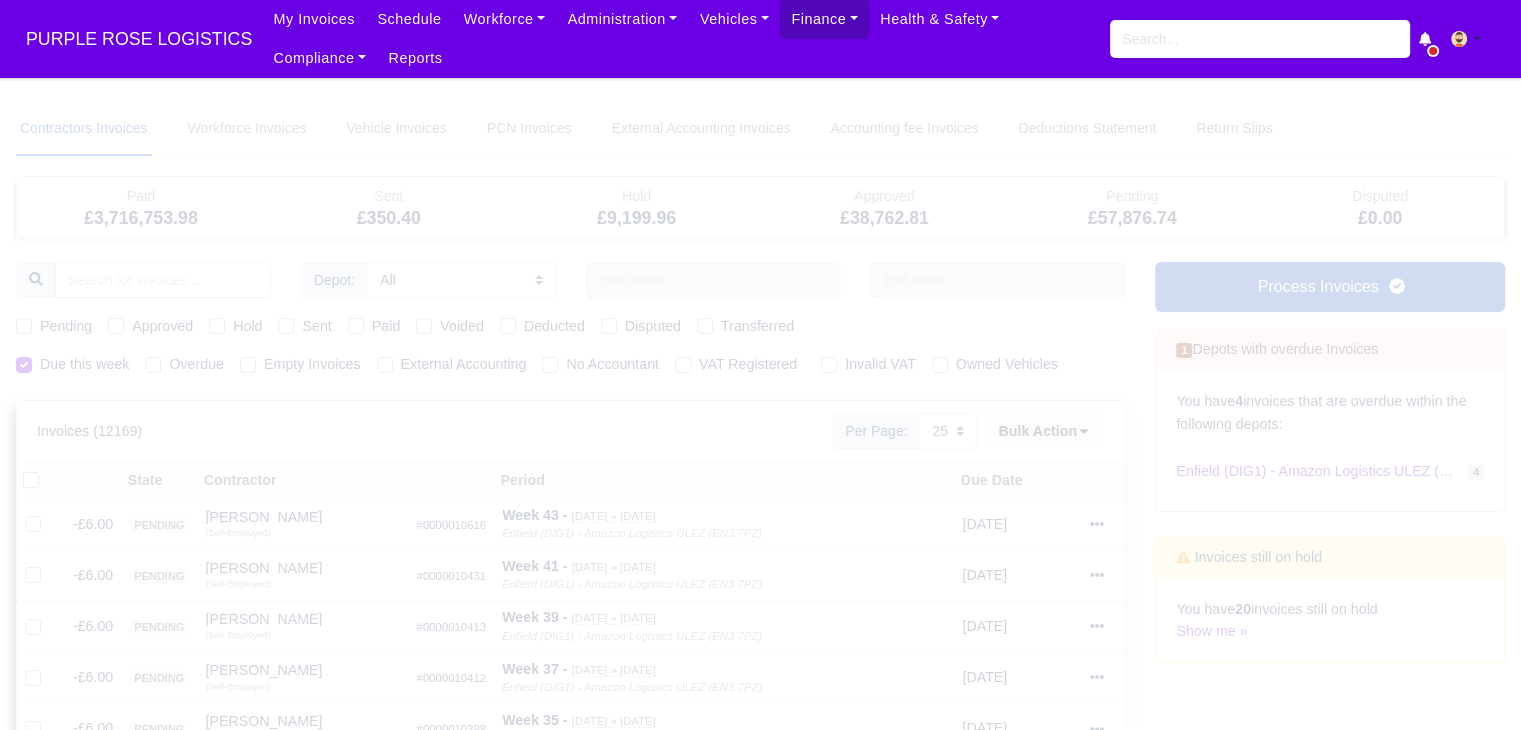 type 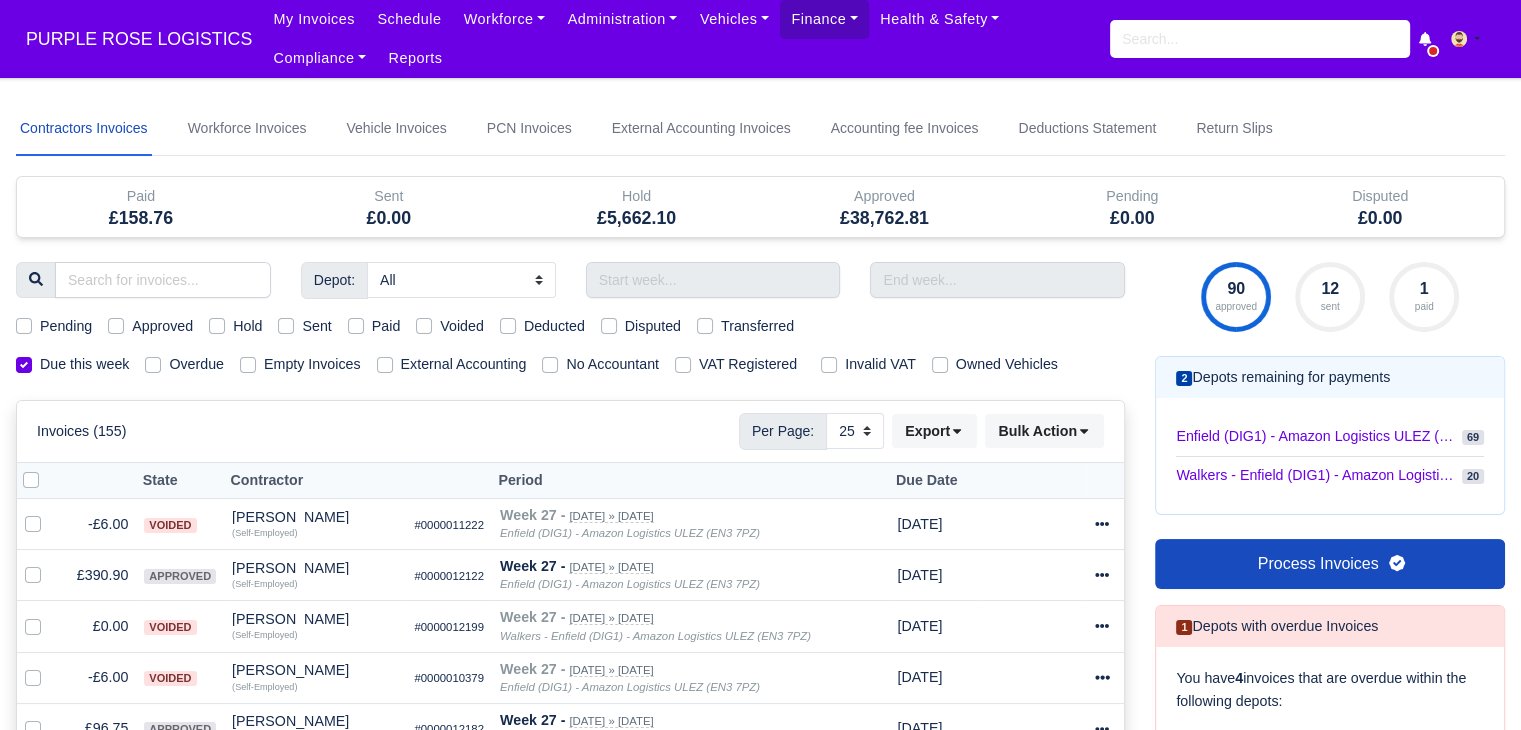 click on "Due this week" at bounding box center [72, 364] 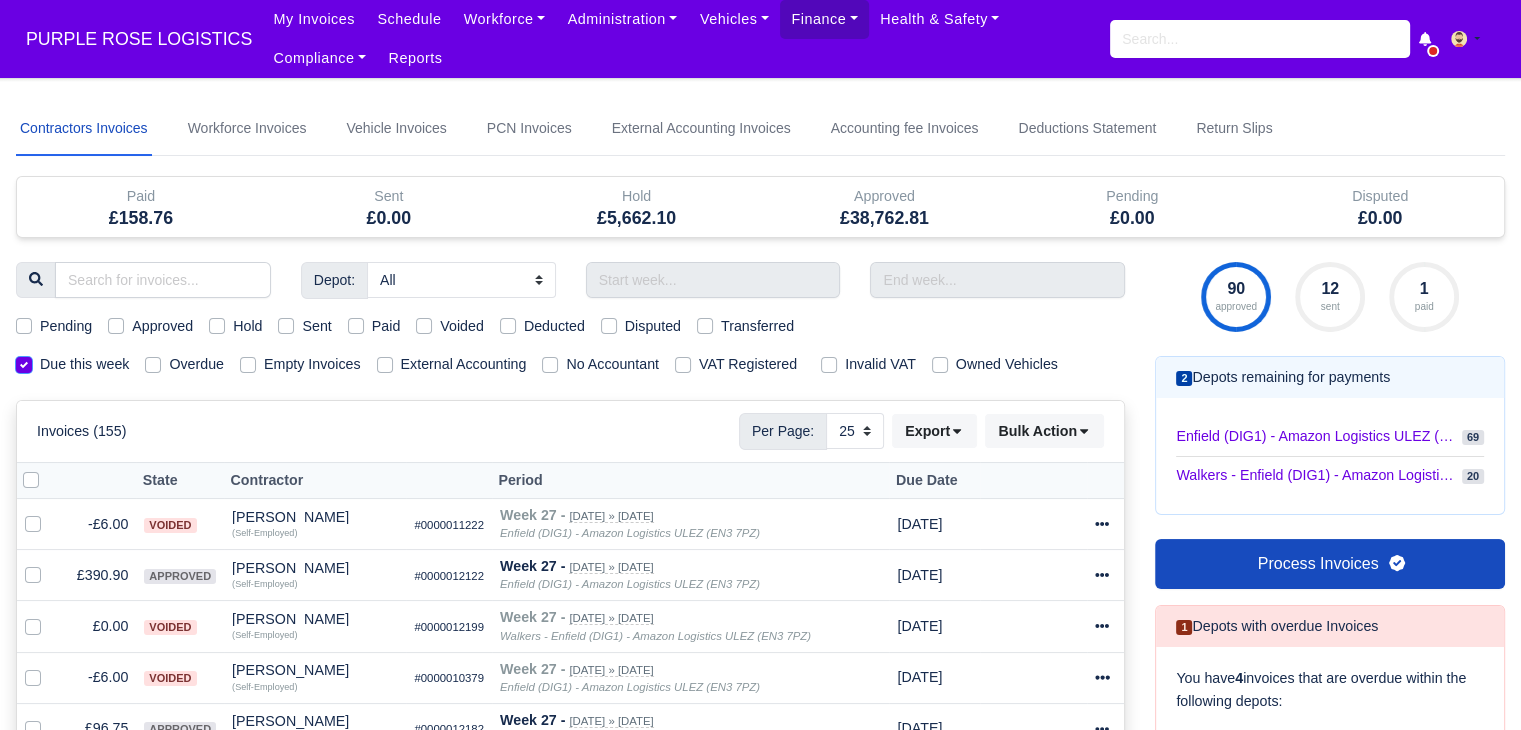 click on "Due this week" at bounding box center [24, 361] 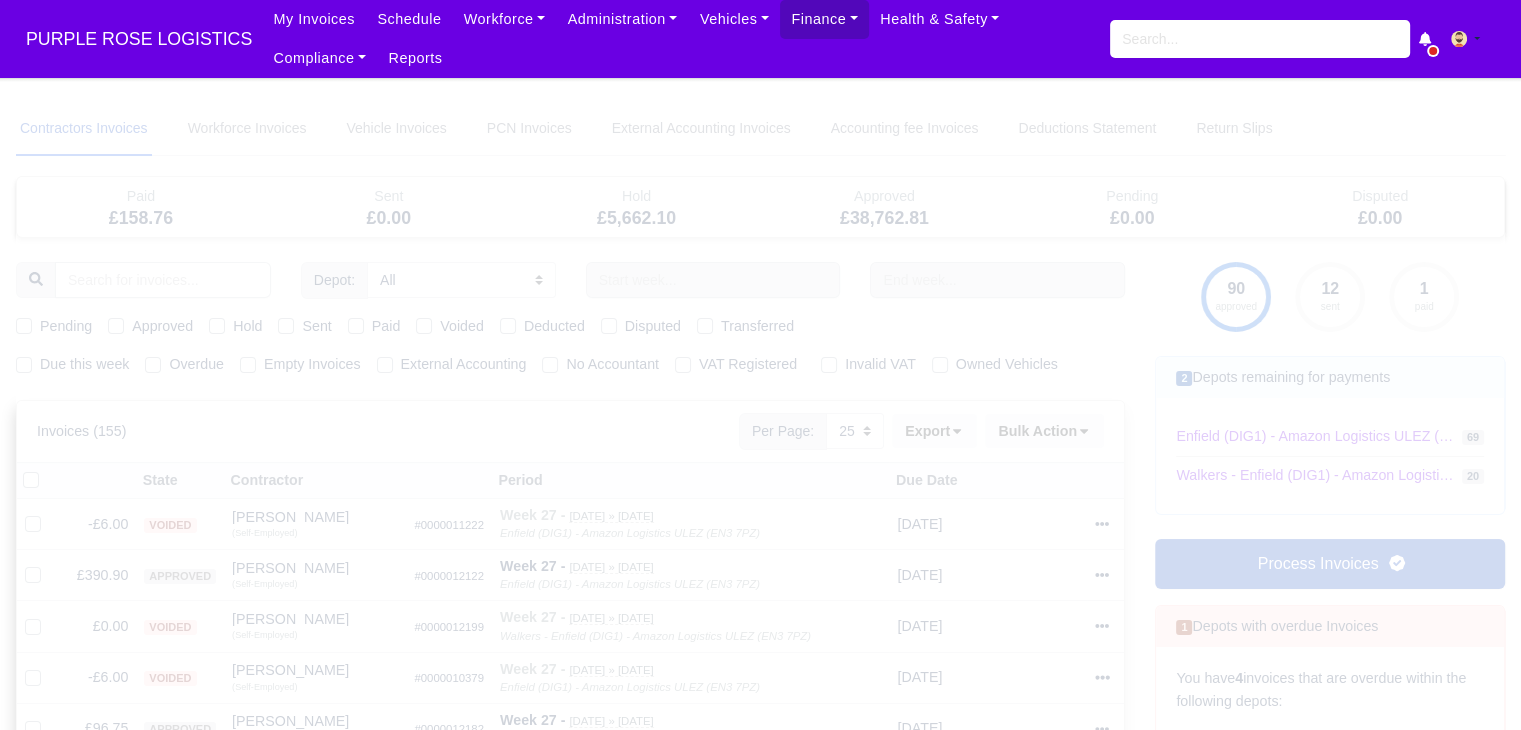 type 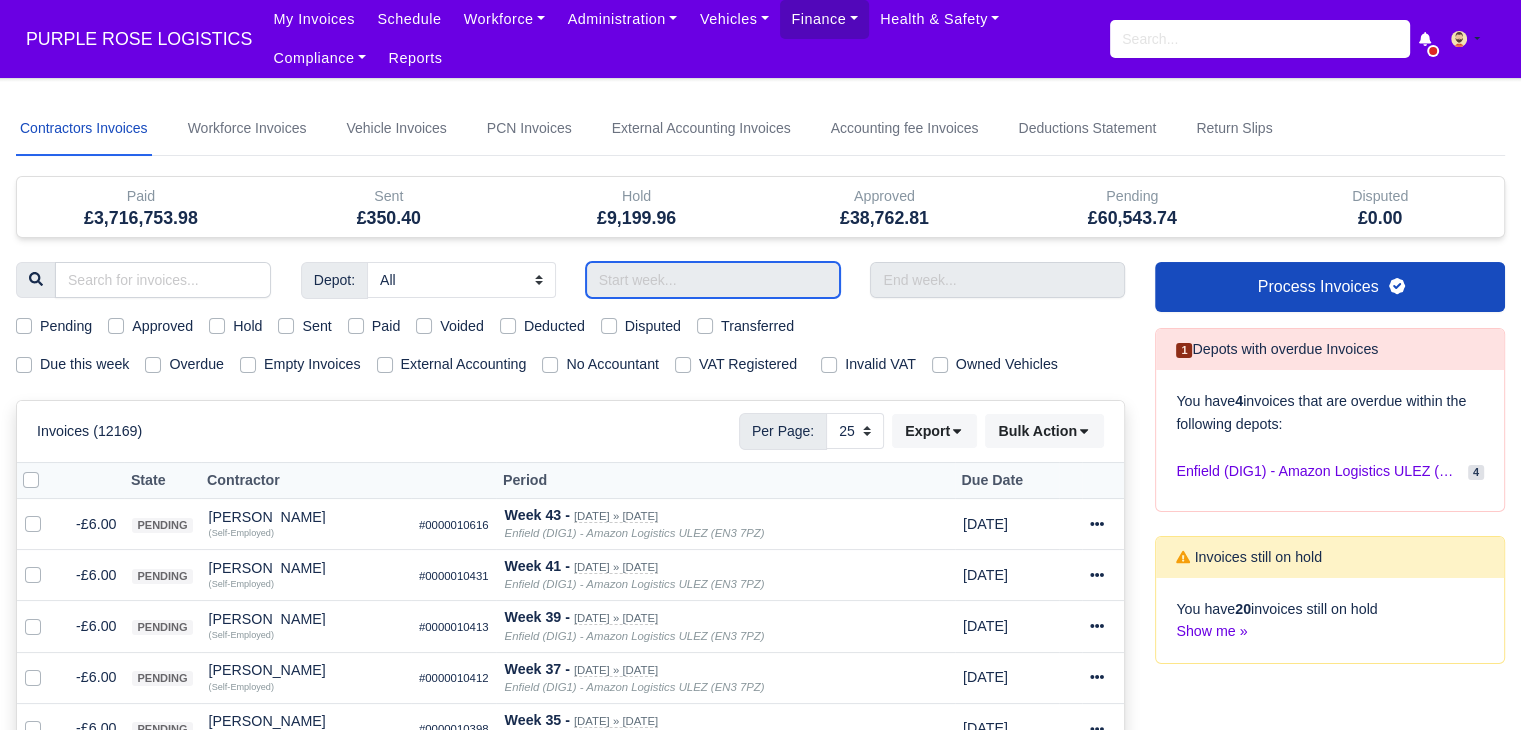 click at bounding box center [713, 280] 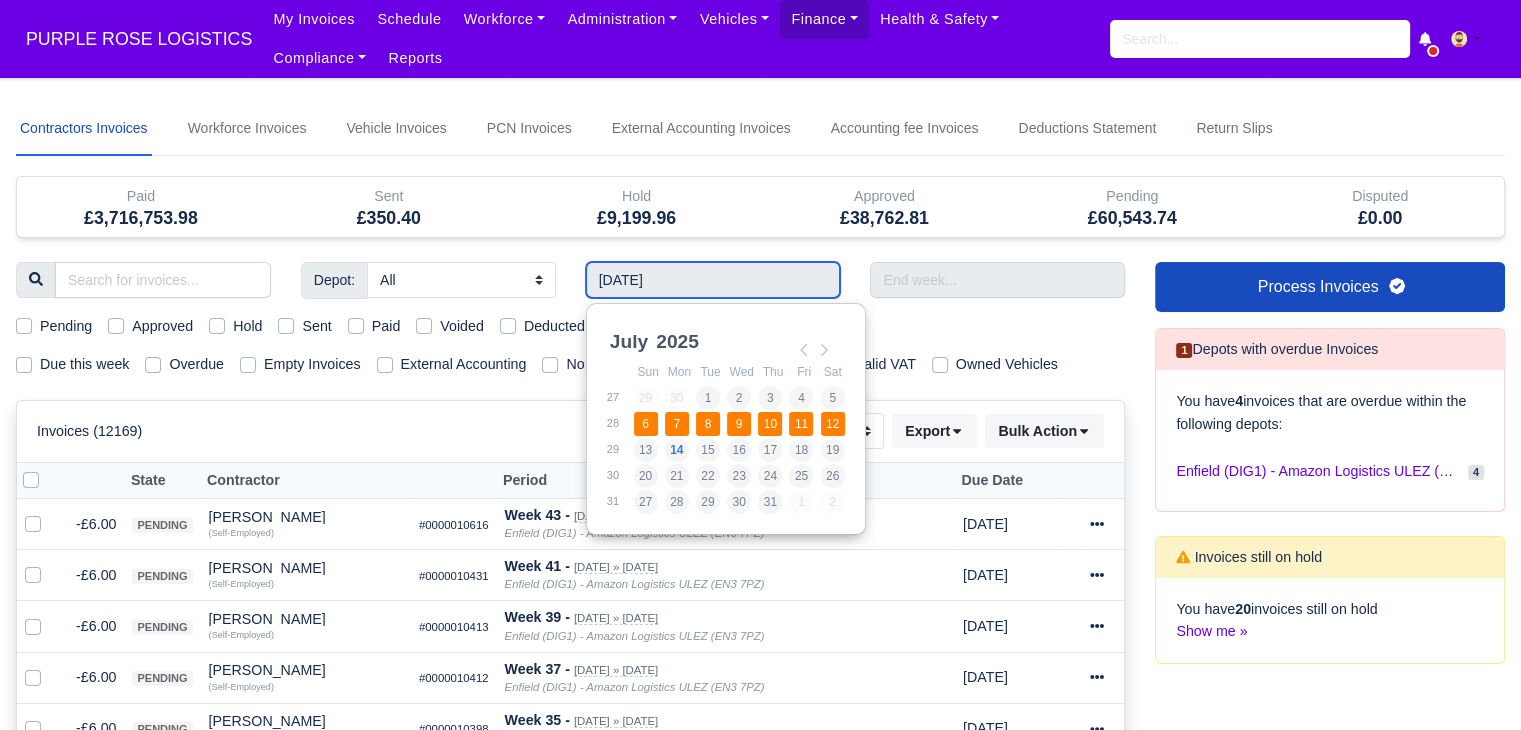 type on "06/07/2025 - 12/07/2025" 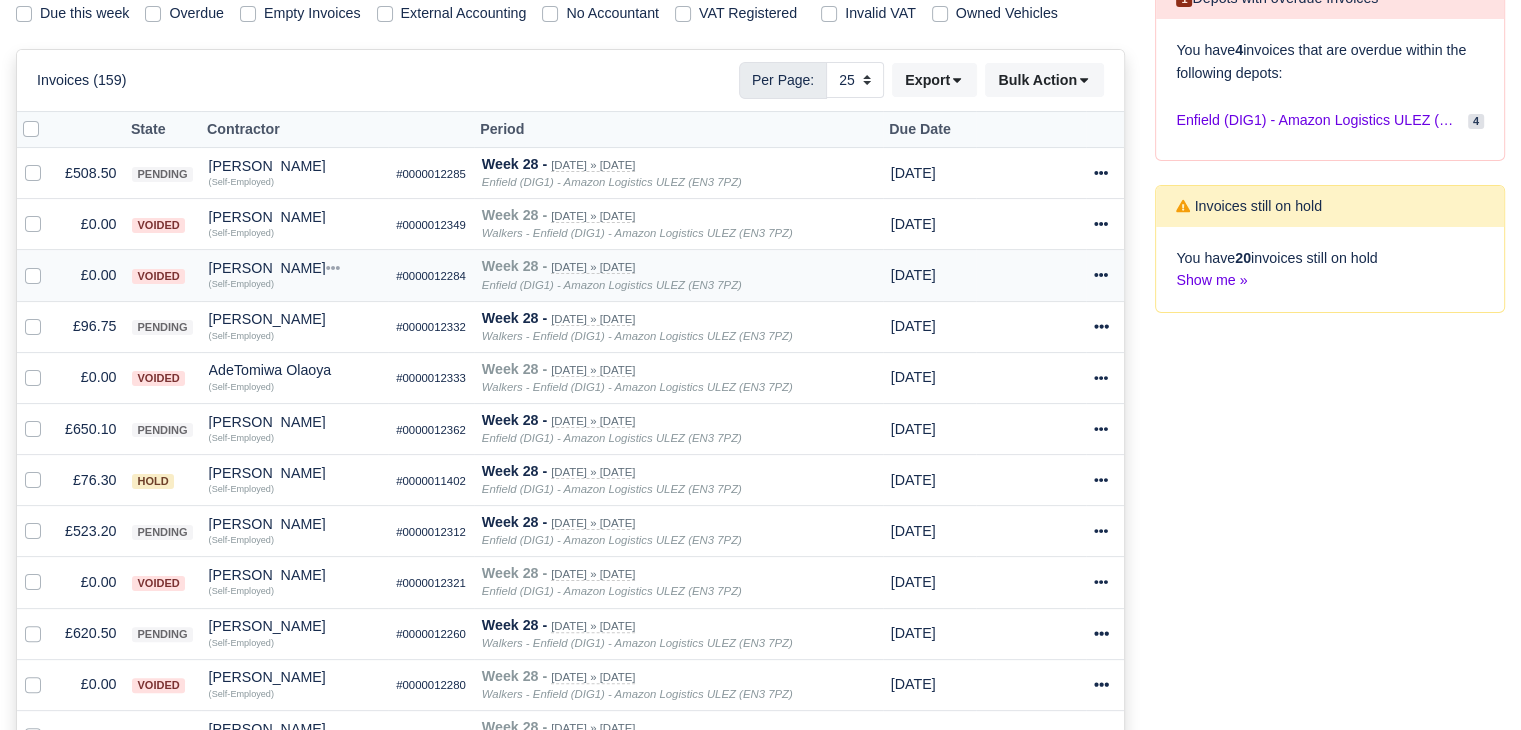 scroll, scrollTop: 400, scrollLeft: 0, axis: vertical 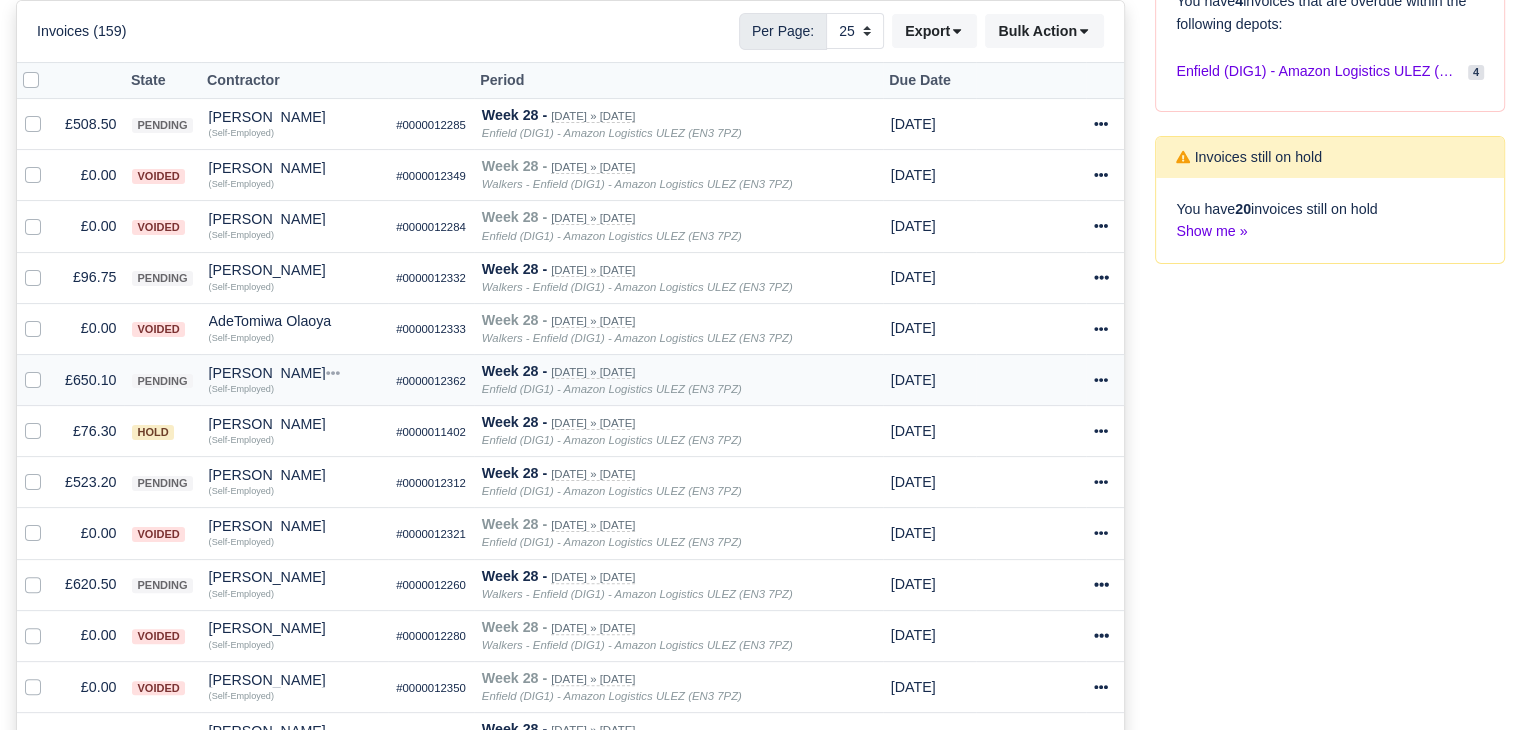 click on "£650.10" at bounding box center [90, 379] 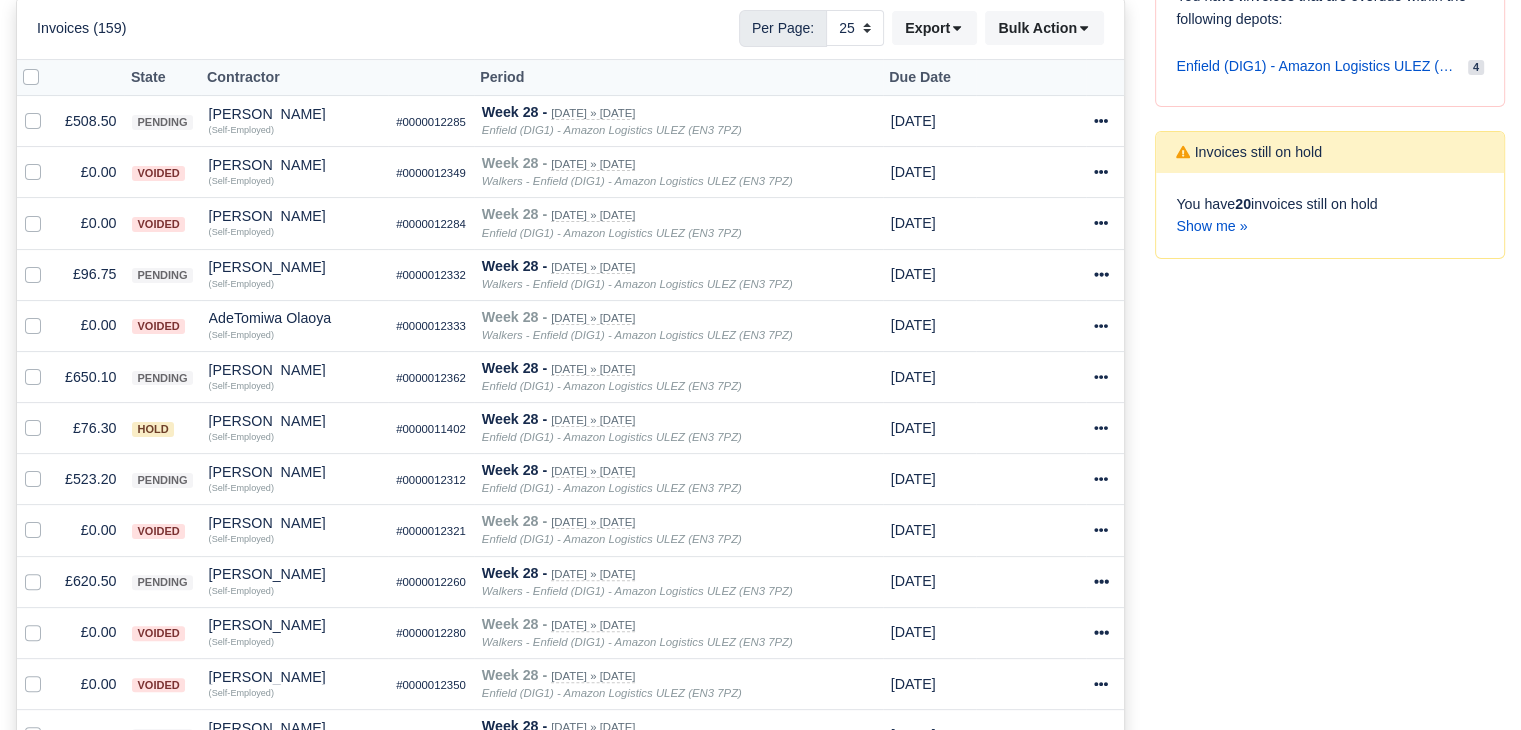 scroll, scrollTop: 397, scrollLeft: 0, axis: vertical 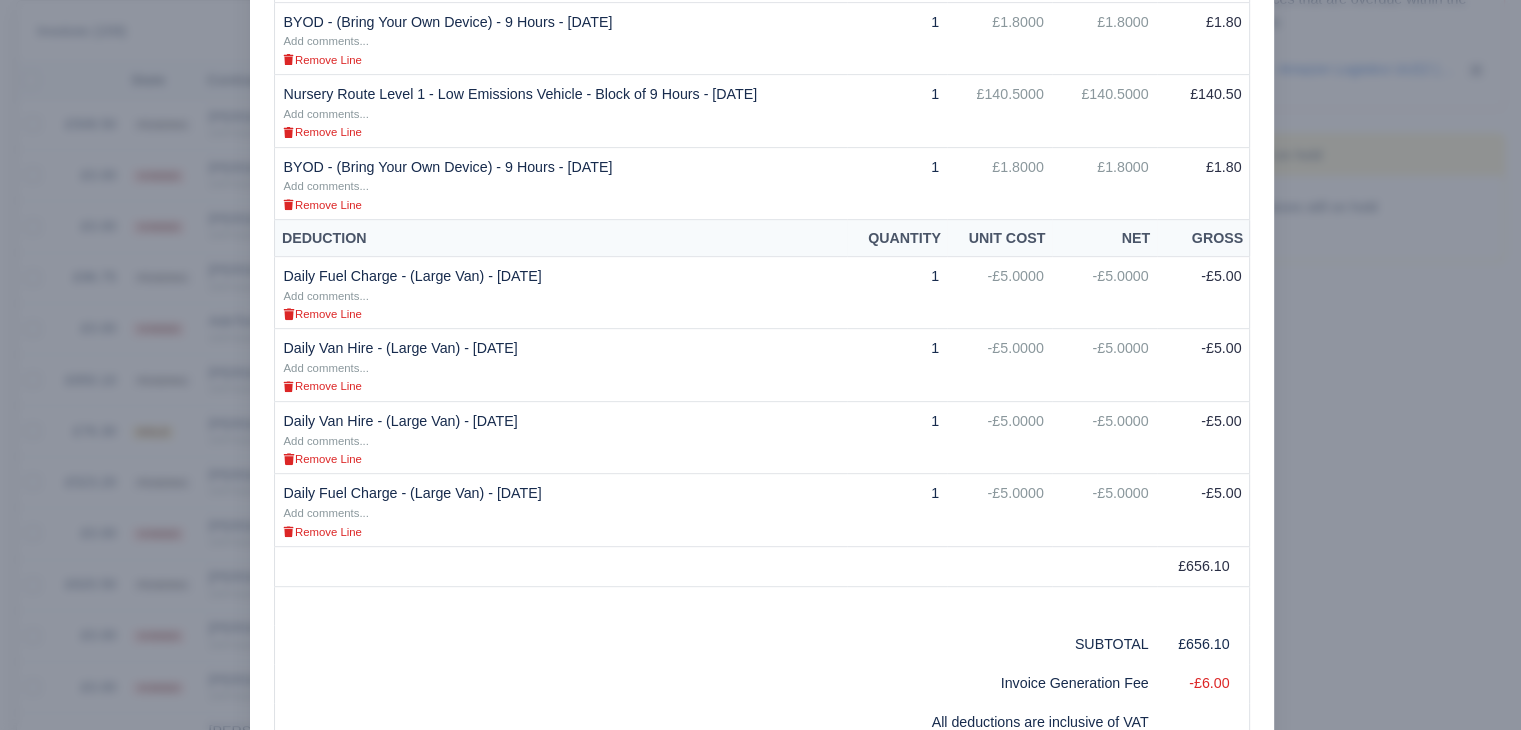 click at bounding box center (760, 365) 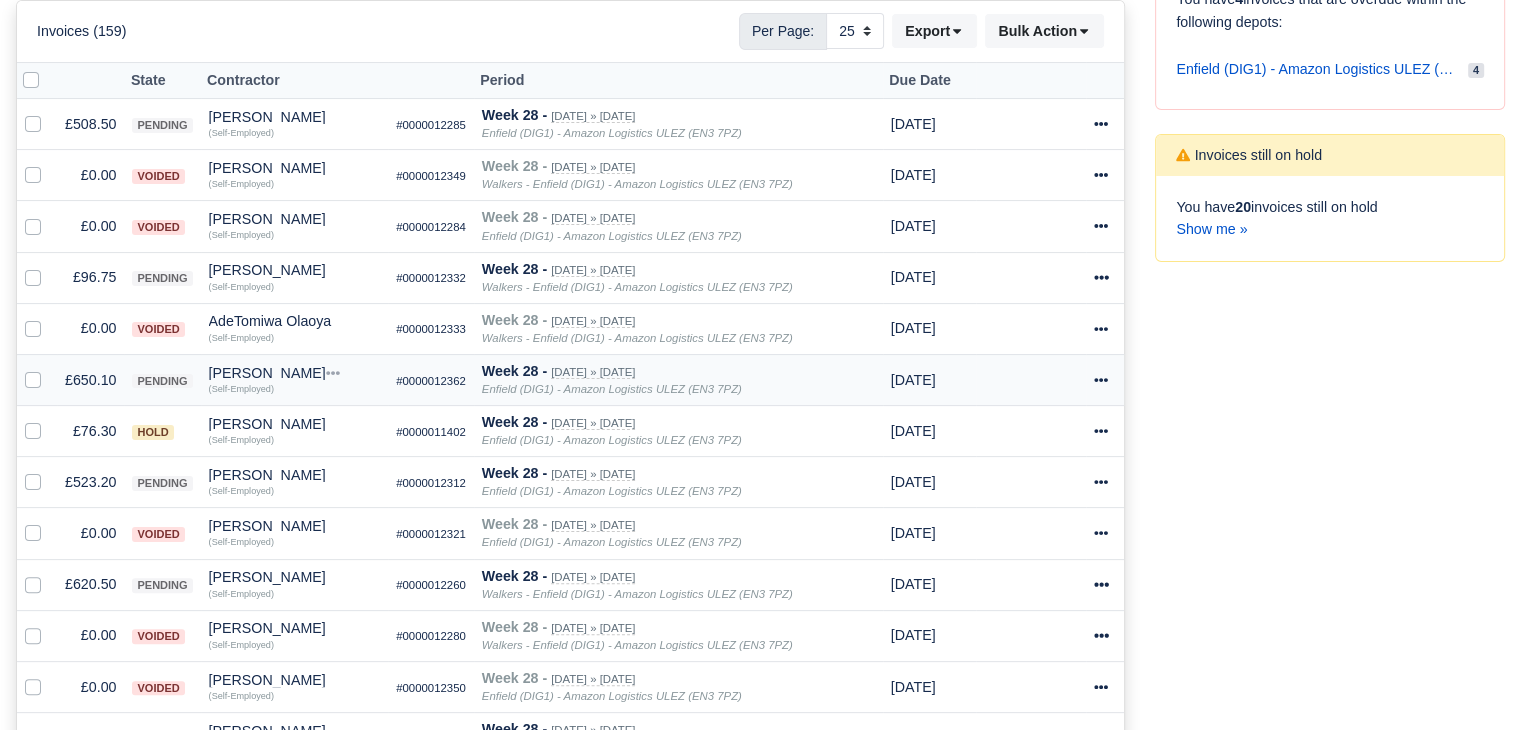 scroll, scrollTop: 400, scrollLeft: 0, axis: vertical 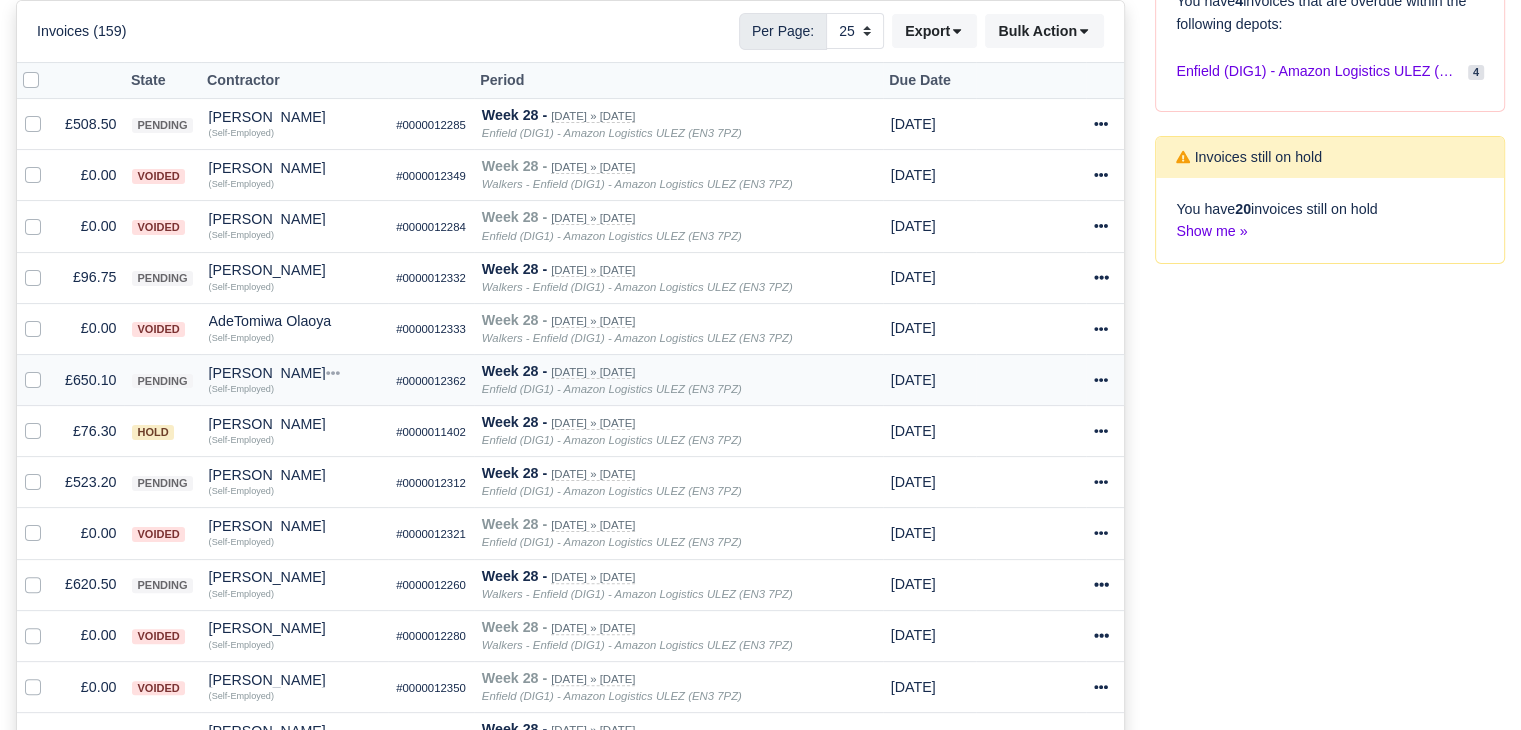 click on "£650.10" at bounding box center [90, 379] 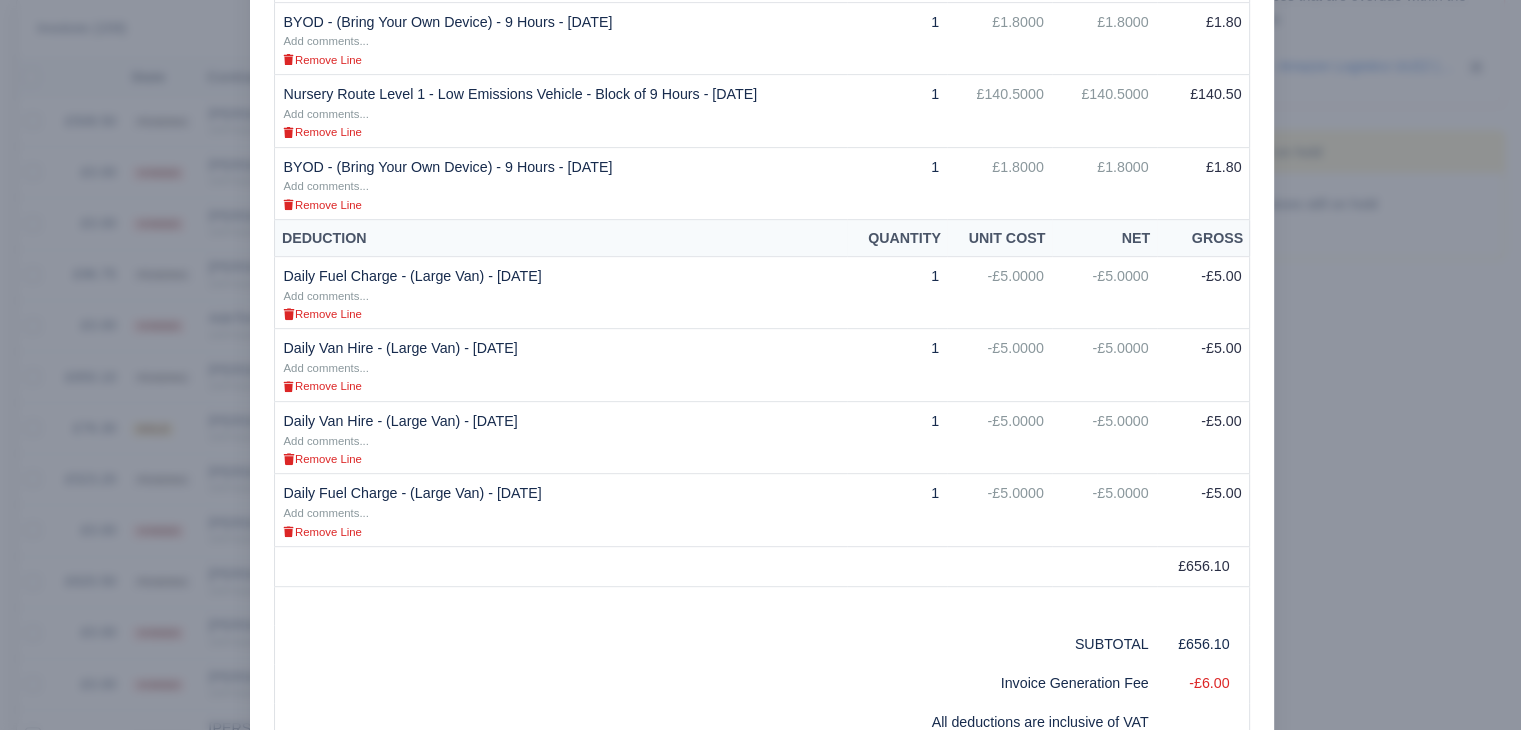 scroll, scrollTop: 397, scrollLeft: 0, axis: vertical 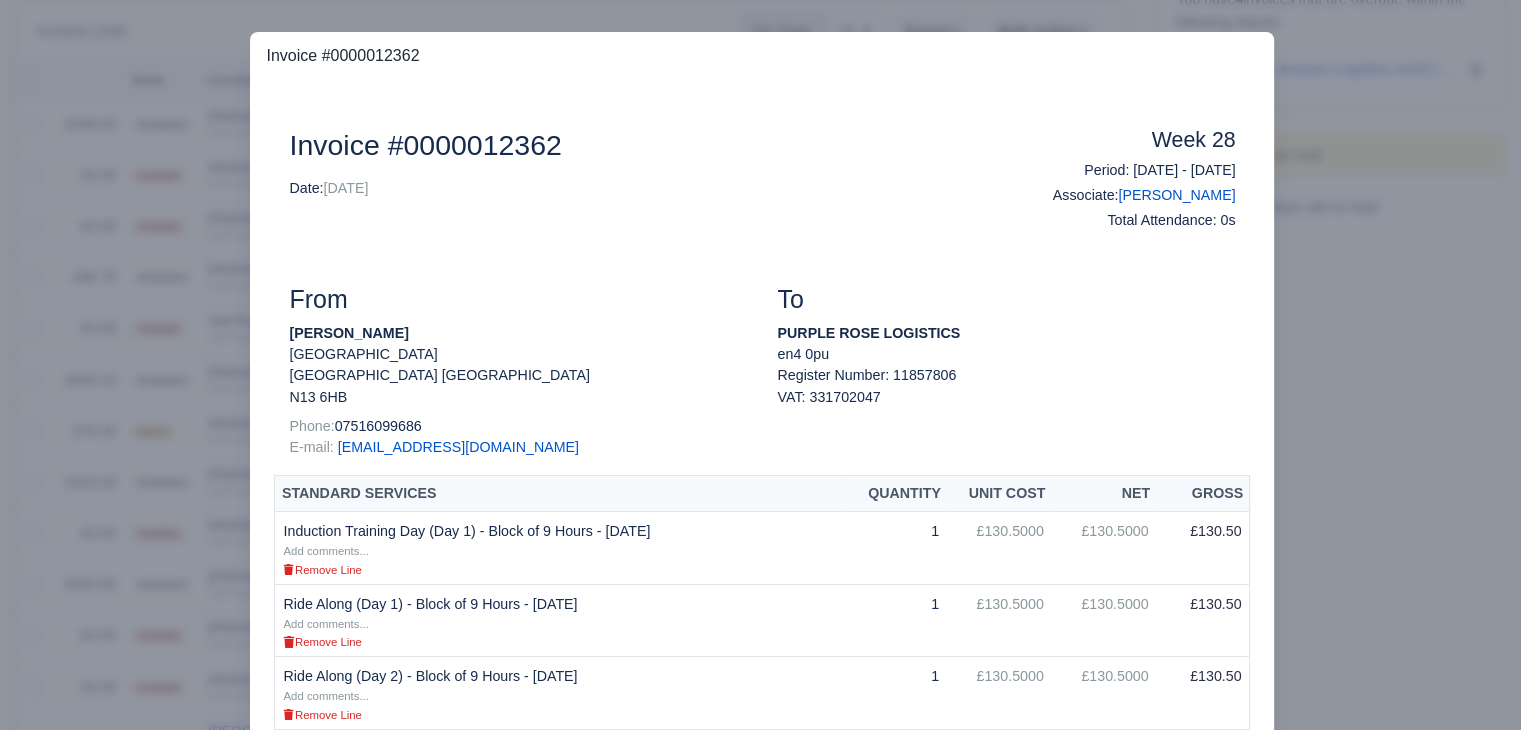 click at bounding box center (760, 365) 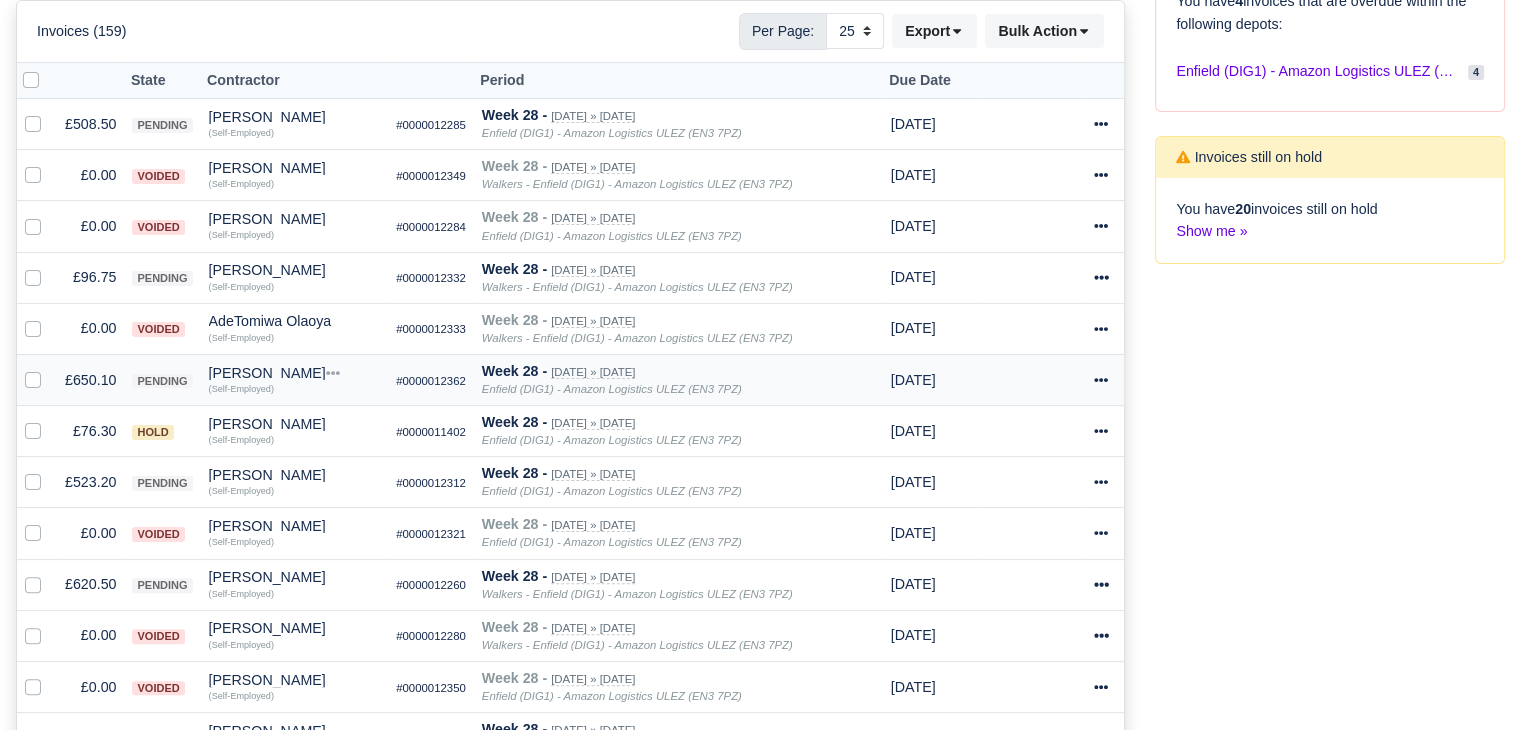 click on "£650.10" at bounding box center (90, 379) 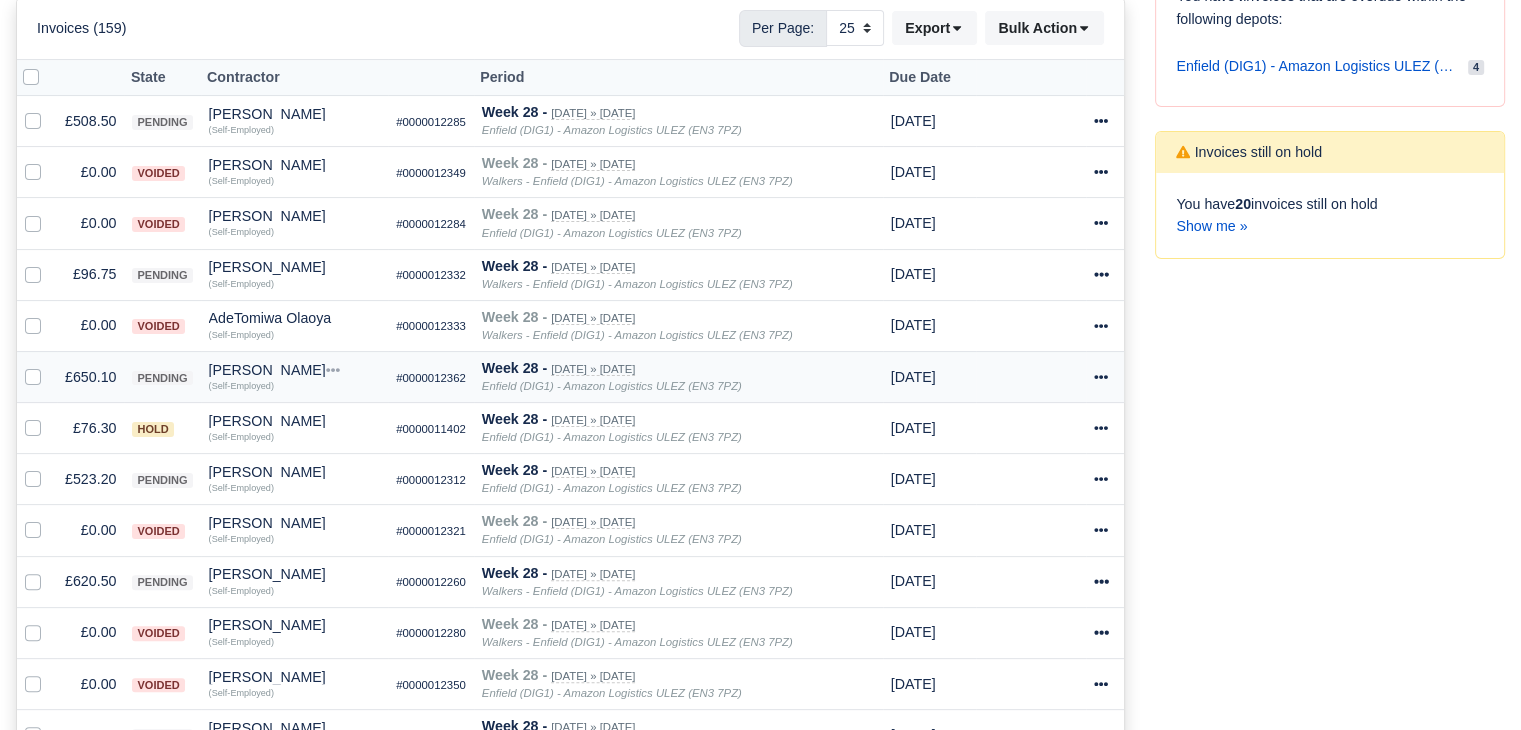 scroll, scrollTop: 397, scrollLeft: 0, axis: vertical 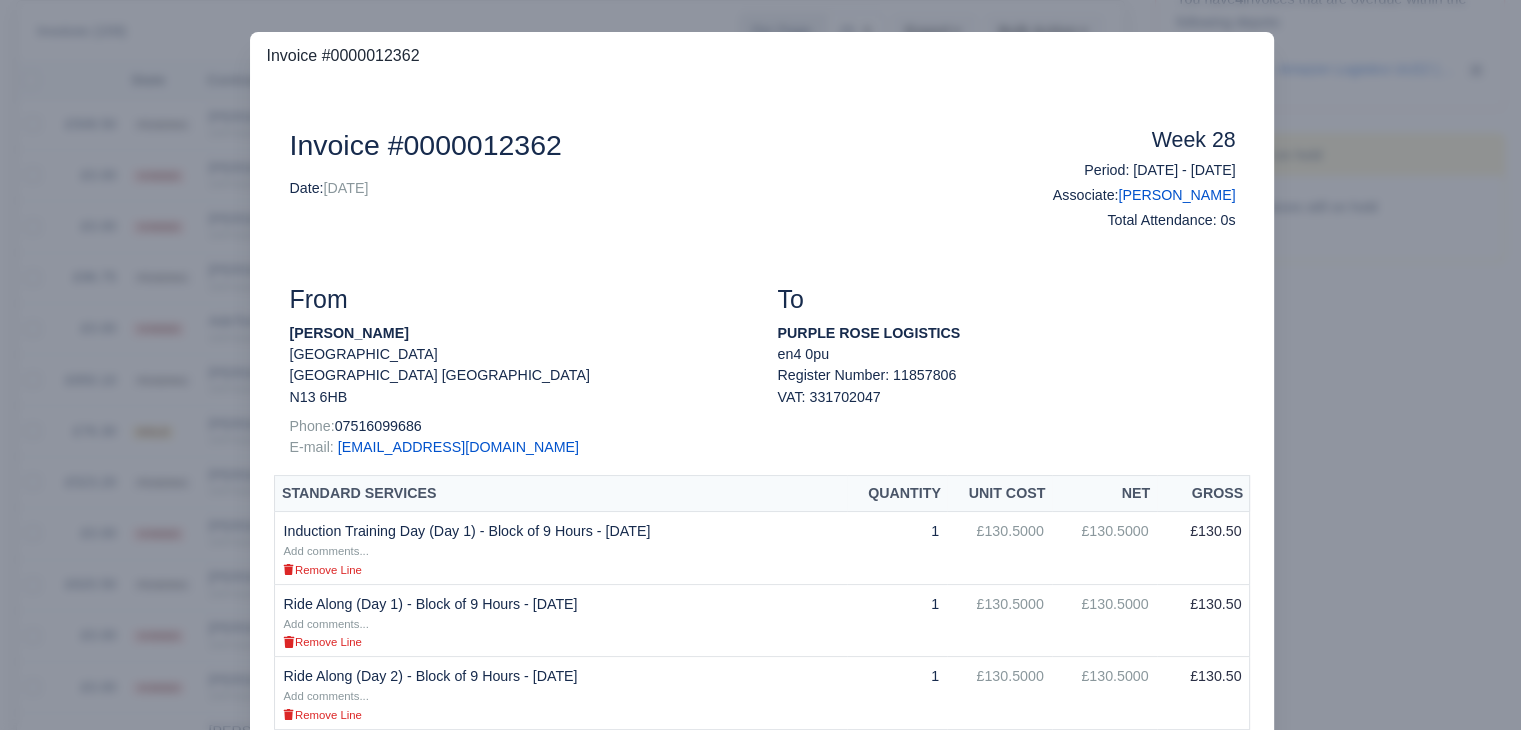 click at bounding box center [760, 365] 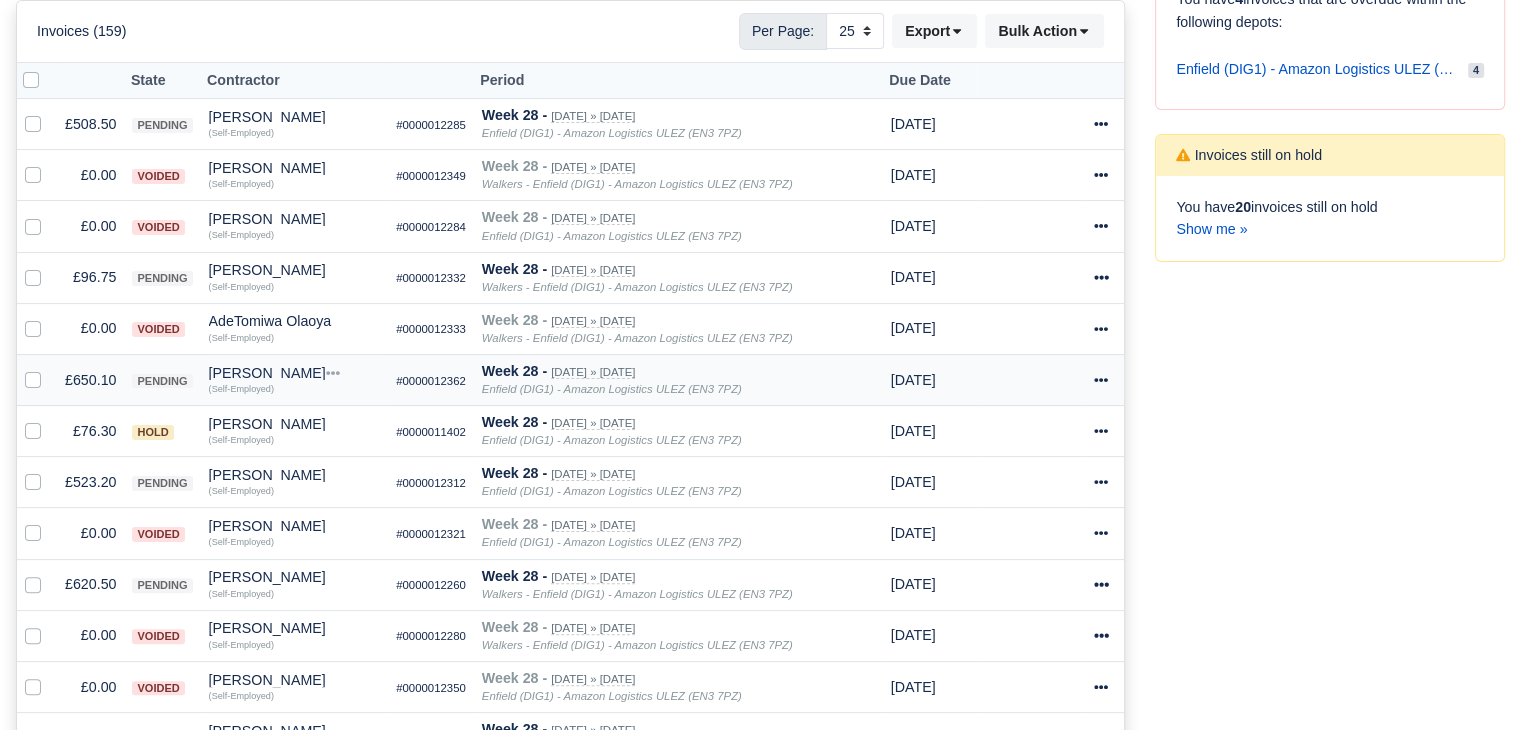click on "(Self-Employed)" at bounding box center [241, 388] 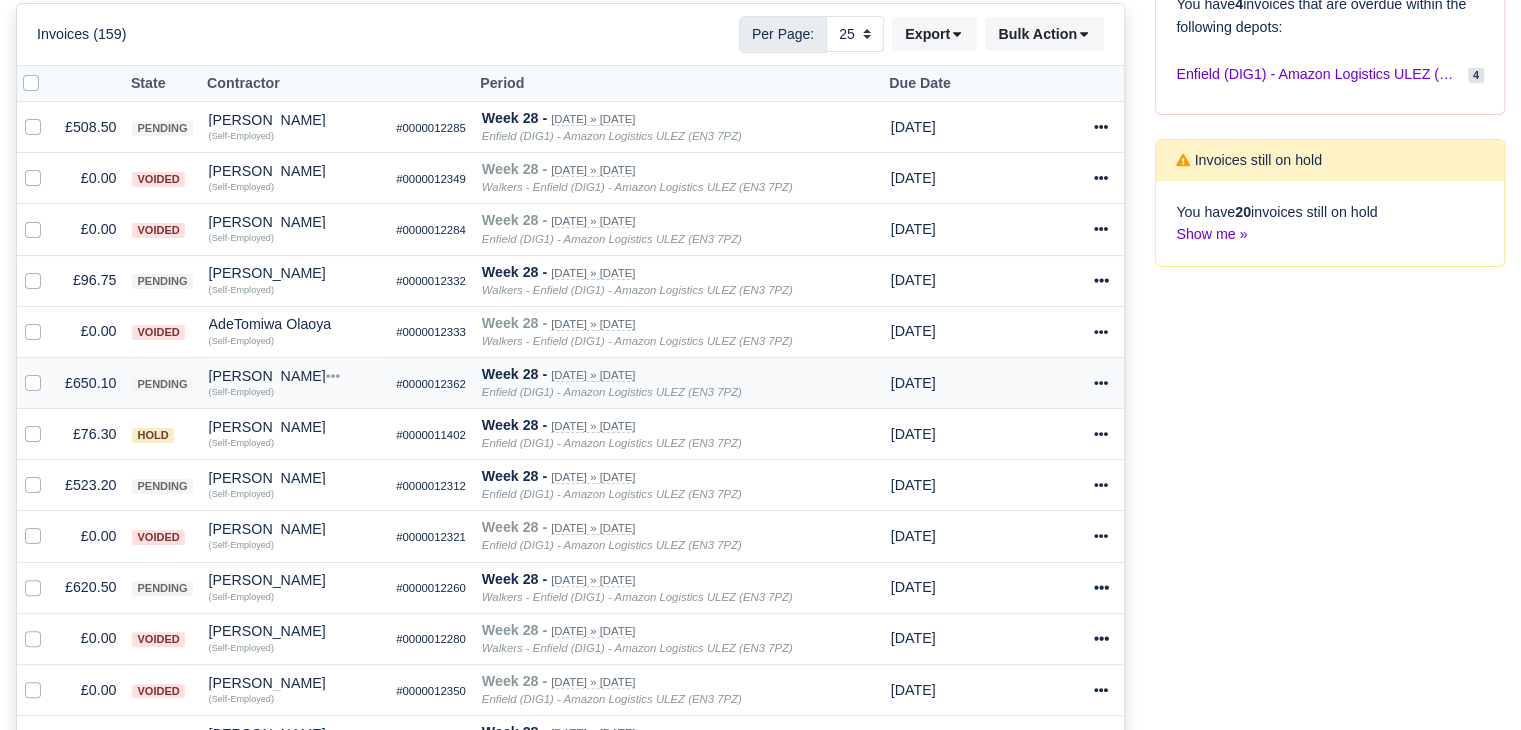 scroll, scrollTop: 400, scrollLeft: 0, axis: vertical 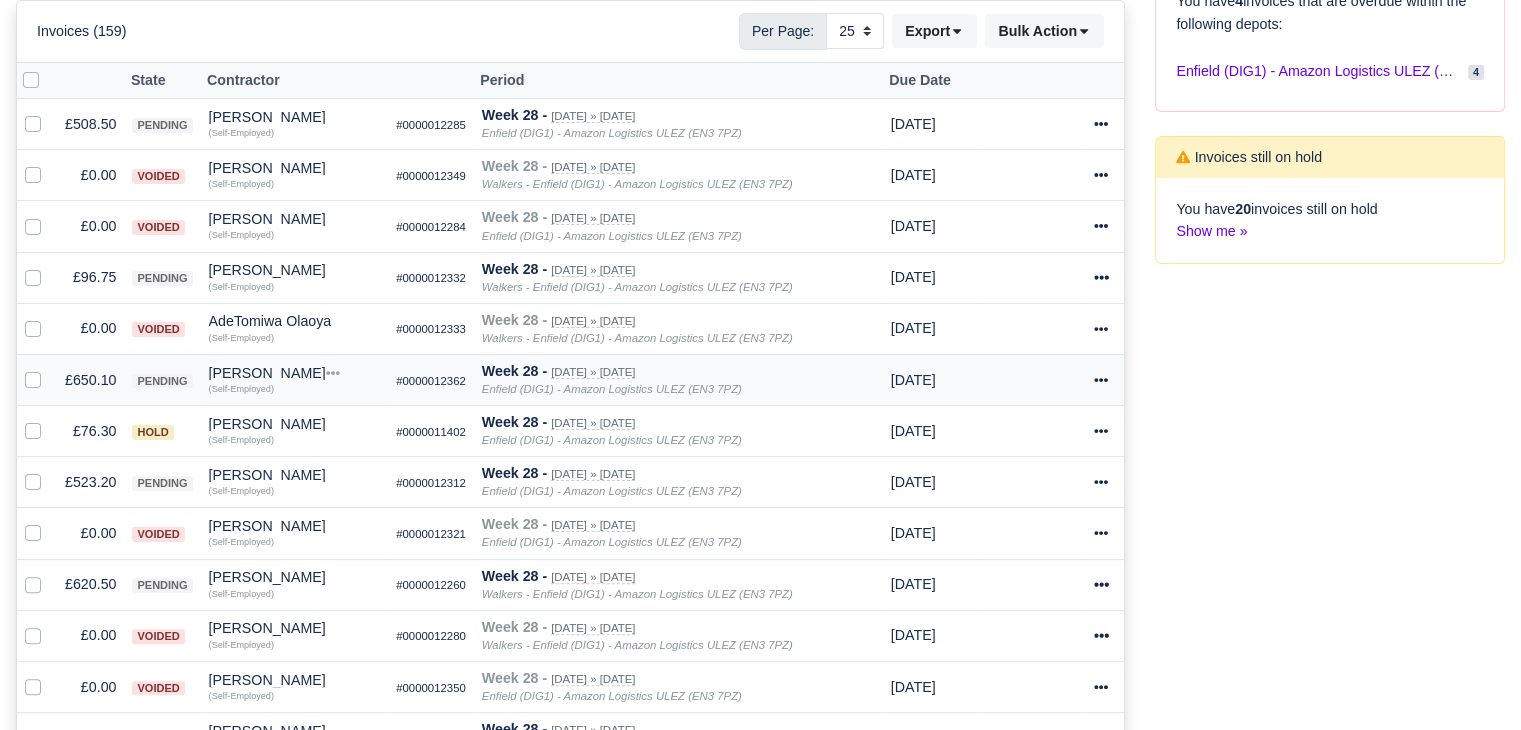 click on "[PERSON_NAME]" at bounding box center (295, 373) 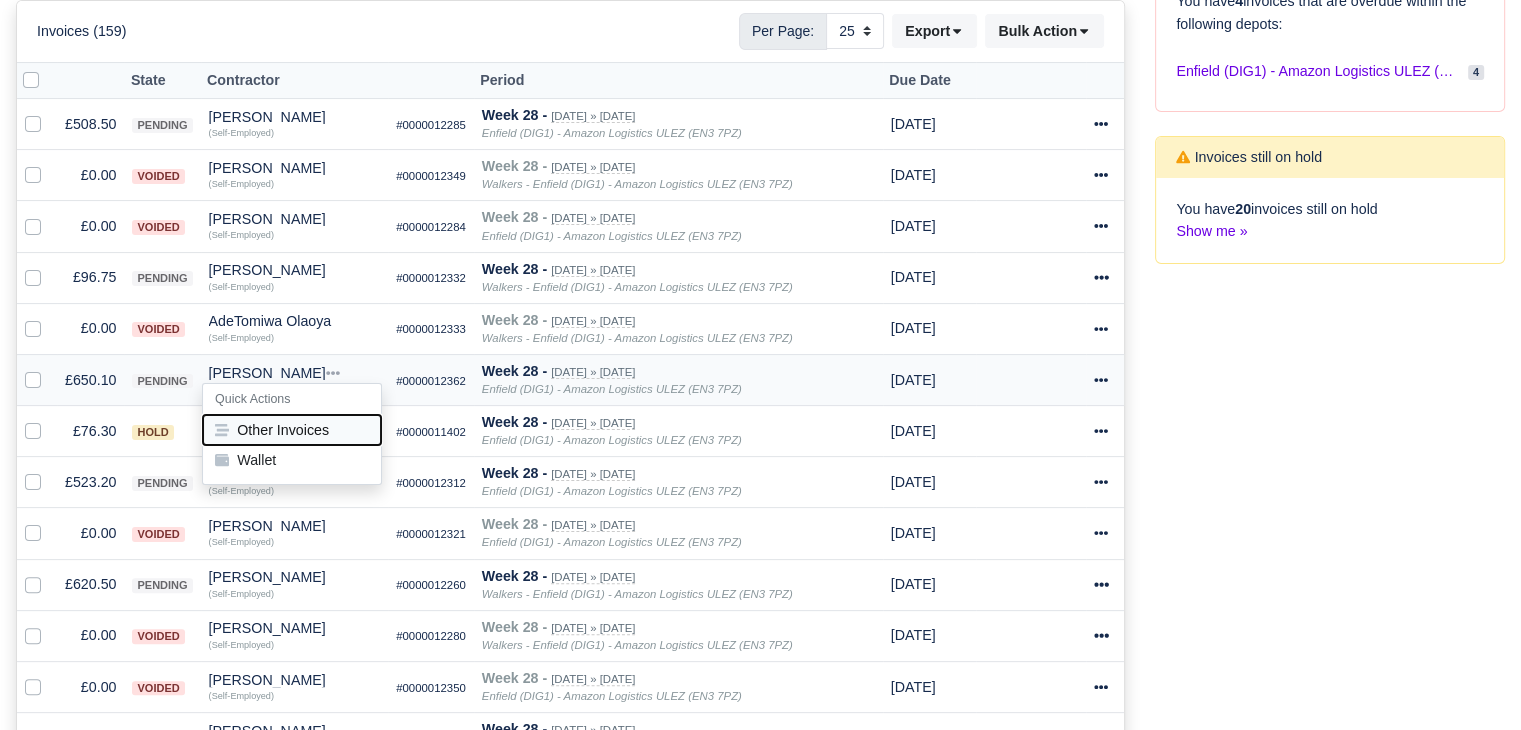 click on "Other Invoices" at bounding box center (292, 430) 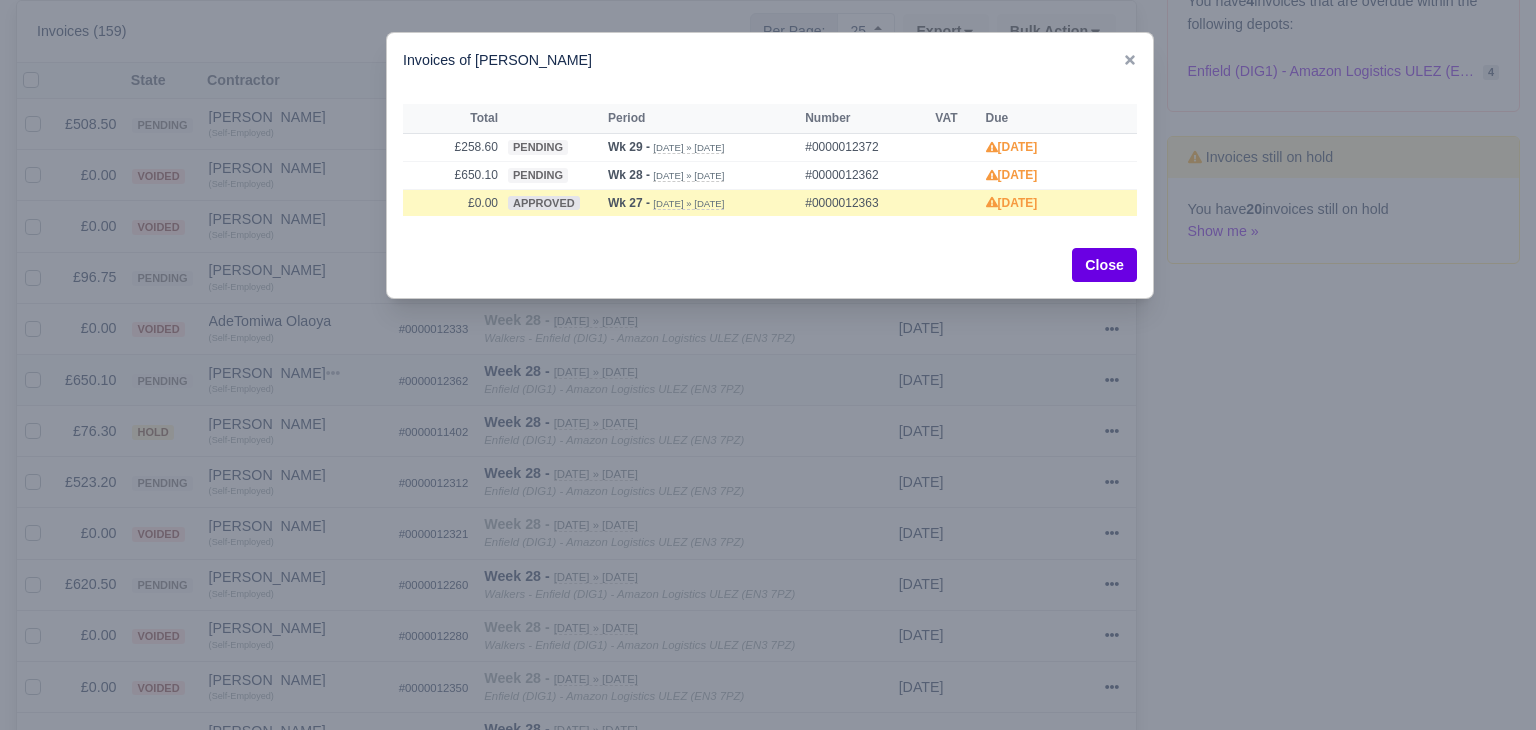click at bounding box center [768, 365] 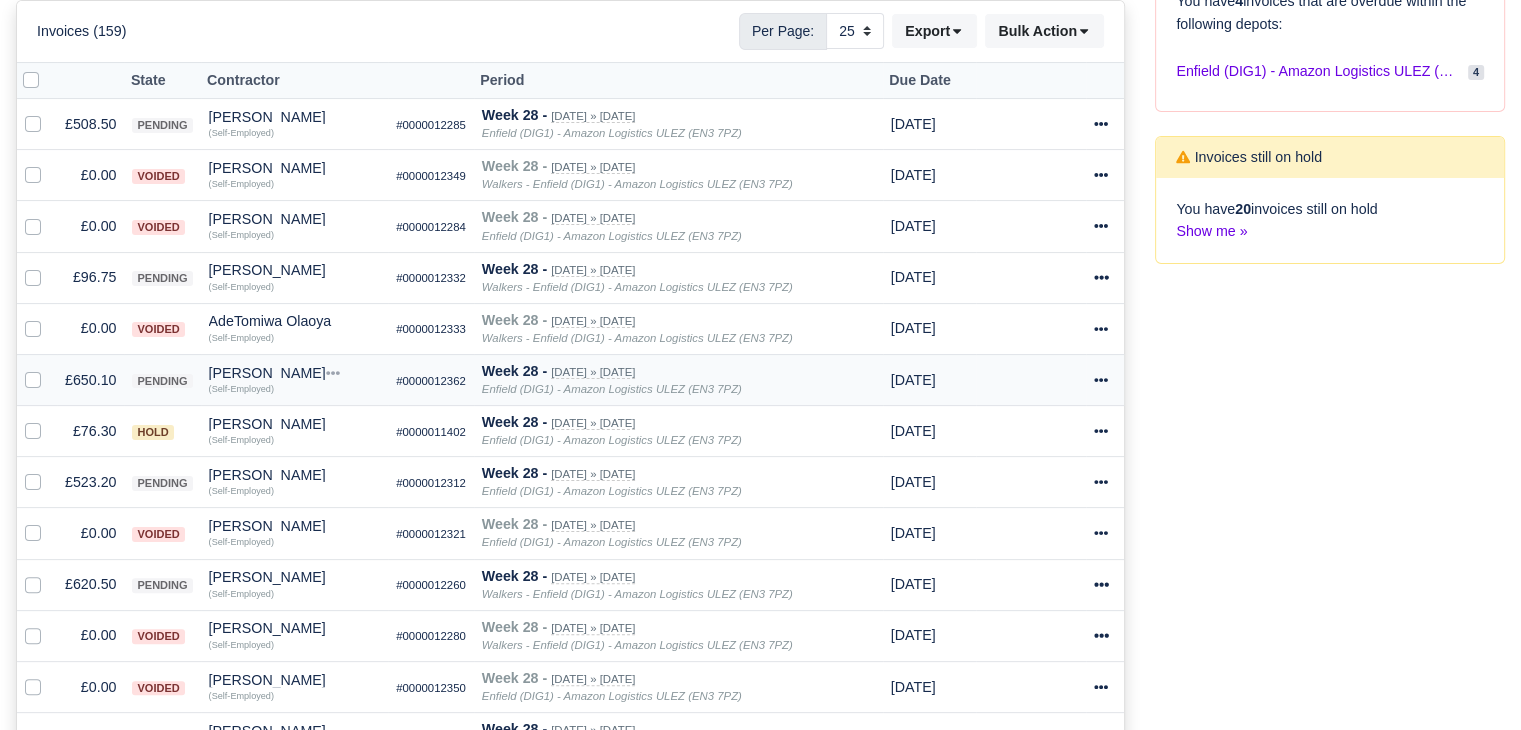 click on "[PERSON_NAME]" at bounding box center (295, 373) 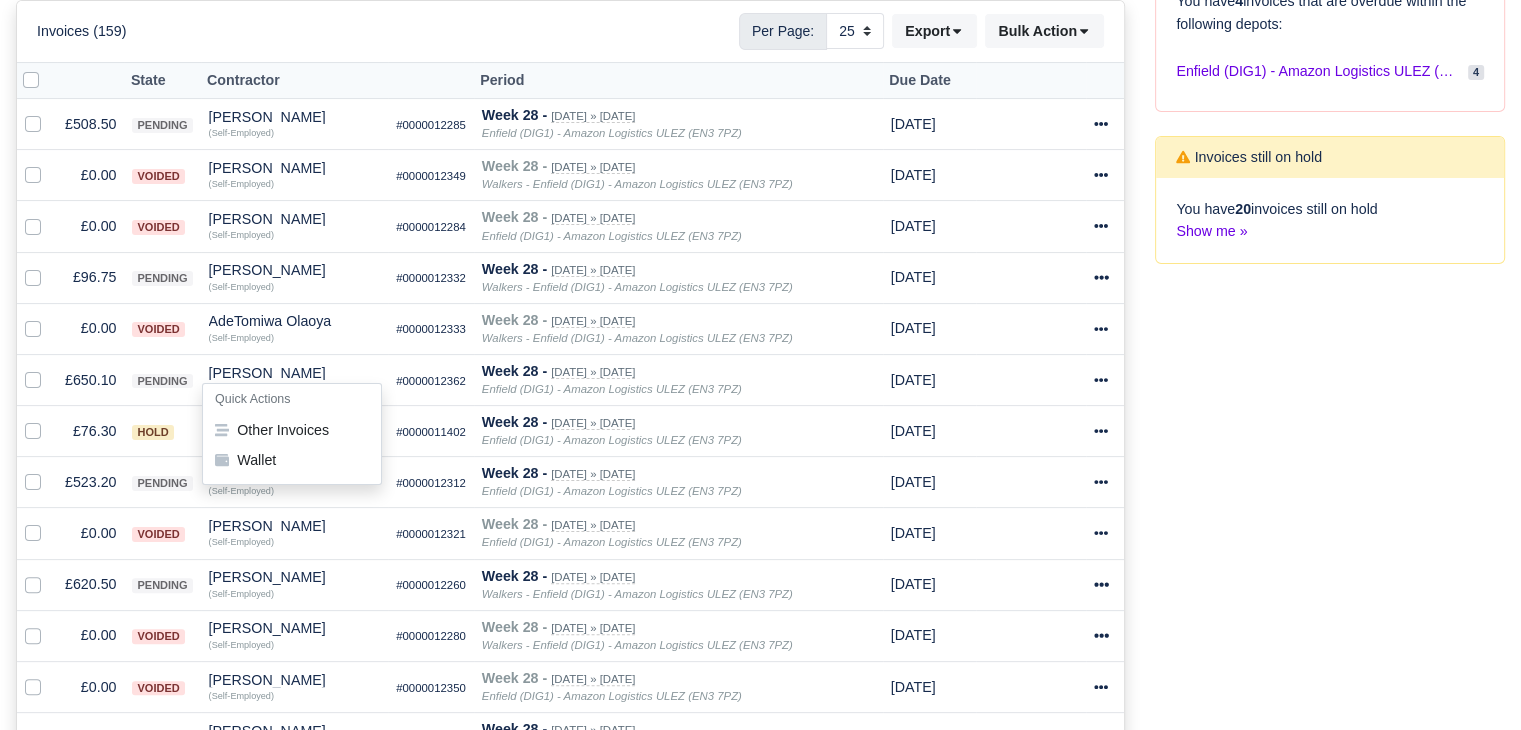 click on "Process Invoices
1
Depots with overdue Invoices
You have  4  invoices that are overdue
within the
following depots:
Enfield (DIG1) - Amazon Logistics ULEZ (EN3 7PZ)
4" at bounding box center [1330, 663] 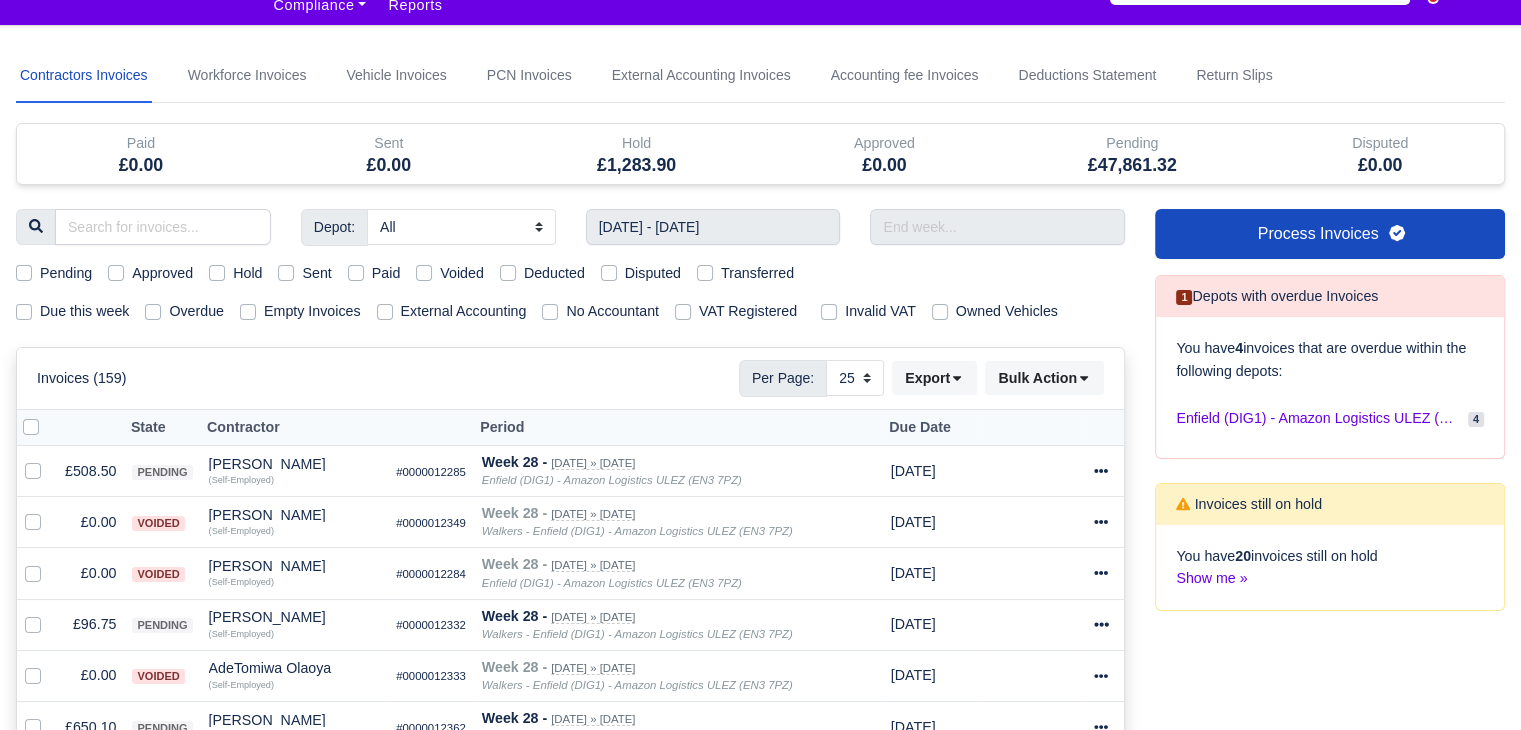 scroll, scrollTop: 0, scrollLeft: 0, axis: both 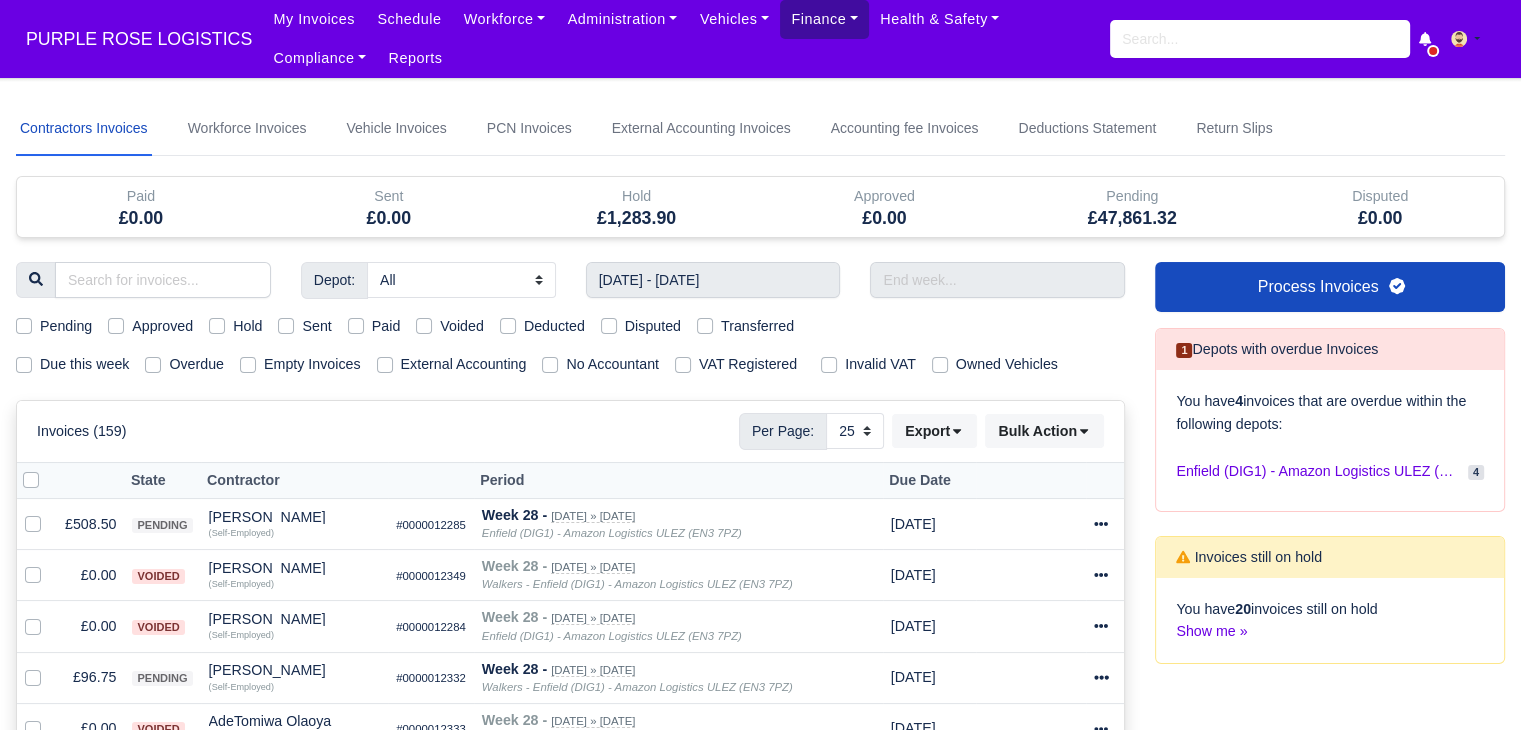 click on "Finance" at bounding box center (824, 19) 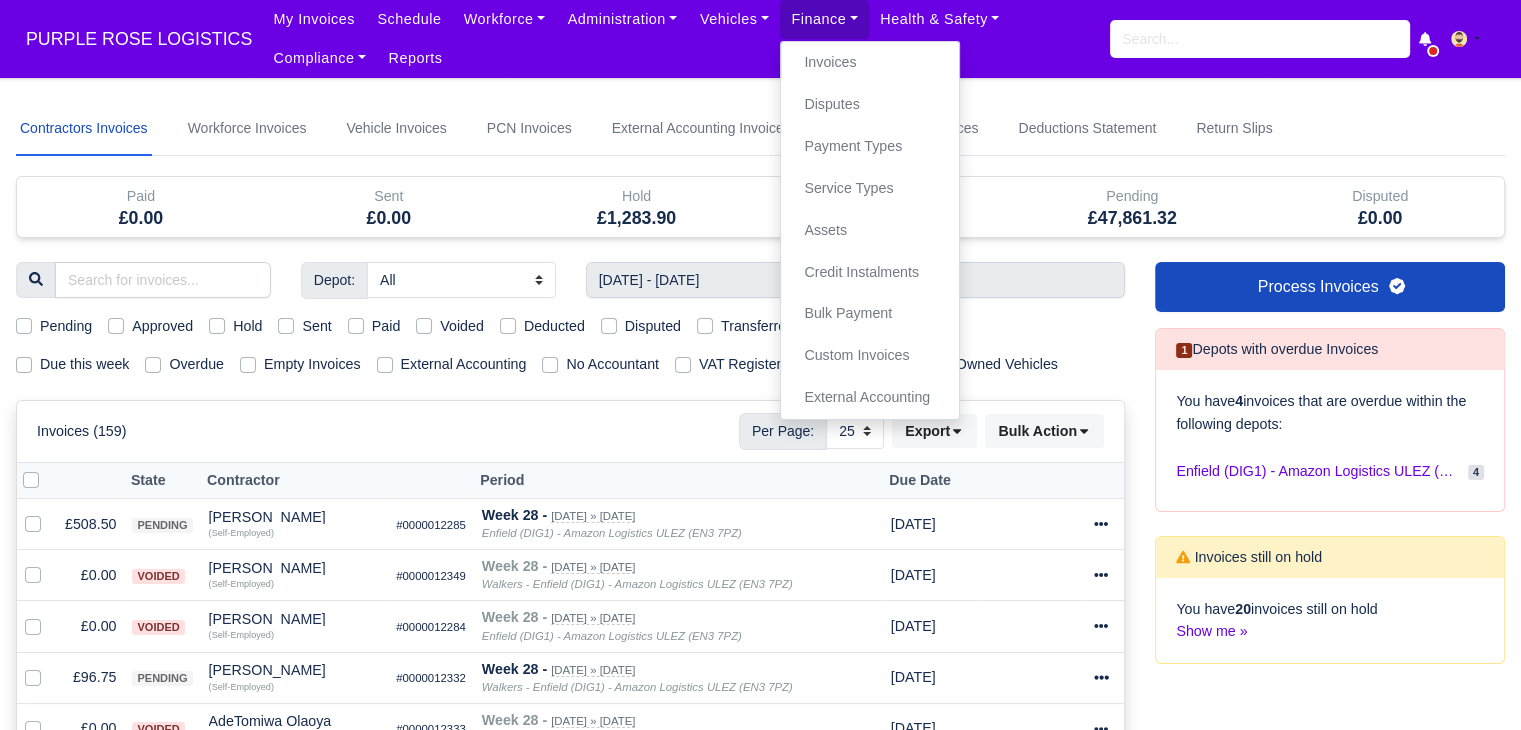 click on "Invoices (159)
Per Page:
10
25
50
Export
Data export:
Export BACS 18
Download Invoices
Download PDF" at bounding box center (570, 431) 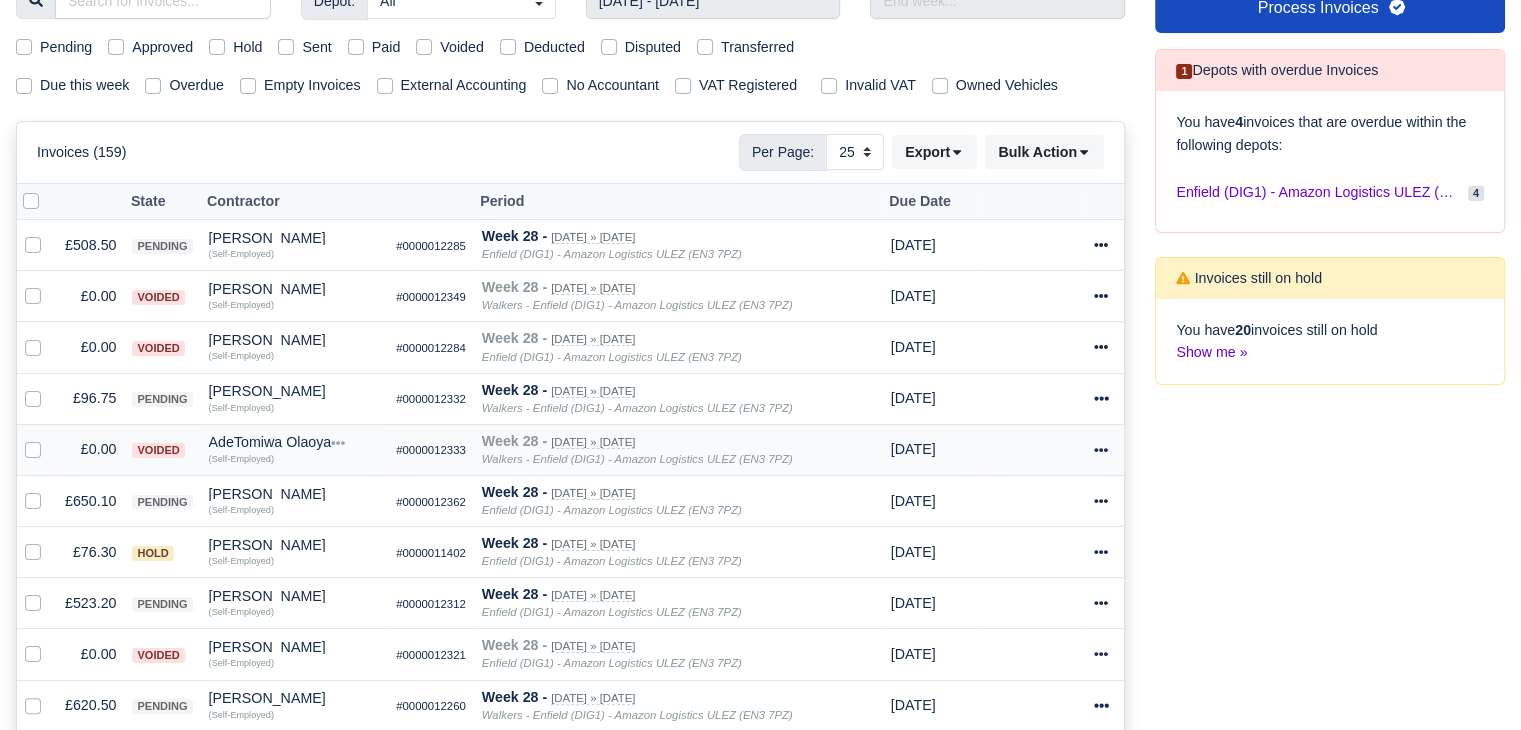 scroll, scrollTop: 400, scrollLeft: 0, axis: vertical 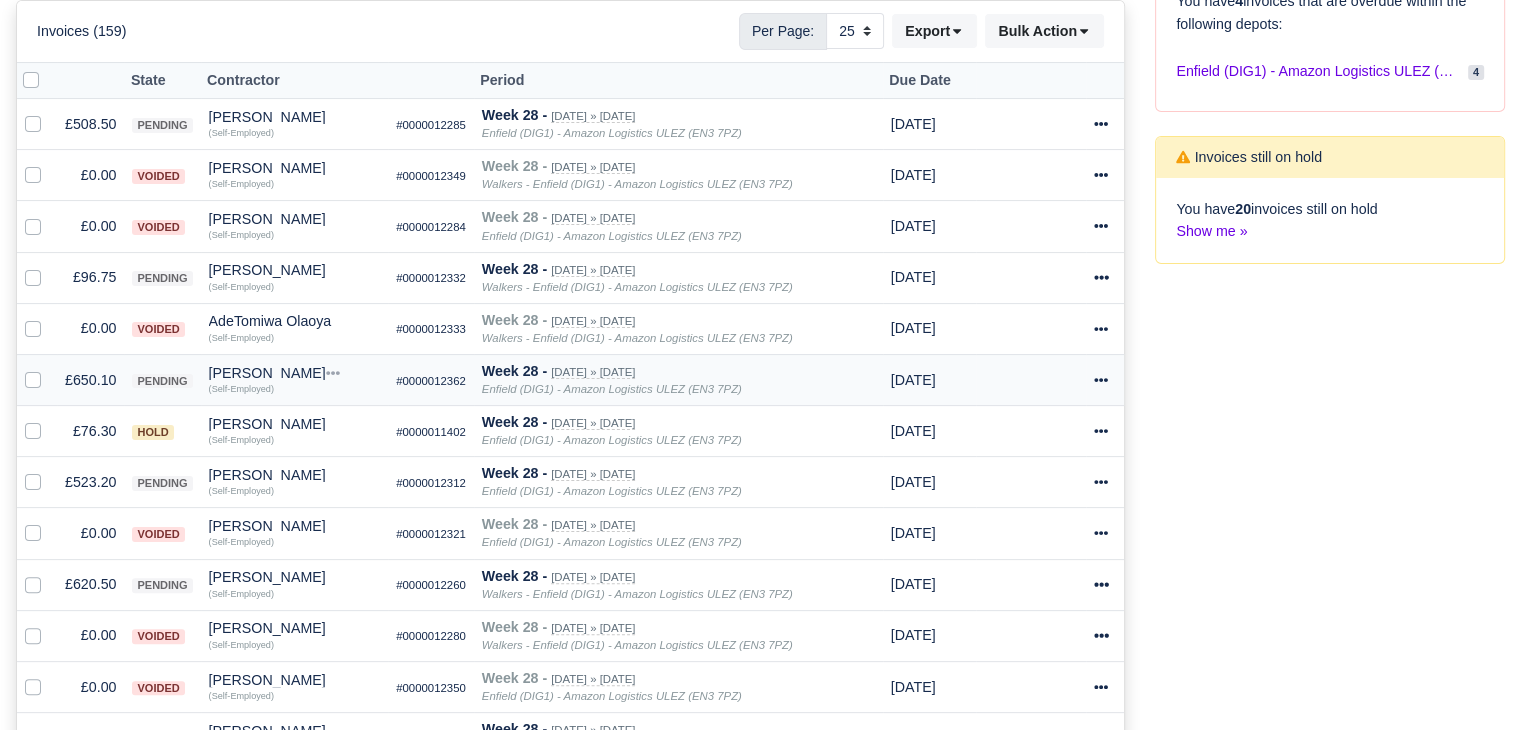 click on "£650.10" at bounding box center (90, 379) 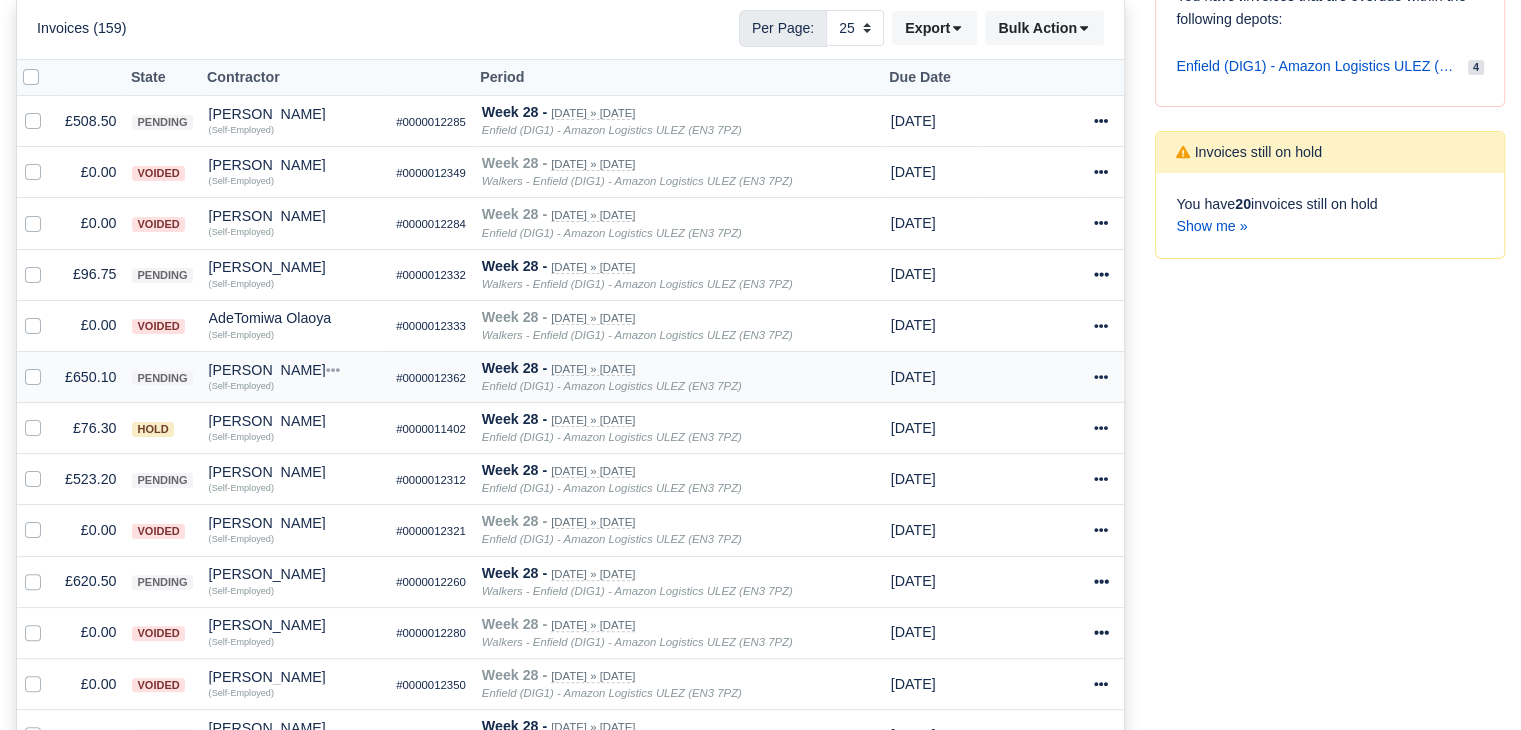 scroll, scrollTop: 397, scrollLeft: 0, axis: vertical 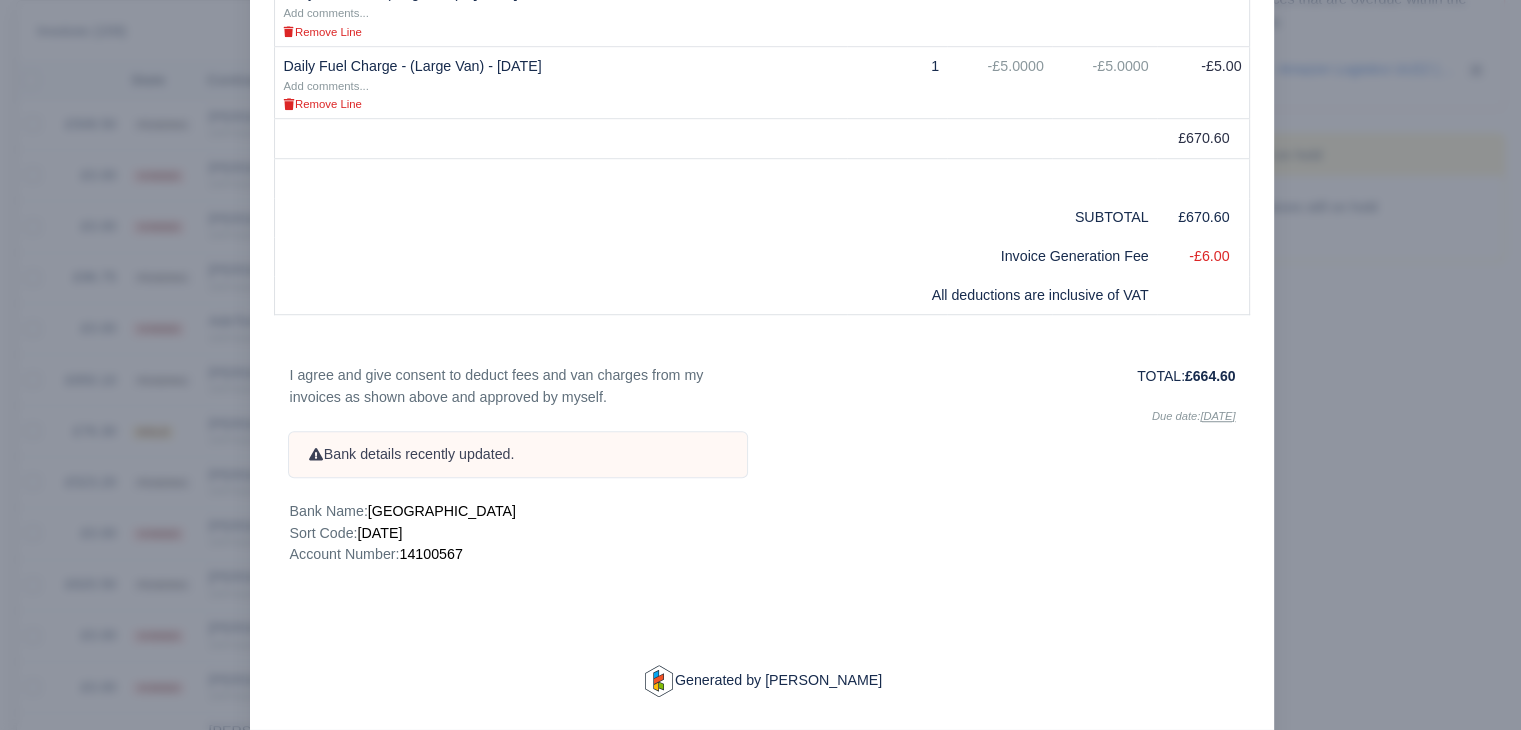 click at bounding box center (760, 365) 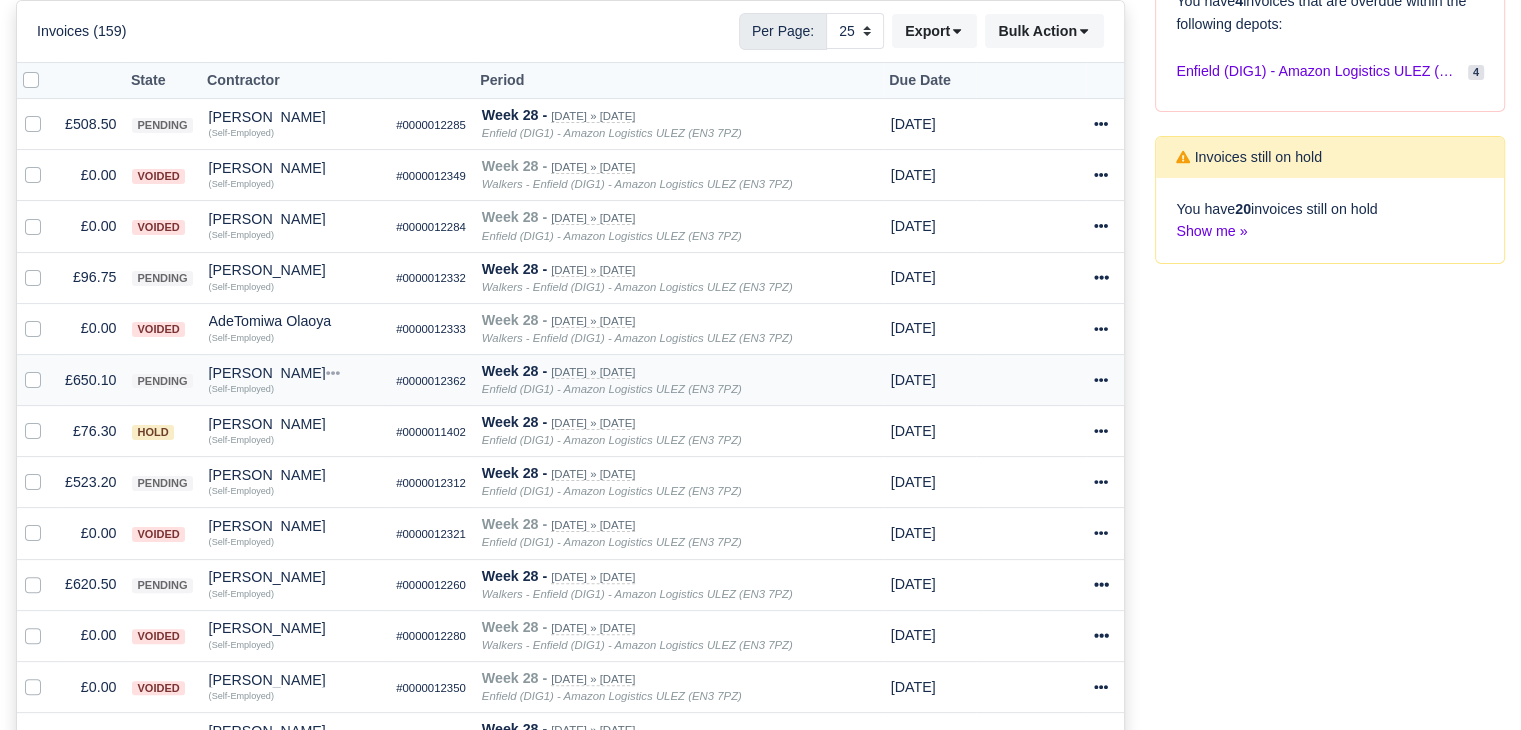 scroll, scrollTop: 500, scrollLeft: 0, axis: vertical 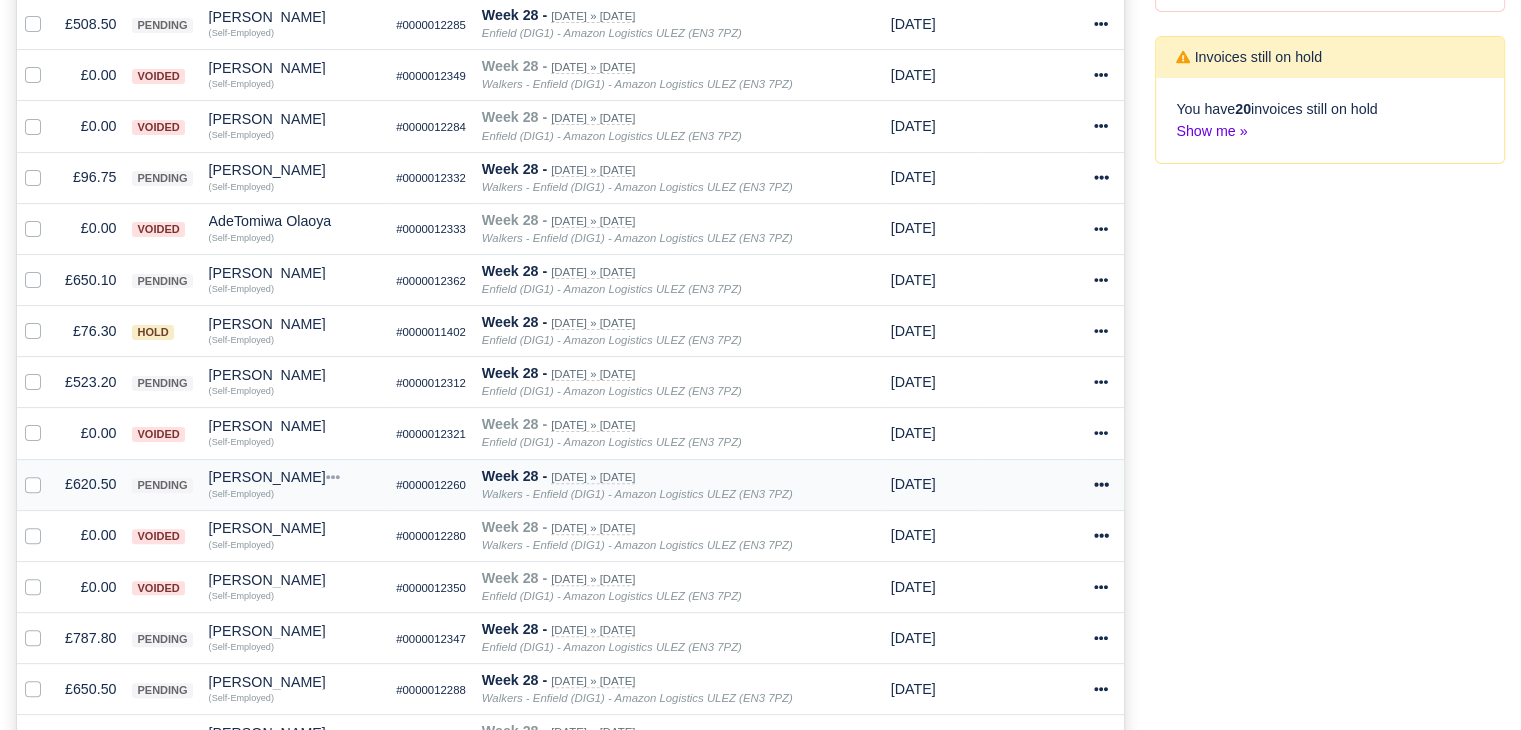 click on "£620.50" at bounding box center (90, 484) 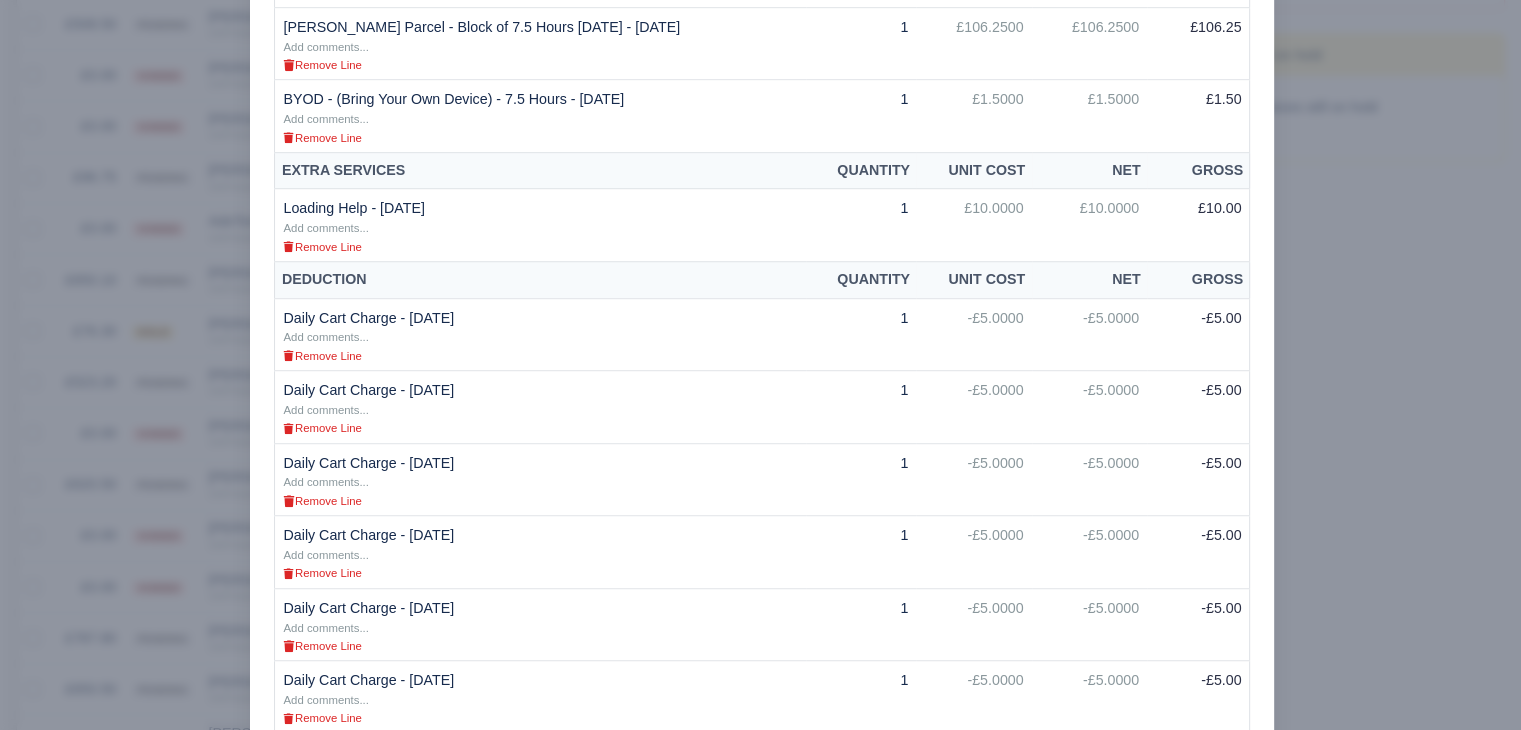scroll, scrollTop: 1400, scrollLeft: 0, axis: vertical 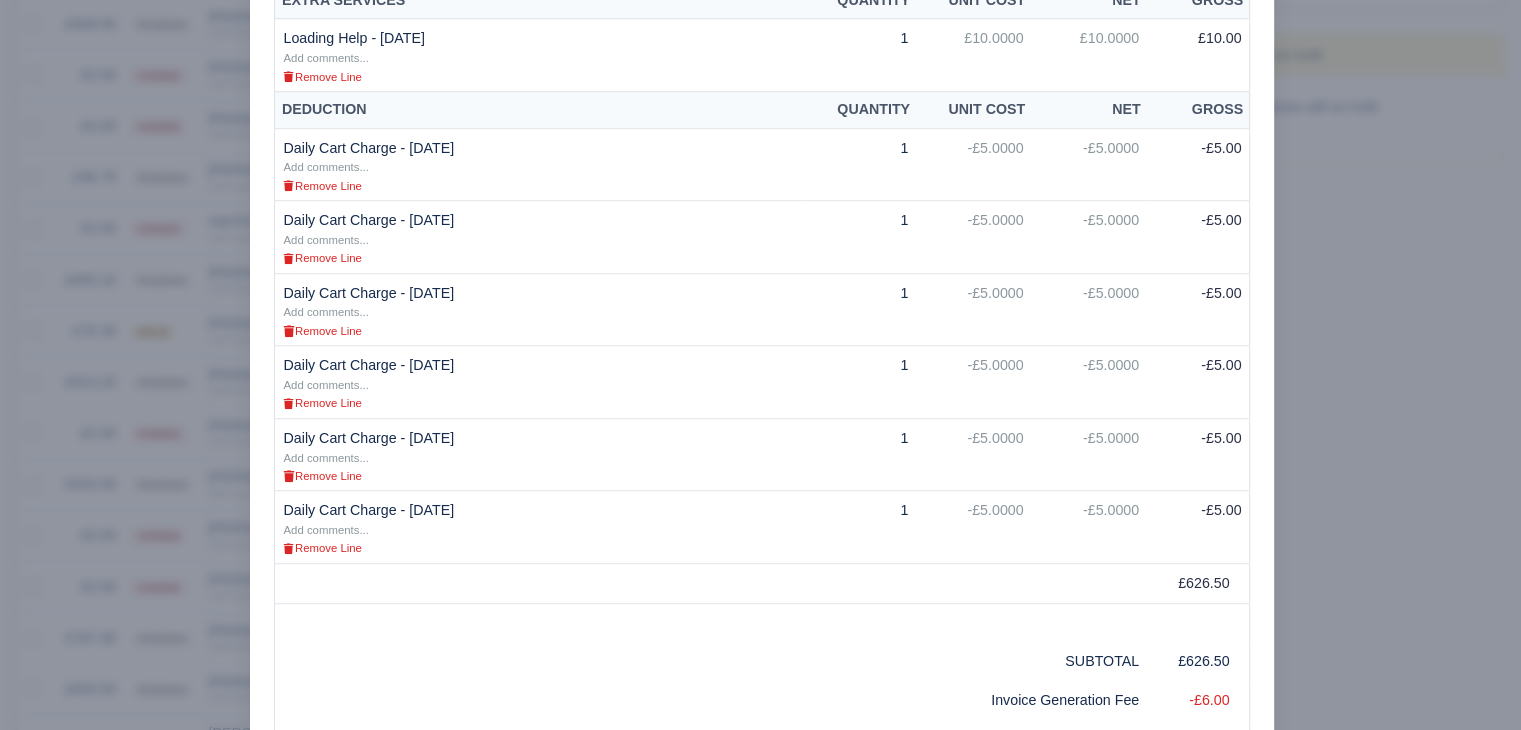 click at bounding box center (760, 365) 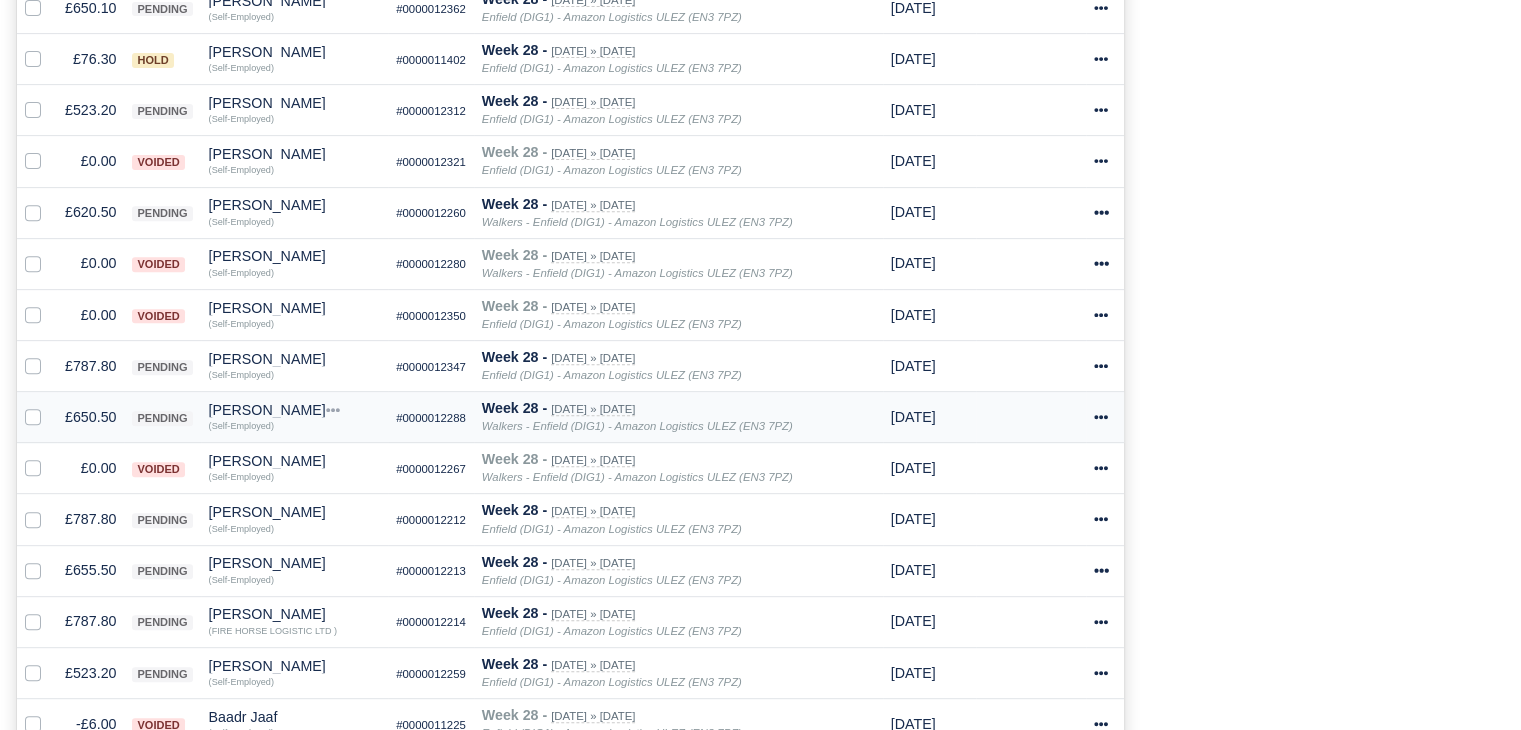 scroll, scrollTop: 900, scrollLeft: 0, axis: vertical 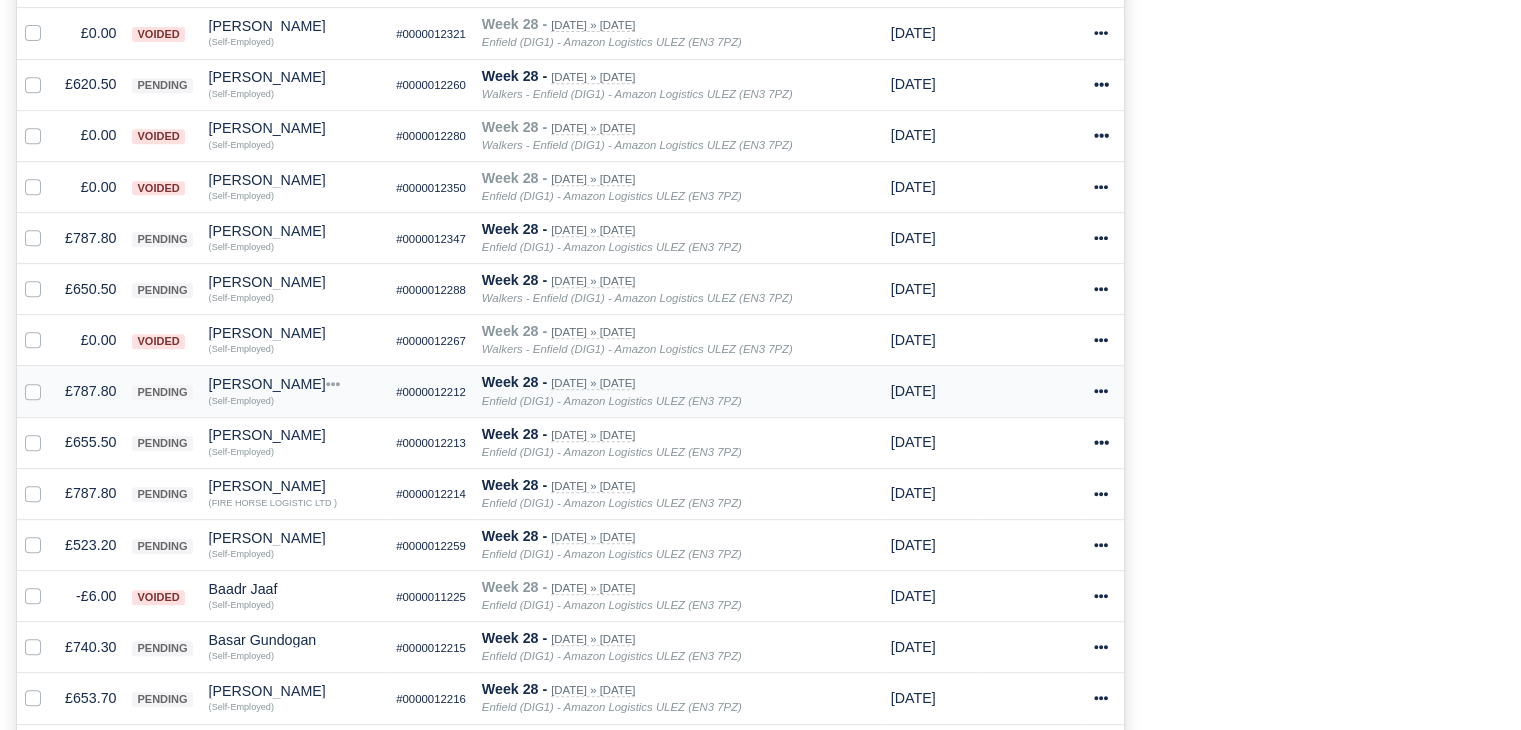 click on "£787.80" at bounding box center [90, 391] 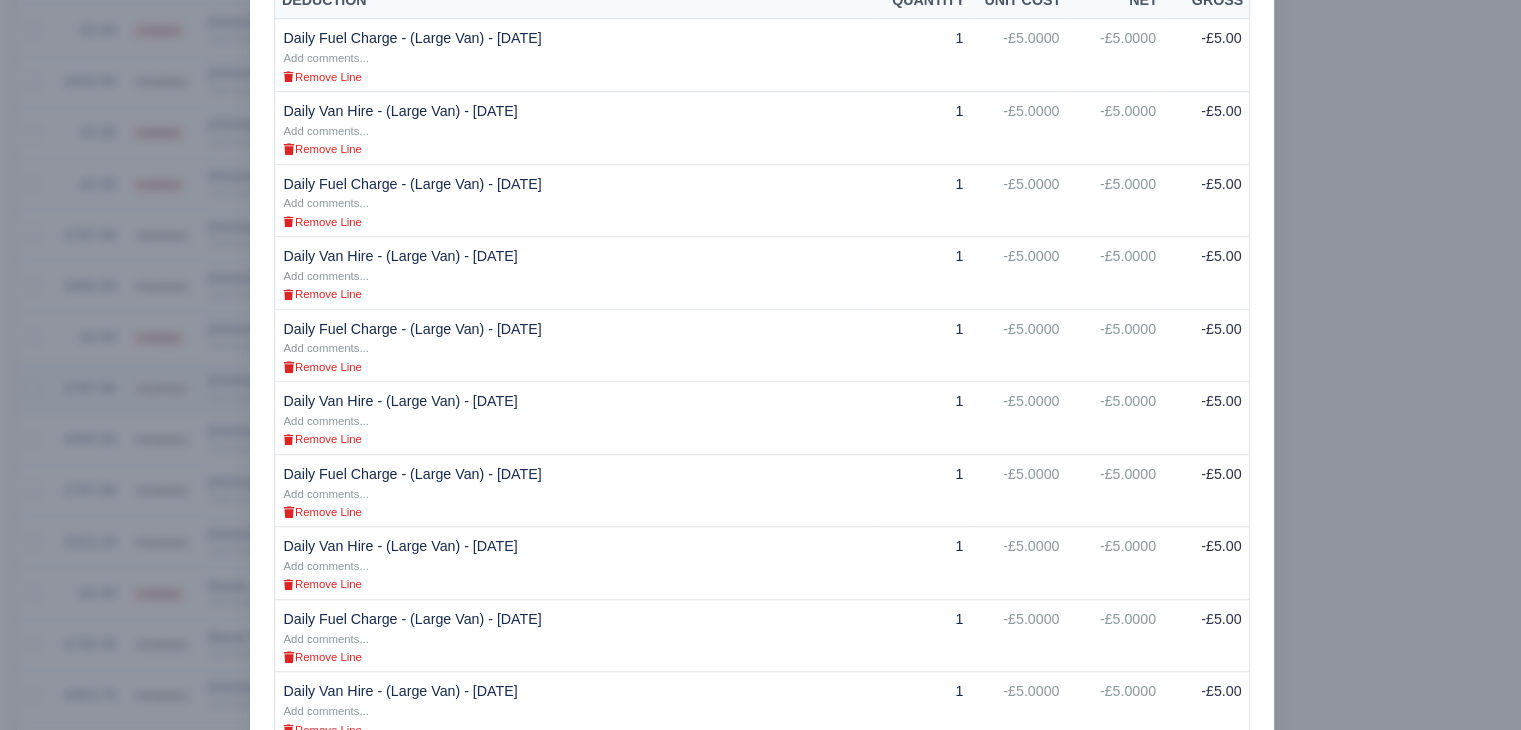 scroll, scrollTop: 897, scrollLeft: 0, axis: vertical 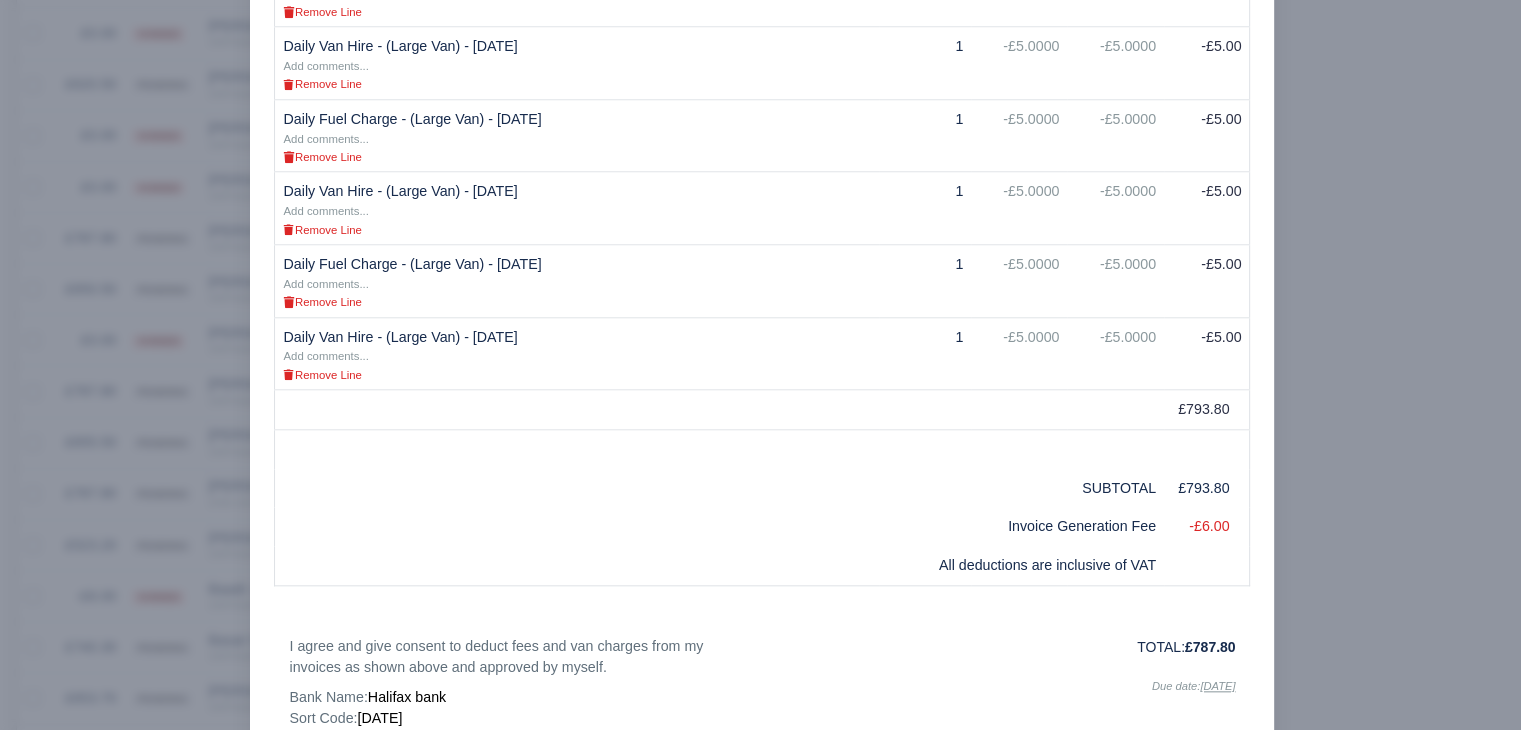 click at bounding box center (760, 365) 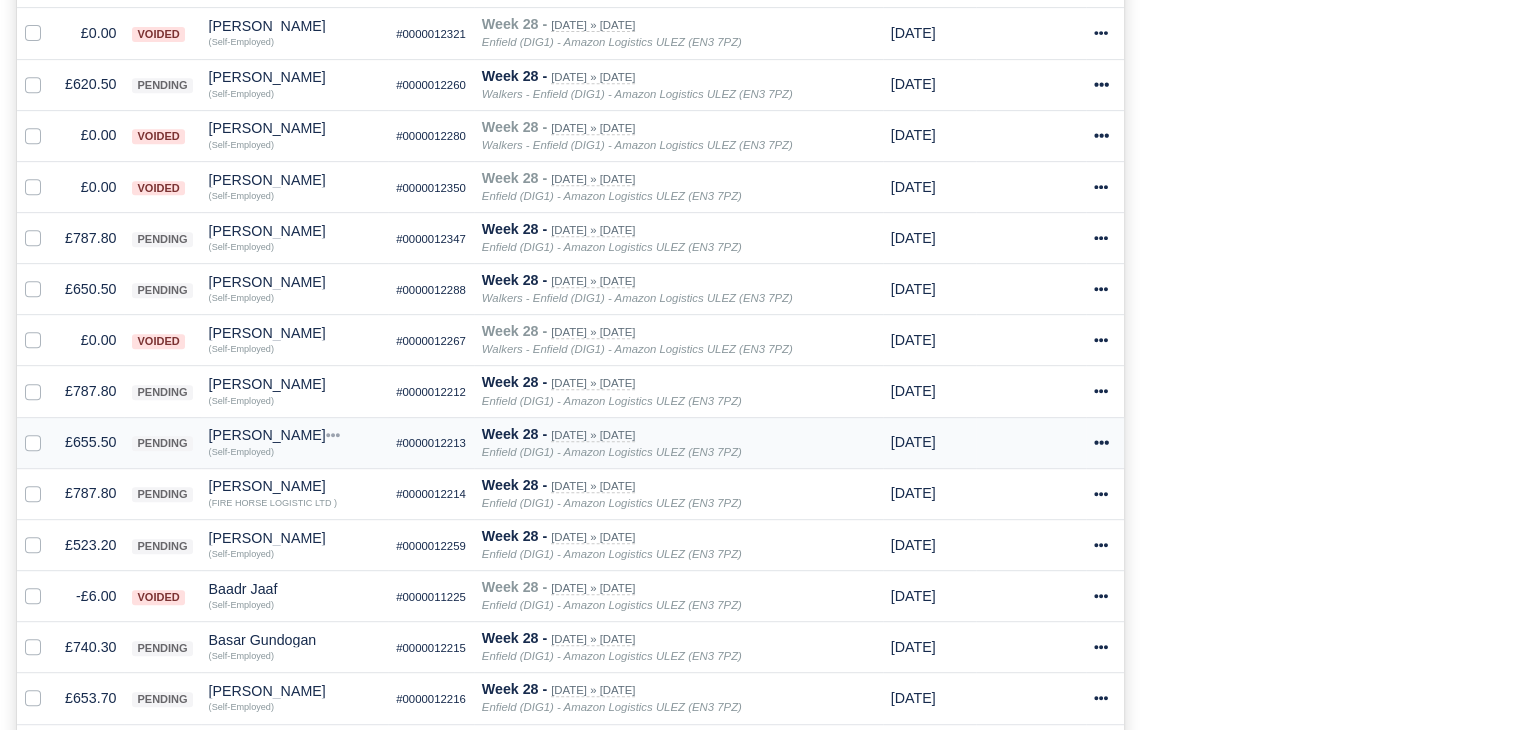 scroll, scrollTop: 1000, scrollLeft: 0, axis: vertical 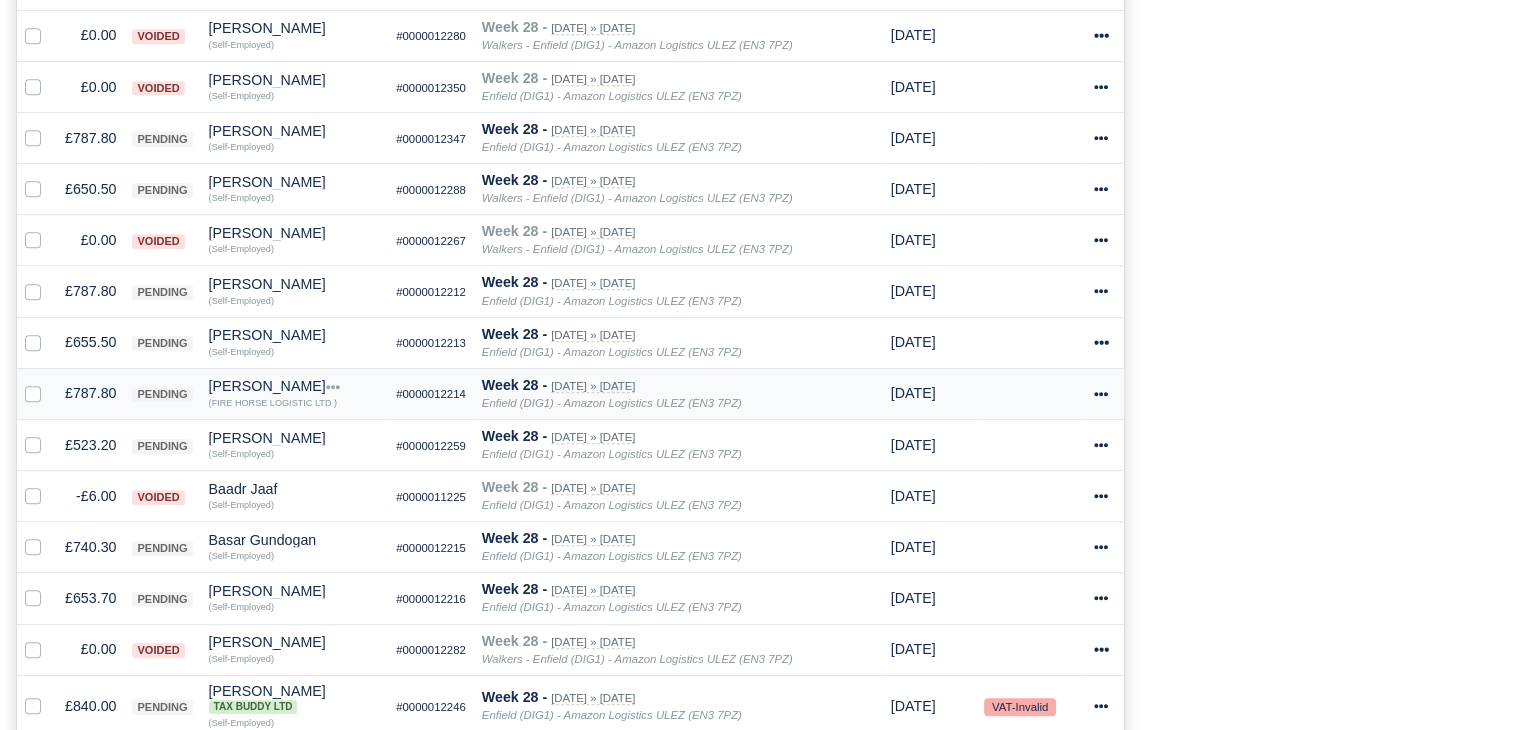 click on "£787.80" at bounding box center (90, 393) 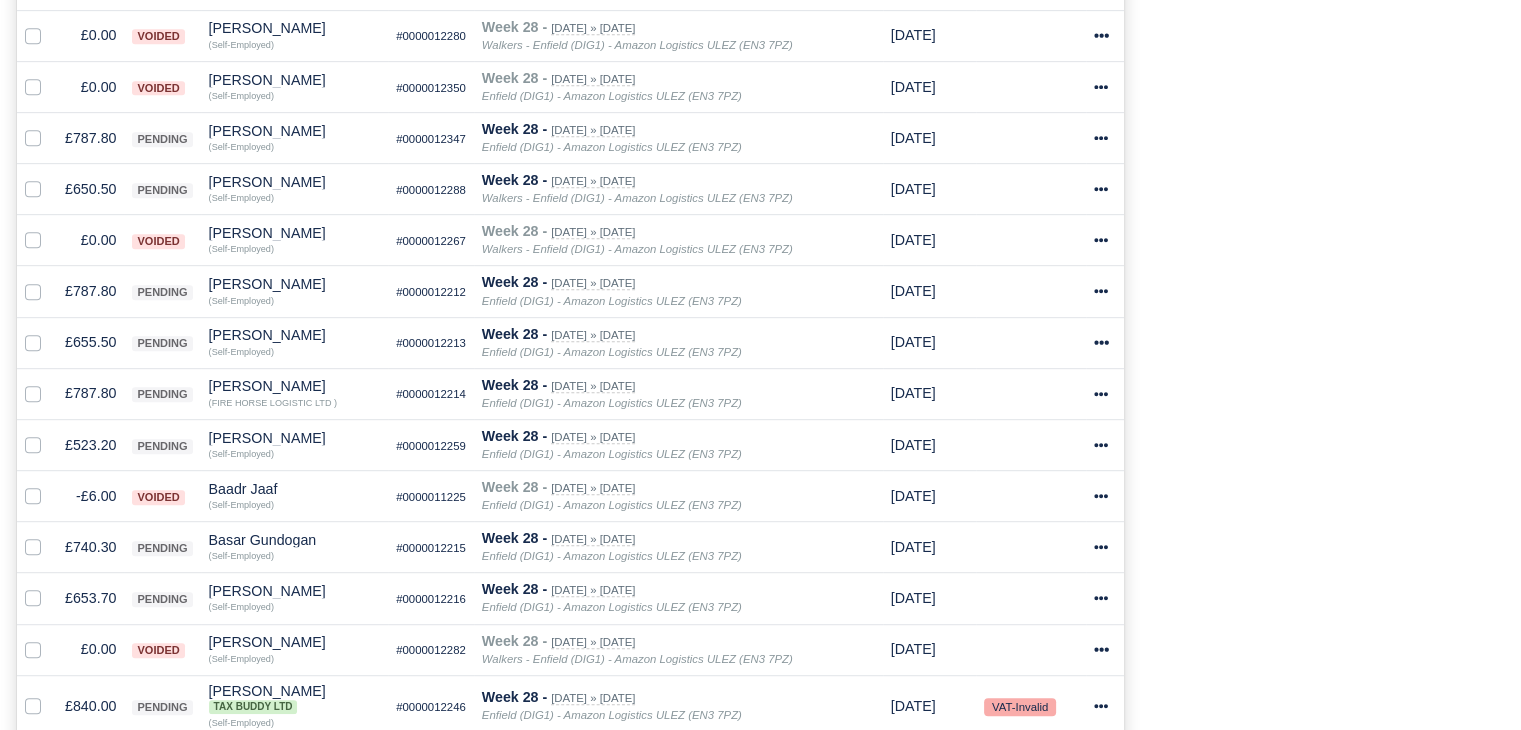 scroll, scrollTop: 997, scrollLeft: 0, axis: vertical 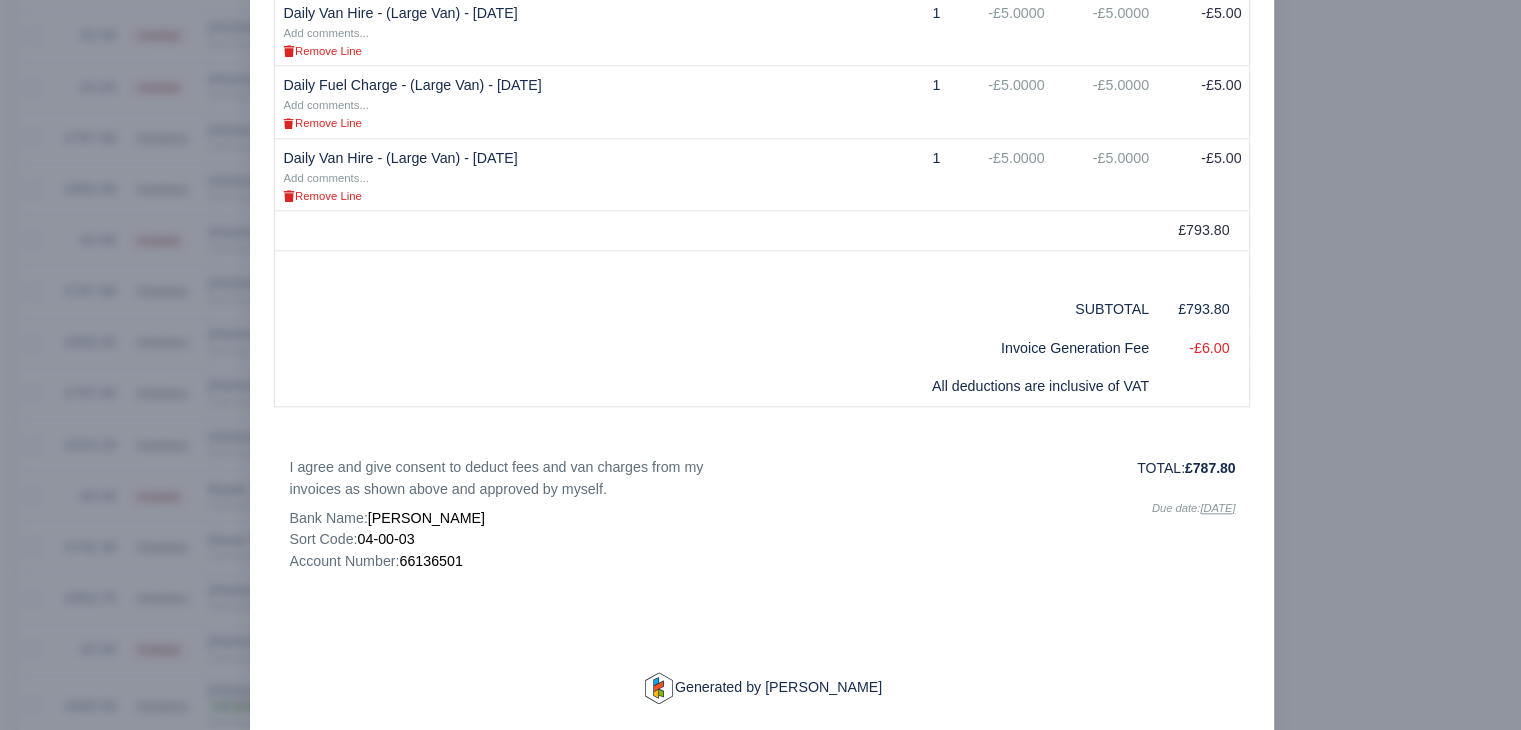 click at bounding box center (760, 365) 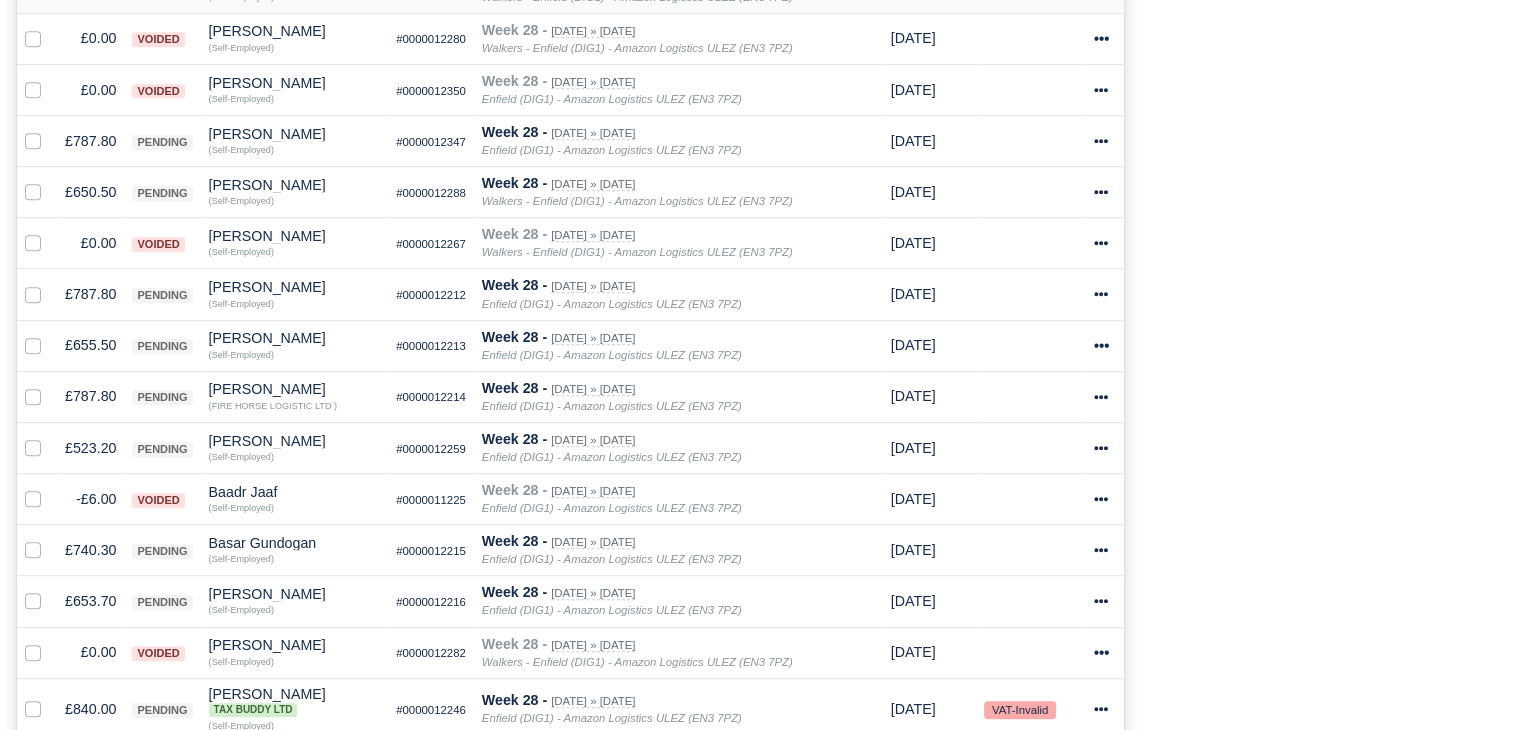 scroll, scrollTop: 1000, scrollLeft: 0, axis: vertical 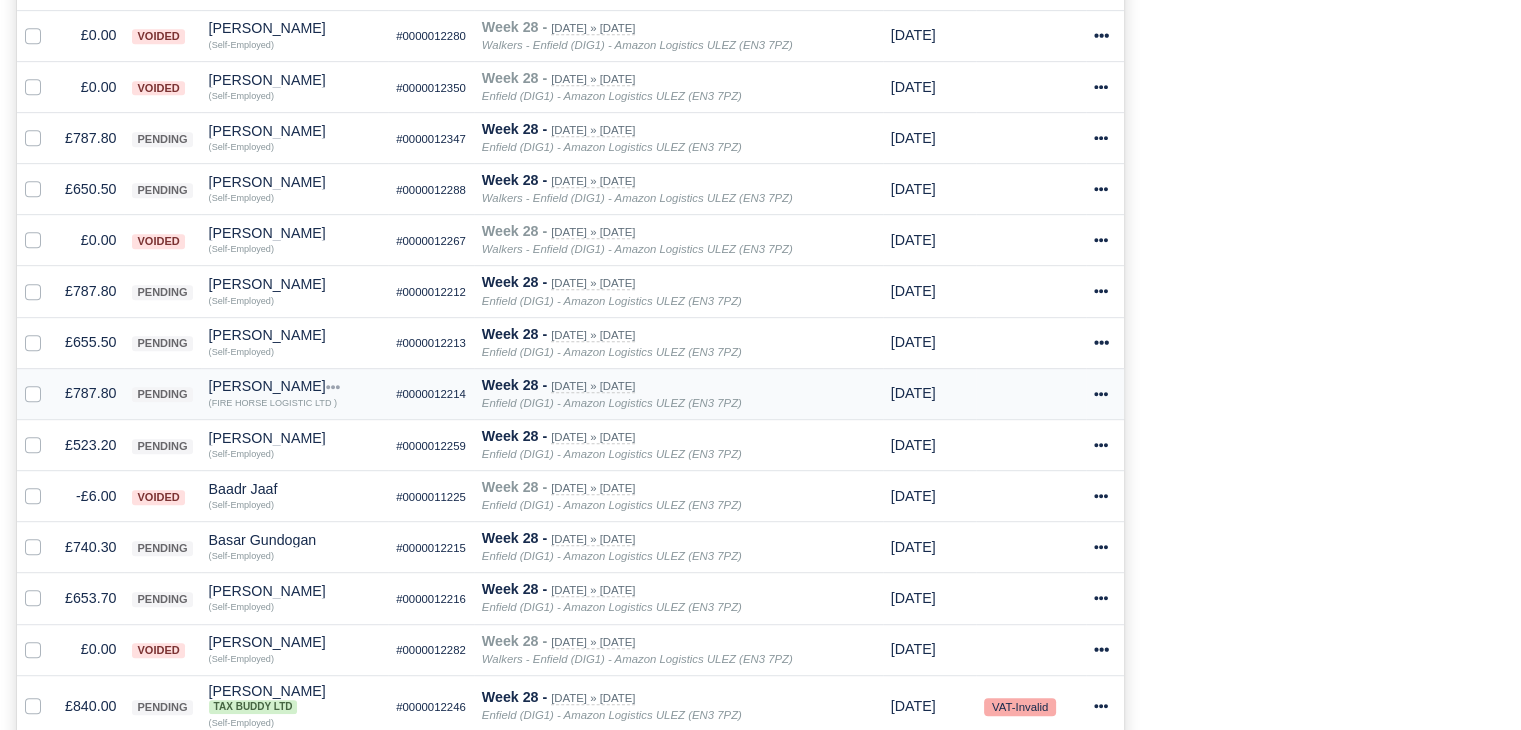 click on "£787.80" at bounding box center [90, 393] 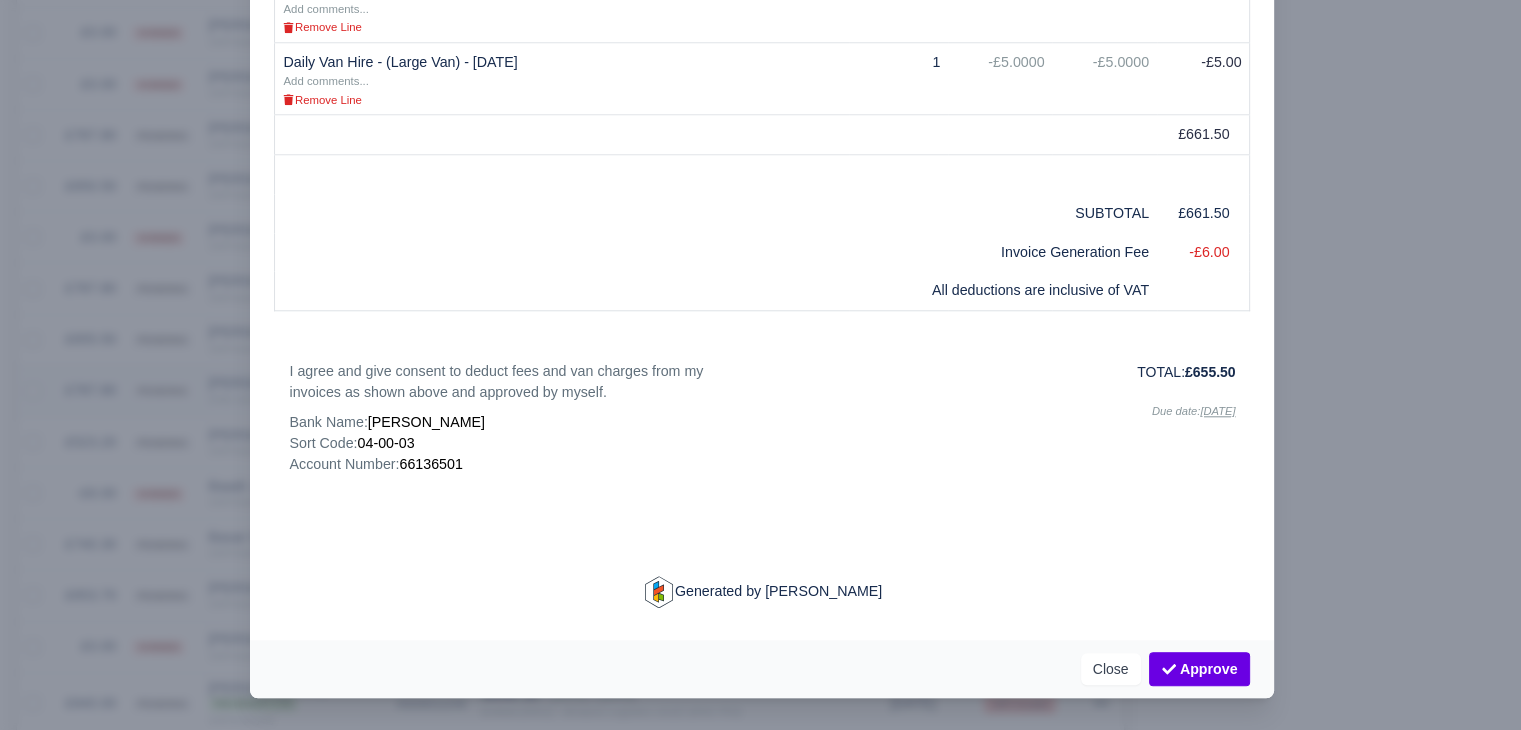 scroll, scrollTop: 997, scrollLeft: 0, axis: vertical 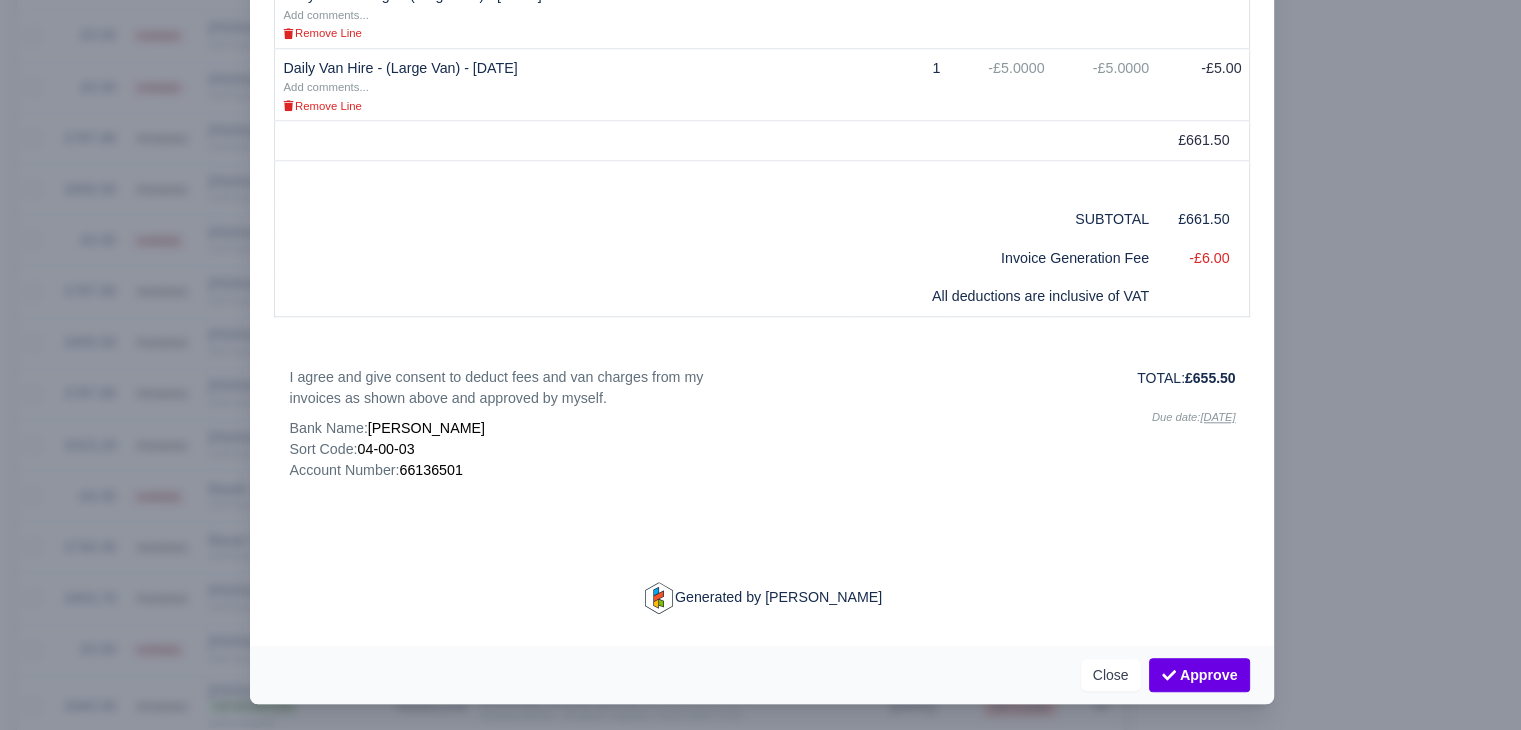 click at bounding box center (760, 365) 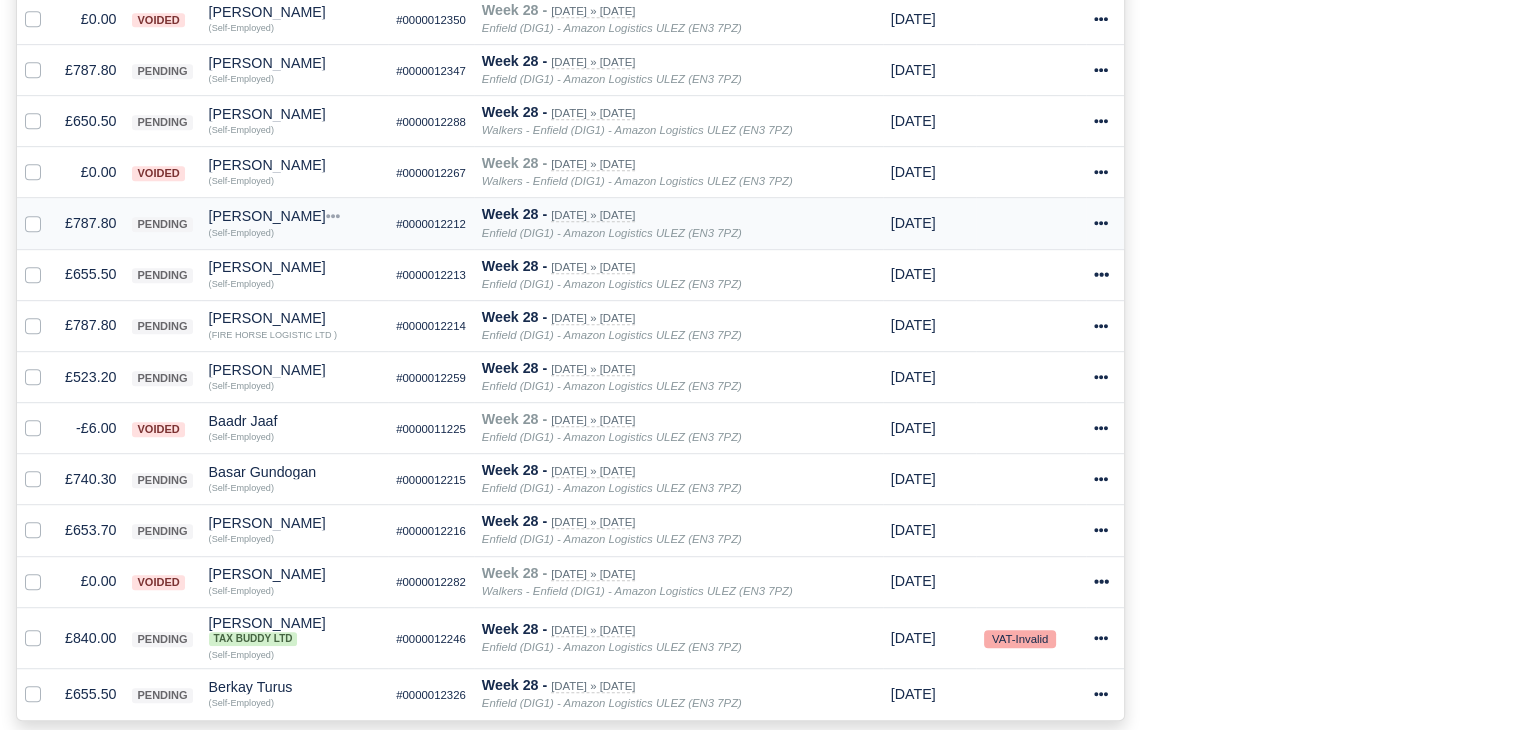 scroll, scrollTop: 1100, scrollLeft: 0, axis: vertical 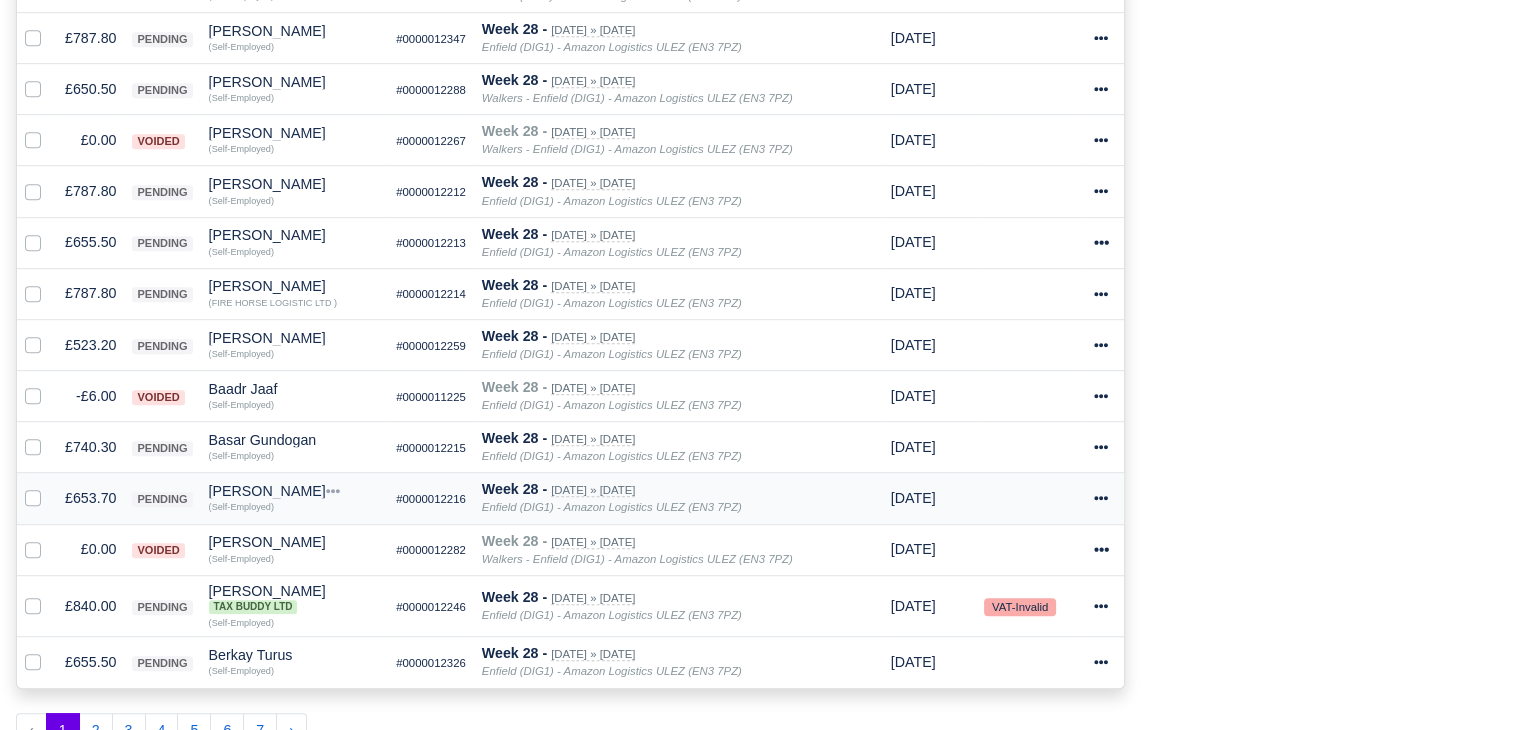 click on "£653.70" at bounding box center (90, 498) 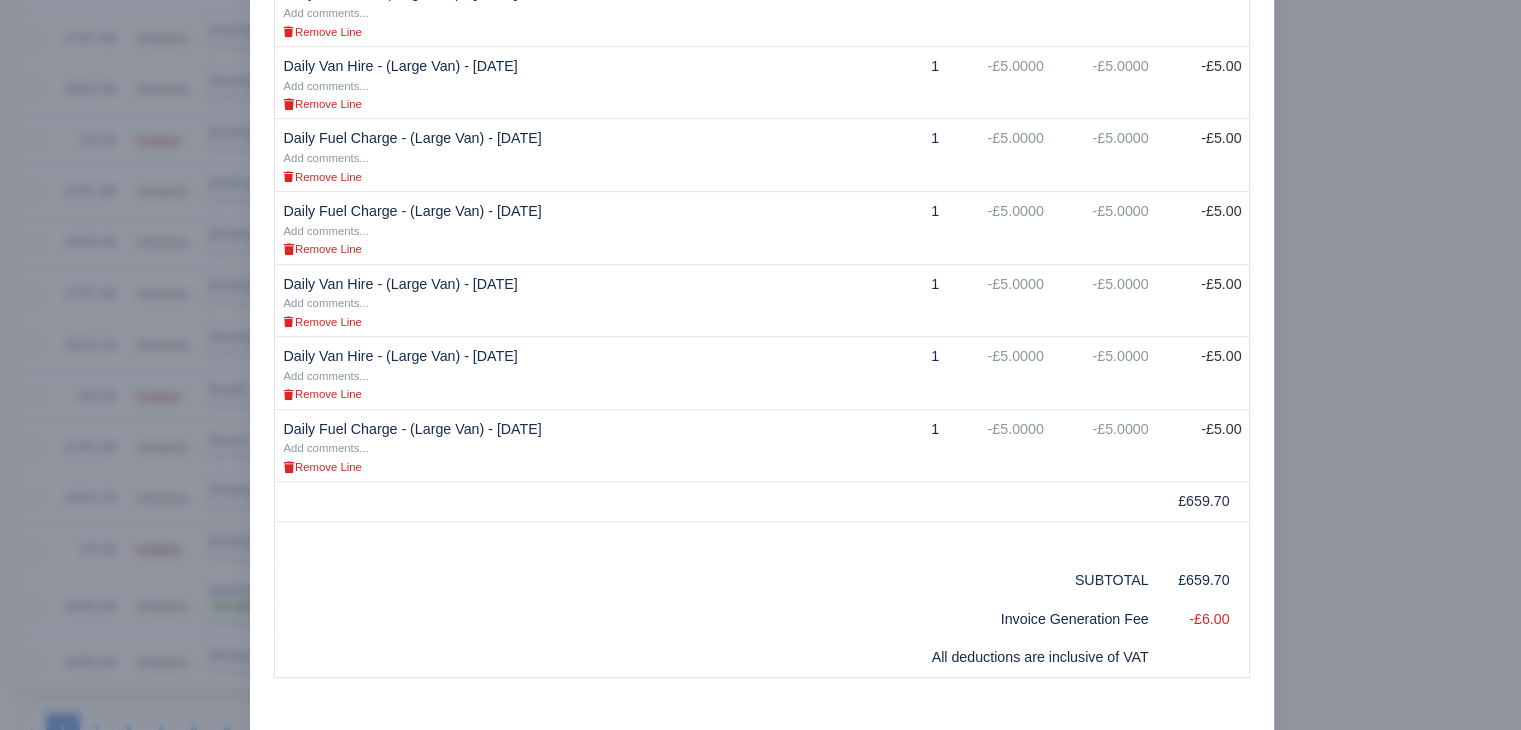 scroll, scrollTop: 1600, scrollLeft: 0, axis: vertical 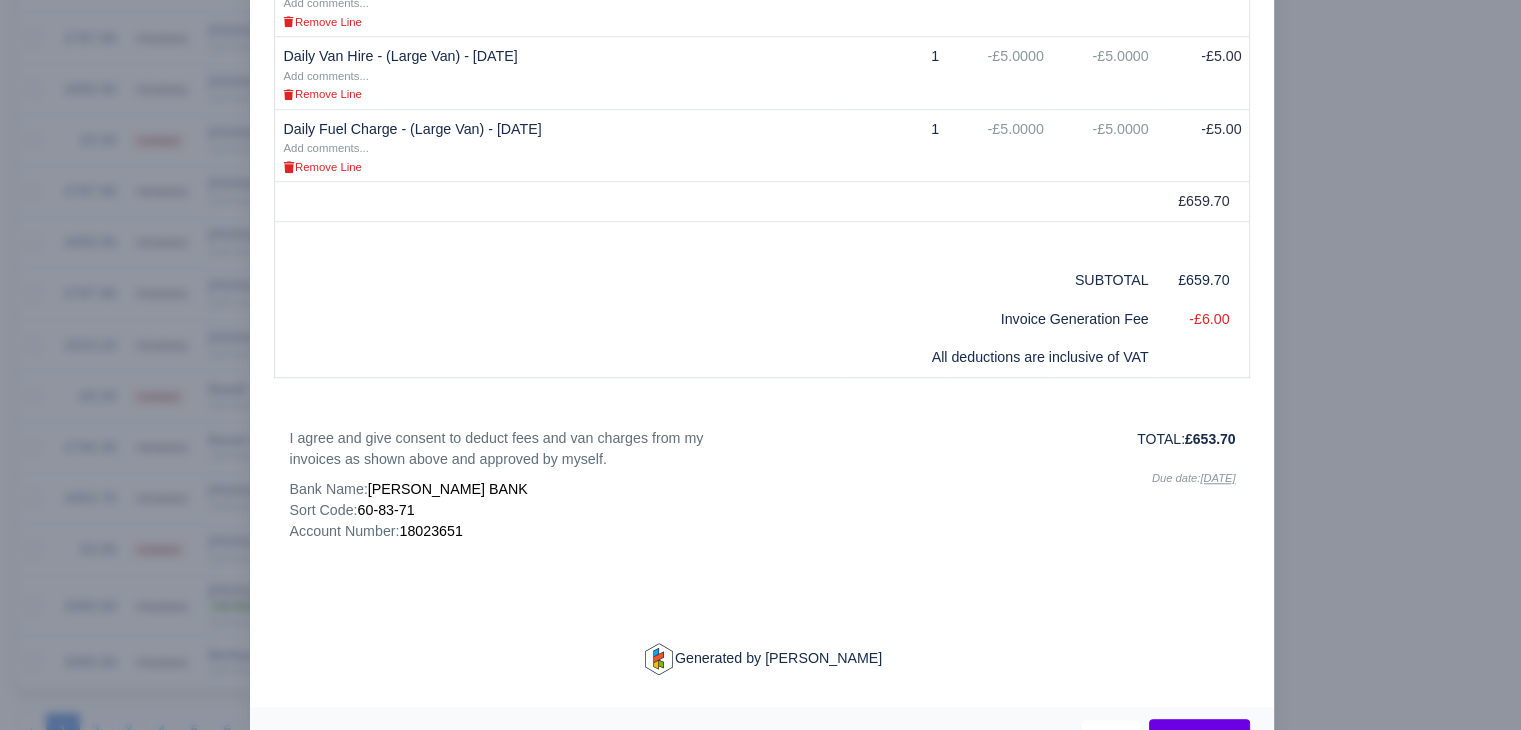 click at bounding box center [760, 365] 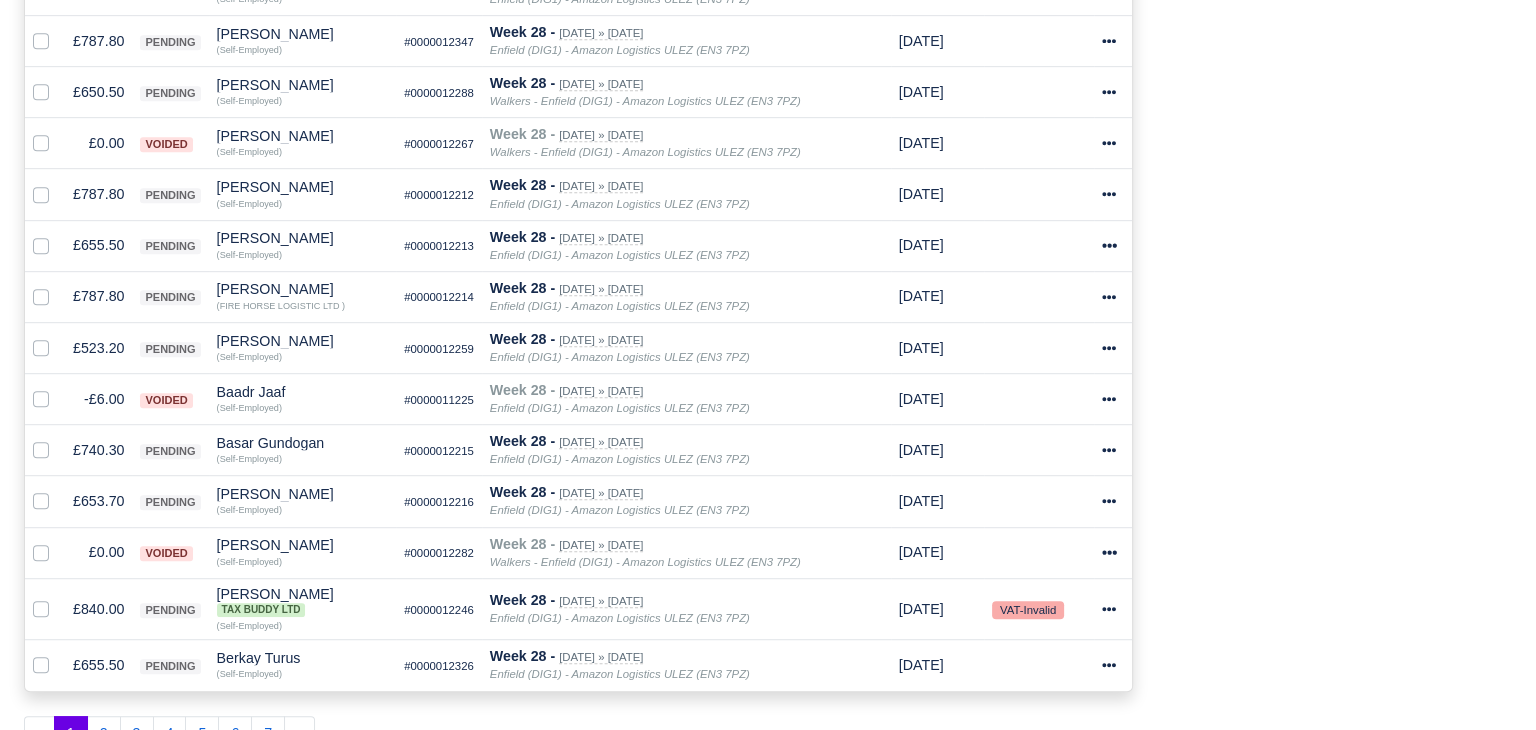 scroll, scrollTop: 1100, scrollLeft: 0, axis: vertical 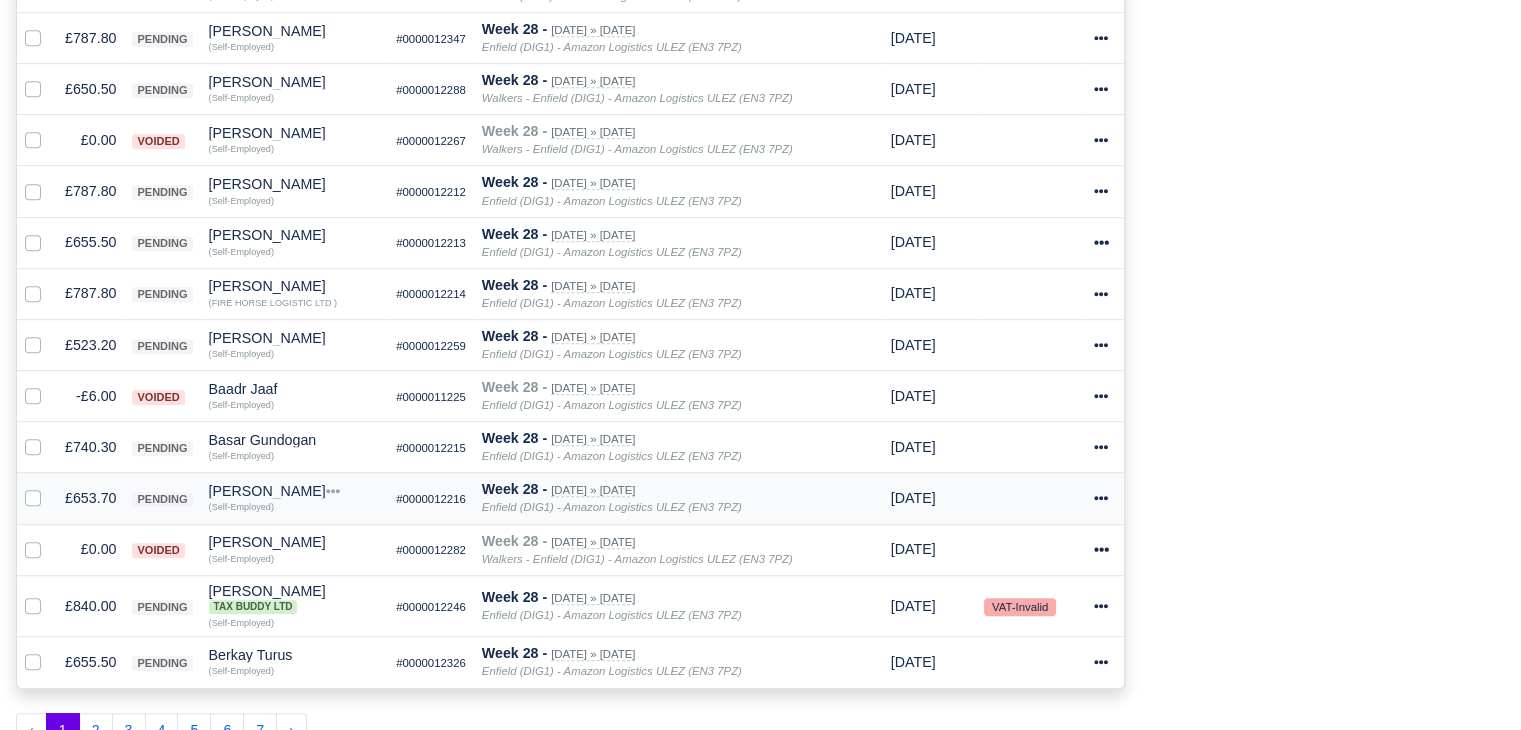 click on "BEKTAS KARA
Quick Actions
Other Invoices
Wallet
(Self-Employed)" at bounding box center (295, 498) 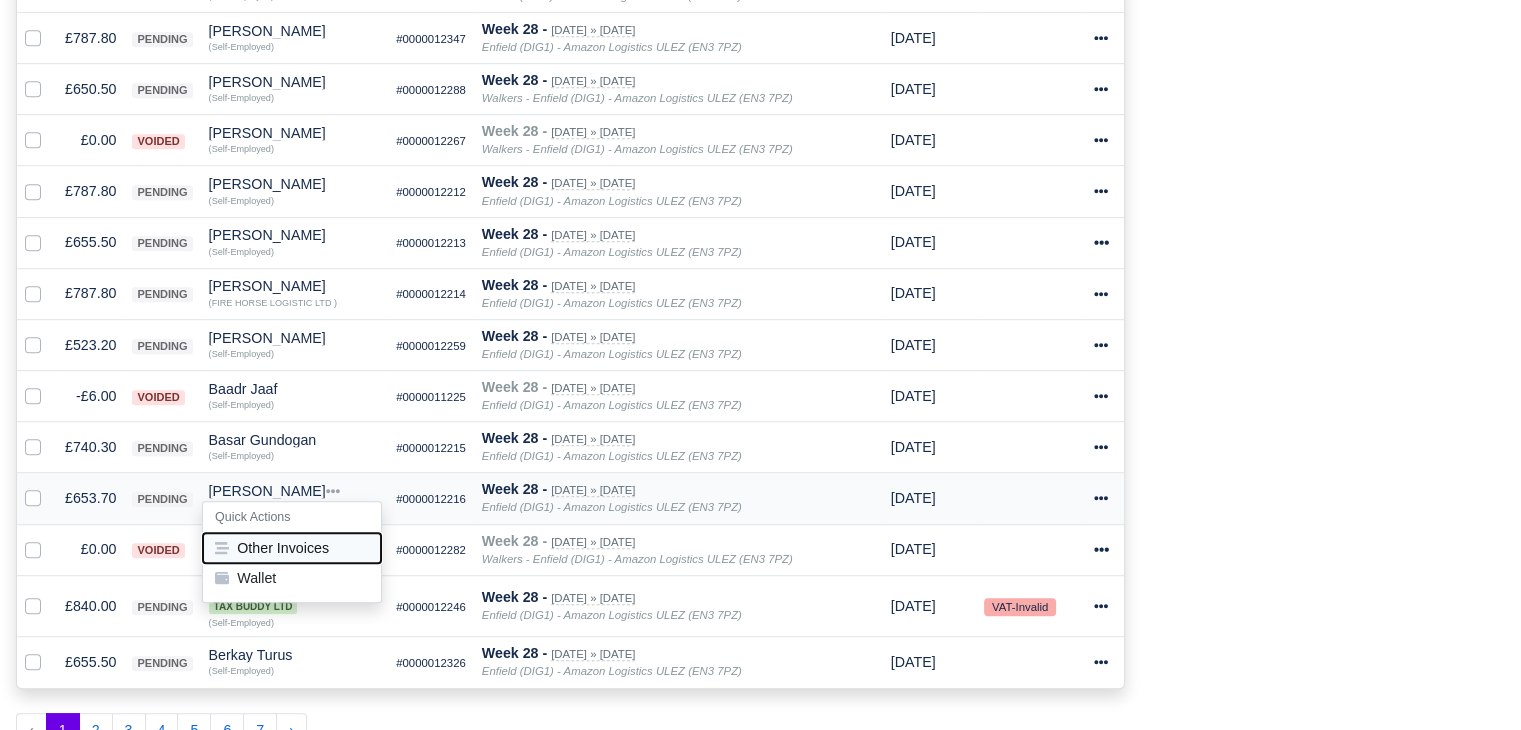 click on "Other Invoices" at bounding box center (292, 548) 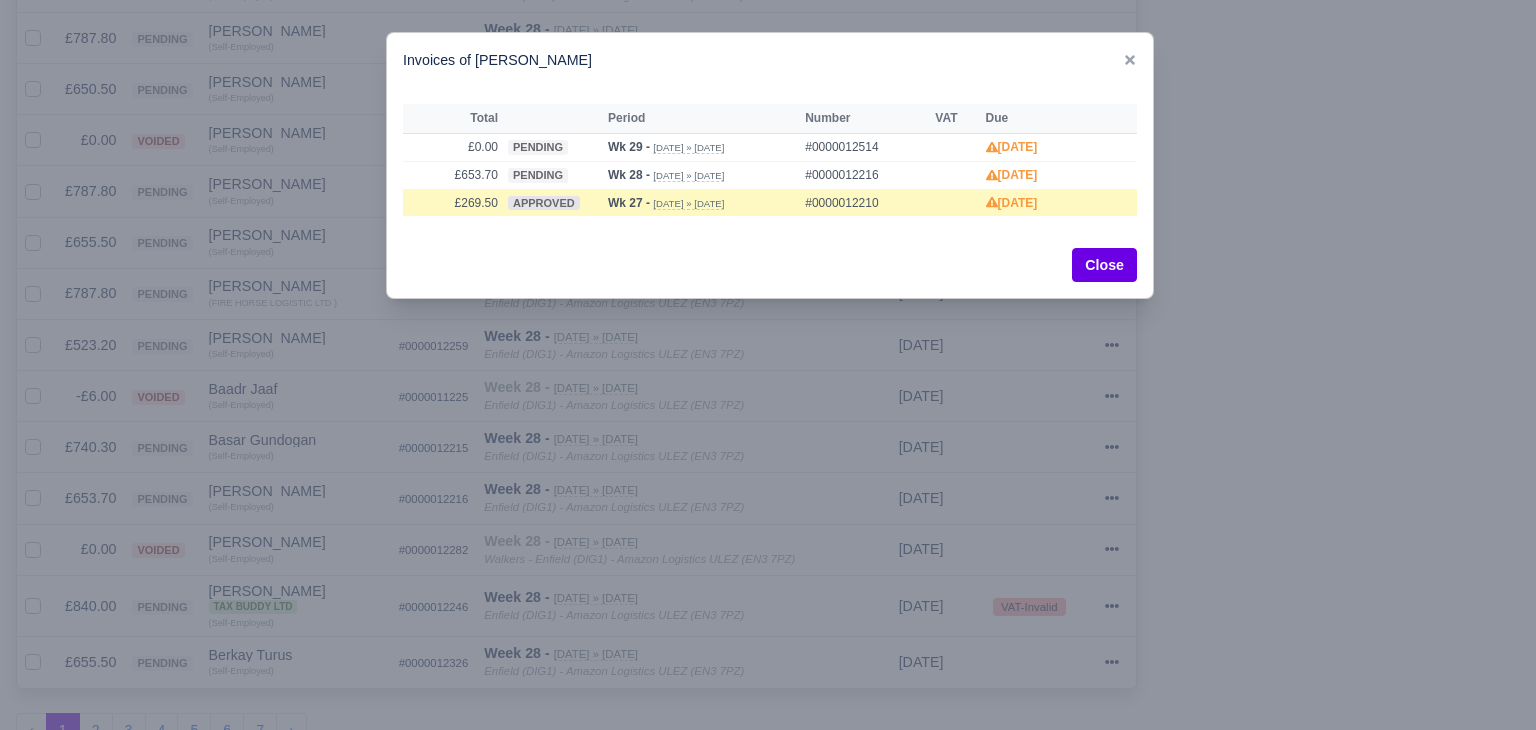 click on "Total
Period
Number
VAT
Due
£0.00
pending
Wk 29 -
Jul 13, 2025 » Jul 19, 2025
#0000012514
Aug 2, 2025
£653.70
pending
Wk 28 - #0000012216" at bounding box center (770, 160) 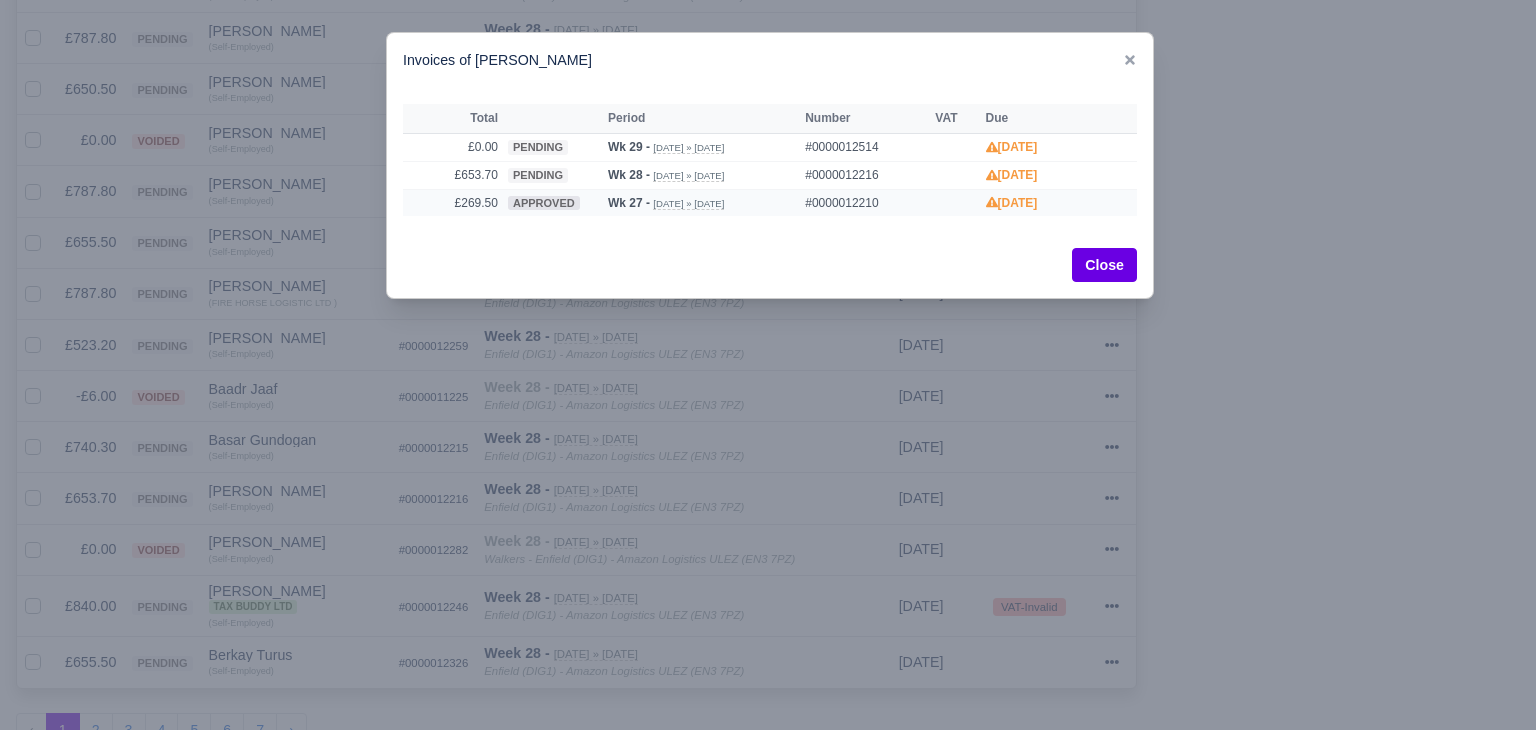 click on "approved" at bounding box center (544, 203) 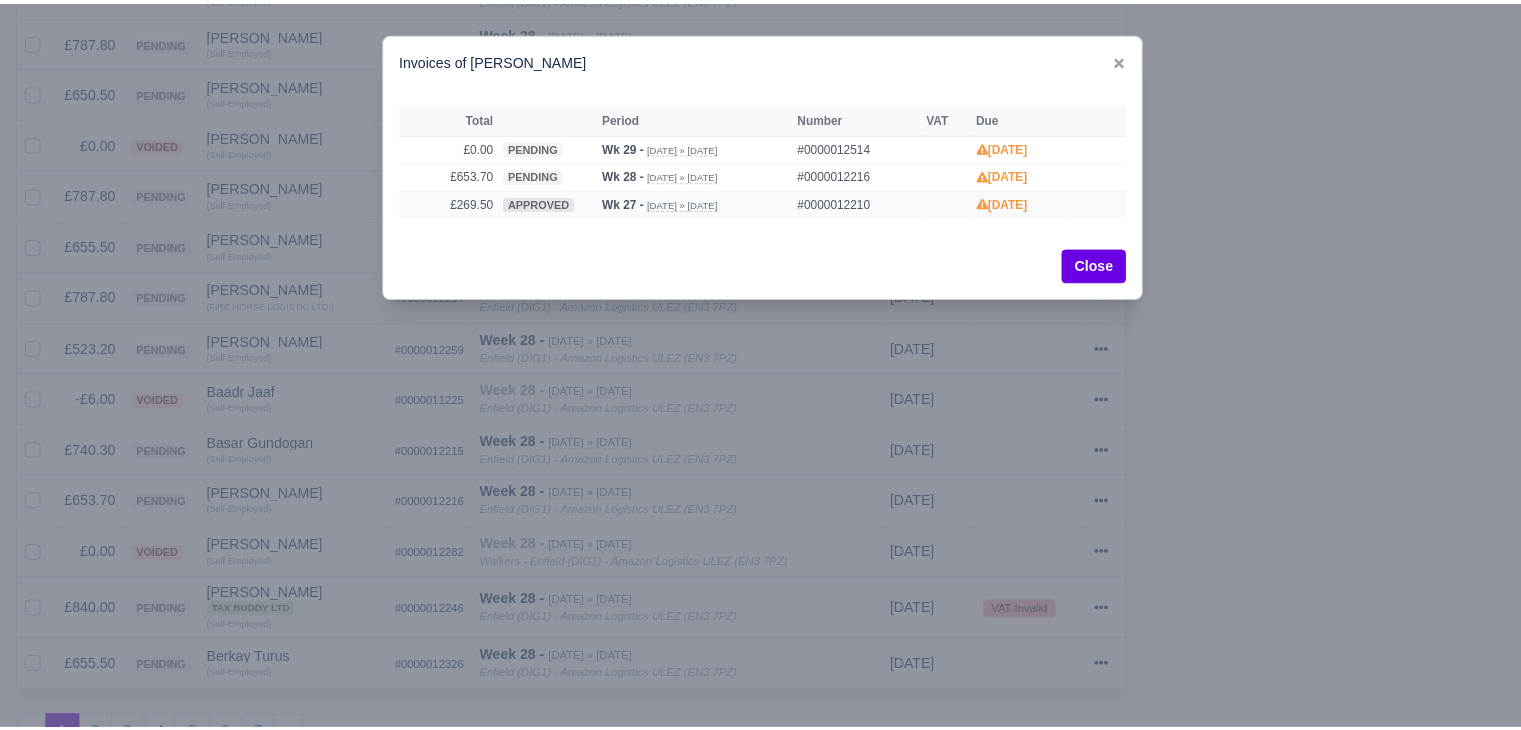 scroll, scrollTop: 616, scrollLeft: 0, axis: vertical 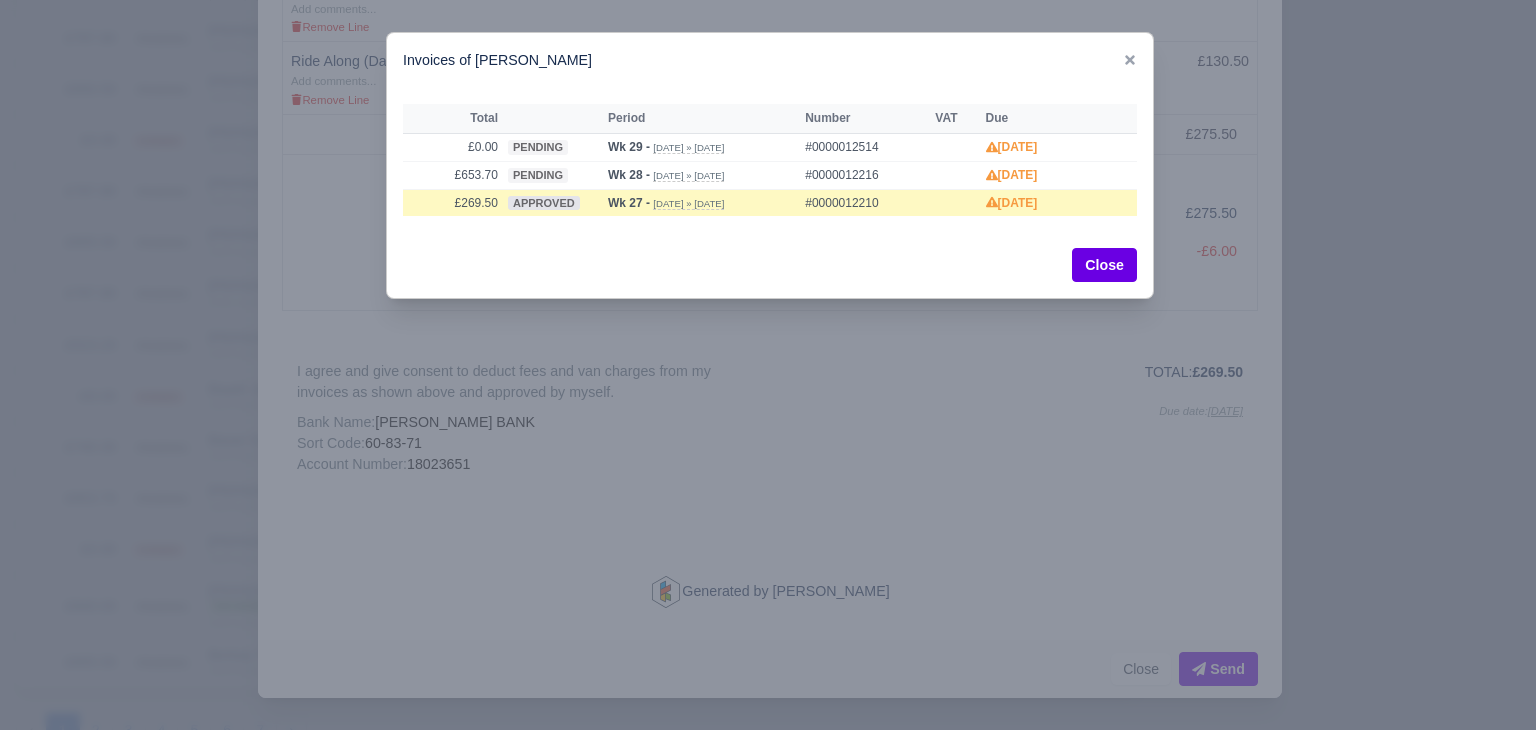 click at bounding box center [768, 365] 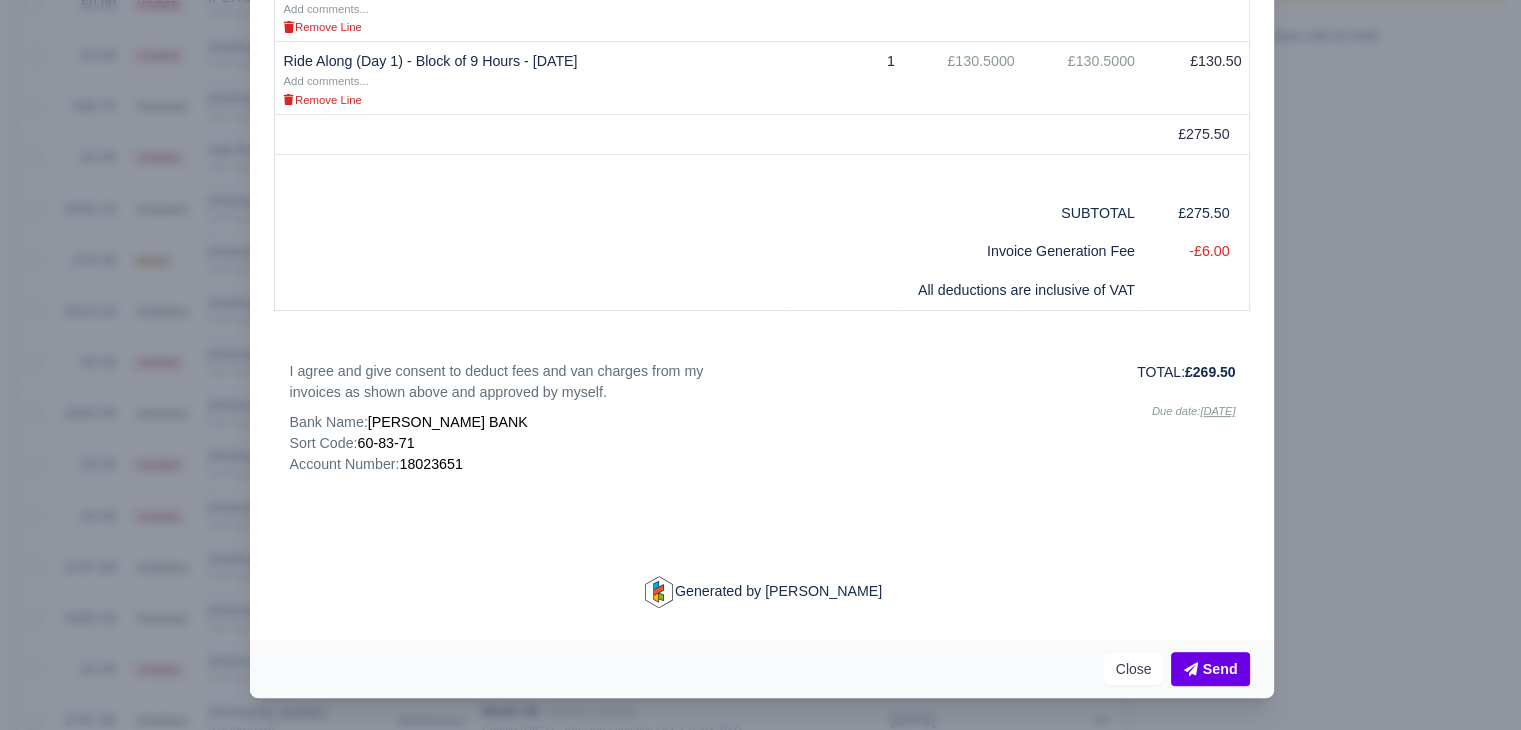scroll, scrollTop: 597, scrollLeft: 0, axis: vertical 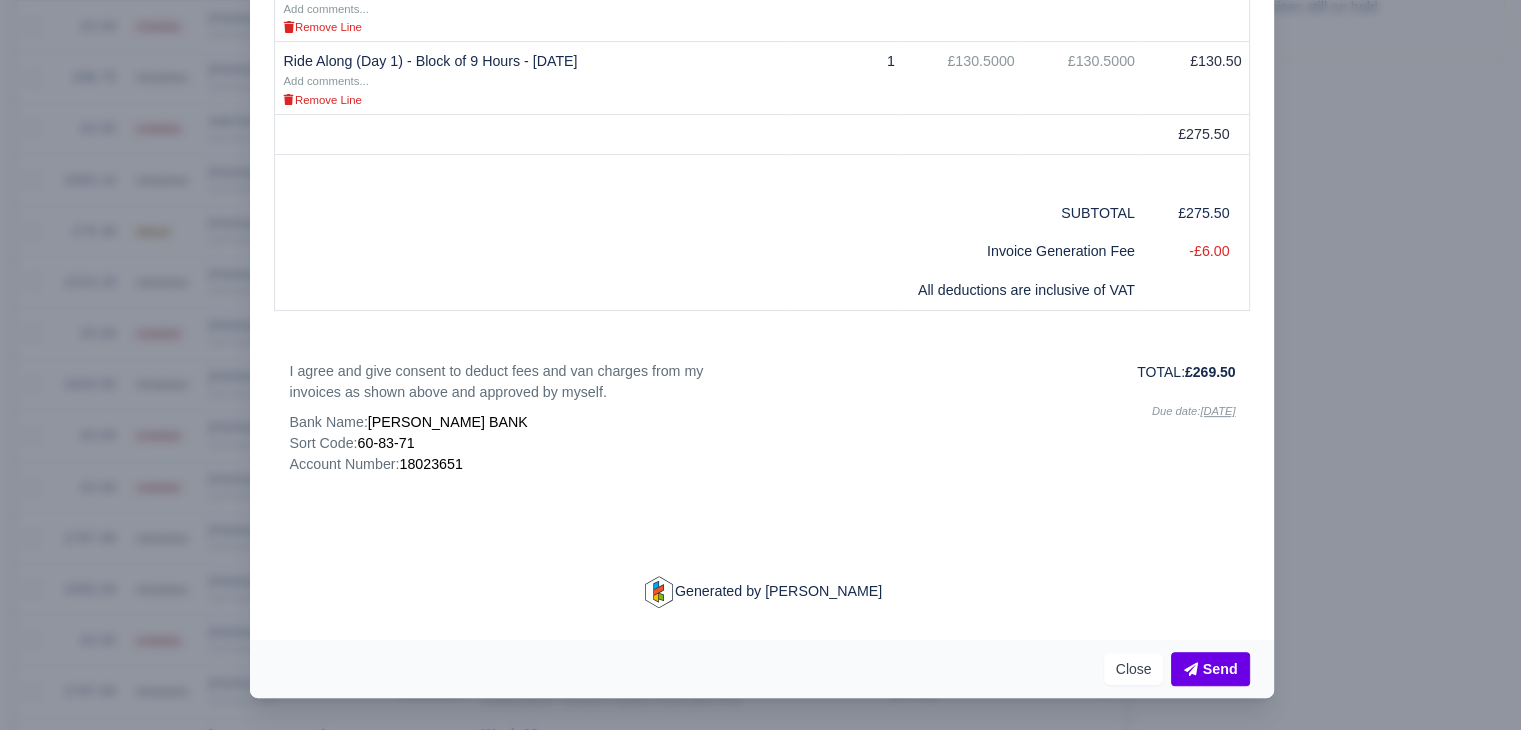 click on "Invoice Generation Fee" at bounding box center (709, 251) 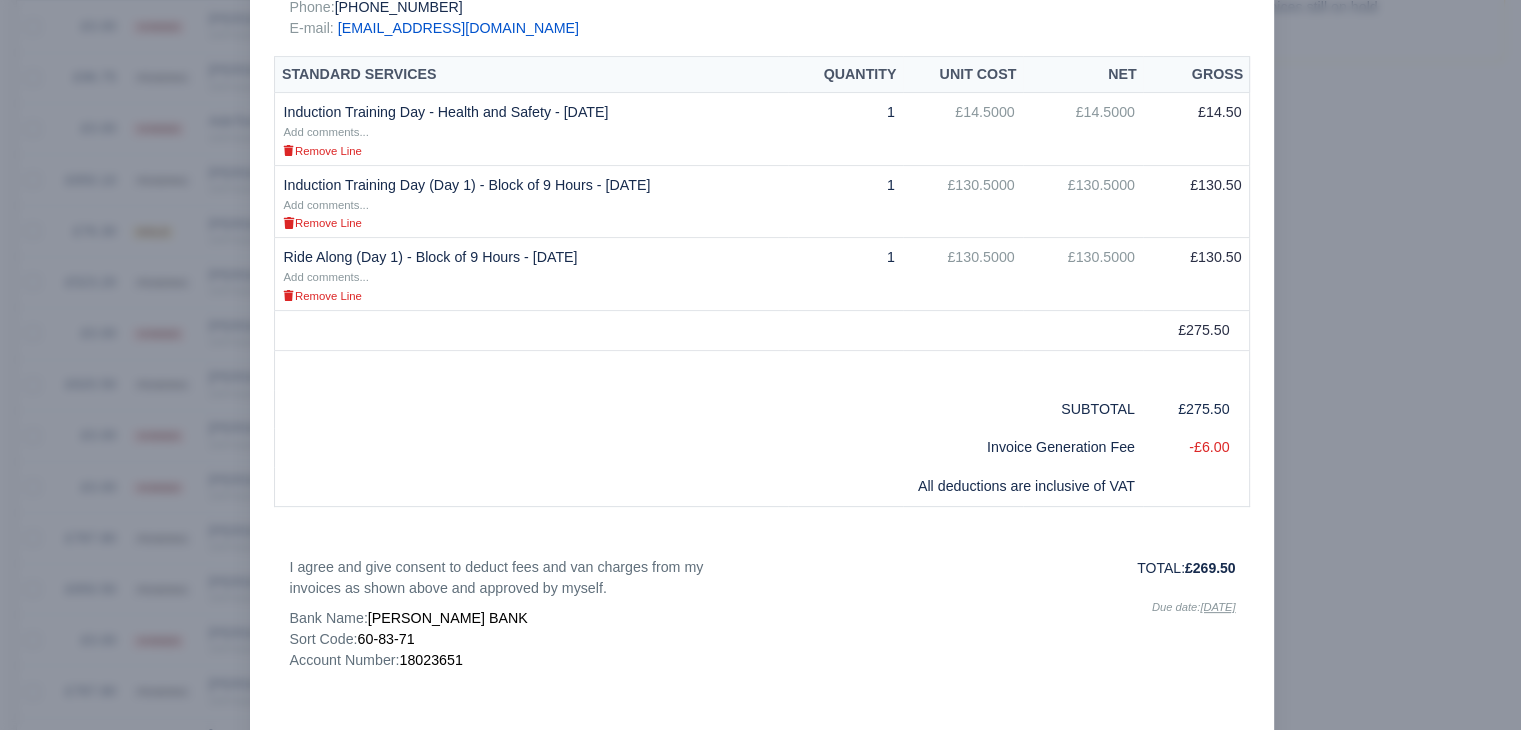 scroll, scrollTop: 216, scrollLeft: 0, axis: vertical 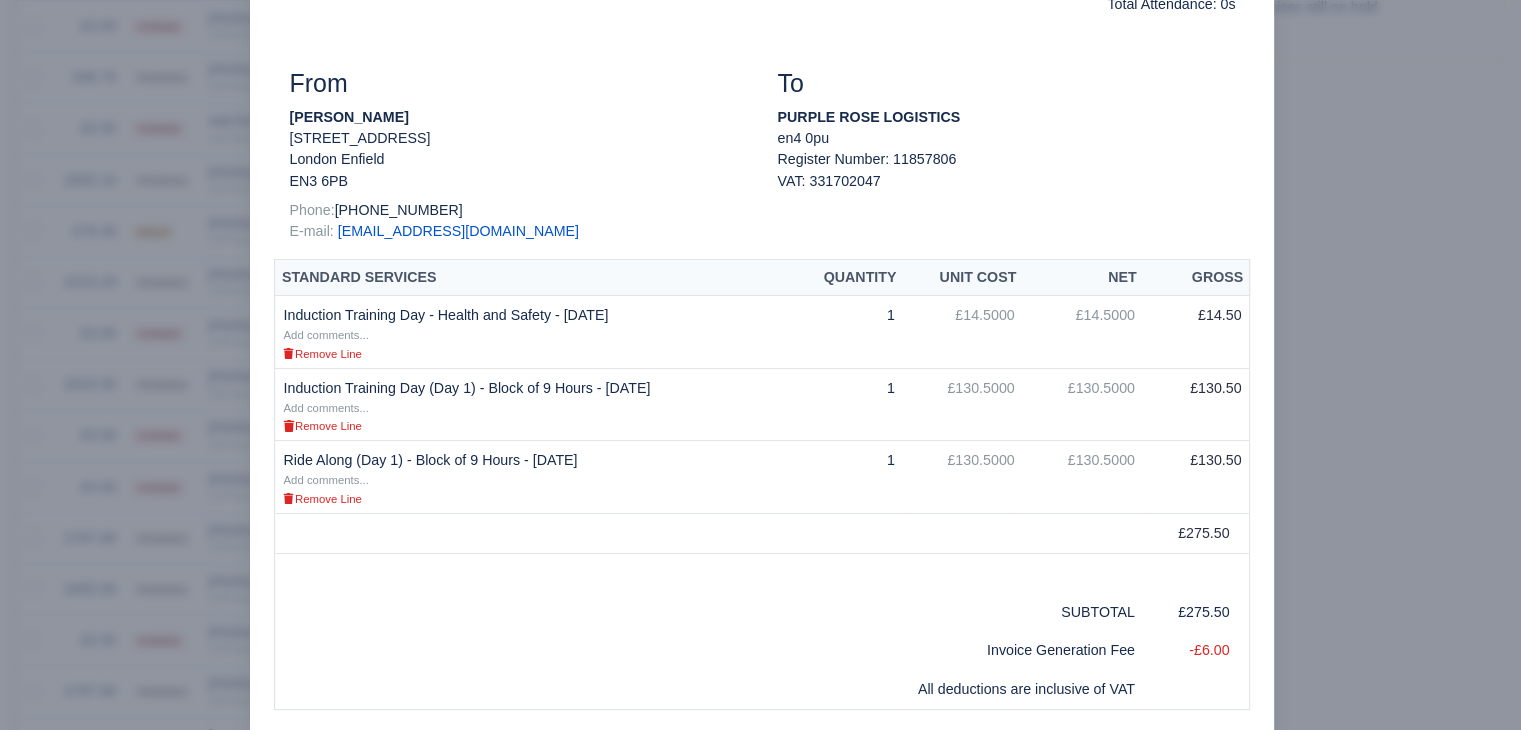 click at bounding box center (760, 365) 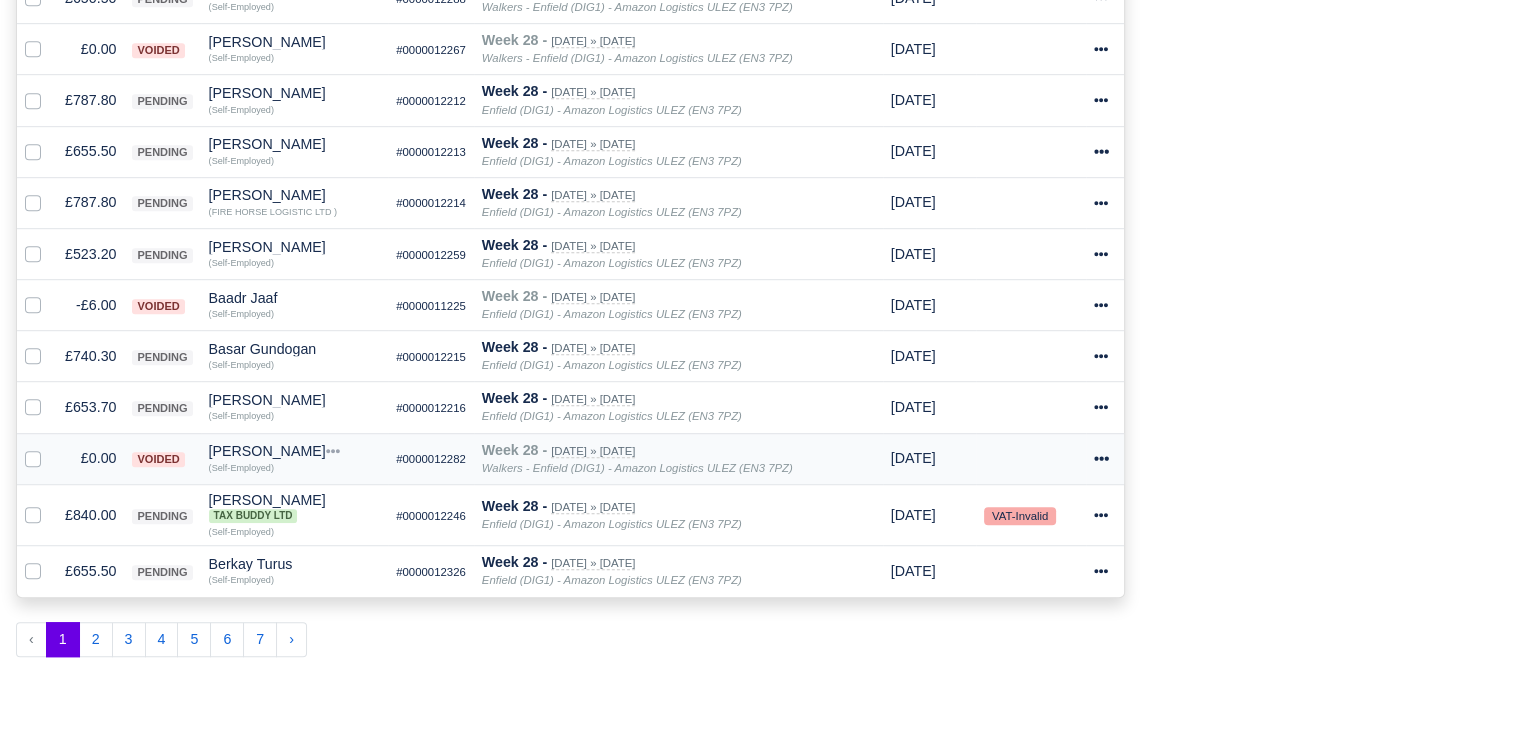 scroll, scrollTop: 1310, scrollLeft: 0, axis: vertical 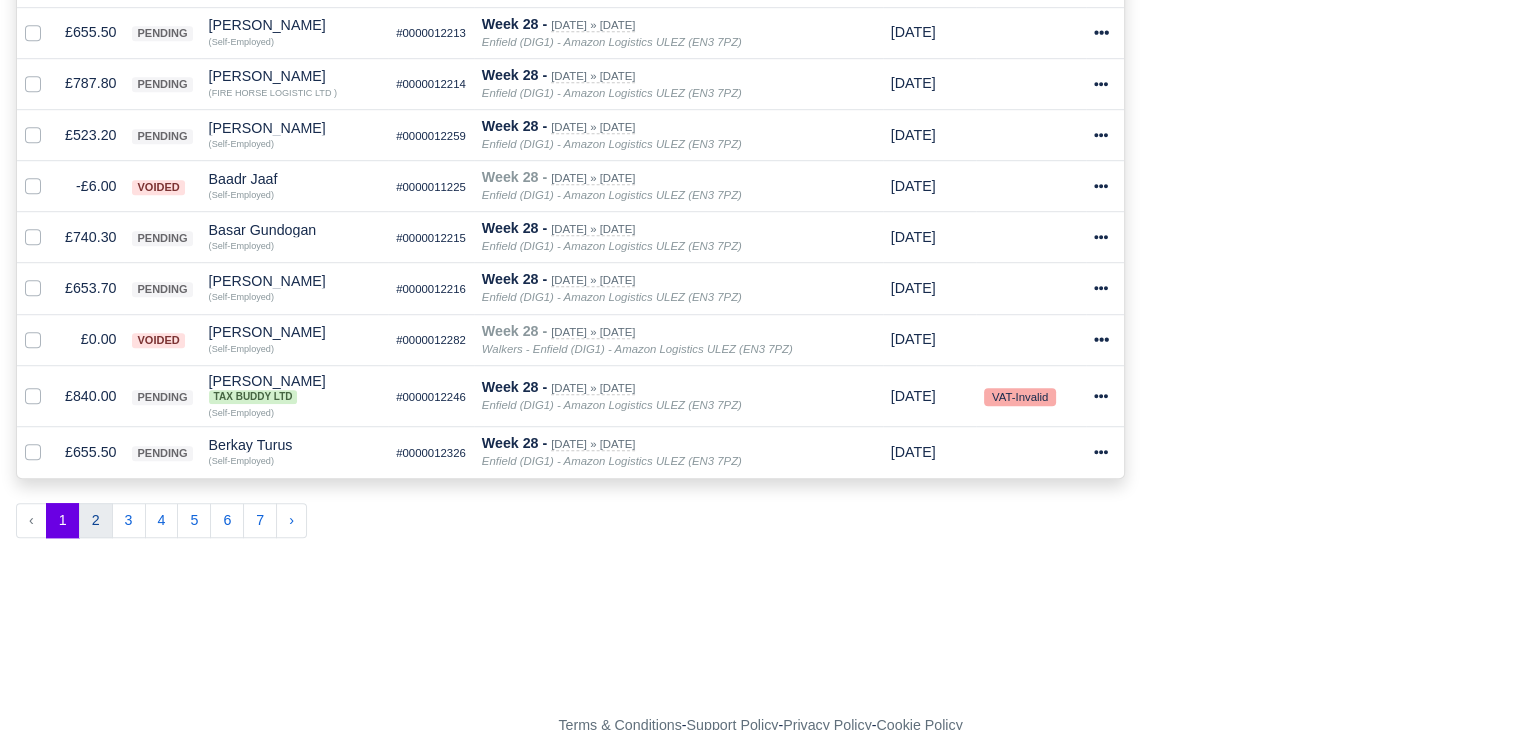 click on "2" at bounding box center (96, 521) 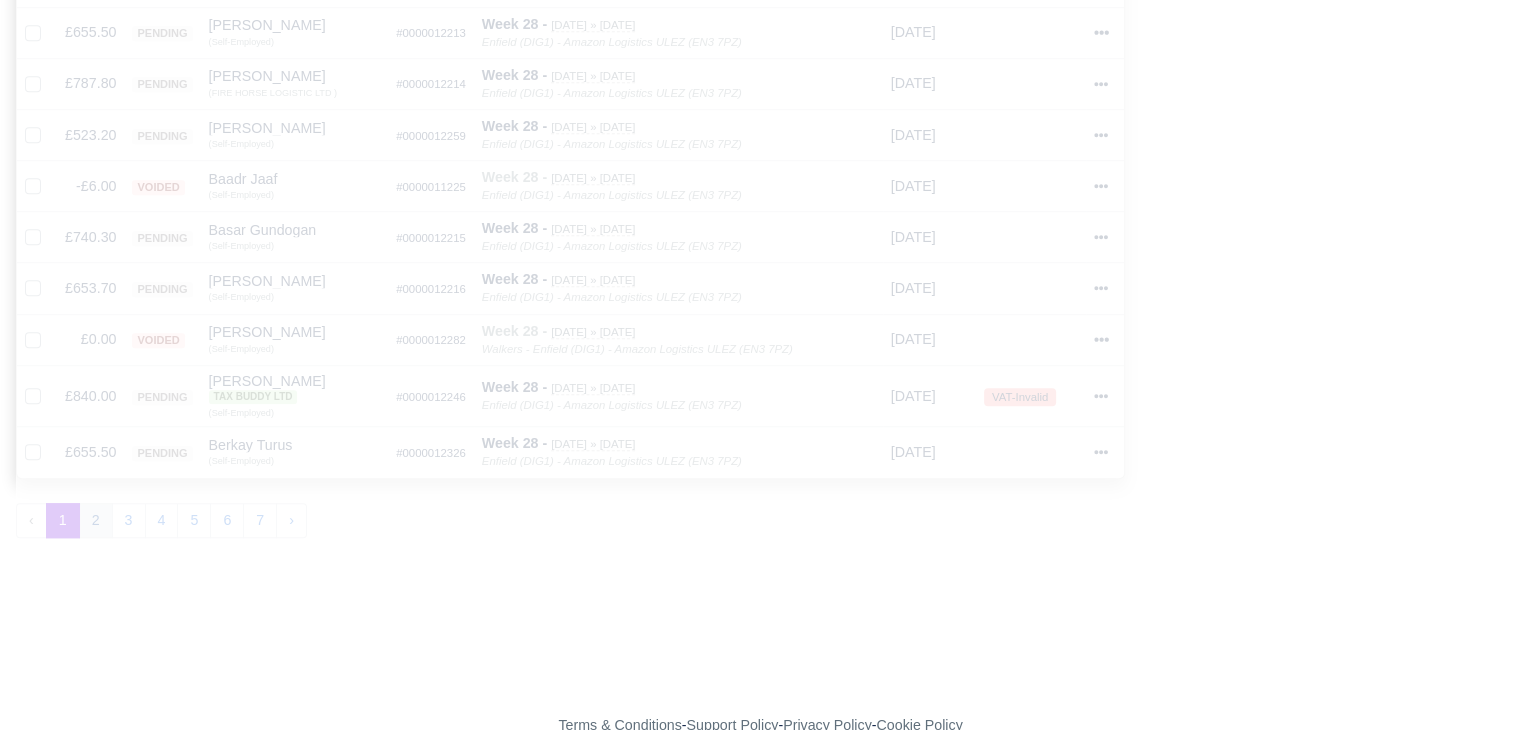 type 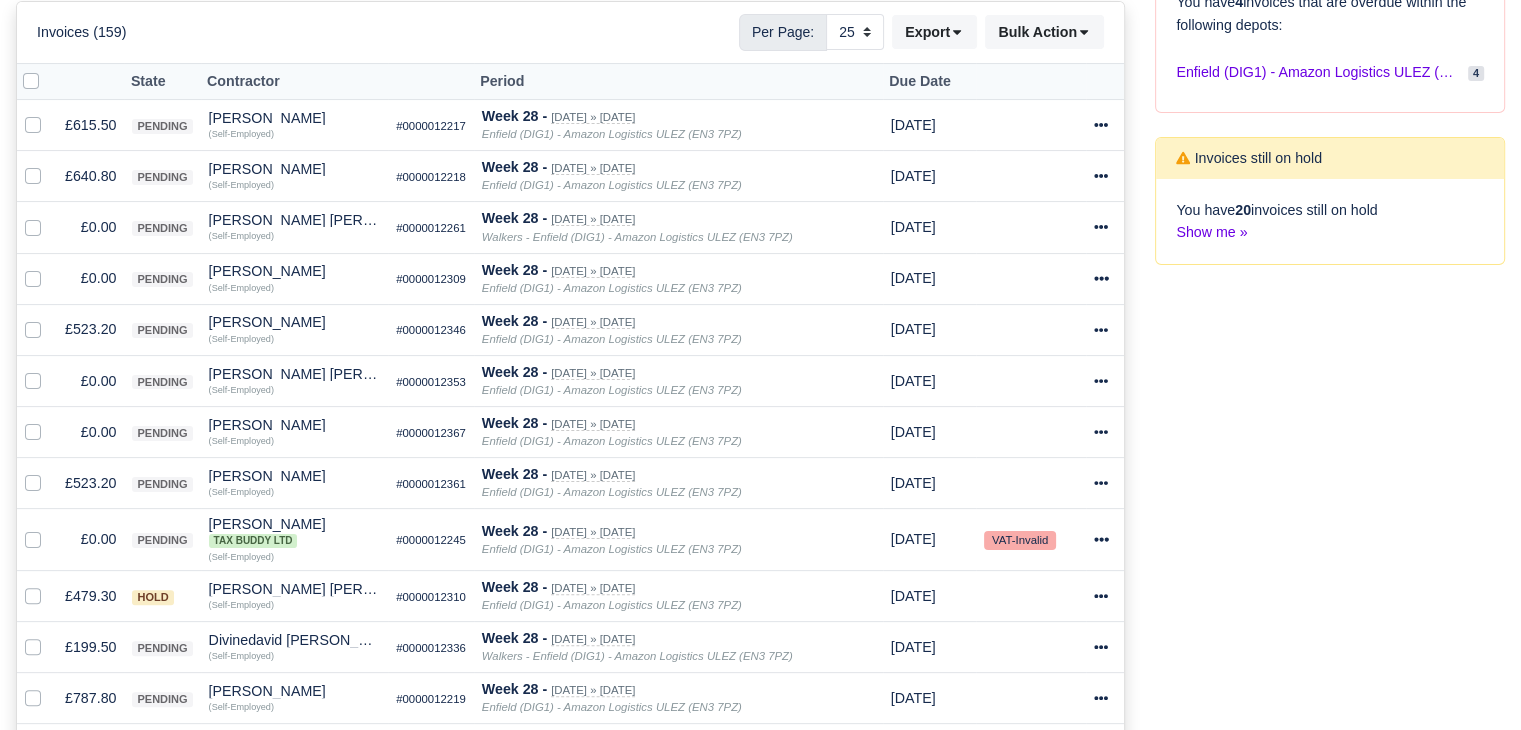 scroll, scrollTop: 410, scrollLeft: 0, axis: vertical 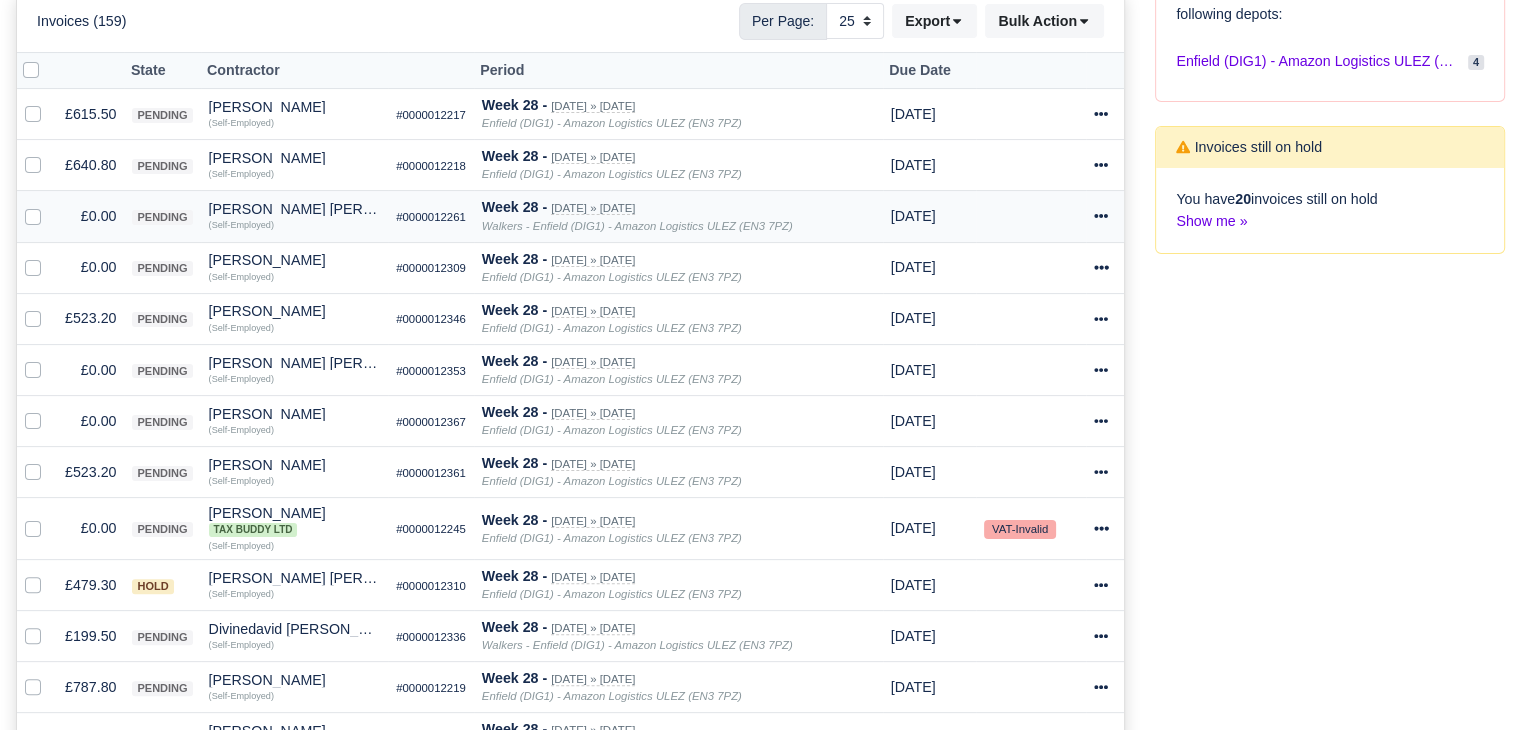 click at bounding box center [49, 205] 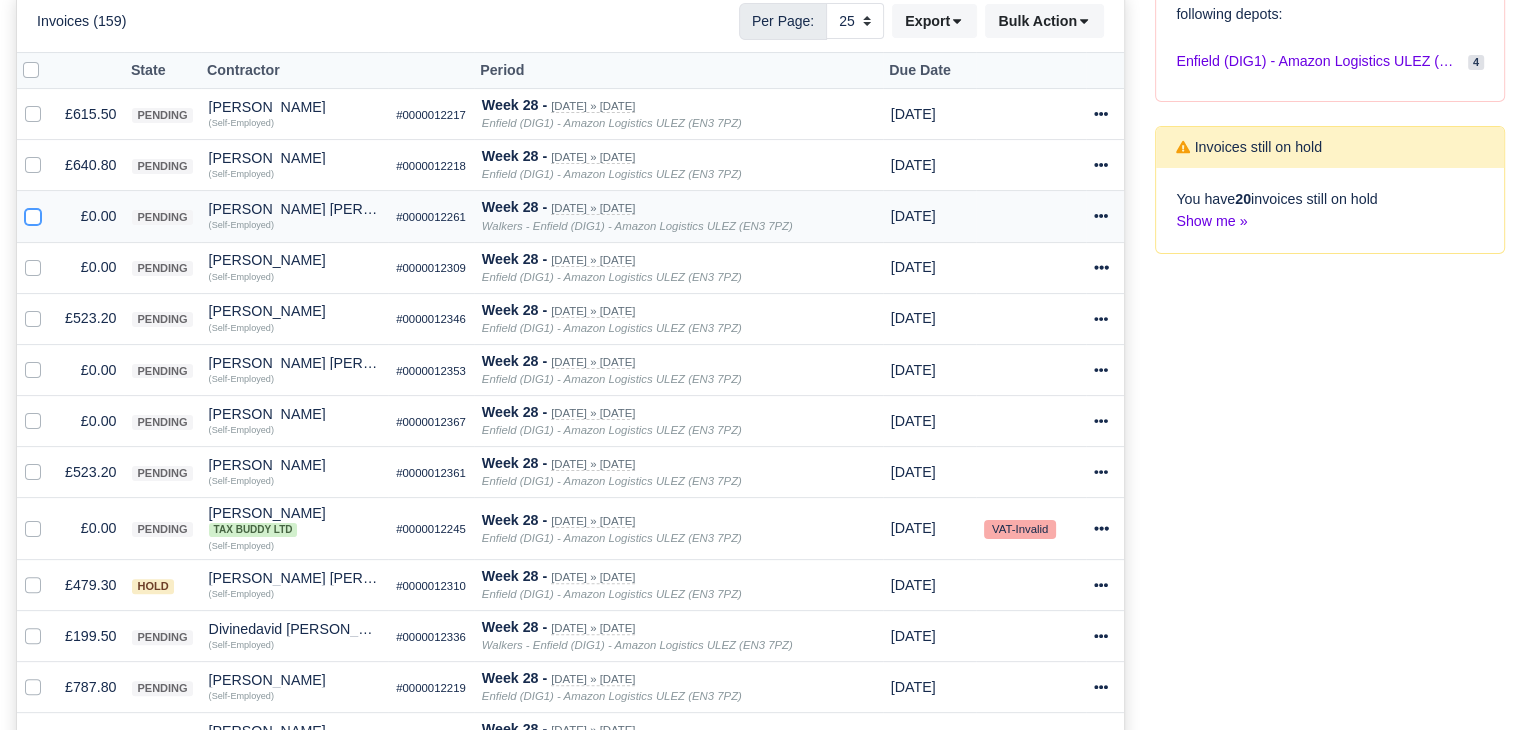click at bounding box center [33, 213] 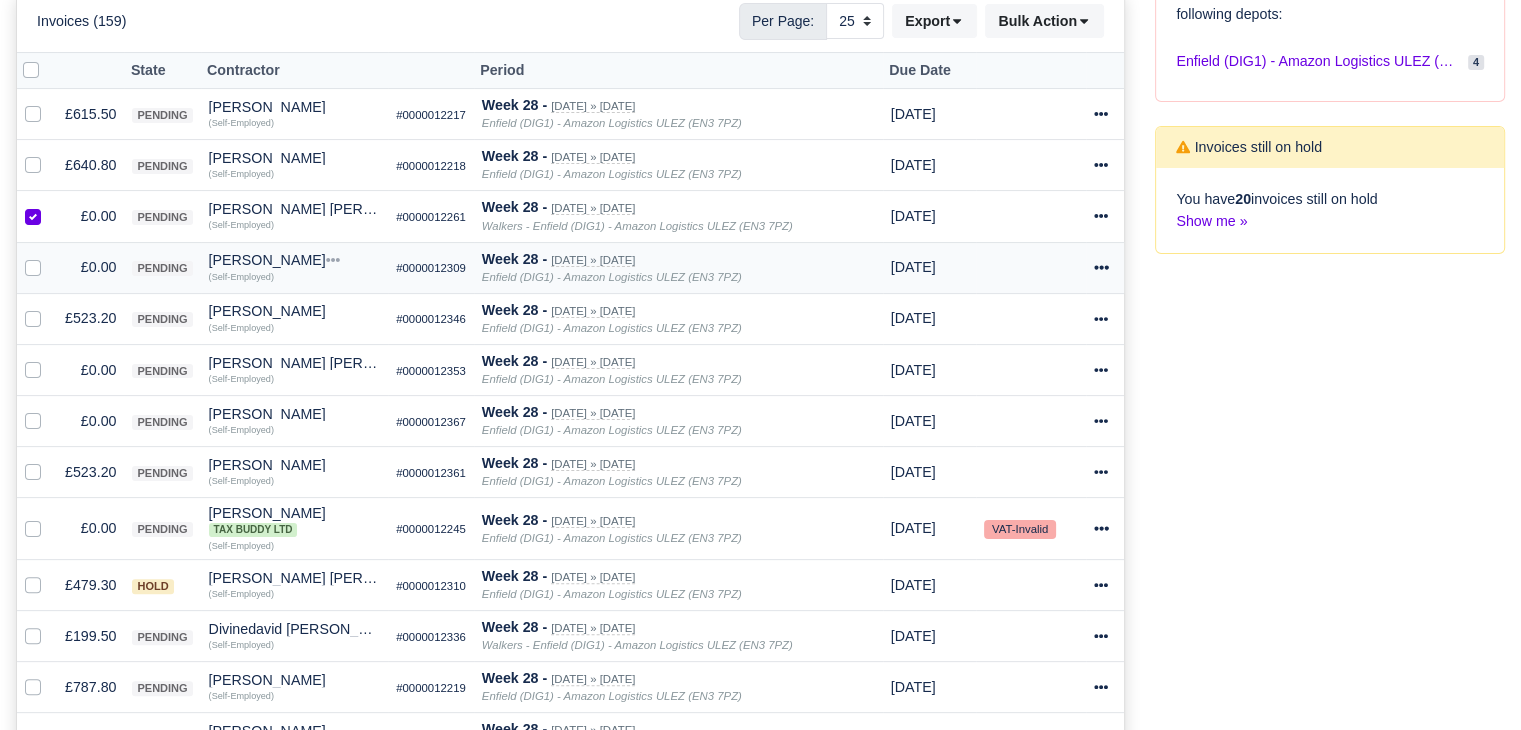 click at bounding box center (49, 256) 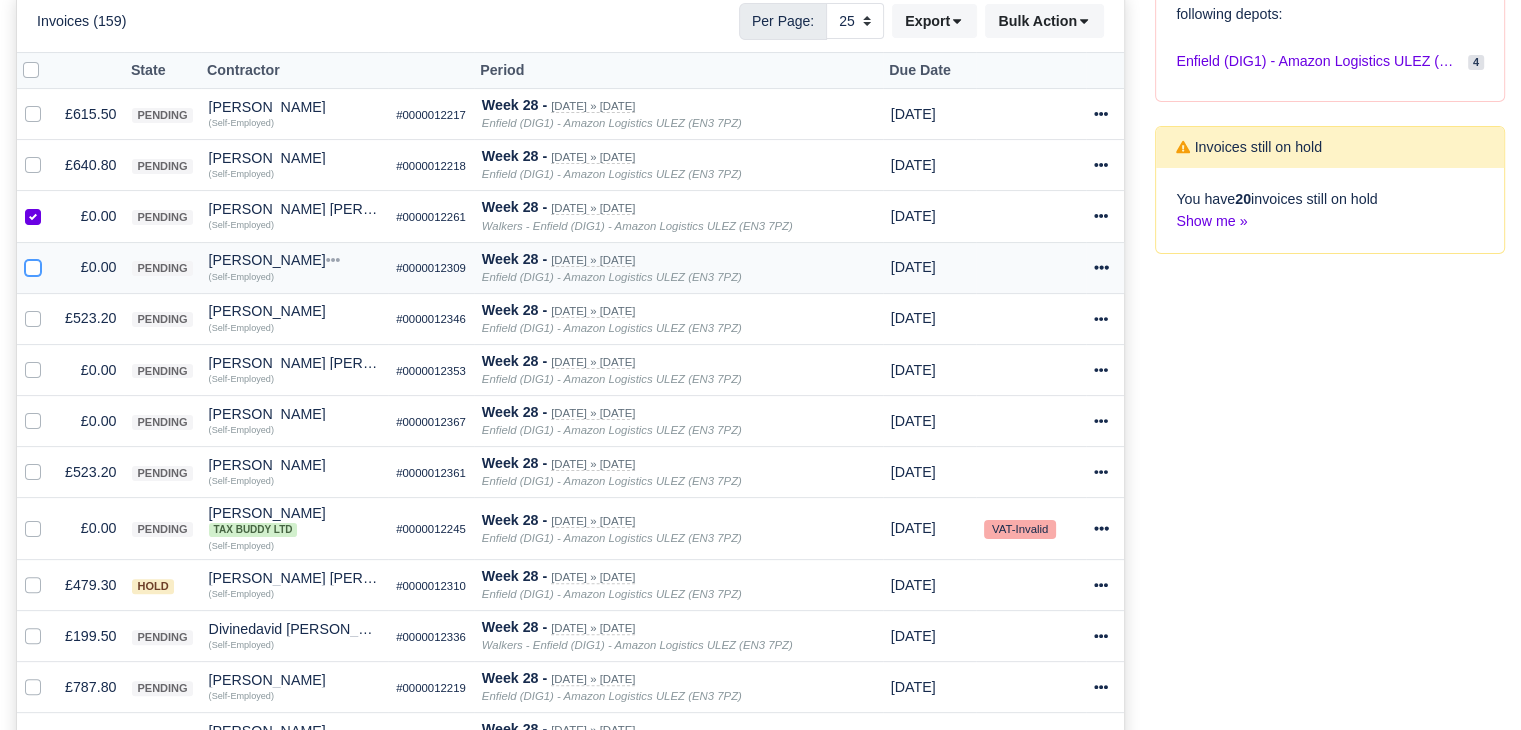 click at bounding box center [33, 264] 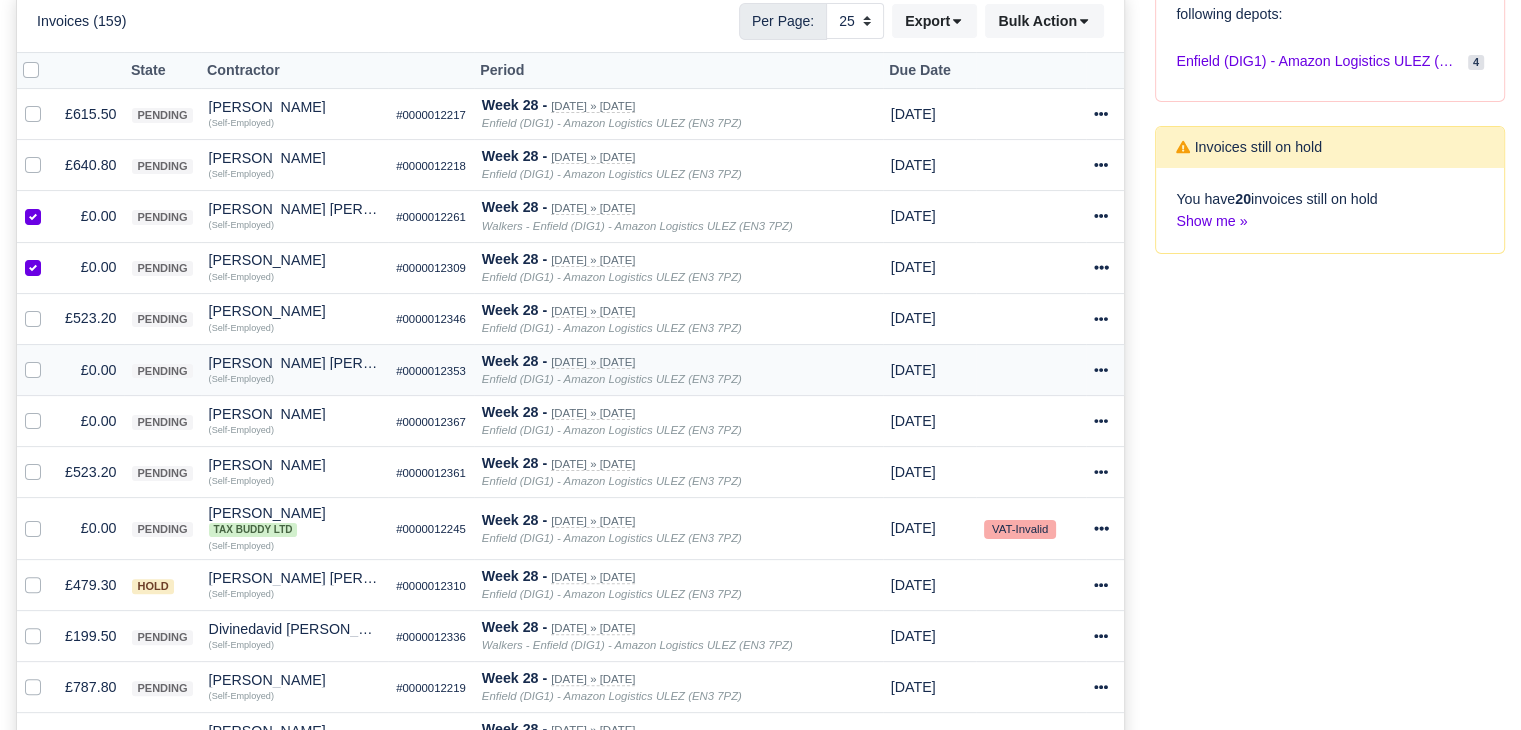 click at bounding box center (49, 359) 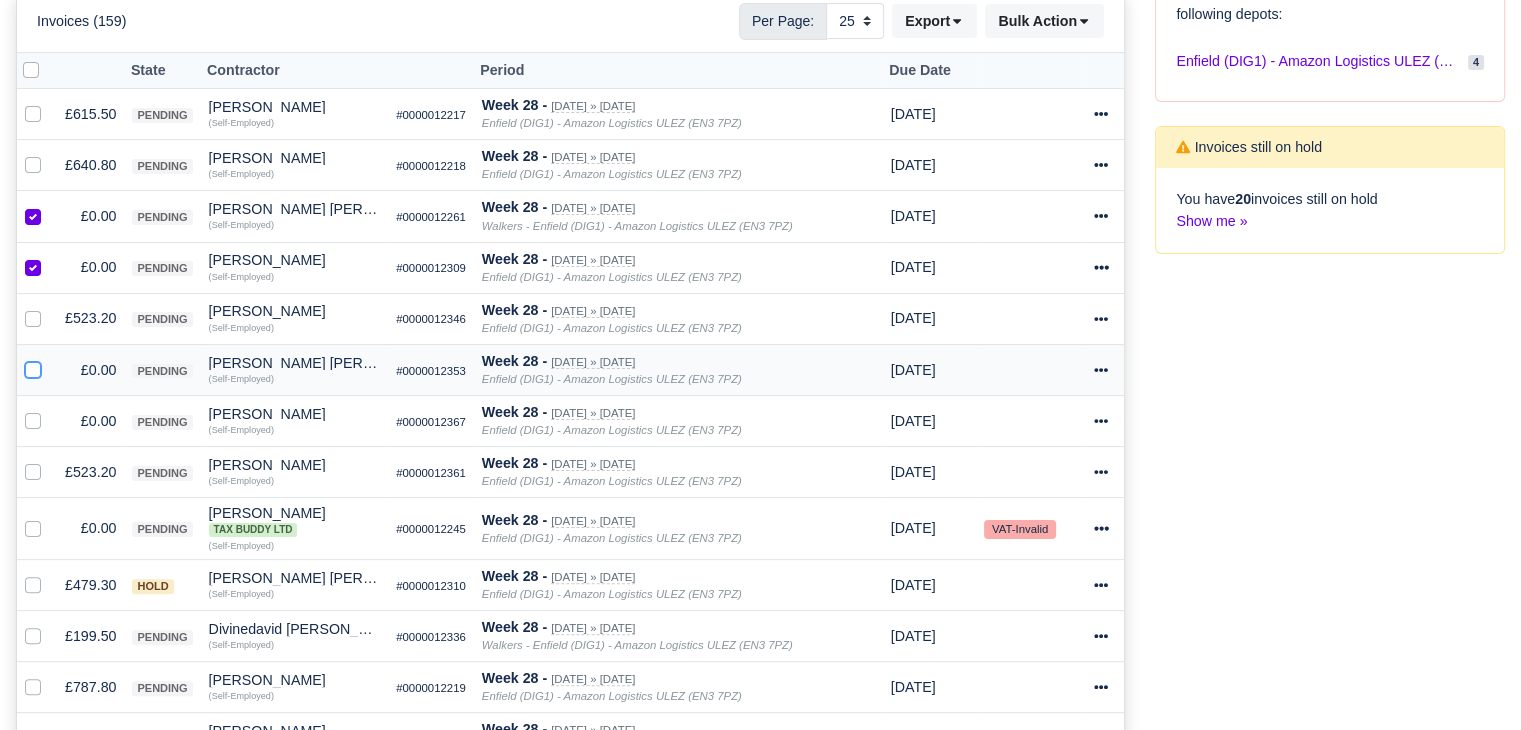 click at bounding box center (33, 367) 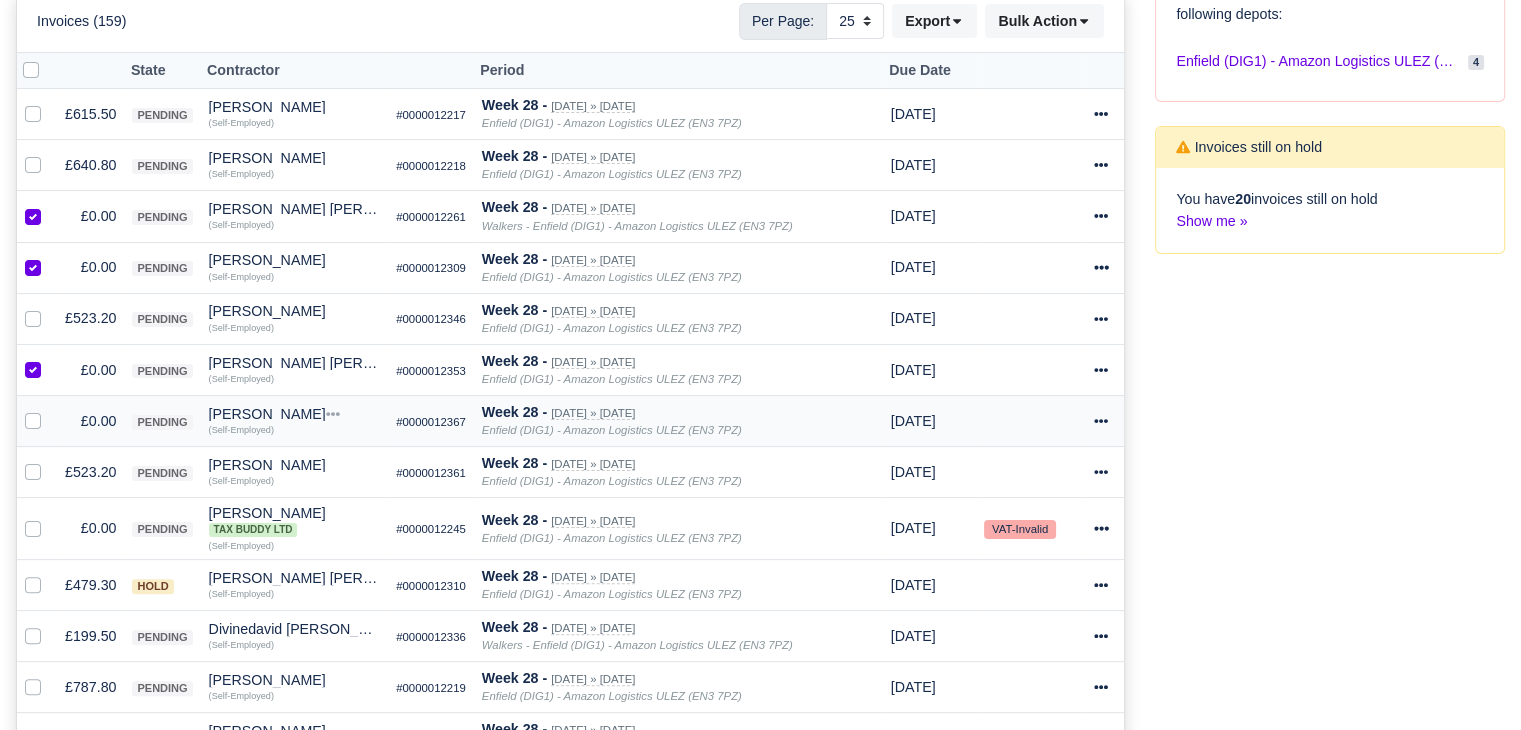 click at bounding box center (49, 410) 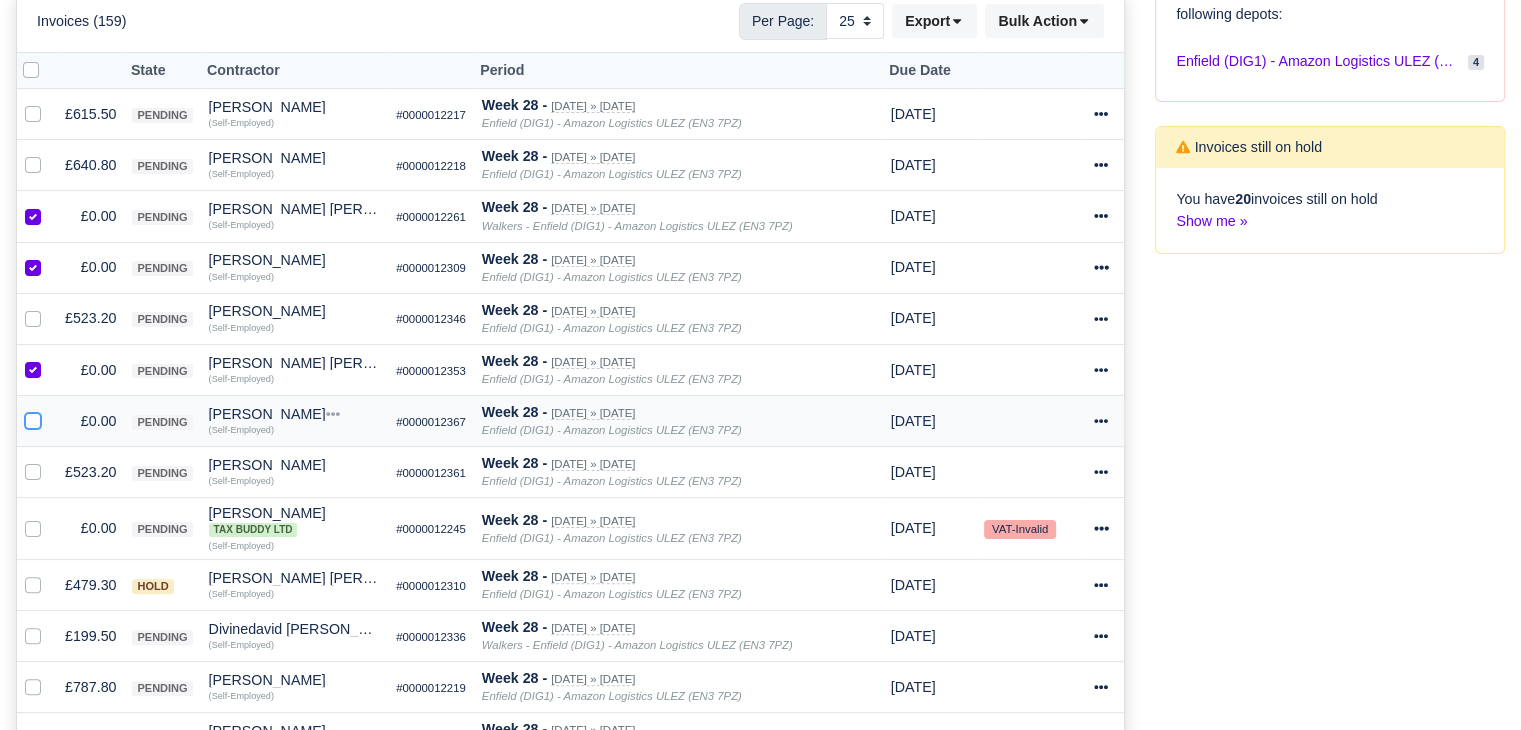 click at bounding box center [33, 418] 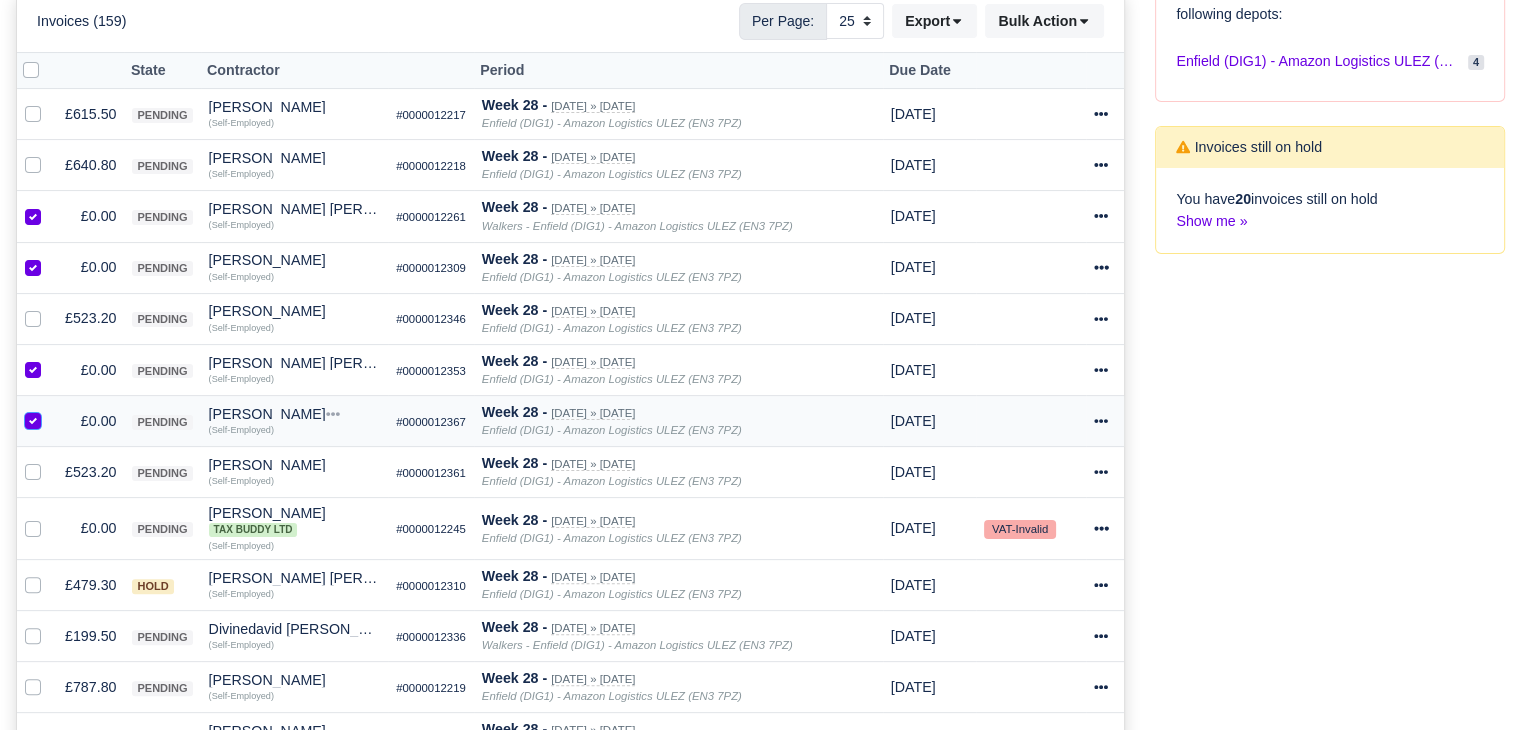 scroll, scrollTop: 510, scrollLeft: 0, axis: vertical 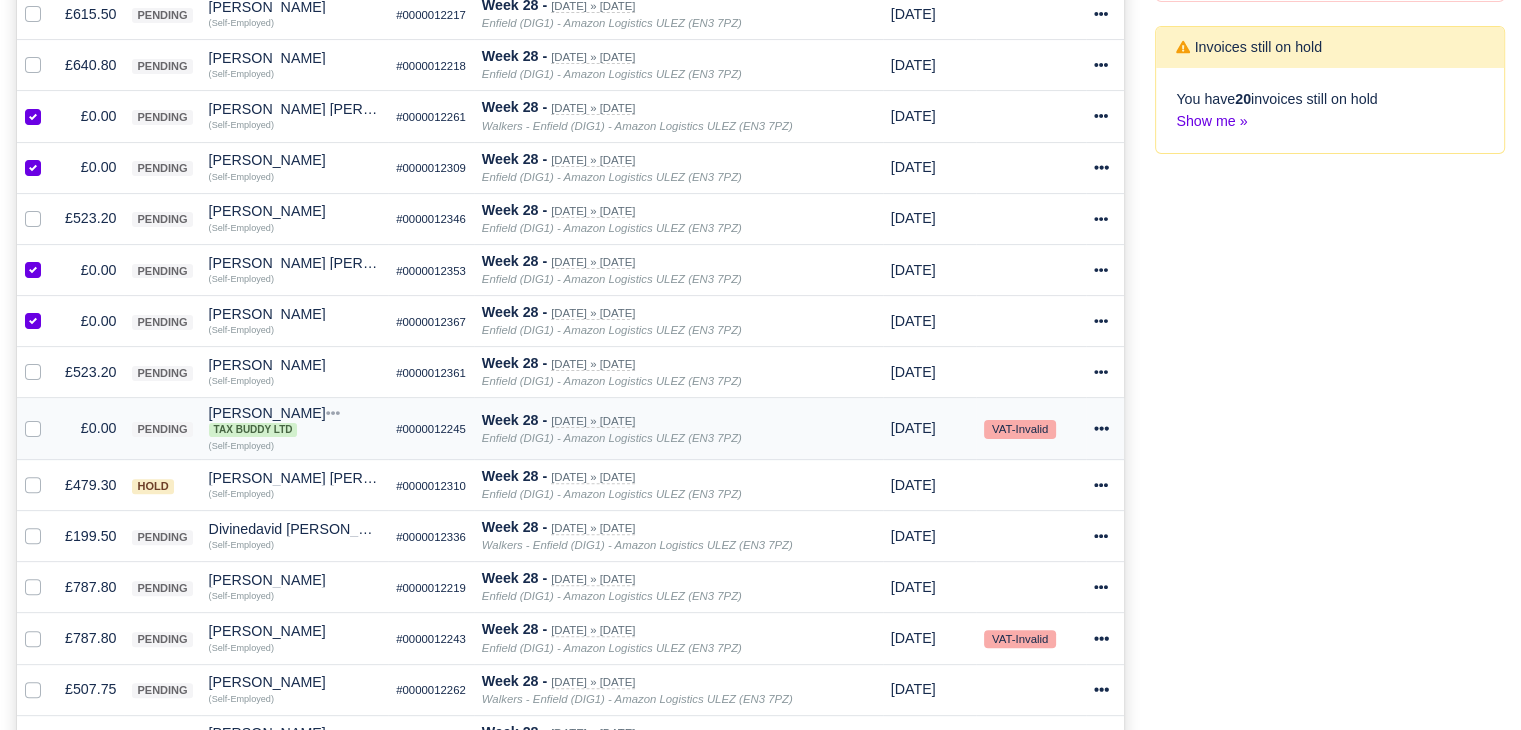 click at bounding box center (37, 428) 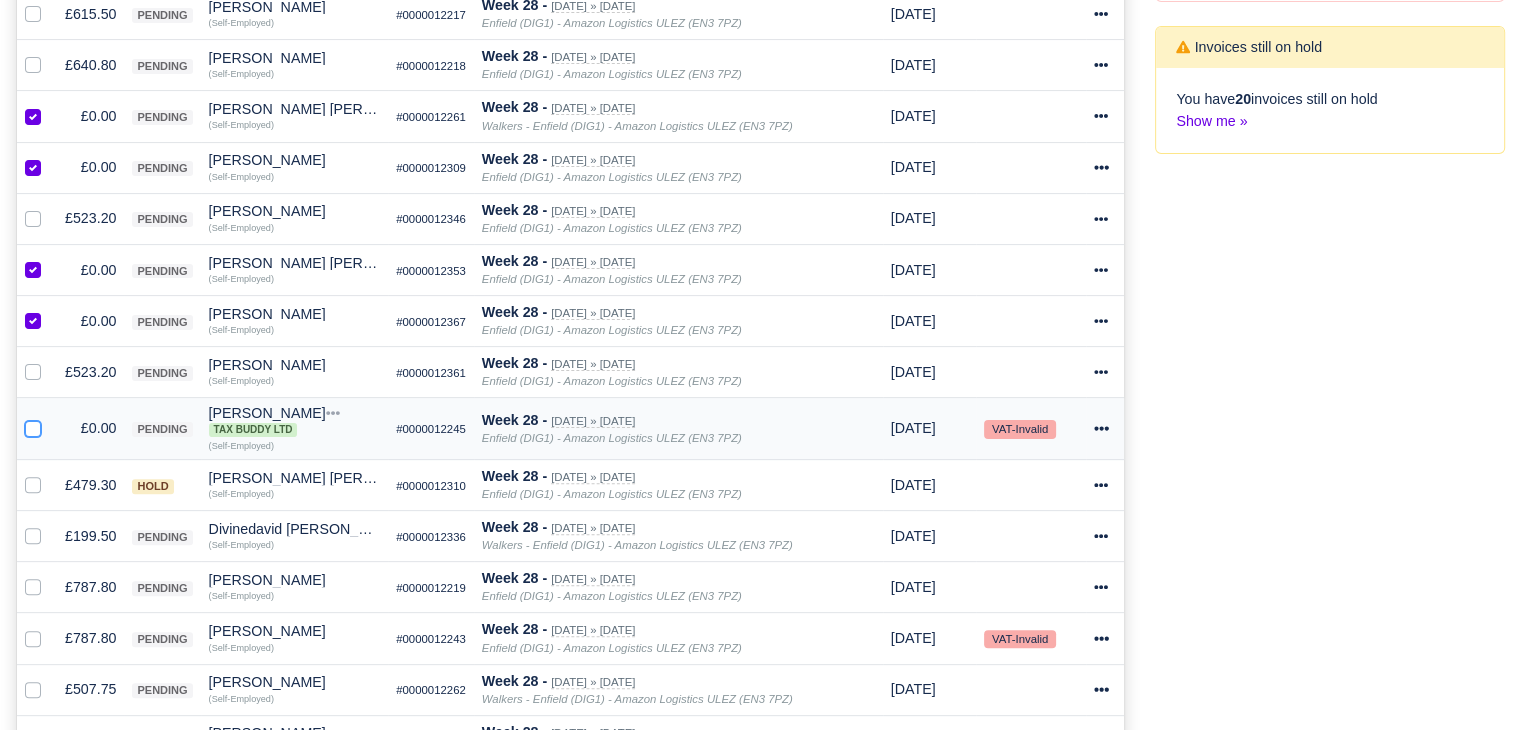 click at bounding box center [33, 425] 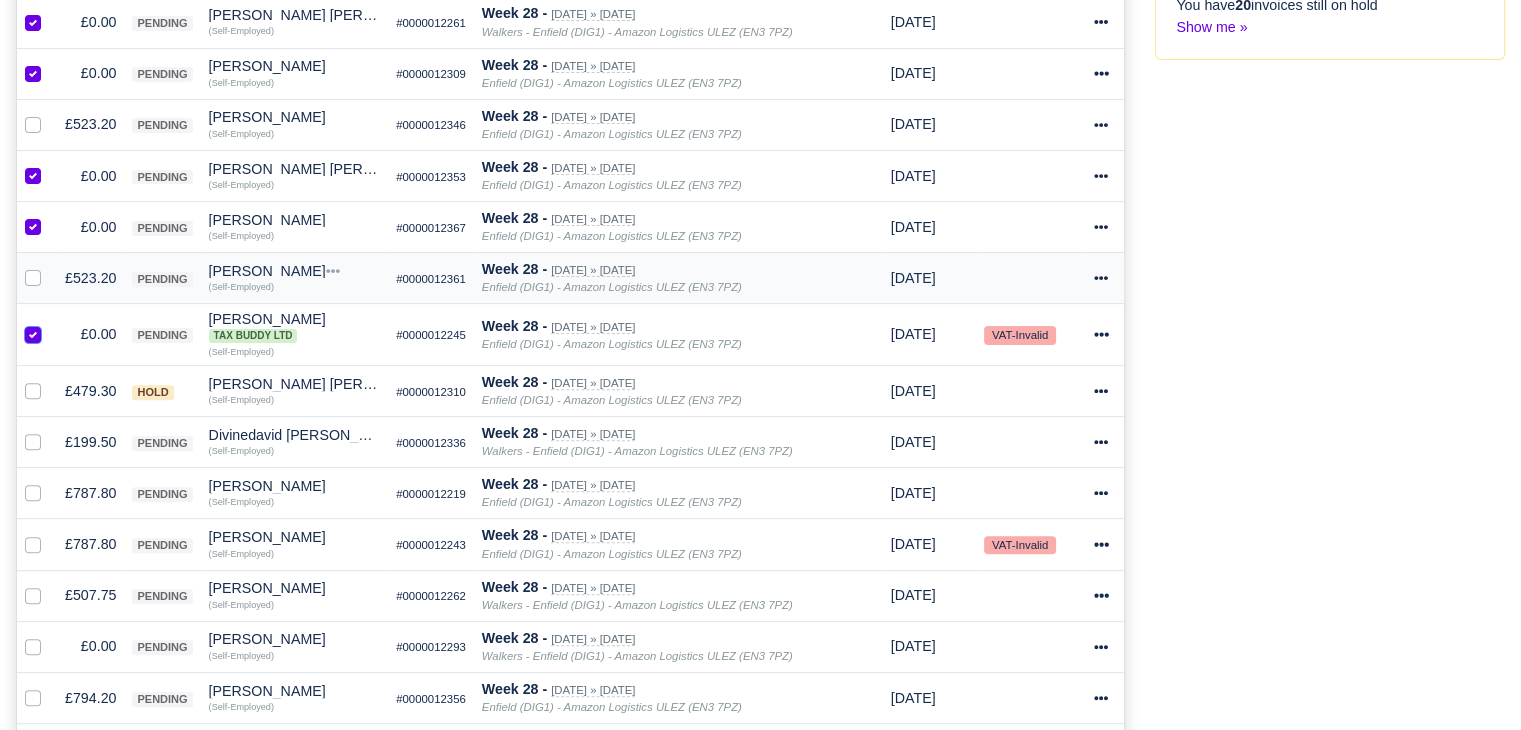 scroll, scrollTop: 710, scrollLeft: 0, axis: vertical 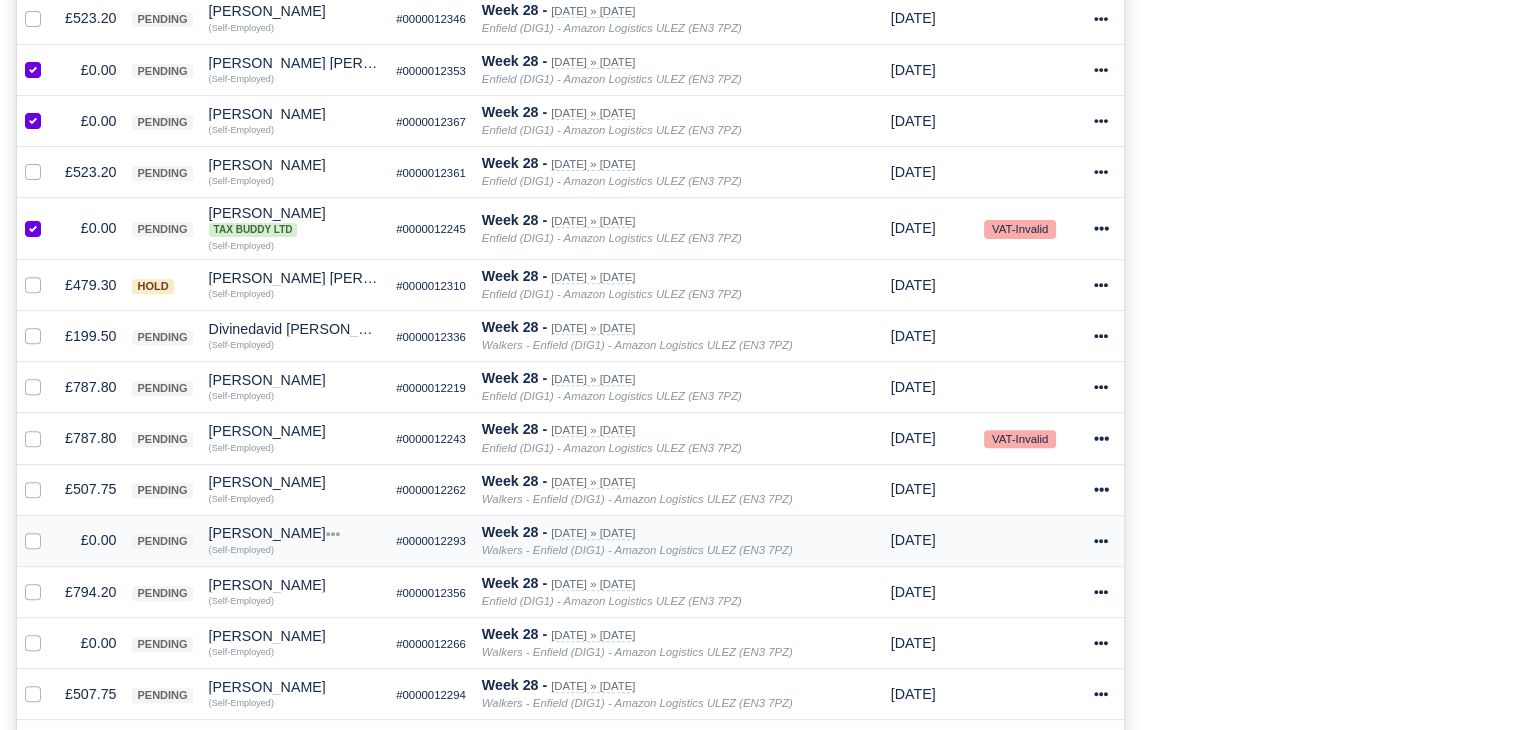 click at bounding box center (49, 529) 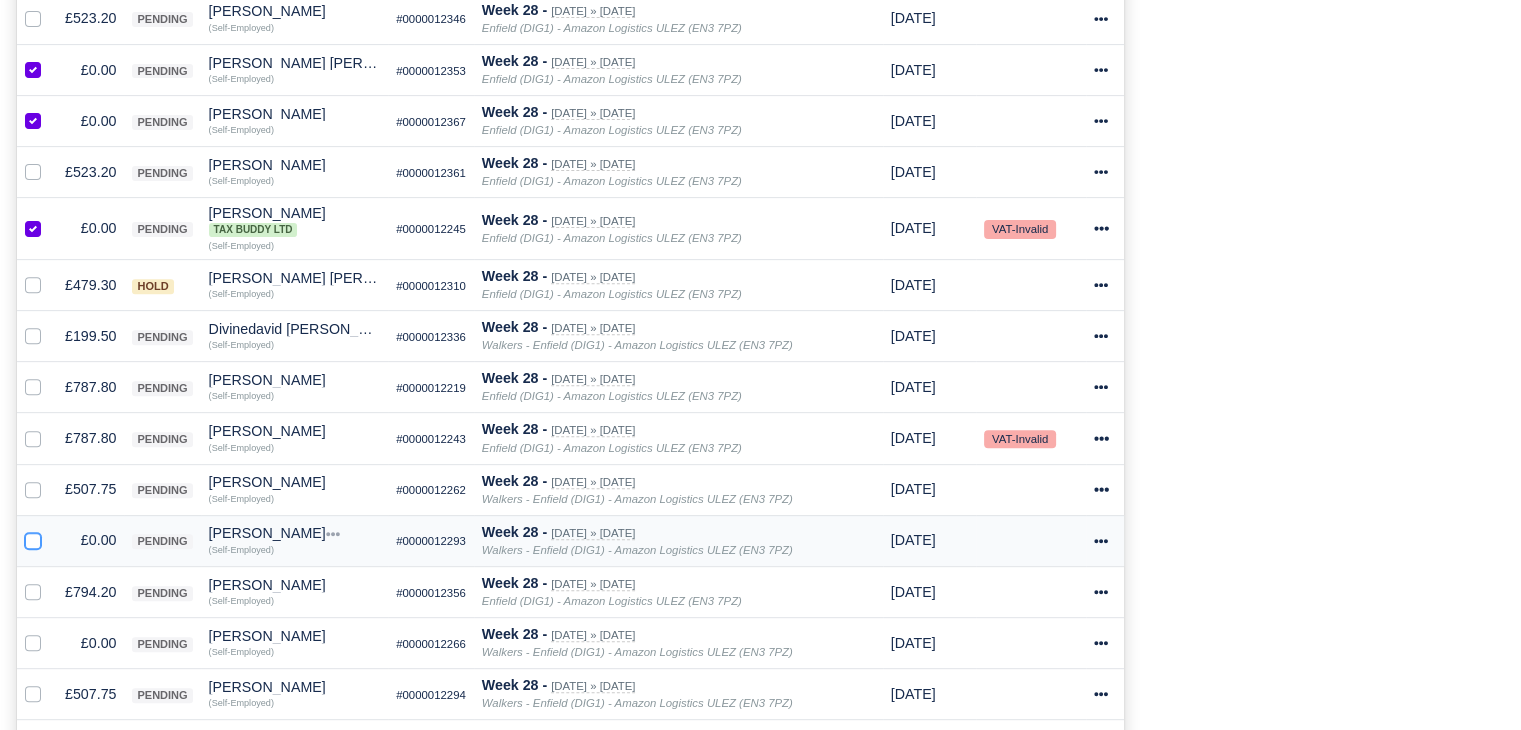 click at bounding box center (33, 537) 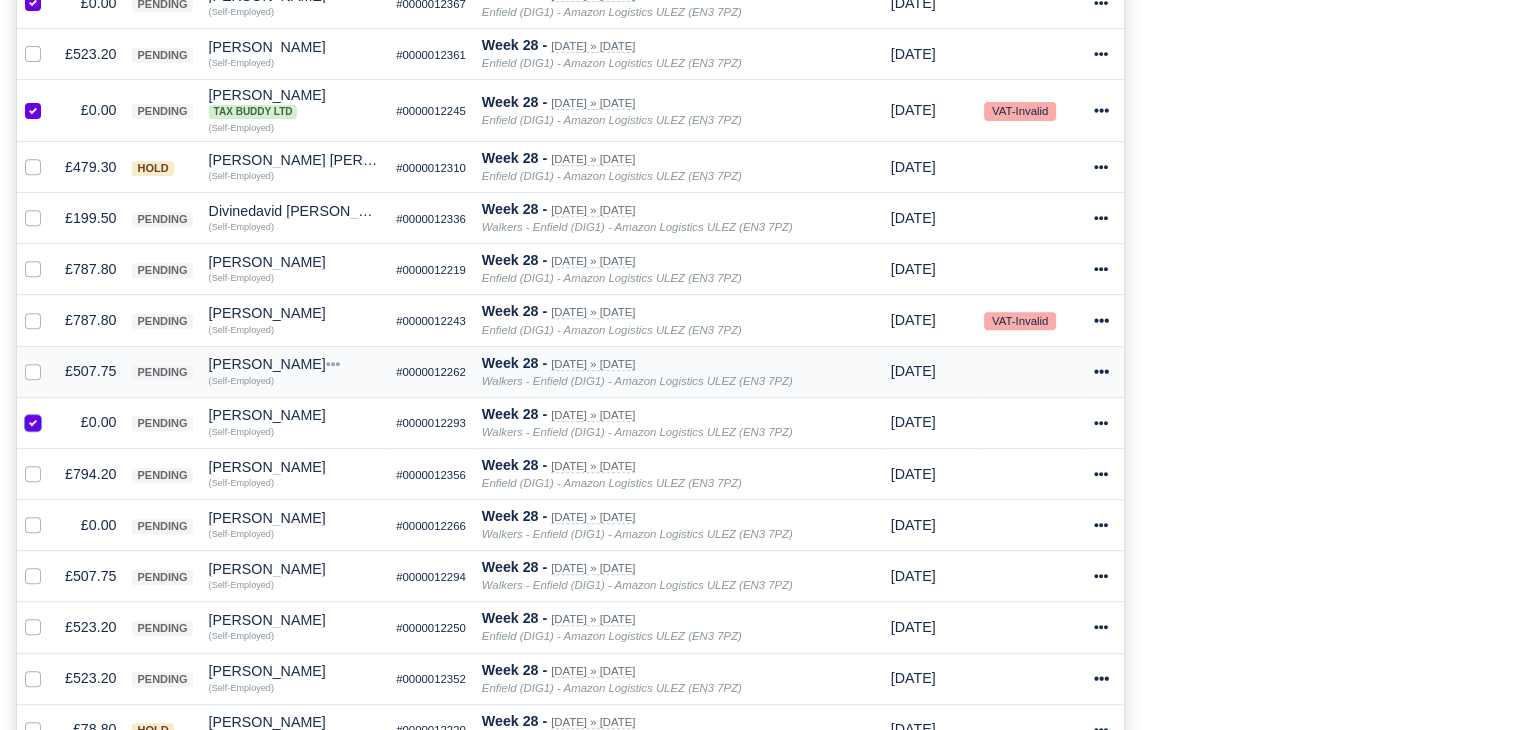 scroll, scrollTop: 1010, scrollLeft: 0, axis: vertical 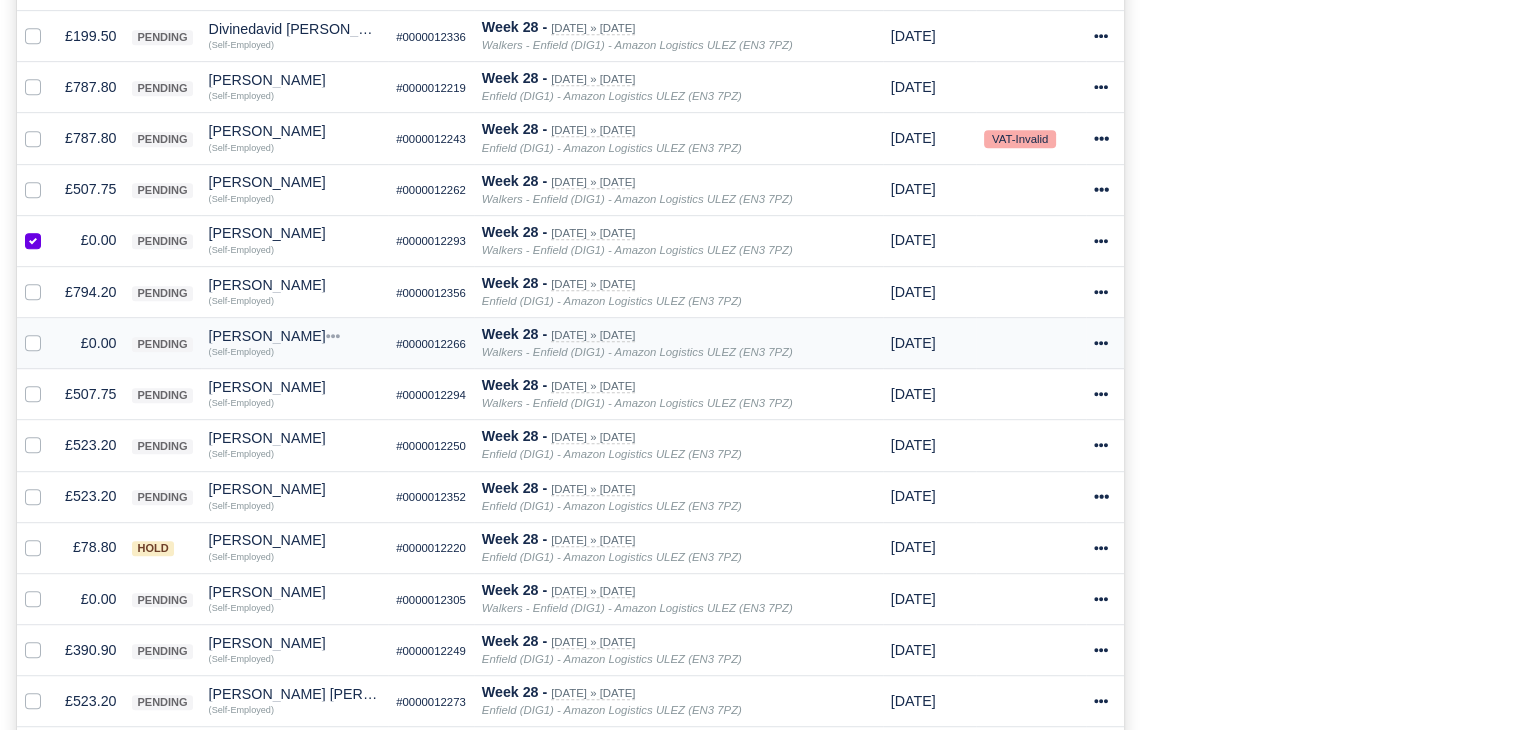 click at bounding box center (49, 332) 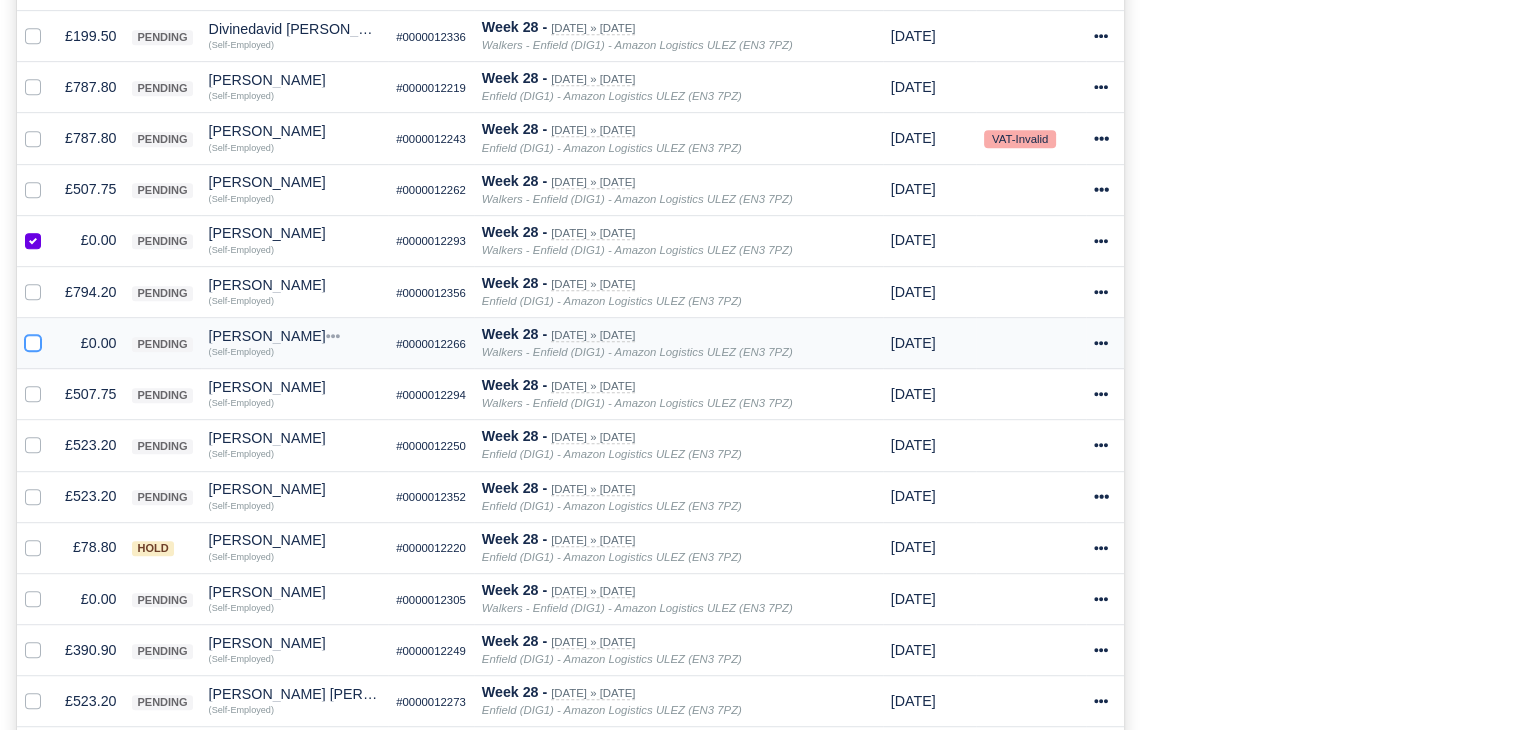 click at bounding box center [33, 340] 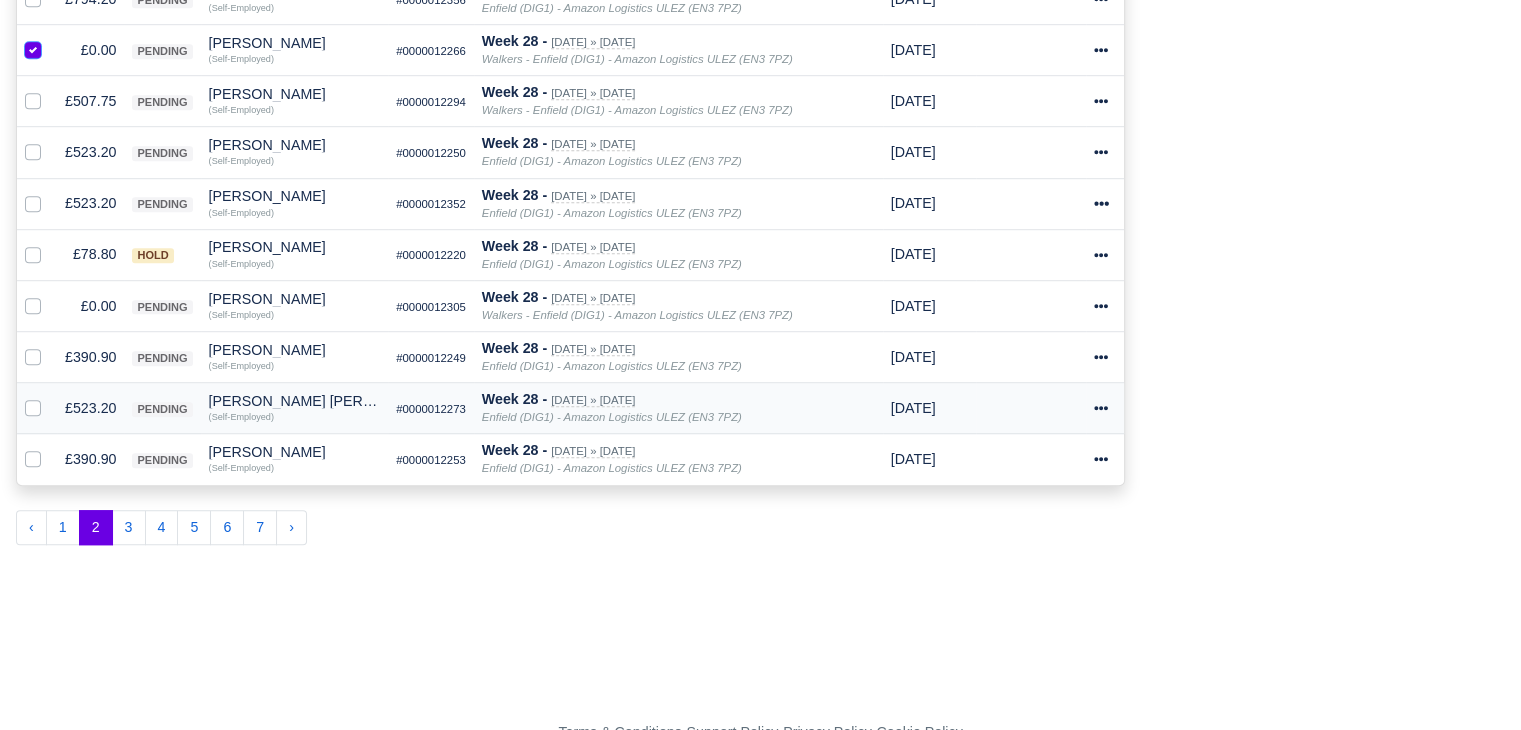 scroll, scrollTop: 1310, scrollLeft: 0, axis: vertical 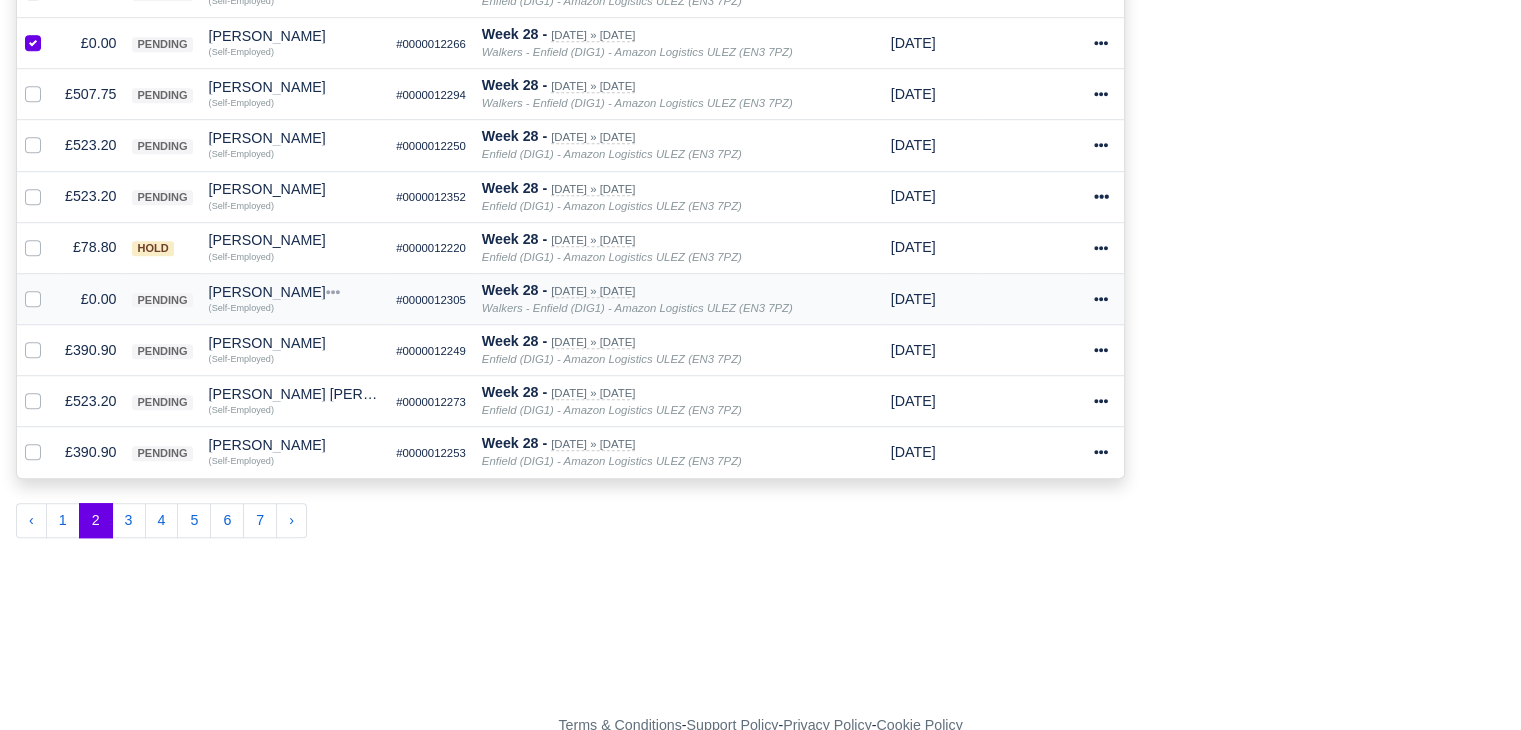 click at bounding box center (49, 288) 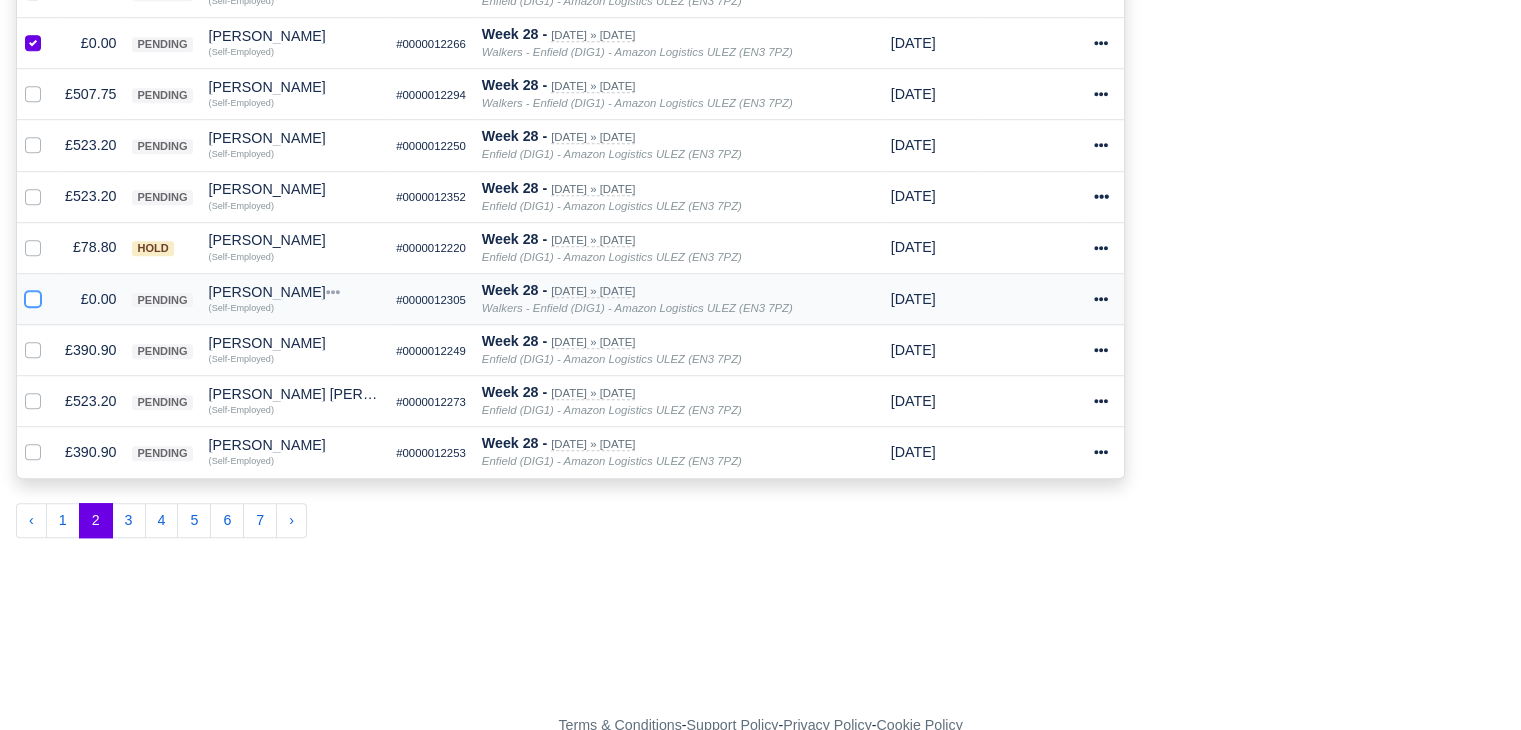click at bounding box center [33, 296] 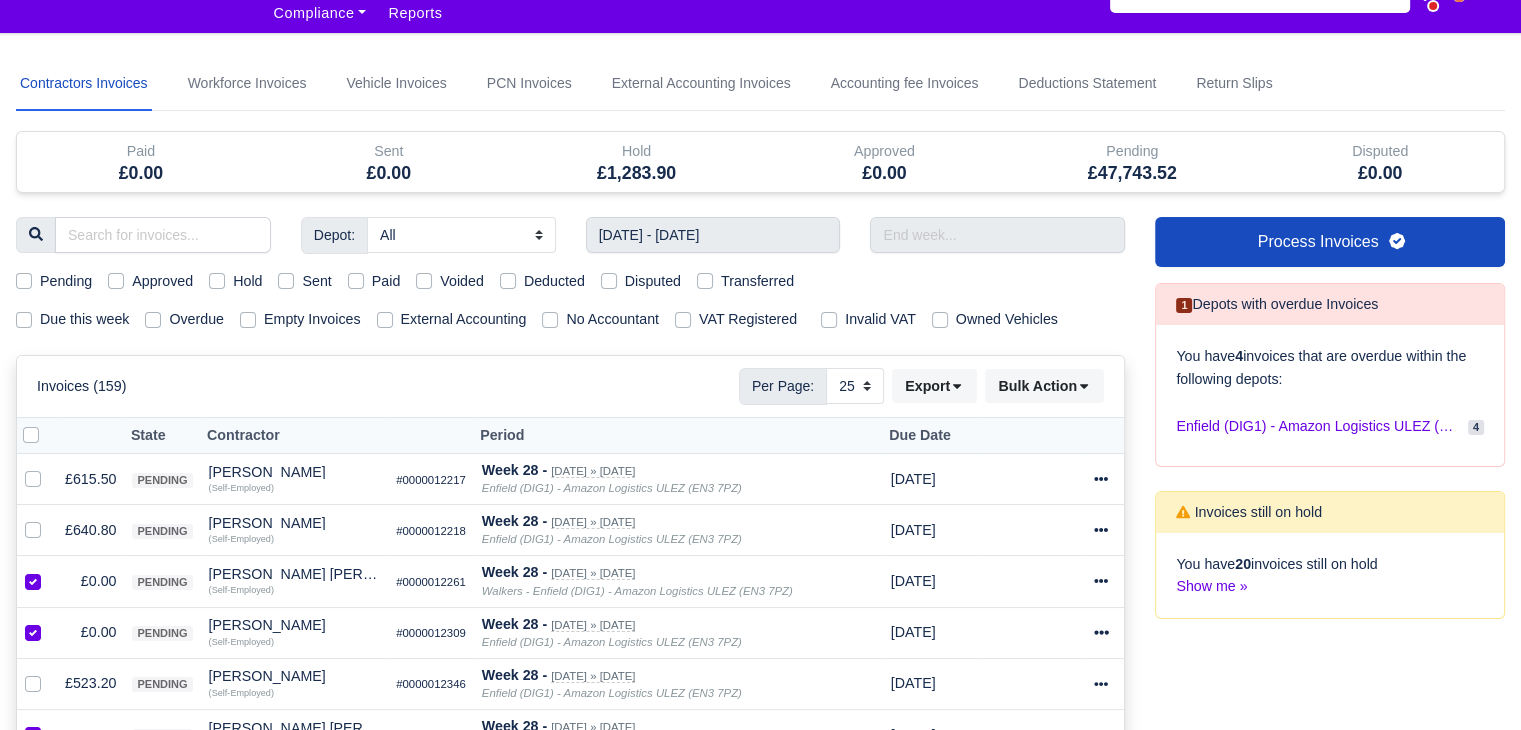 scroll, scrollTop: 0, scrollLeft: 0, axis: both 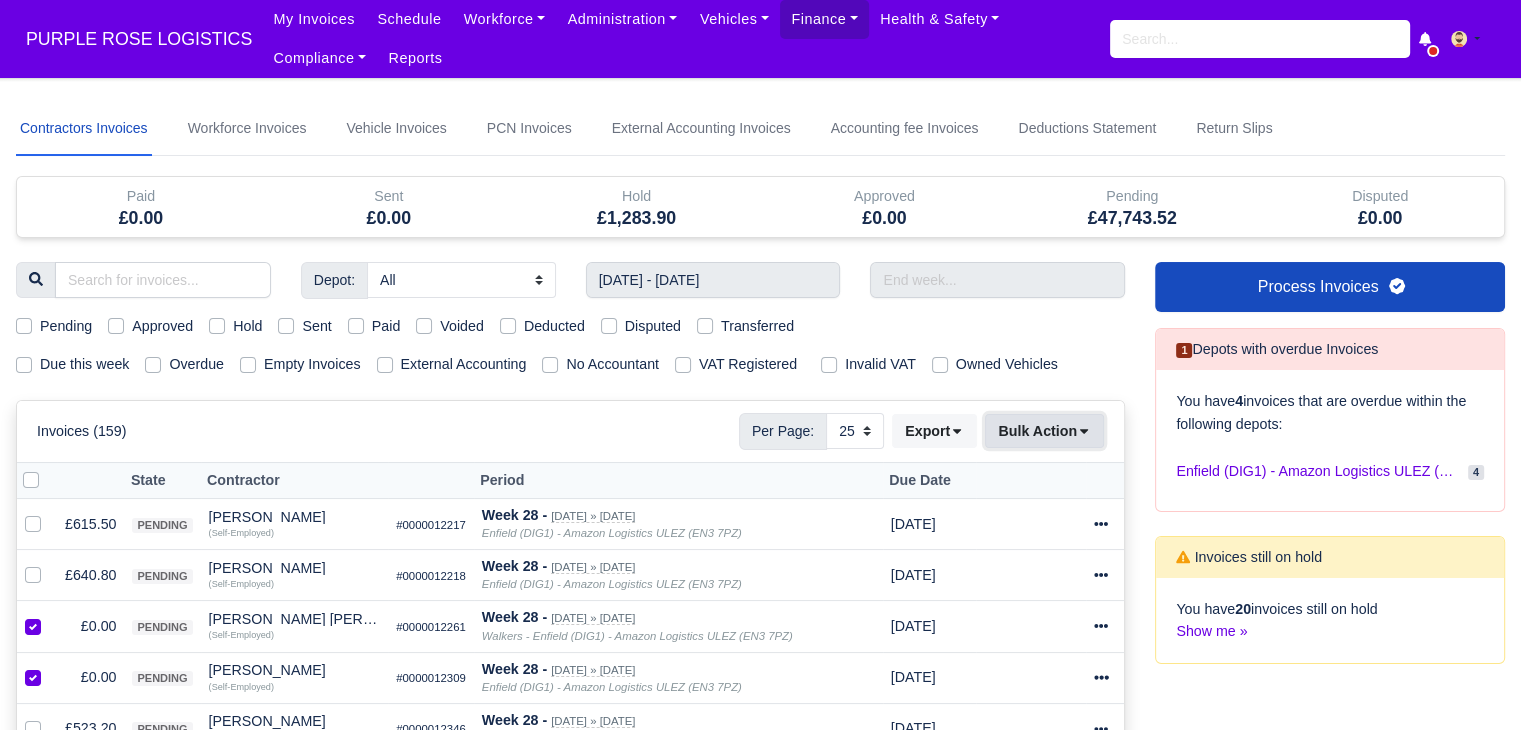 click on "Bulk Action" at bounding box center (1044, 431) 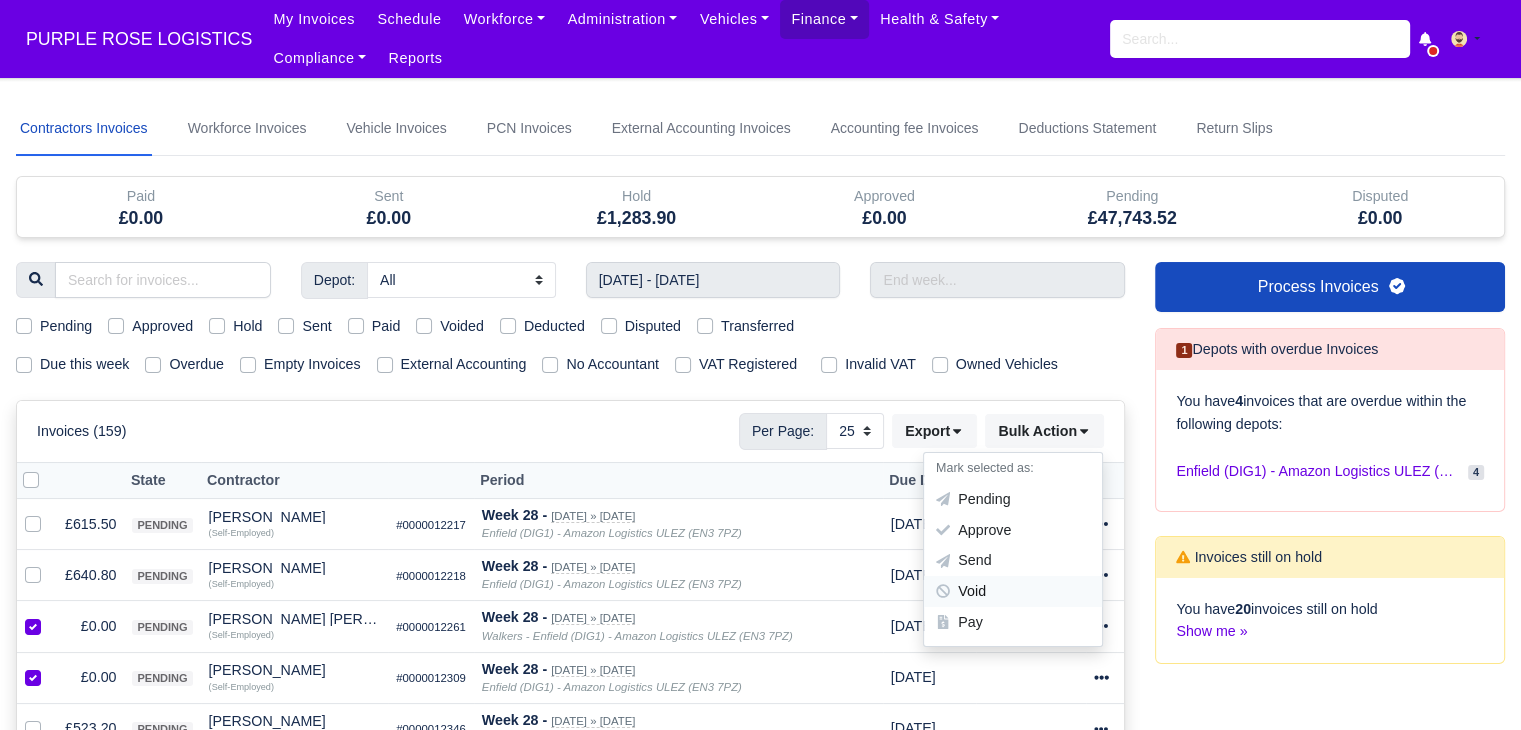 click on "Void" at bounding box center [1013, 592] 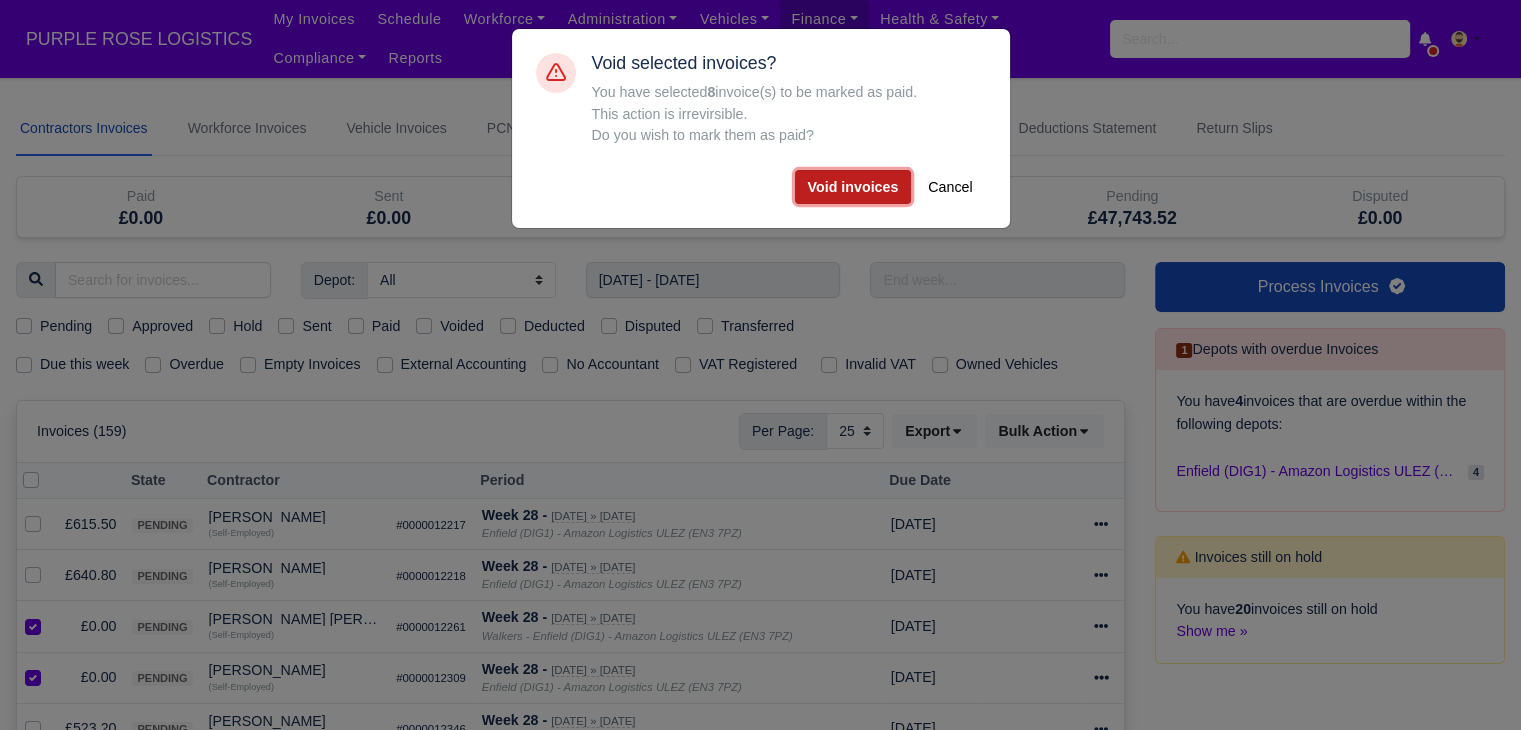 click on "Void invoices" at bounding box center (853, 187) 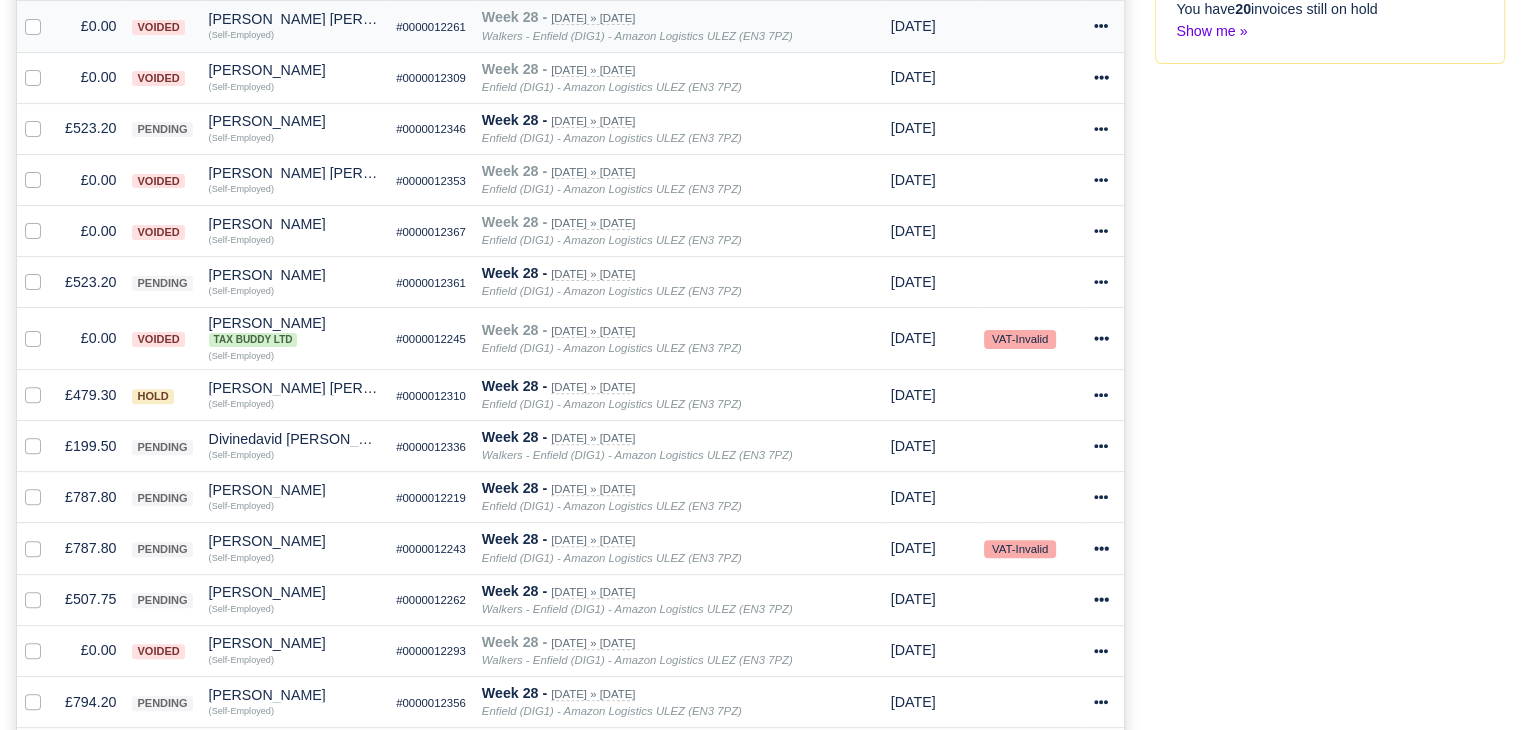 scroll, scrollTop: 800, scrollLeft: 0, axis: vertical 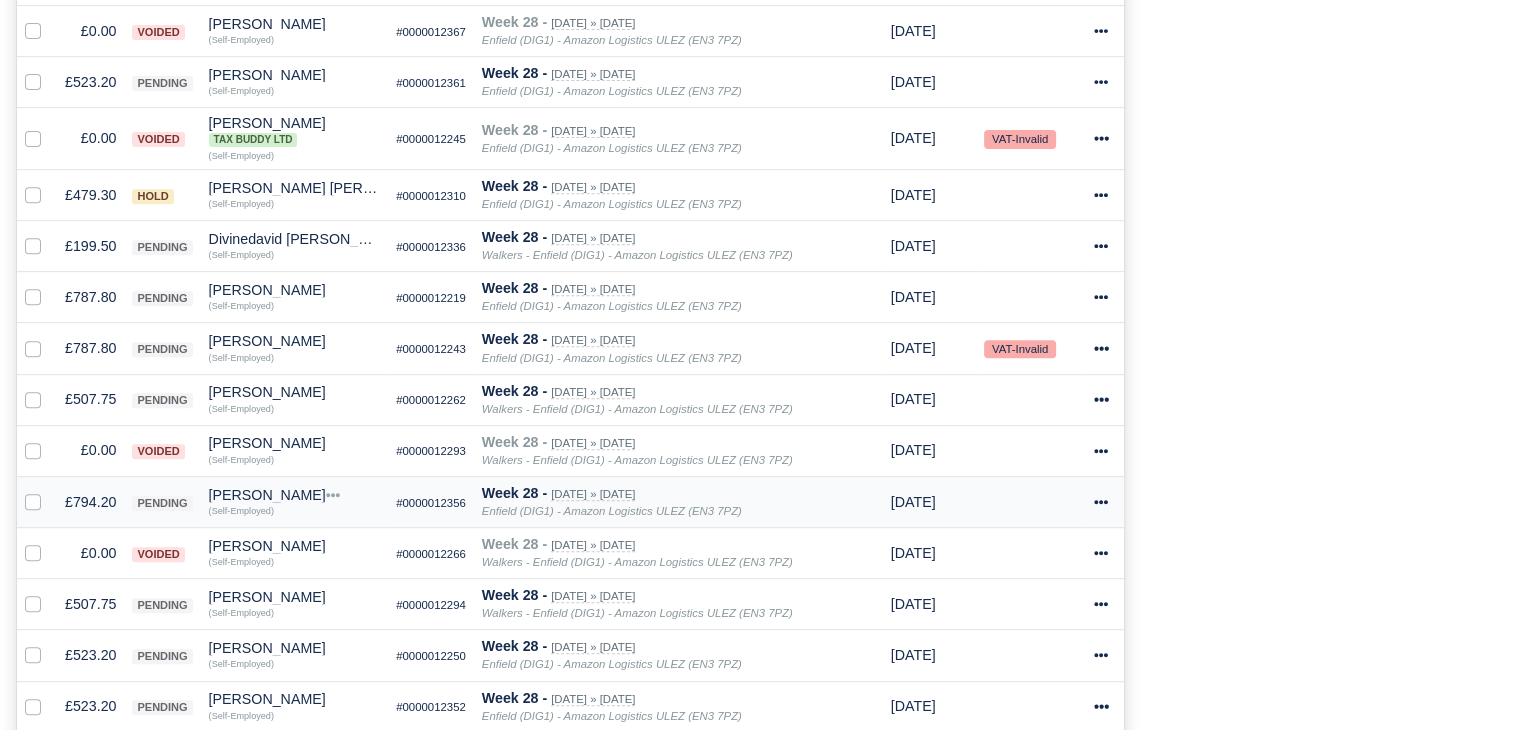 click on "£794.20" at bounding box center (90, 501) 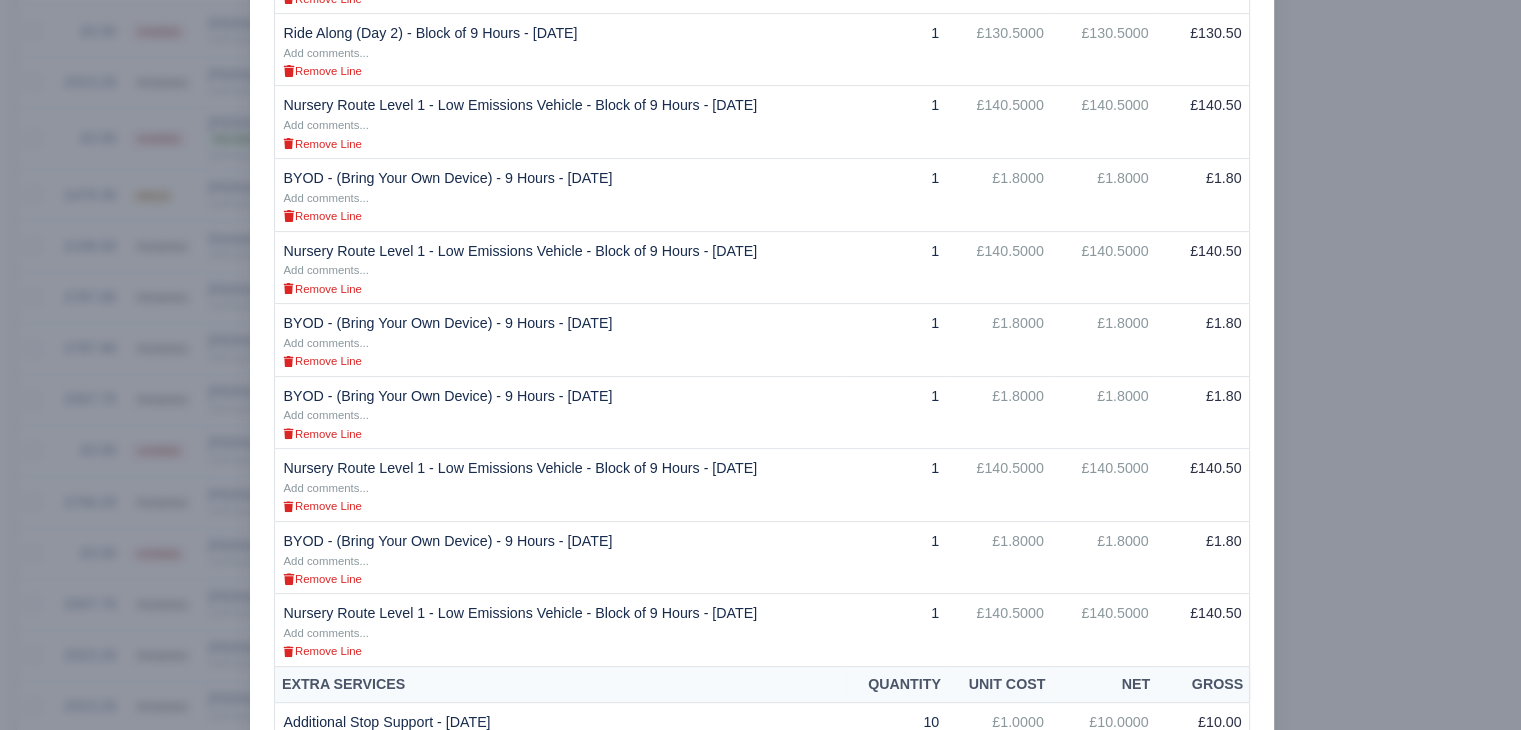scroll, scrollTop: 700, scrollLeft: 0, axis: vertical 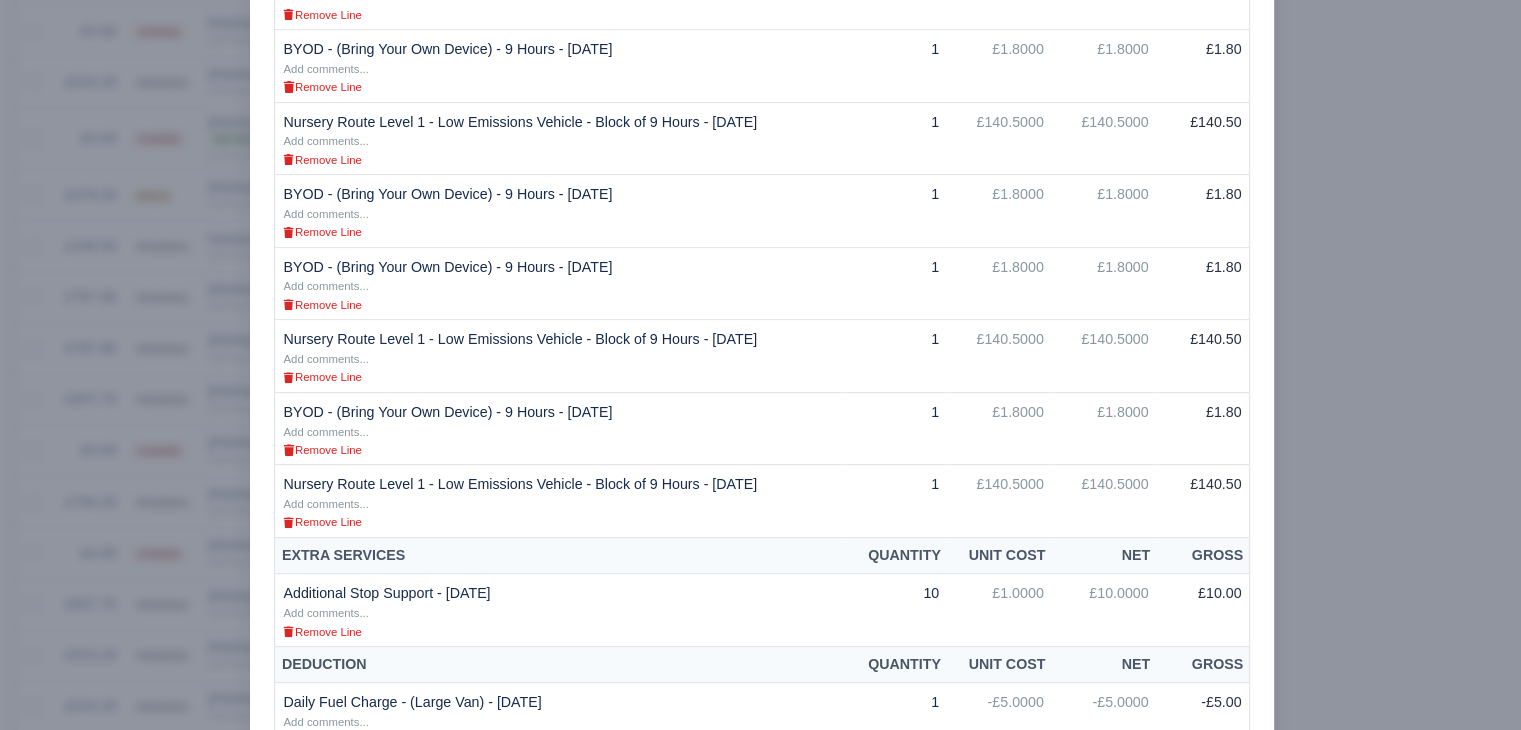 click at bounding box center [760, 365] 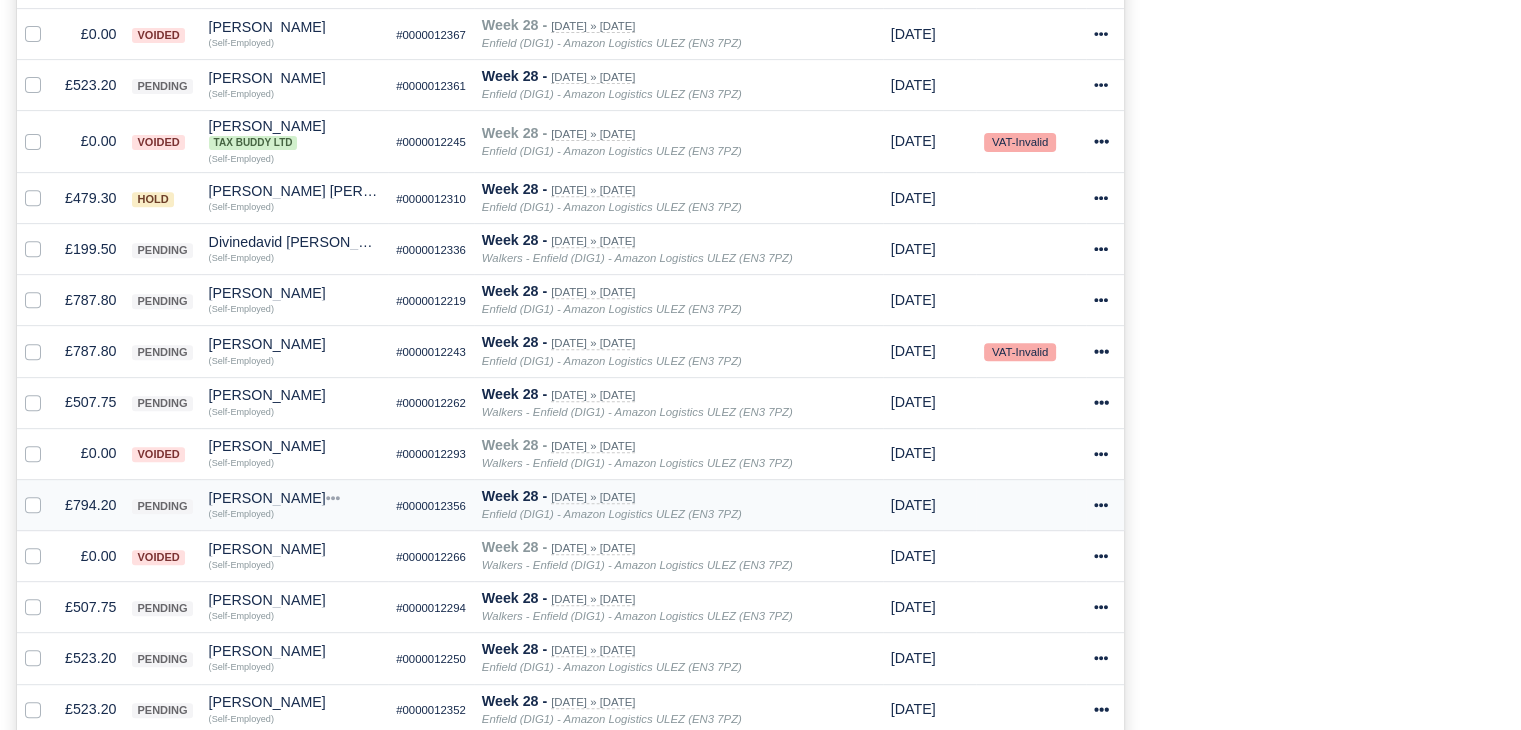 scroll, scrollTop: 800, scrollLeft: 0, axis: vertical 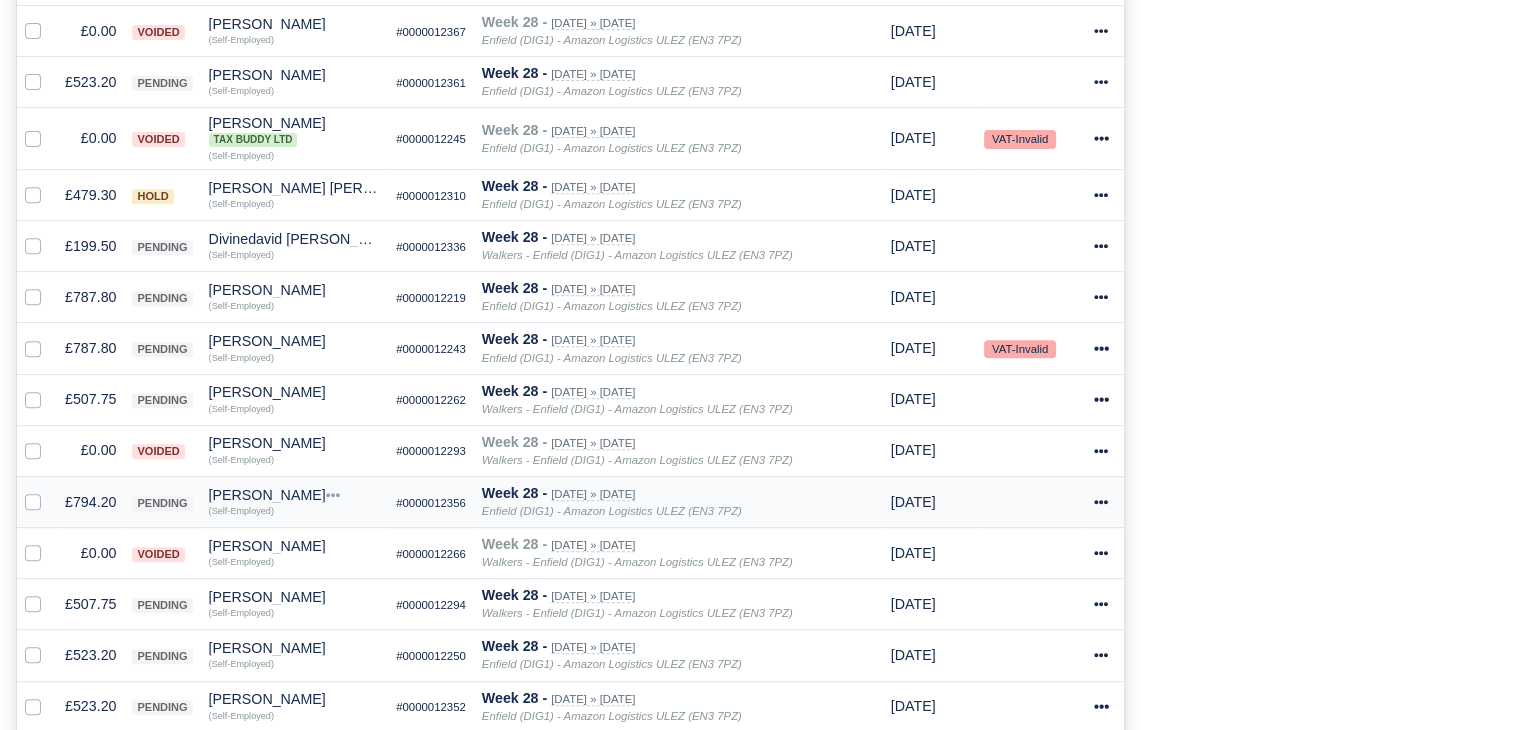 click on "[PERSON_NAME]" at bounding box center (295, 495) 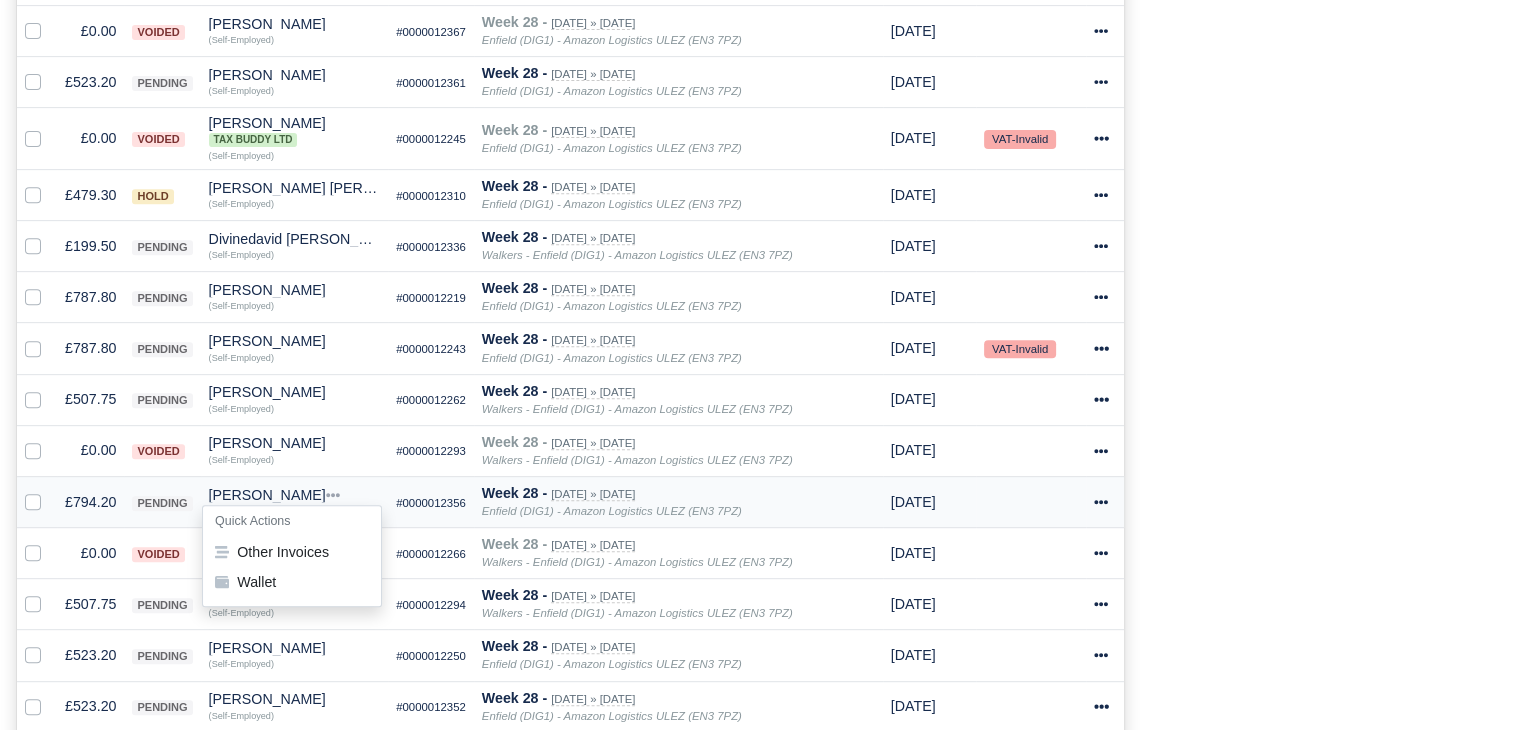 click on "Quick Actions" at bounding box center [292, 521] 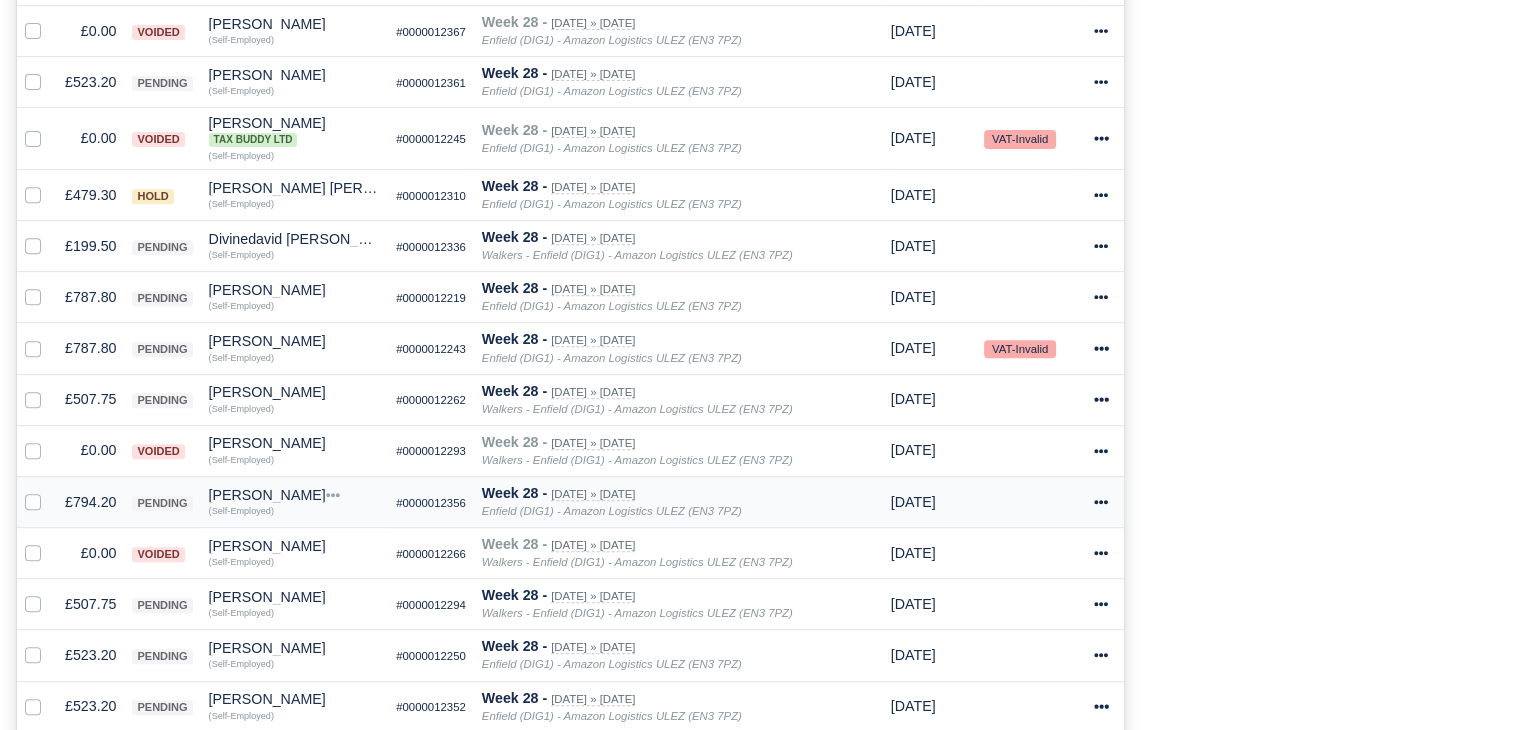 click on "[PERSON_NAME]" at bounding box center [295, 495] 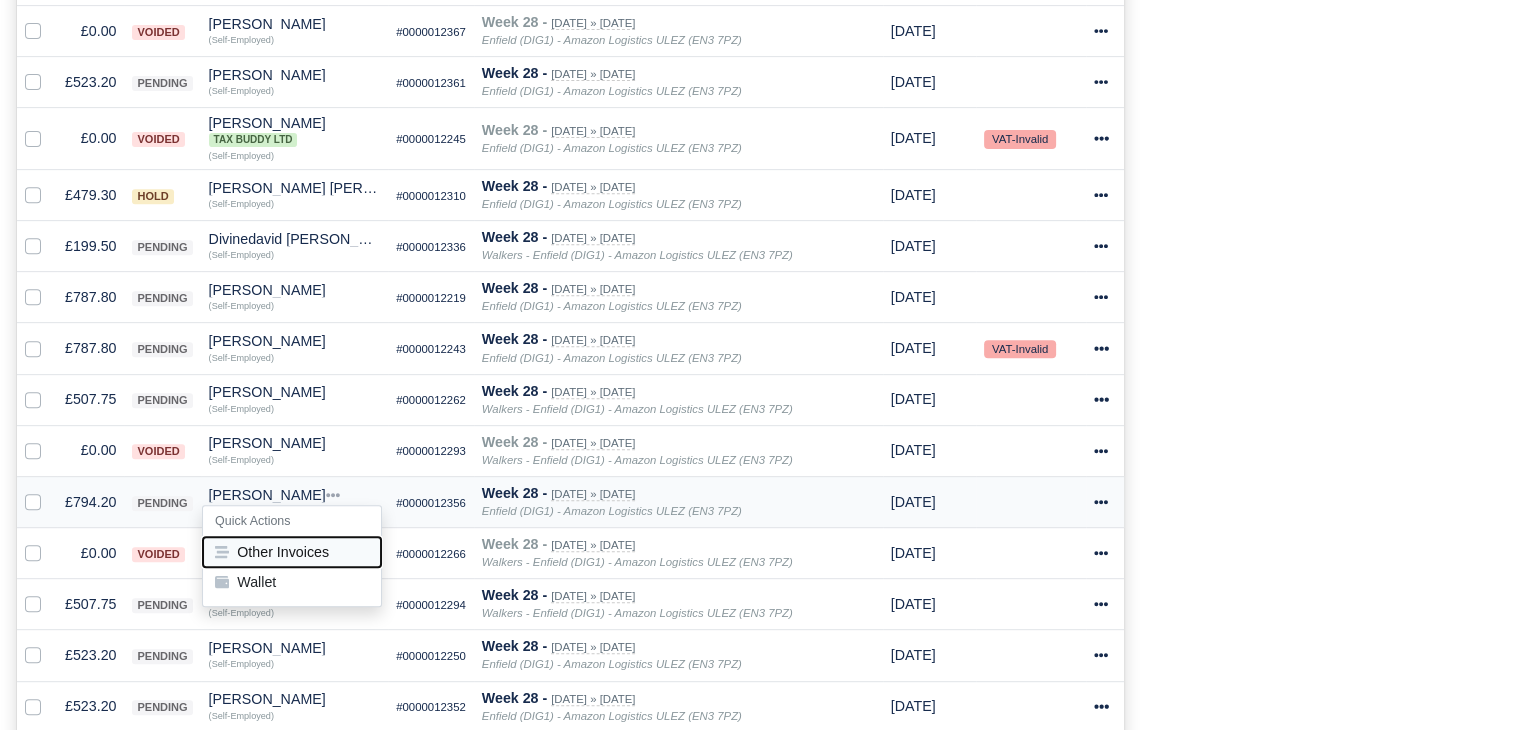 click on "Other Invoices" at bounding box center [292, 552] 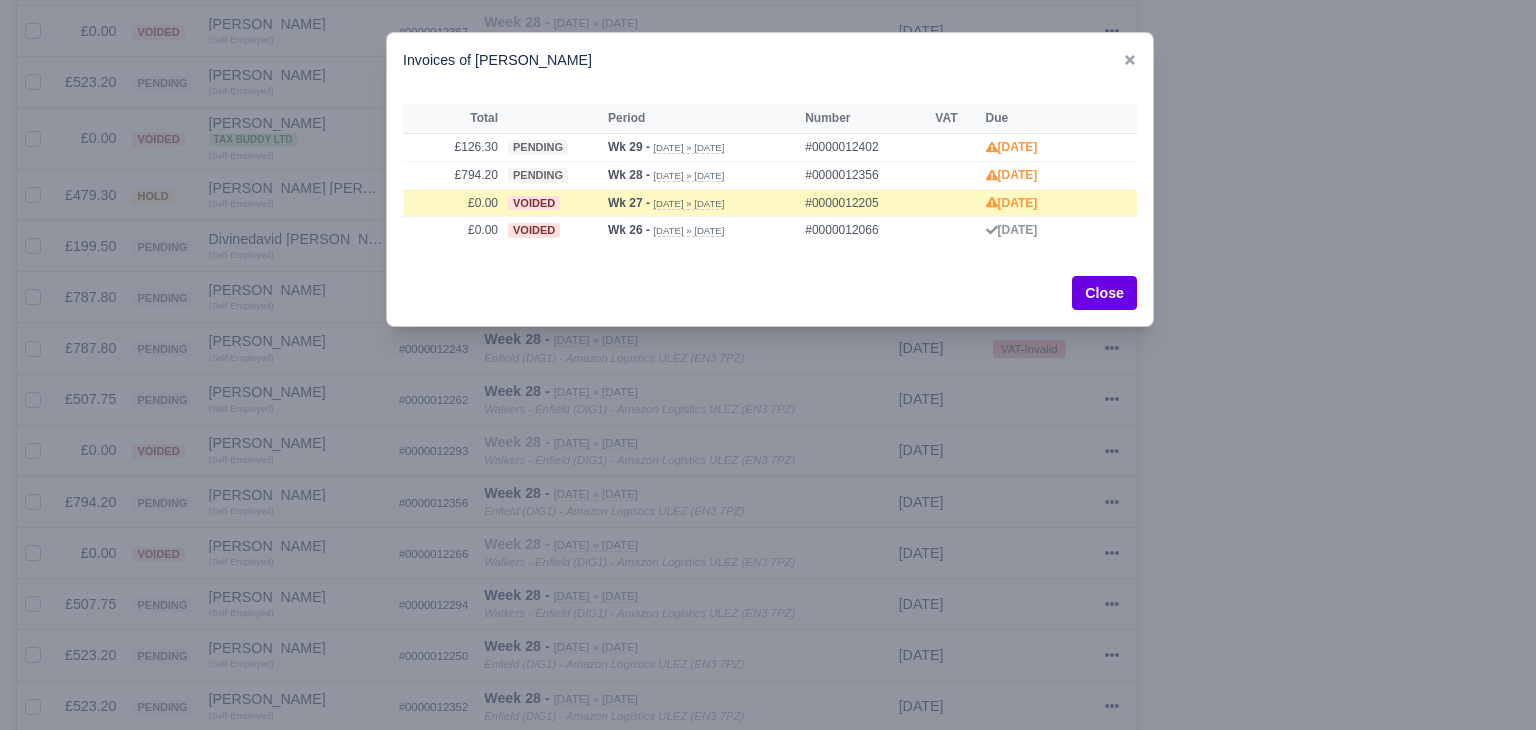 click at bounding box center [768, 365] 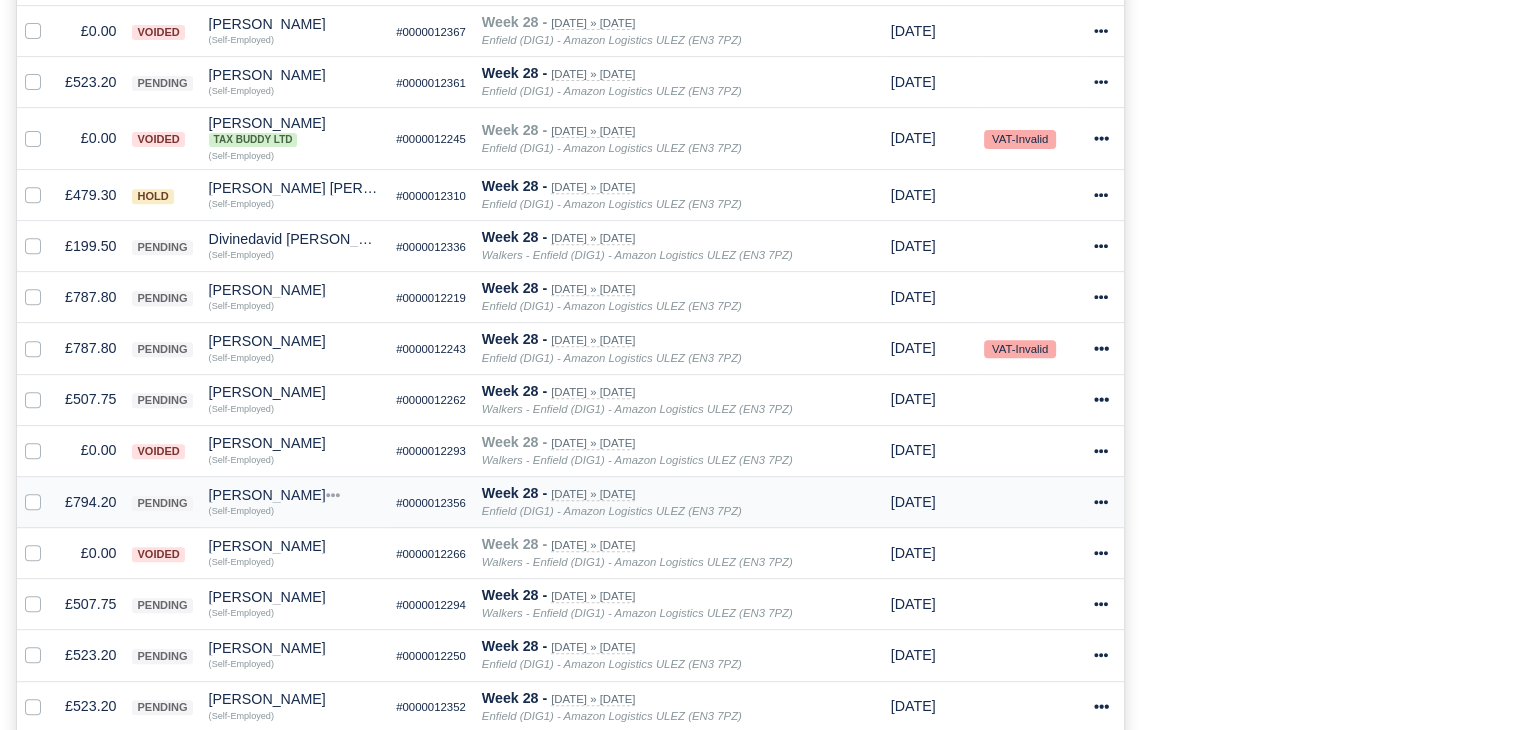 click on "£794.20" at bounding box center [90, 501] 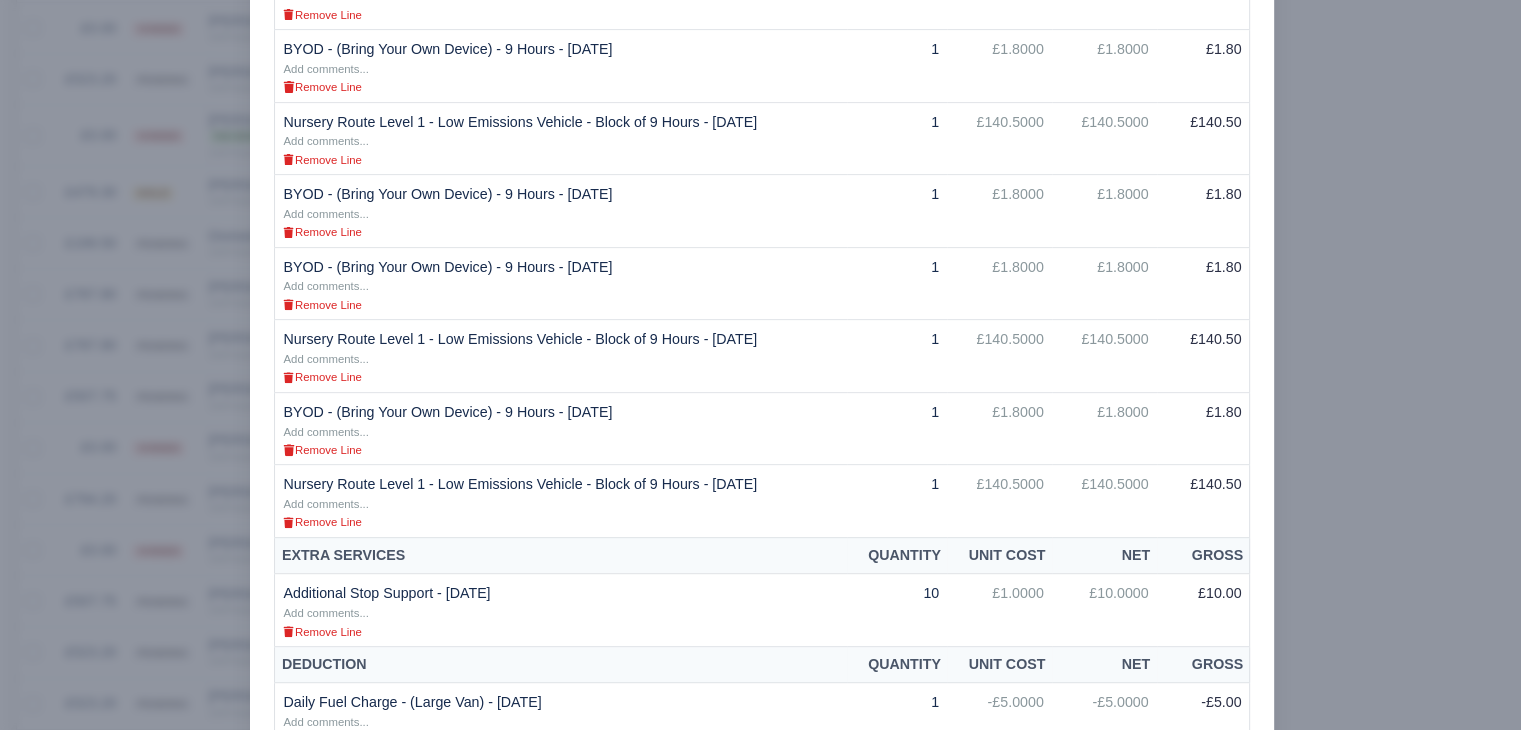 scroll, scrollTop: 797, scrollLeft: 0, axis: vertical 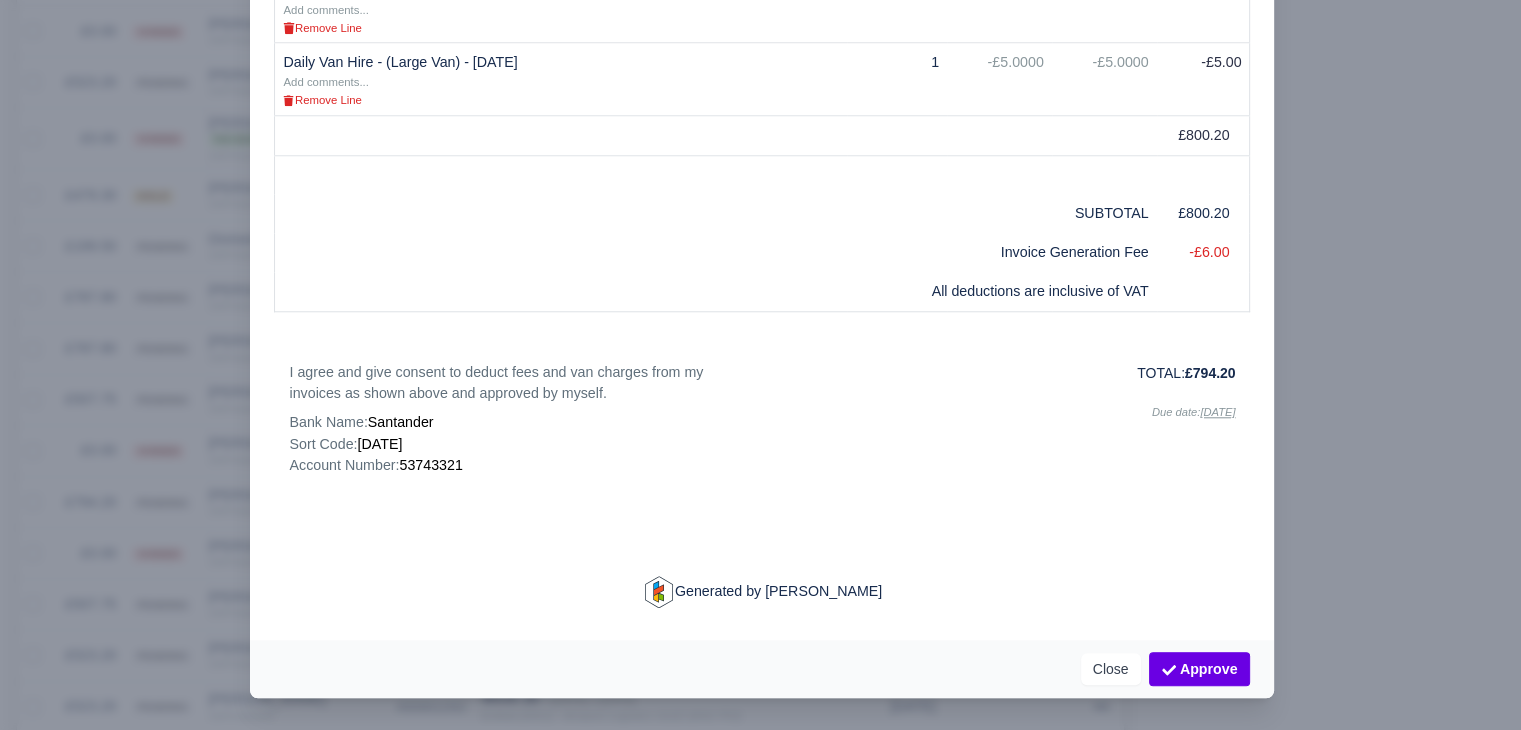 click at bounding box center [760, 365] 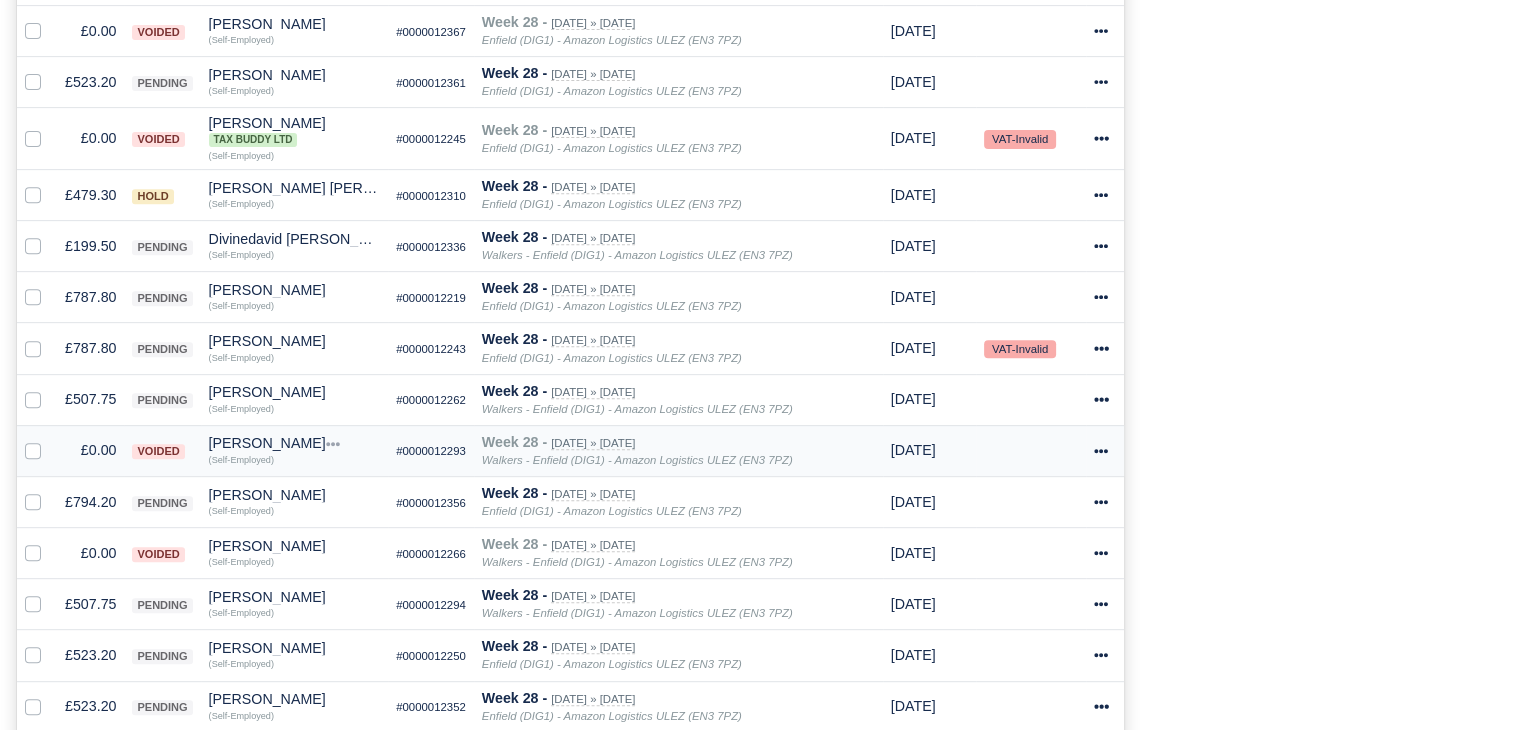 scroll, scrollTop: 800, scrollLeft: 0, axis: vertical 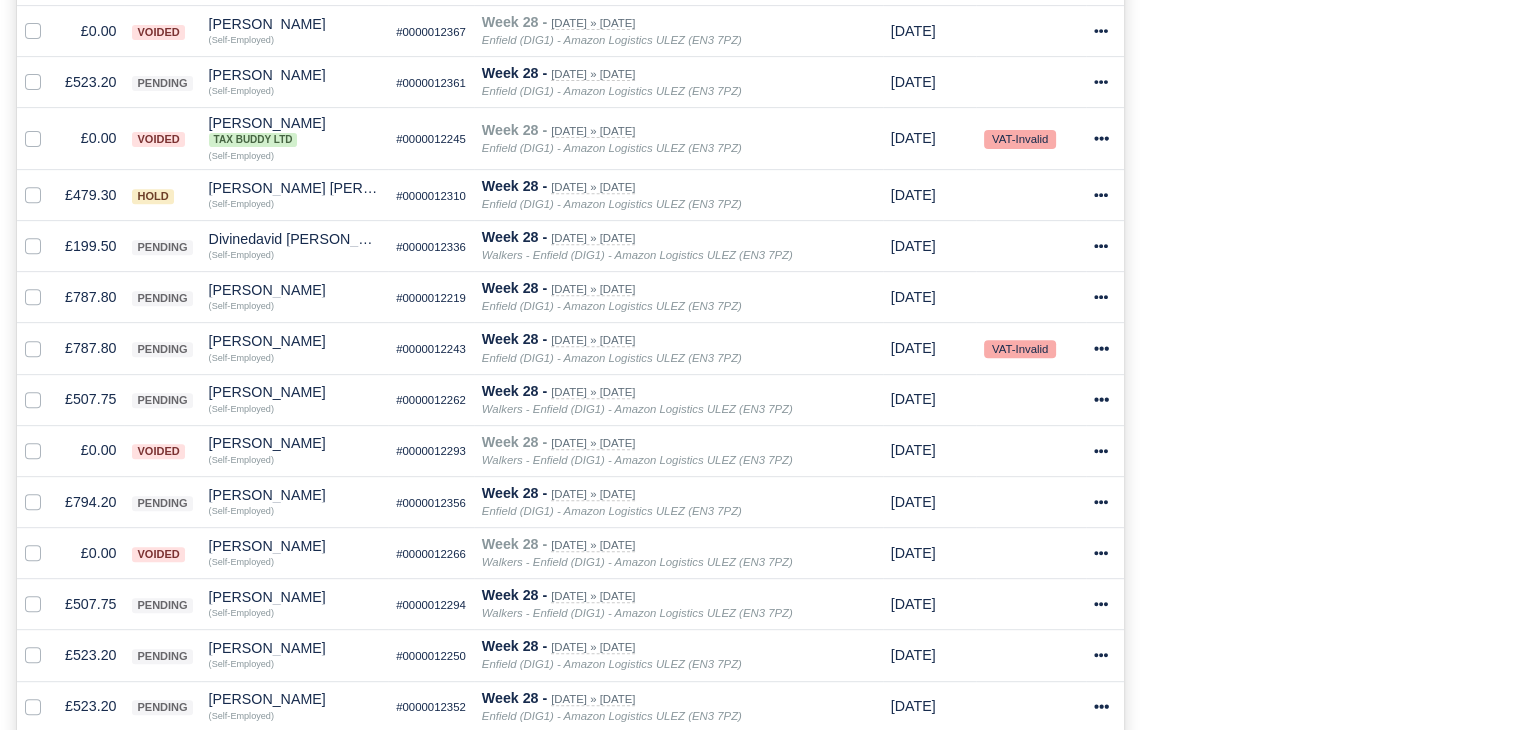click on "Process Invoices
1
Depots with overdue Invoices
You have  4  invoices that are overdue
within the
following depots:
Enfield (DIG1) - Amazon Logistics ULEZ (EN3 7PZ)
4" at bounding box center (1330, 263) 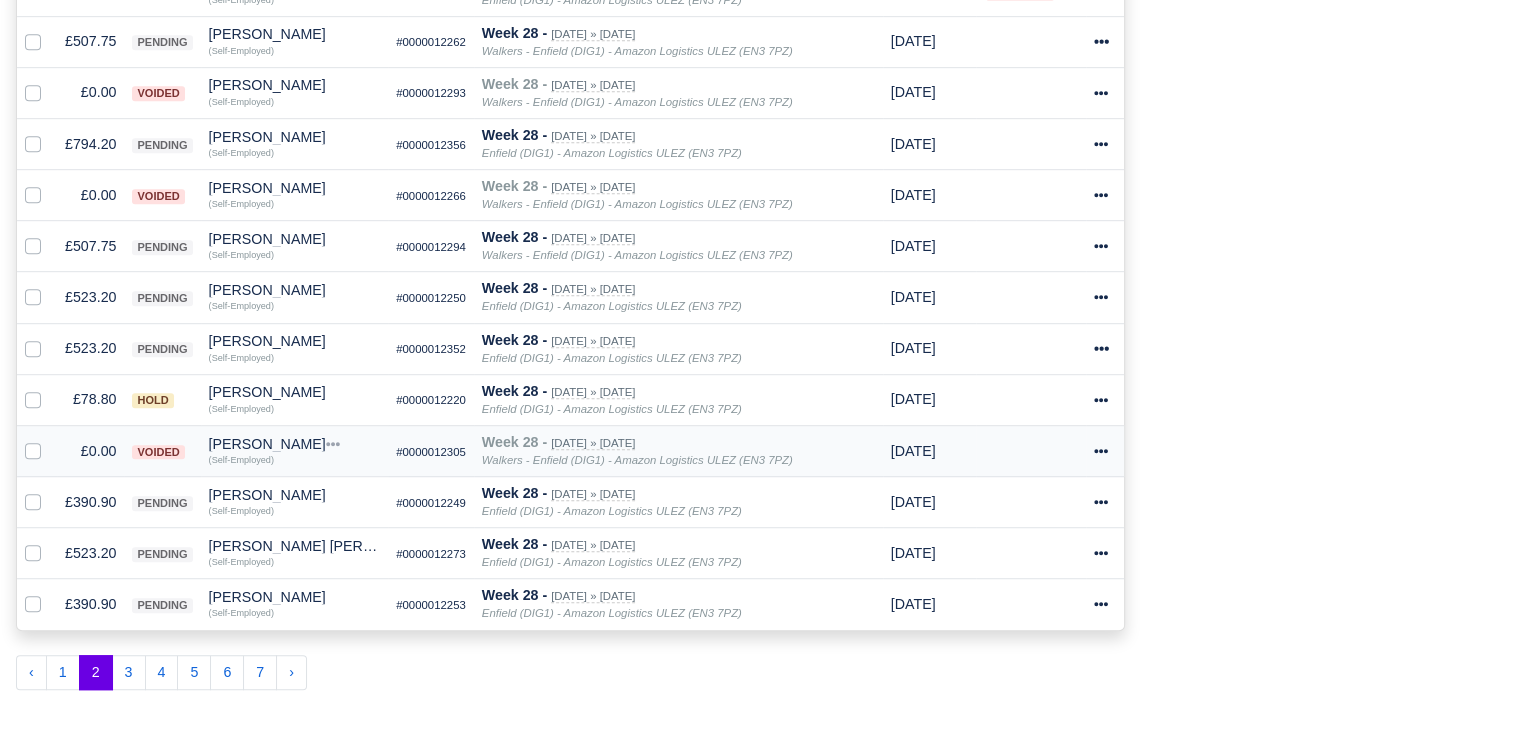 scroll, scrollTop: 1200, scrollLeft: 0, axis: vertical 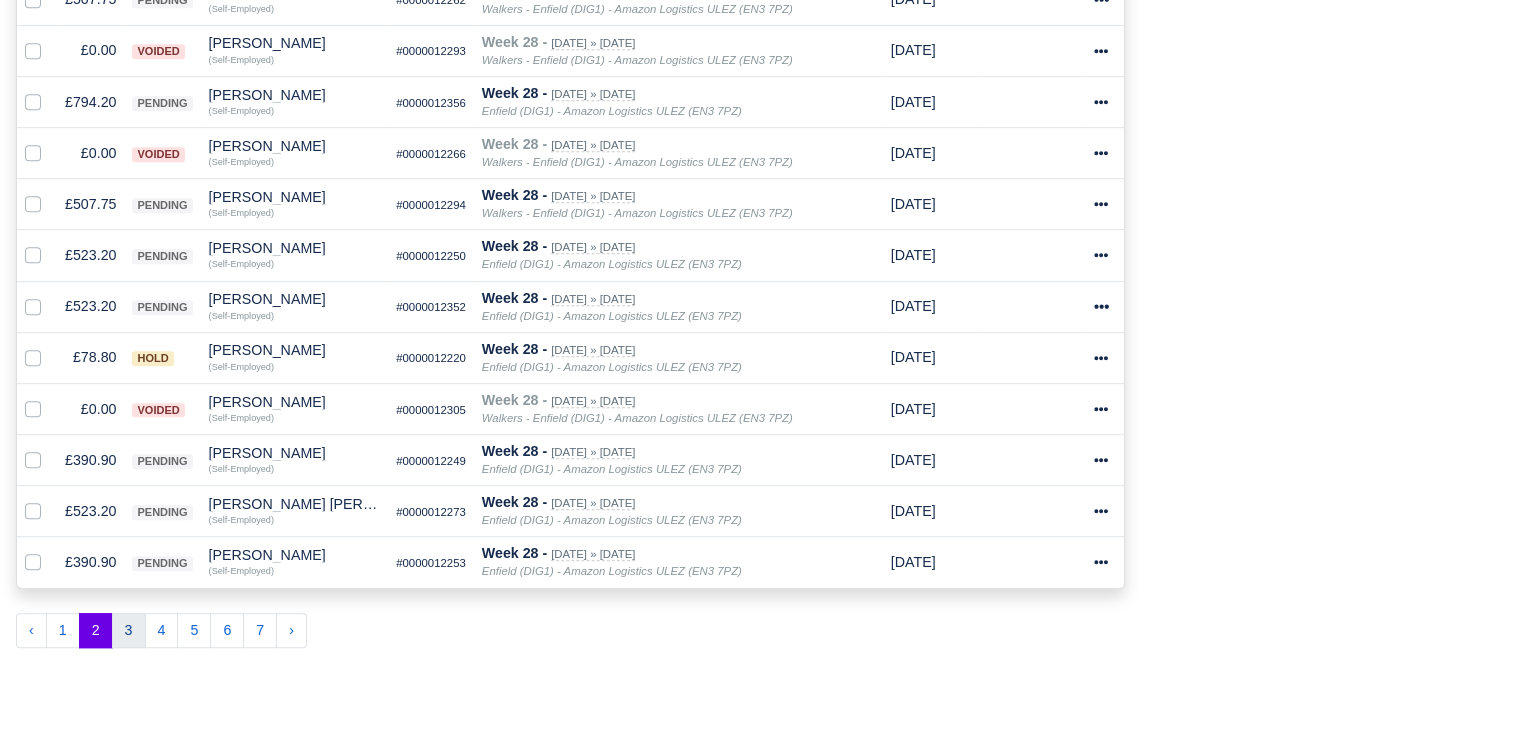 click on "3" at bounding box center [129, 631] 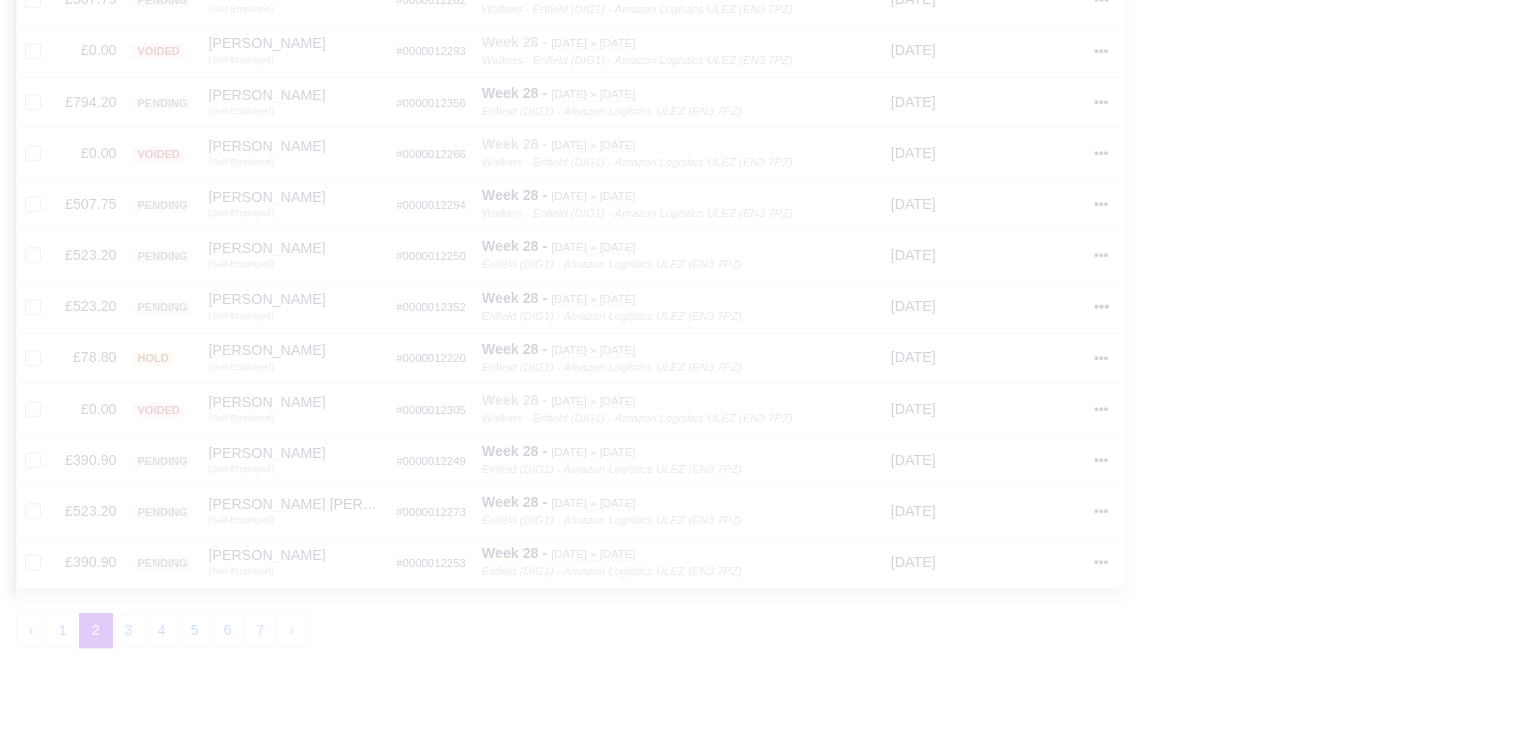 type 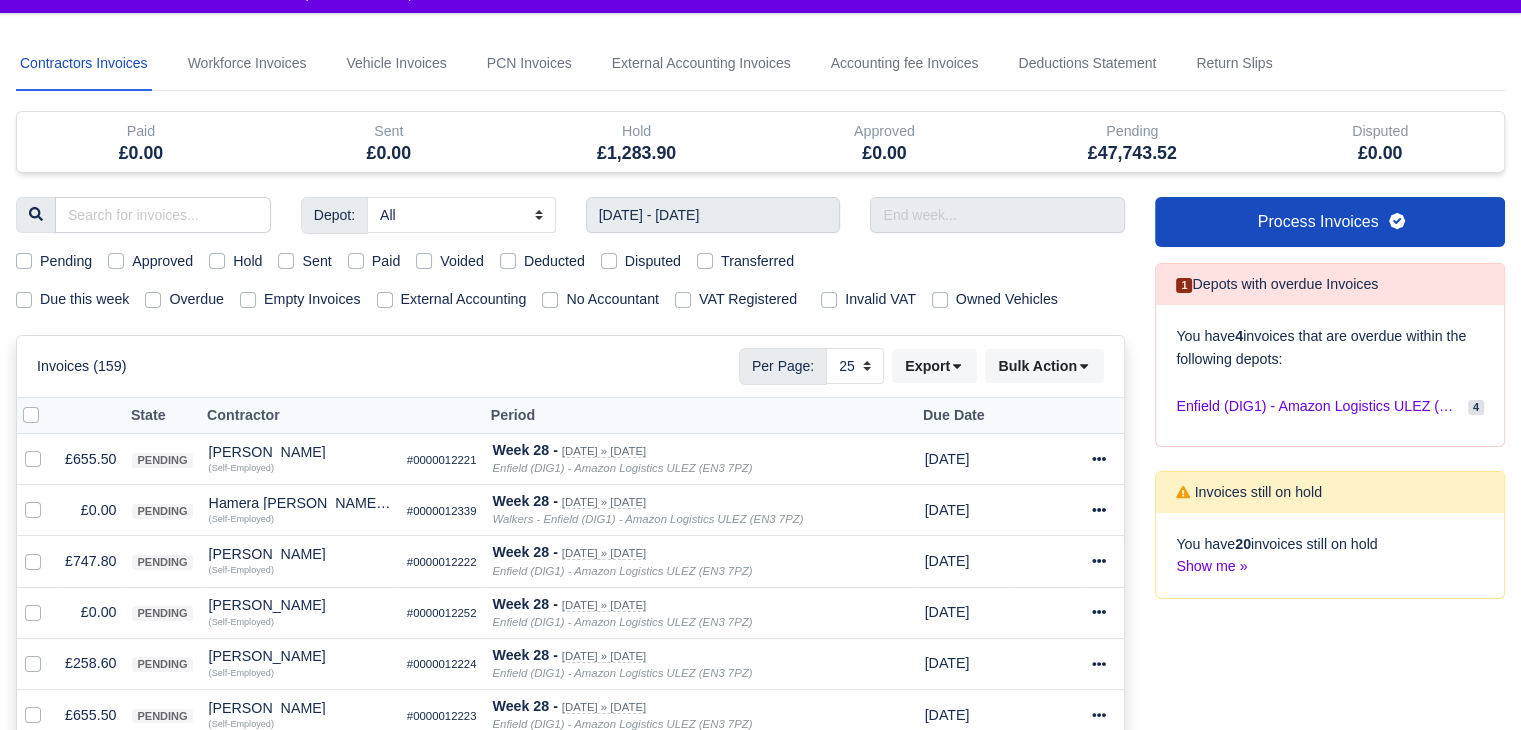 scroll, scrollTop: 100, scrollLeft: 0, axis: vertical 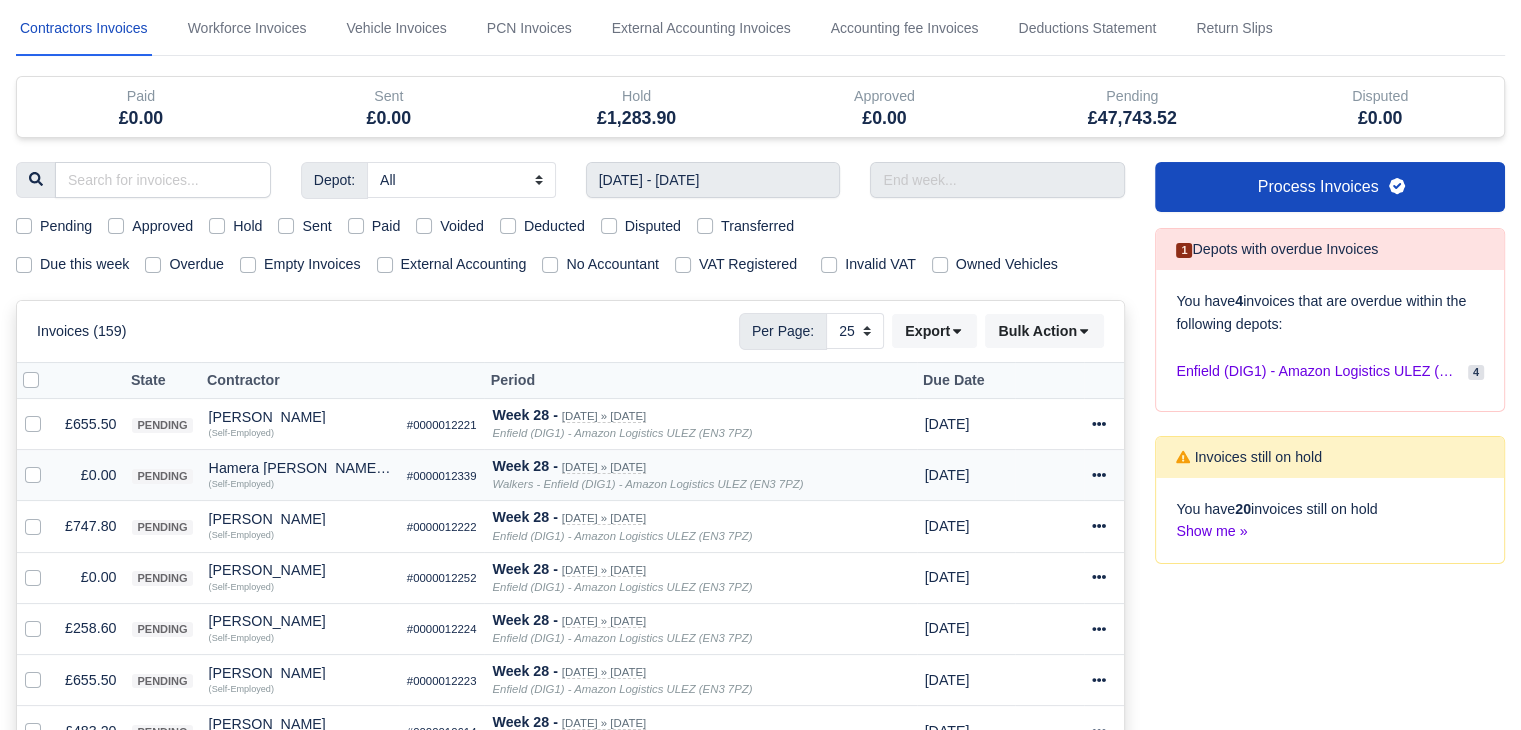 click at bounding box center (49, 464) 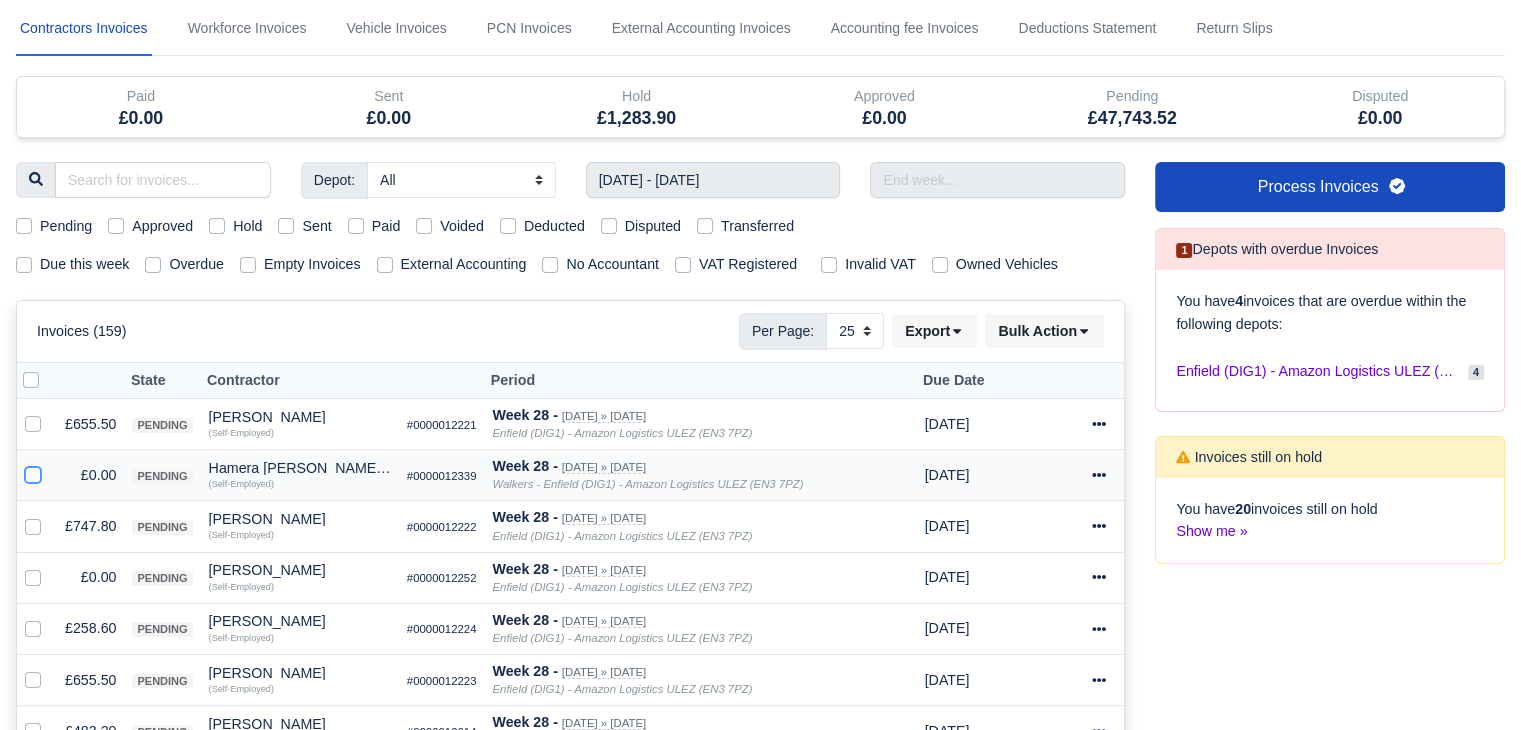 click at bounding box center (33, 472) 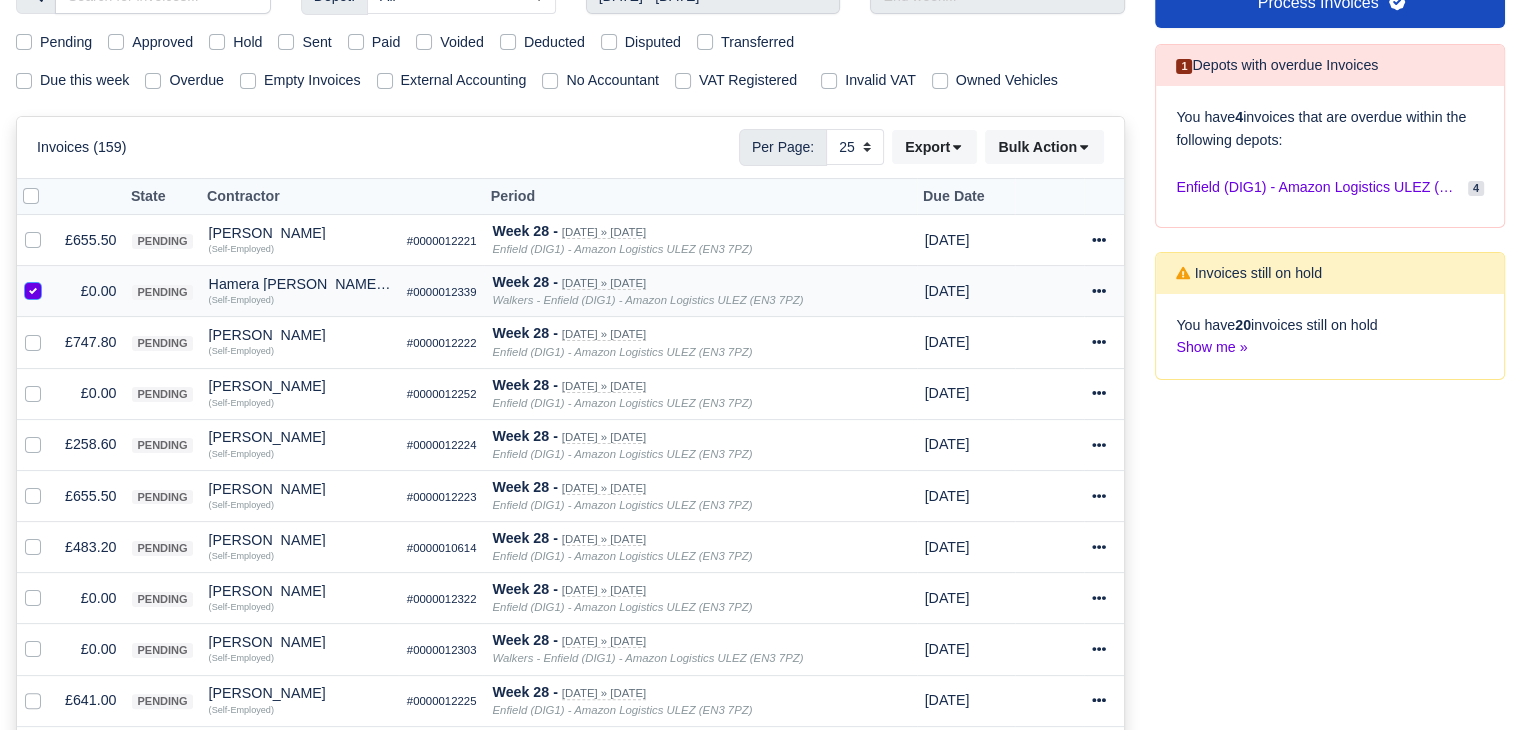scroll, scrollTop: 300, scrollLeft: 0, axis: vertical 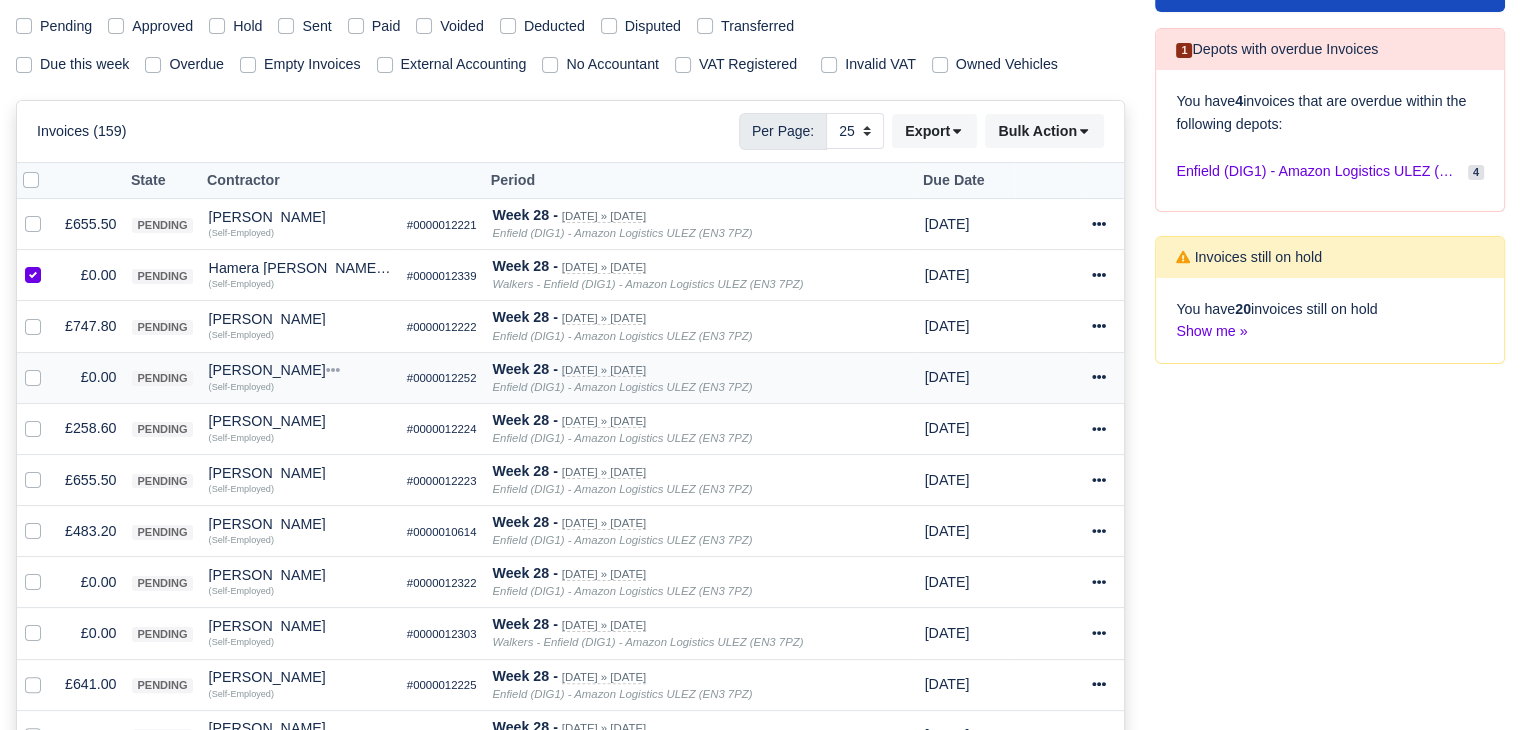 click at bounding box center [49, 366] 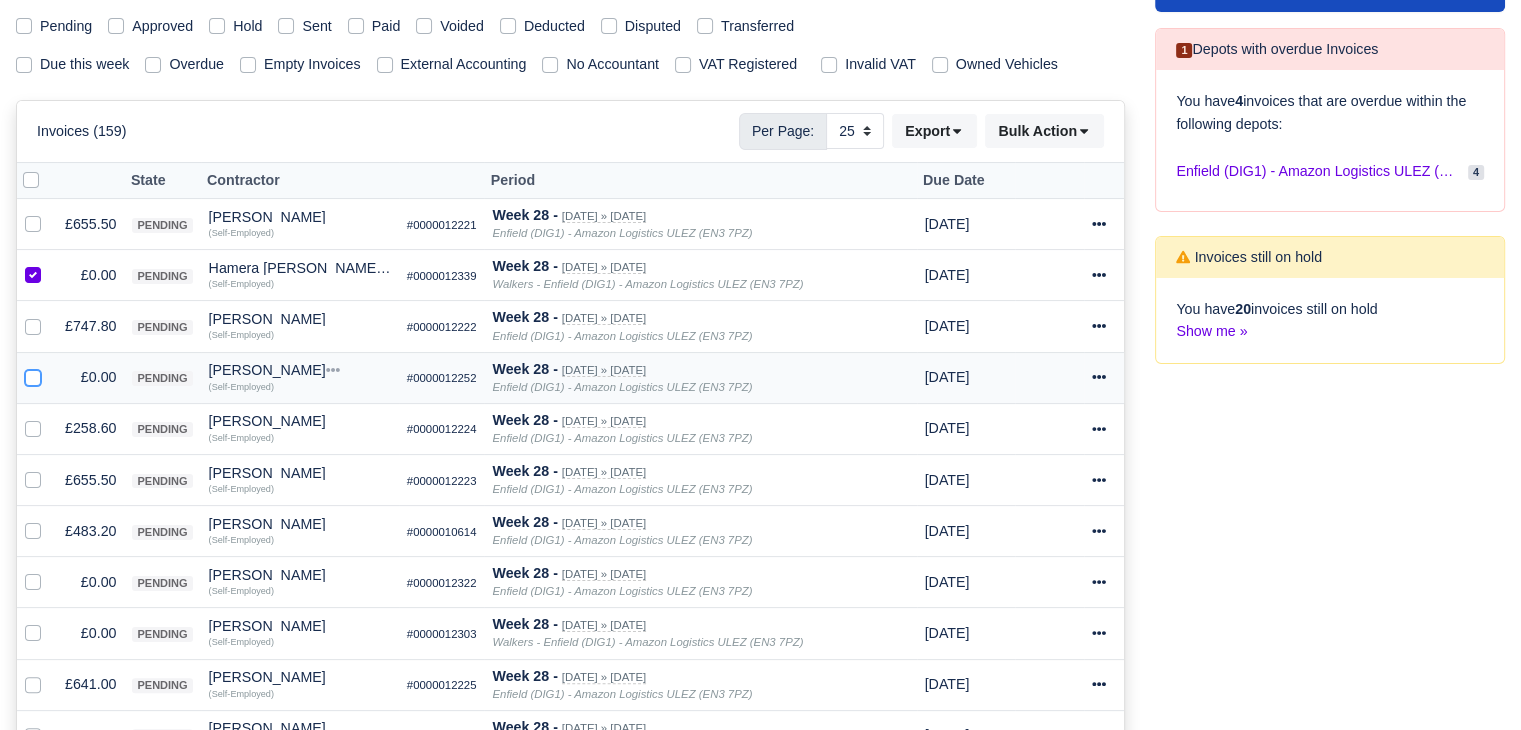 click at bounding box center [33, 374] 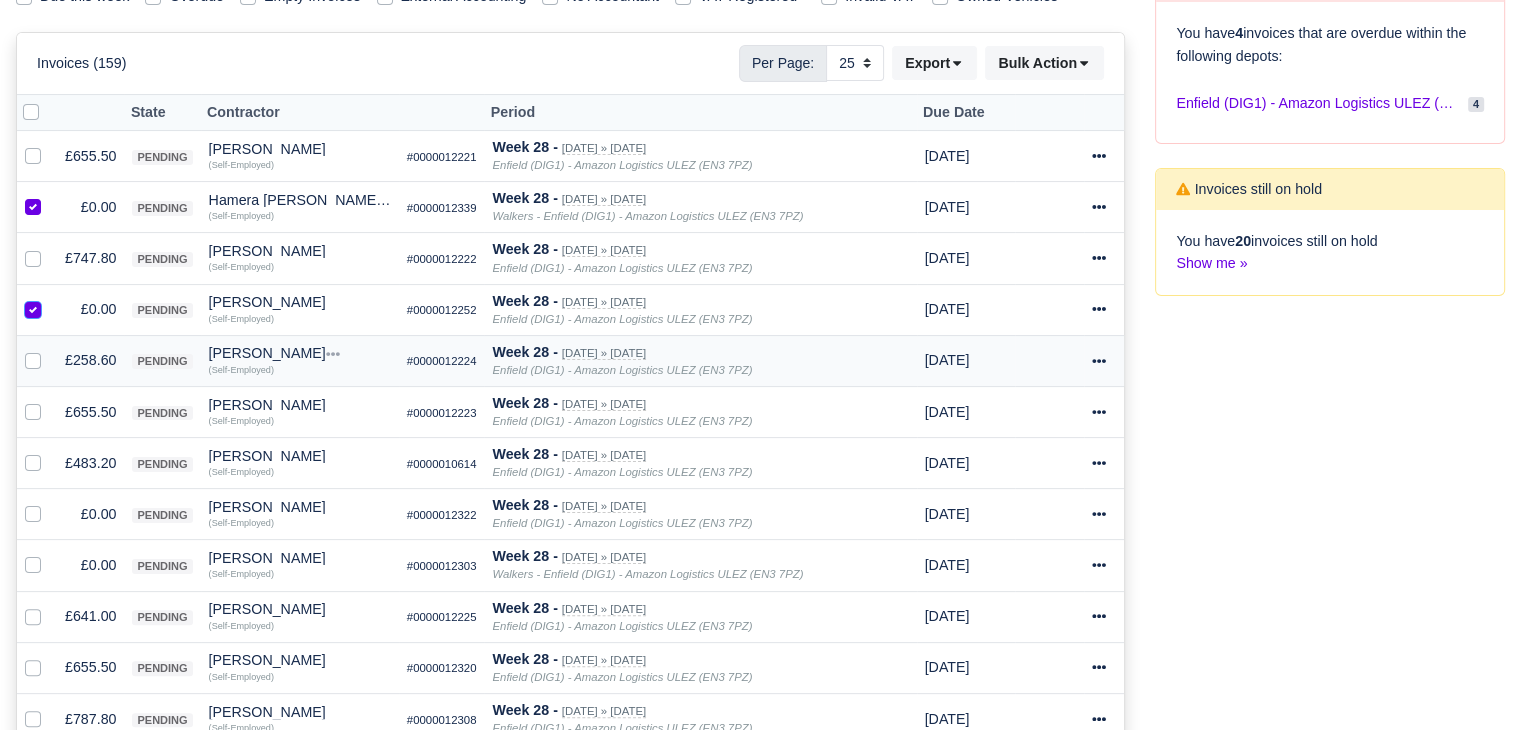scroll, scrollTop: 400, scrollLeft: 0, axis: vertical 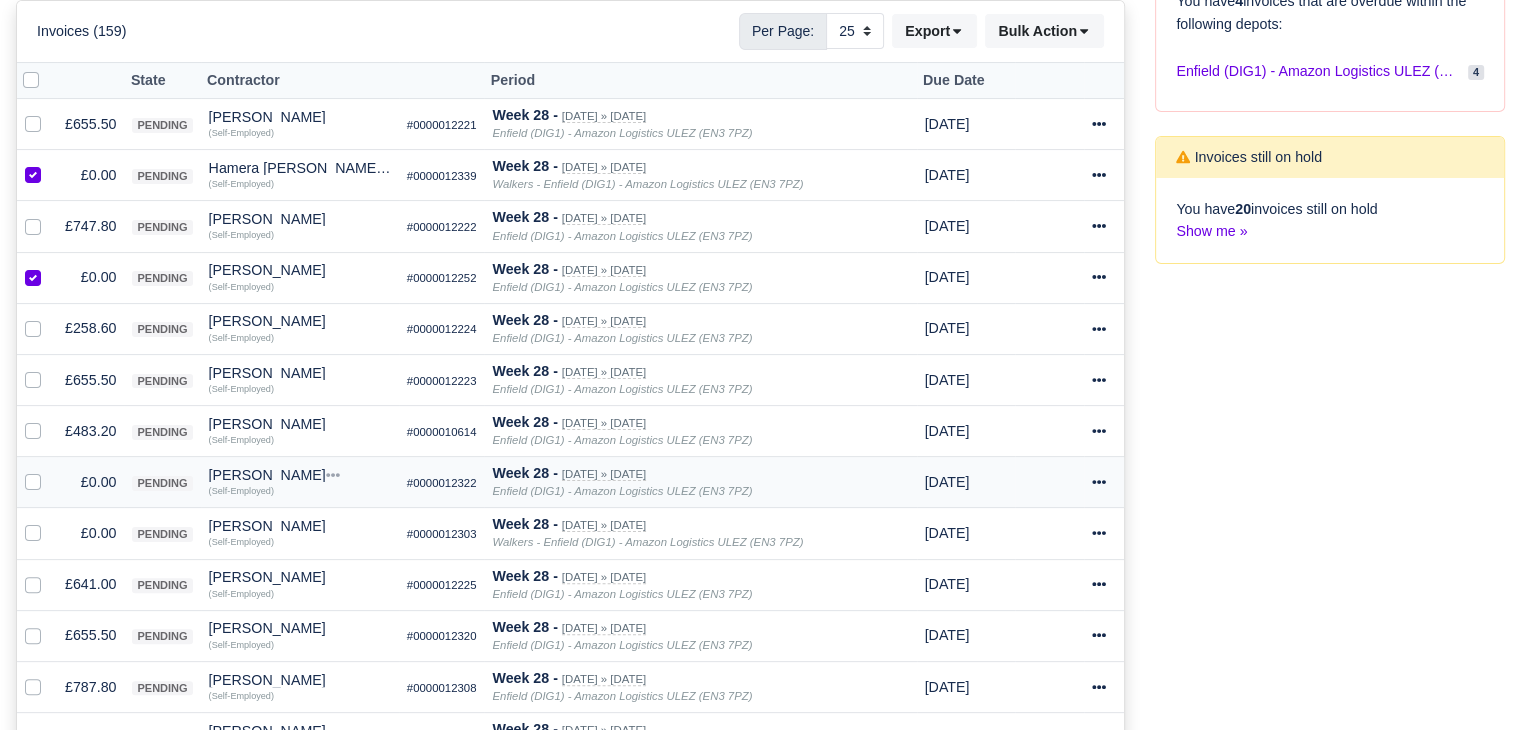 click at bounding box center [49, 471] 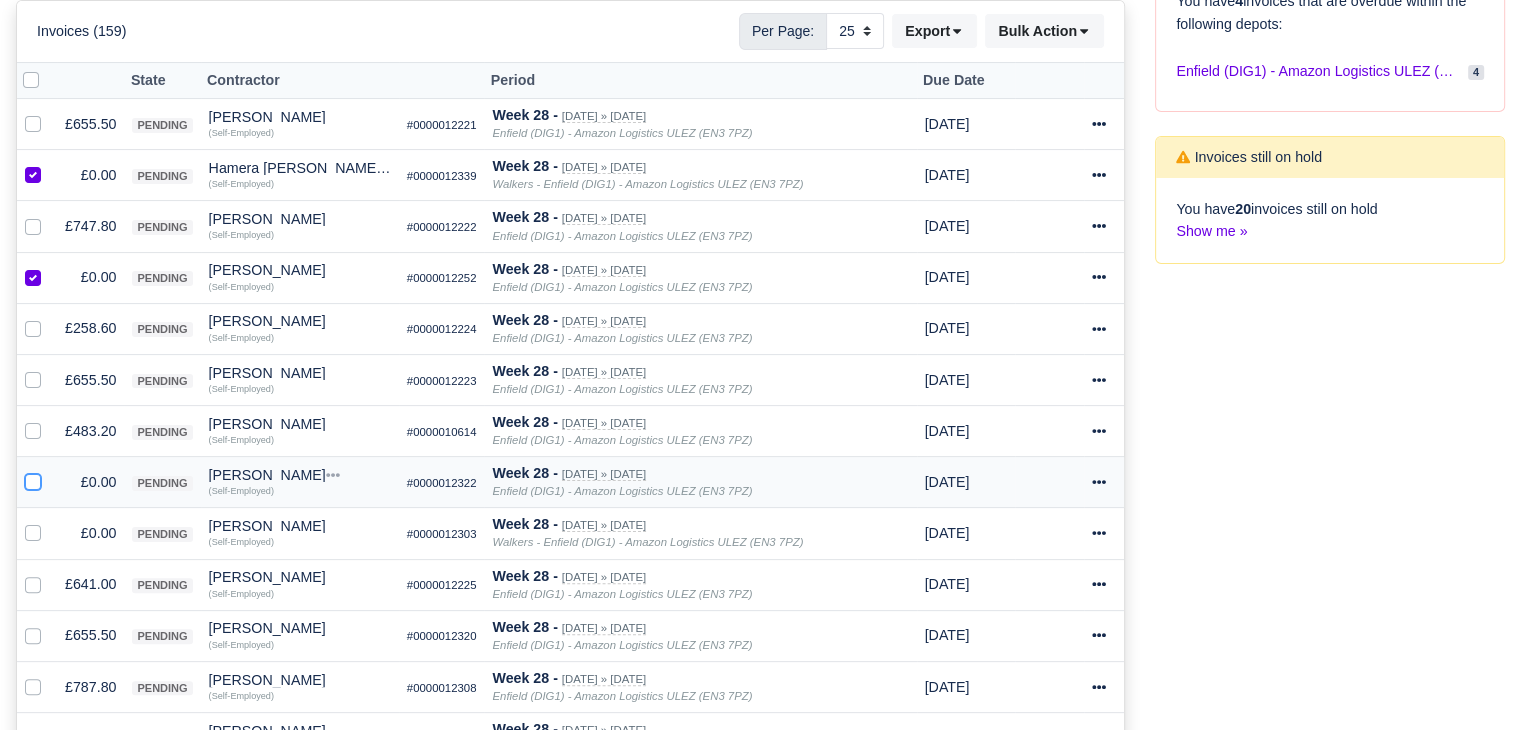 click at bounding box center (33, 479) 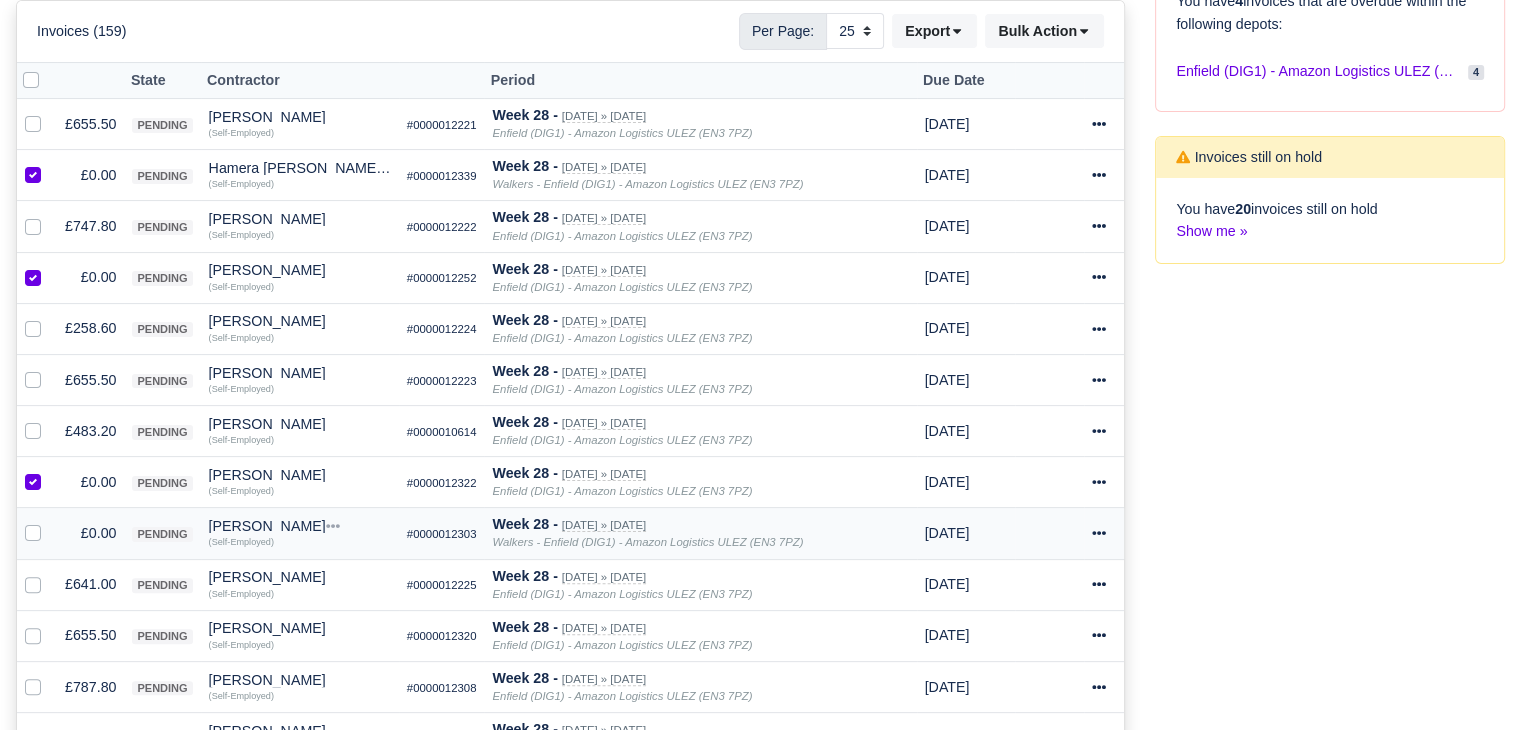 click at bounding box center (49, 522) 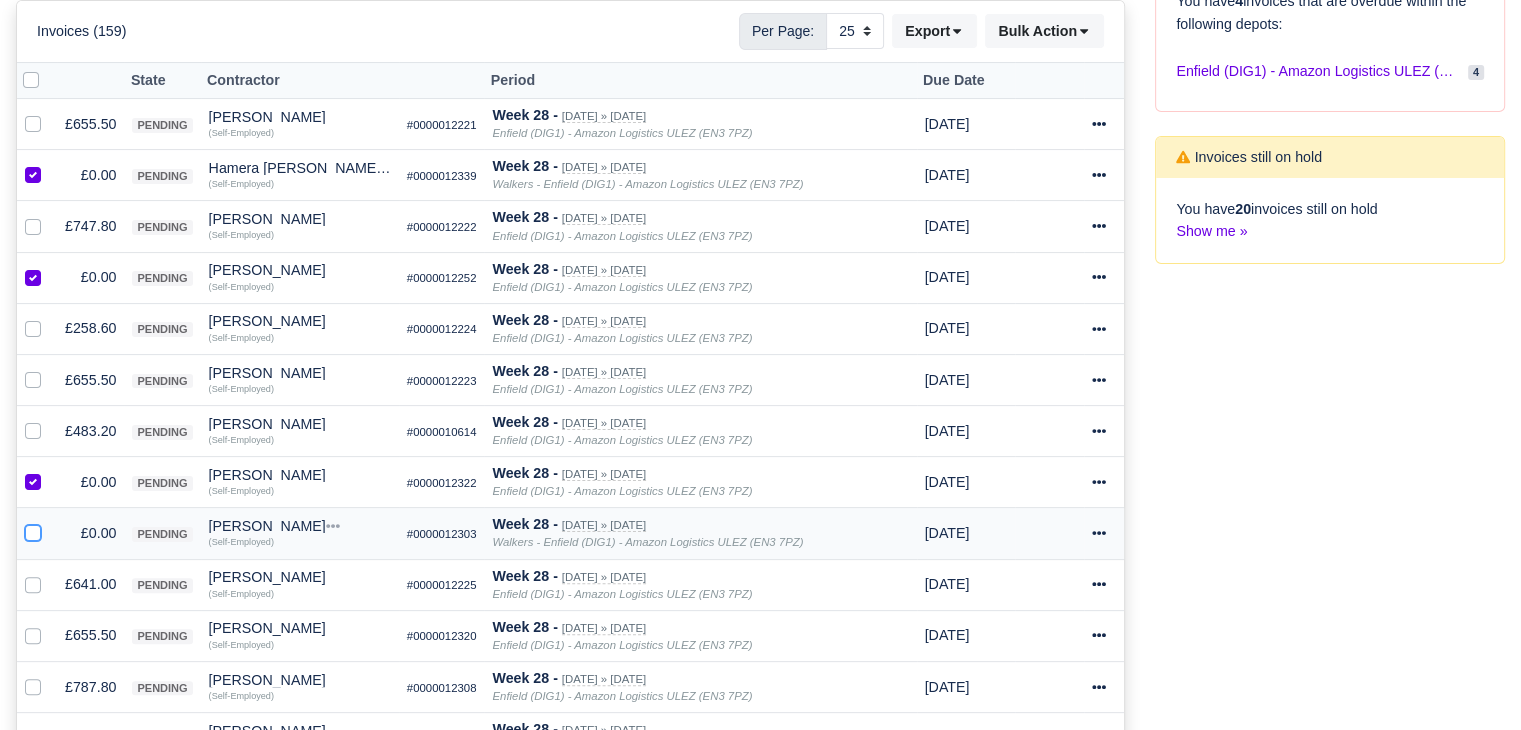 click at bounding box center [33, 530] 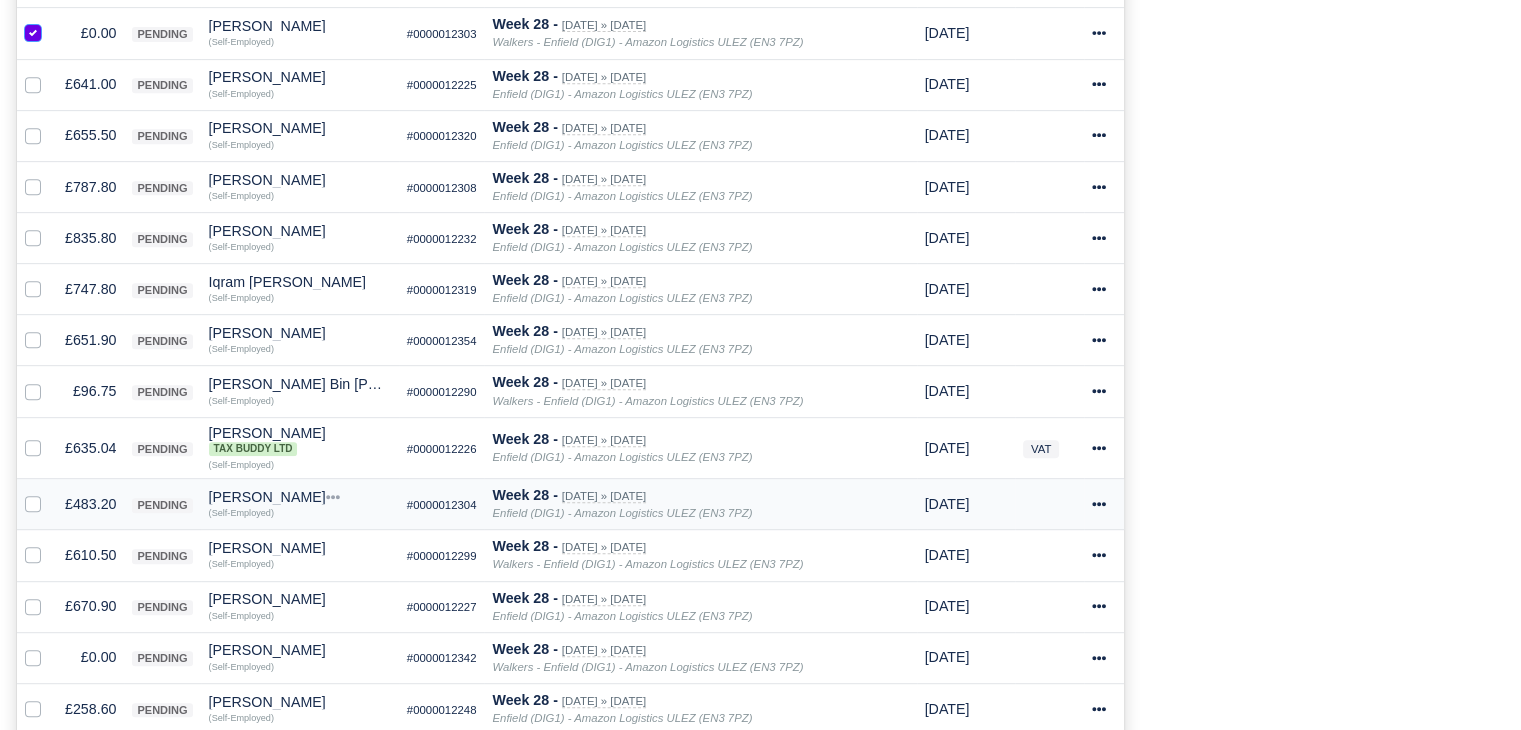scroll, scrollTop: 1100, scrollLeft: 0, axis: vertical 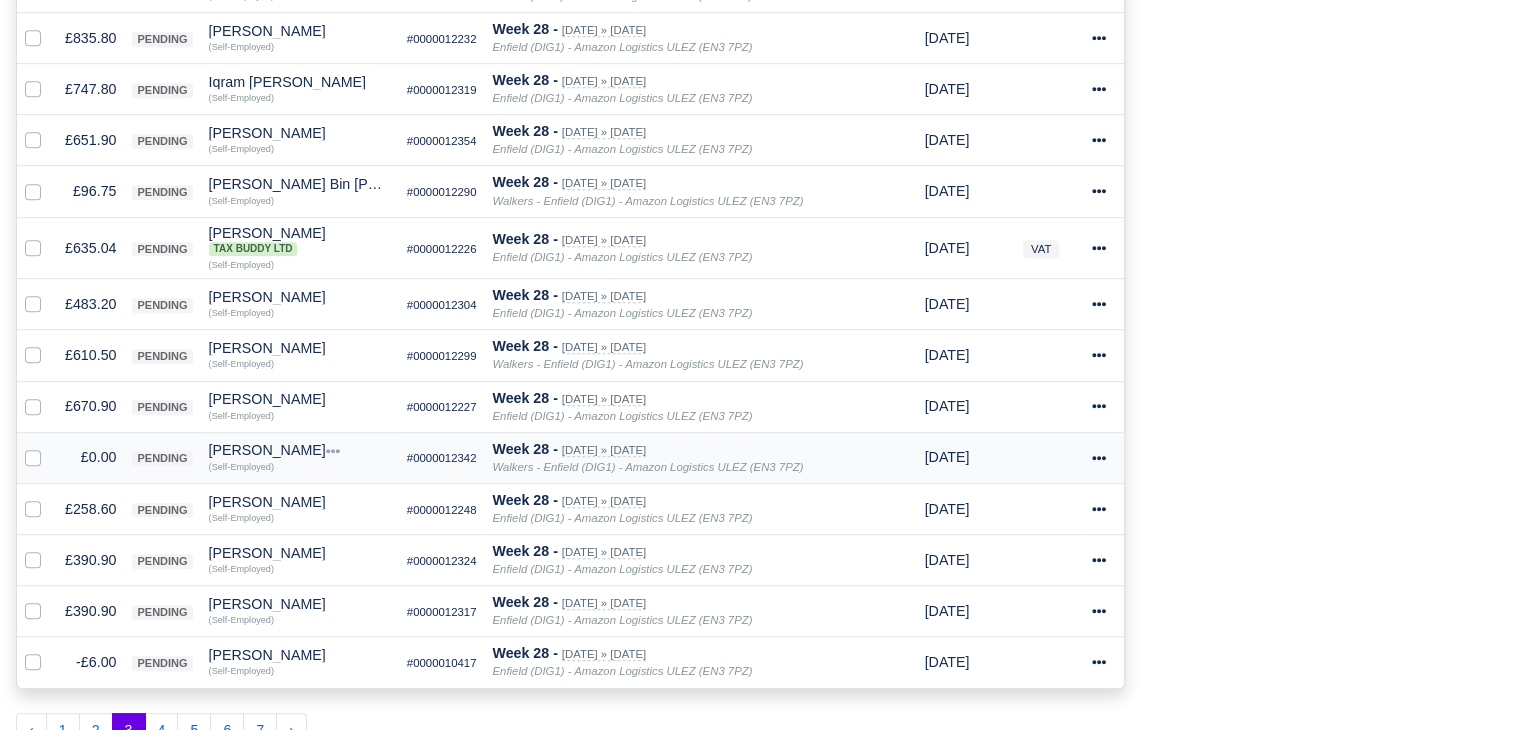 click at bounding box center (49, 446) 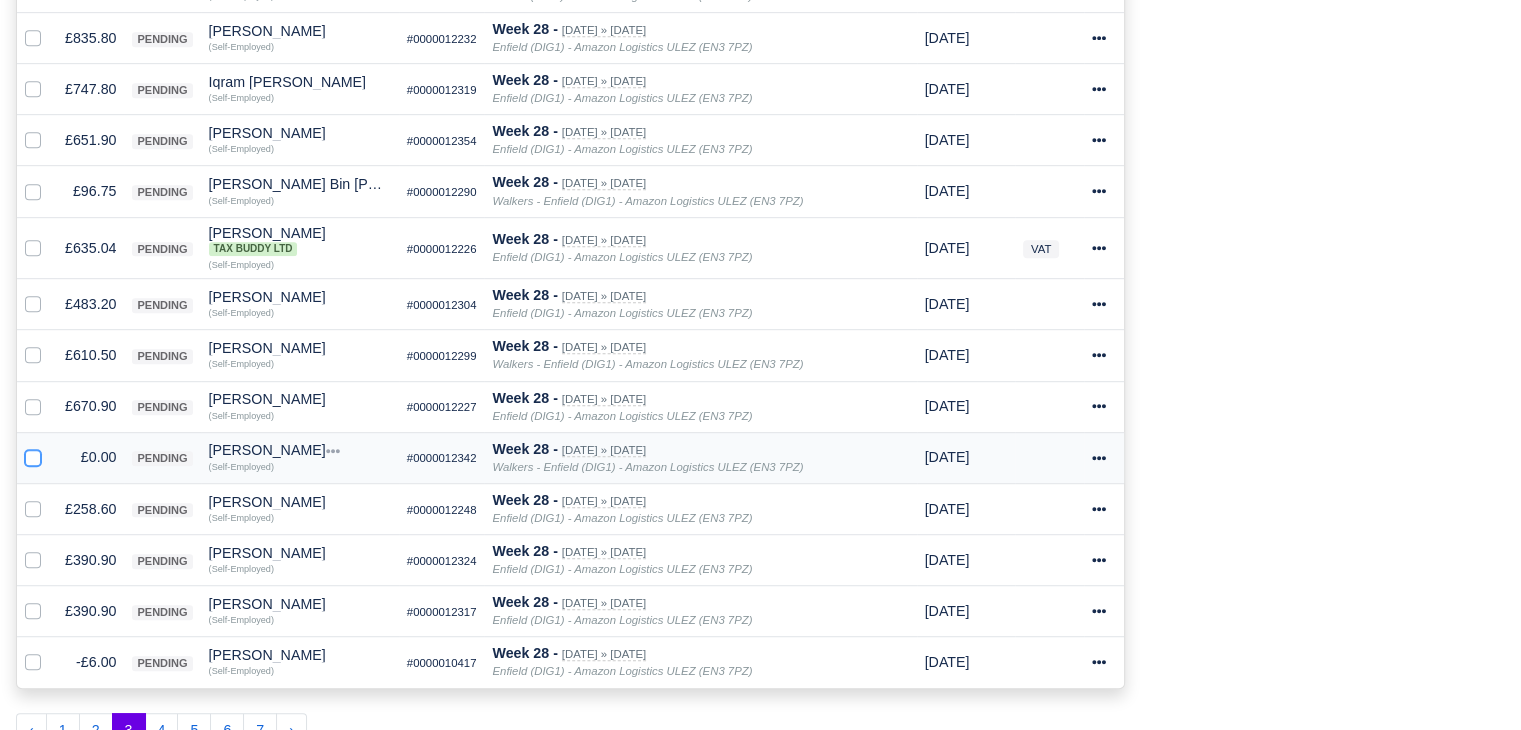 click at bounding box center (33, 454) 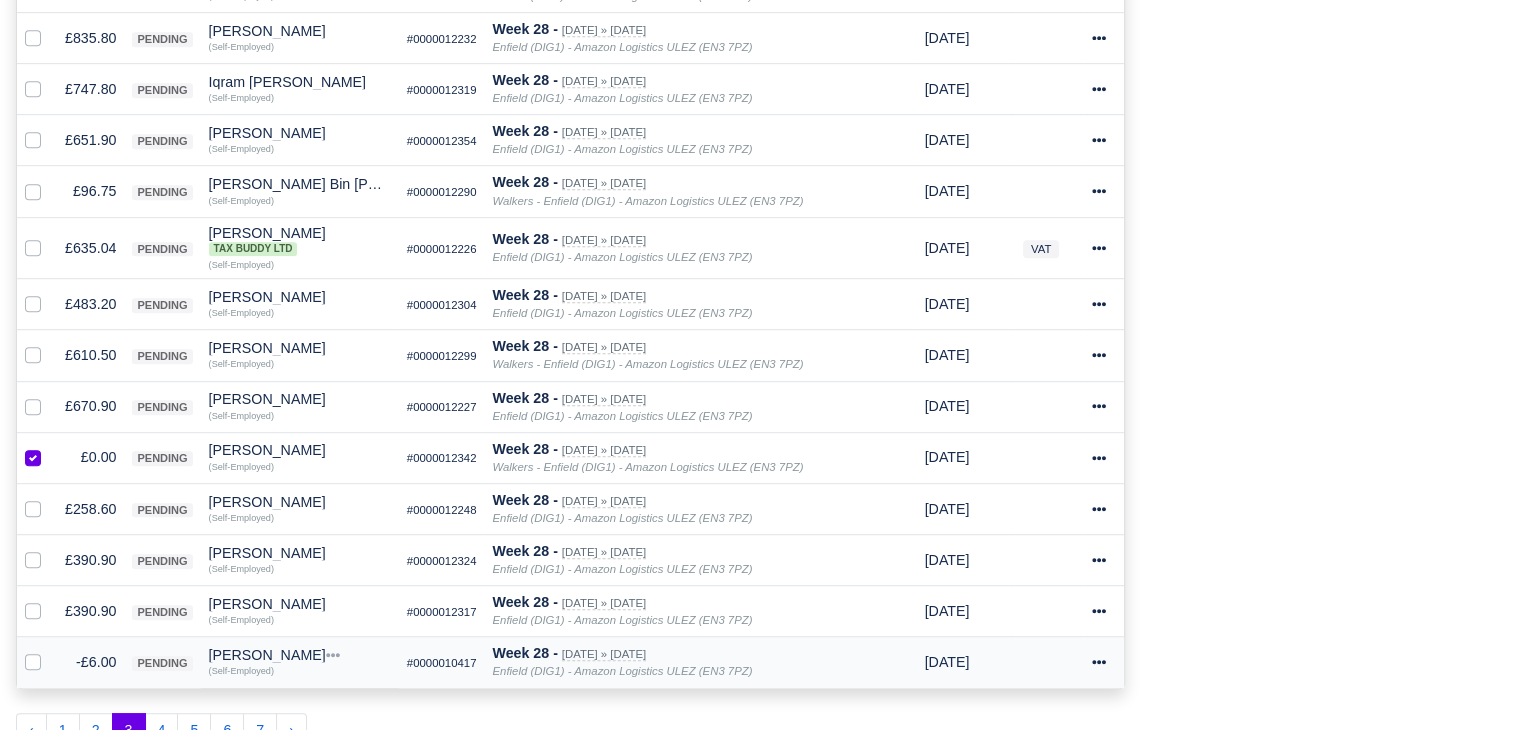 click at bounding box center [49, 651] 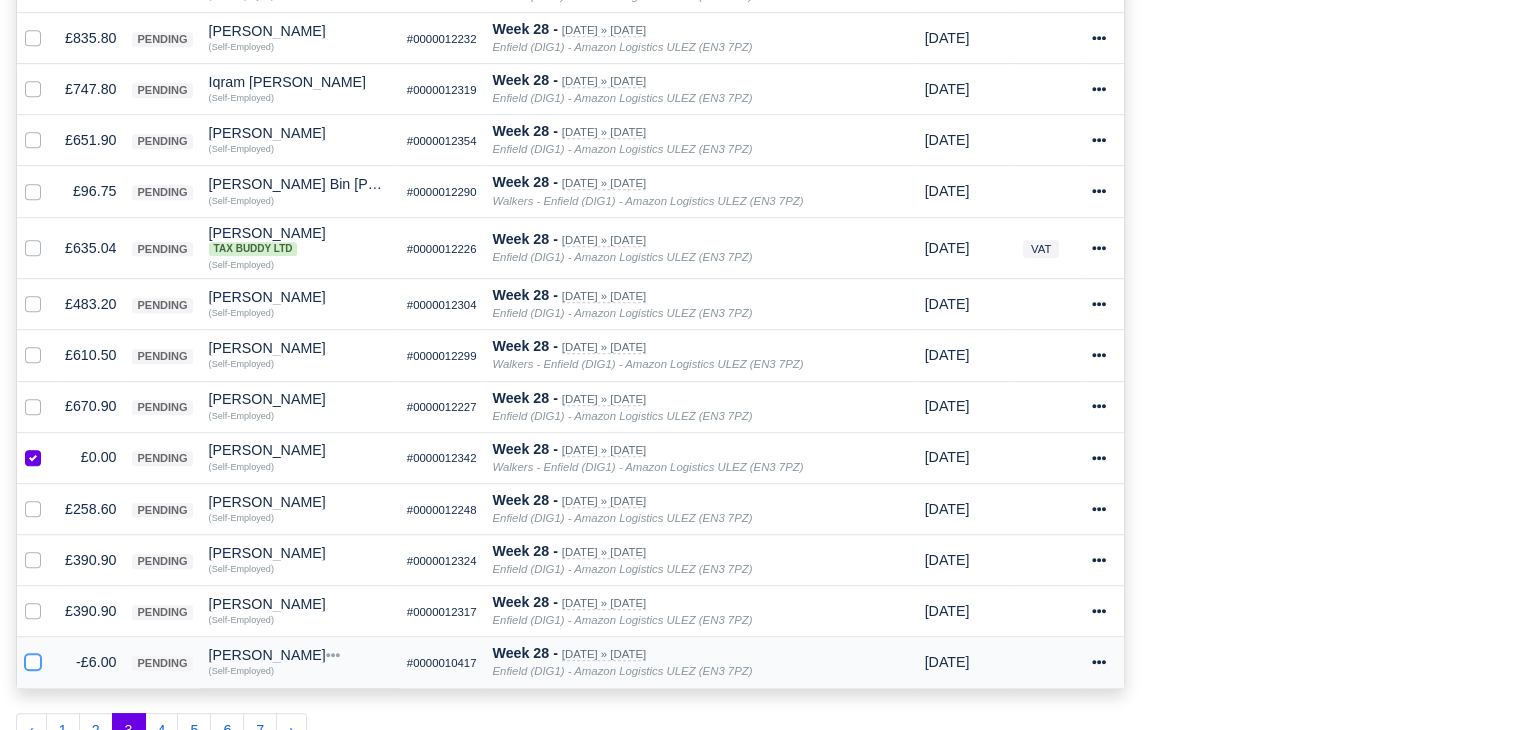 click at bounding box center (33, 659) 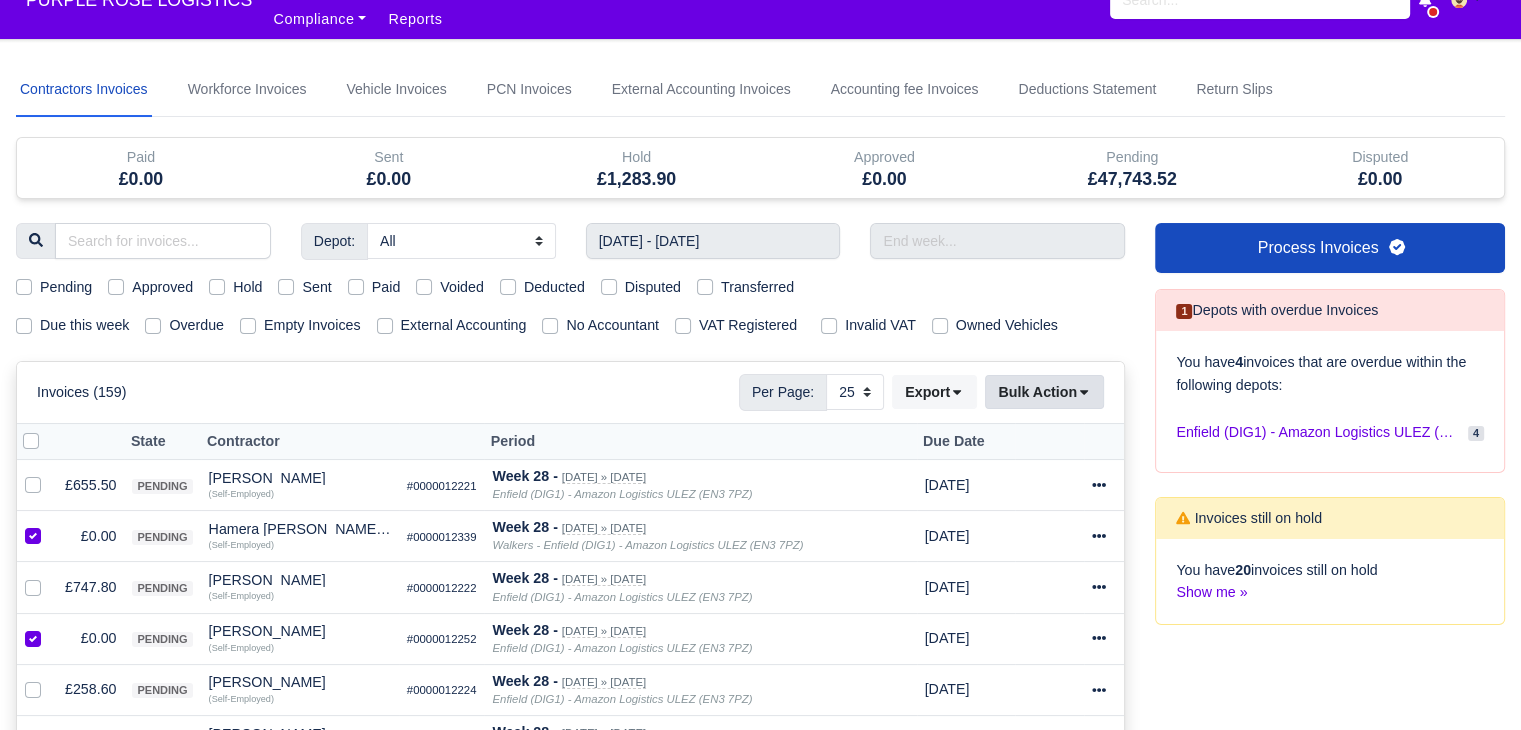 scroll, scrollTop: 0, scrollLeft: 0, axis: both 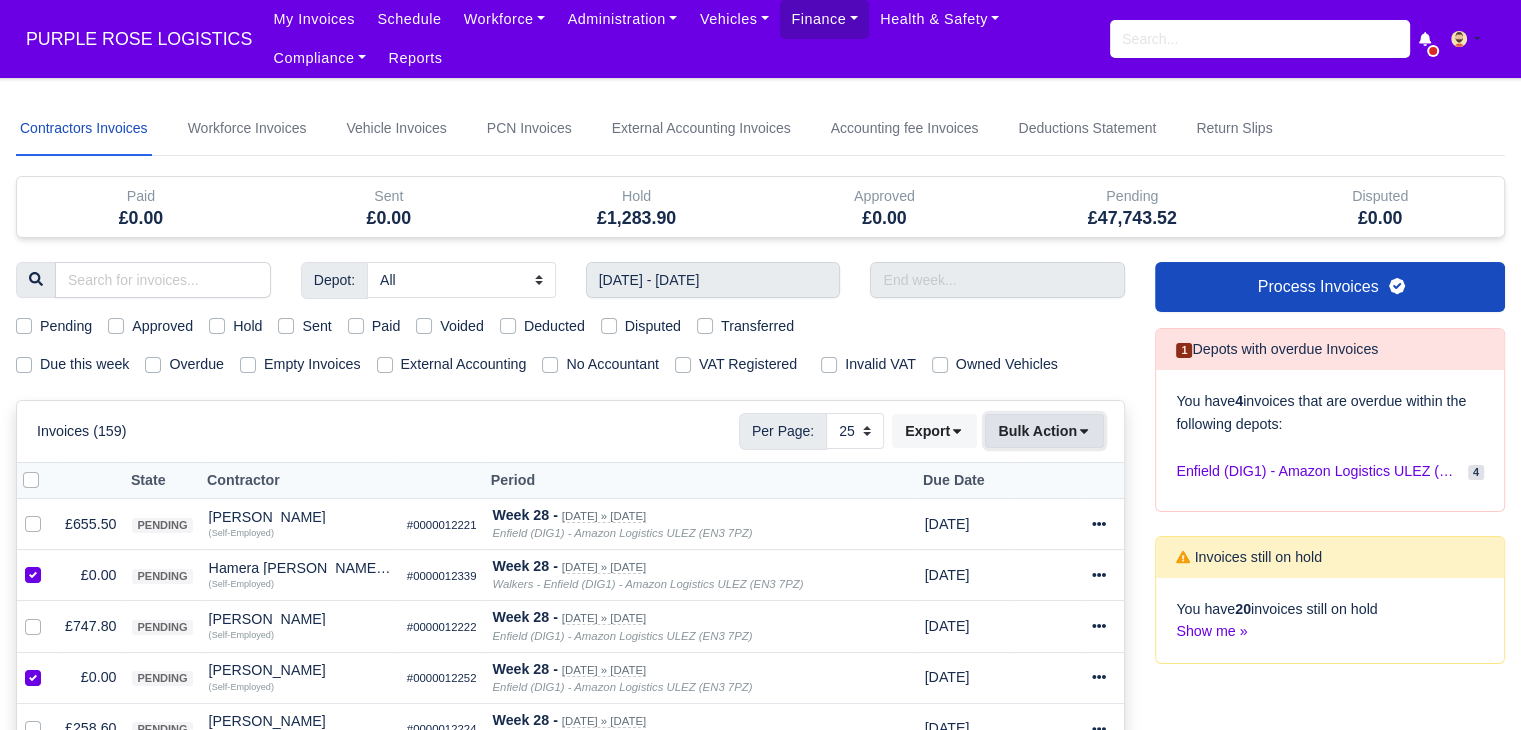 click on "Bulk Action" at bounding box center [1044, 431] 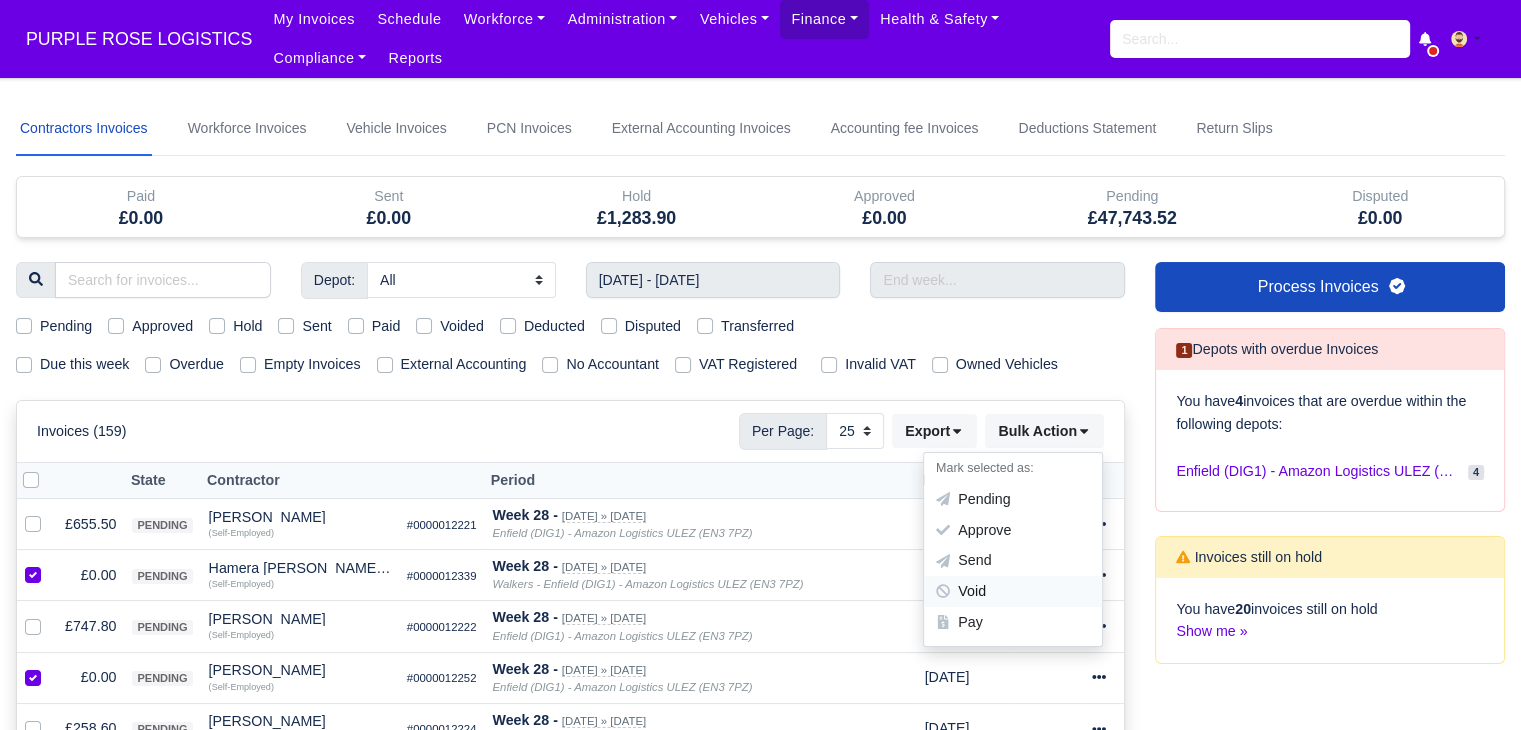 click on "Void" at bounding box center [1013, 592] 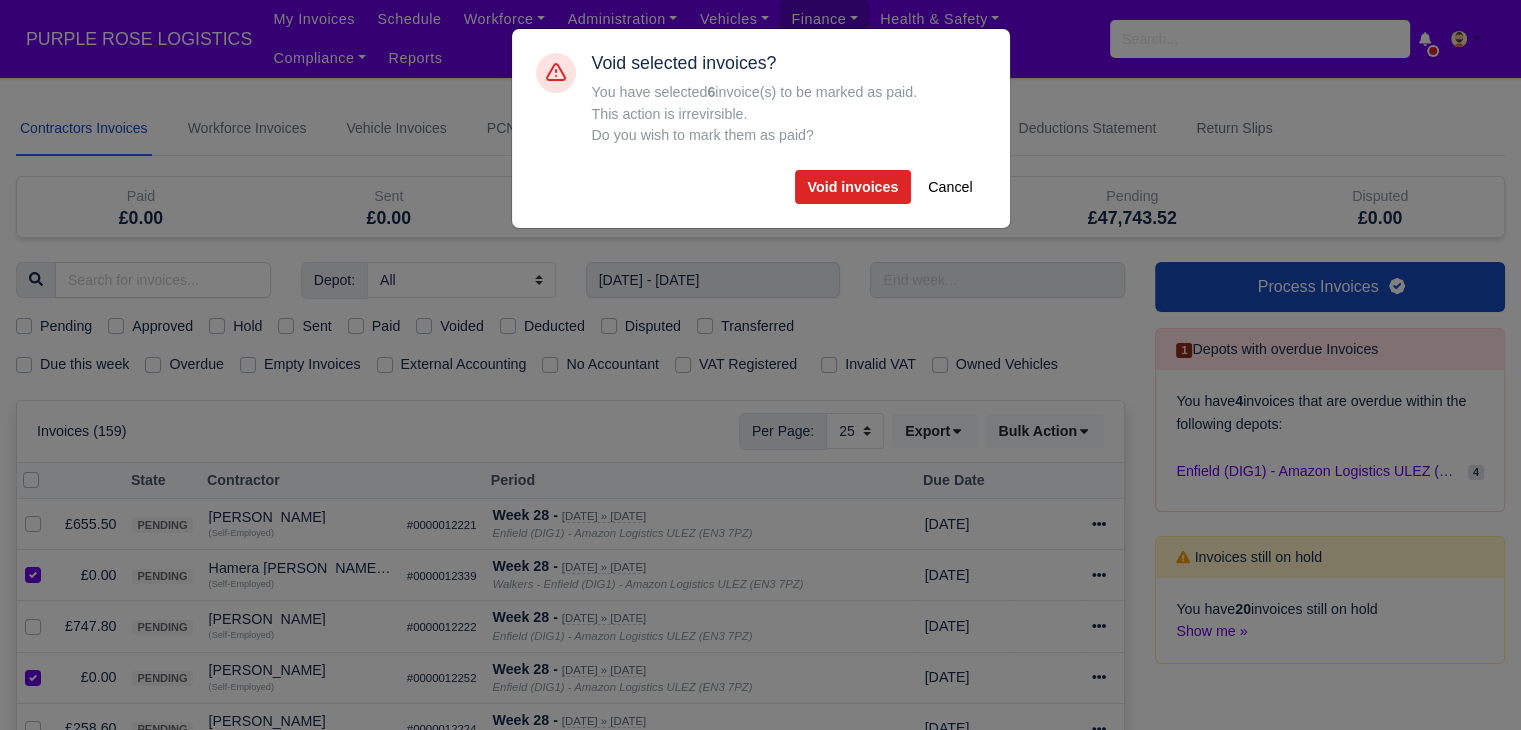 click on "Void selected invoices?
You have selected  6  invoice(s) to be marked as paid.
This action is irrevirsible.
Do you wish to mark them as paid?
Void invoices
Cancel" at bounding box center [761, 128] 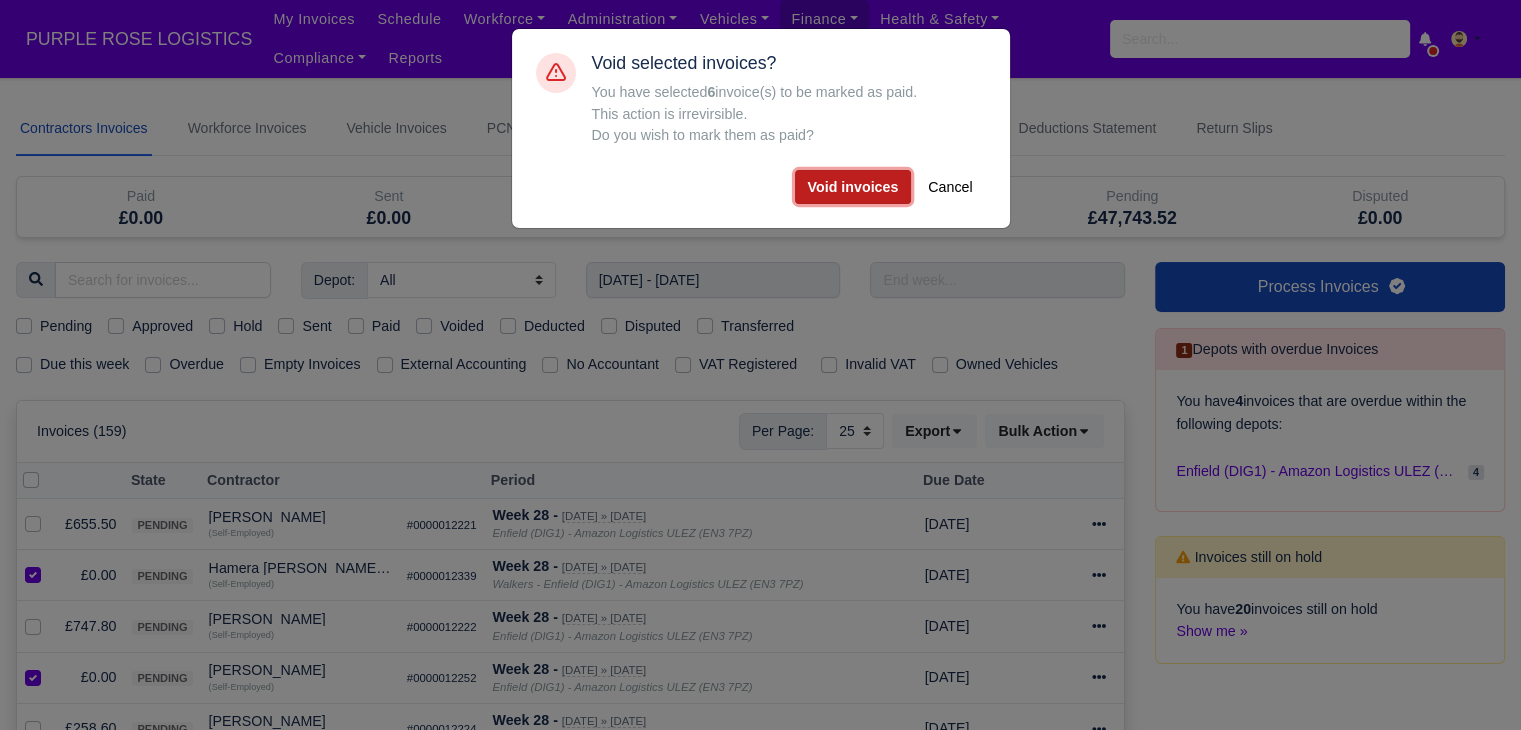 click on "Void invoices" at bounding box center [853, 187] 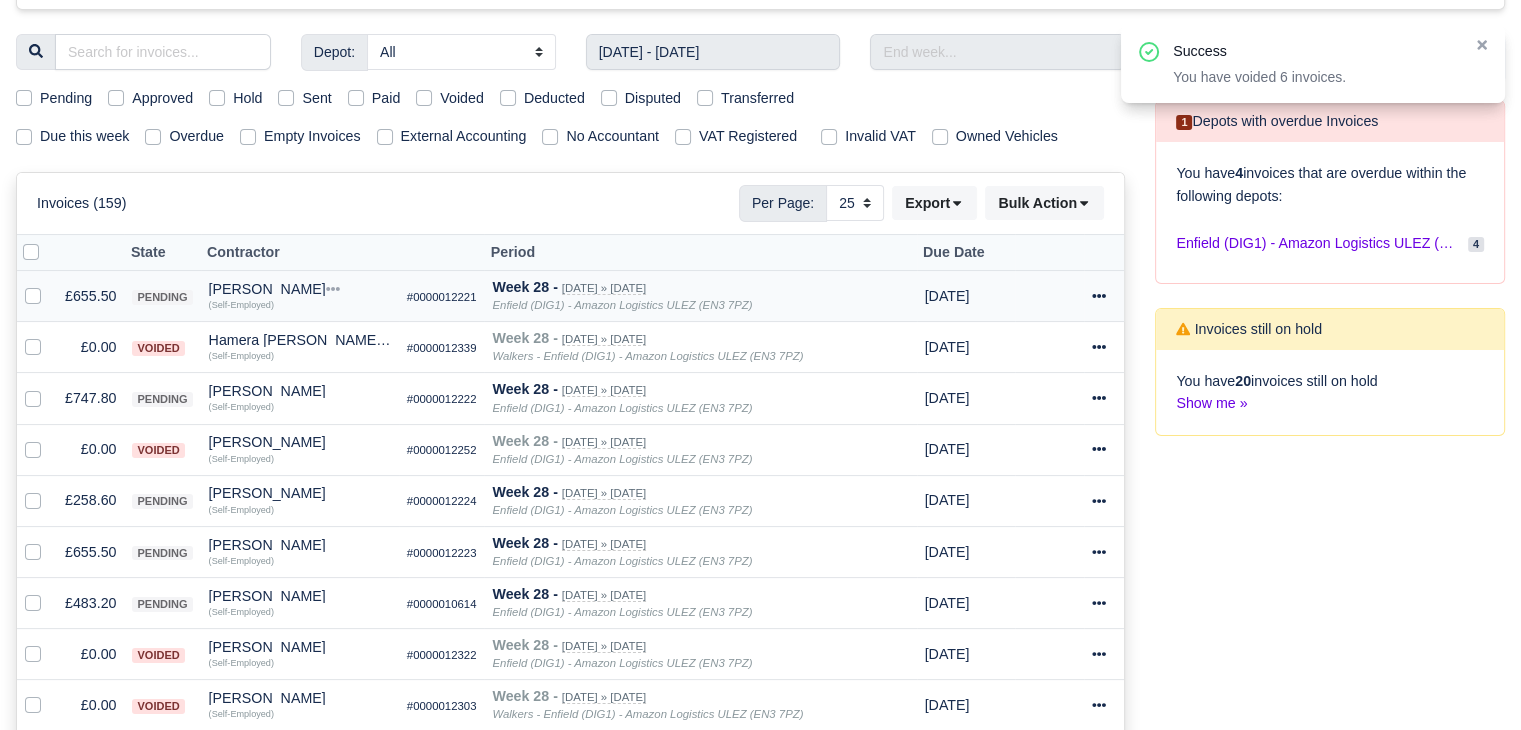 scroll, scrollTop: 400, scrollLeft: 0, axis: vertical 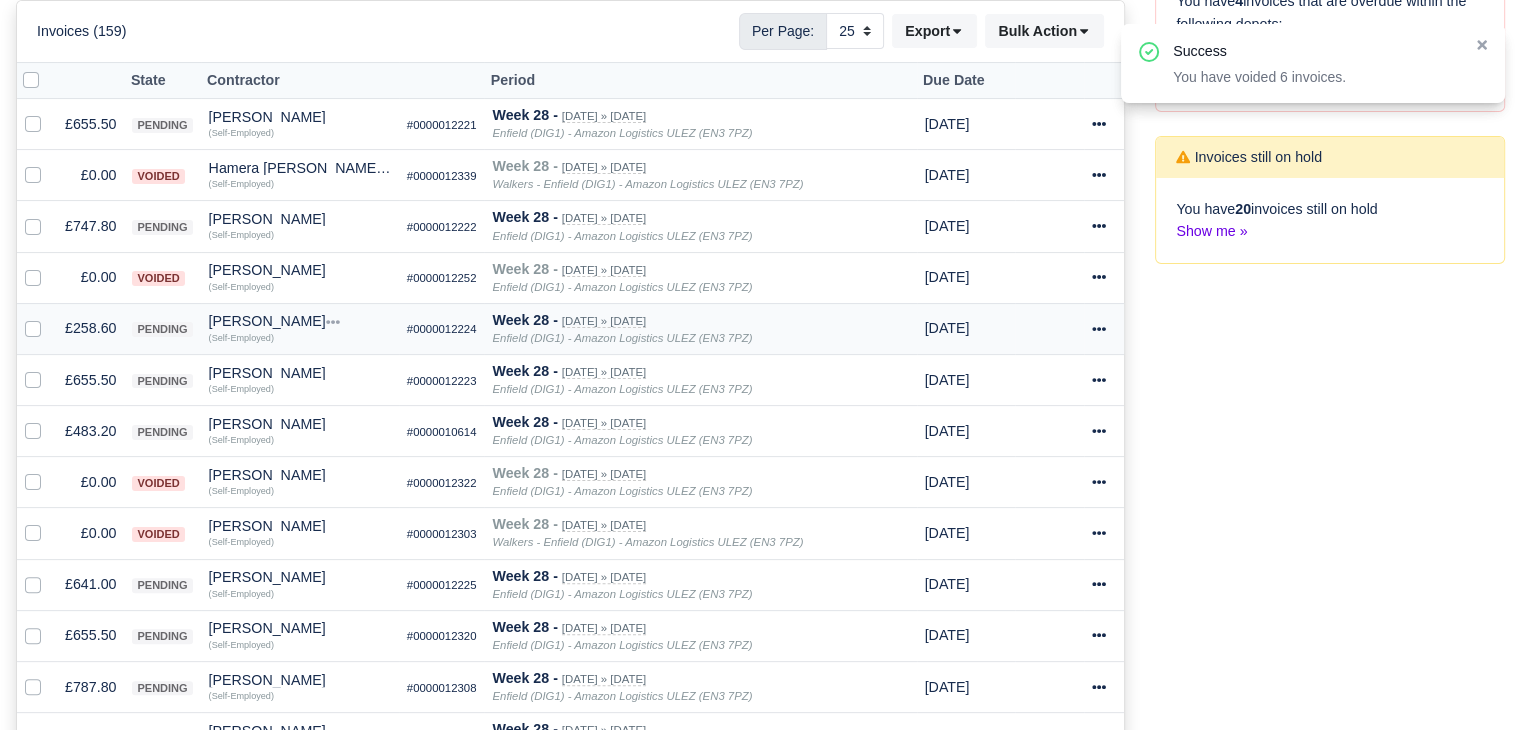 click on "£258.60" at bounding box center [90, 328] 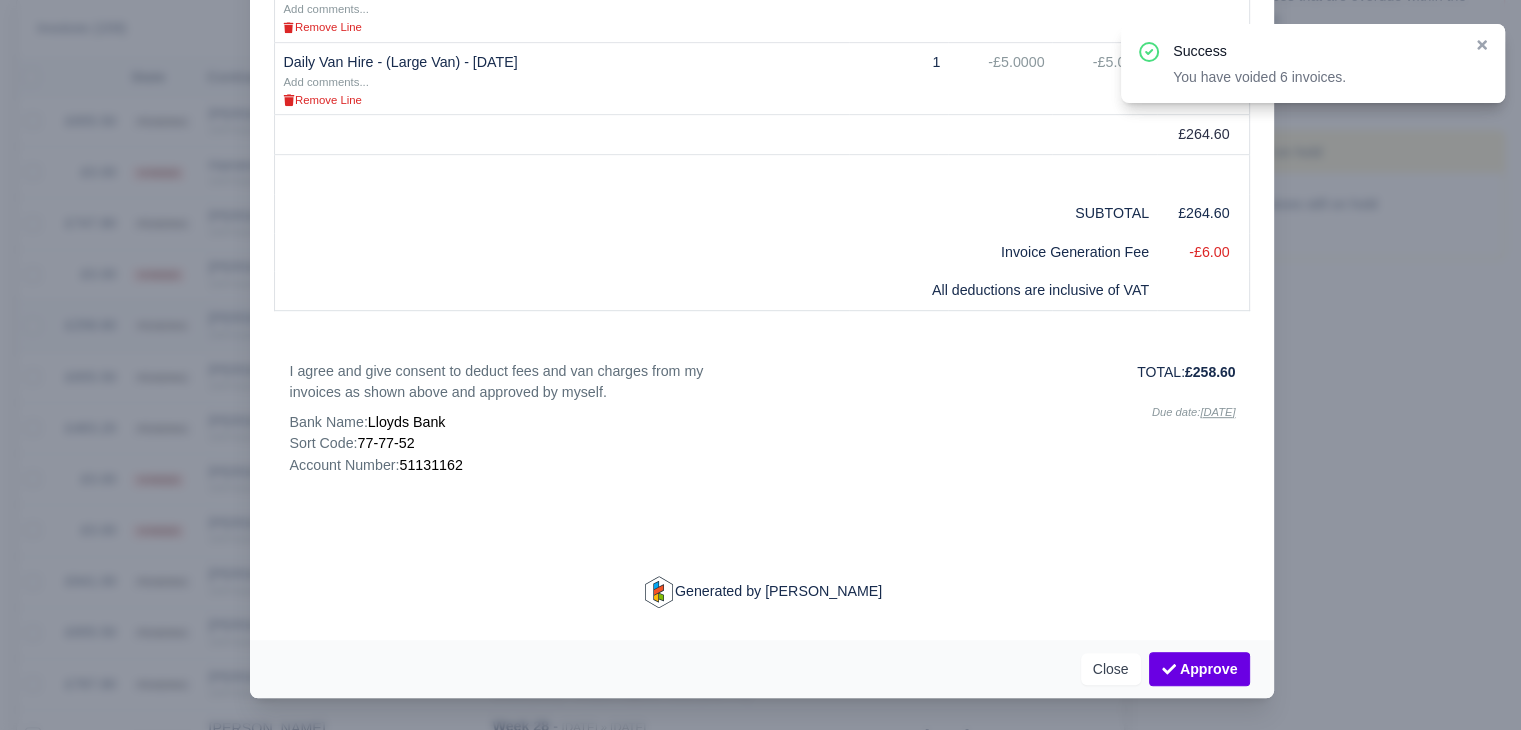 scroll, scrollTop: 397, scrollLeft: 0, axis: vertical 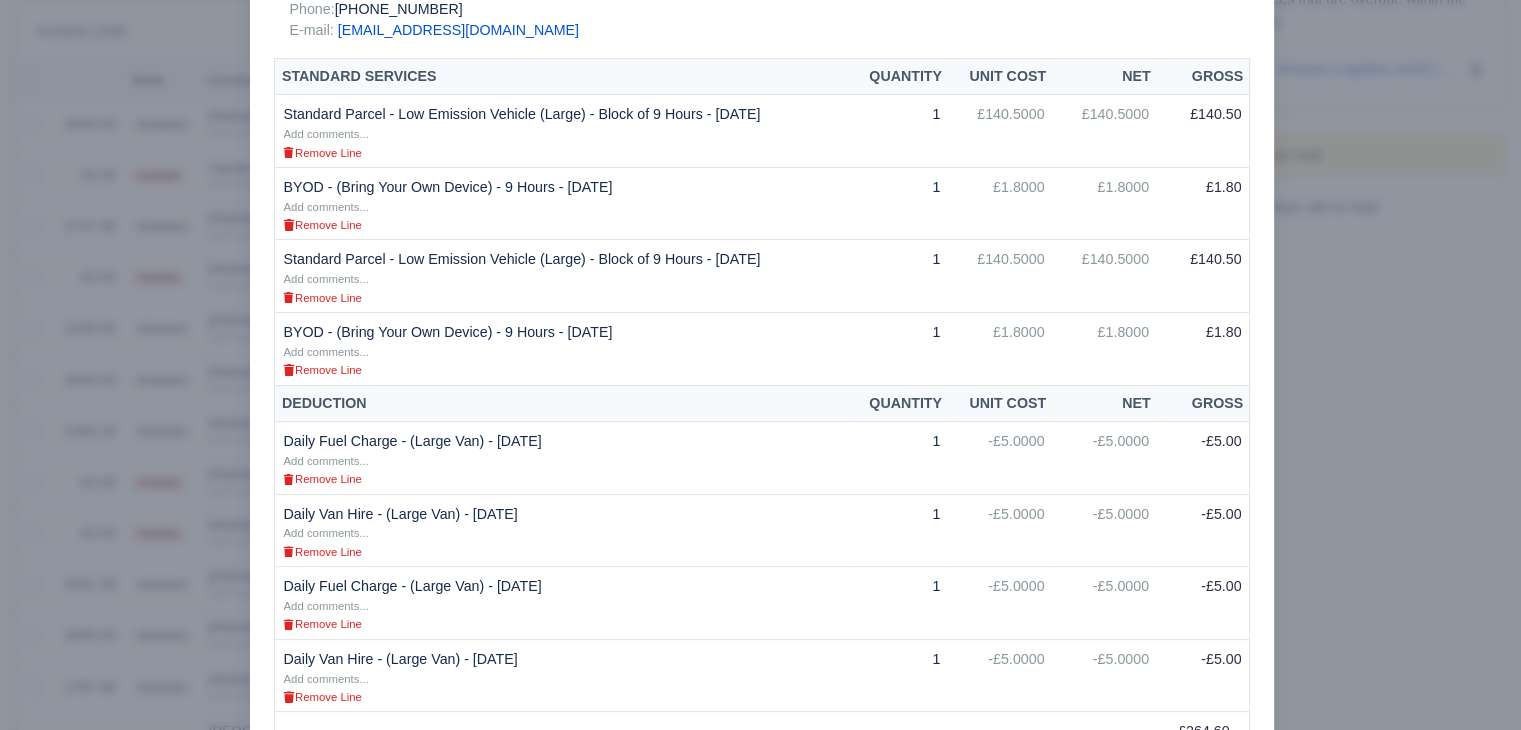 click at bounding box center [760, 365] 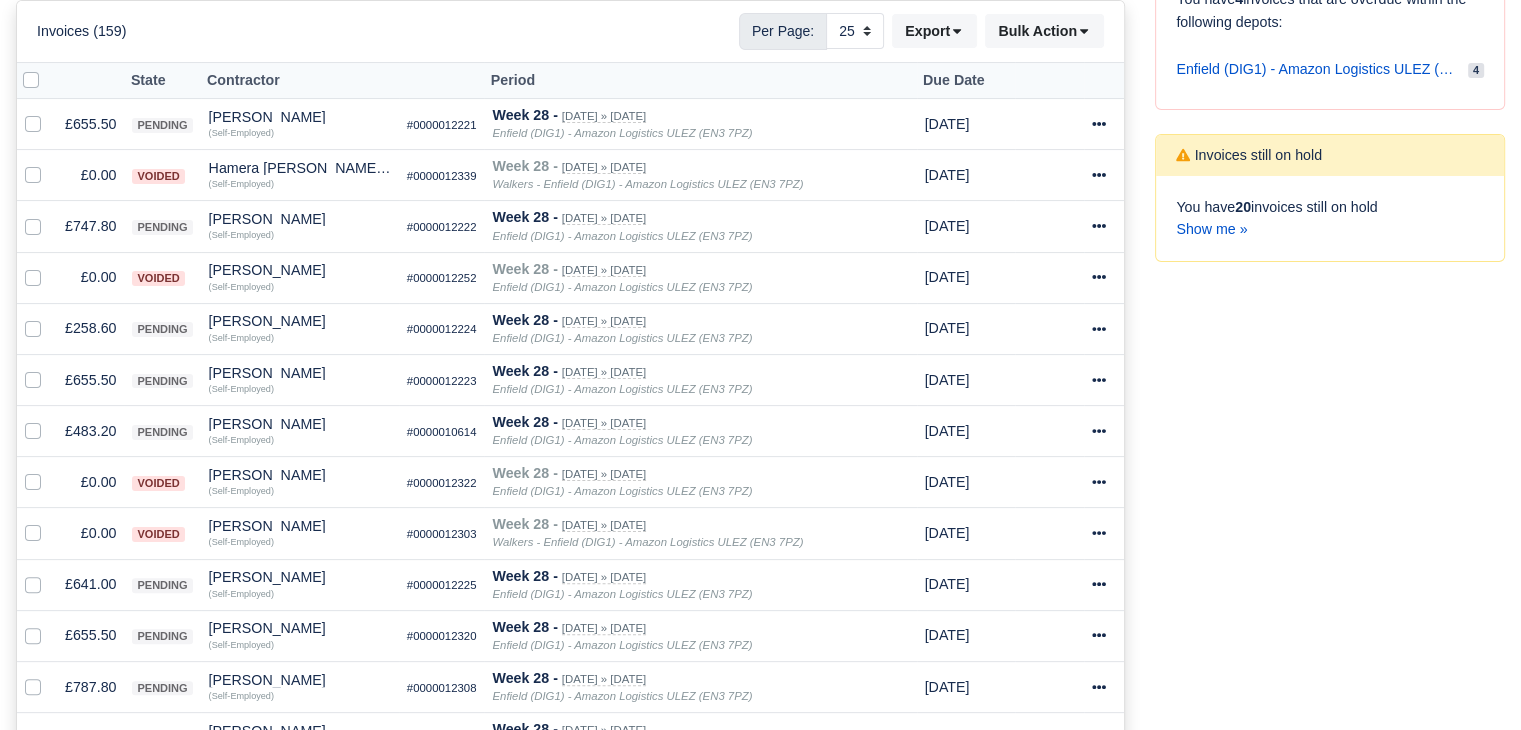 scroll, scrollTop: 400, scrollLeft: 0, axis: vertical 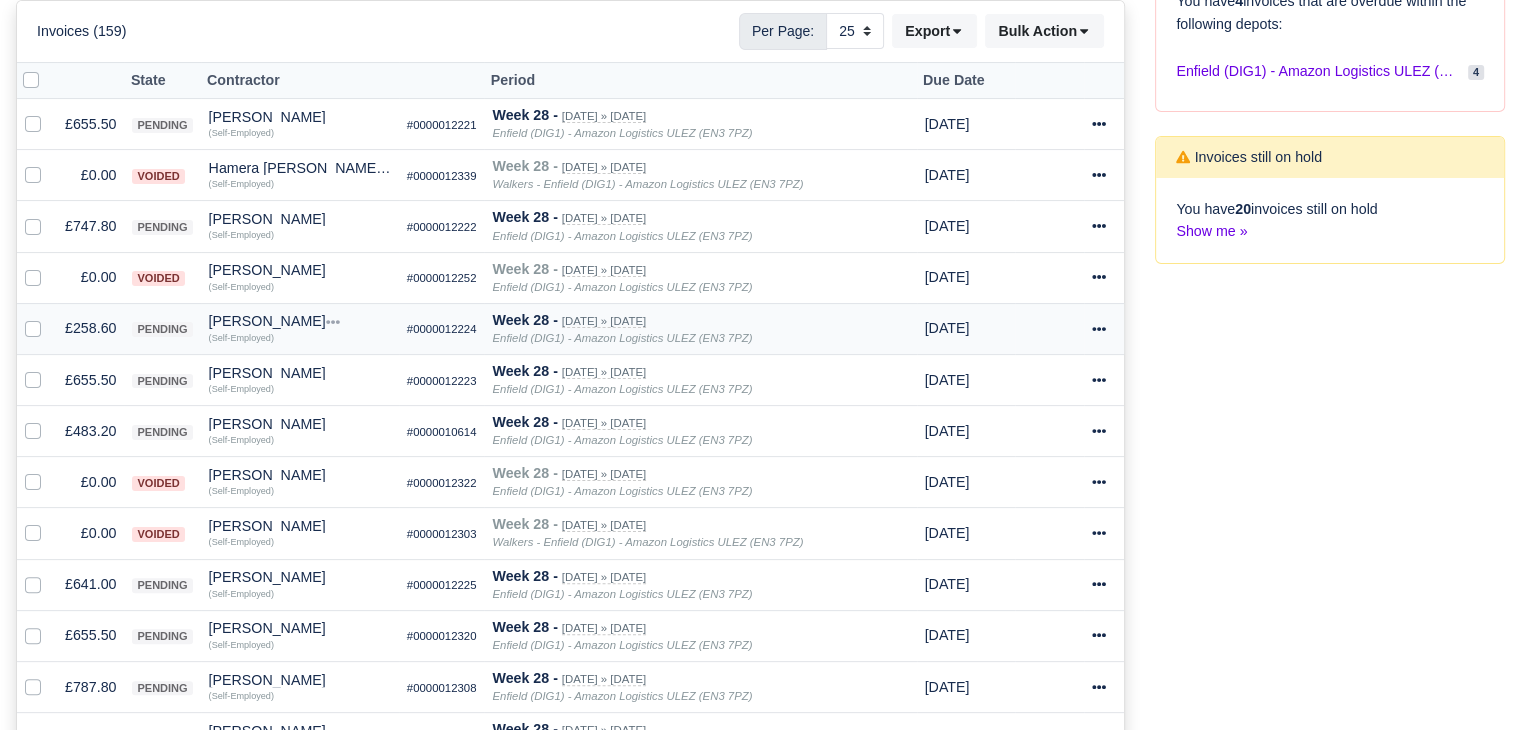 click on "£258.60" at bounding box center [90, 328] 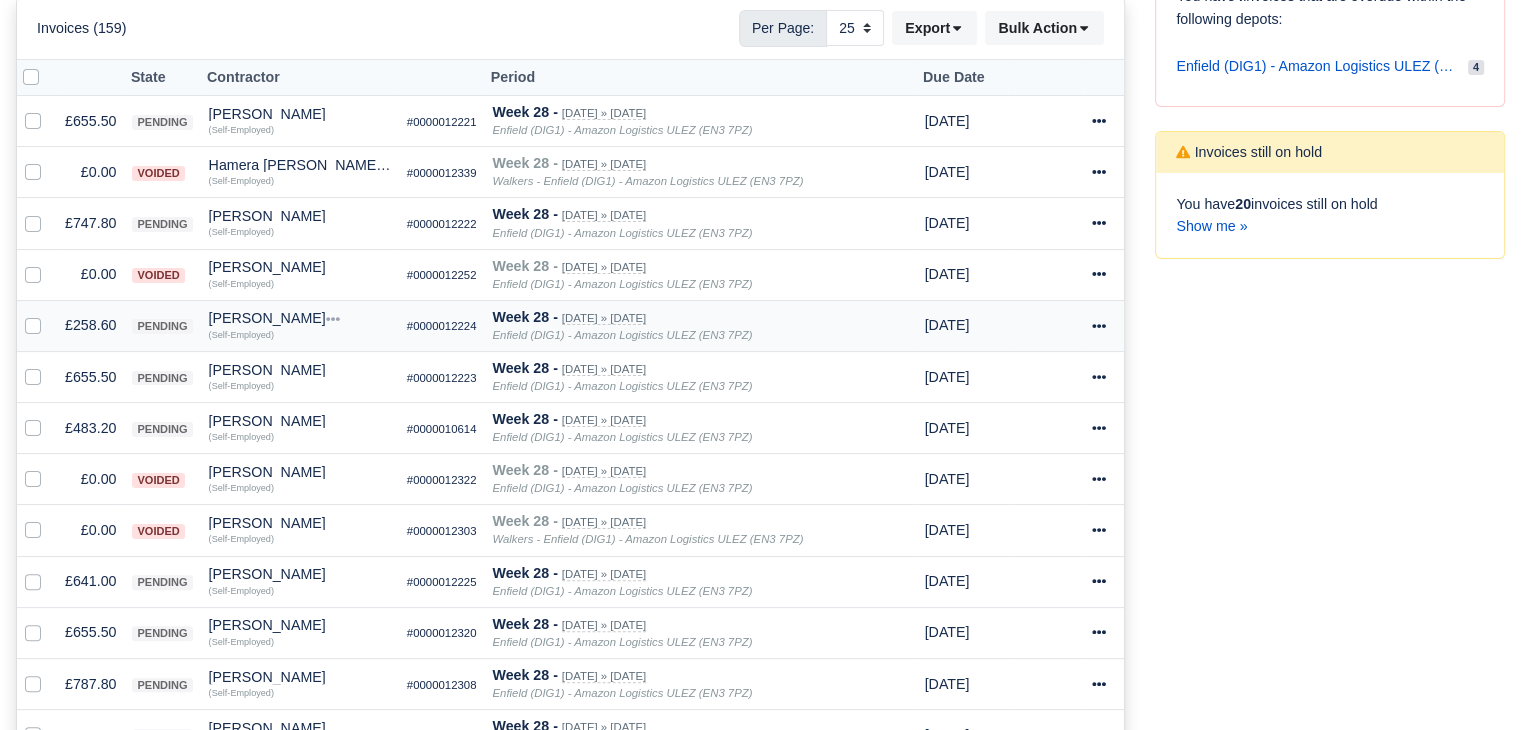 scroll, scrollTop: 397, scrollLeft: 0, axis: vertical 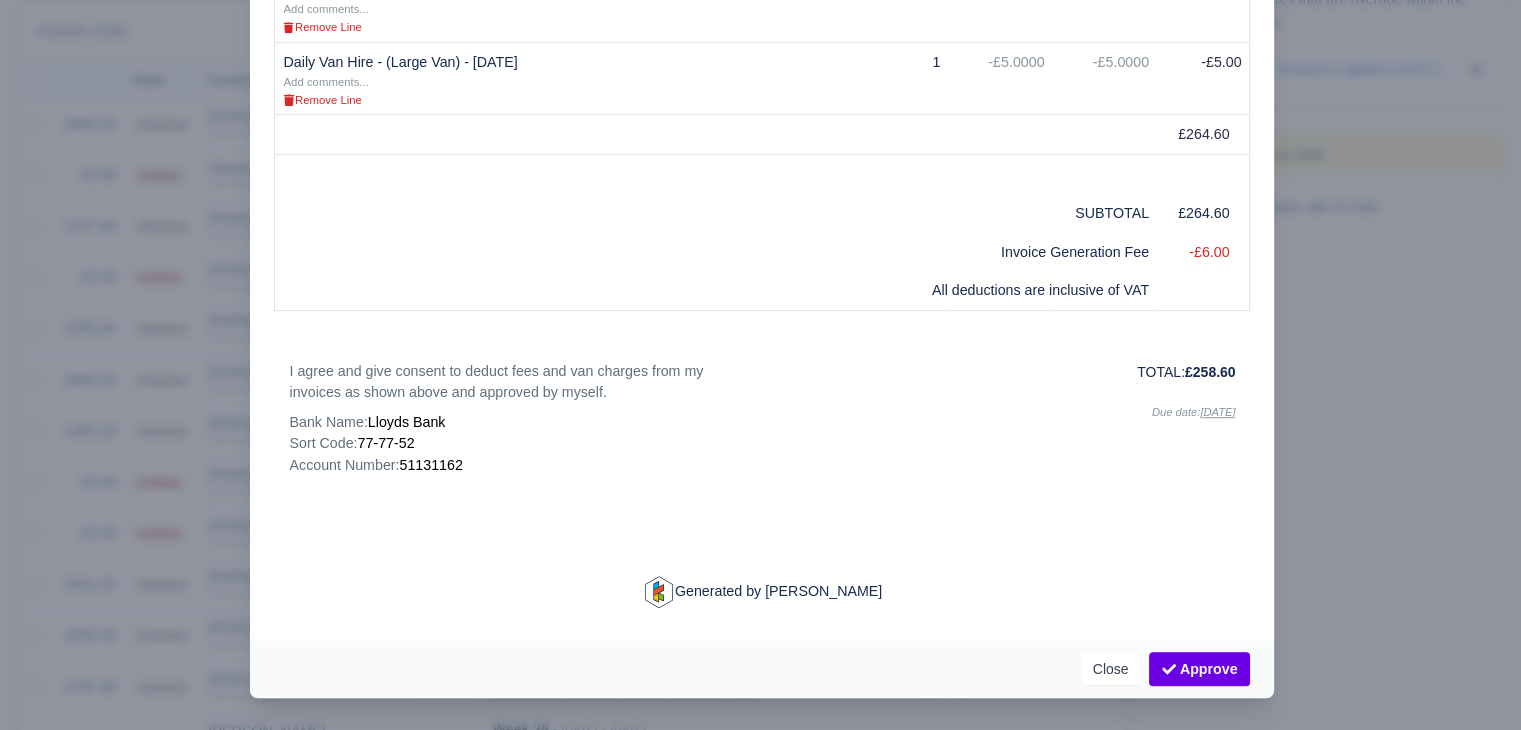 click at bounding box center [760, 365] 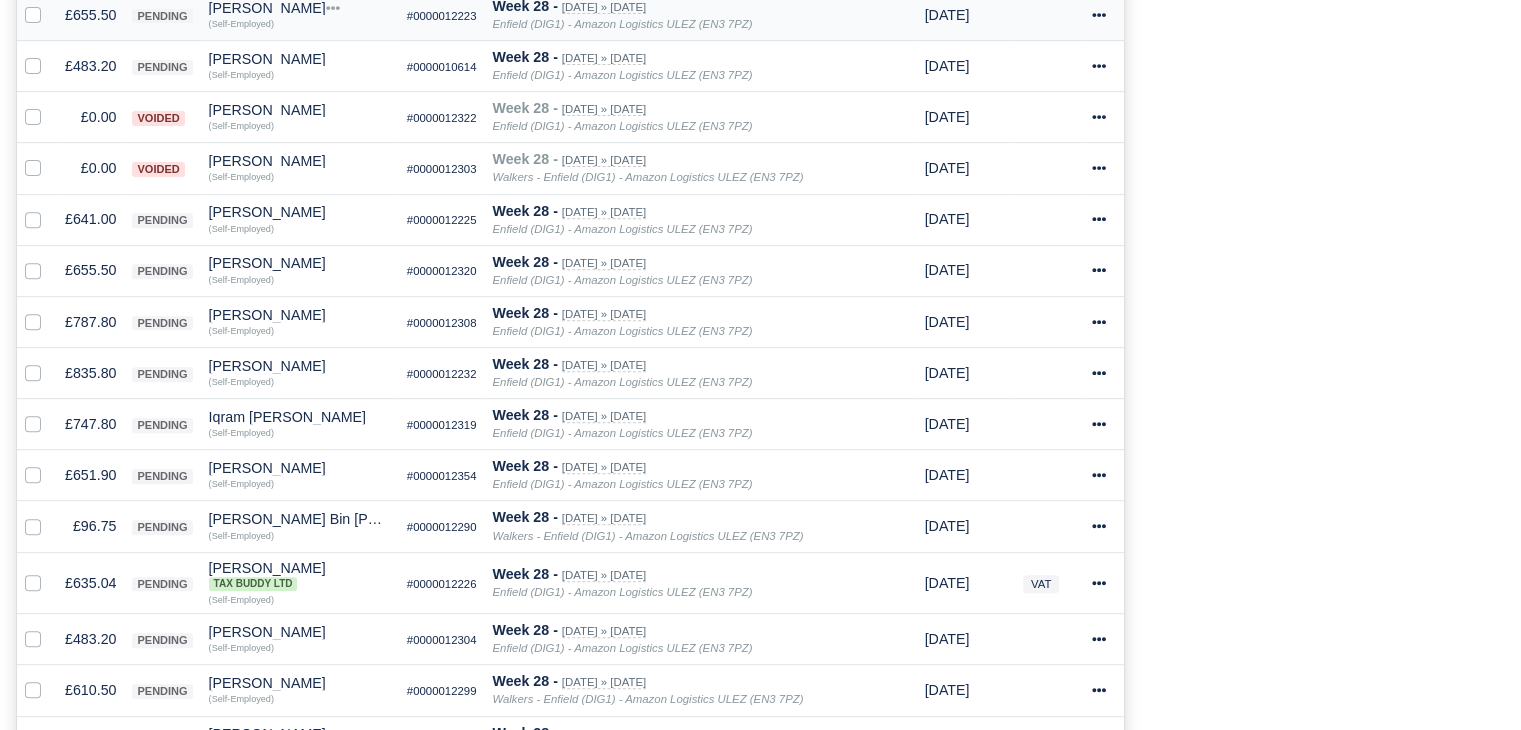 scroll, scrollTop: 800, scrollLeft: 0, axis: vertical 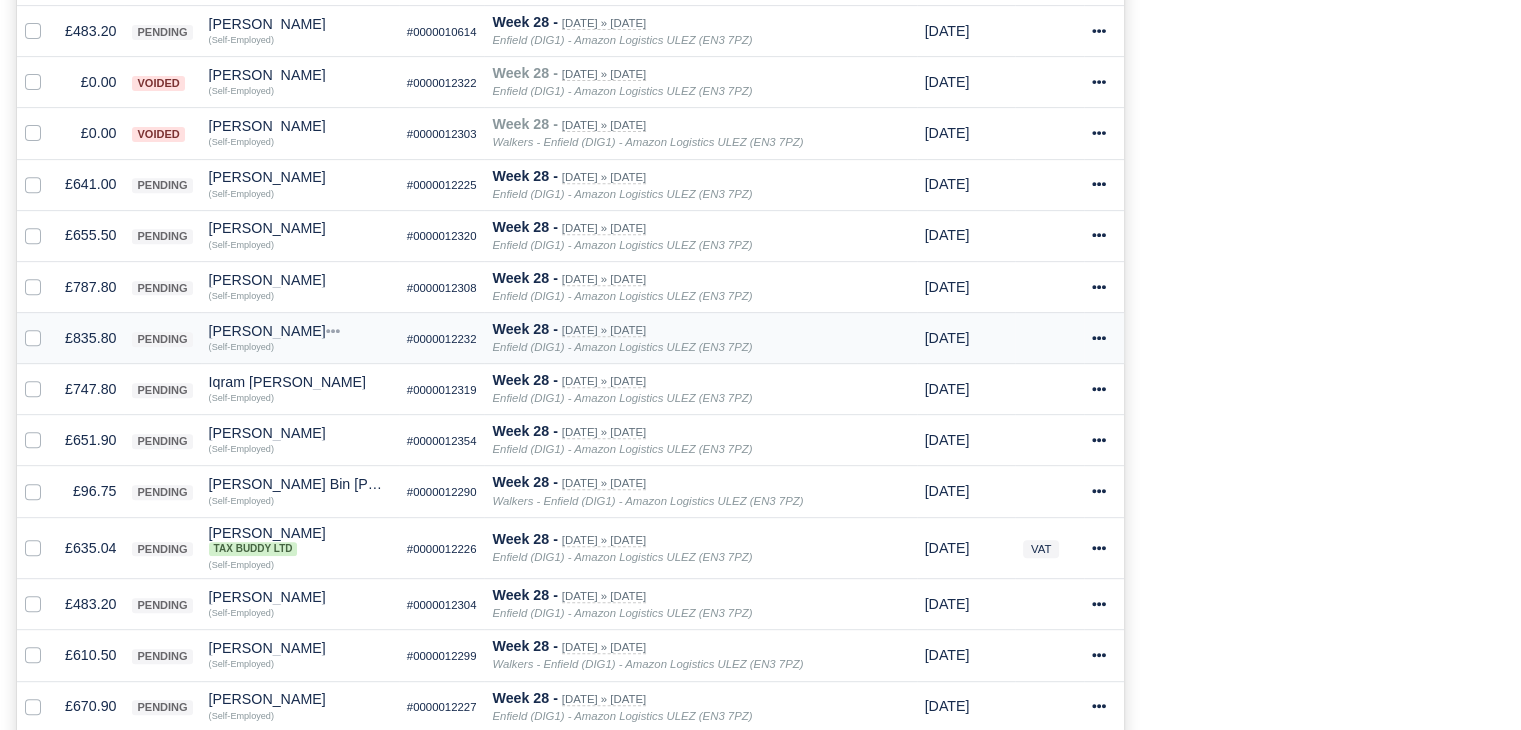 click on "£835.80" at bounding box center [90, 337] 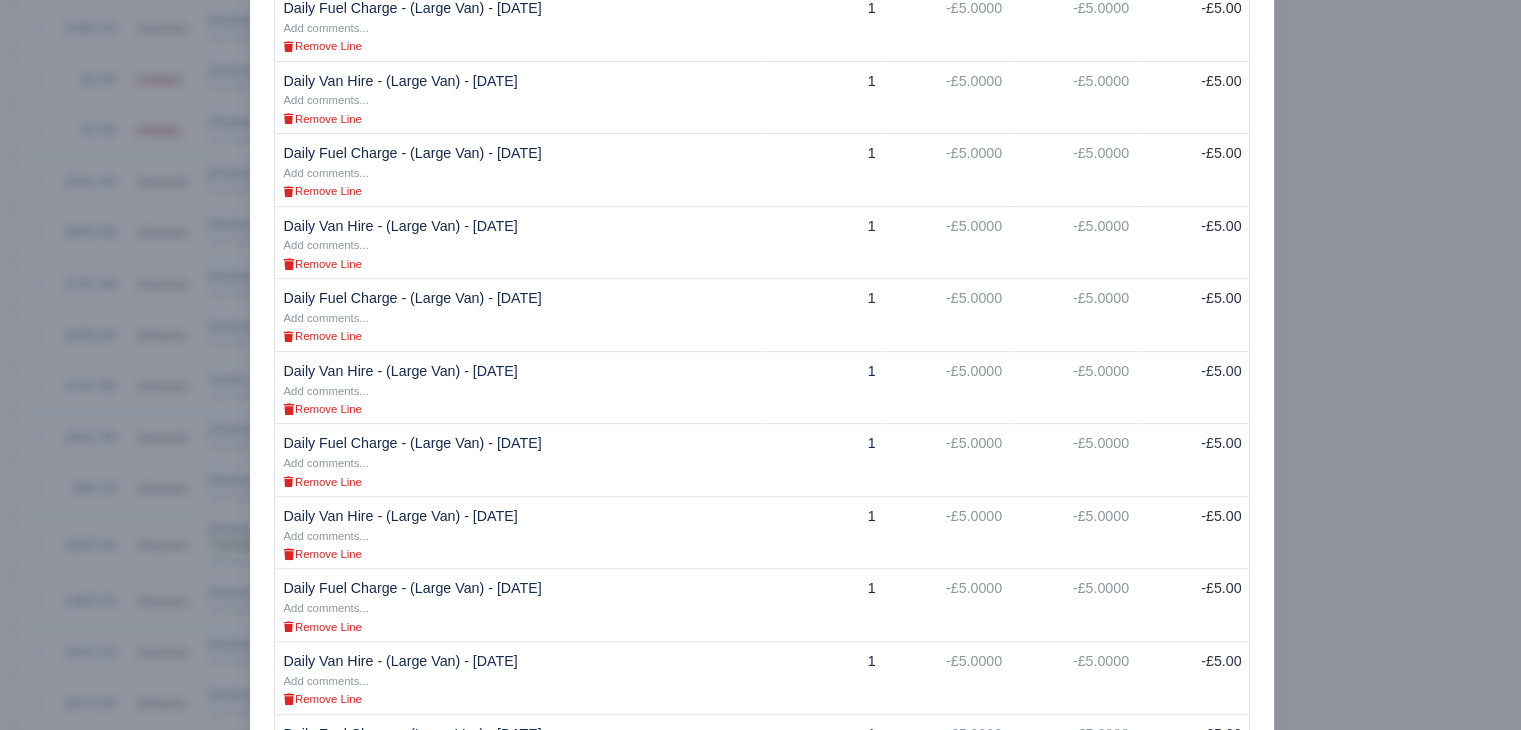 scroll, scrollTop: 797, scrollLeft: 0, axis: vertical 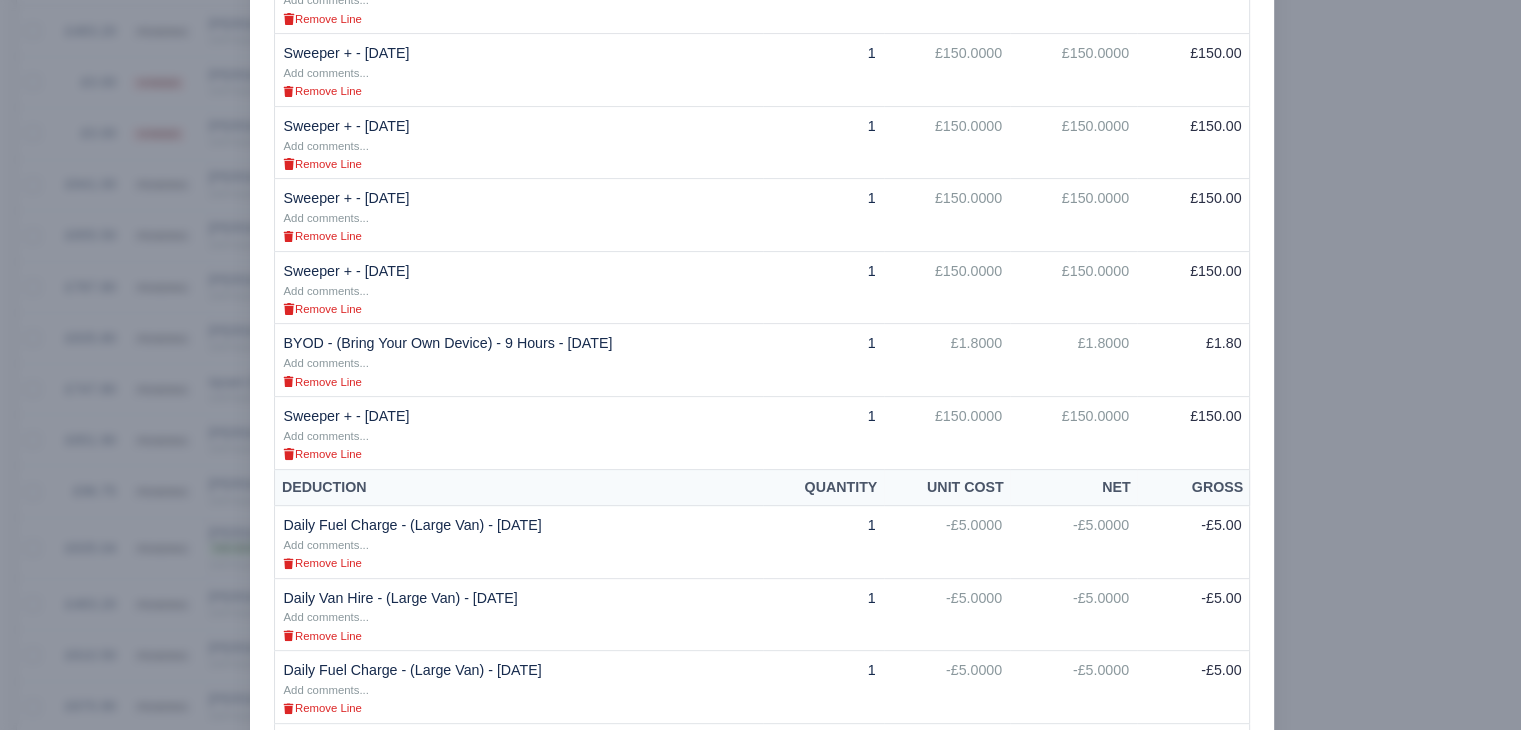 click at bounding box center (760, 365) 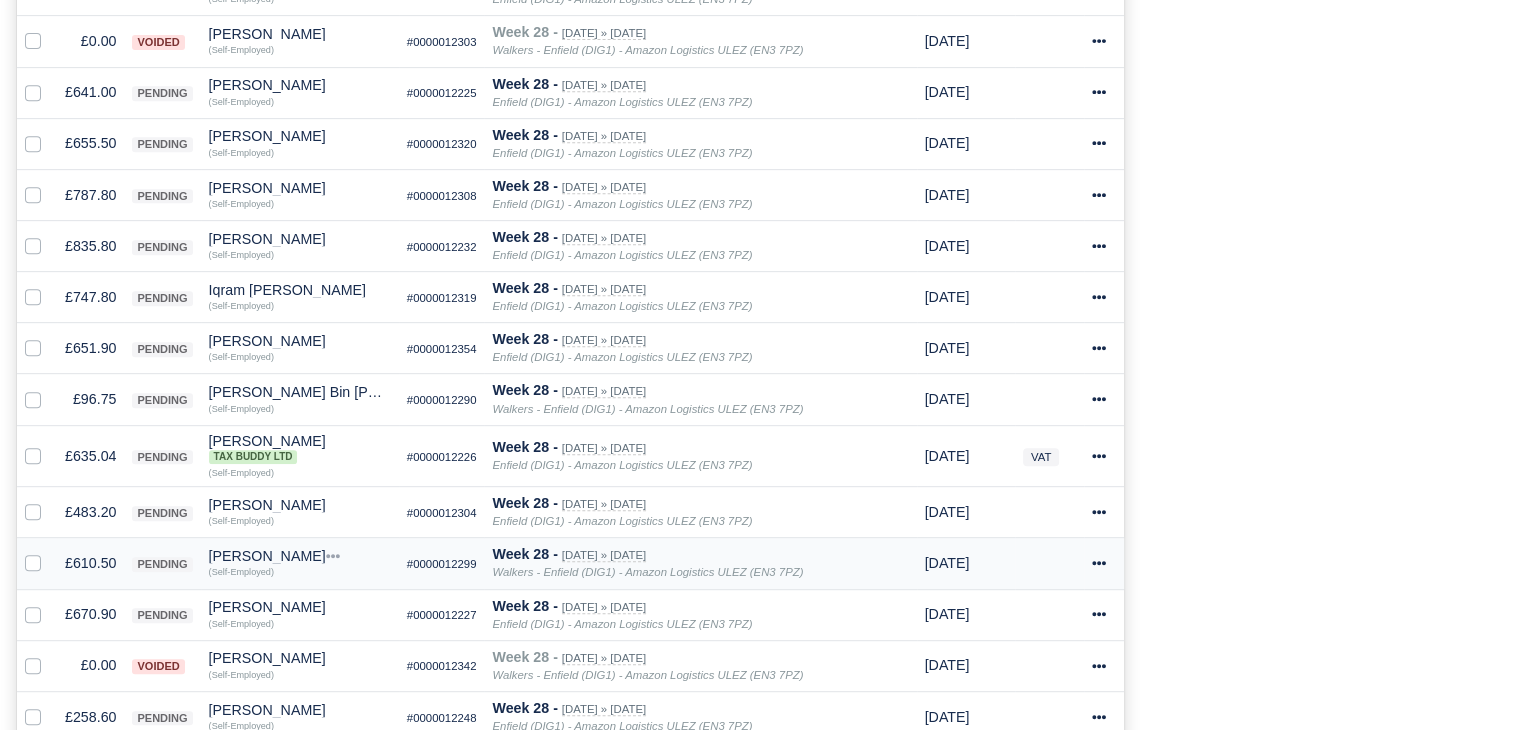 scroll, scrollTop: 1000, scrollLeft: 0, axis: vertical 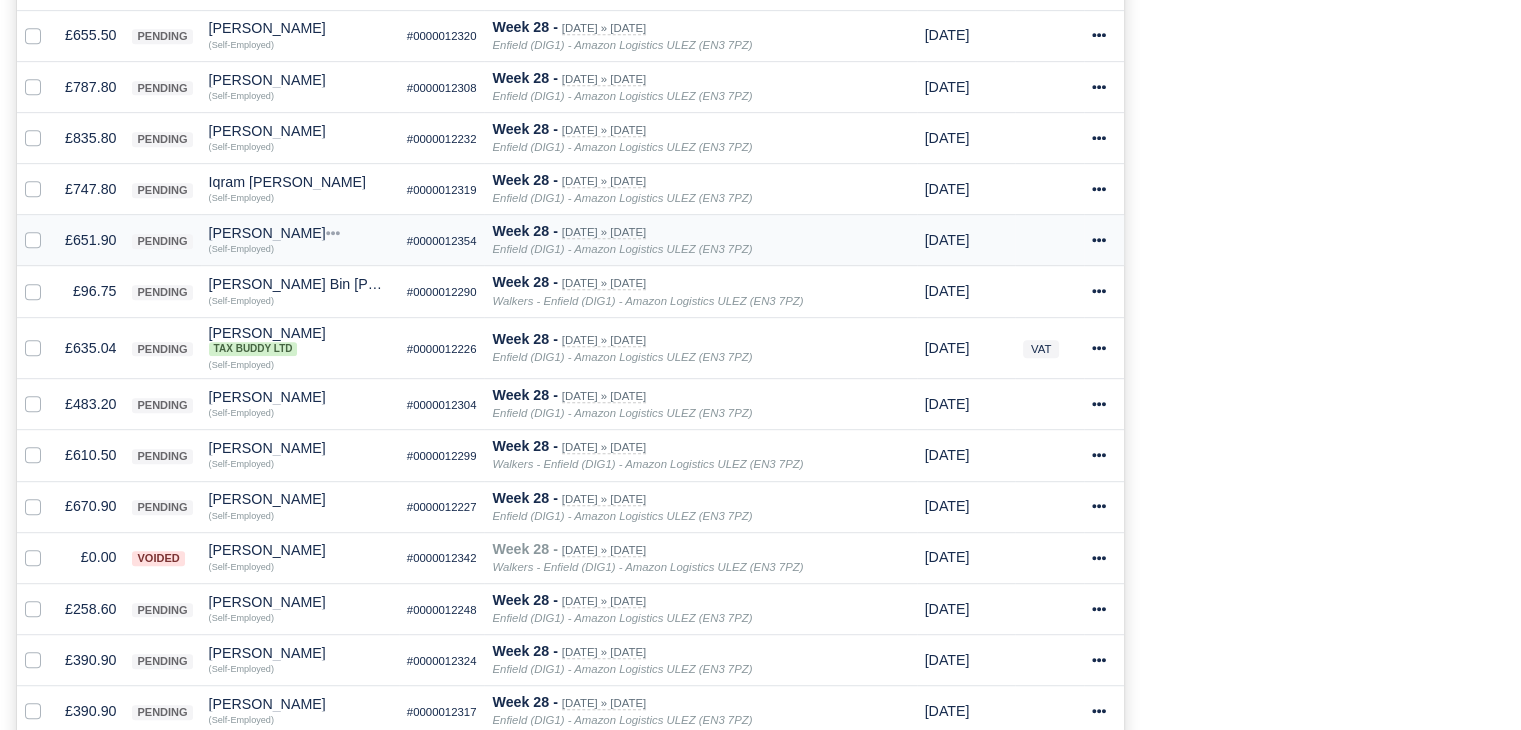 click on "£651.90" at bounding box center (90, 240) 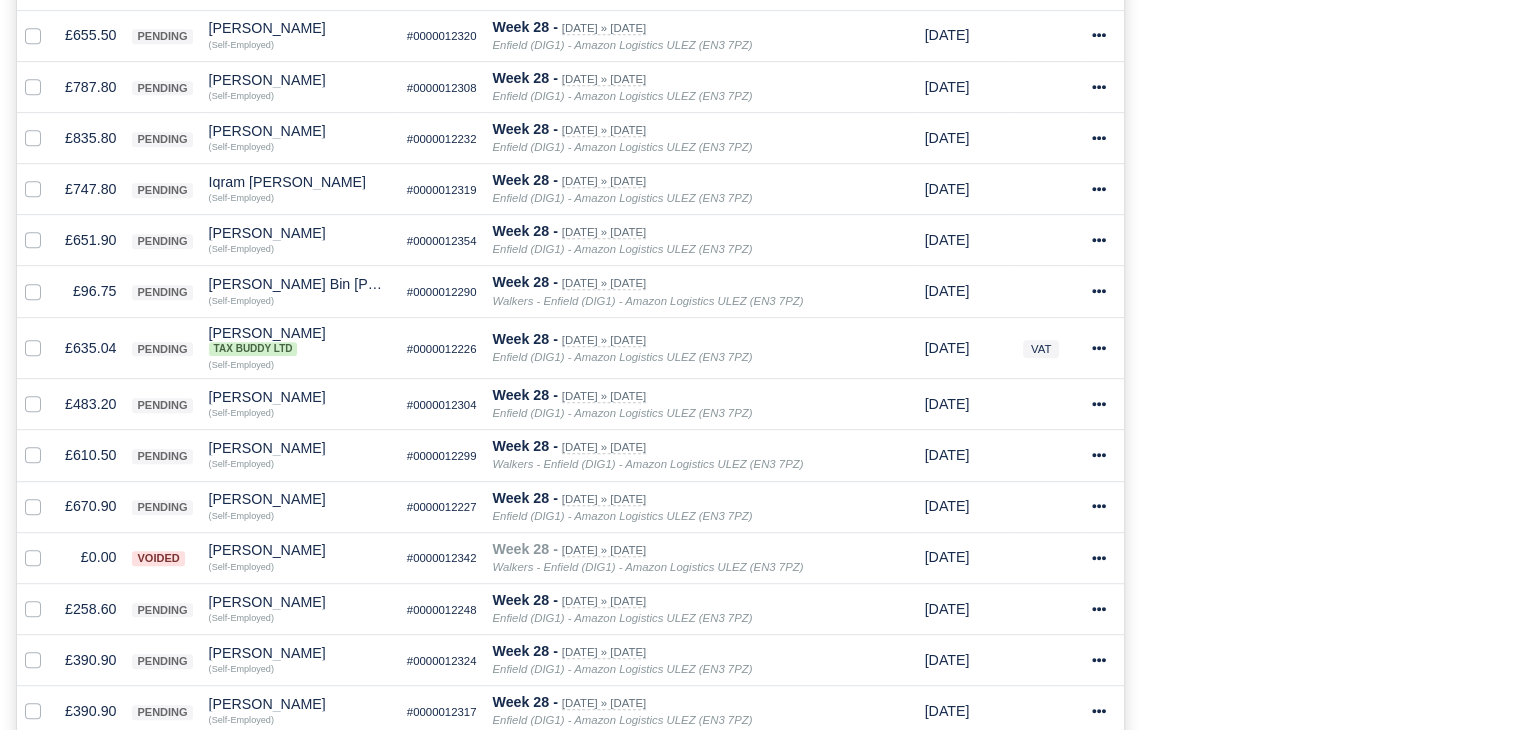 scroll, scrollTop: 997, scrollLeft: 0, axis: vertical 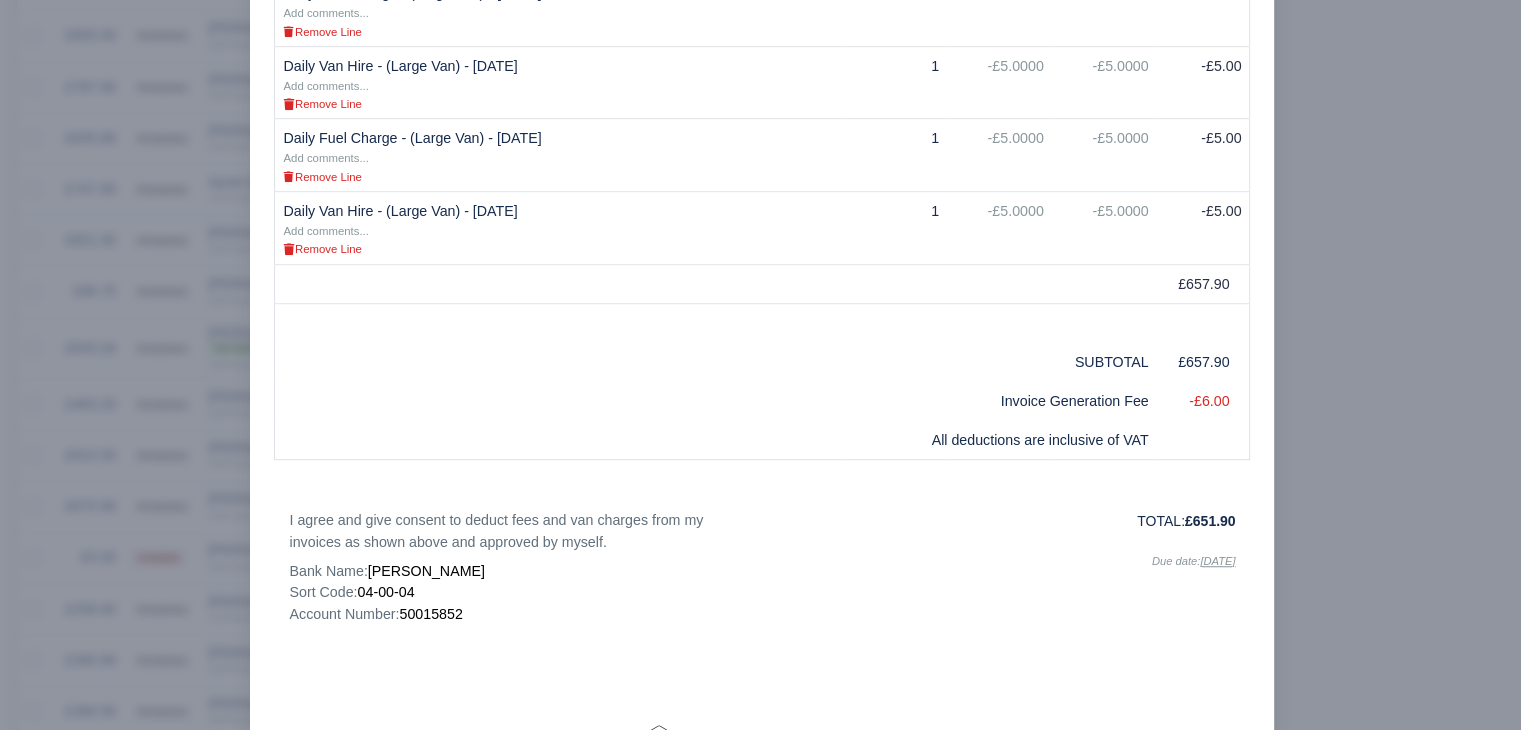click at bounding box center (760, 365) 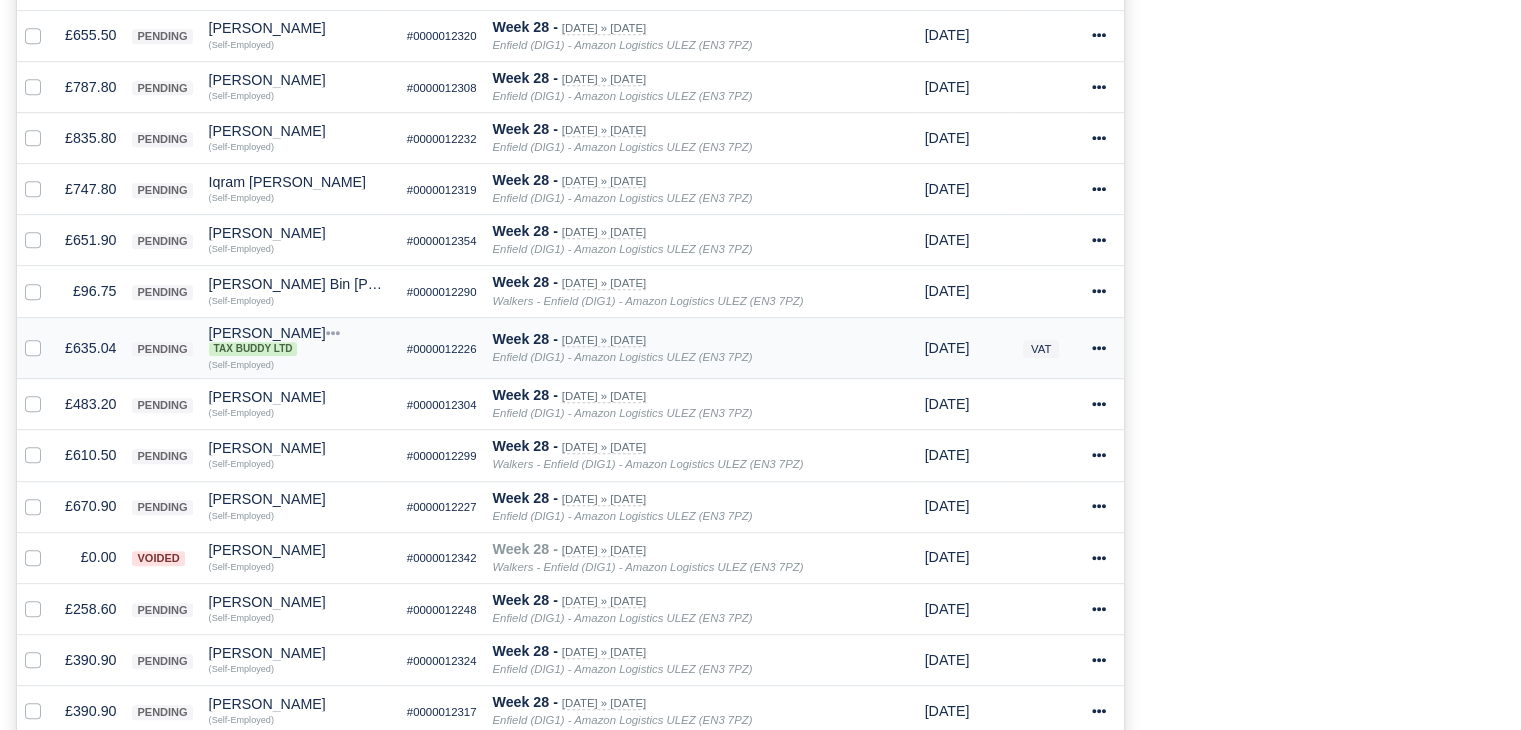 scroll, scrollTop: 1000, scrollLeft: 0, axis: vertical 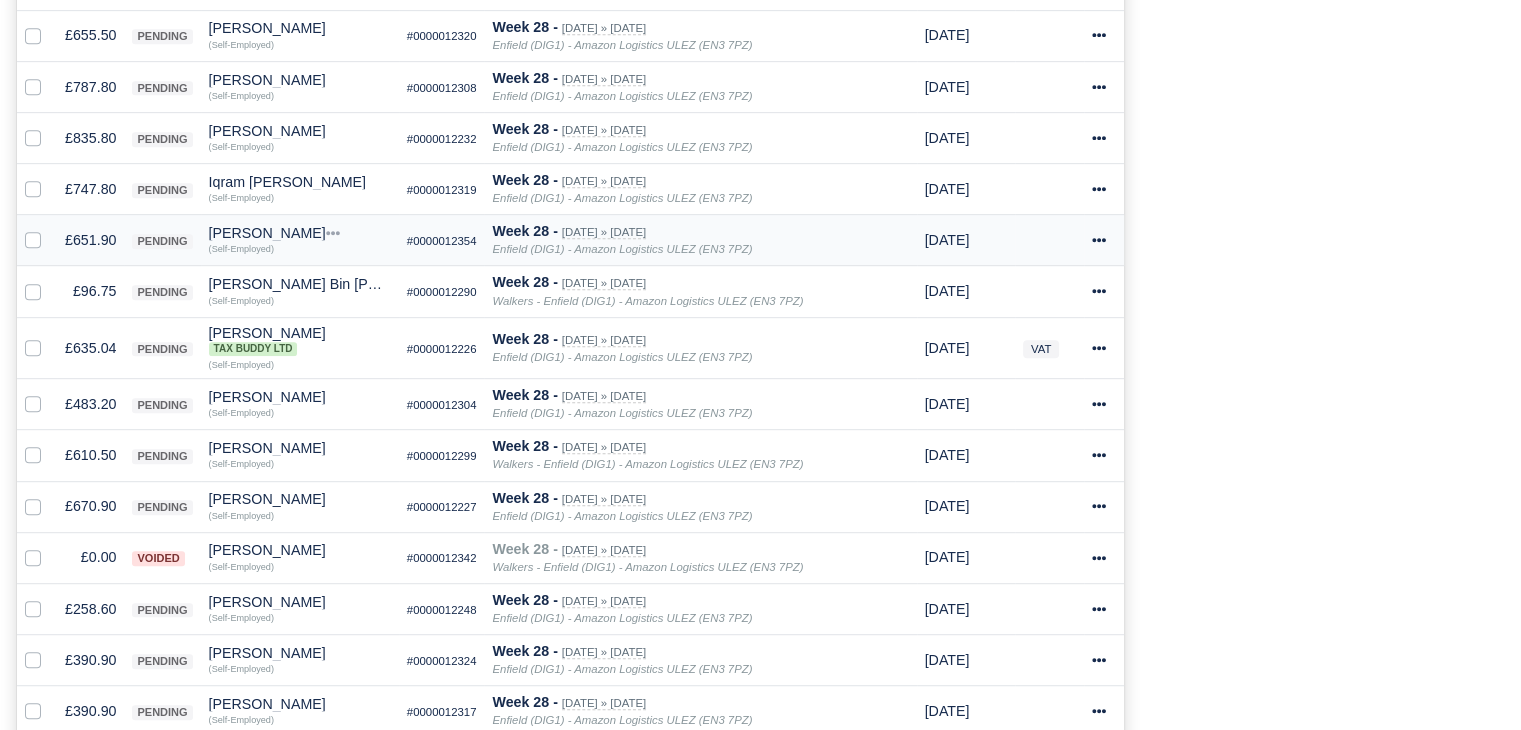 click on "[PERSON_NAME]" at bounding box center [300, 233] 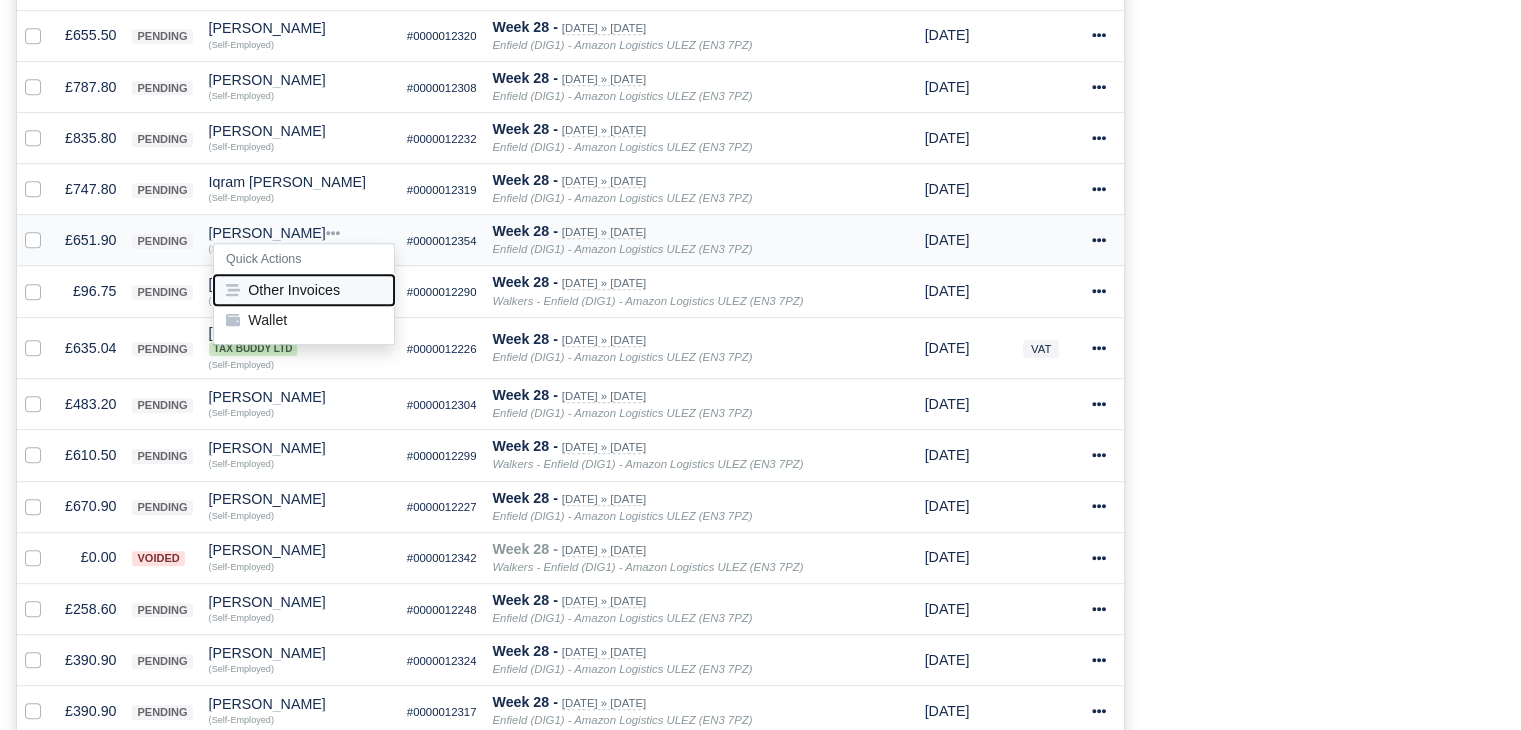 click on "Other Invoices" at bounding box center (304, 290) 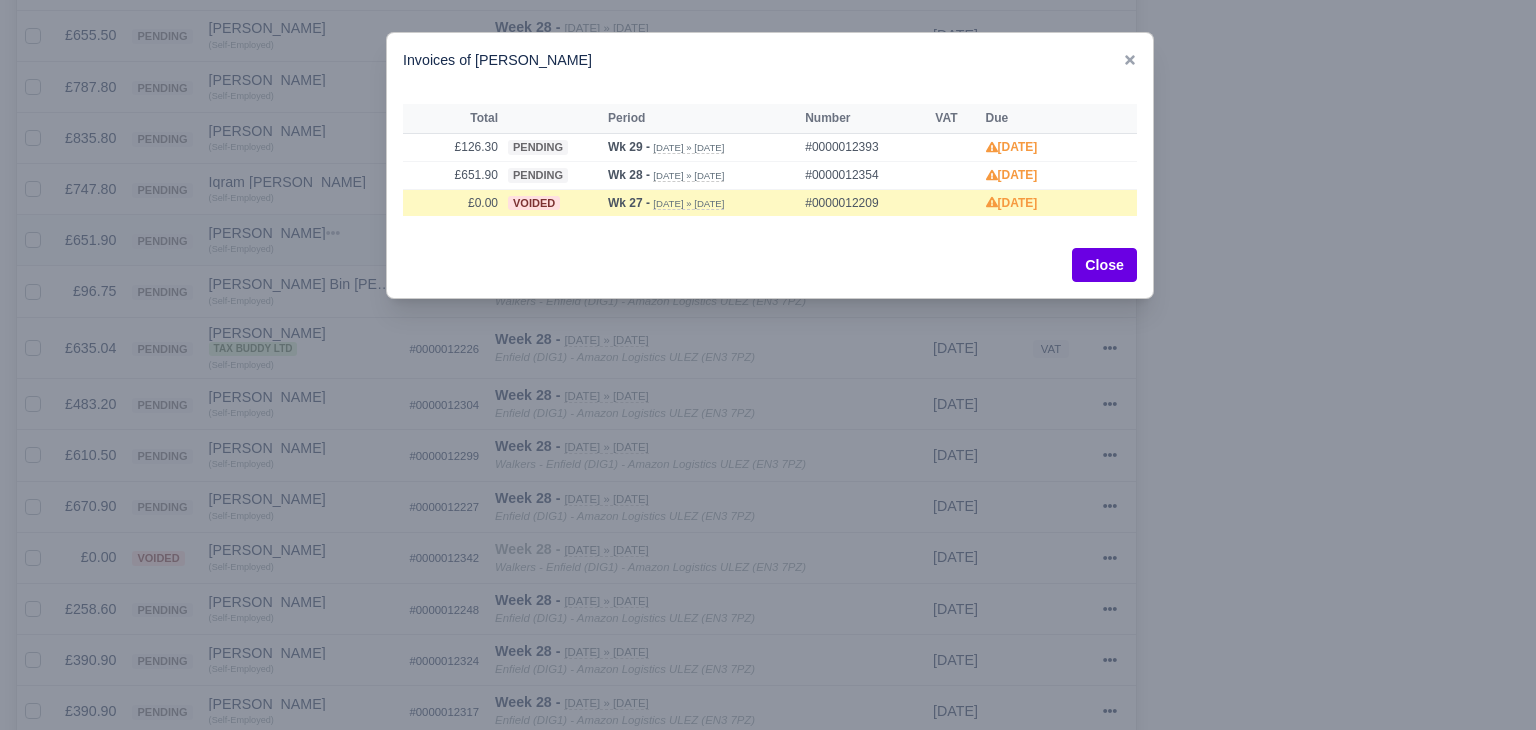 click at bounding box center [768, 365] 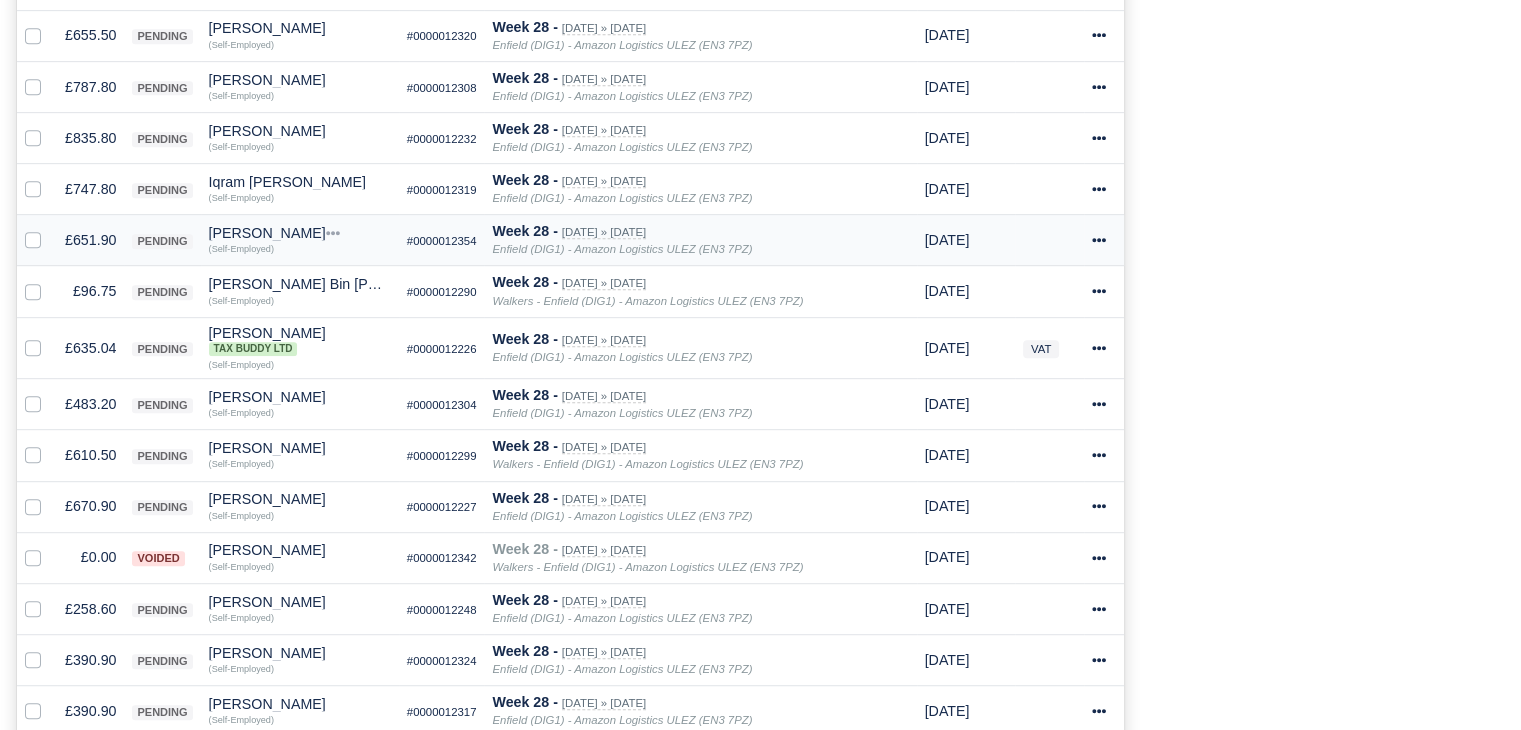 click on "[PERSON_NAME]" at bounding box center (300, 233) 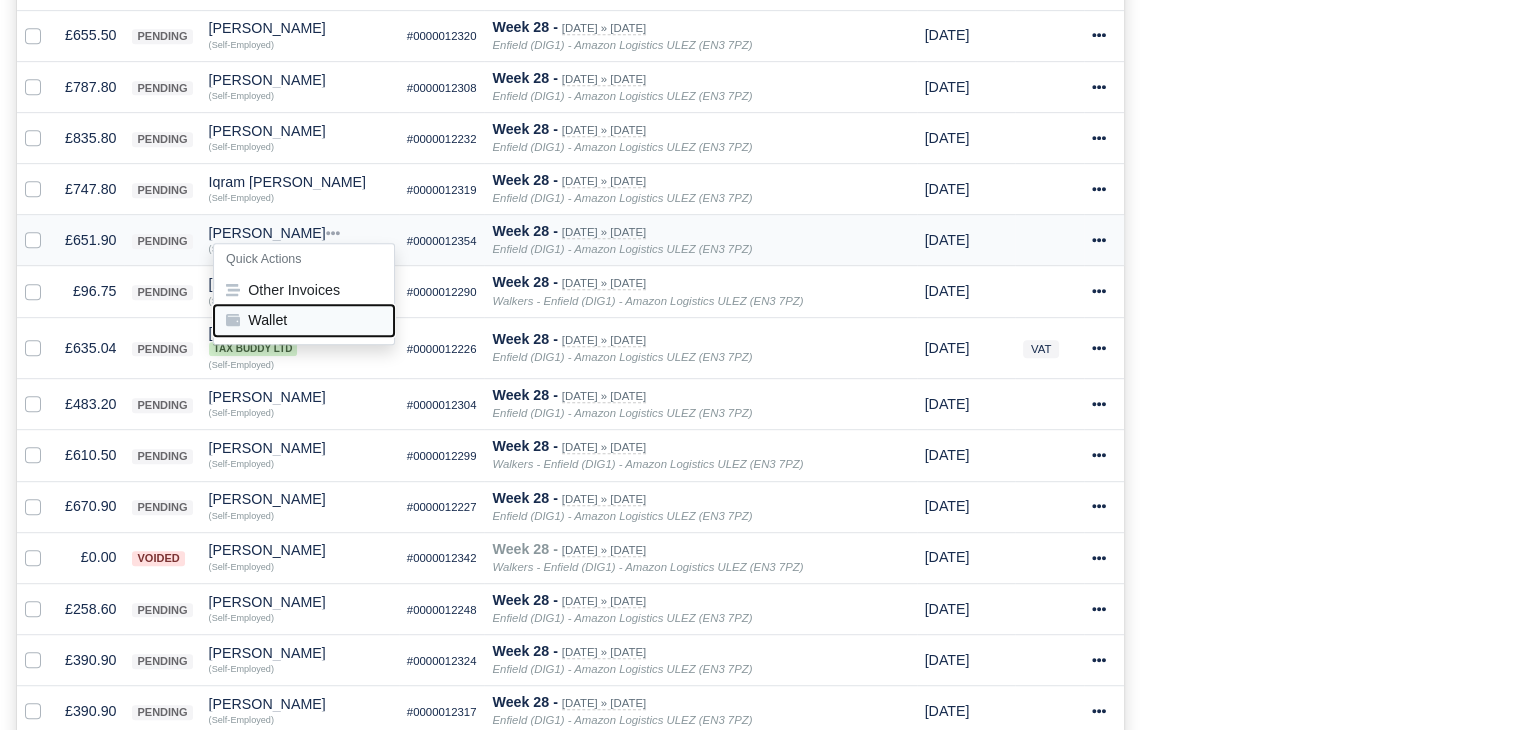click on "Wallet" at bounding box center [304, 320] 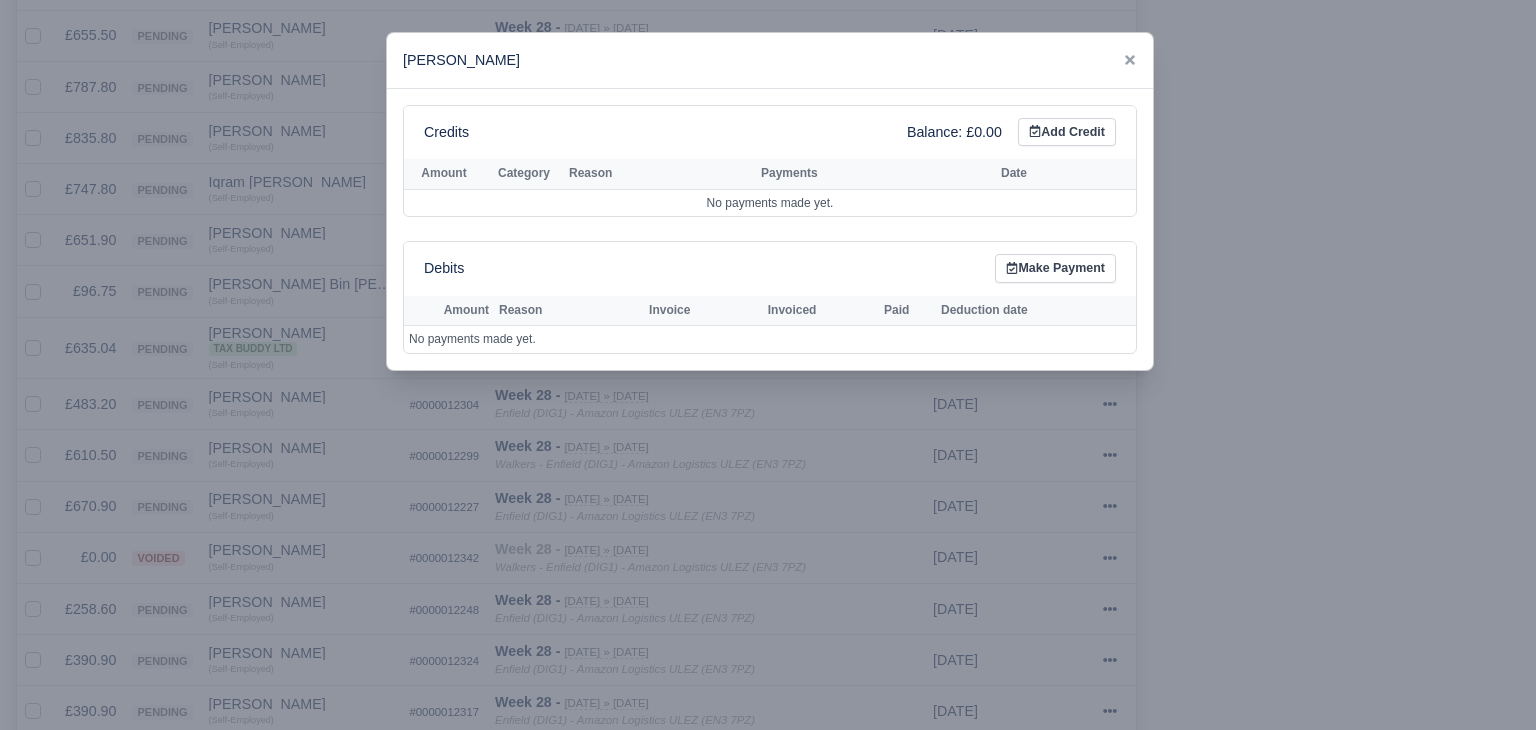 click at bounding box center (768, 365) 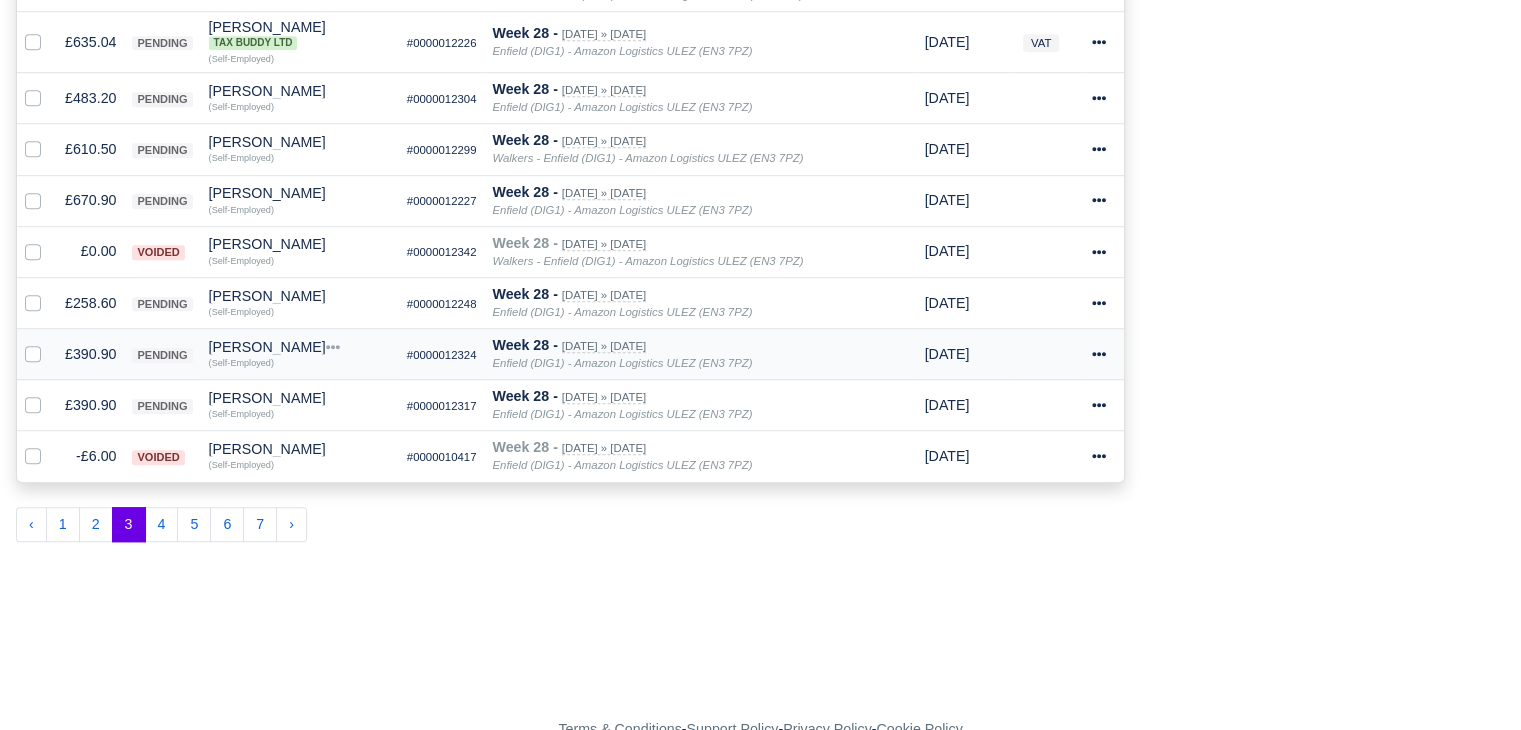 scroll, scrollTop: 1310, scrollLeft: 0, axis: vertical 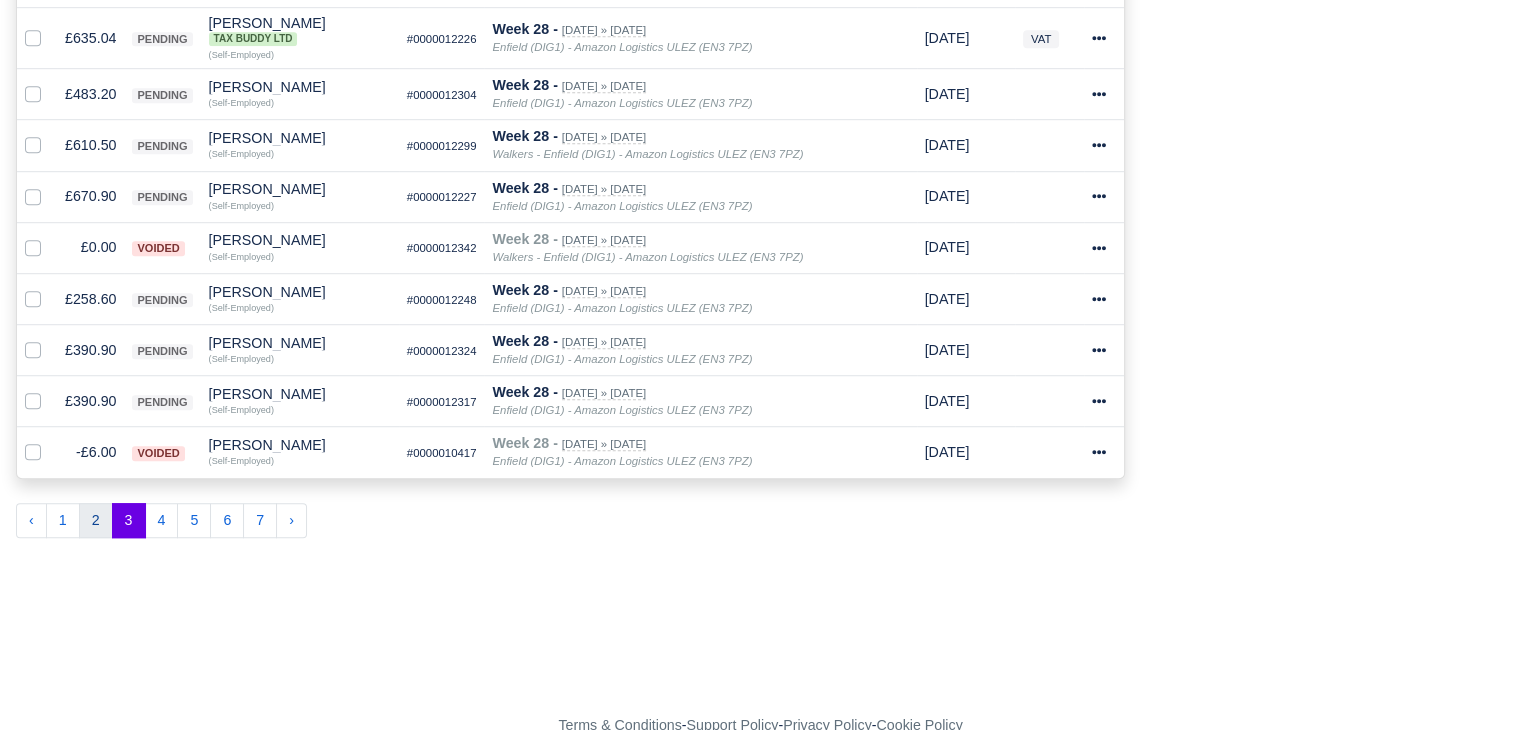 click on "2" at bounding box center (96, 521) 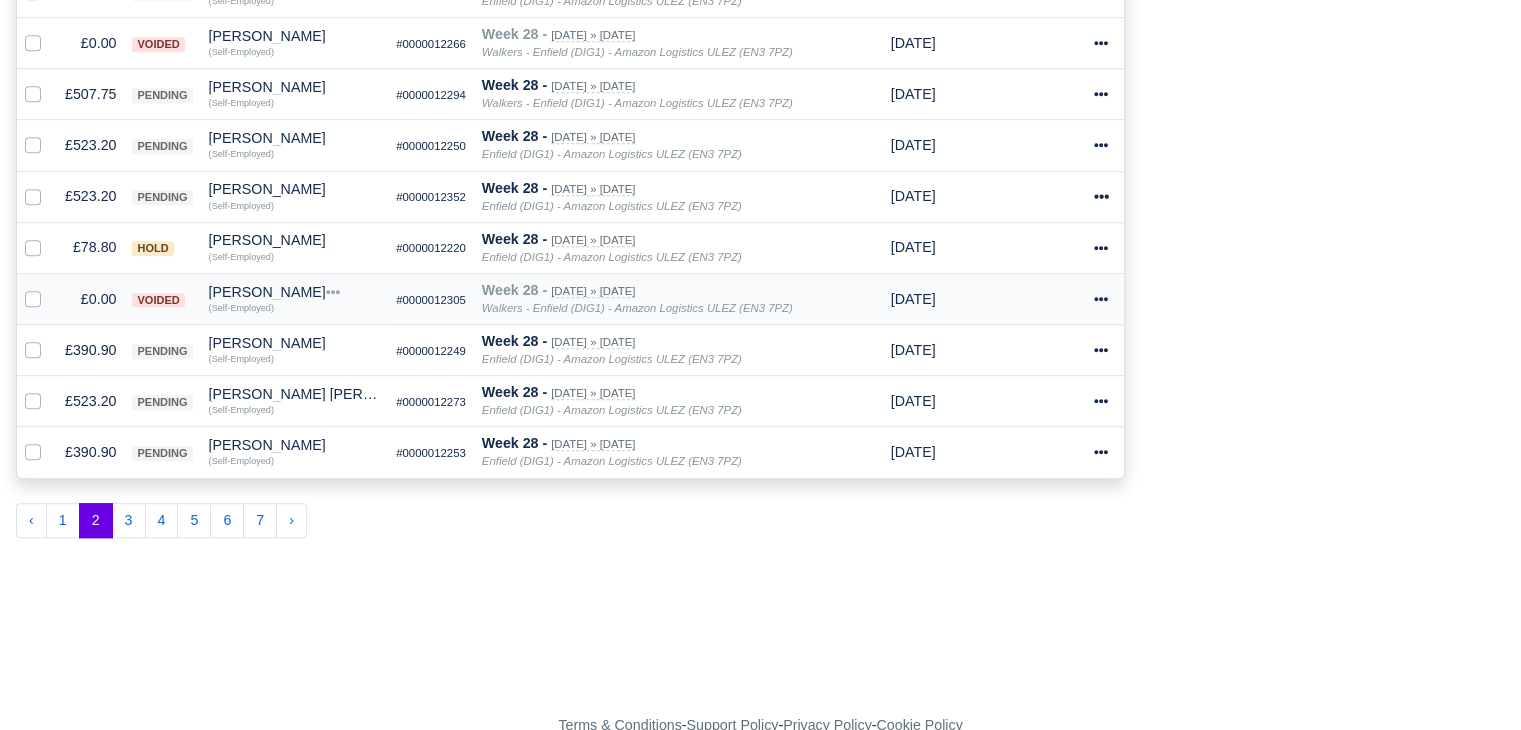 scroll, scrollTop: 1010, scrollLeft: 0, axis: vertical 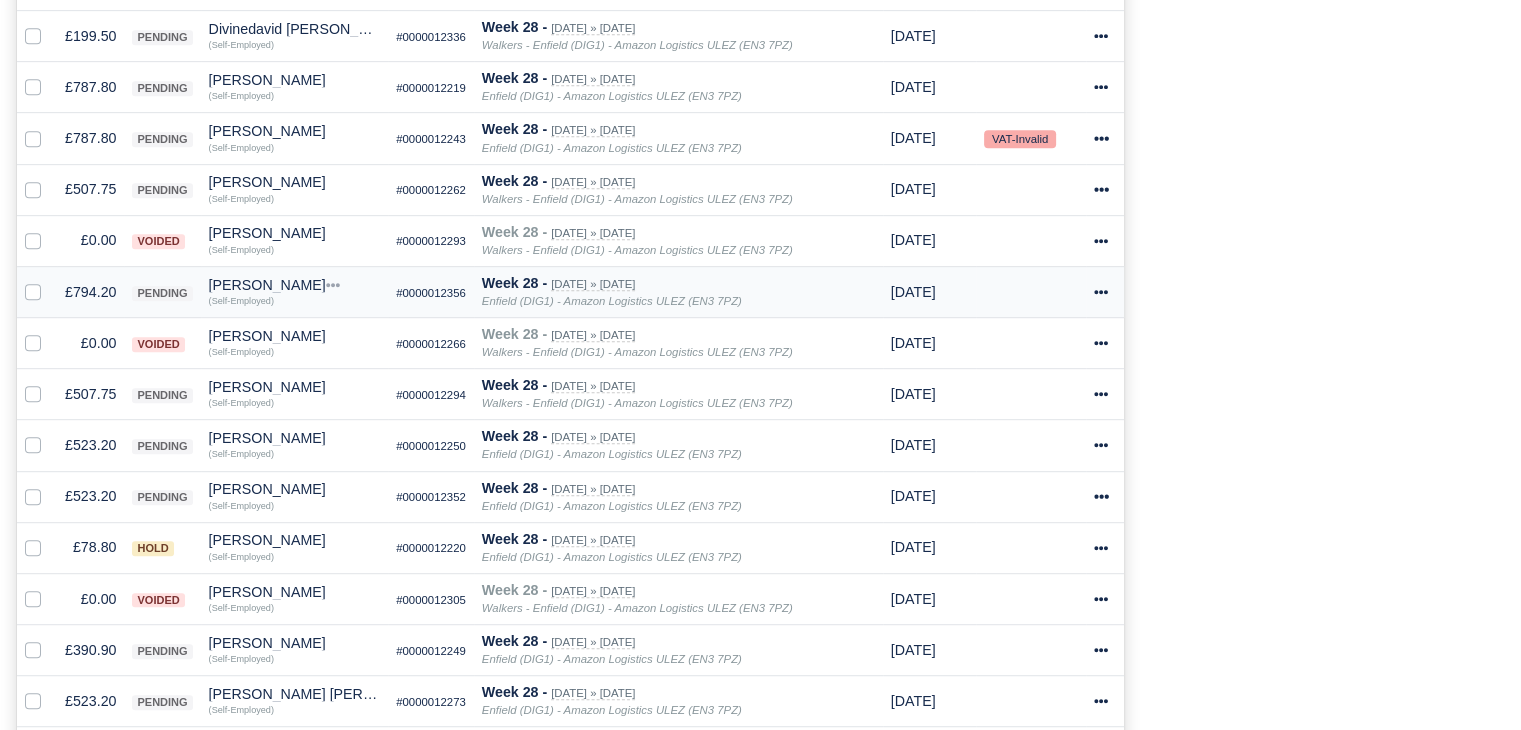 click on "[PERSON_NAME]" at bounding box center (295, 285) 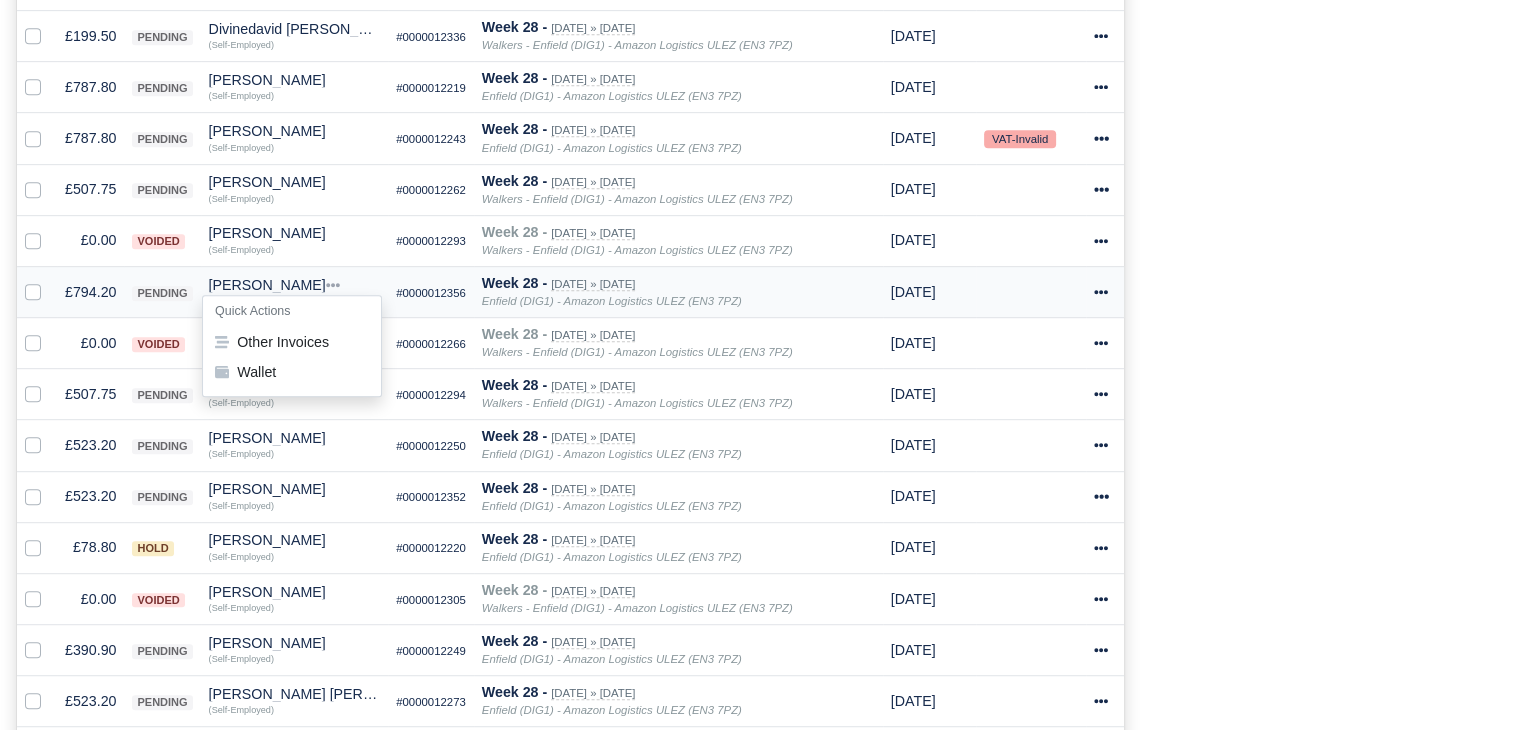 click on "pending" at bounding box center (162, 291) 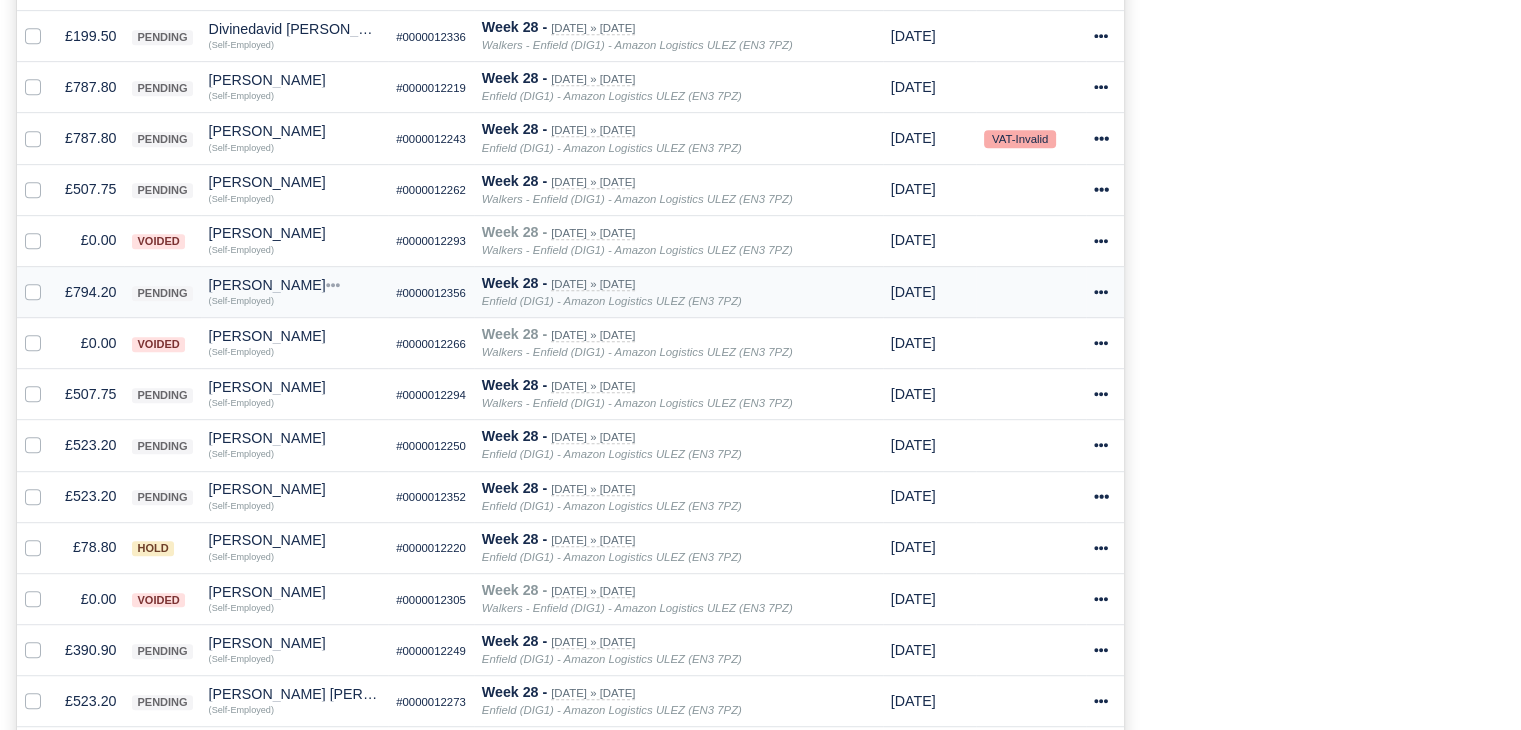 click on "£794.20" at bounding box center [90, 291] 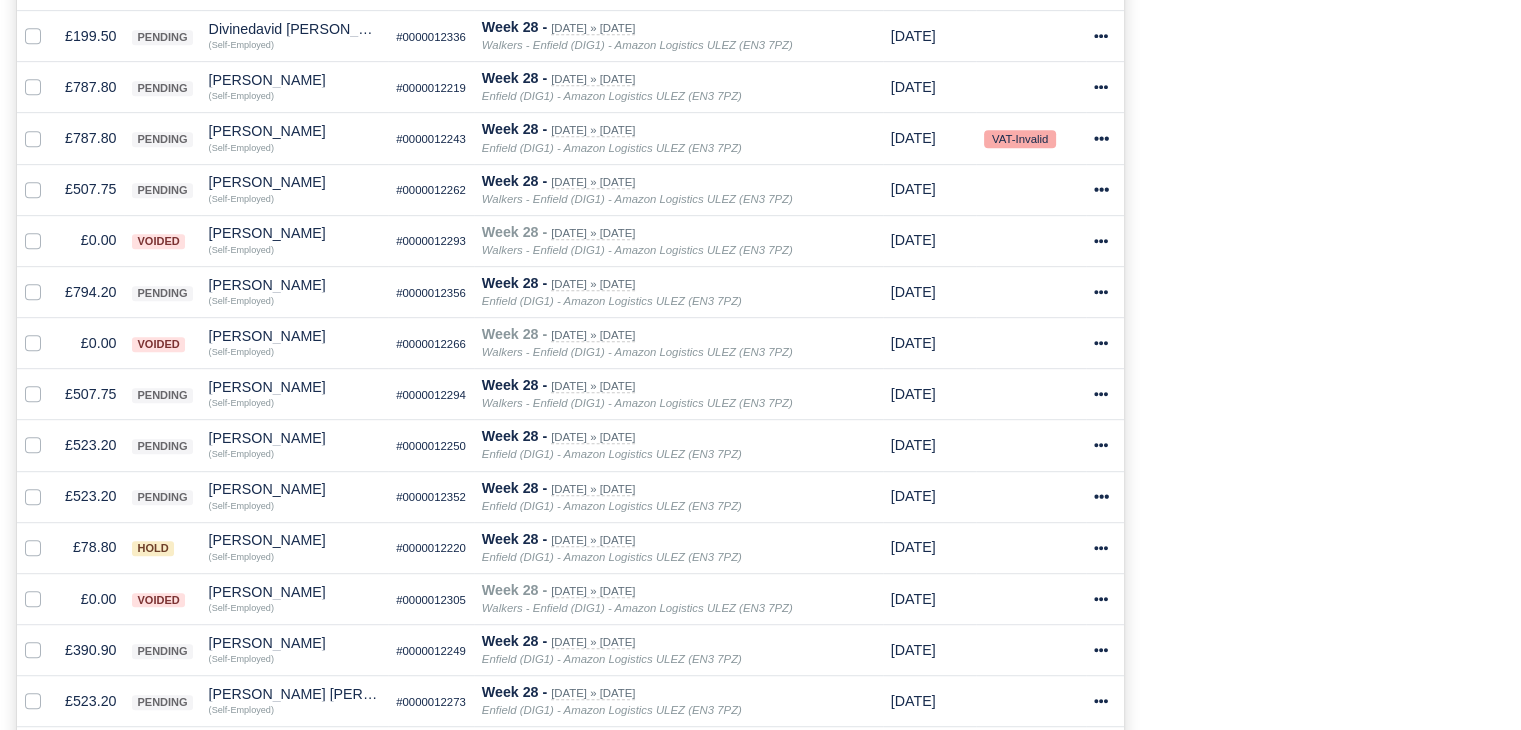 scroll, scrollTop: 1008, scrollLeft: 0, axis: vertical 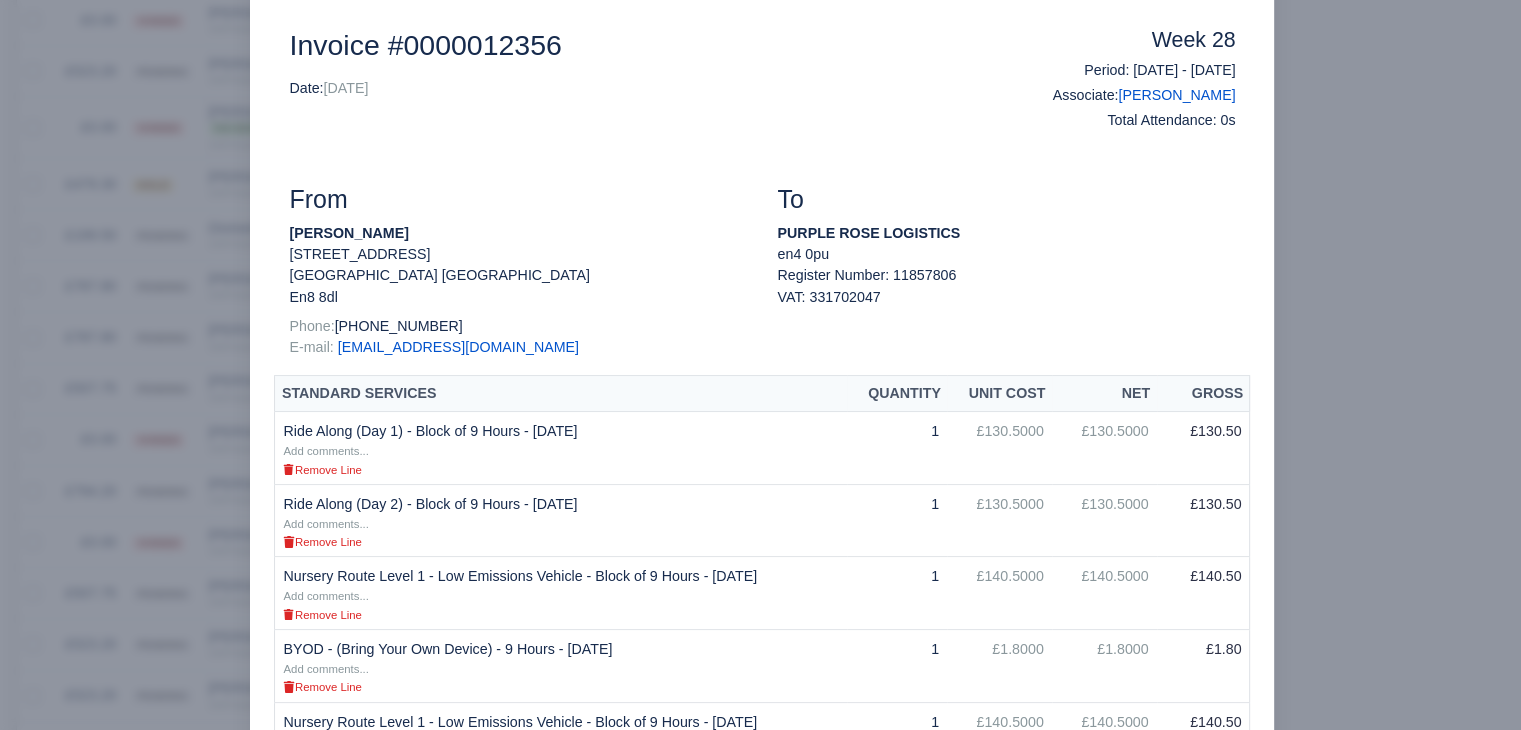 click on "Document
Invoice
#0000012356
Date:  12/07/2025
Week 28
Period: 06/07/2025
- 12/07/2025
Associate:
Emanuel Owusu
Total Attendance: 0s
From
Emanuel Owusu
3 Sterling Avenue
Waltham Cross Hertfordshire
En8 8dl
Phone:  +447507661302" at bounding box center [762, 1184] 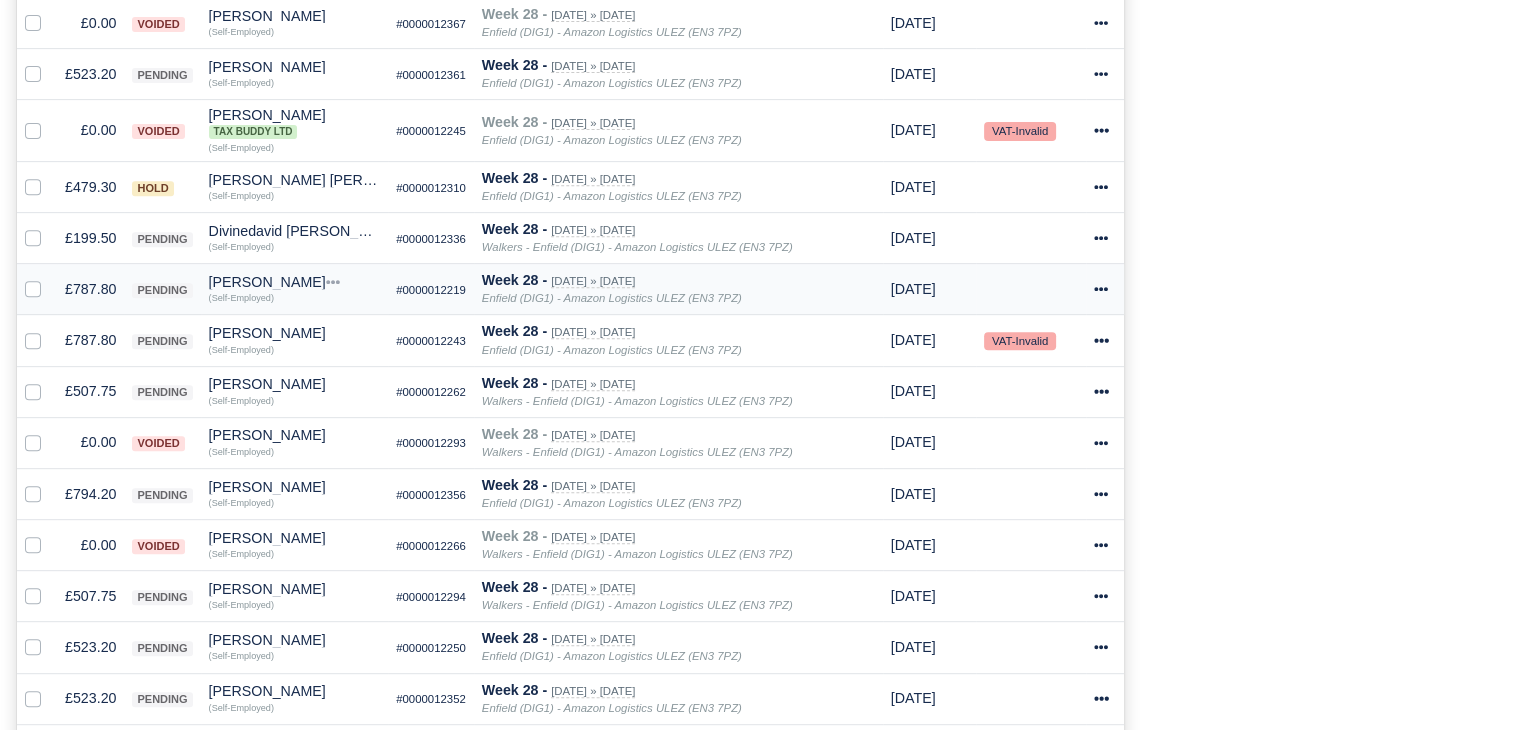 scroll, scrollTop: 810, scrollLeft: 0, axis: vertical 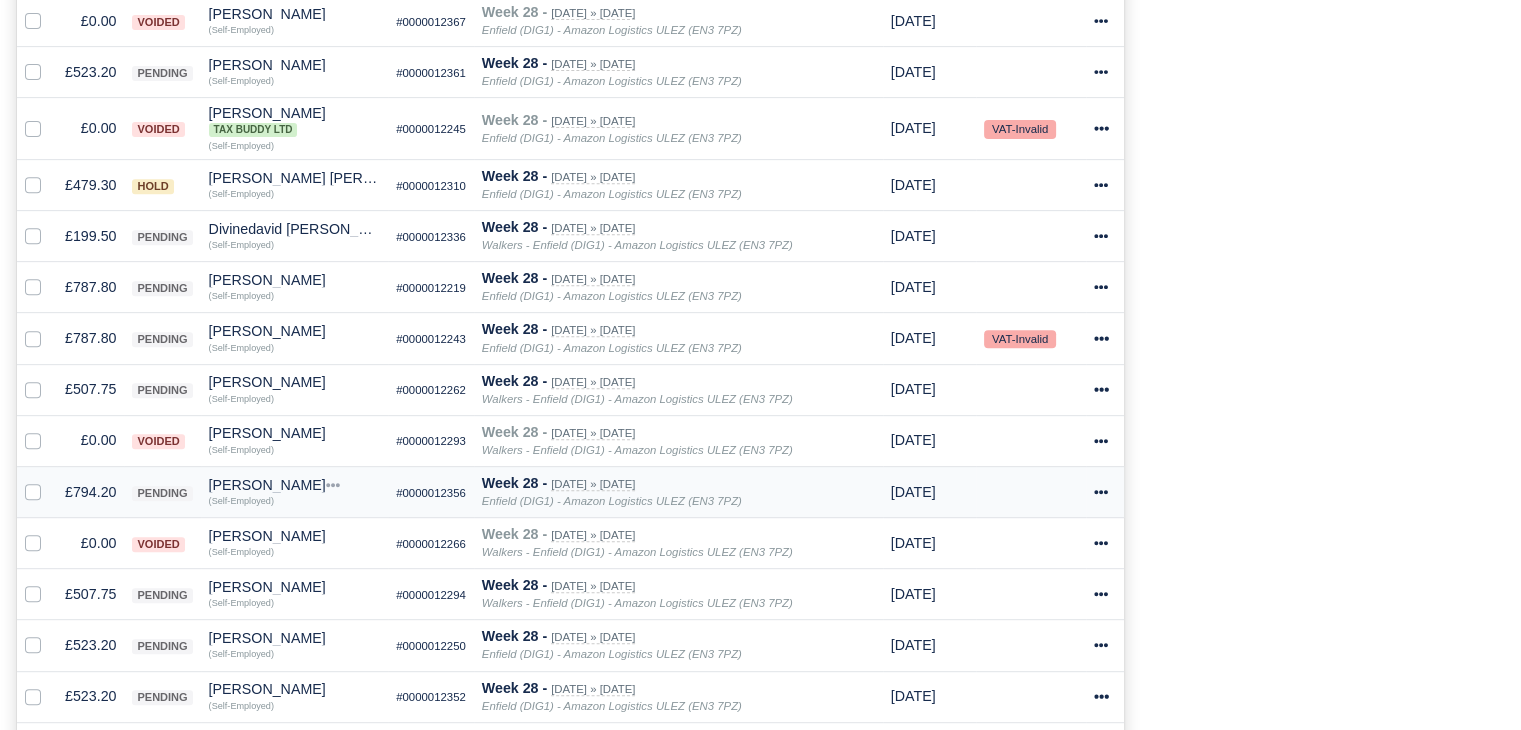 click on "[PERSON_NAME]" at bounding box center (295, 485) 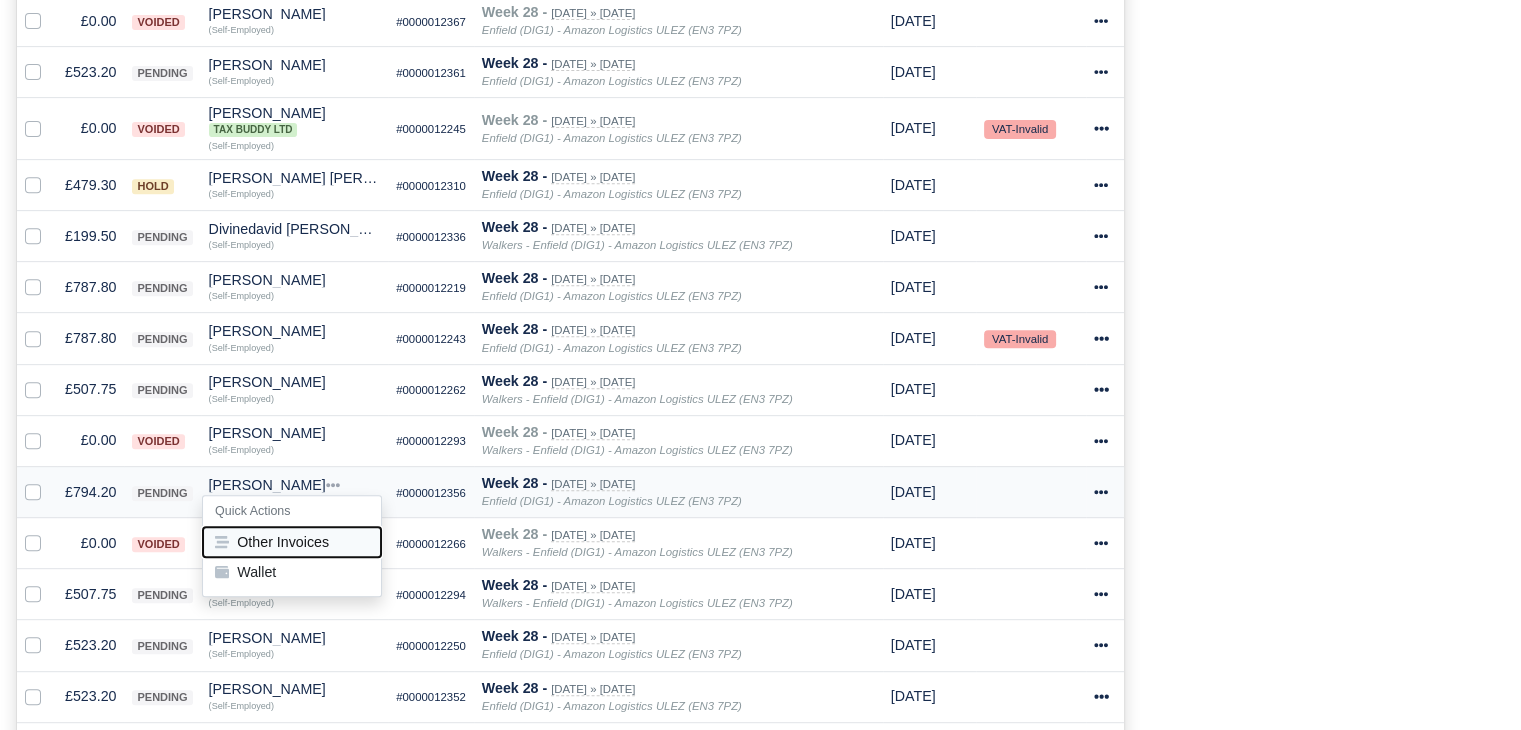 click on "Other Invoices" at bounding box center (292, 542) 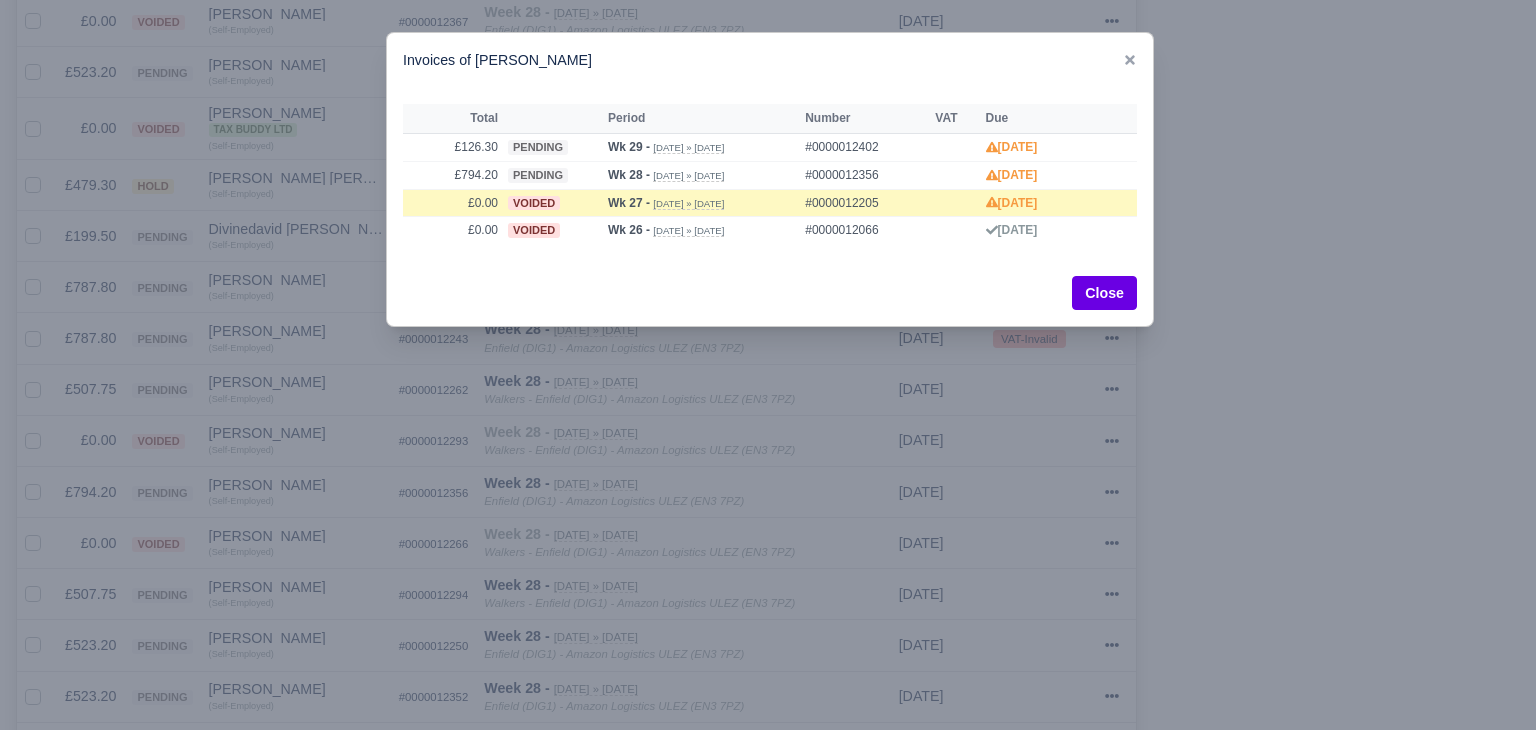 click at bounding box center [768, 365] 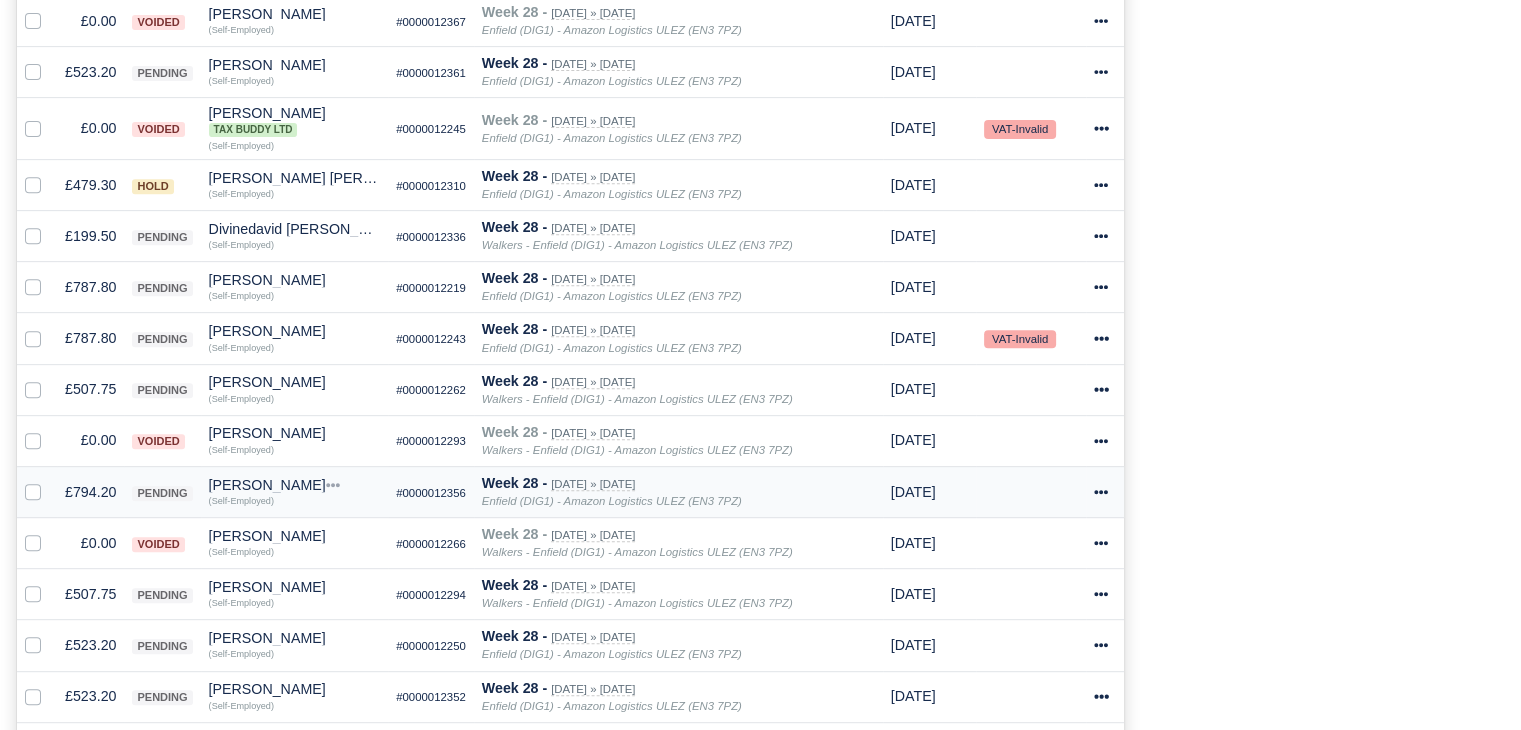 click on "[PERSON_NAME]" at bounding box center (295, 485) 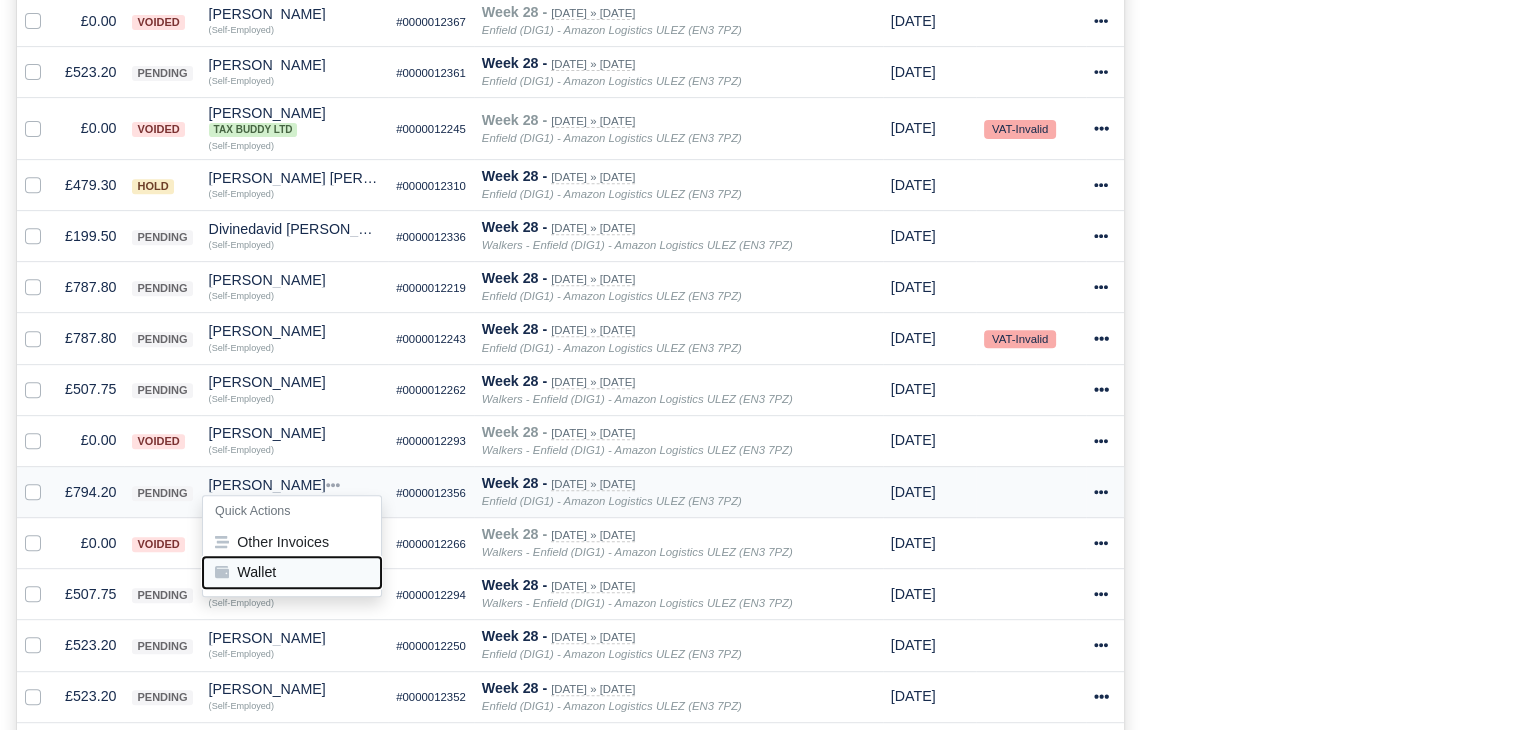 click on "Wallet" at bounding box center [292, 572] 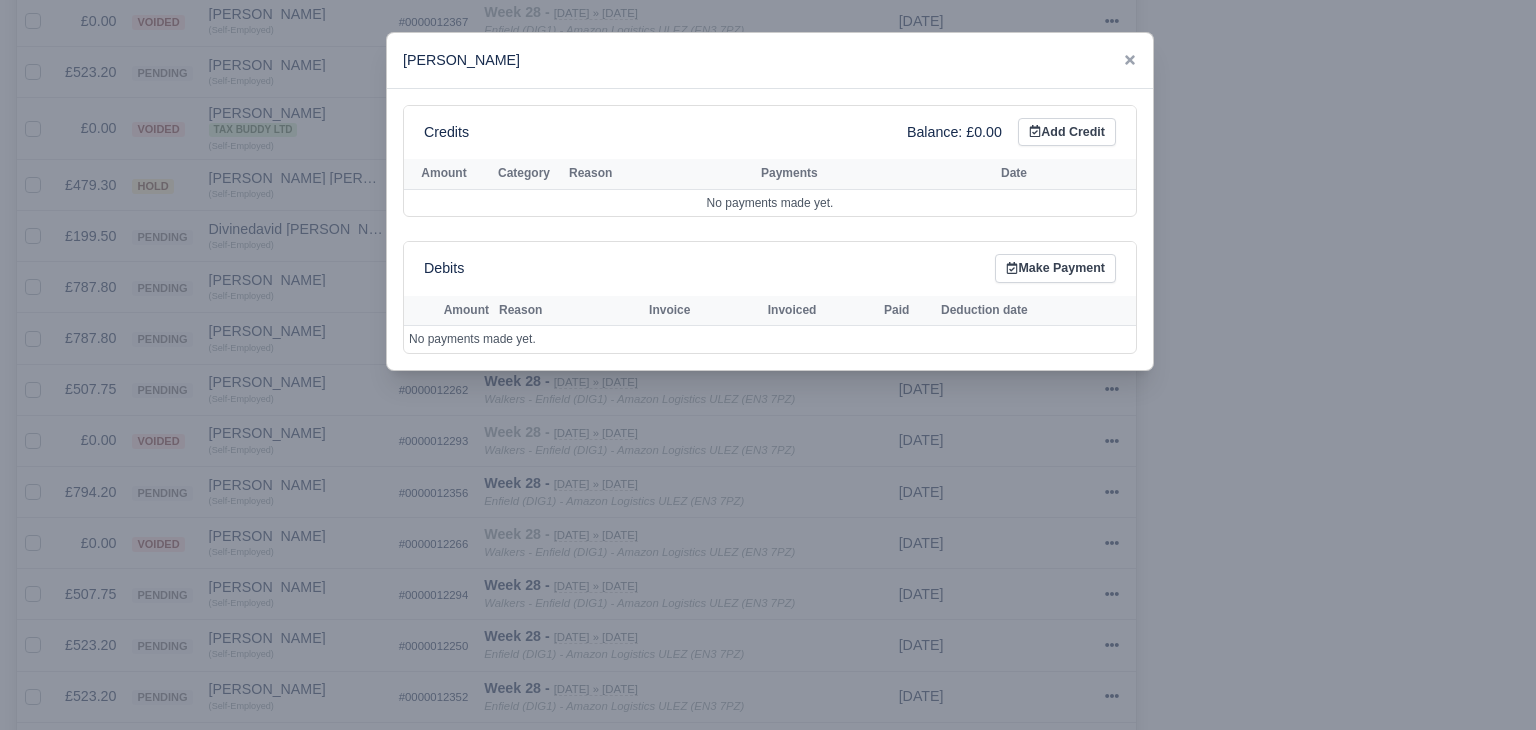click at bounding box center [768, 365] 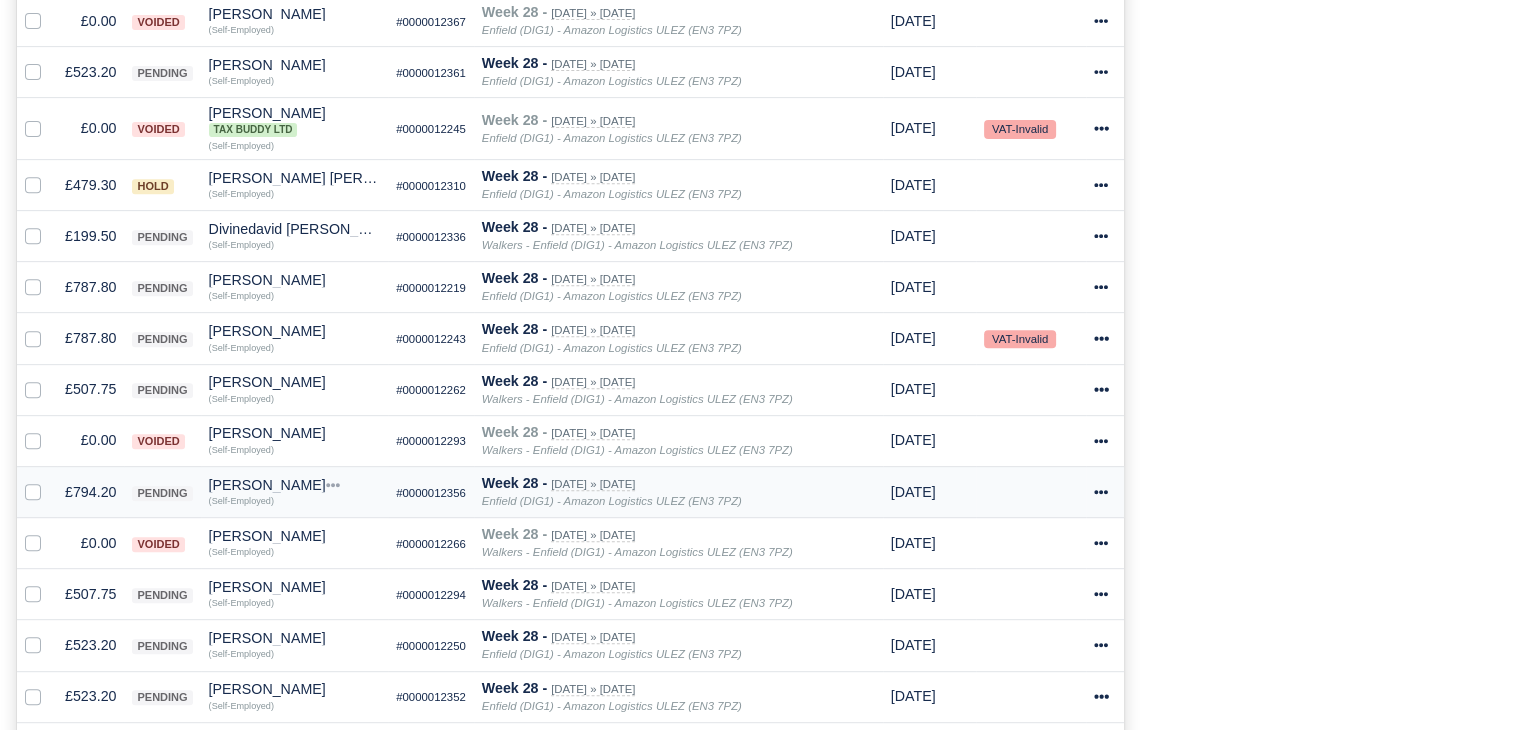 click on "[PERSON_NAME]" at bounding box center (295, 485) 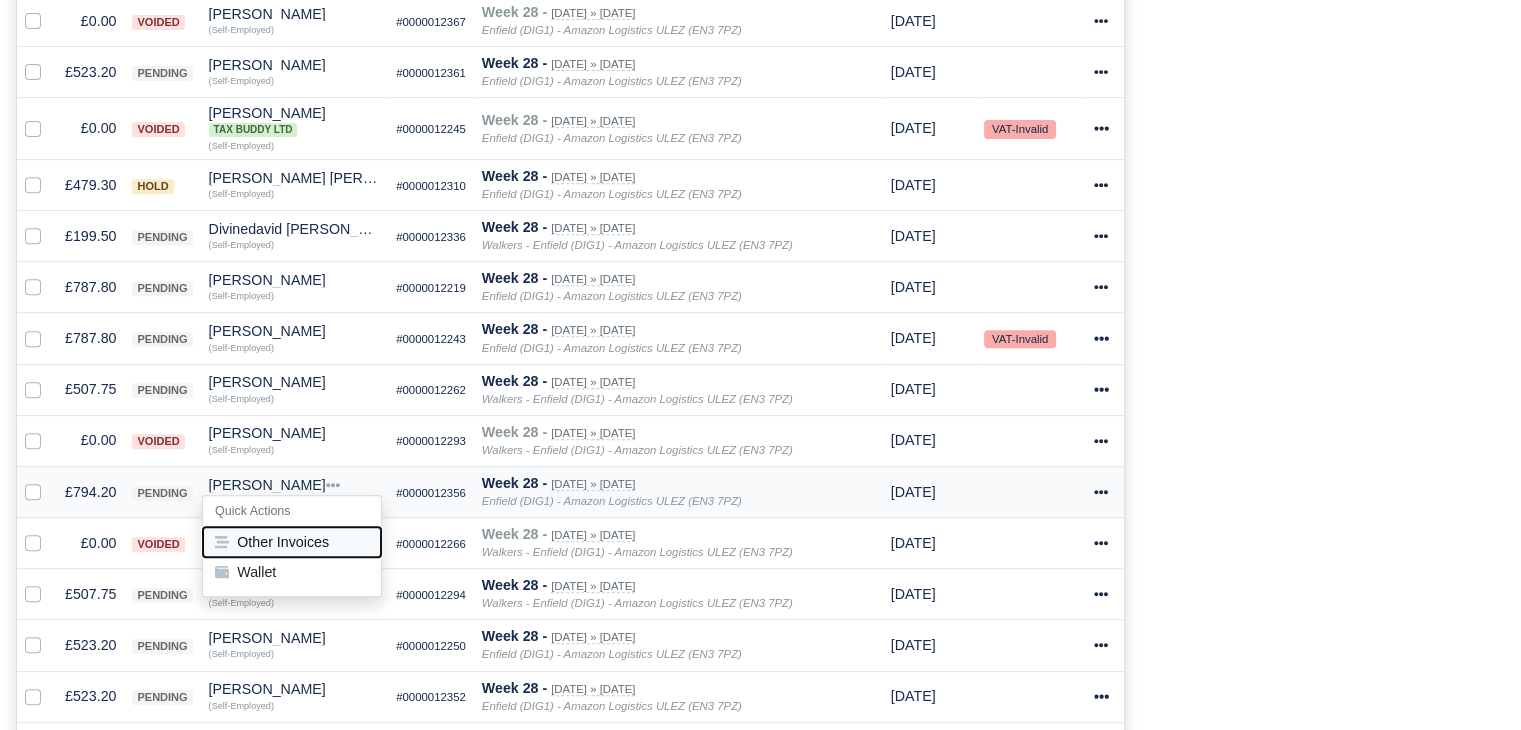 click on "Other Invoices" at bounding box center [292, 542] 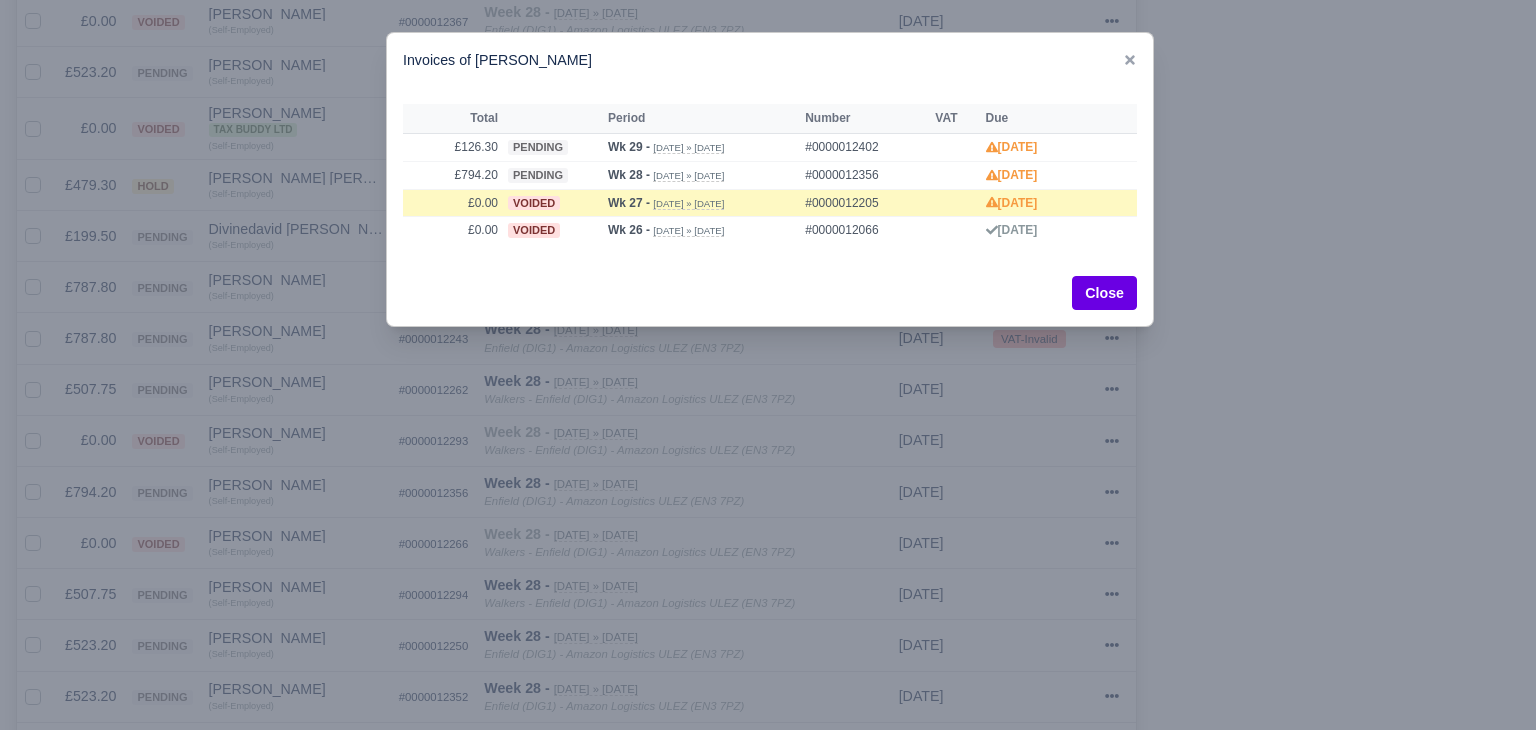click at bounding box center (768, 365) 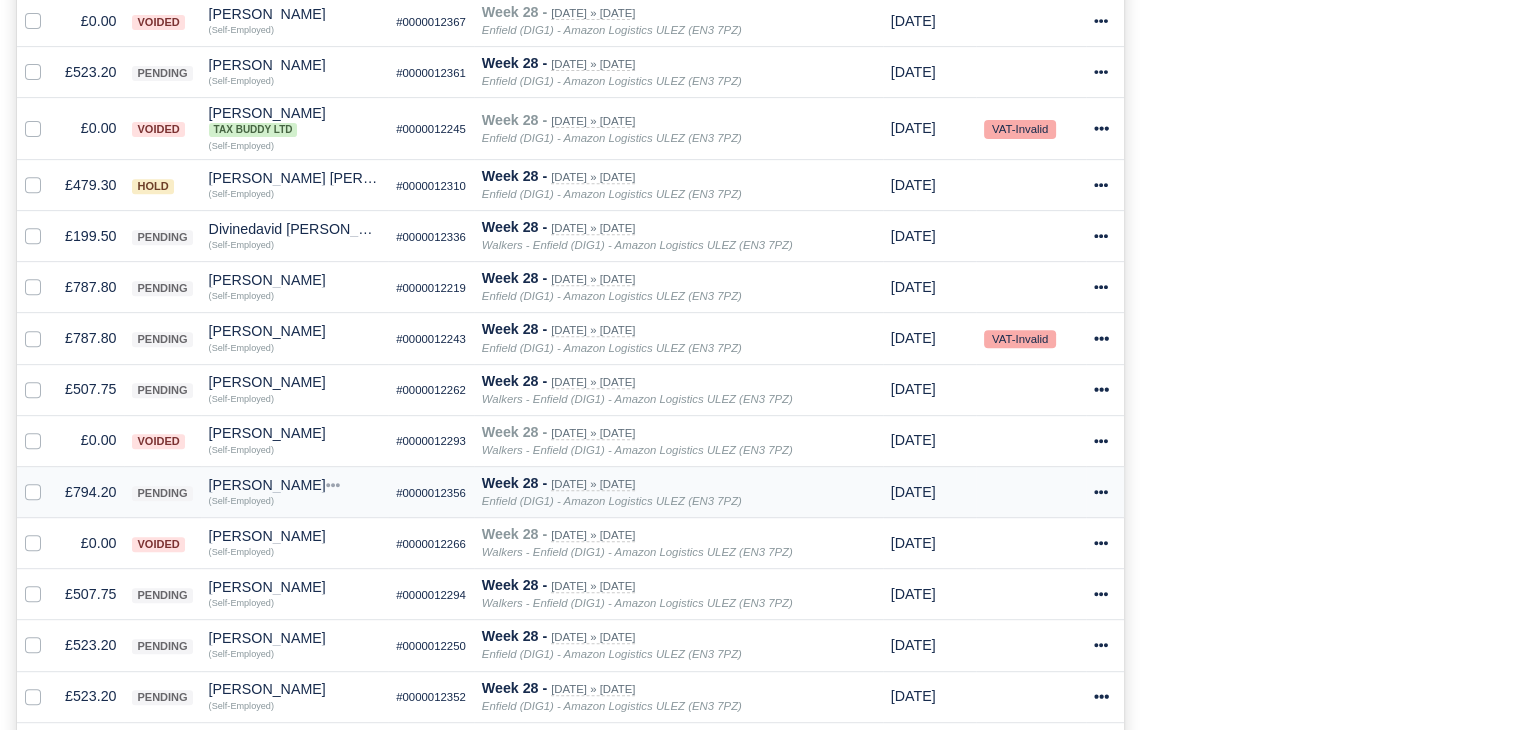 click on "[PERSON_NAME]" at bounding box center [295, 485] 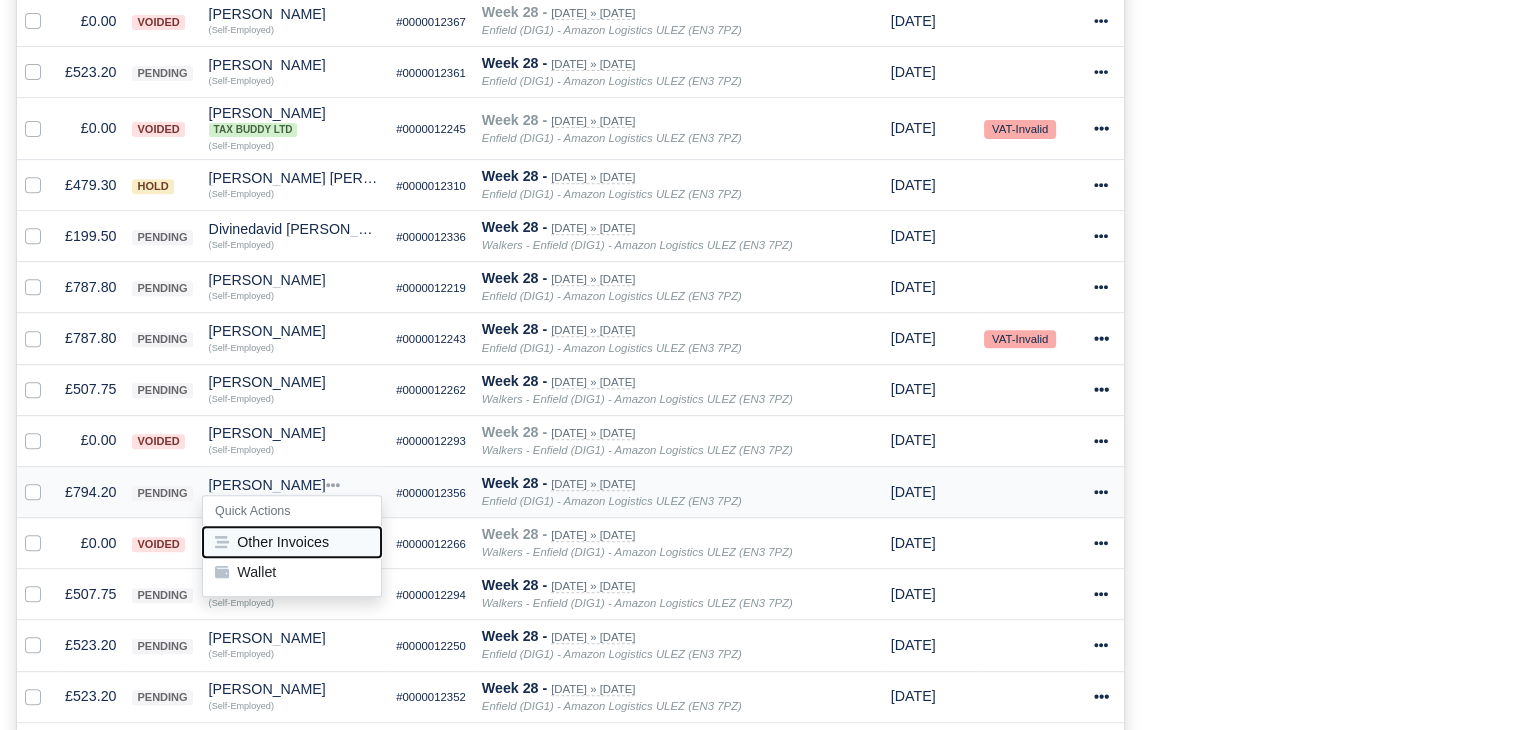 click on "Other Invoices" at bounding box center [292, 542] 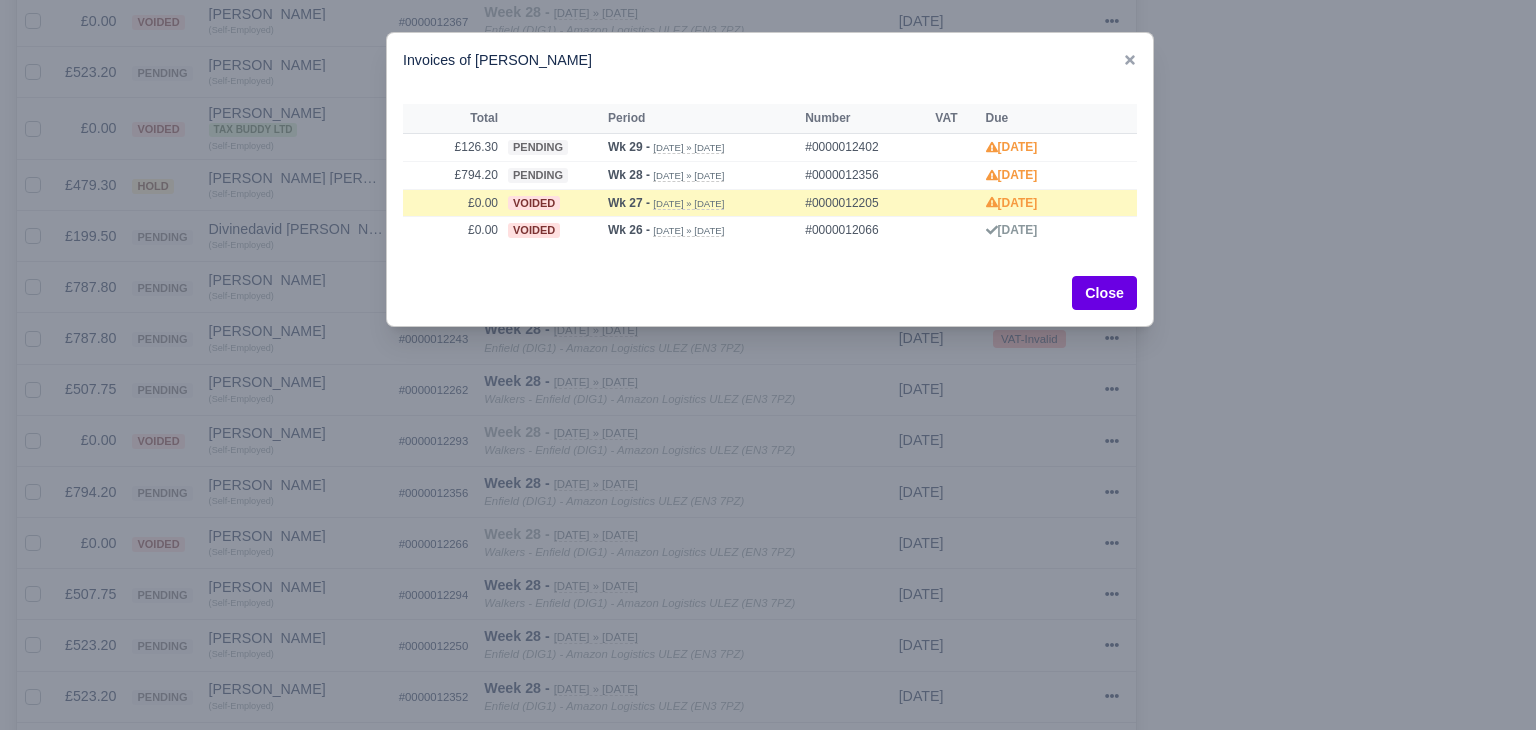 click at bounding box center (768, 365) 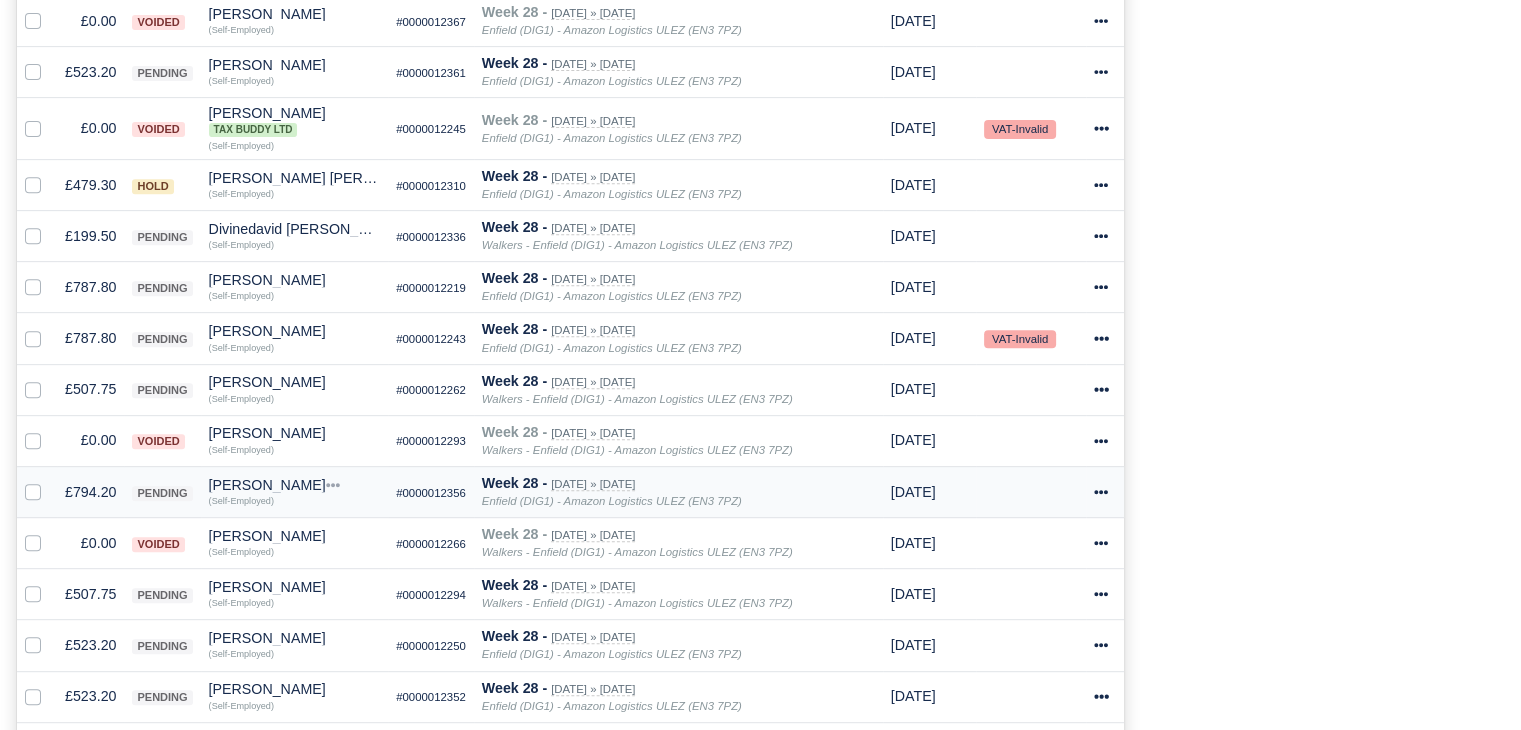click on "£794.20" at bounding box center (90, 491) 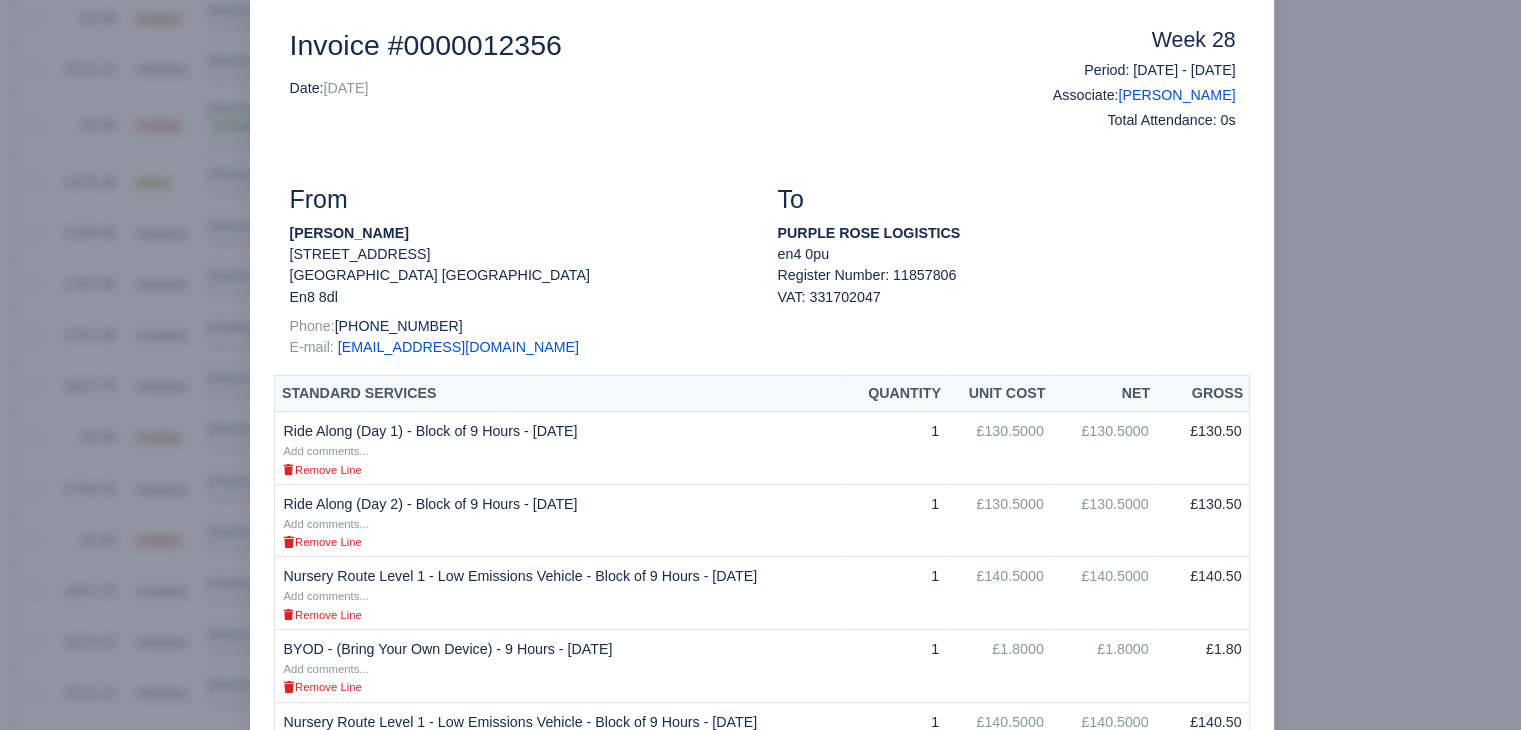 scroll, scrollTop: 808, scrollLeft: 0, axis: vertical 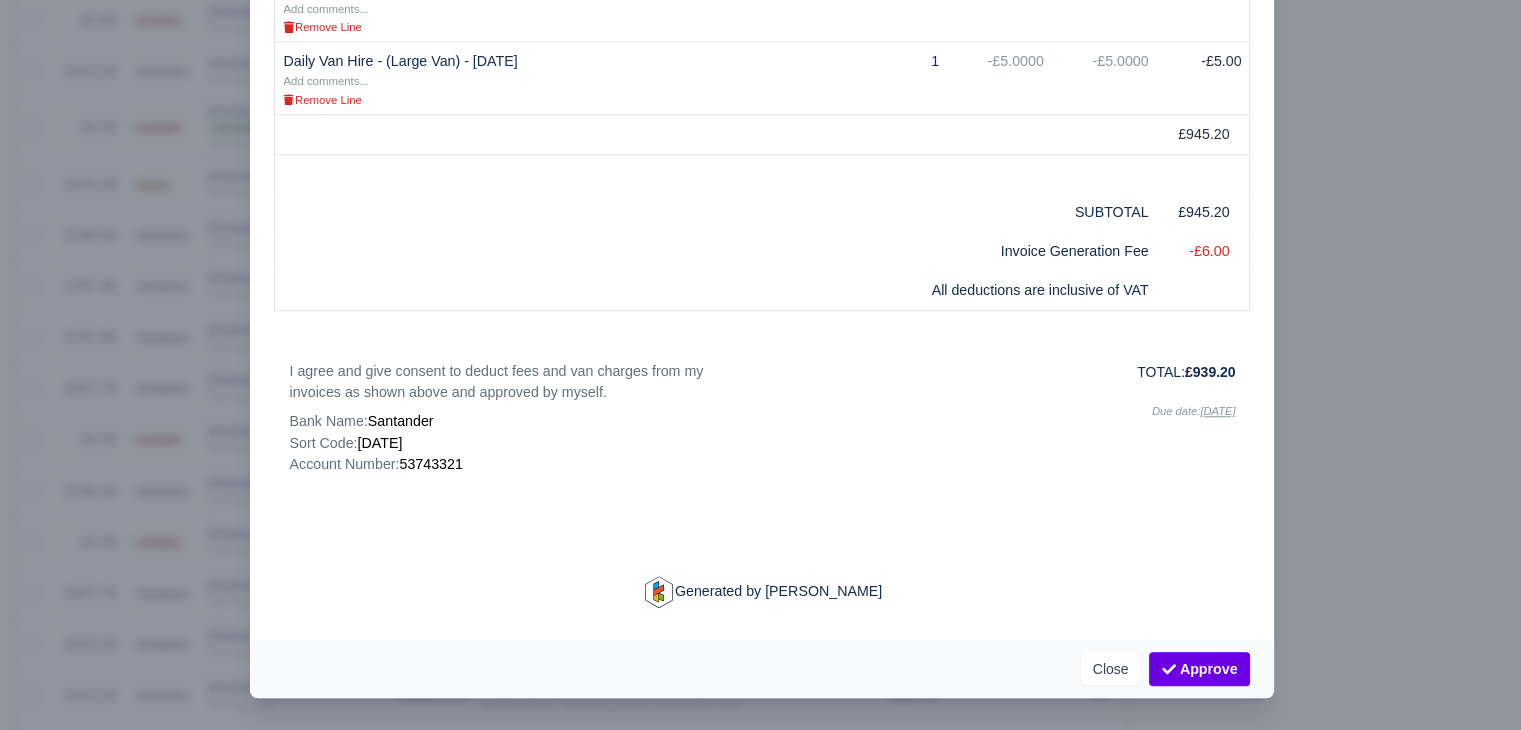 drag, startPoint x: 1404, startPoint y: 245, endPoint x: 1371, endPoint y: 250, distance: 33.37664 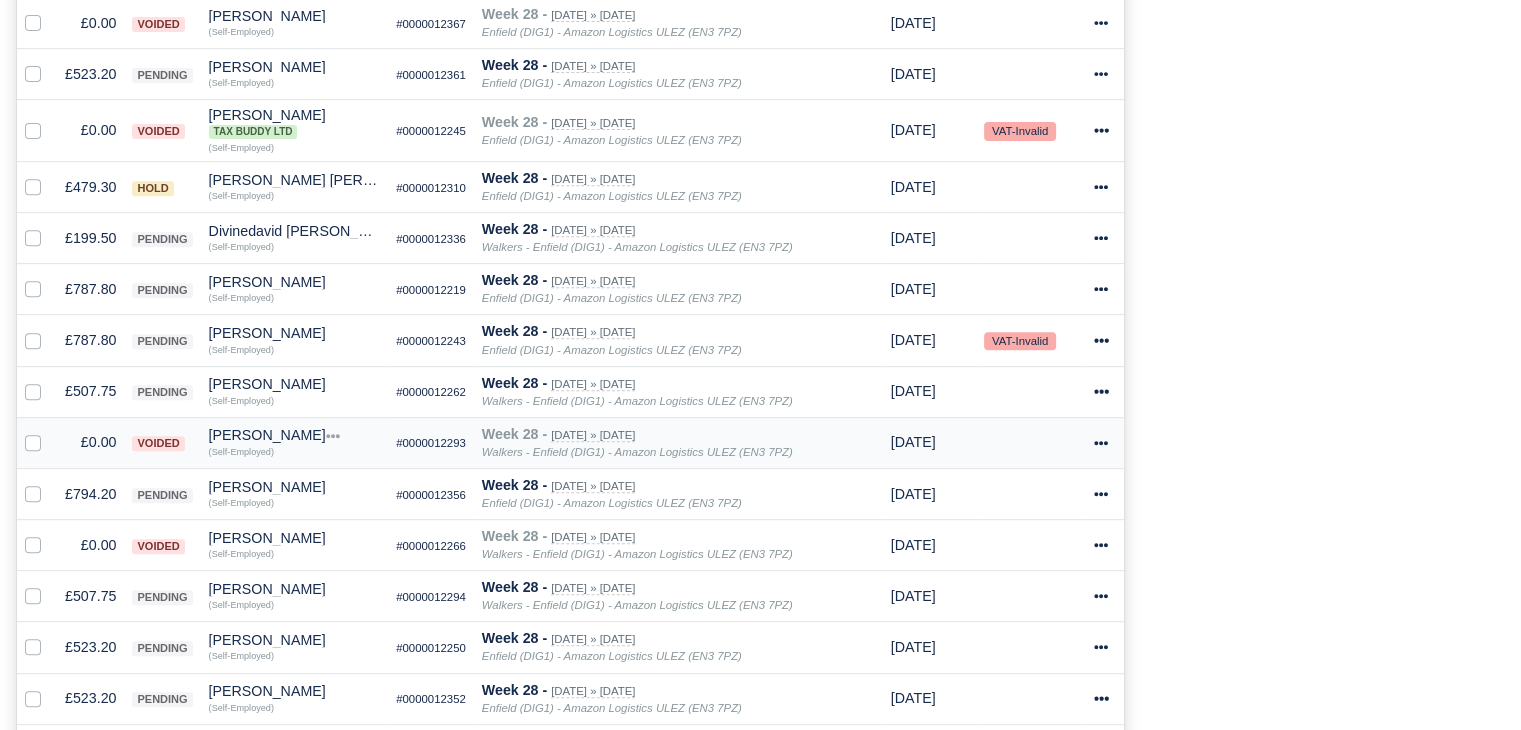 scroll, scrollTop: 810, scrollLeft: 0, axis: vertical 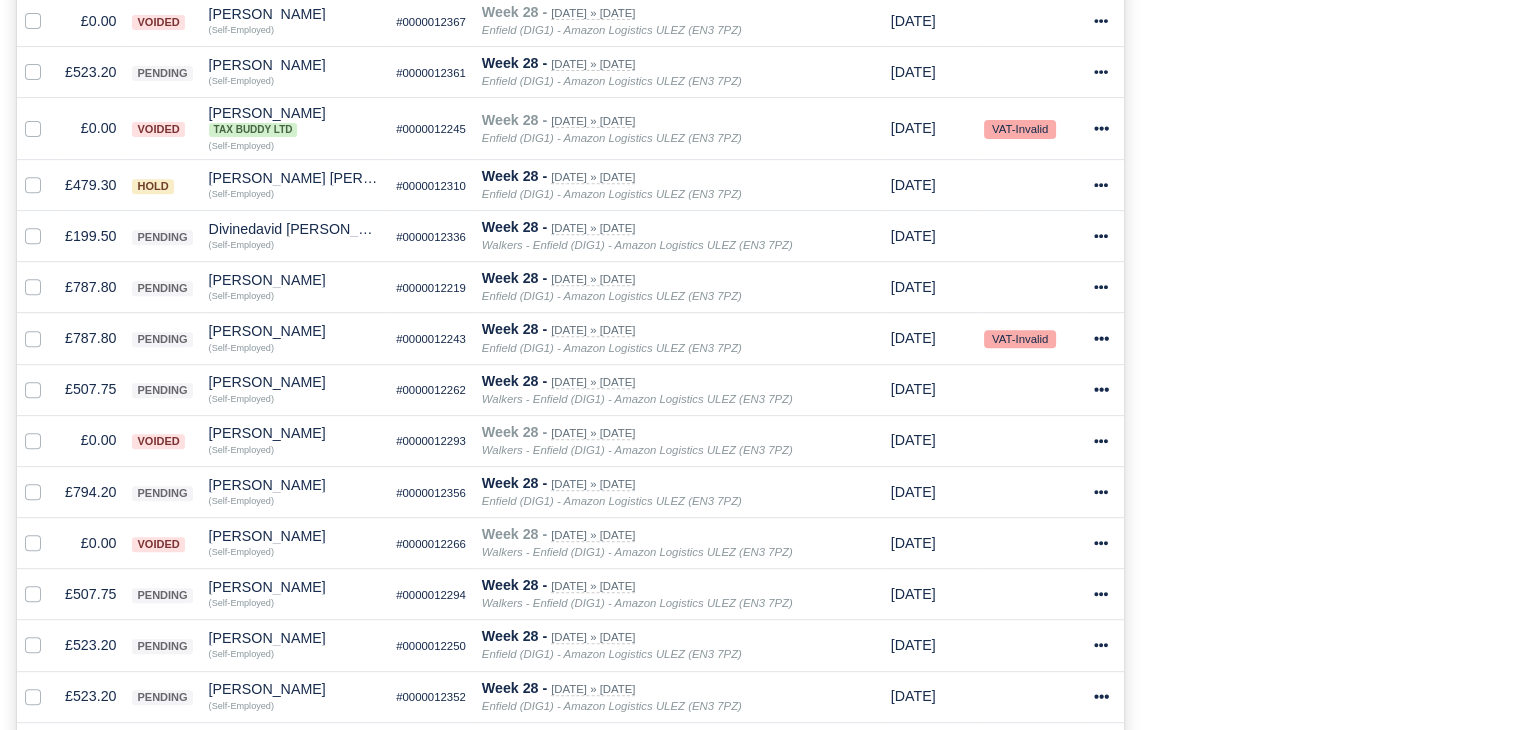 click on "Process Invoices
1
Depots with overdue Invoices
You have  4  invoices that are overdue
within the
following depots:
Enfield (DIG1) - Amazon Logistics ULEZ (EN3 7PZ)
4" at bounding box center (1330, 253) 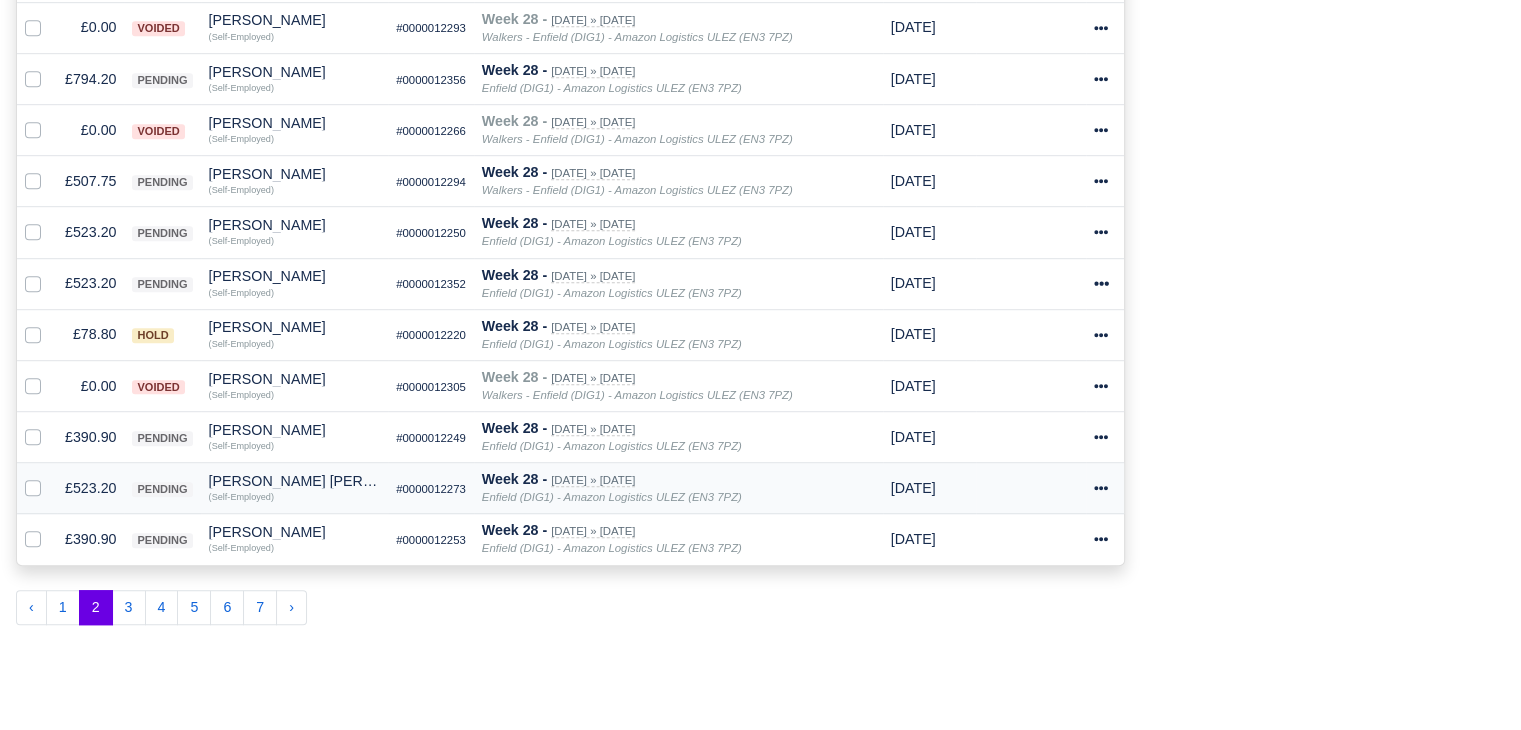 scroll, scrollTop: 1310, scrollLeft: 0, axis: vertical 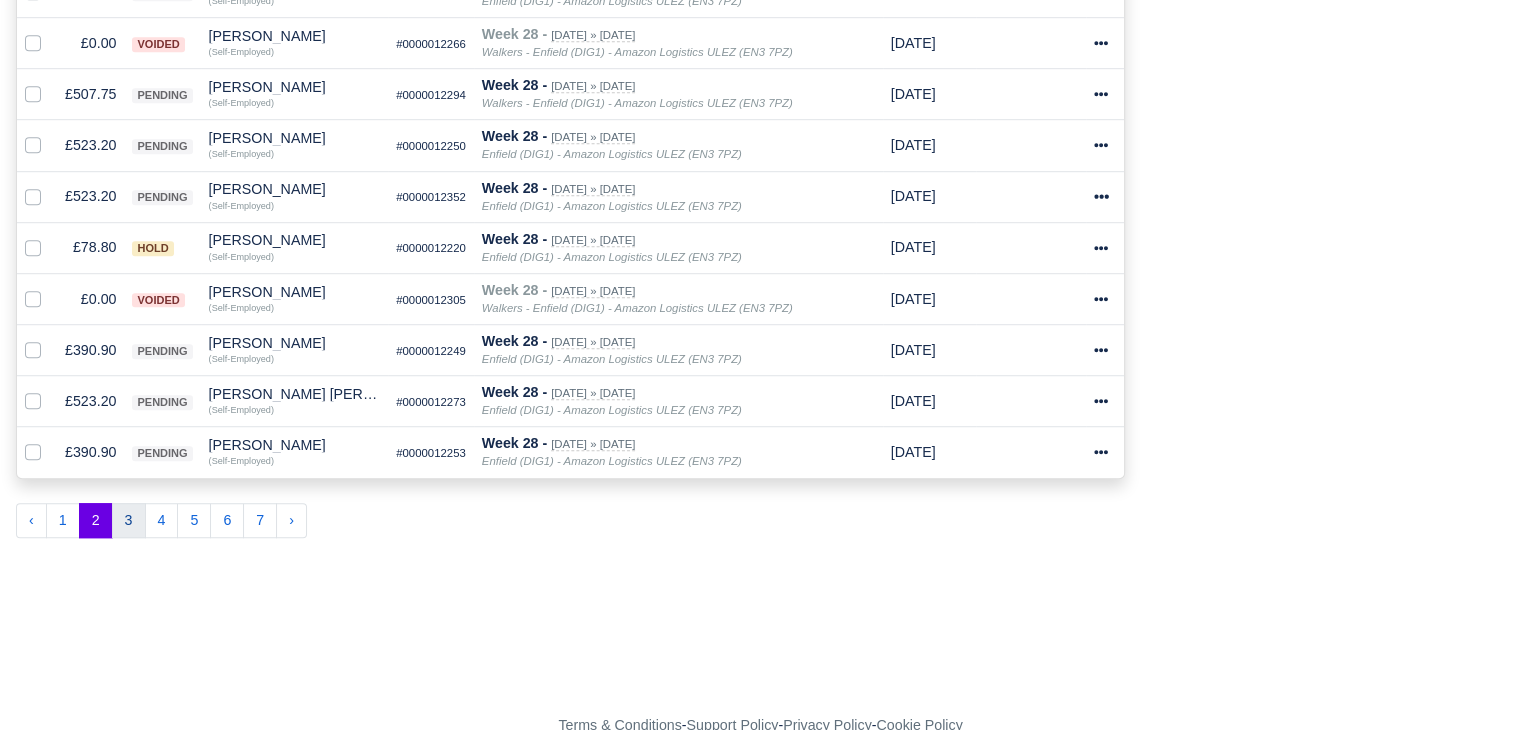 click on "3" at bounding box center (129, 521) 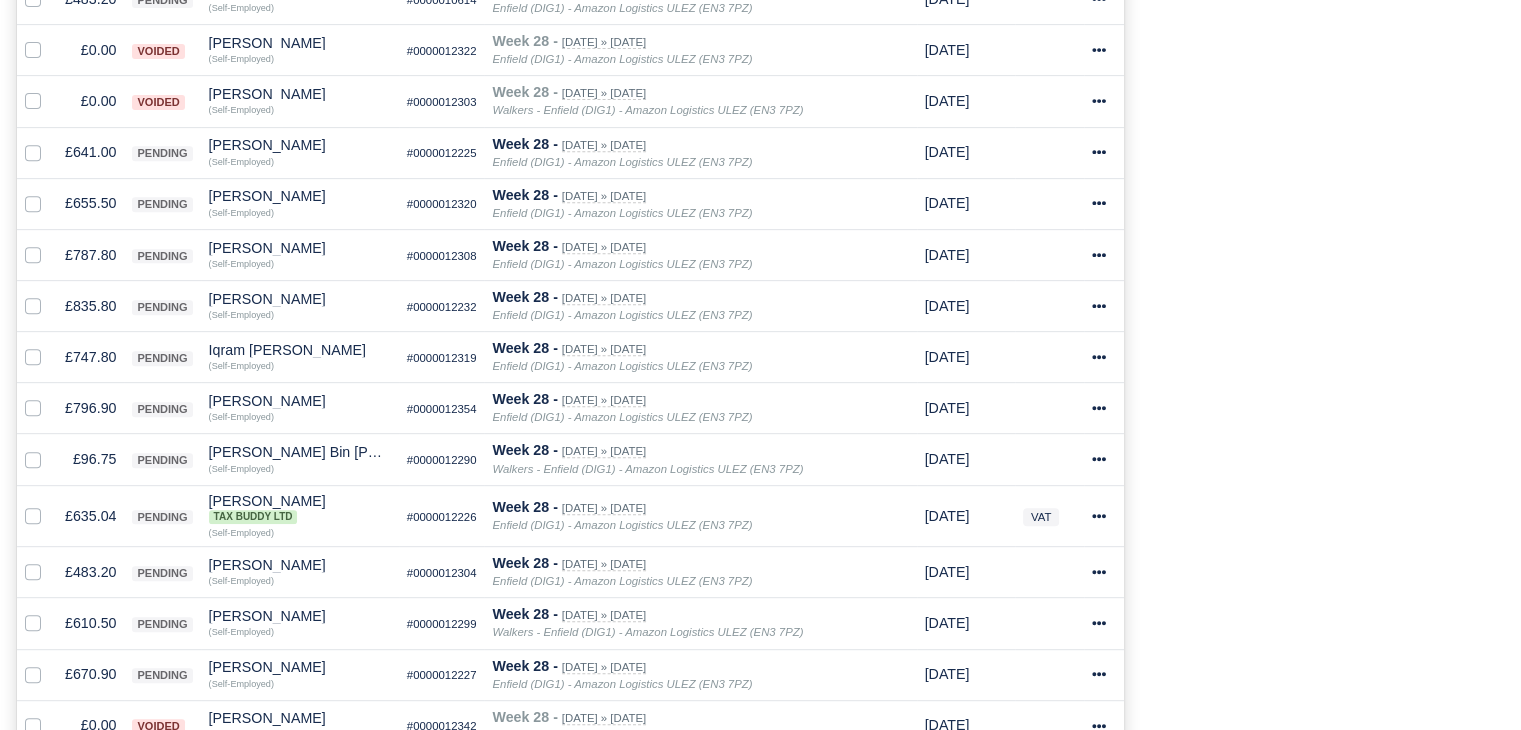 scroll, scrollTop: 699, scrollLeft: 0, axis: vertical 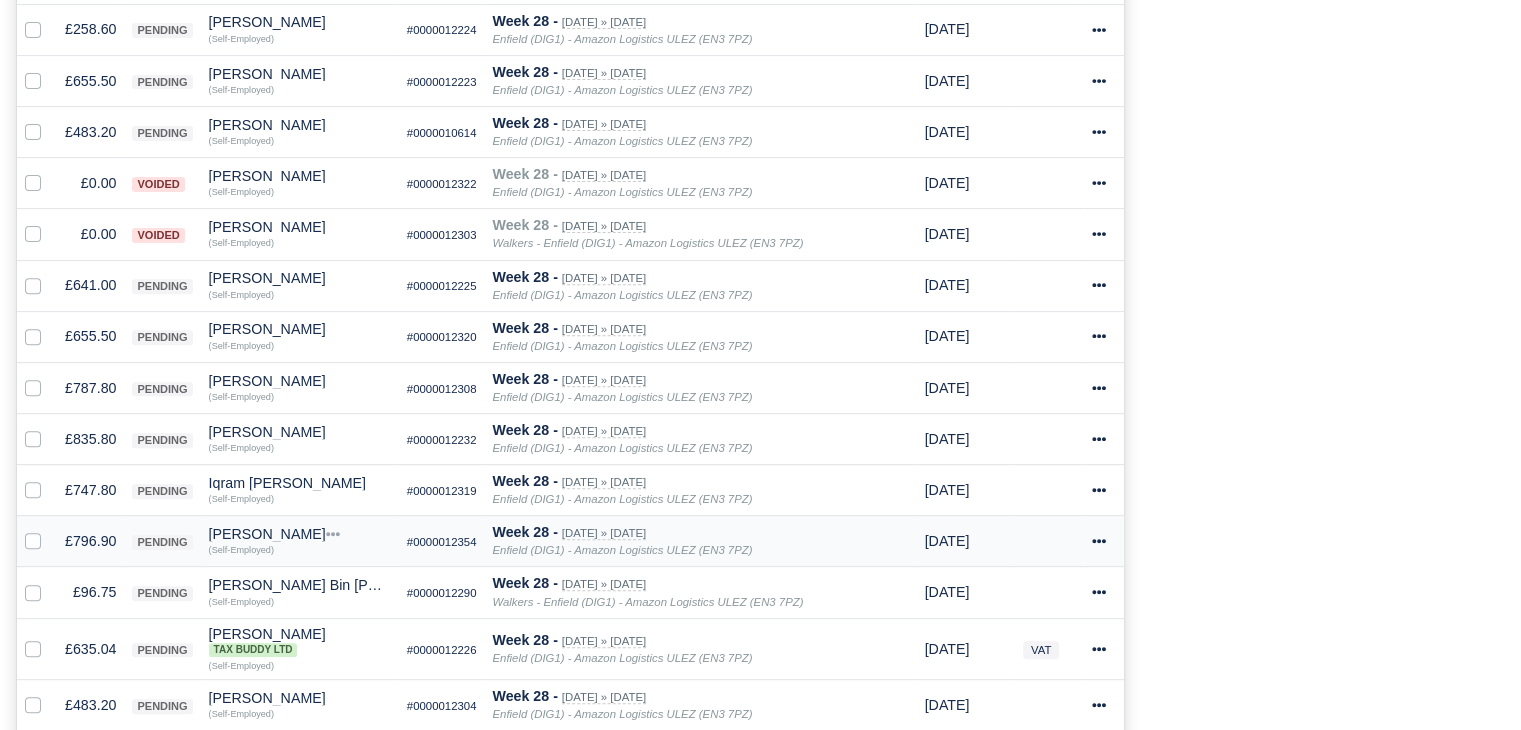 click on "£796.90" at bounding box center [90, 541] 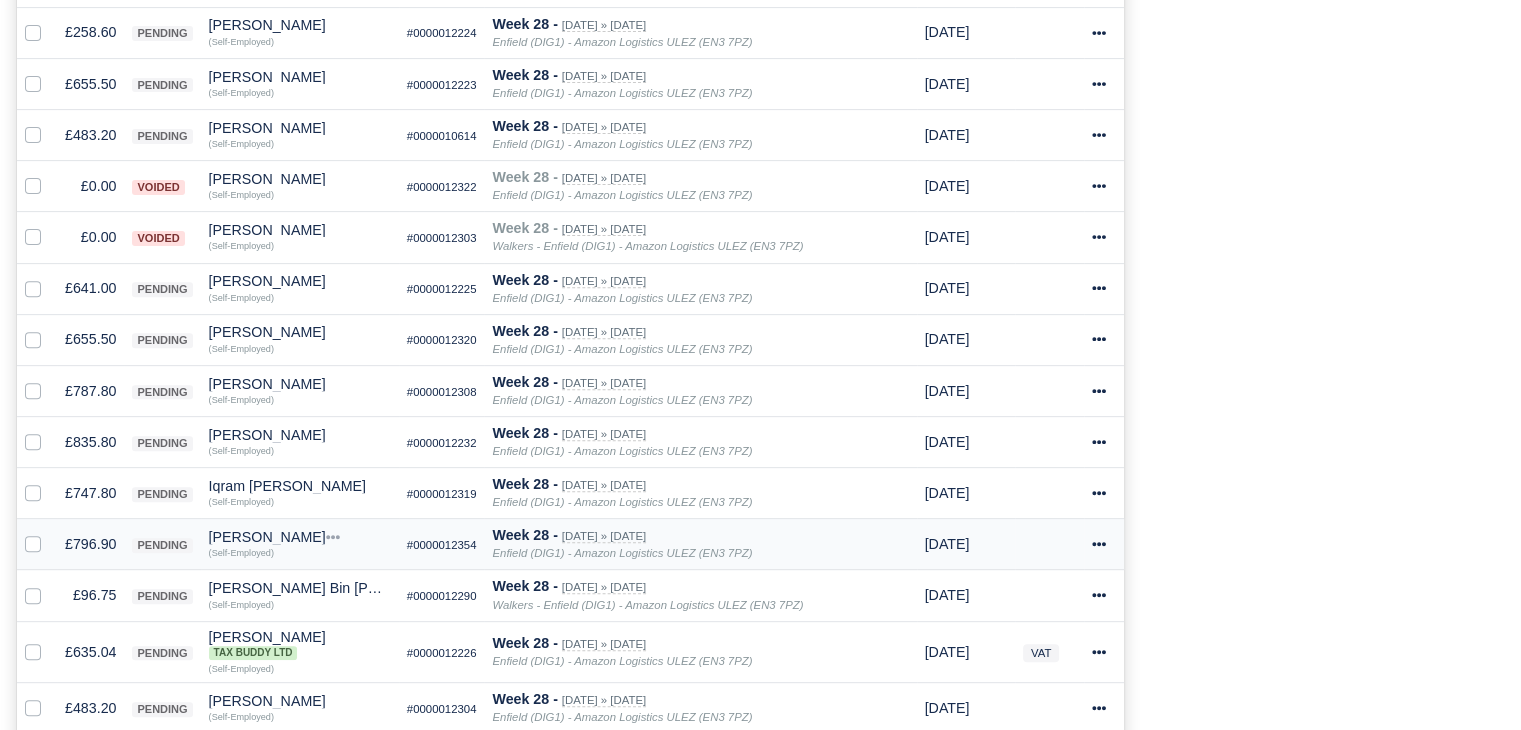 scroll, scrollTop: 1600, scrollLeft: 0, axis: vertical 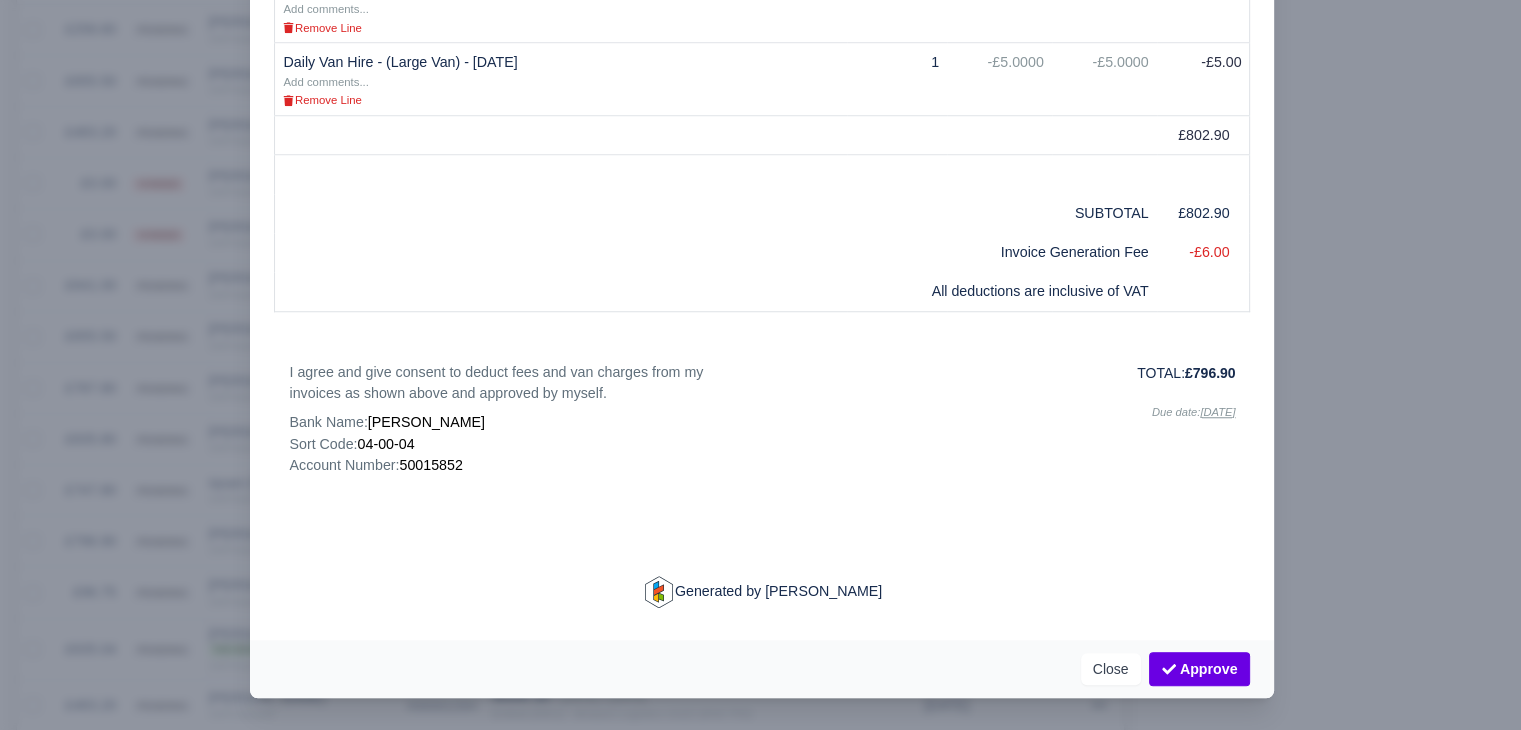 click at bounding box center (760, 365) 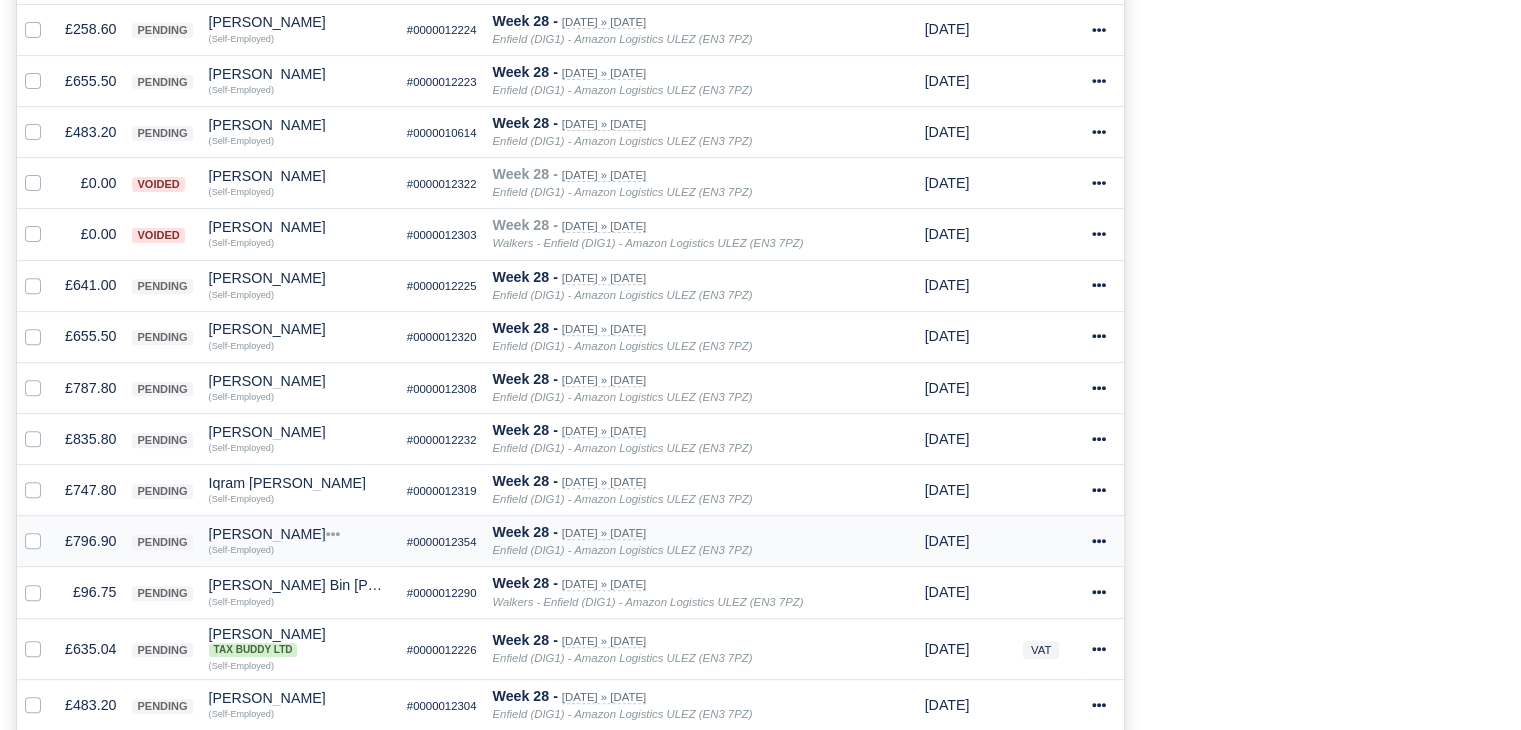 click on "[PERSON_NAME]" at bounding box center (300, 534) 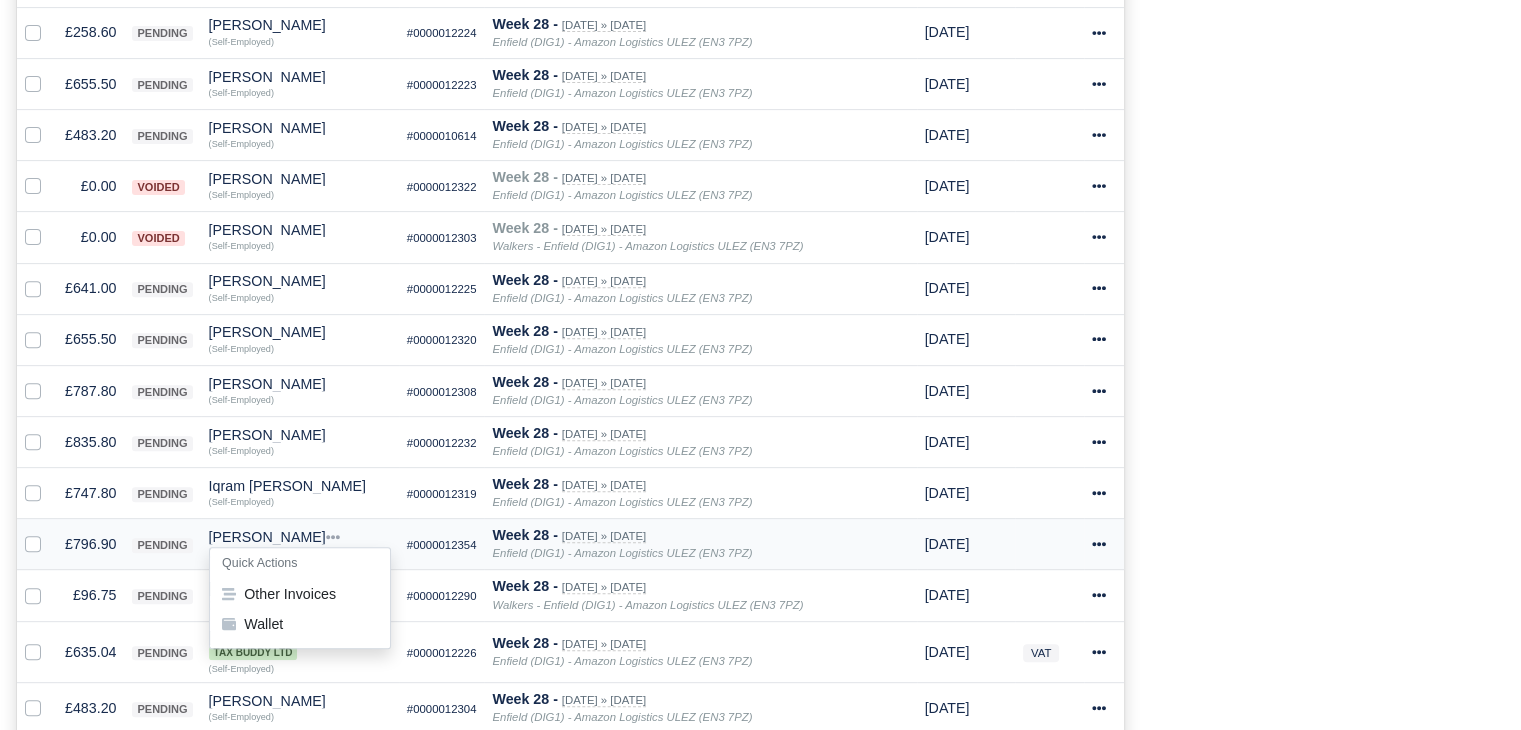 scroll, scrollTop: 699, scrollLeft: 0, axis: vertical 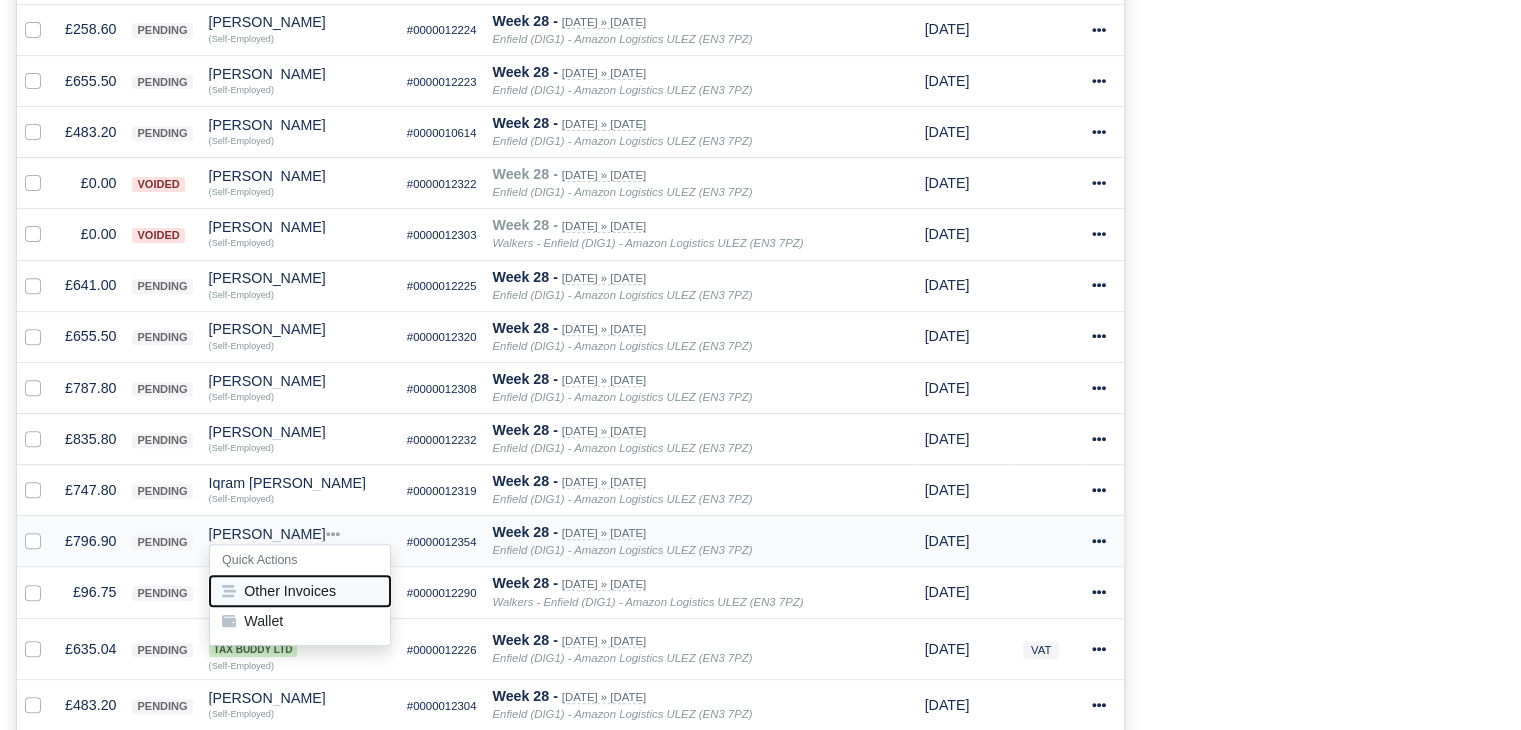 click on "Other Invoices" at bounding box center [300, 591] 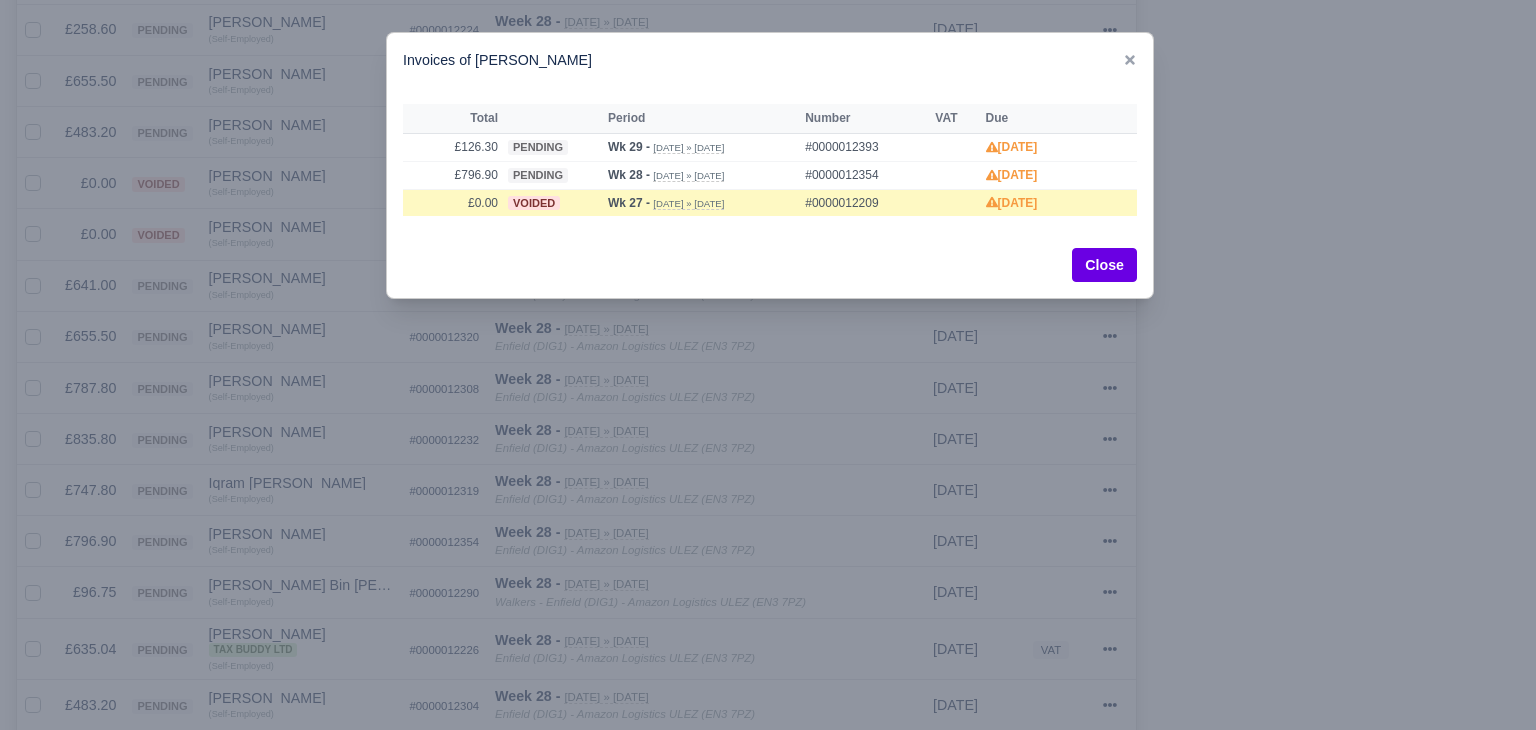click at bounding box center [768, 365] 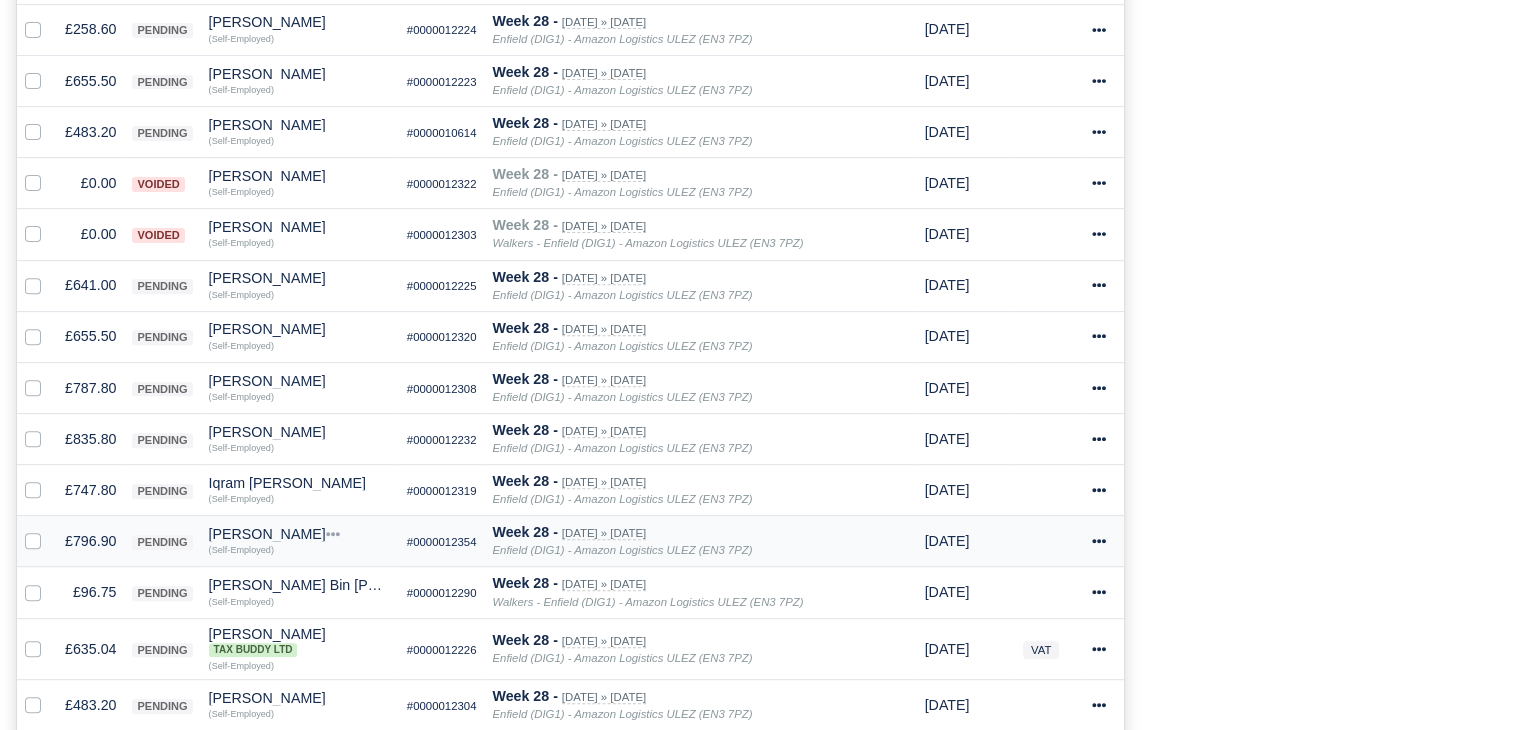 click on "£796.90" at bounding box center [90, 541] 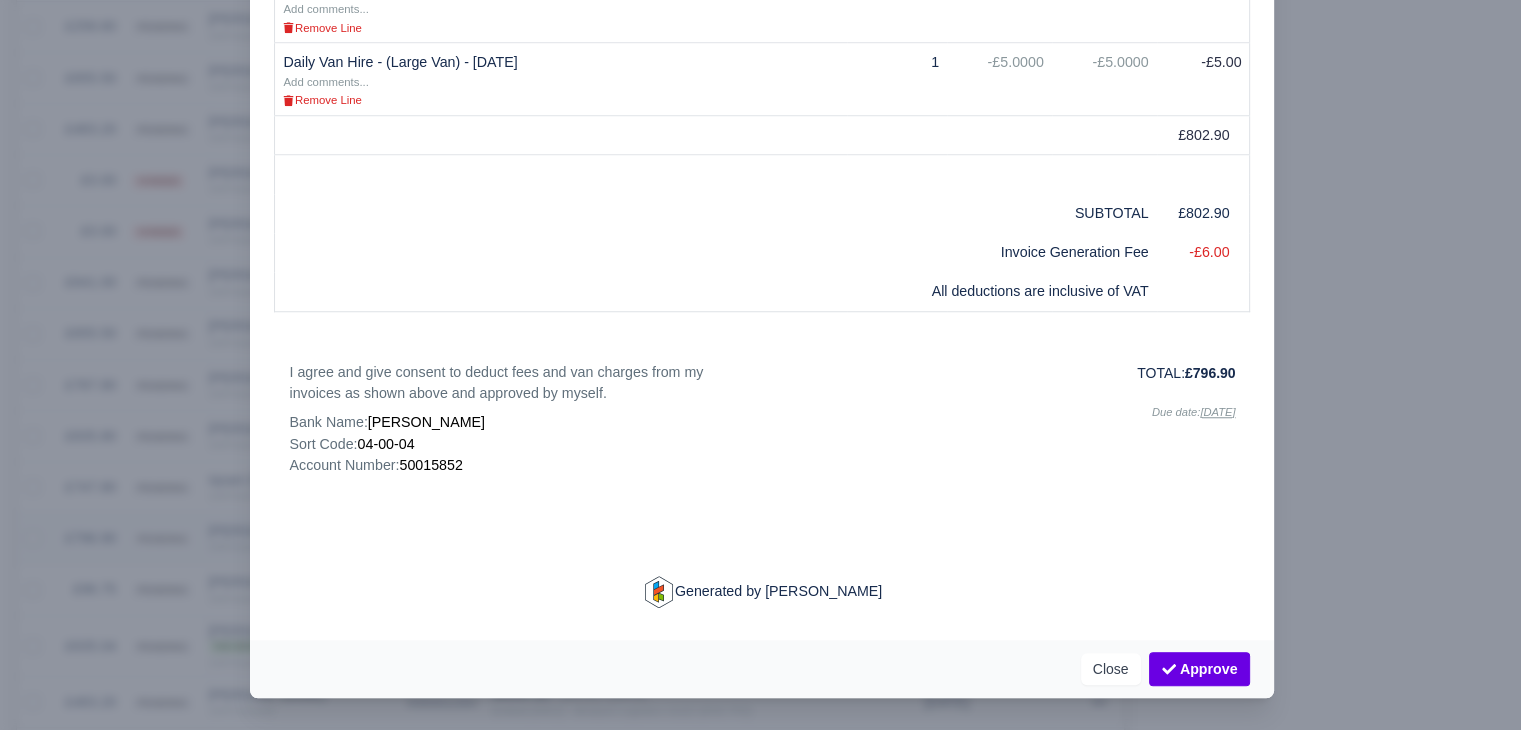 scroll, scrollTop: 696, scrollLeft: 0, axis: vertical 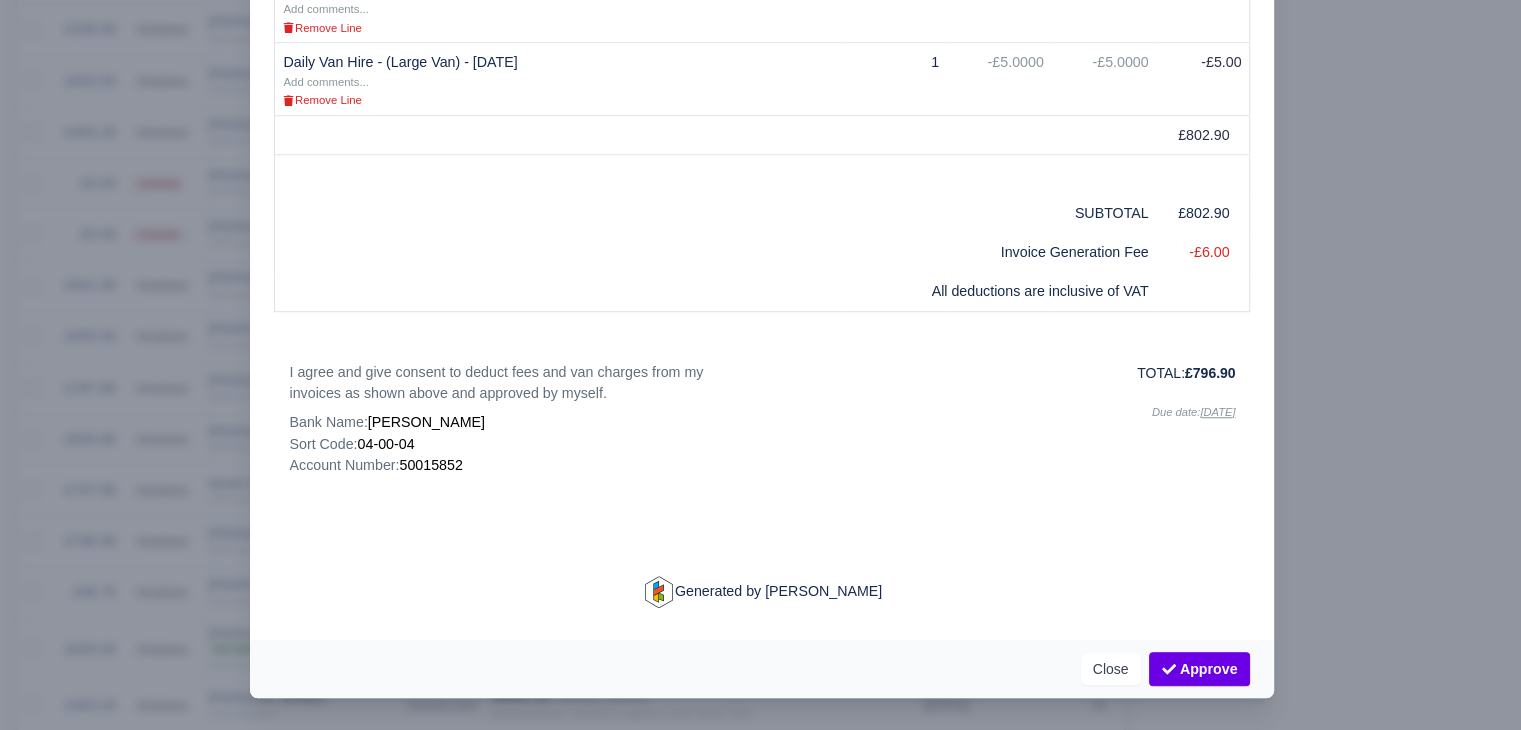 click at bounding box center (760, 365) 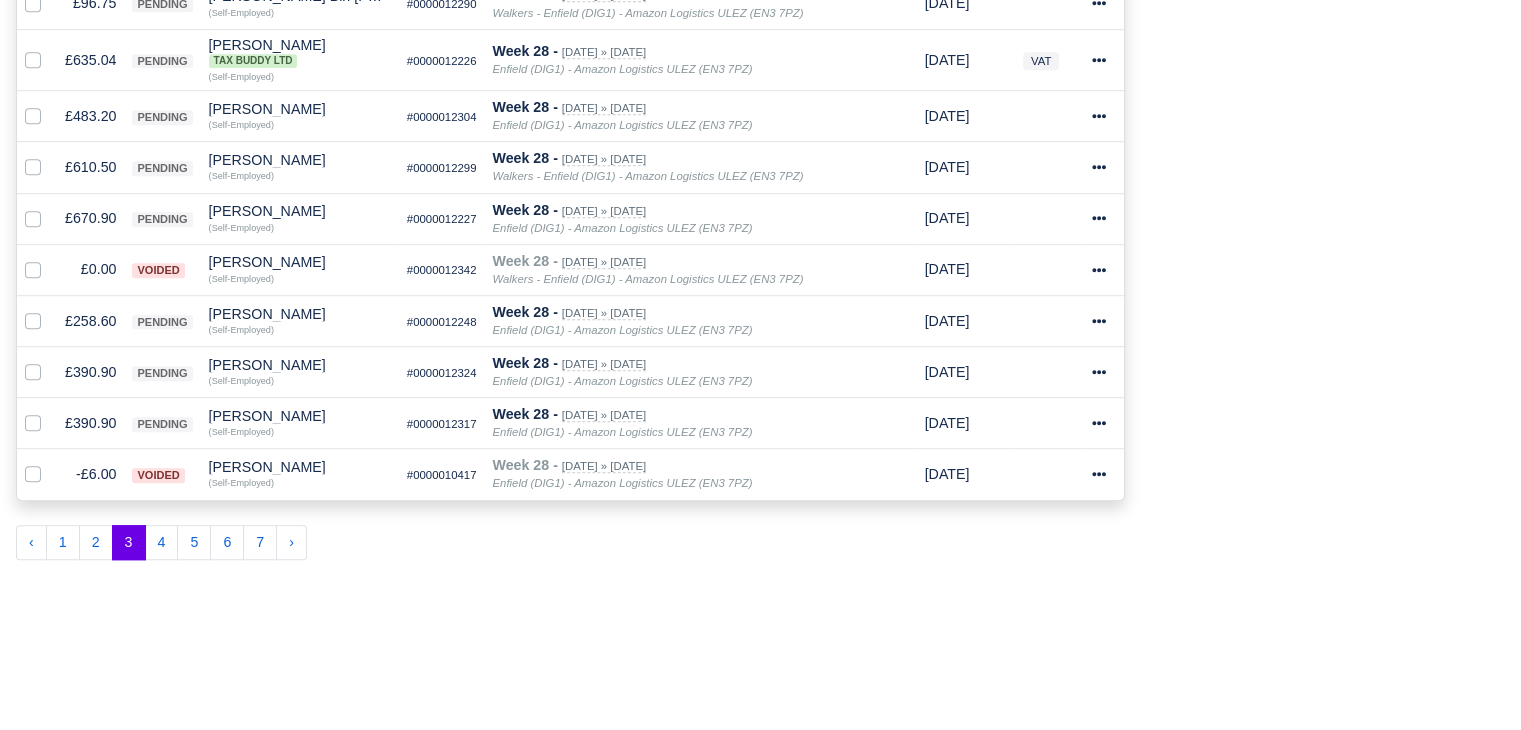 scroll, scrollTop: 1310, scrollLeft: 0, axis: vertical 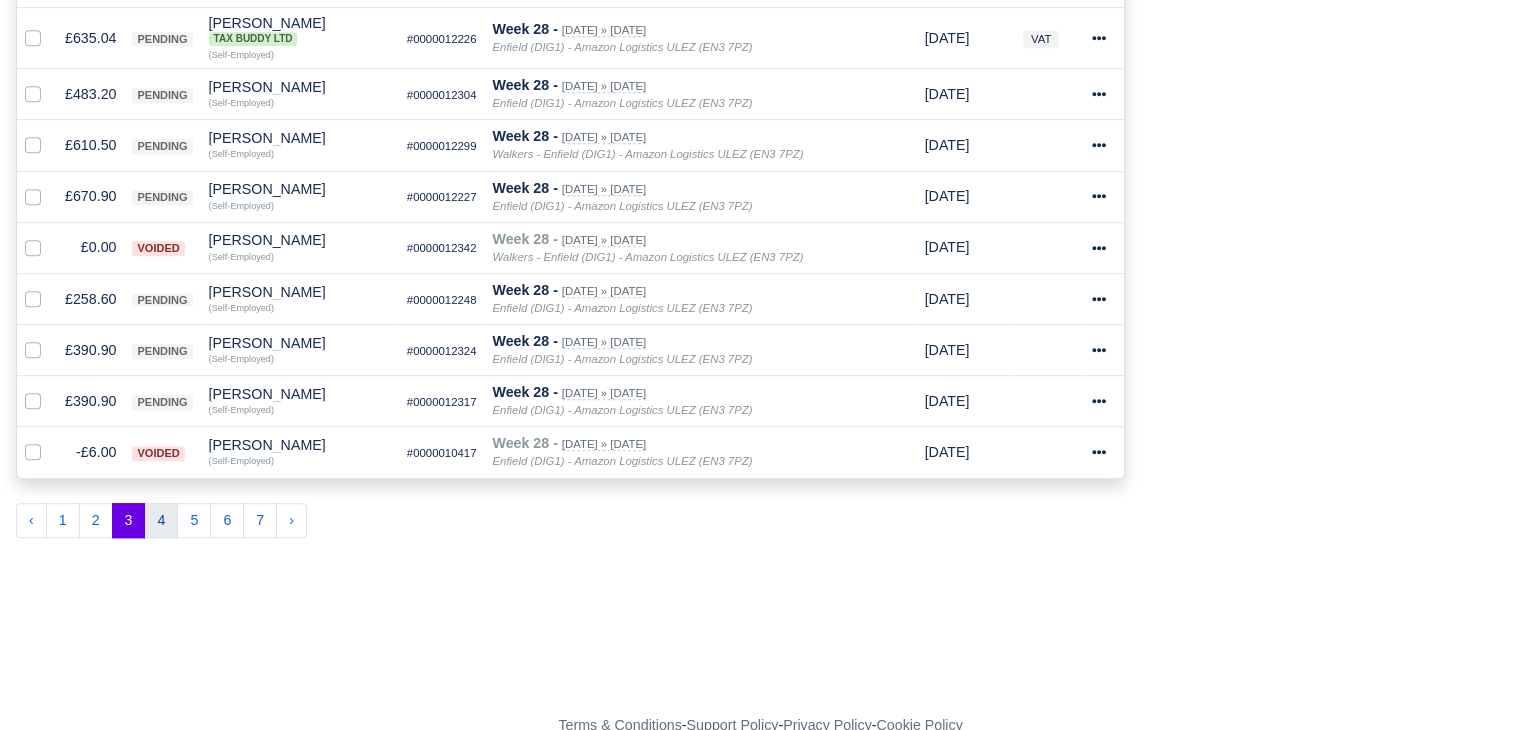click on "4" at bounding box center (162, 521) 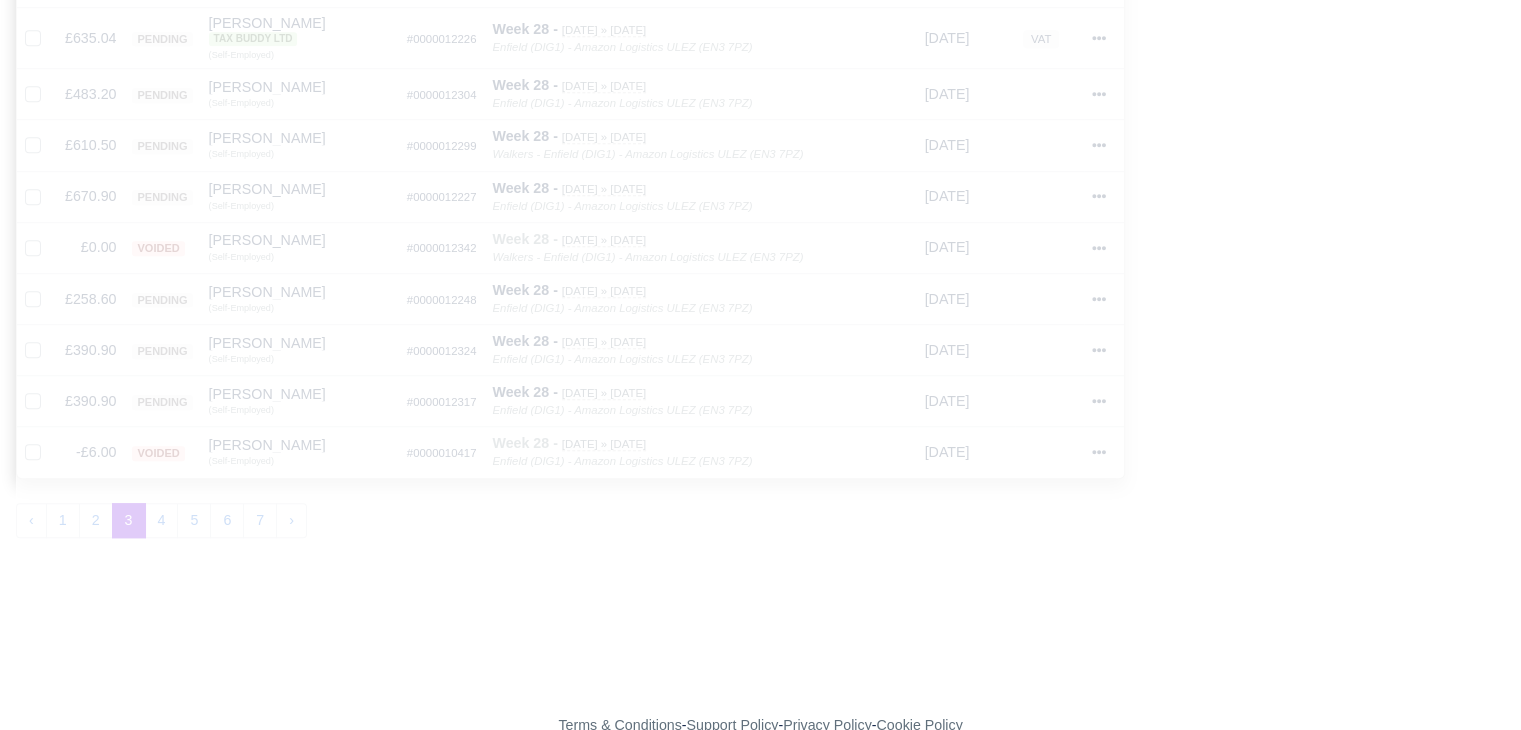 type 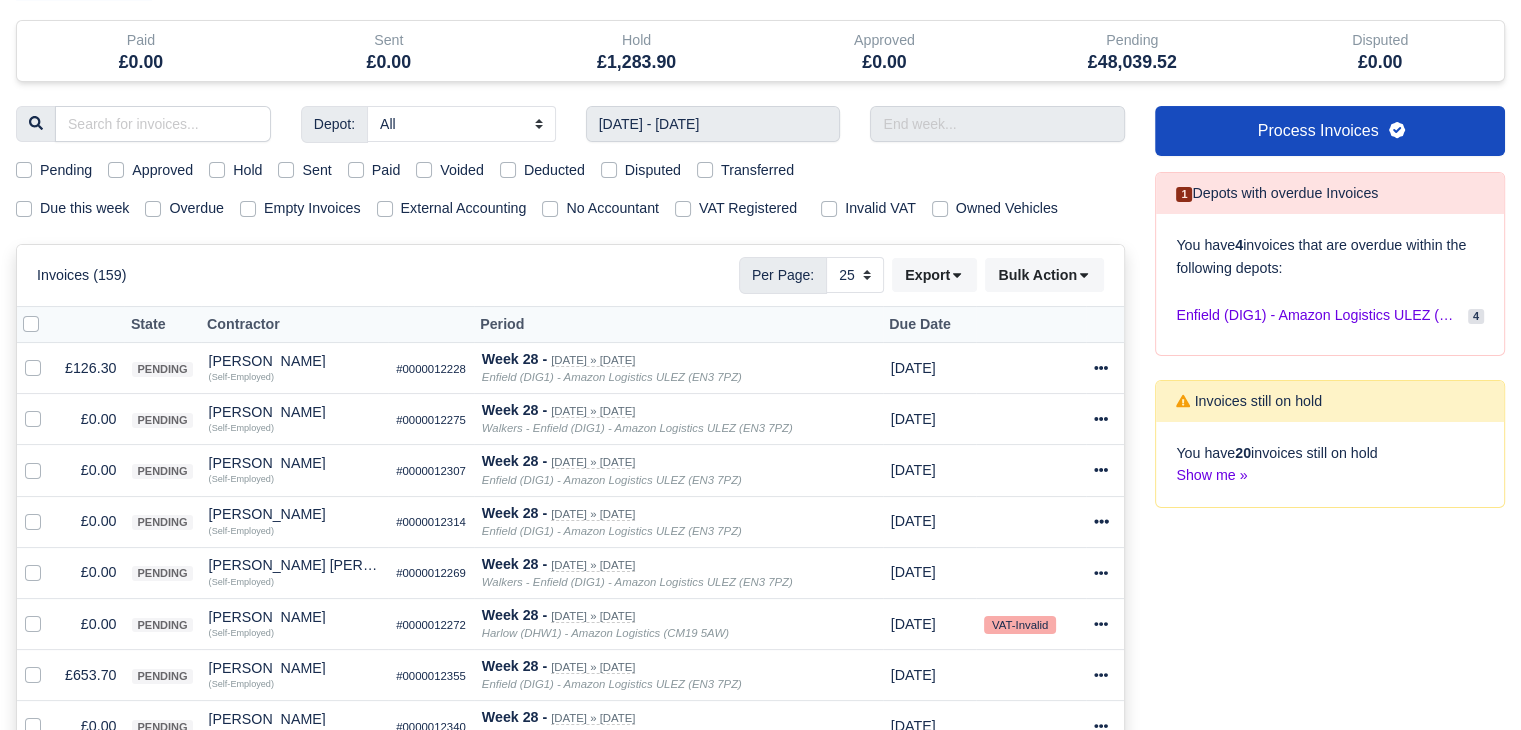scroll, scrollTop: 400, scrollLeft: 0, axis: vertical 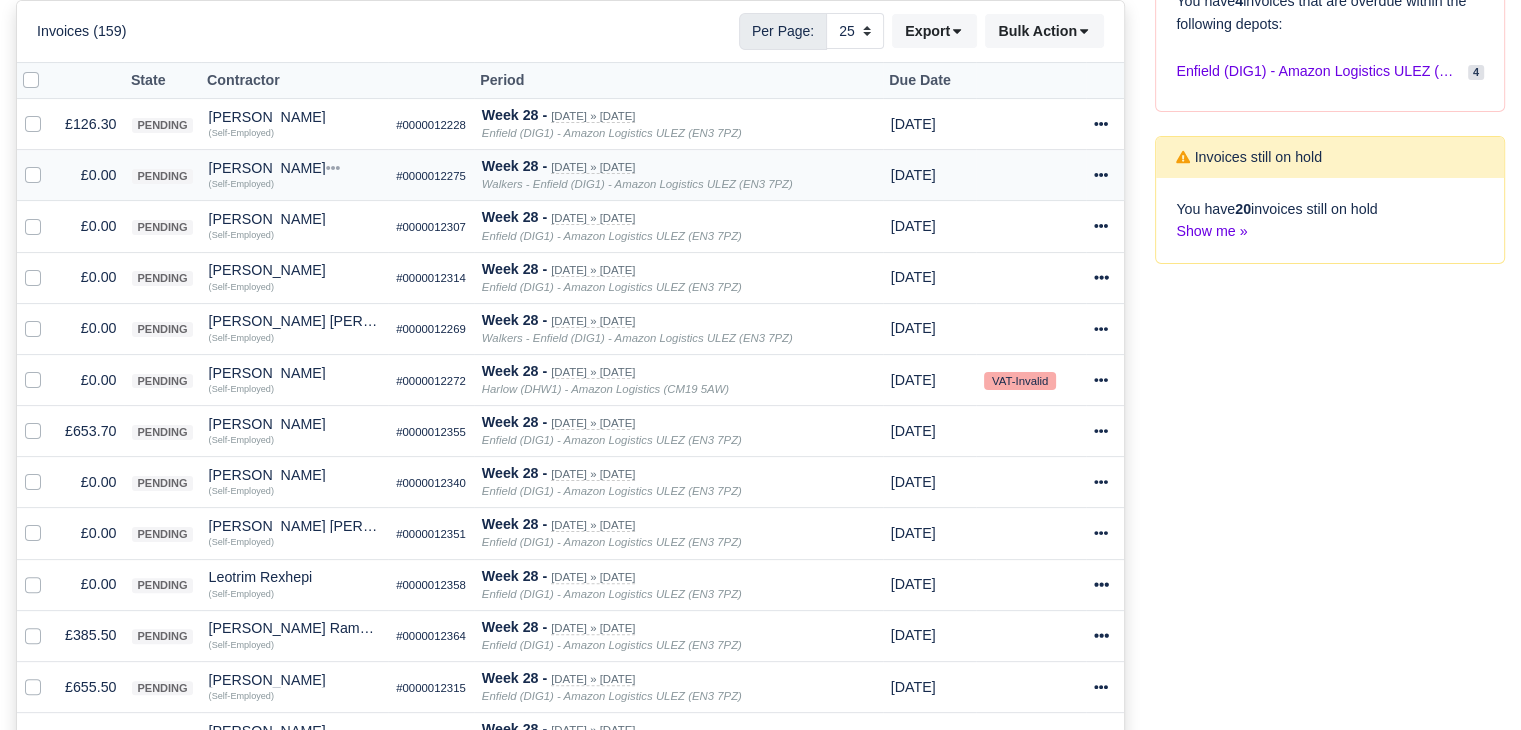 click at bounding box center (49, 164) 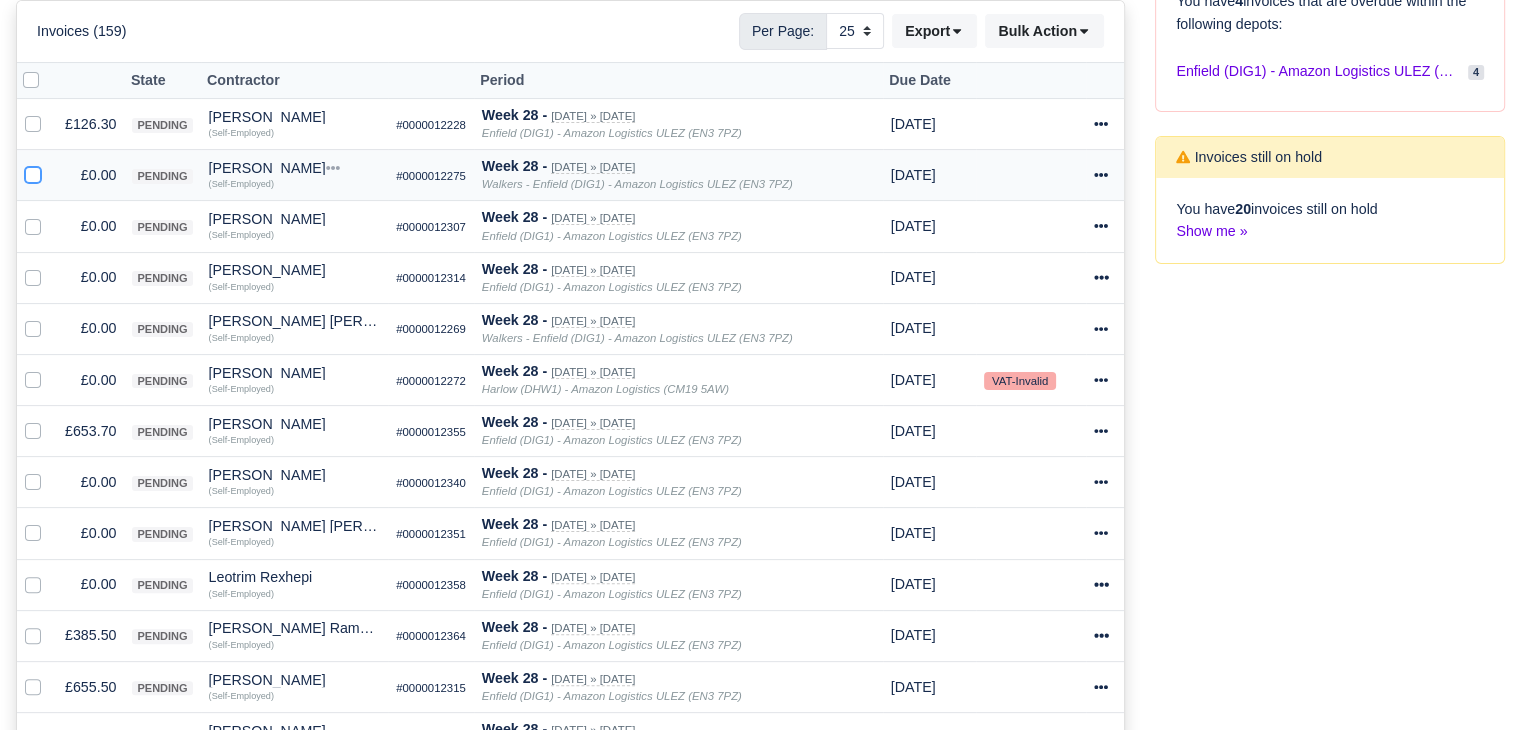click at bounding box center [33, 172] 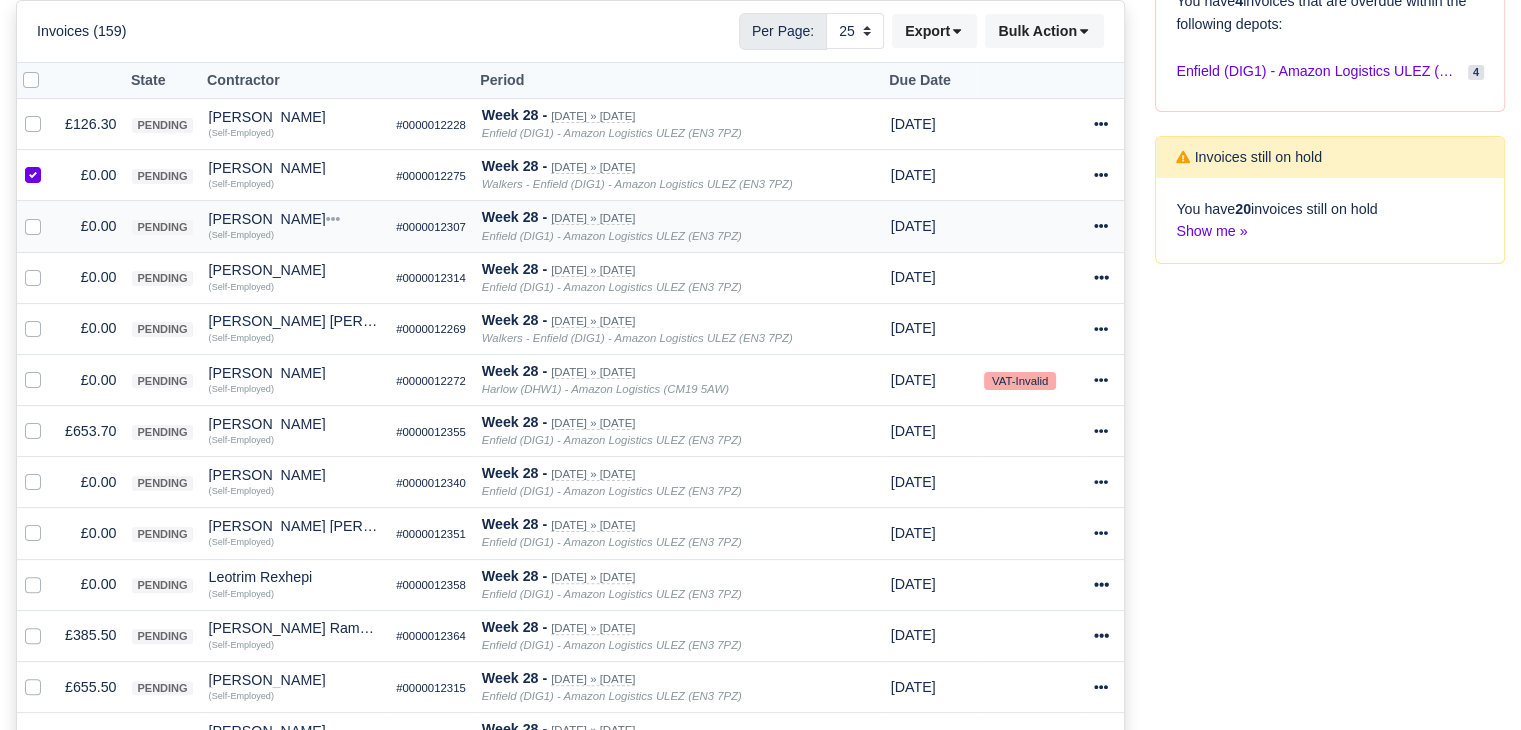 click at bounding box center [49, 215] 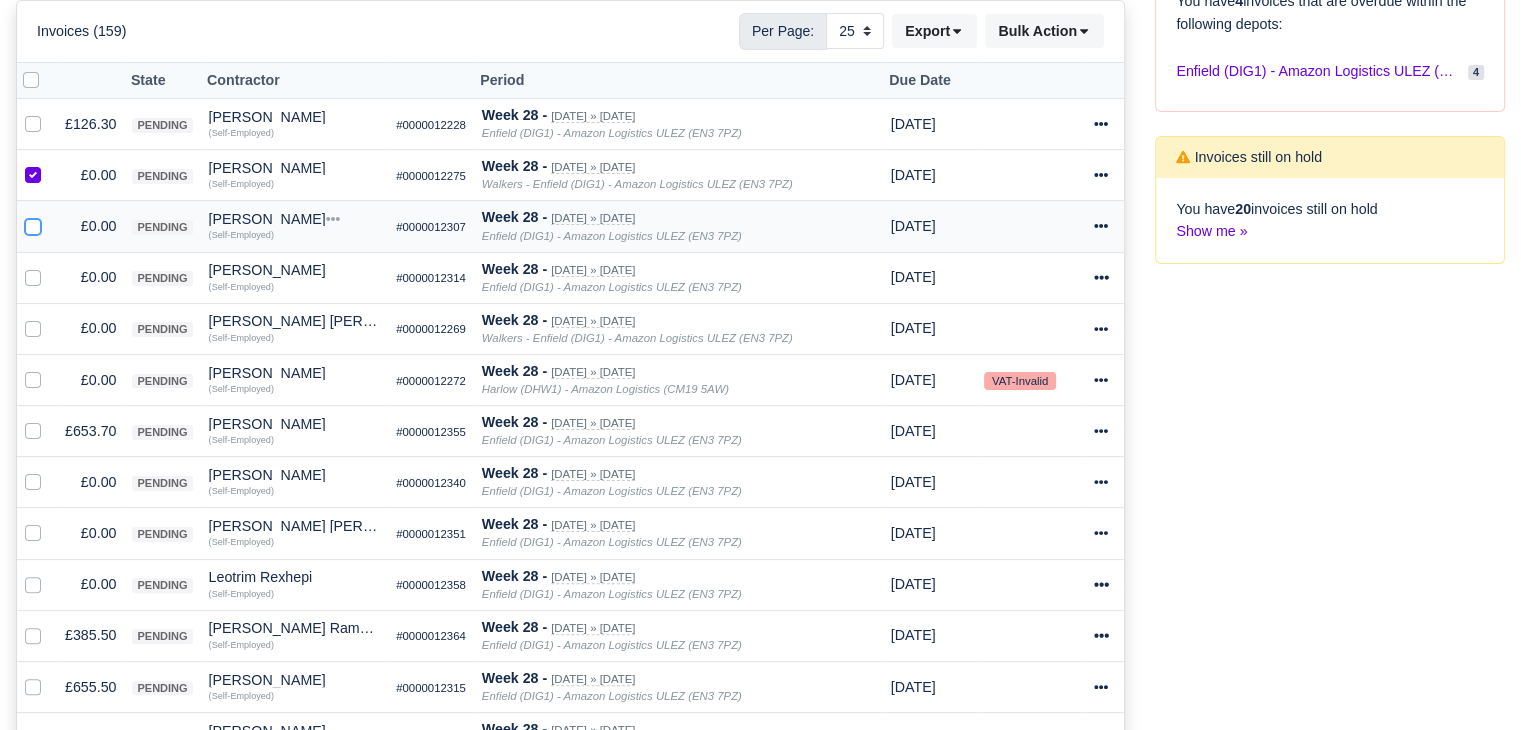 click at bounding box center [33, 223] 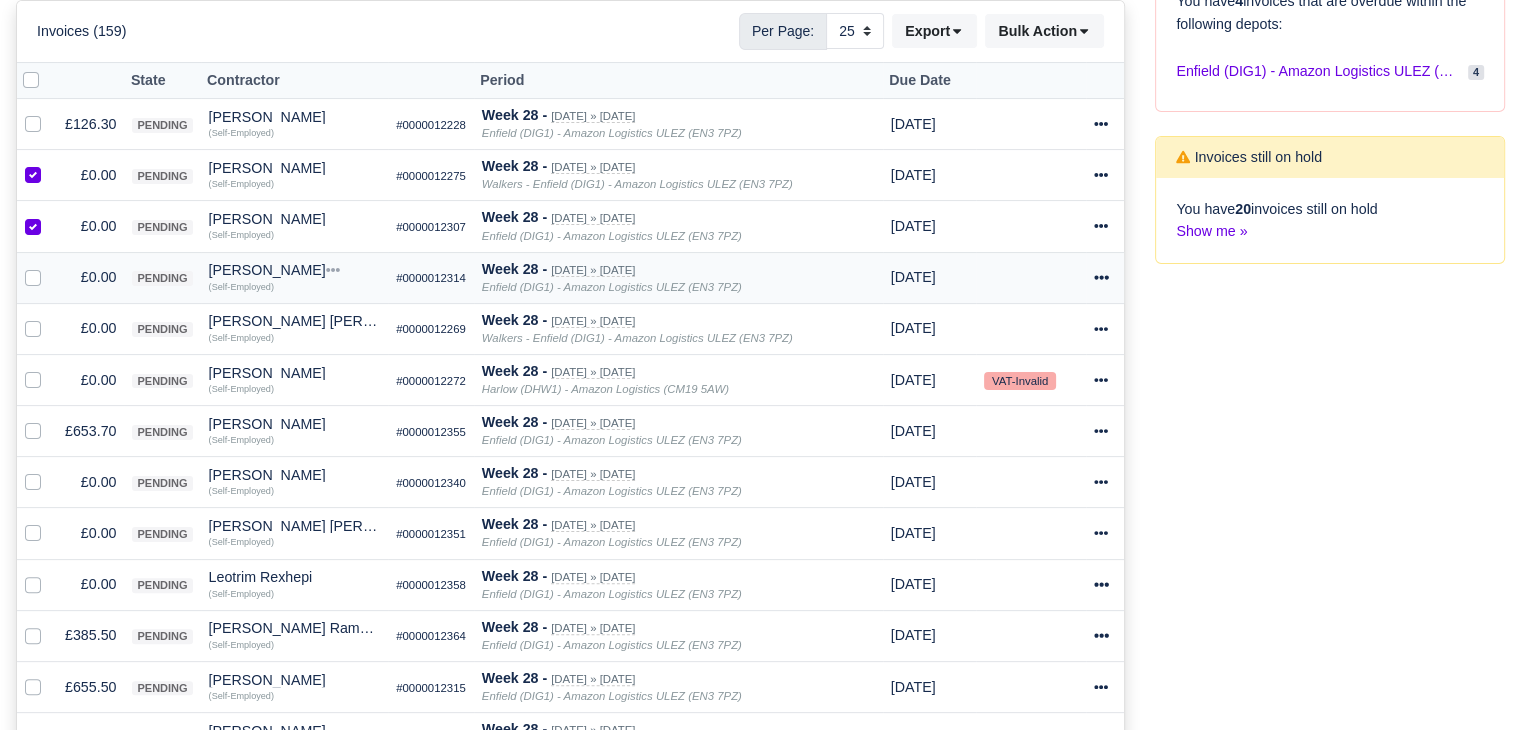 click at bounding box center [49, 266] 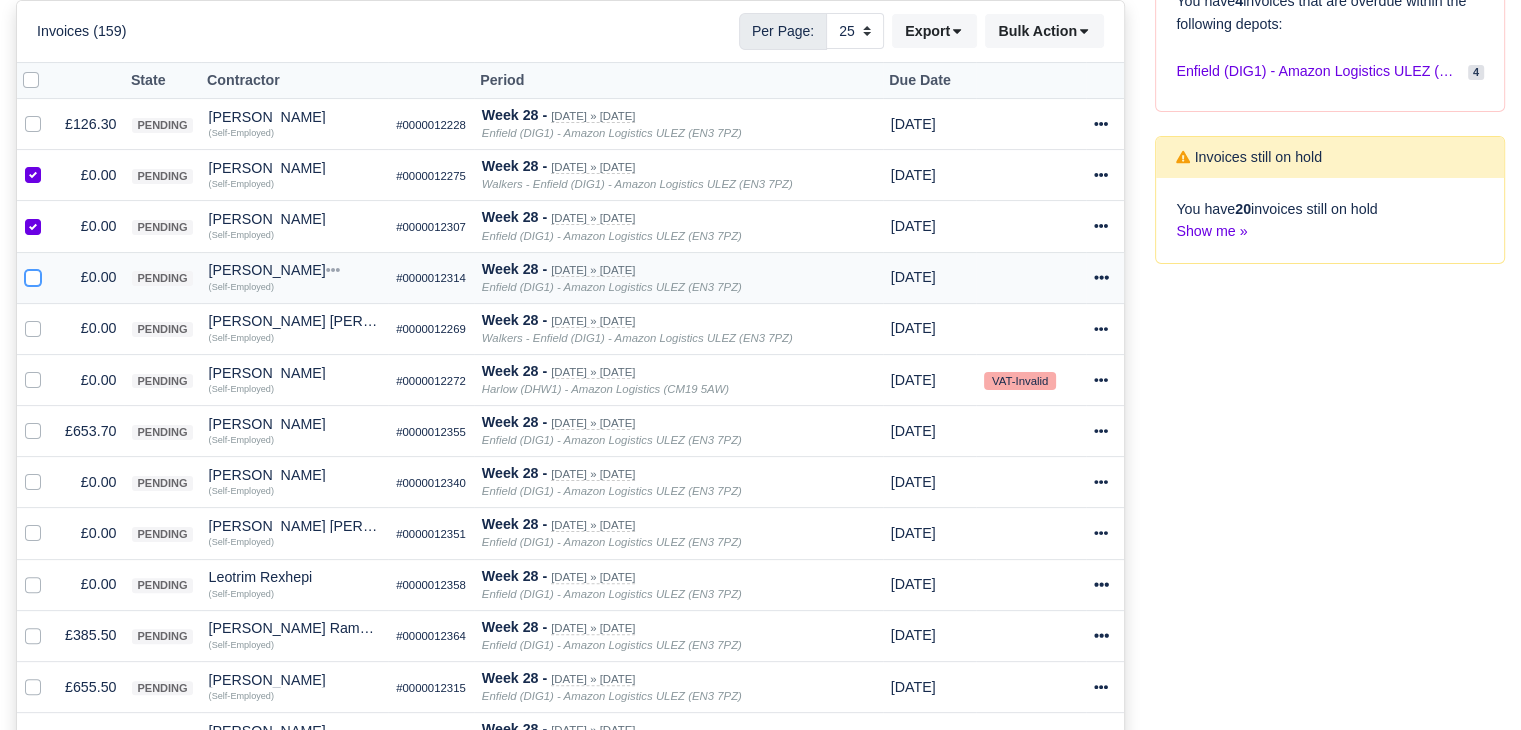 click at bounding box center (33, 274) 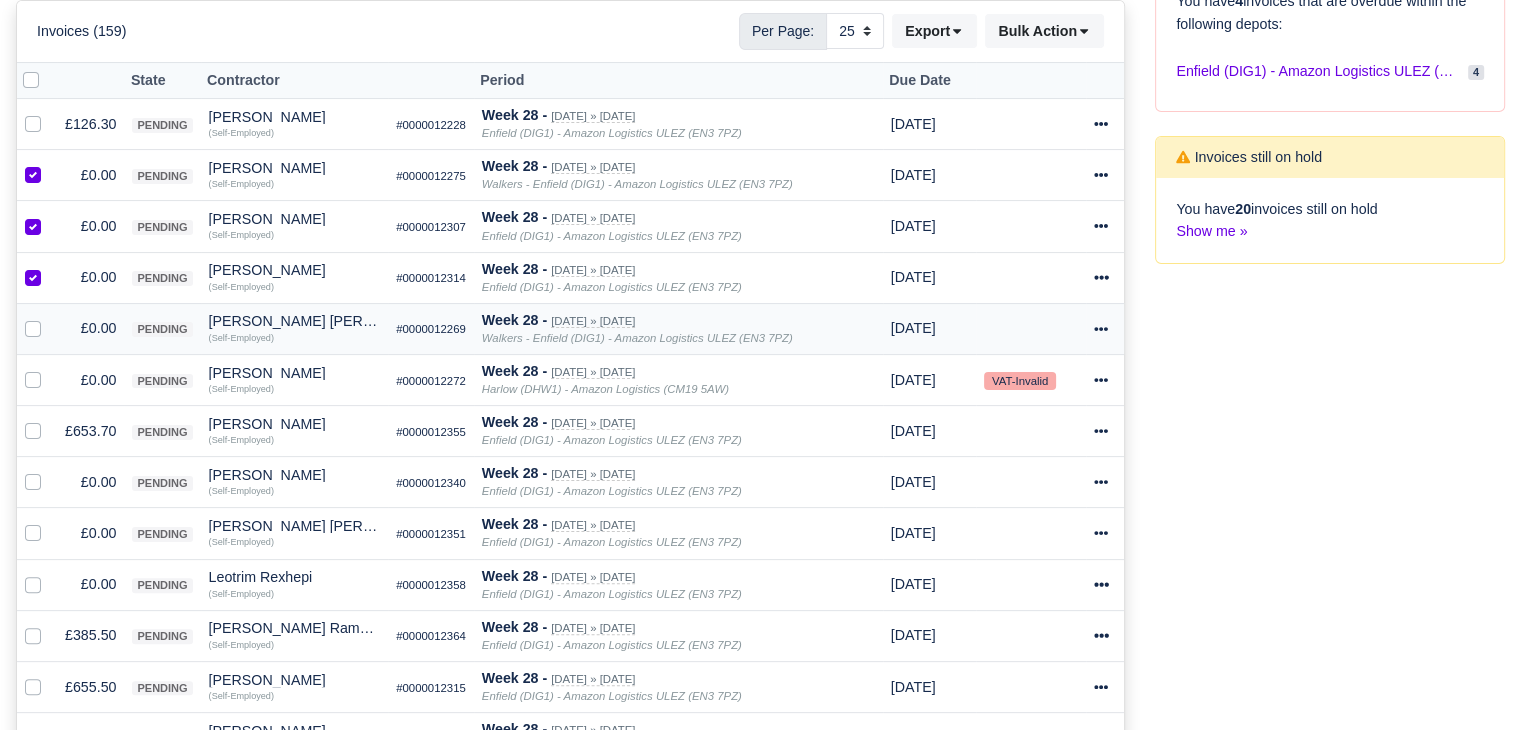 click at bounding box center (49, 317) 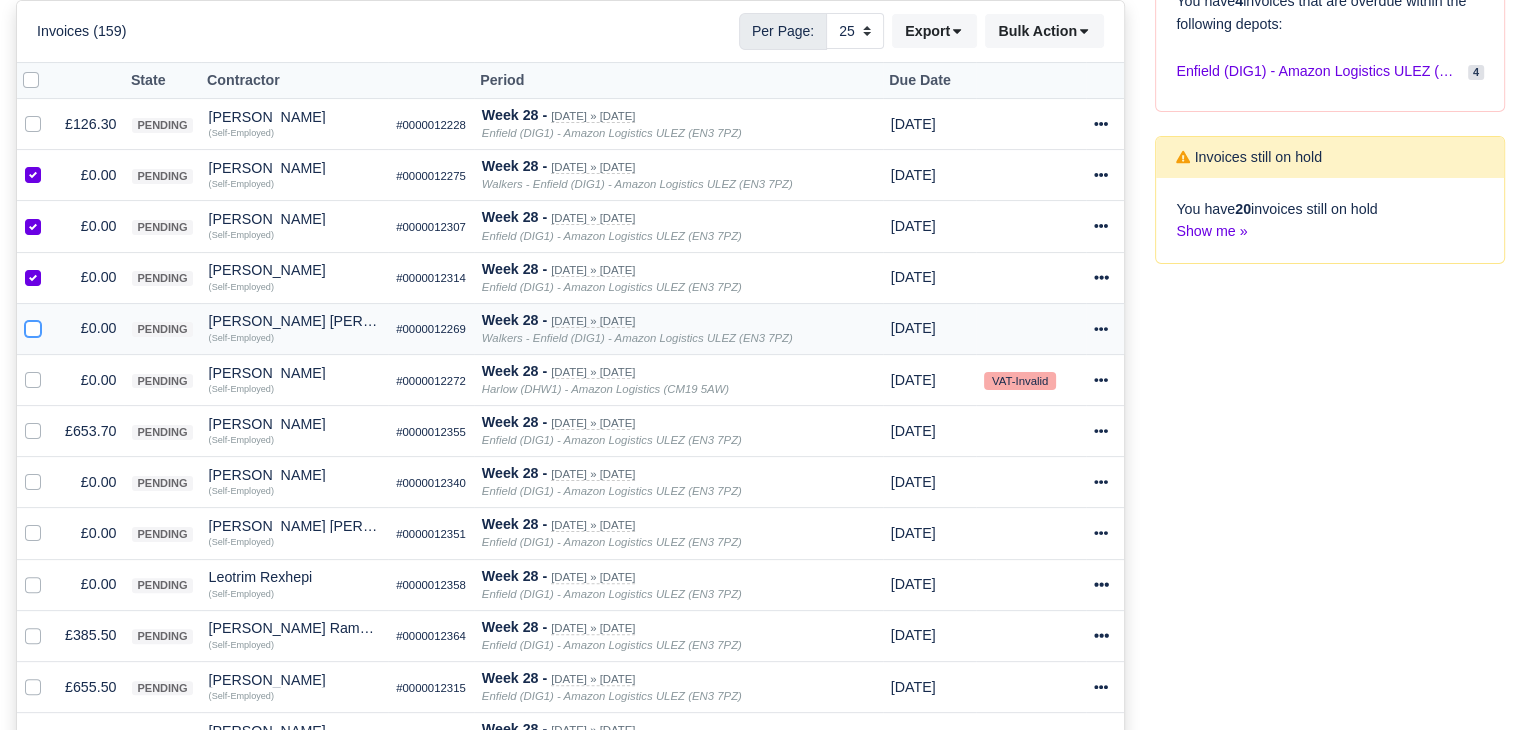 click at bounding box center (33, 325) 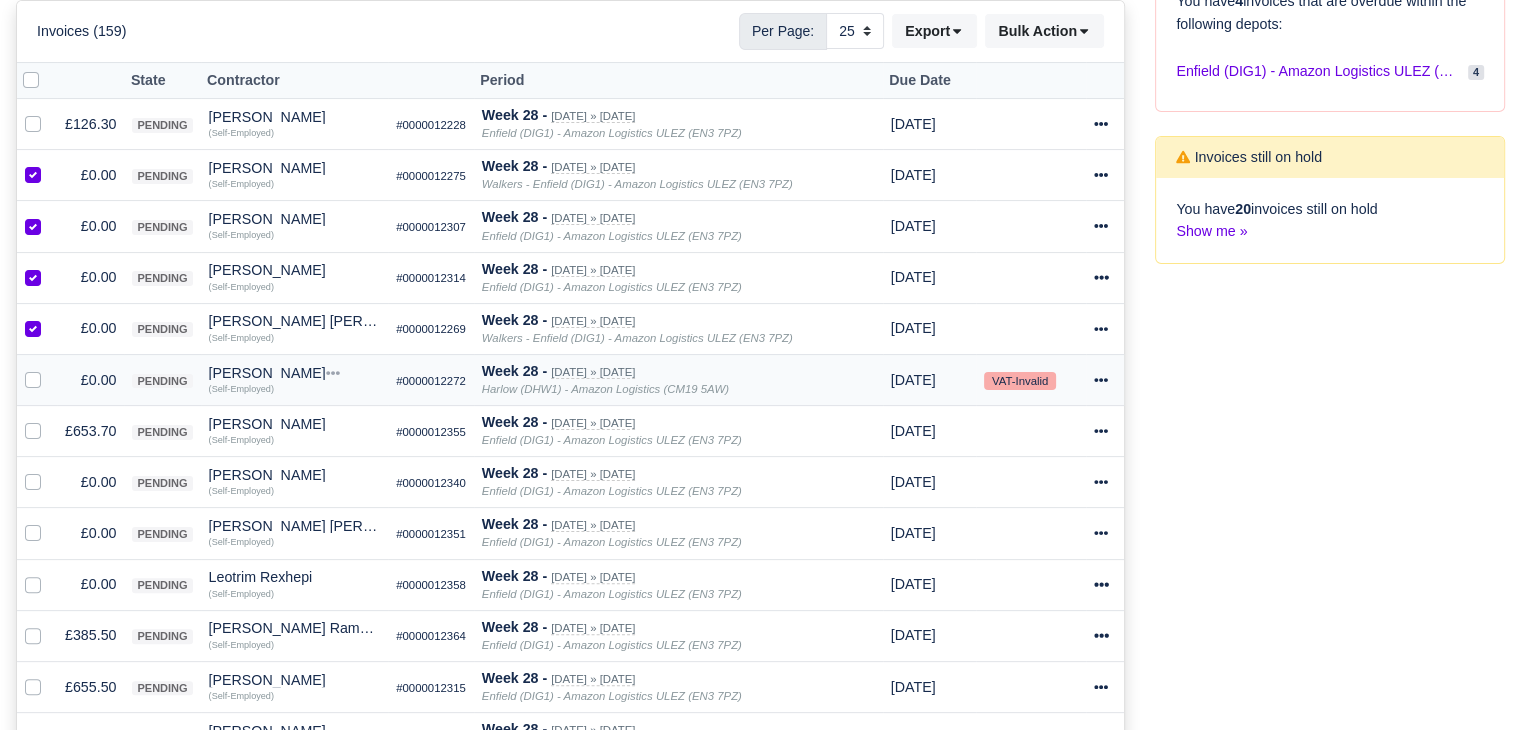 click at bounding box center [49, 369] 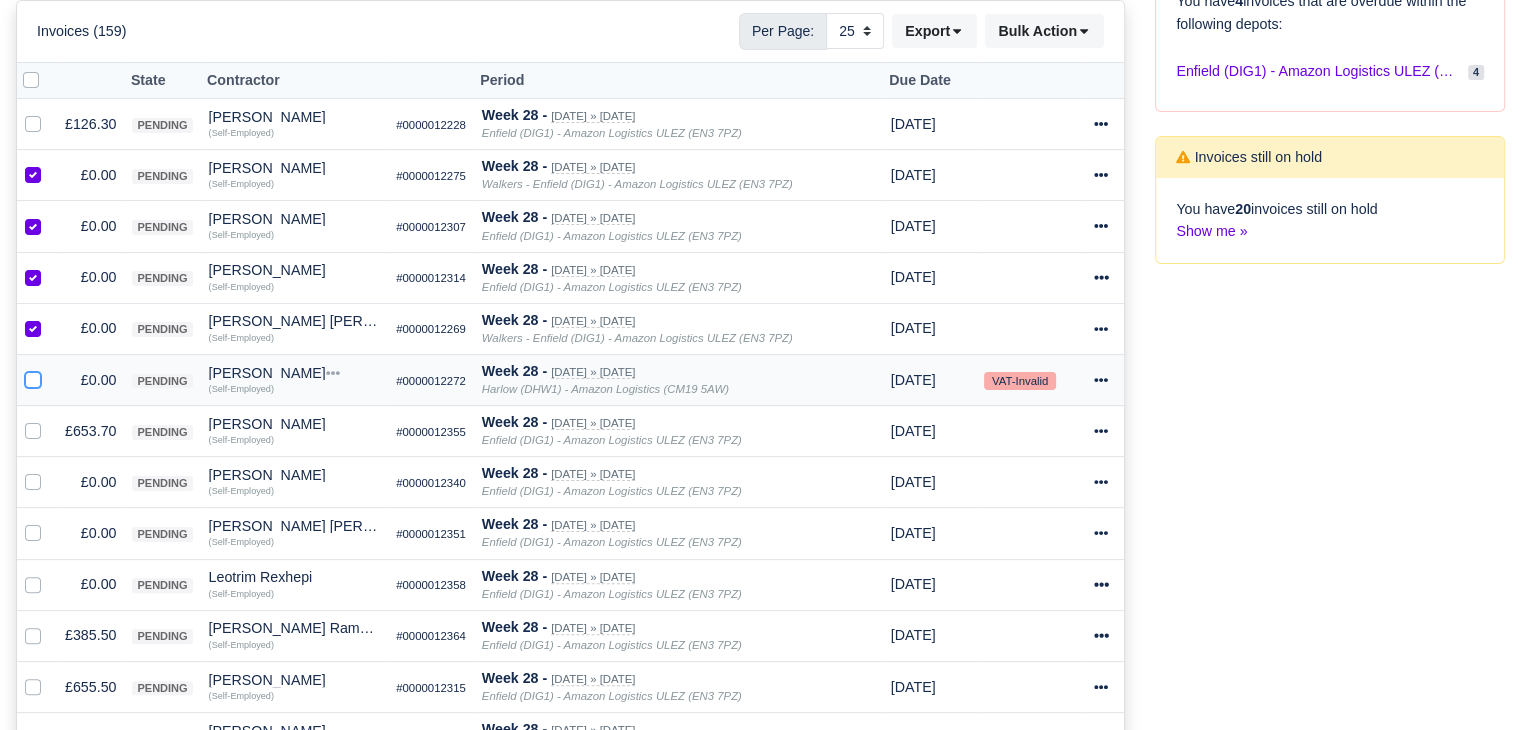 click at bounding box center [33, 377] 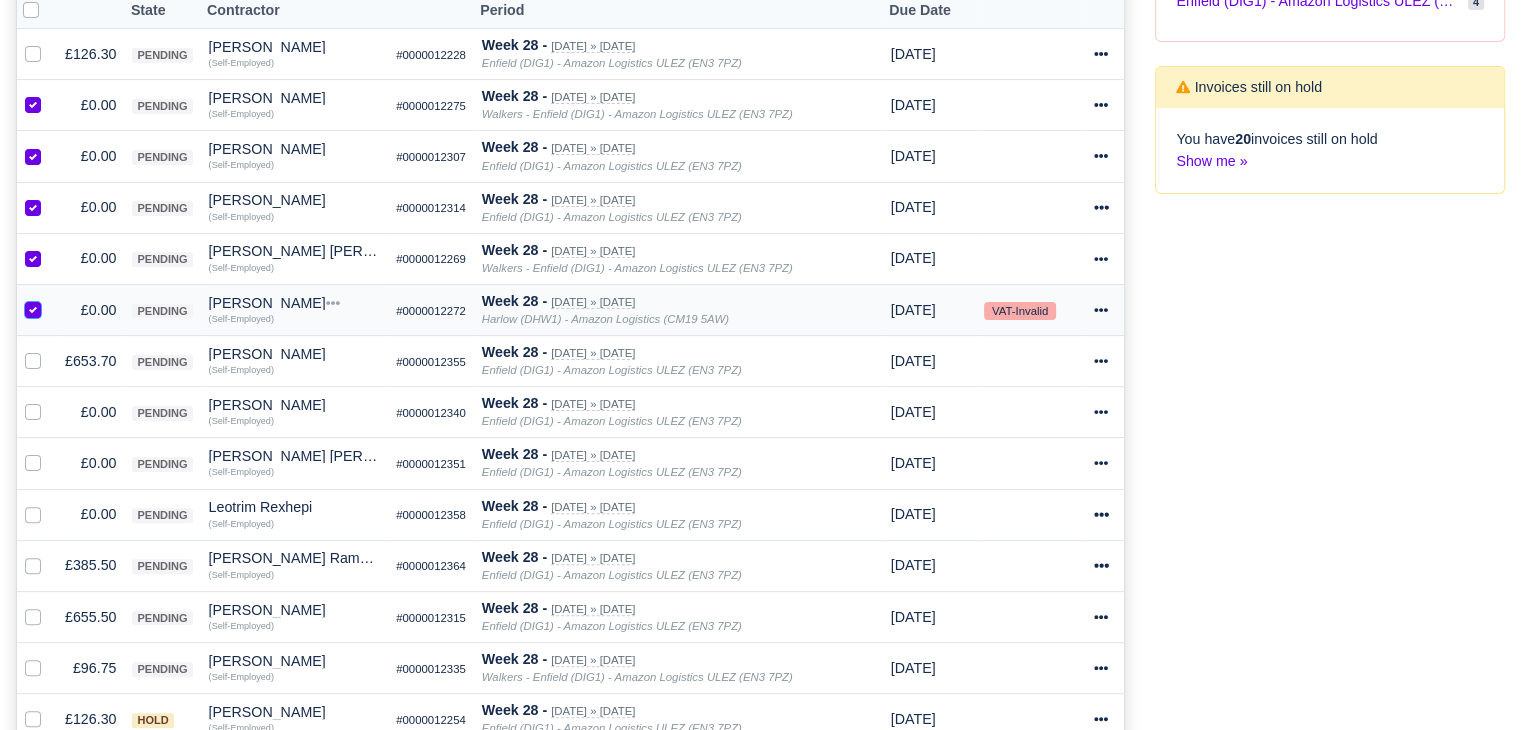 scroll, scrollTop: 500, scrollLeft: 0, axis: vertical 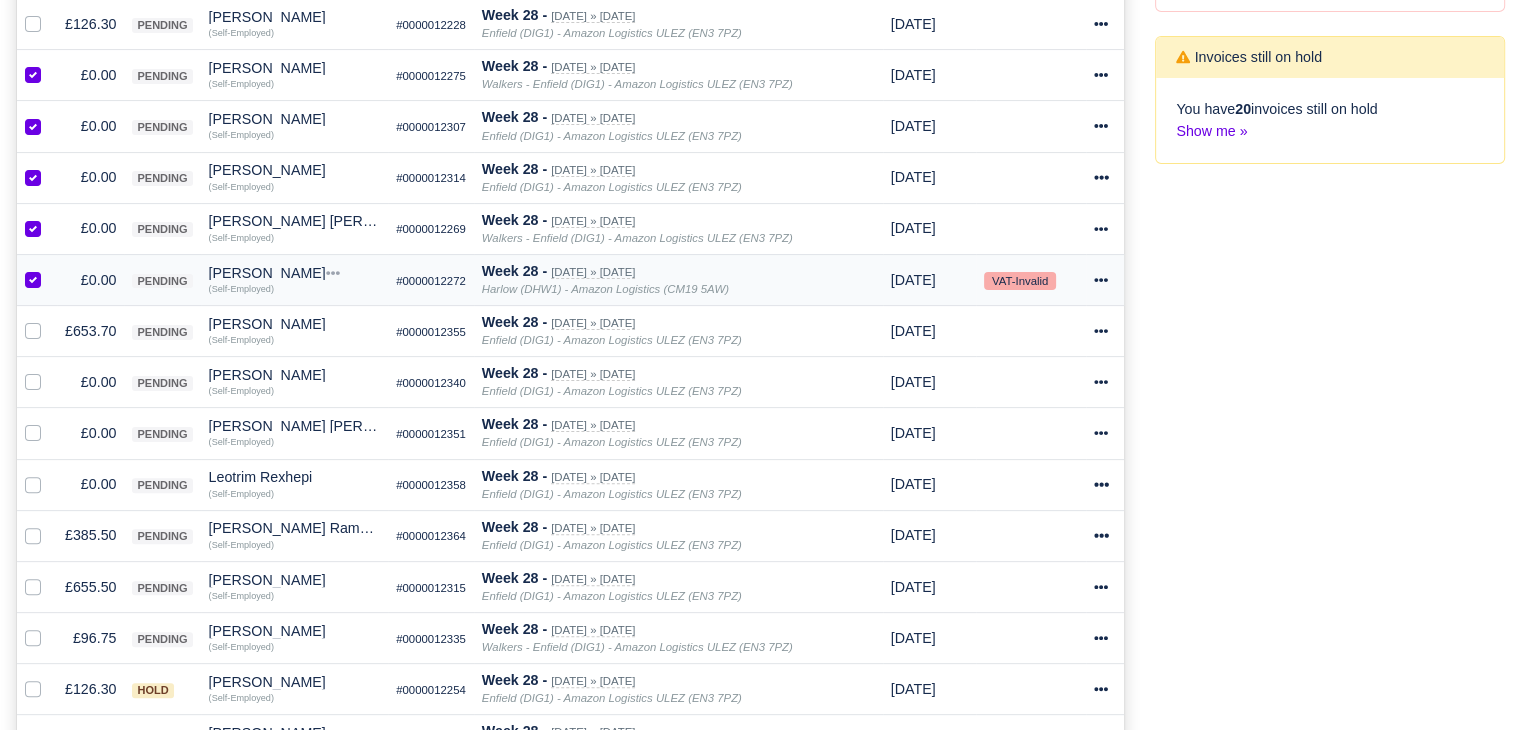 click at bounding box center [49, 371] 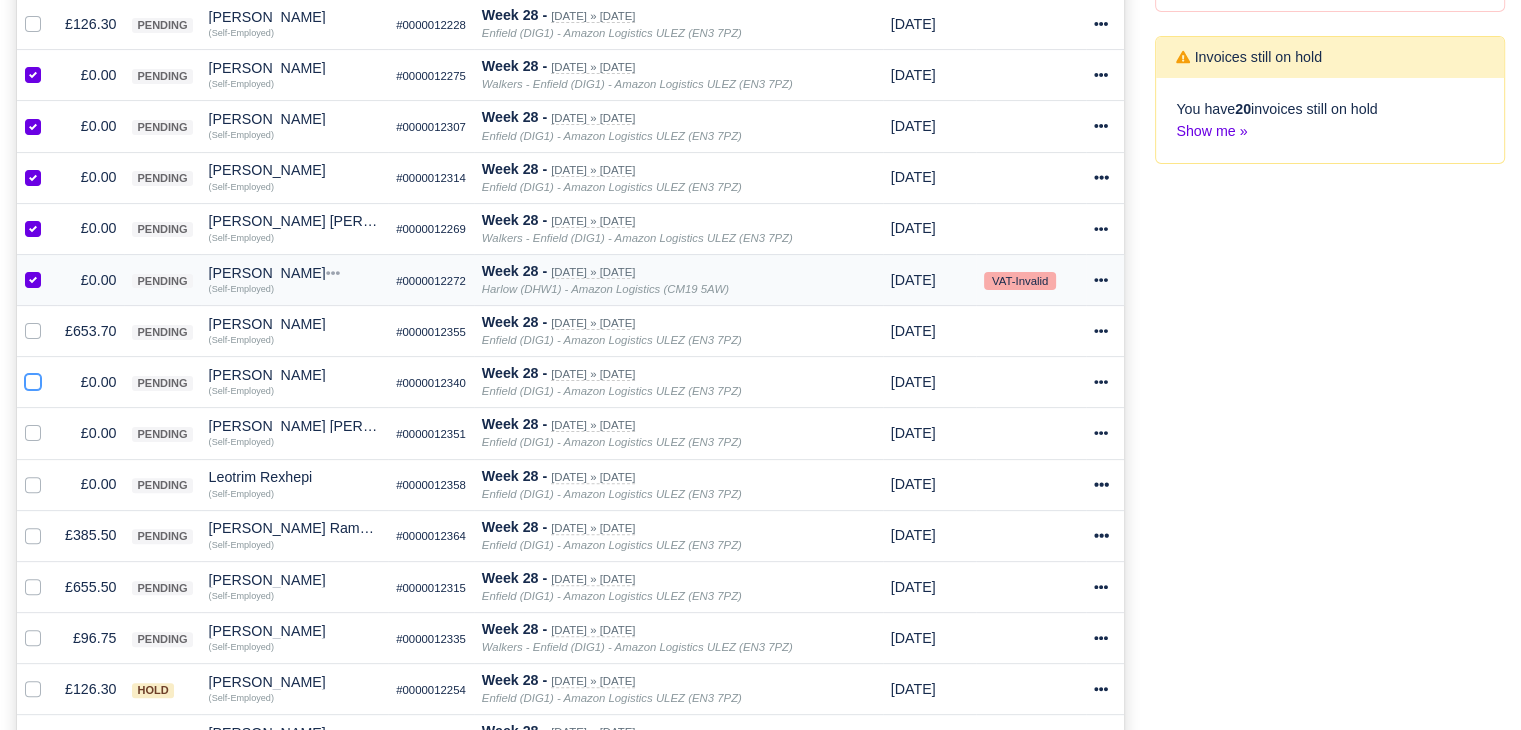 click at bounding box center (33, 379) 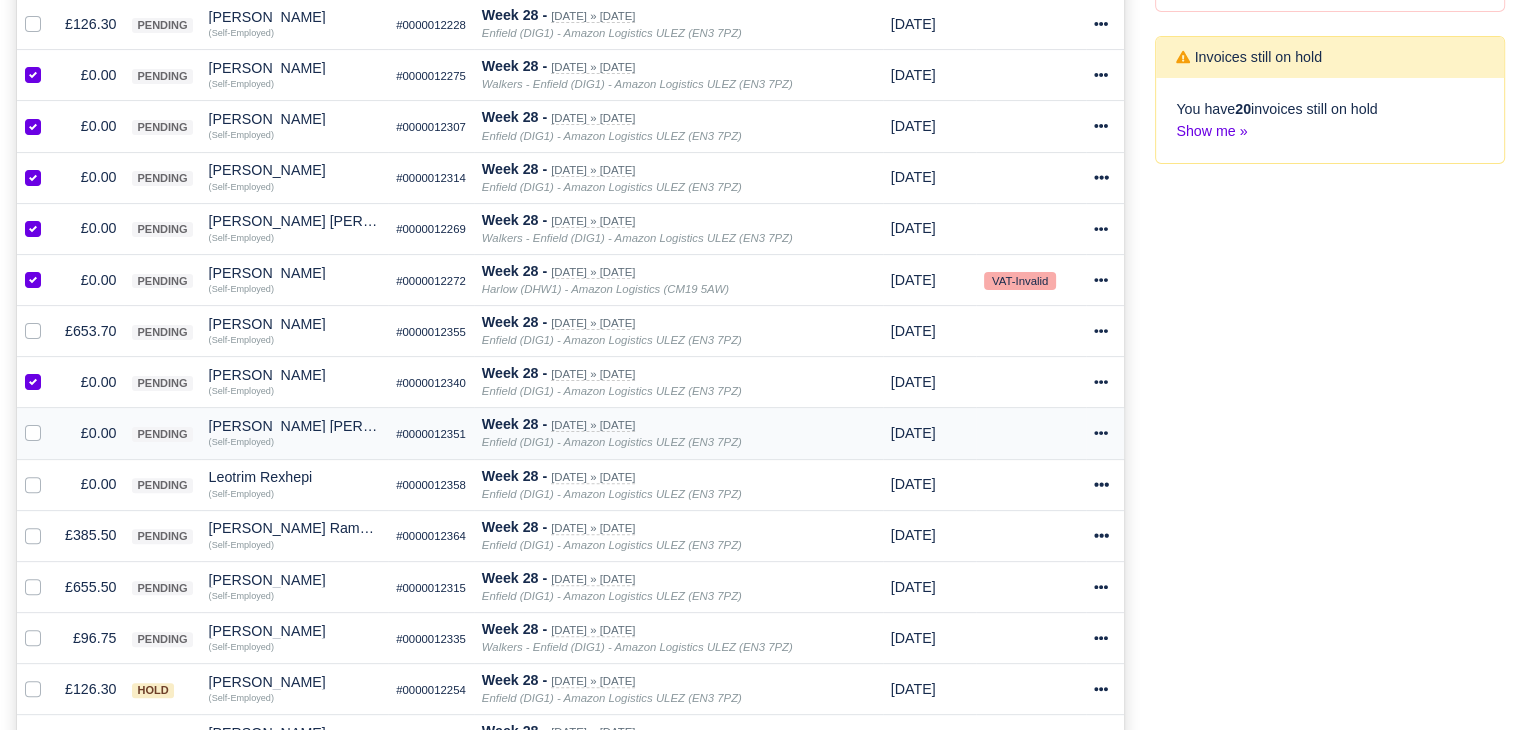 click at bounding box center (37, 433) 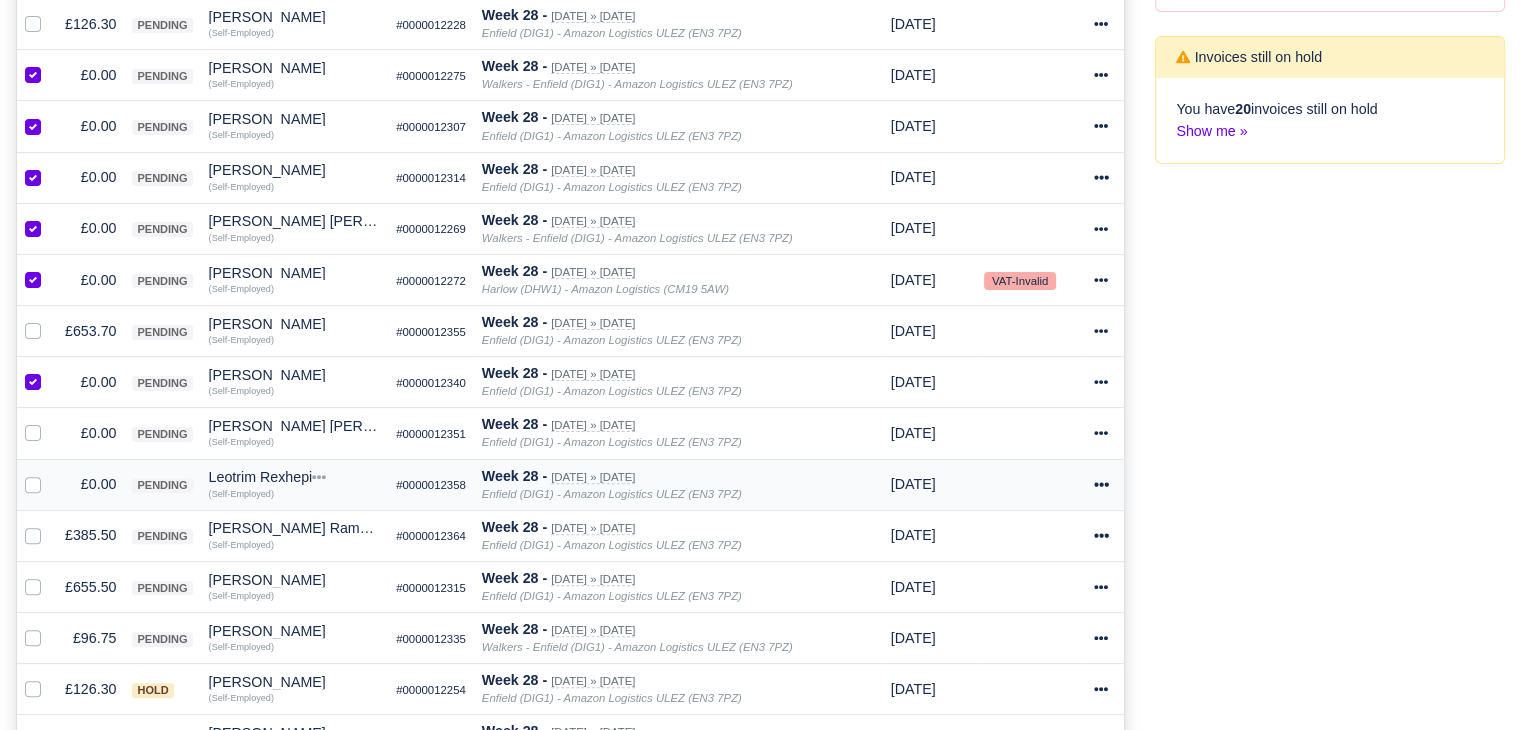 click at bounding box center (49, 473) 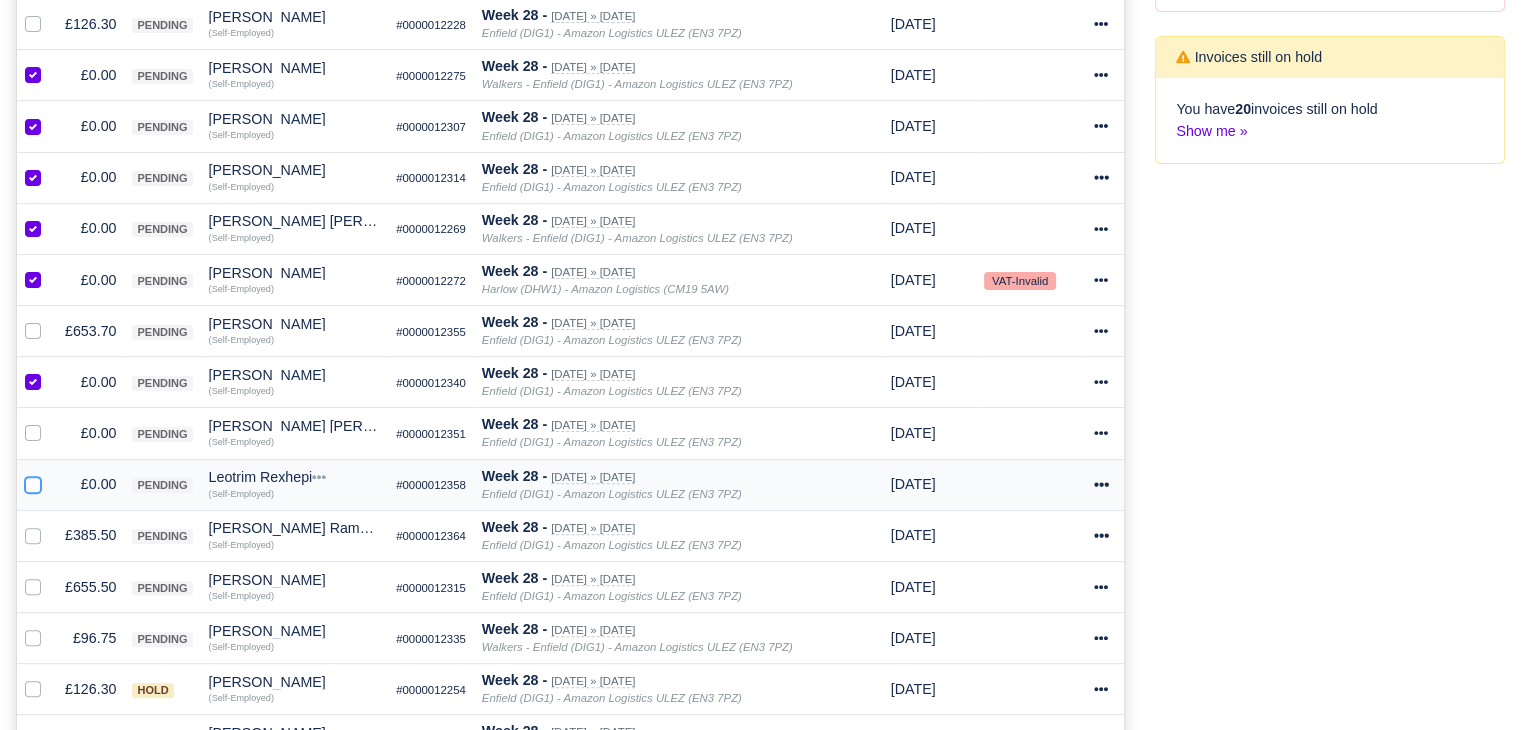 click at bounding box center (33, 481) 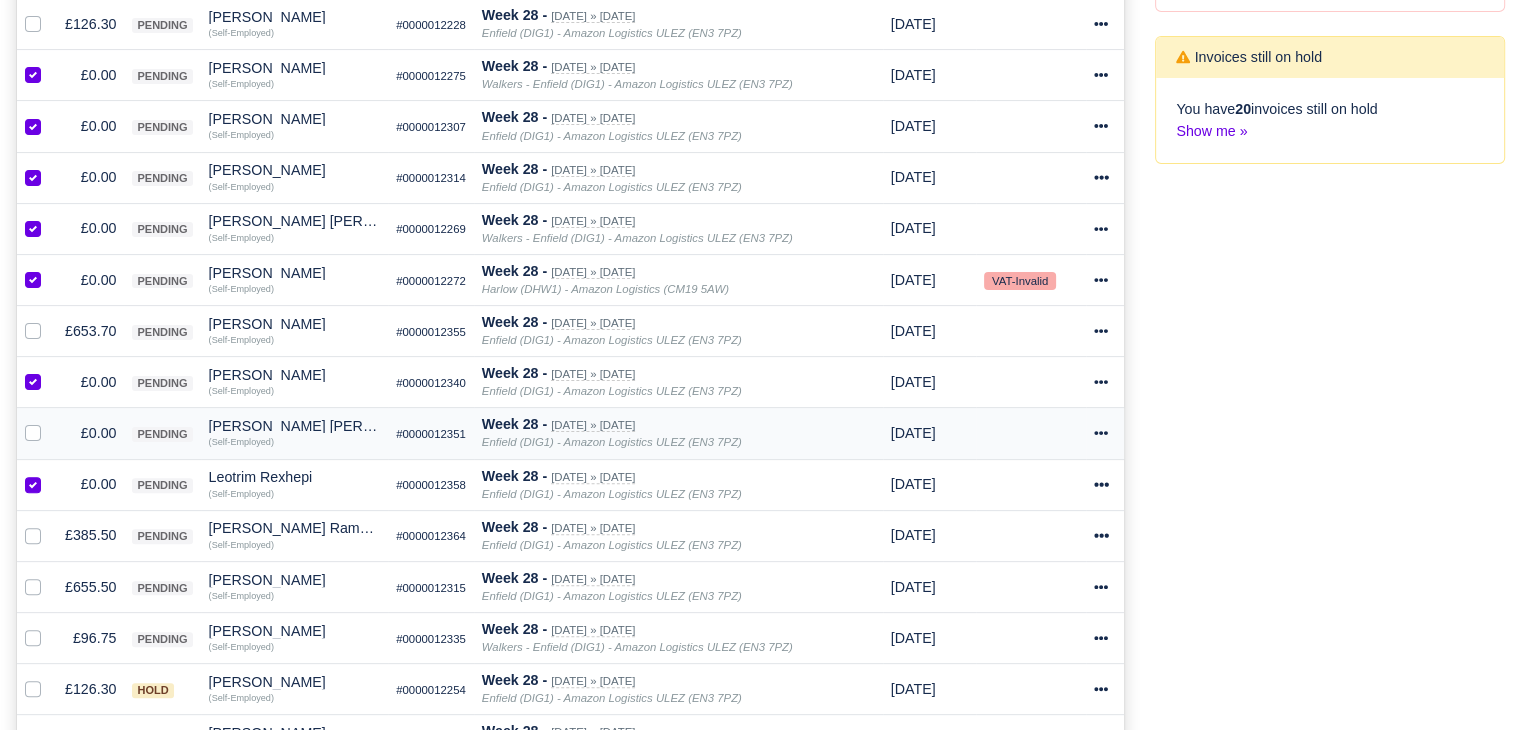 click at bounding box center (49, 422) 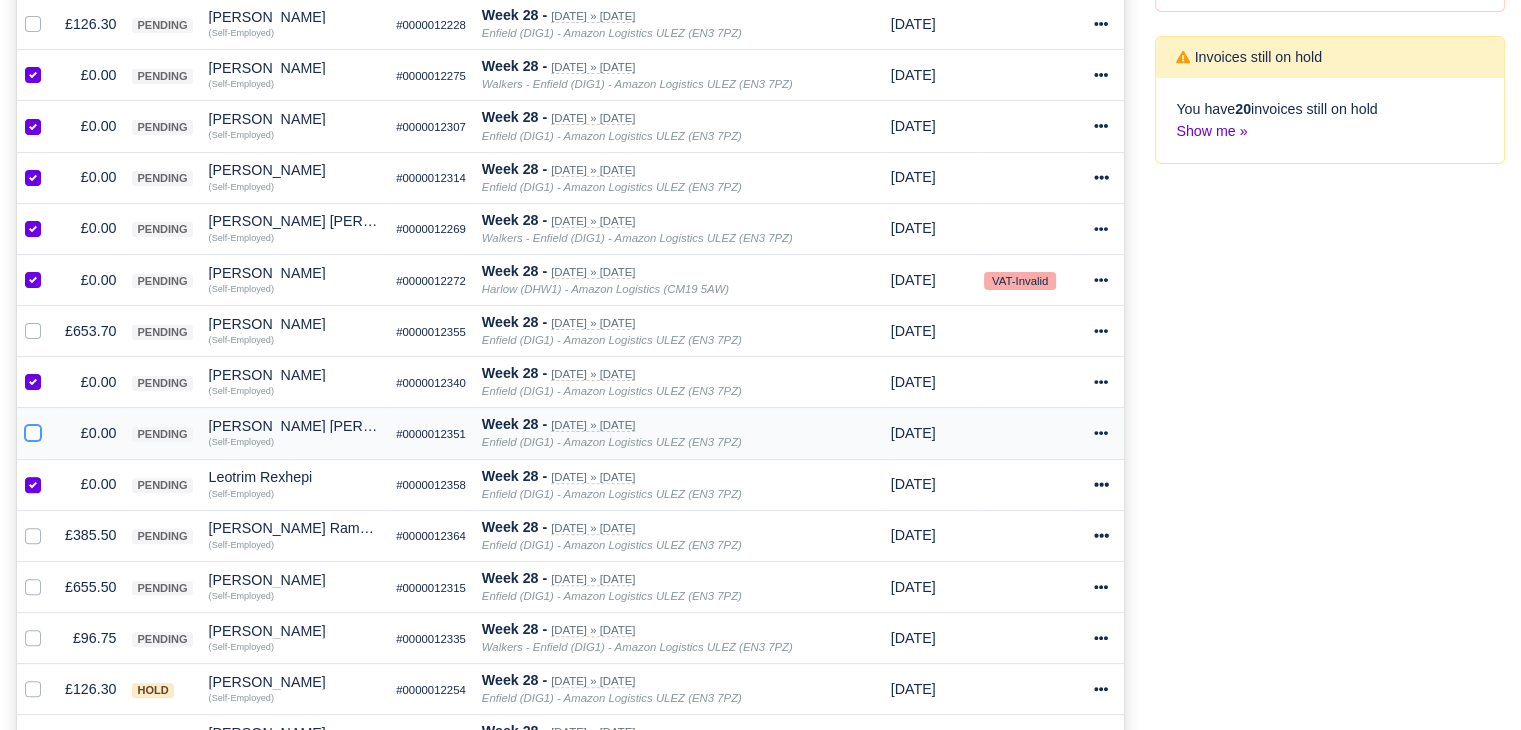 click at bounding box center (33, 430) 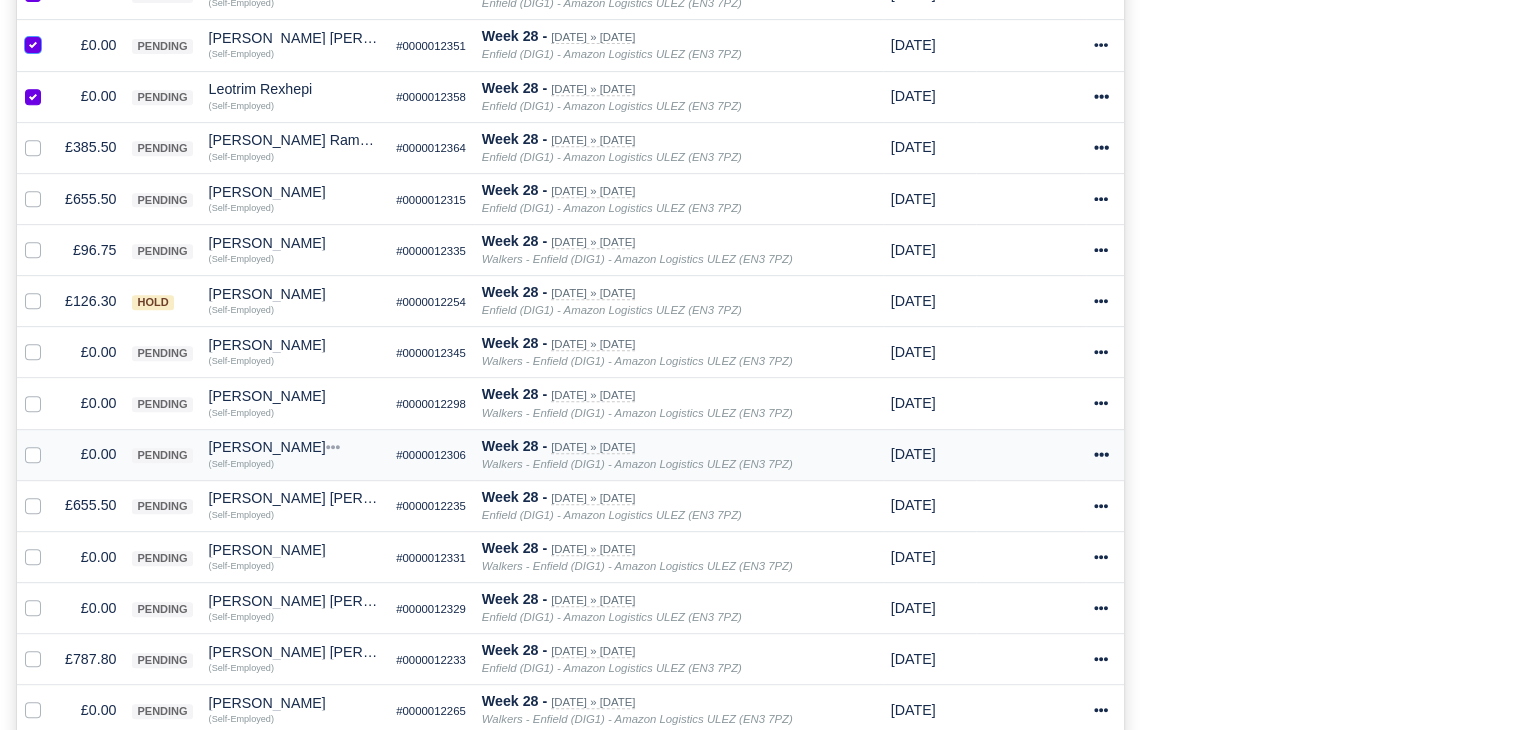 scroll, scrollTop: 900, scrollLeft: 0, axis: vertical 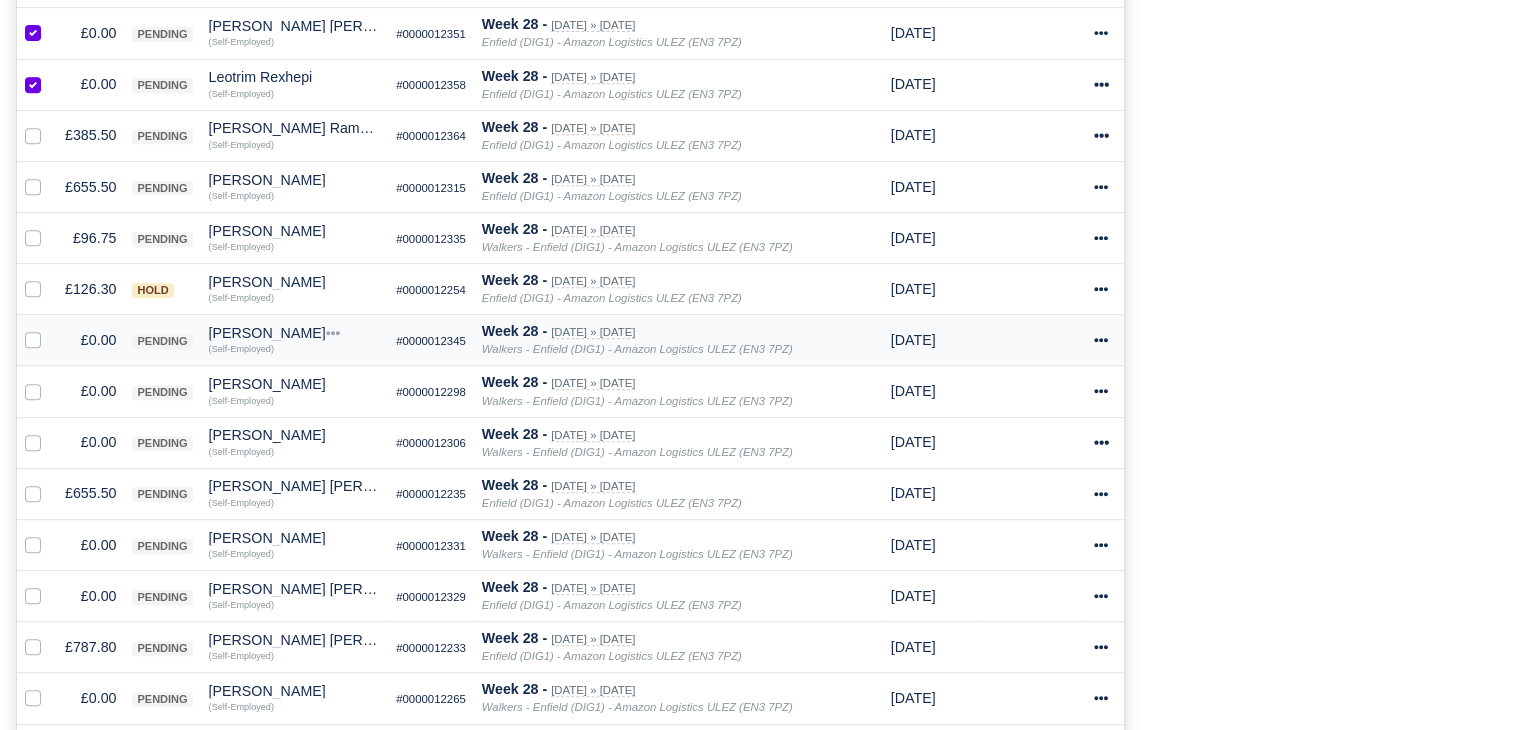 click at bounding box center [49, 329] 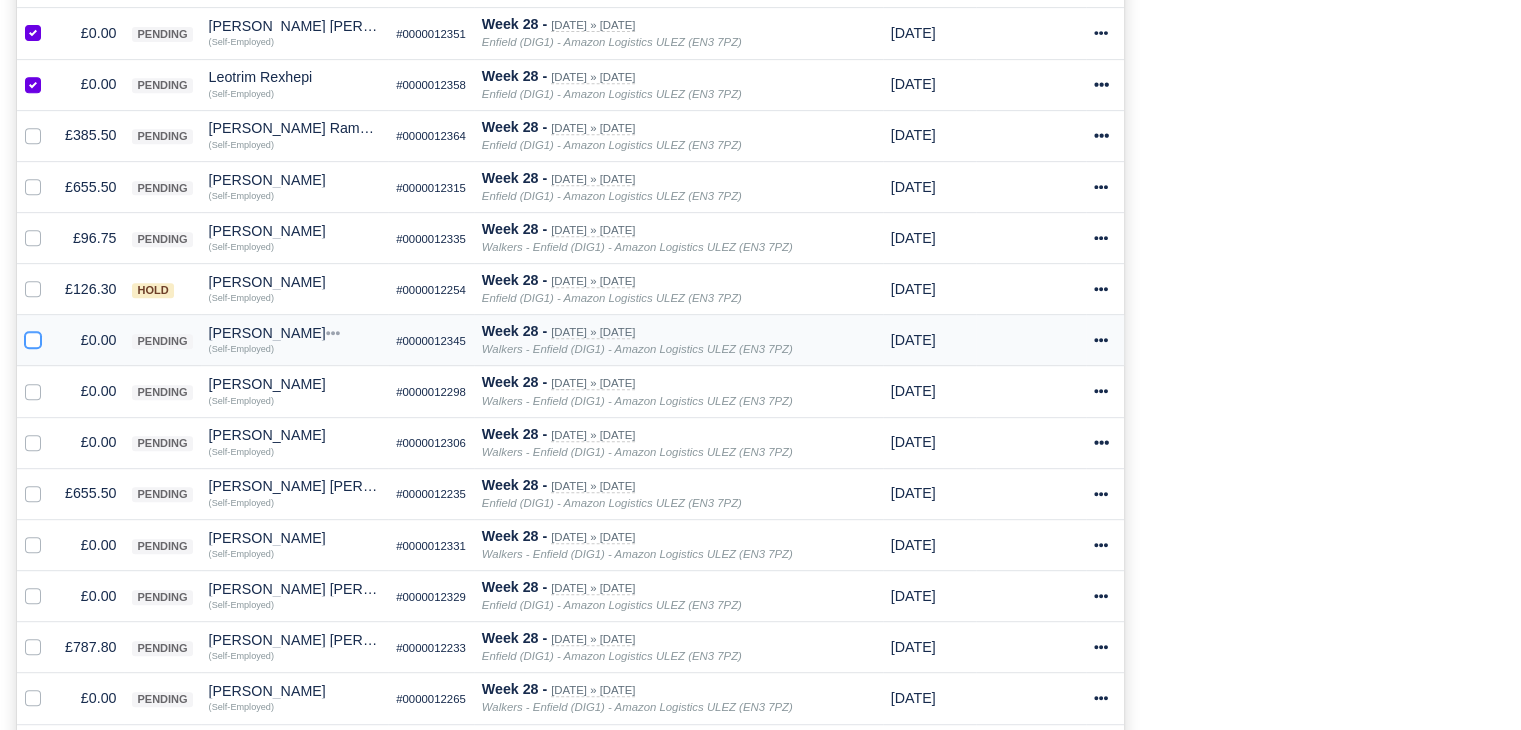 click at bounding box center (33, 337) 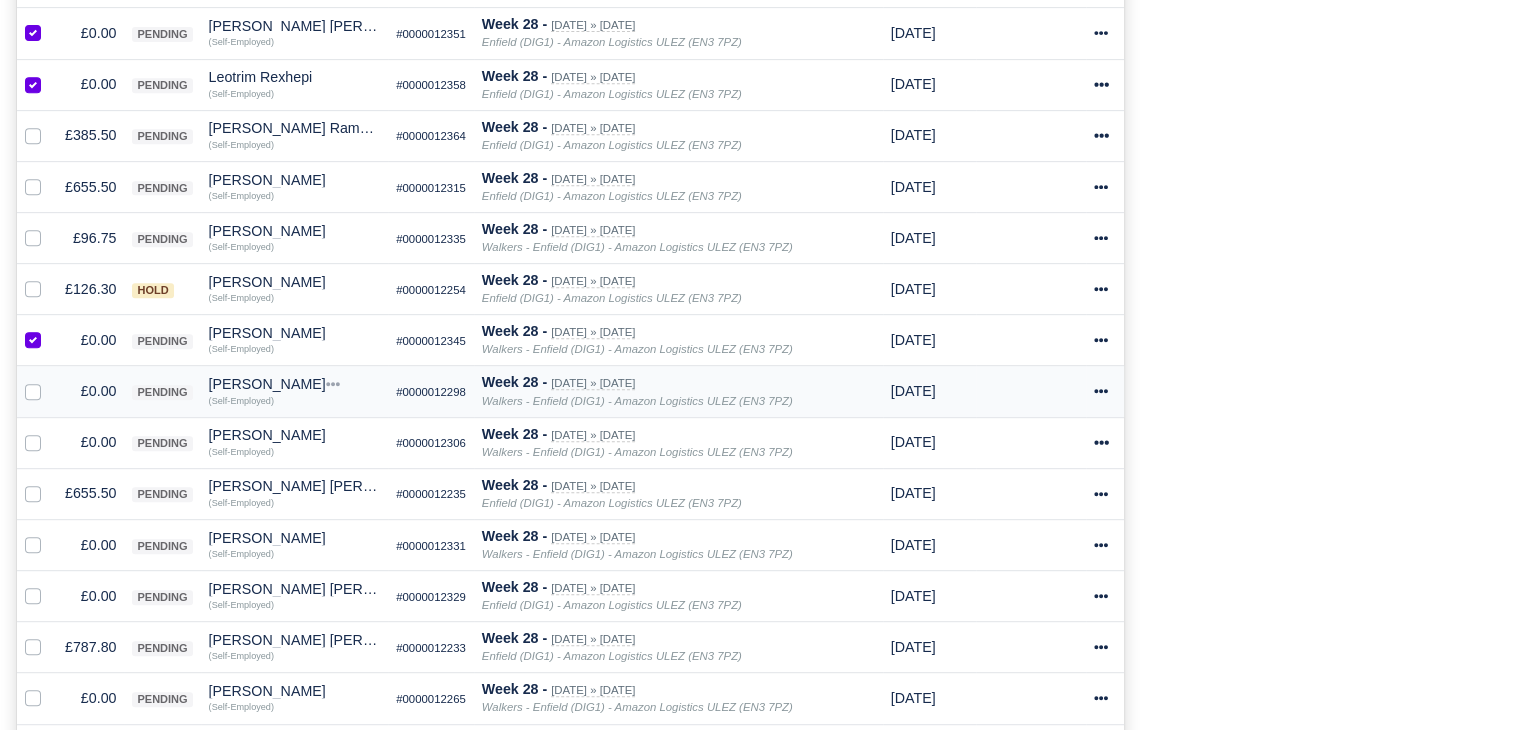 click at bounding box center [49, 380] 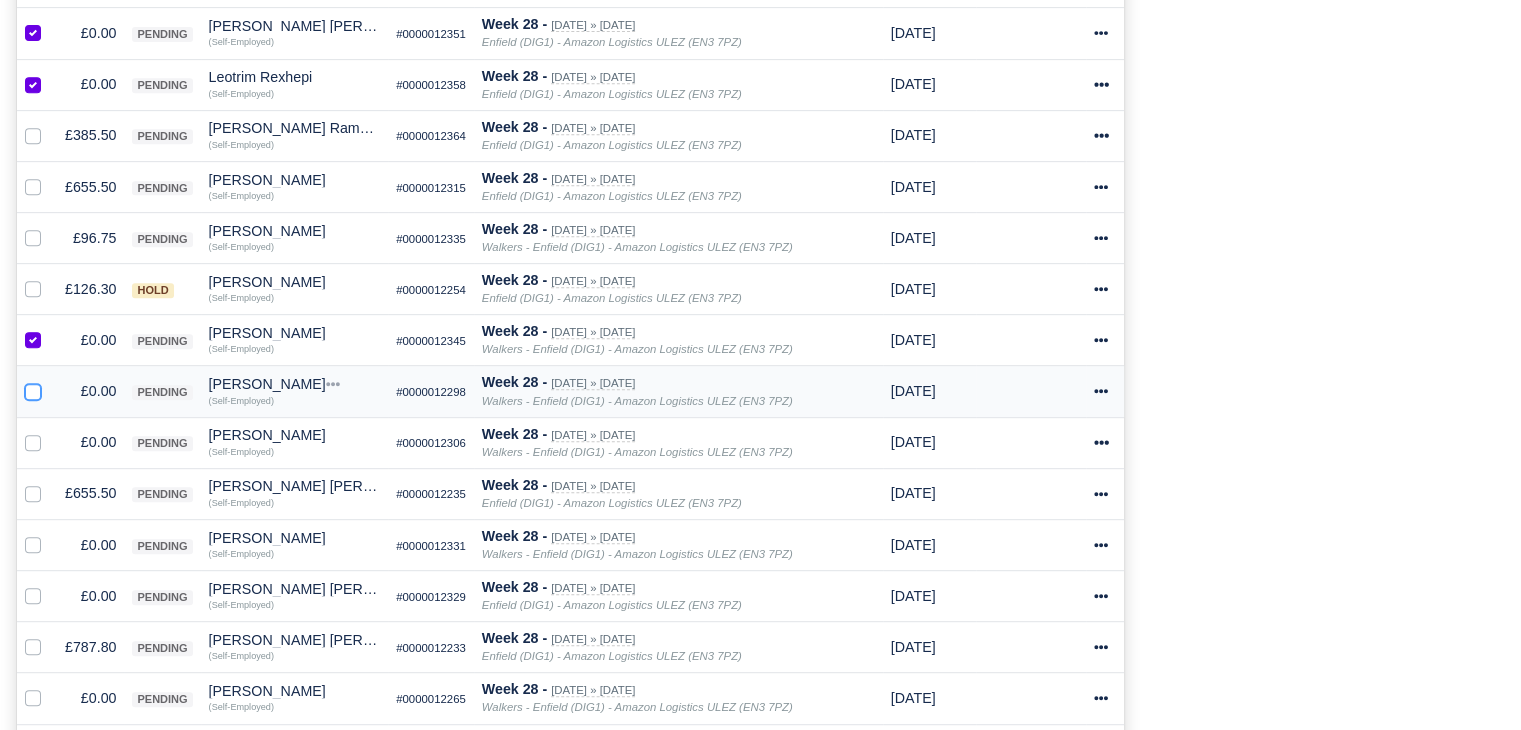 click at bounding box center [33, 388] 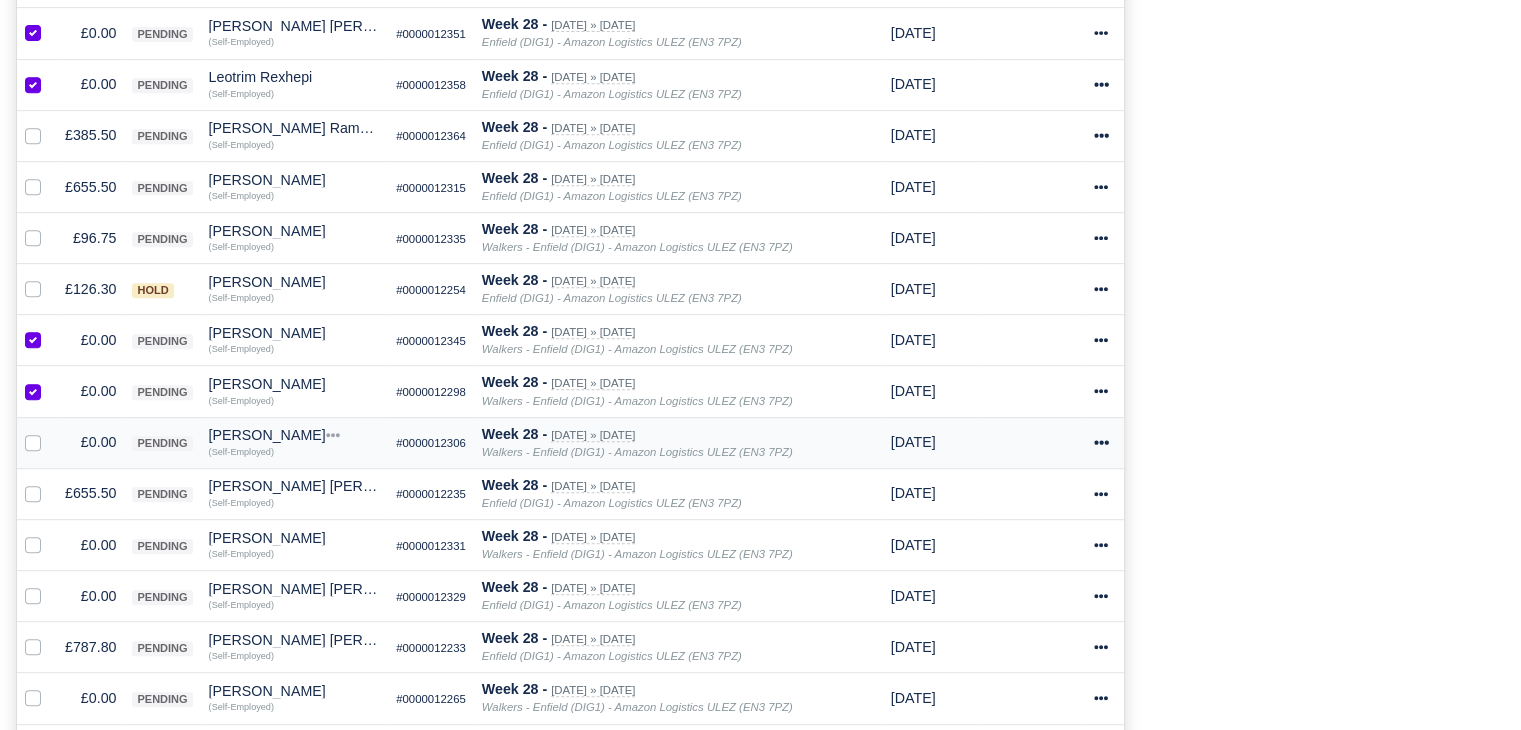 click at bounding box center [49, 431] 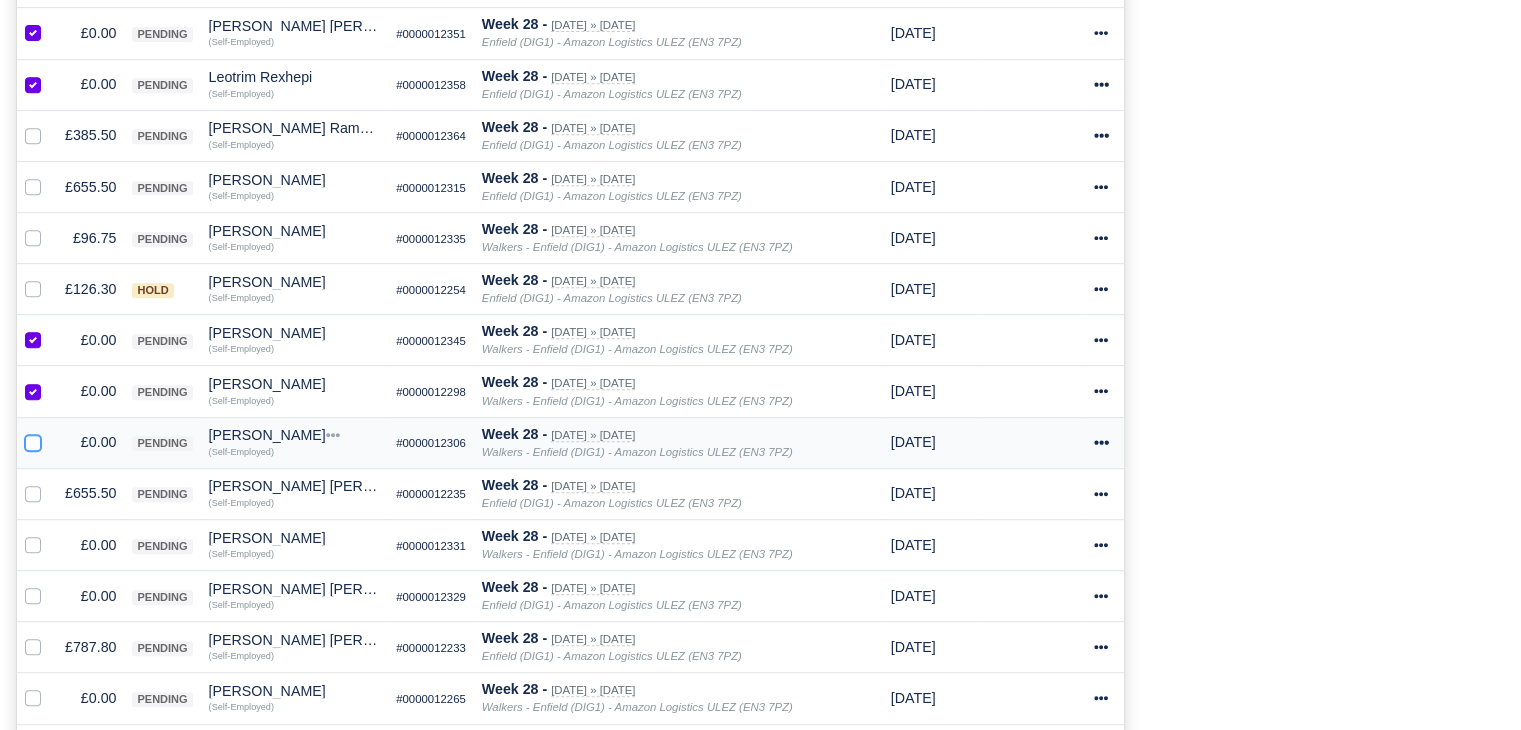 click at bounding box center (33, 439) 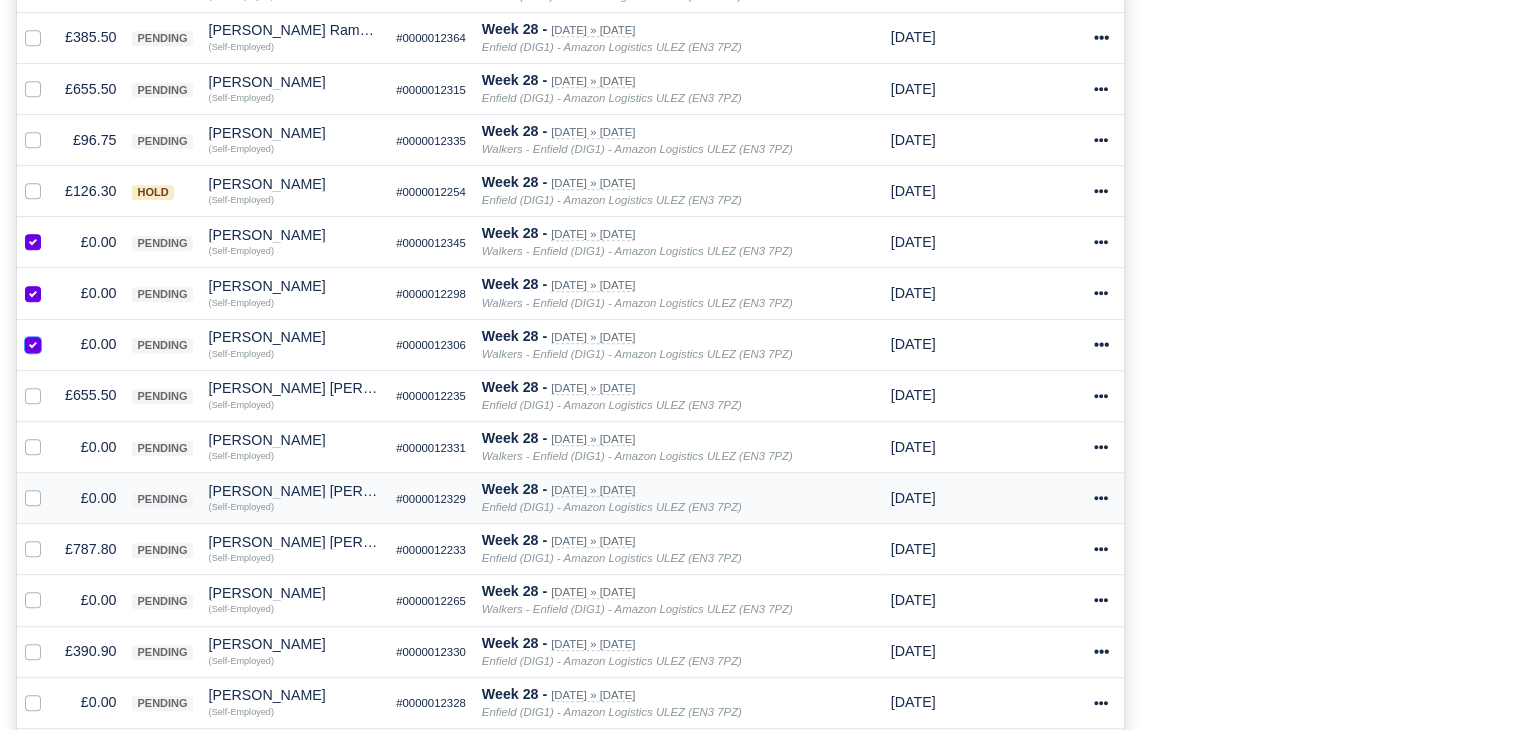 scroll, scrollTop: 1100, scrollLeft: 0, axis: vertical 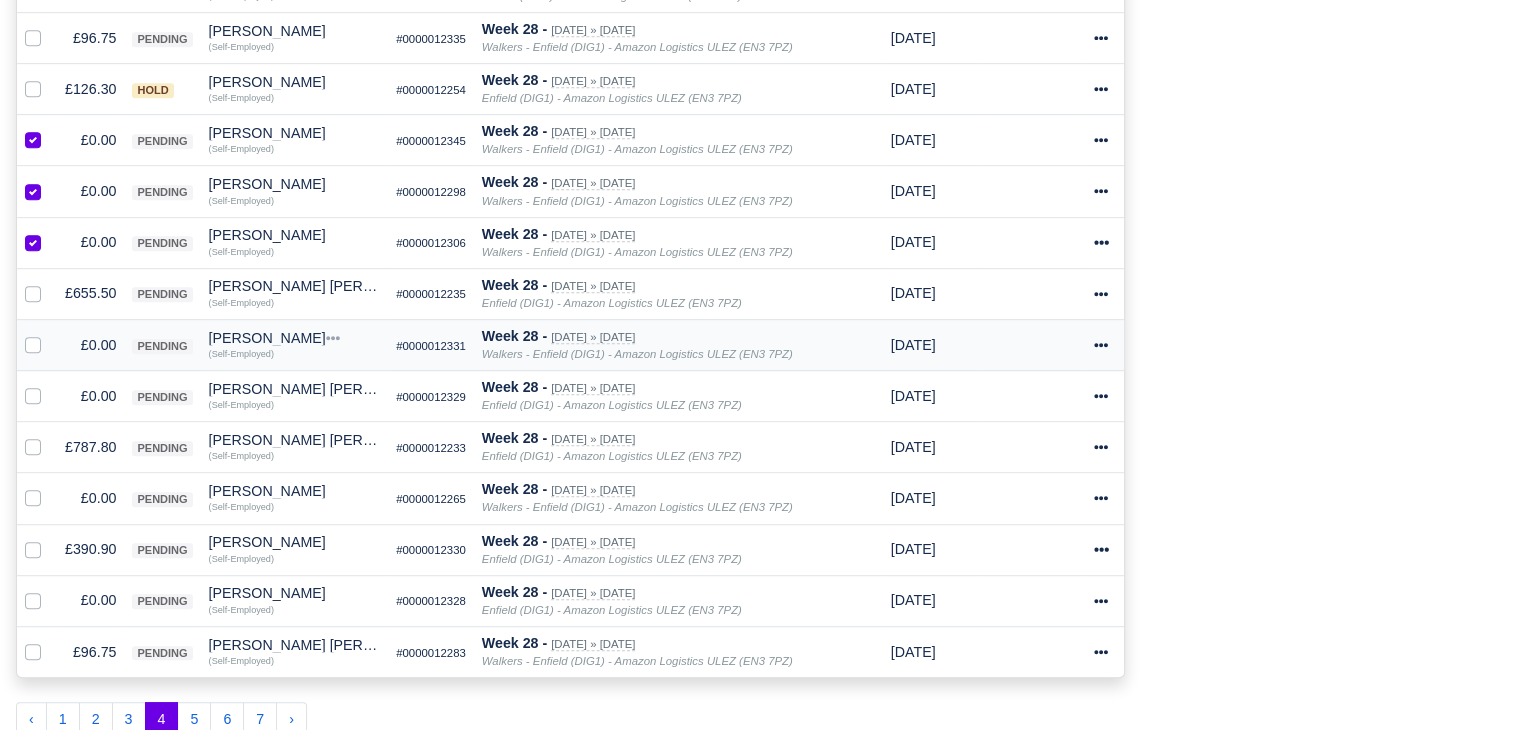 click at bounding box center (49, 334) 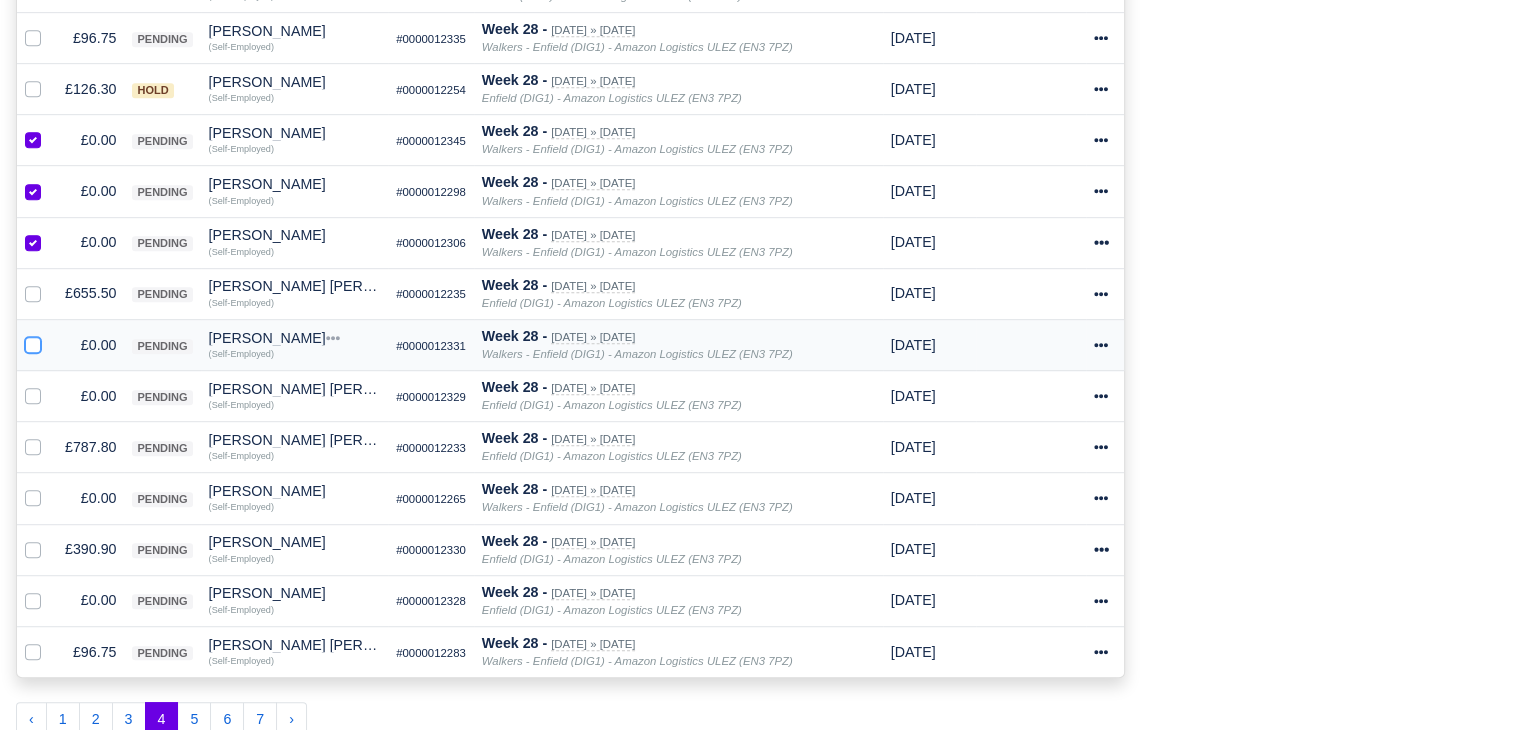 click at bounding box center (33, 342) 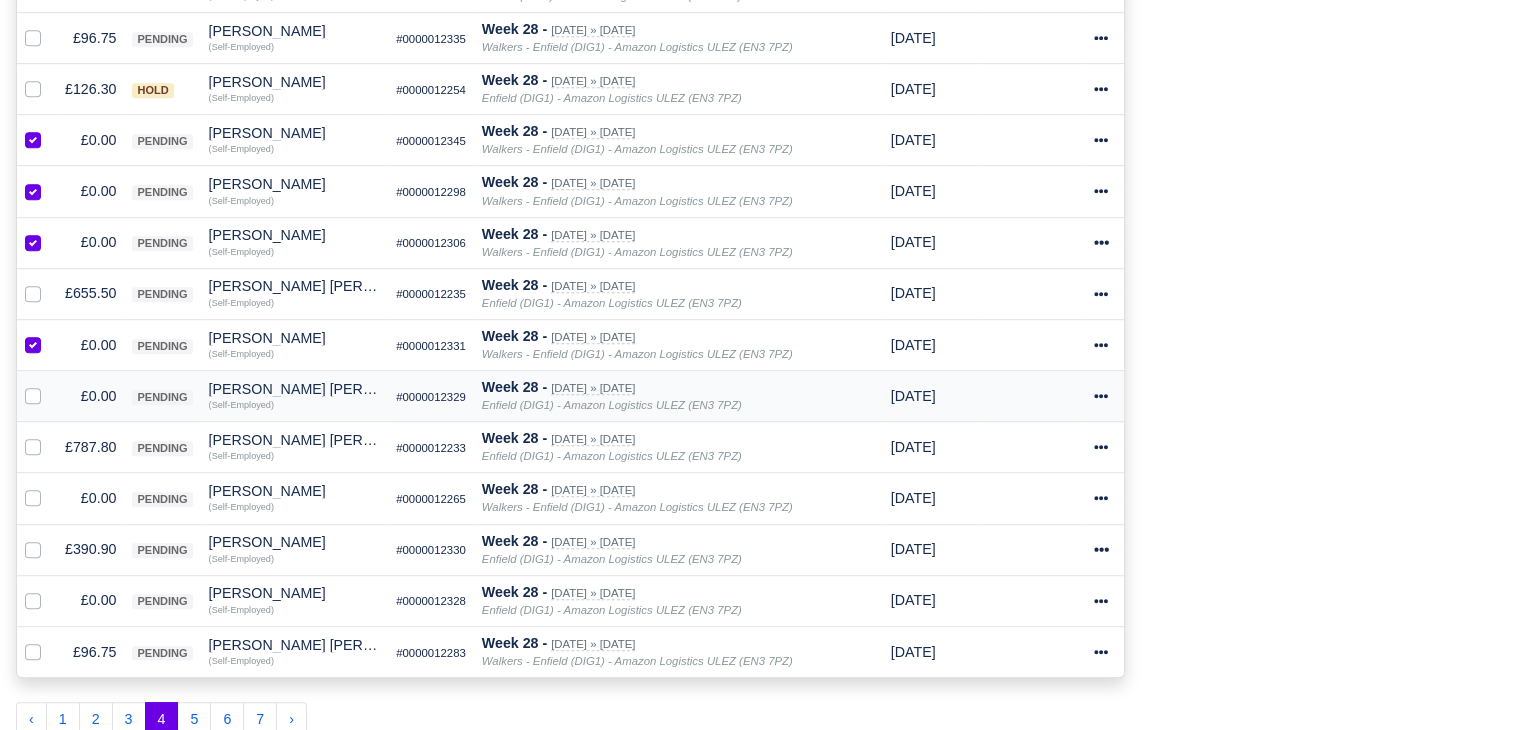 click at bounding box center (49, 385) 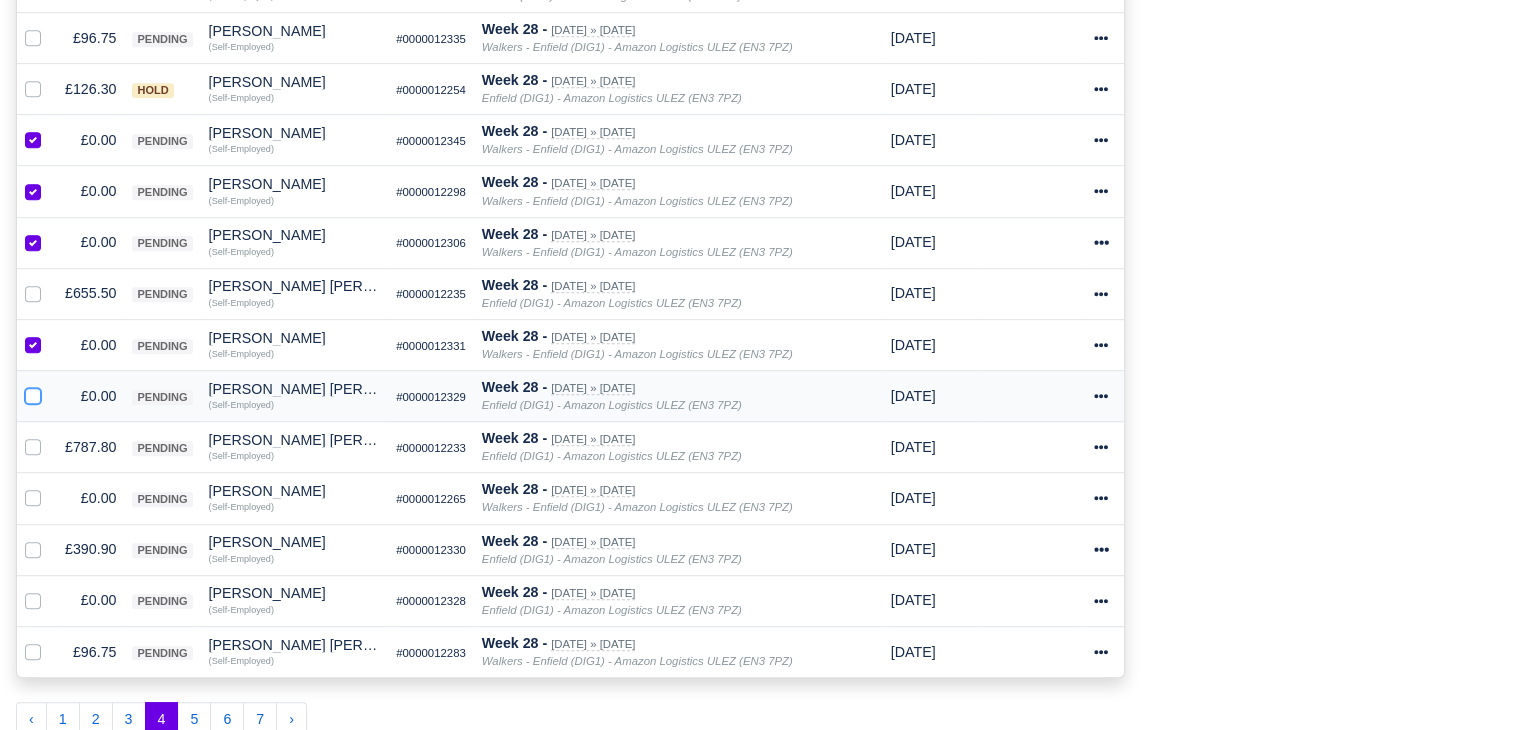 click at bounding box center (33, 393) 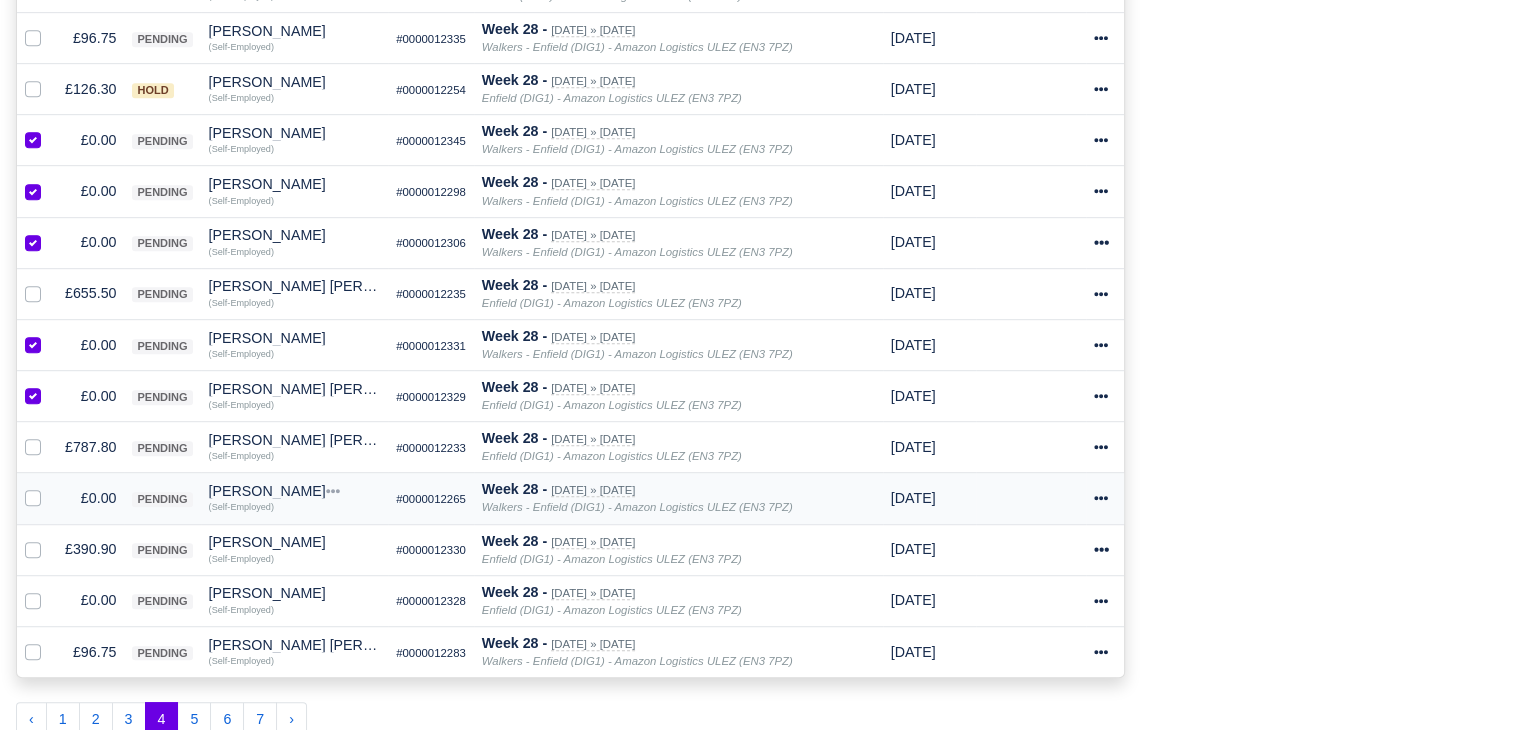 click at bounding box center (49, 487) 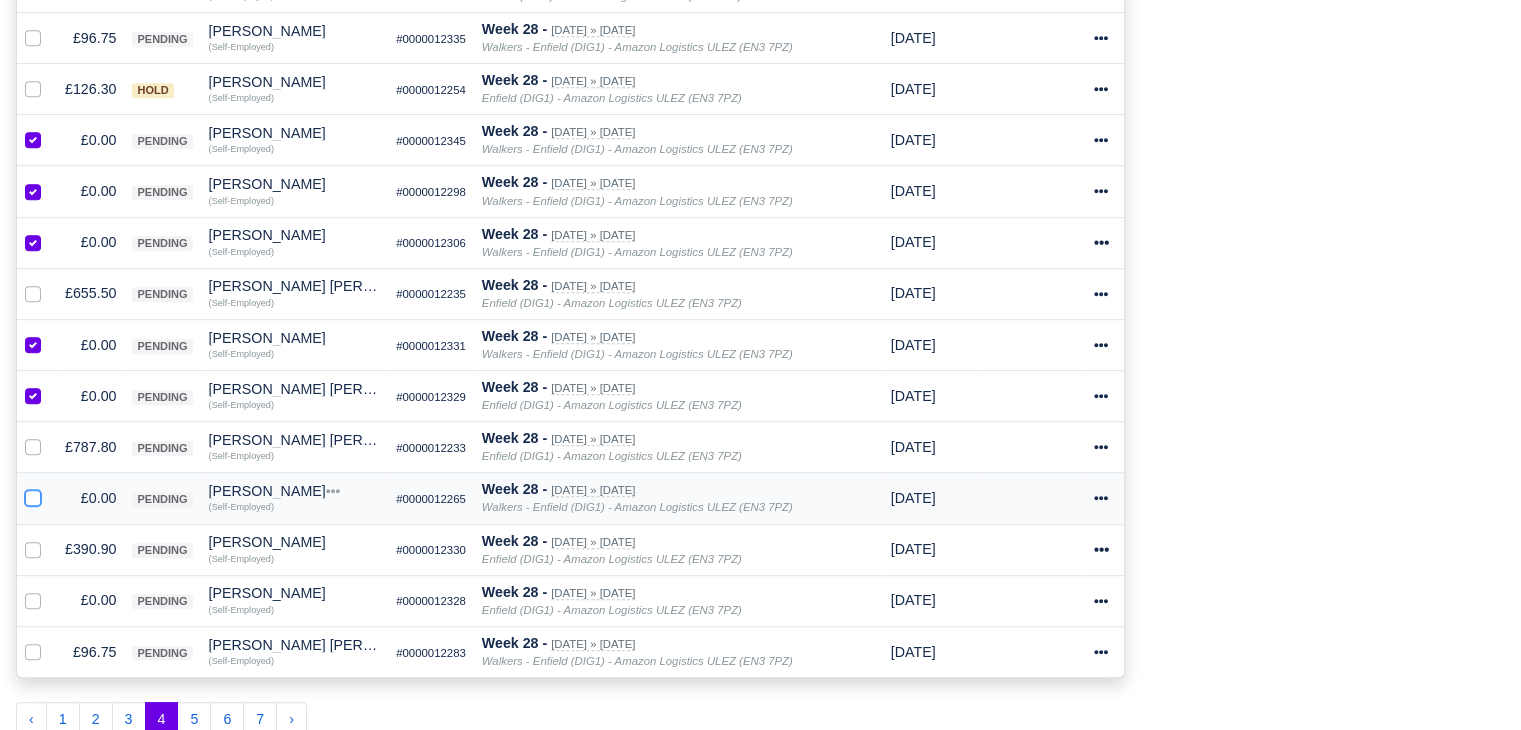 click at bounding box center [33, 495] 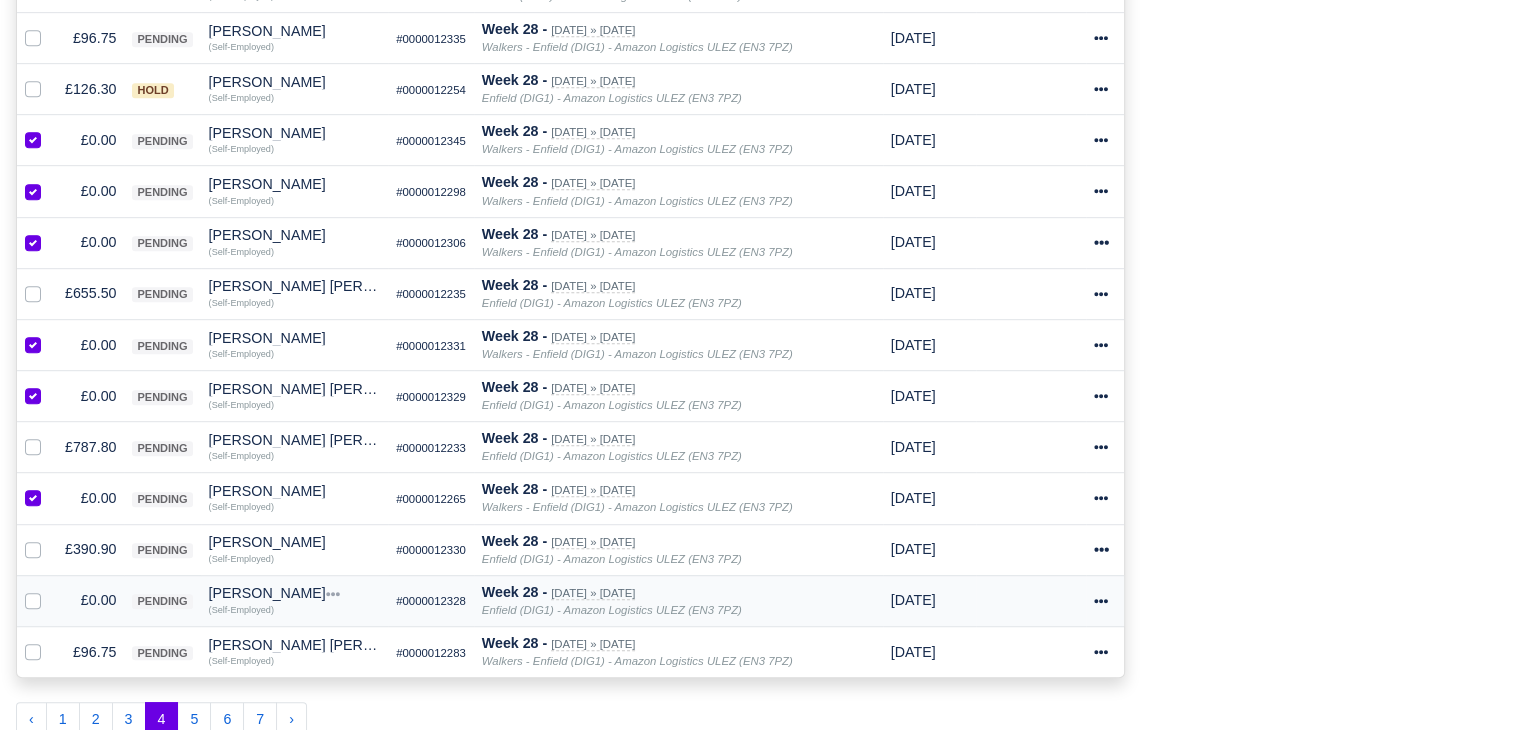 click at bounding box center [49, 589] 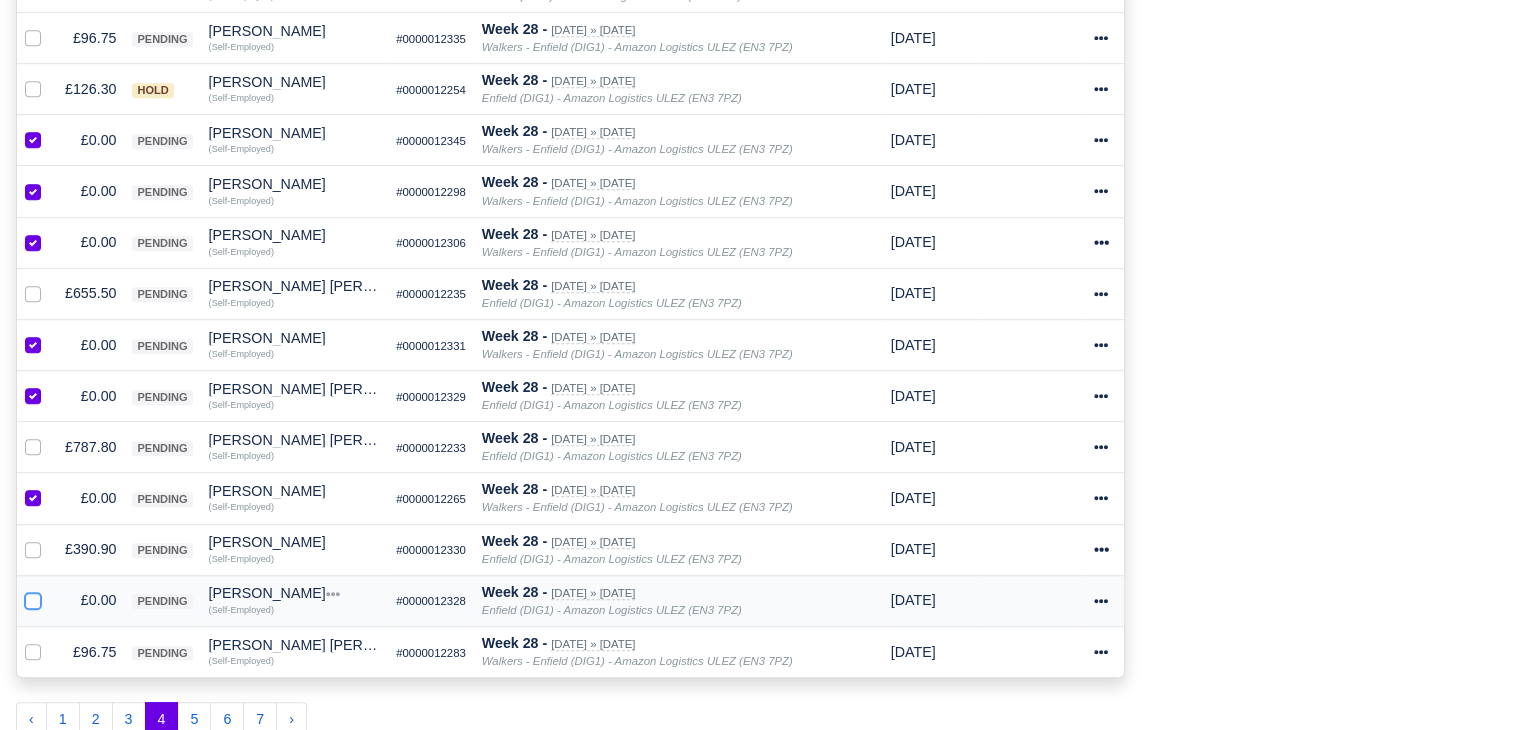 click at bounding box center [33, 597] 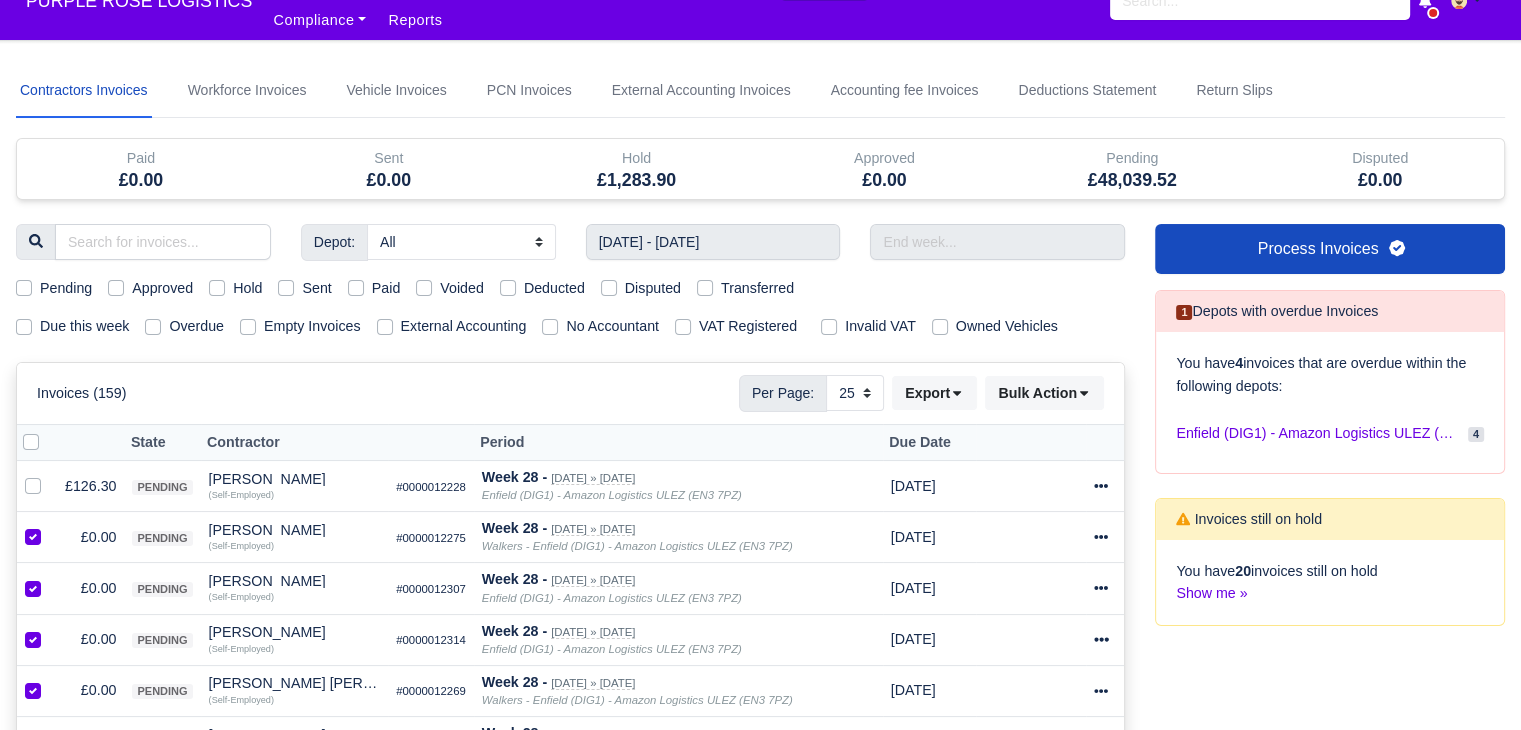 scroll, scrollTop: 0, scrollLeft: 0, axis: both 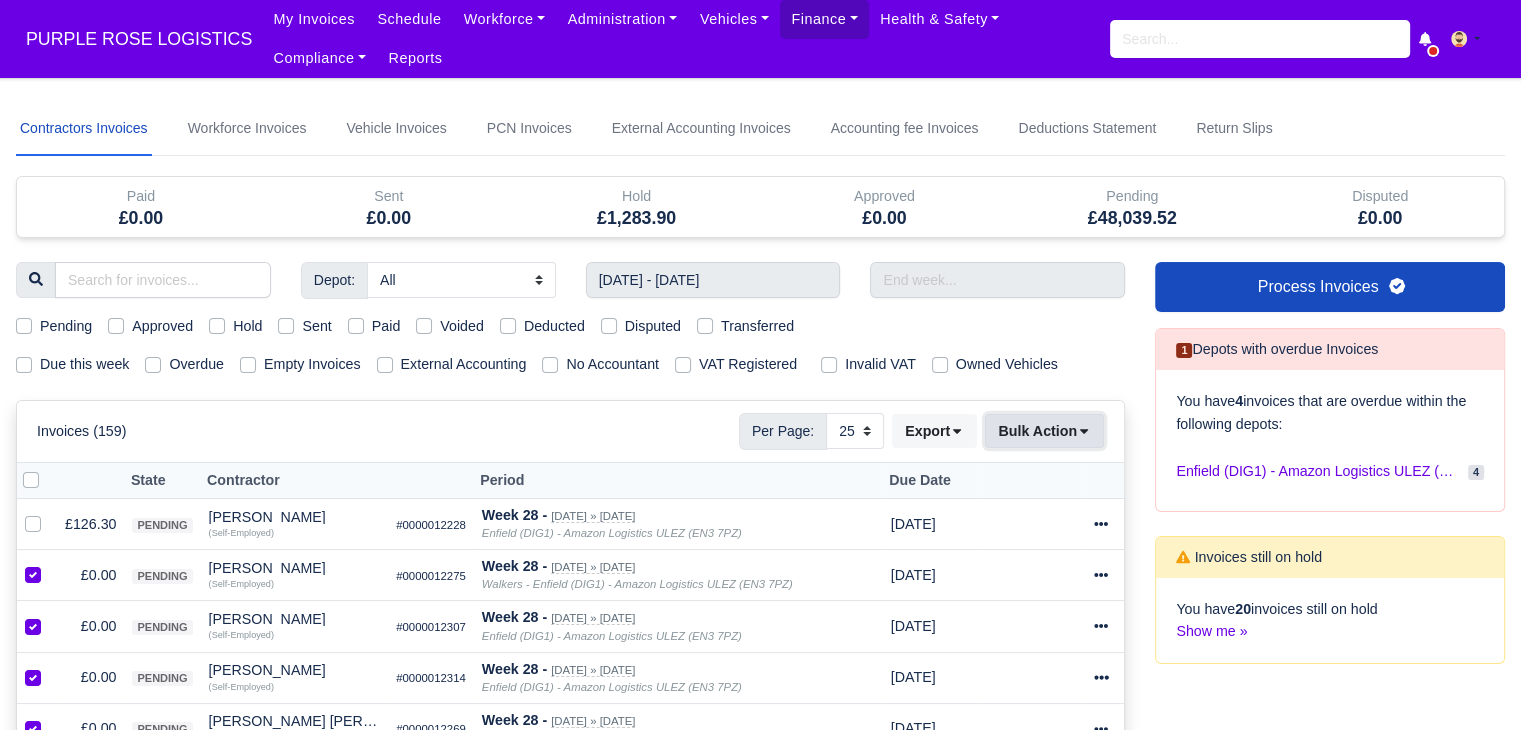 click on "Bulk Action" at bounding box center (1044, 431) 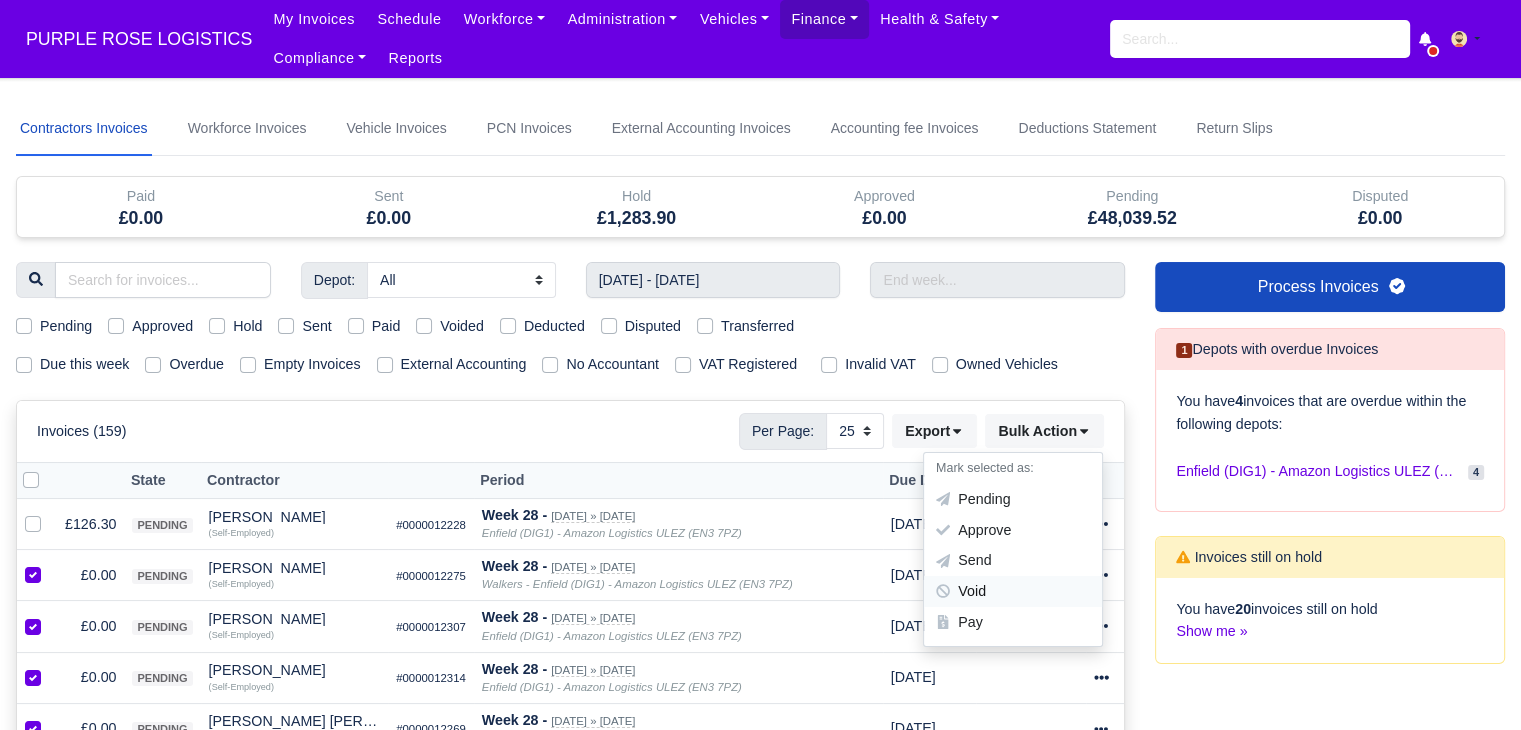 click on "Void" at bounding box center [1013, 592] 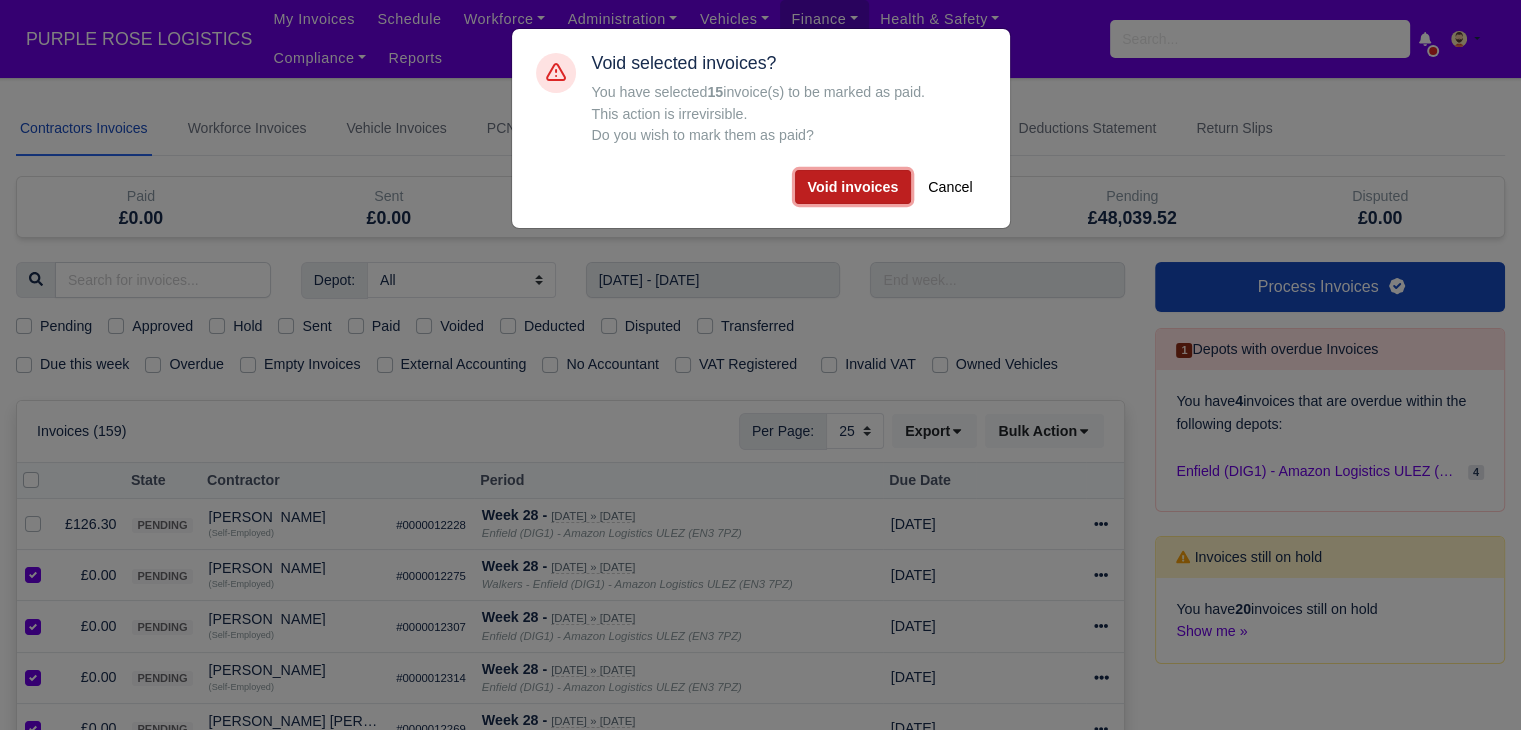 click on "Void invoices" at bounding box center (853, 187) 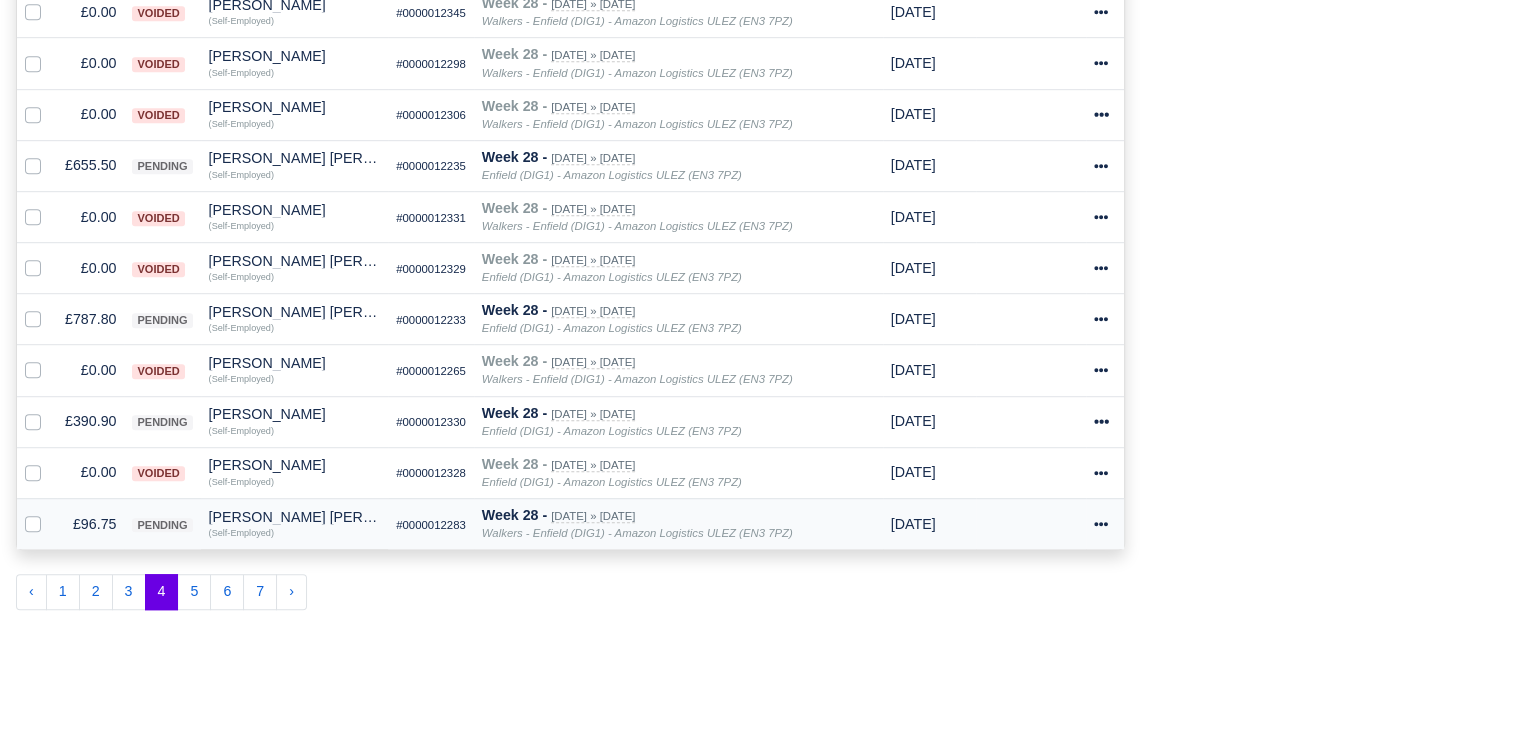 scroll, scrollTop: 1298, scrollLeft: 0, axis: vertical 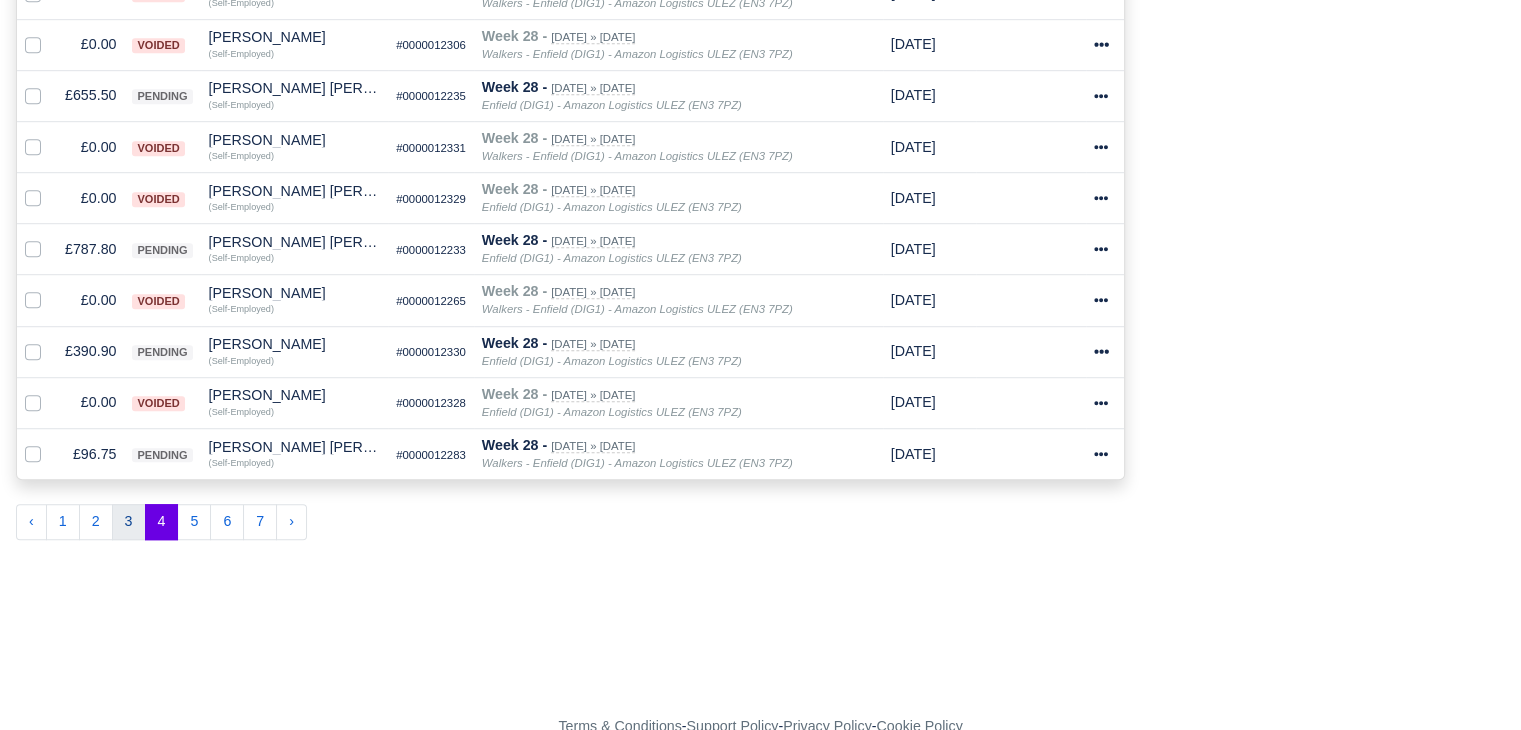 click on "3" at bounding box center (129, 522) 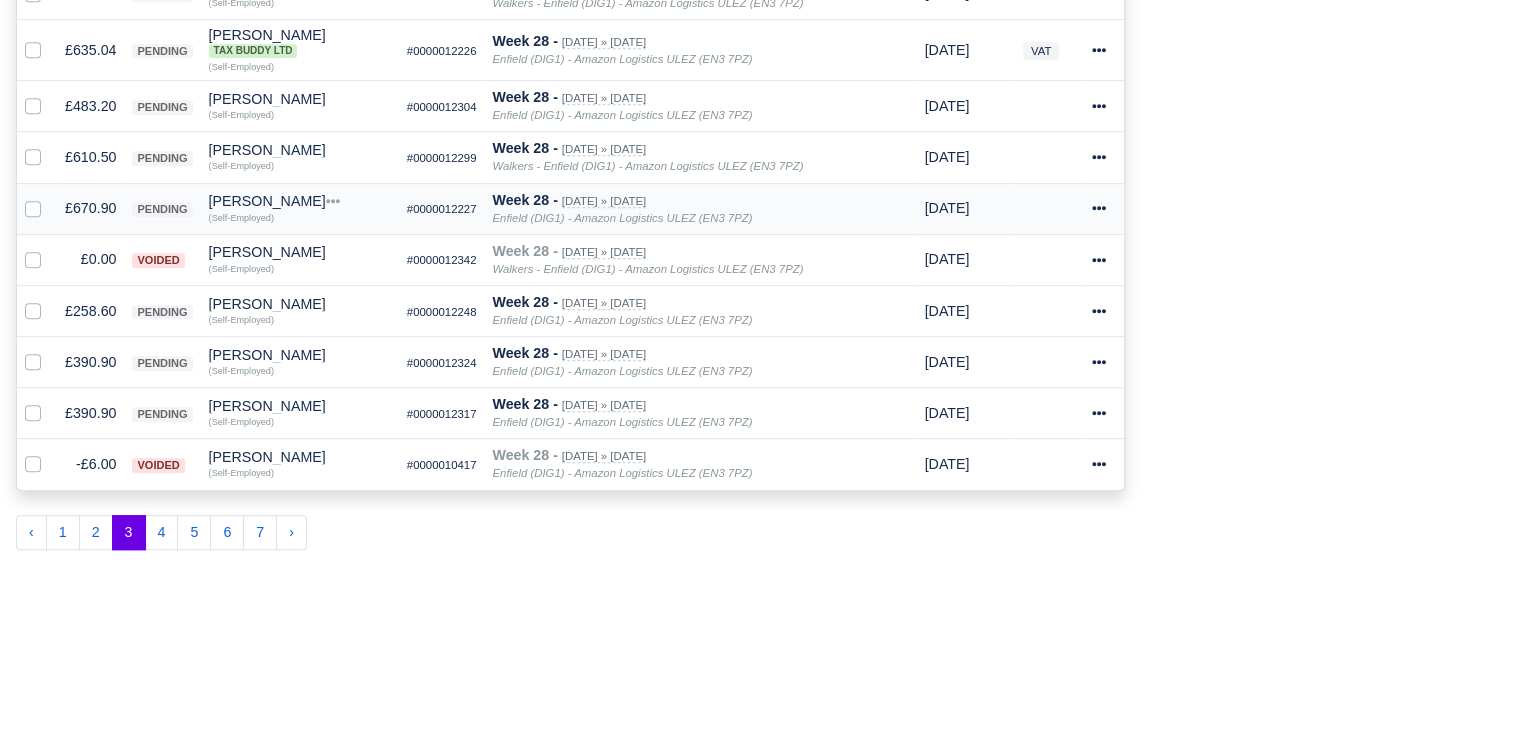 click on "£670.90" at bounding box center [90, 208] 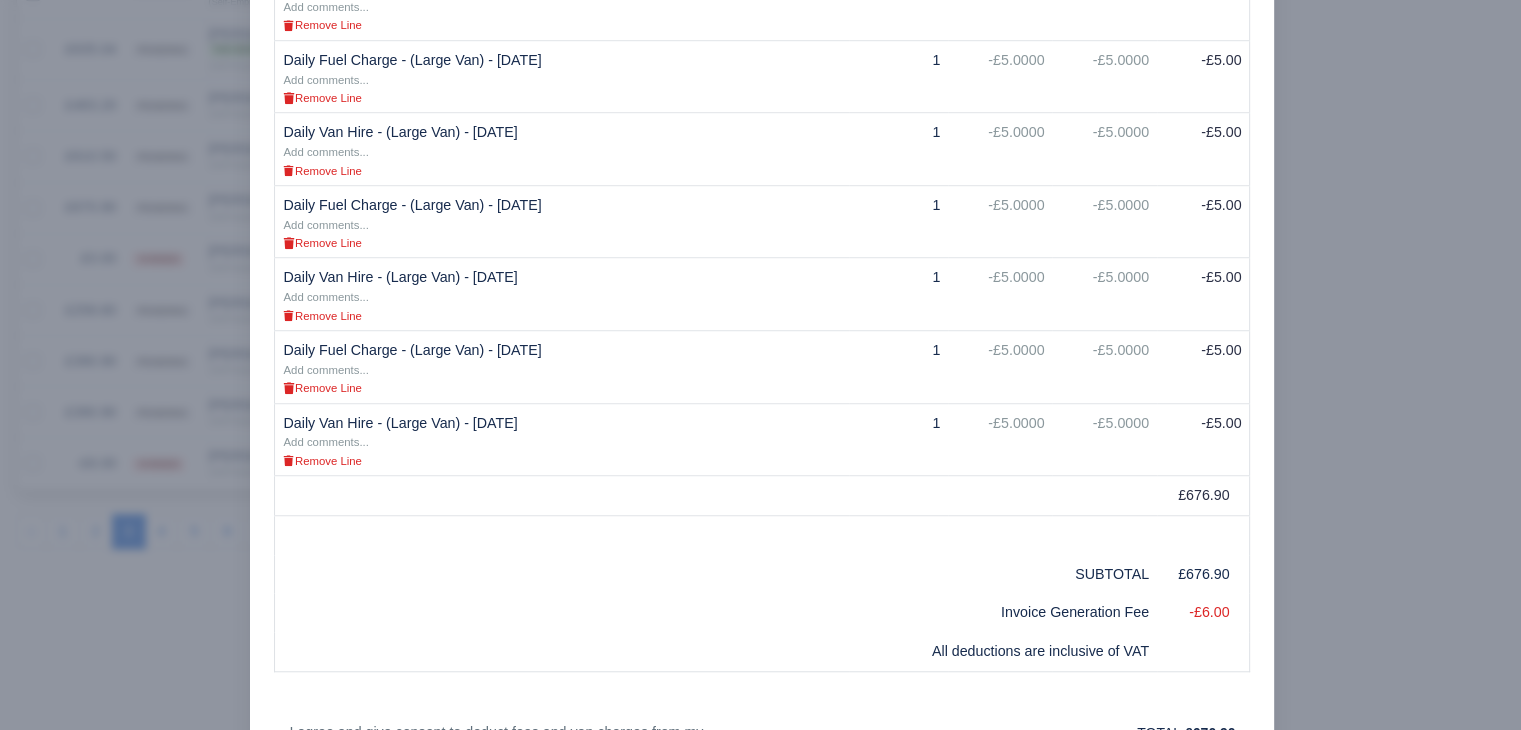 scroll, scrollTop: 1766, scrollLeft: 0, axis: vertical 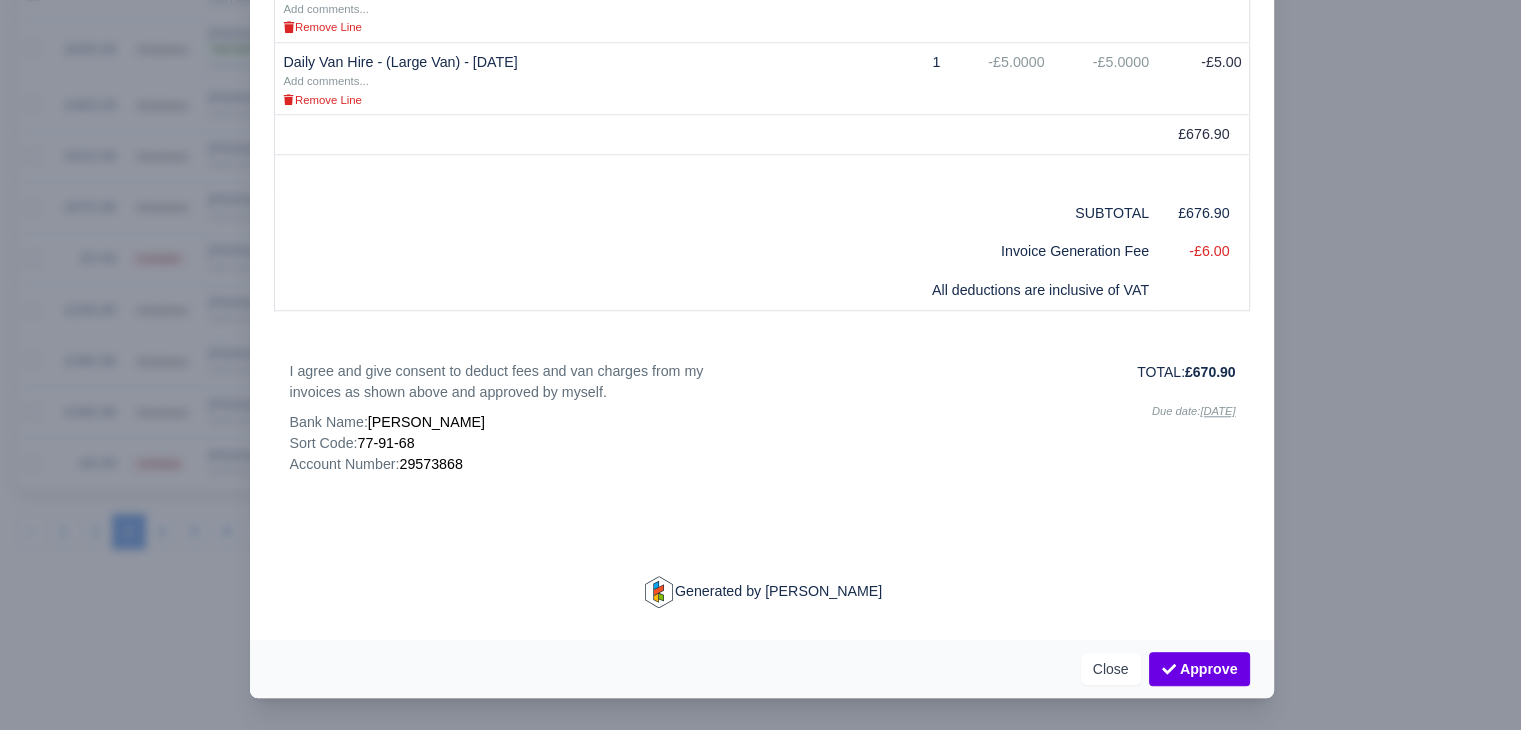 click at bounding box center [760, 365] 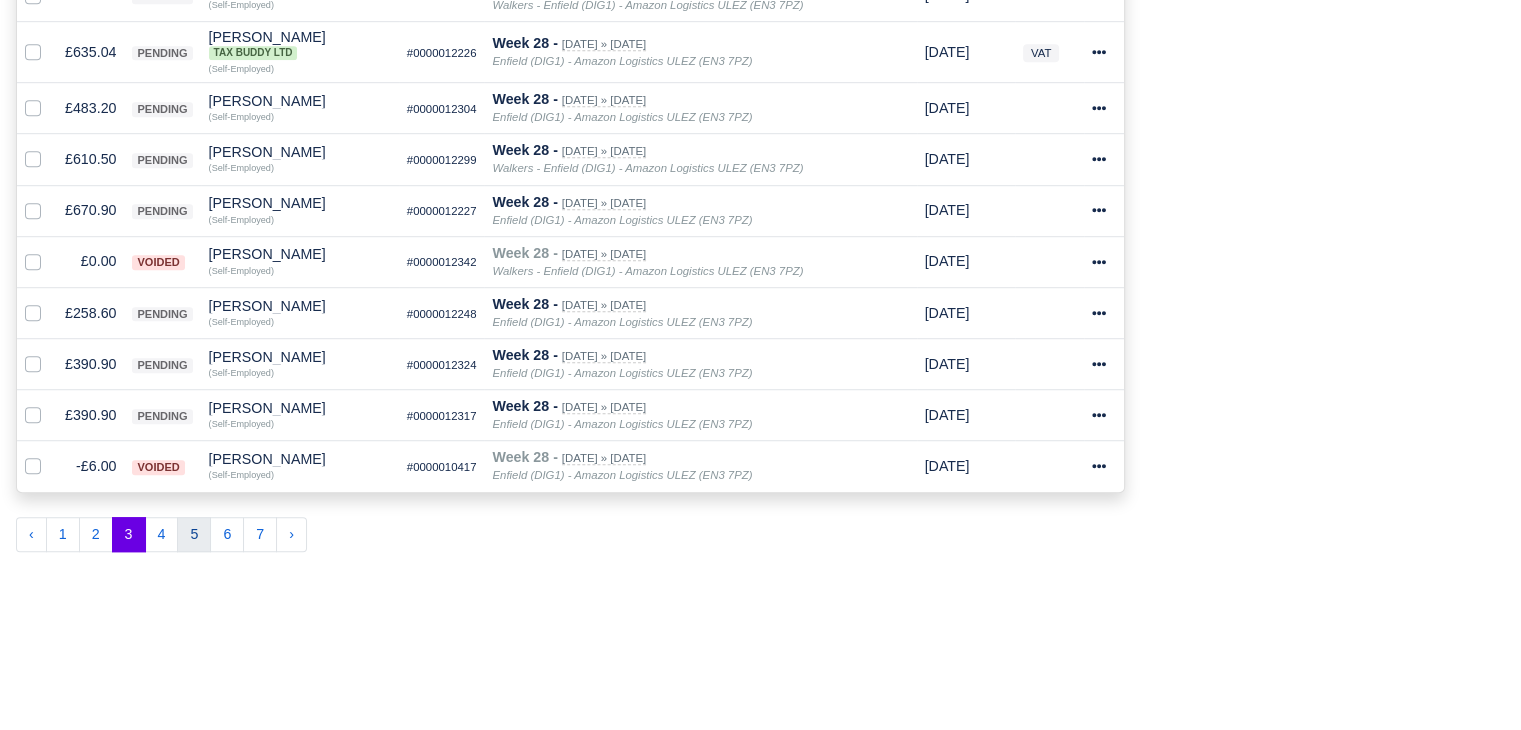 scroll, scrollTop: 1298, scrollLeft: 0, axis: vertical 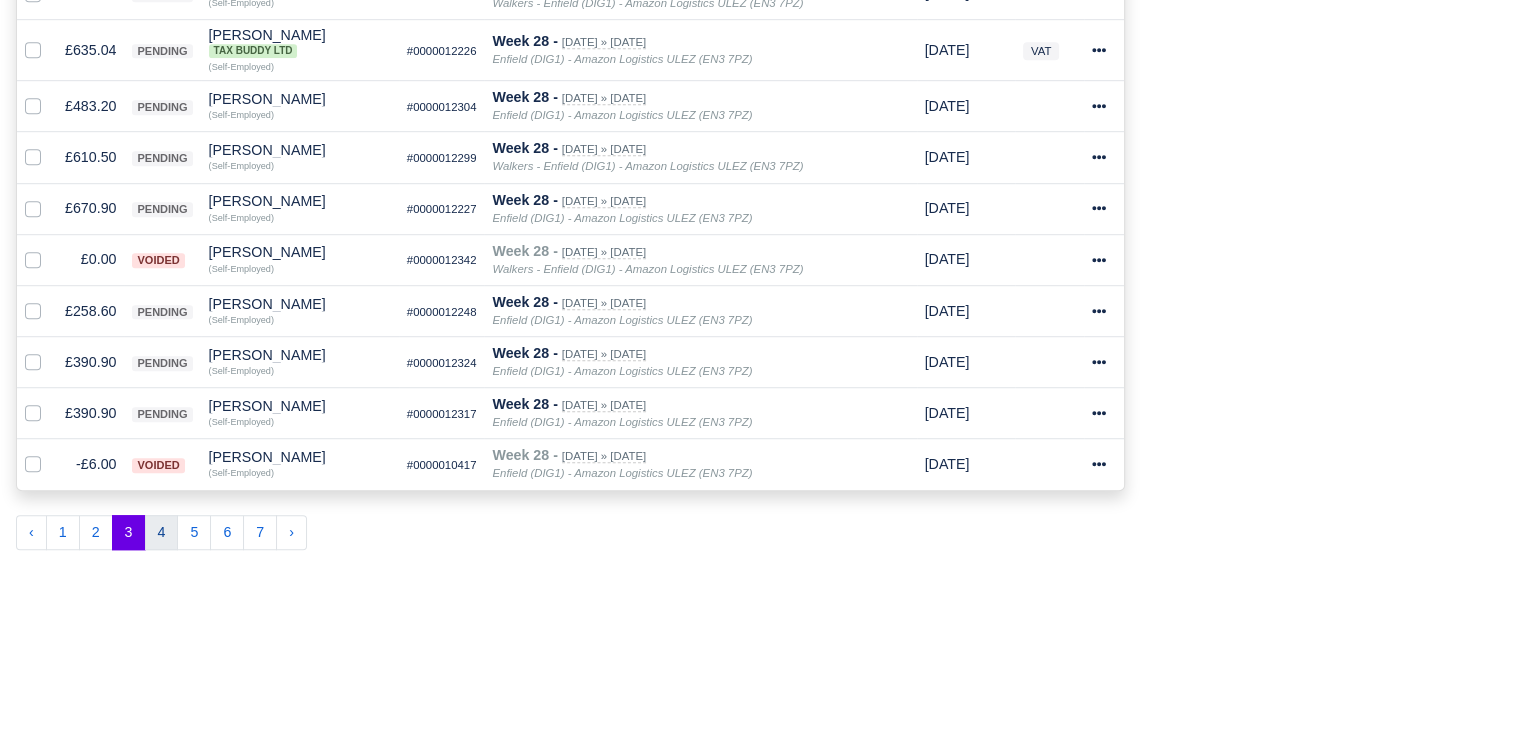 click on "4" at bounding box center [162, 533] 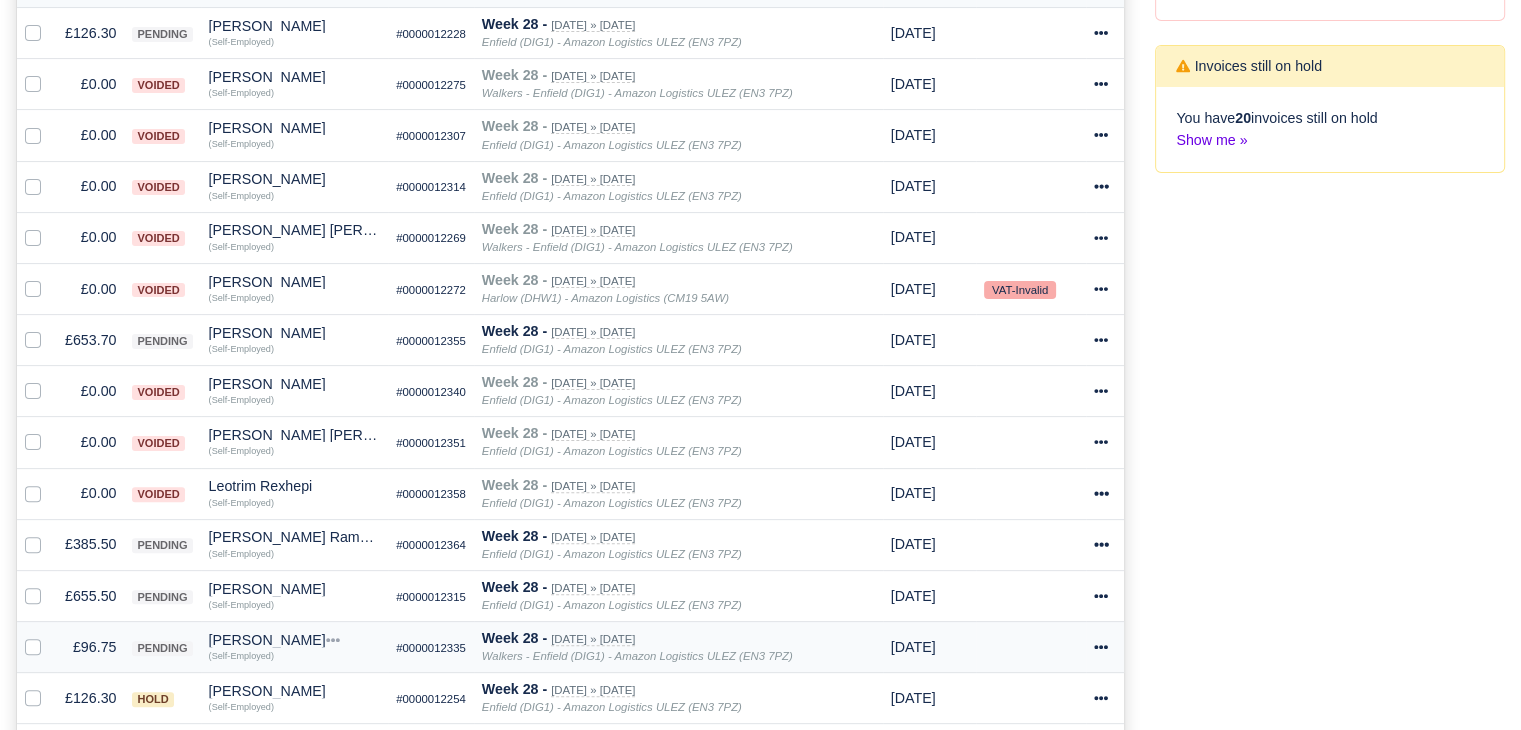 scroll, scrollTop: 498, scrollLeft: 0, axis: vertical 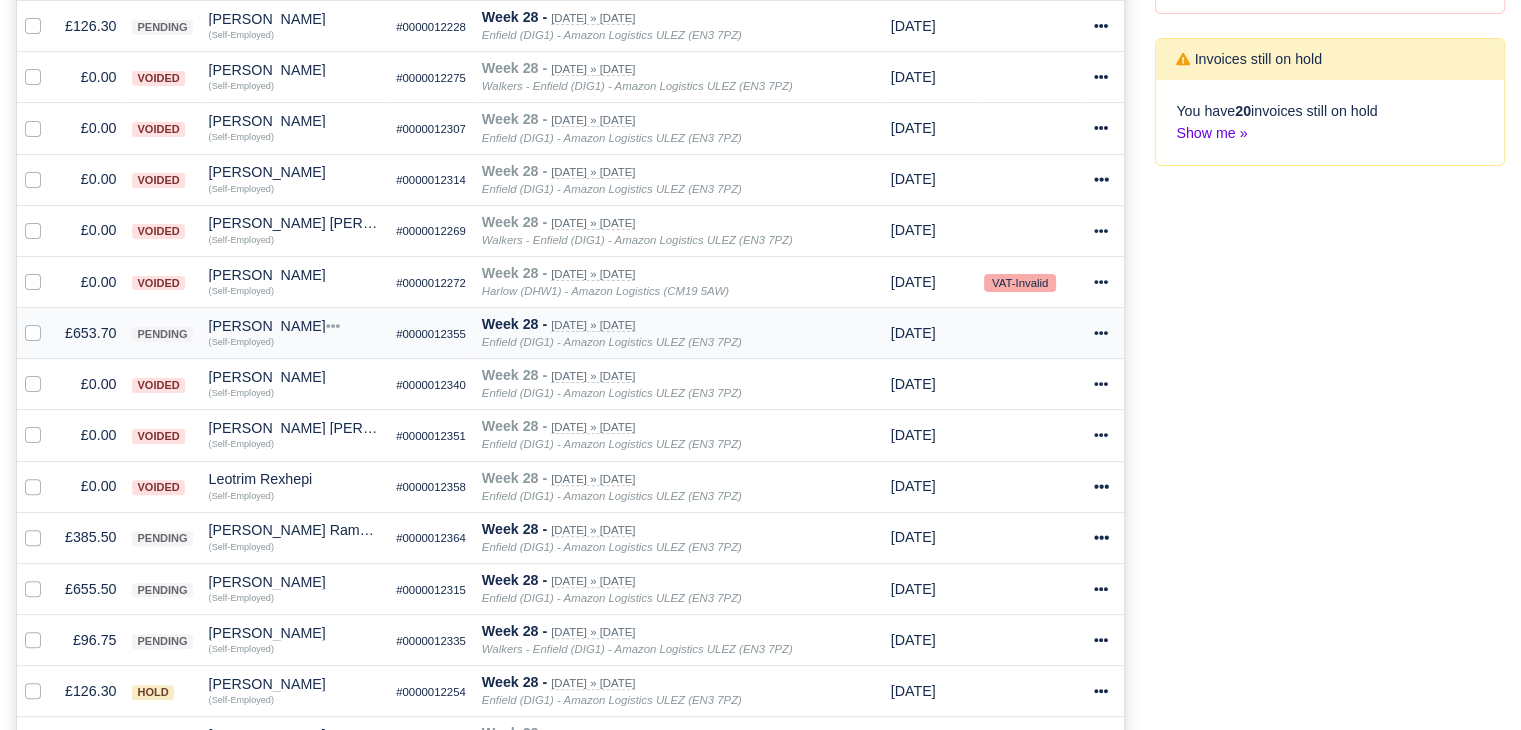 click on "£653.70" at bounding box center [90, 333] 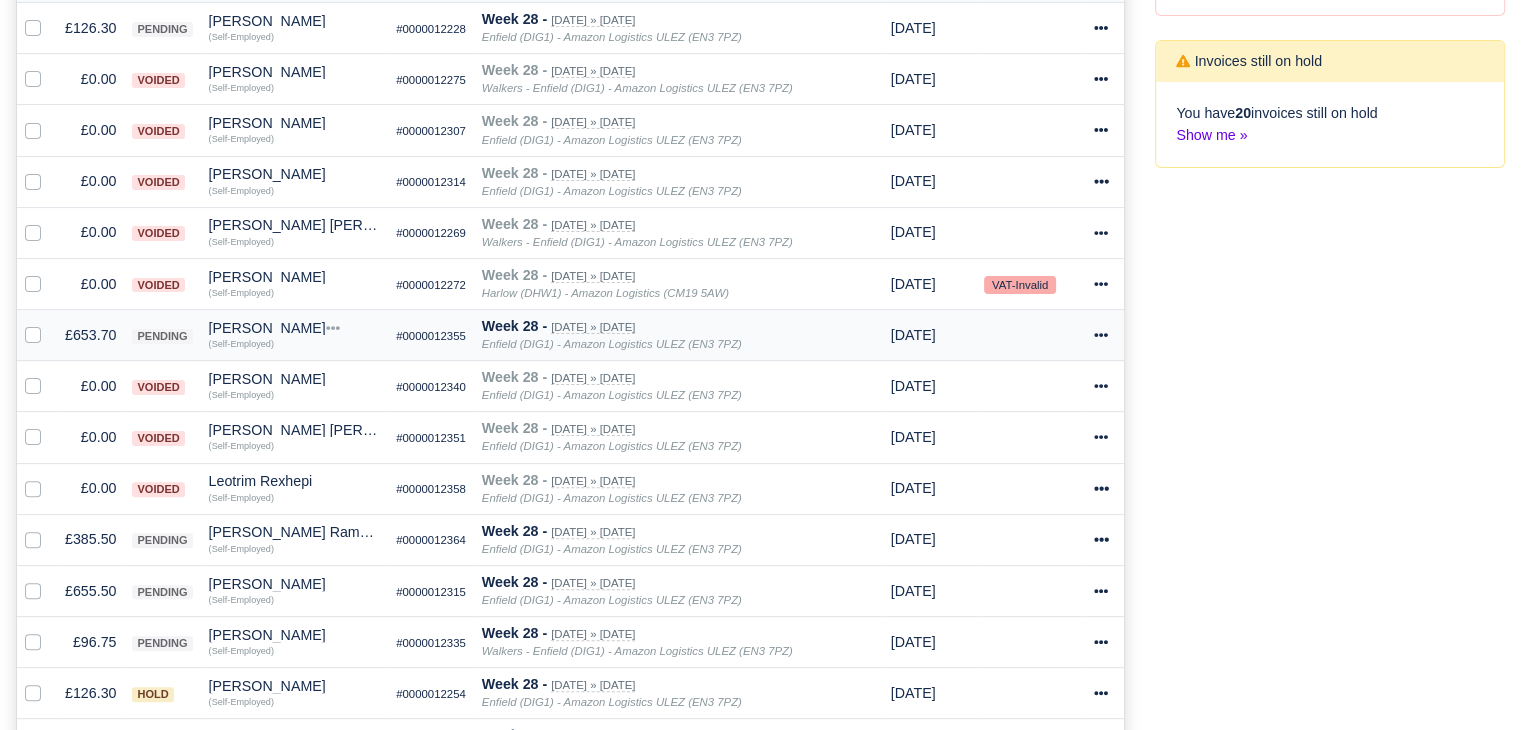 click at bounding box center [0, 0] 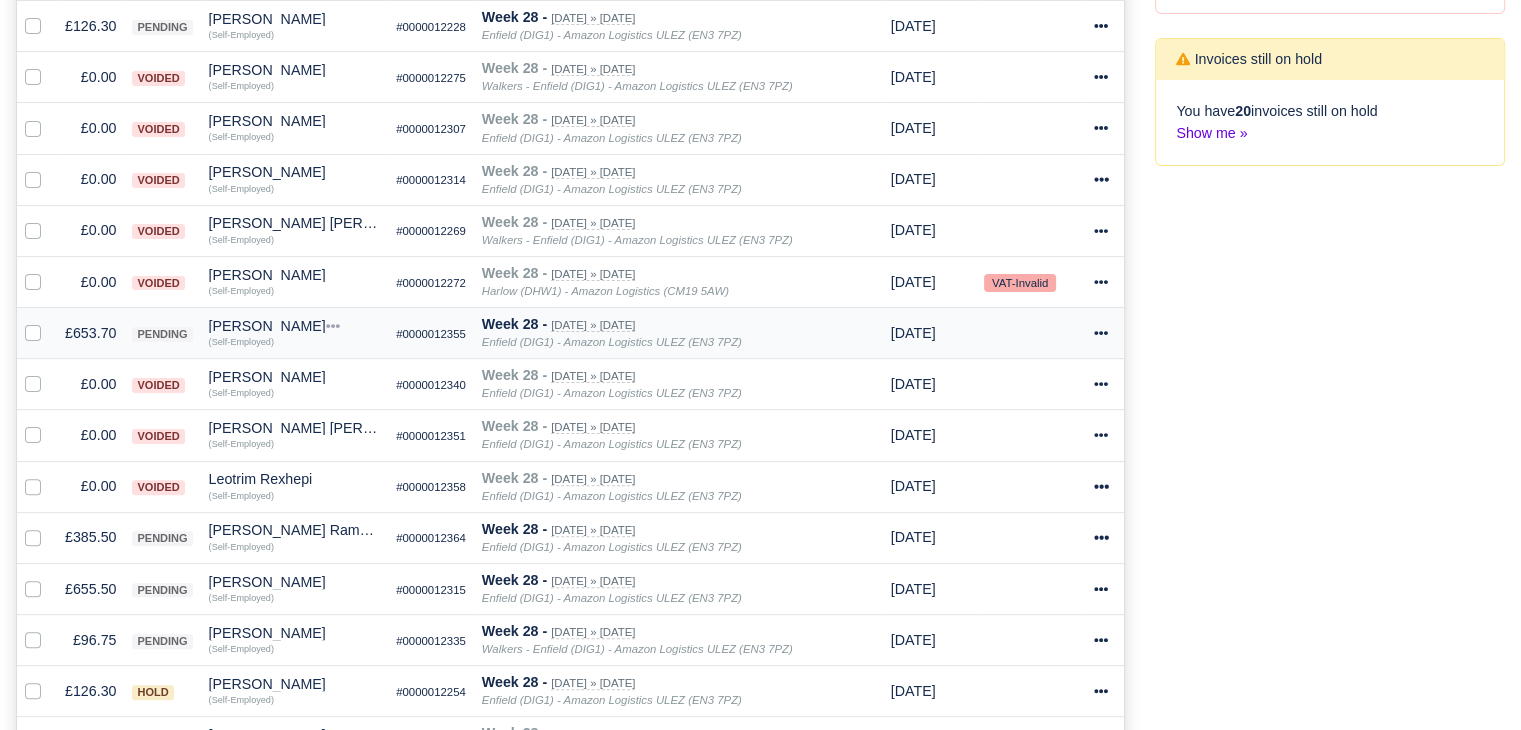 click on "£653.70" at bounding box center [90, 333] 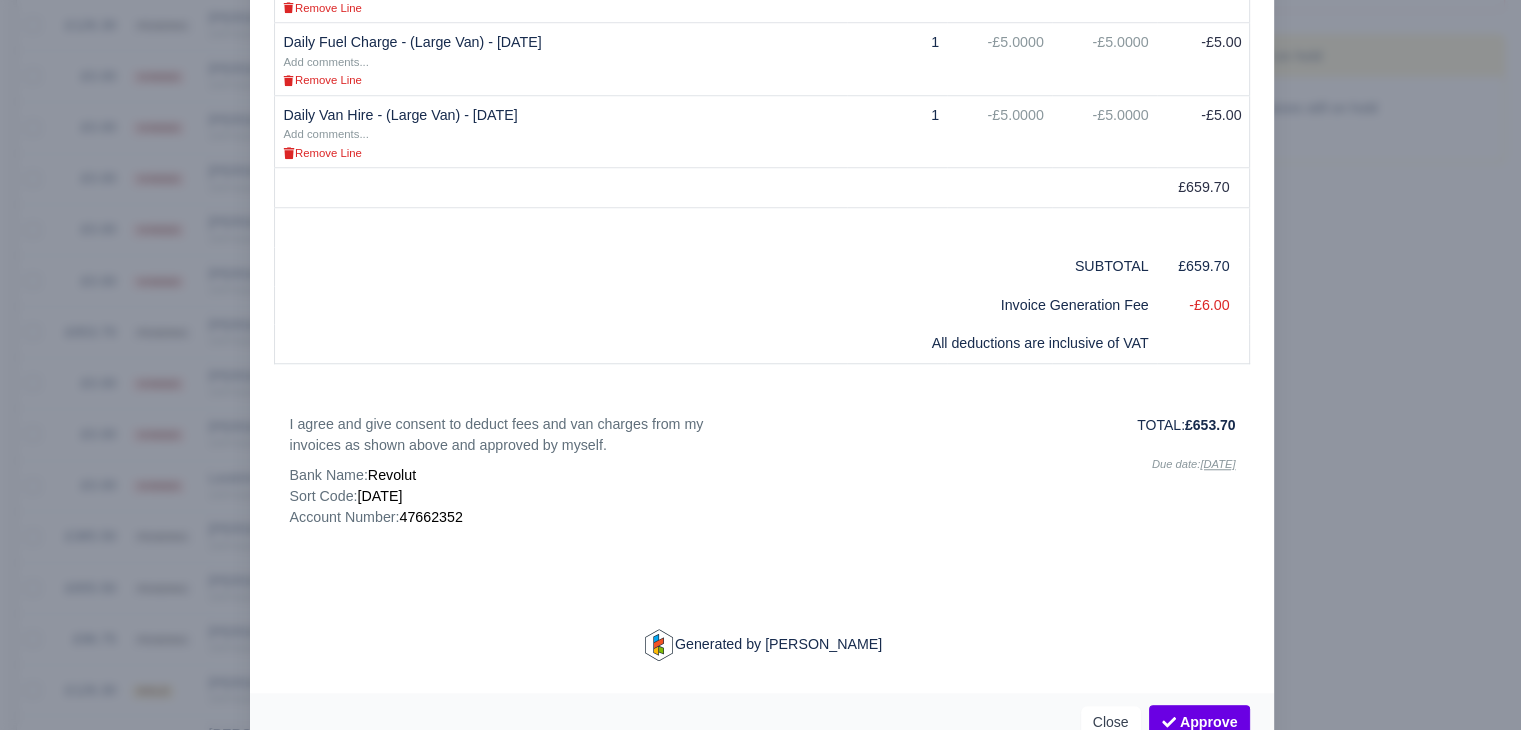 scroll, scrollTop: 1672, scrollLeft: 0, axis: vertical 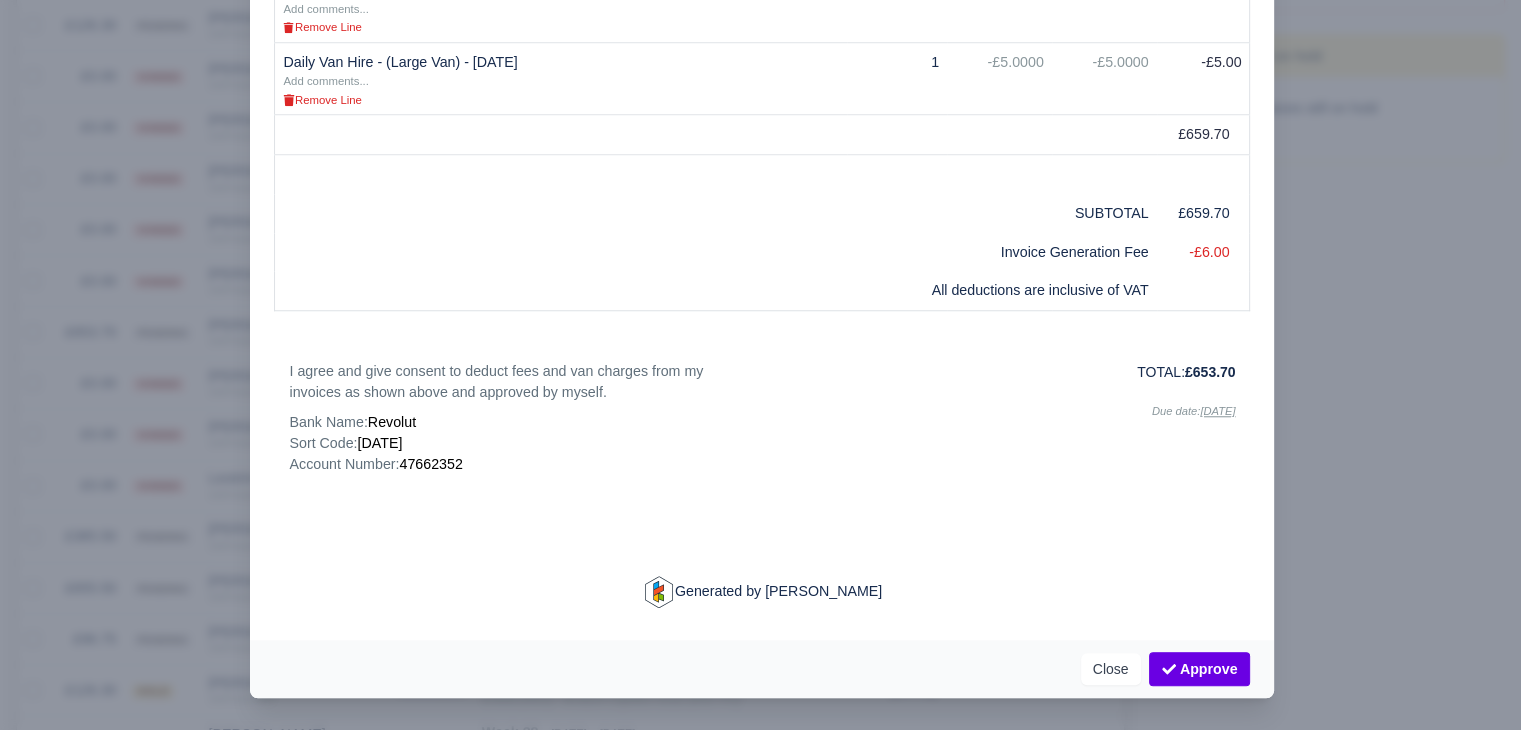 click at bounding box center (760, 365) 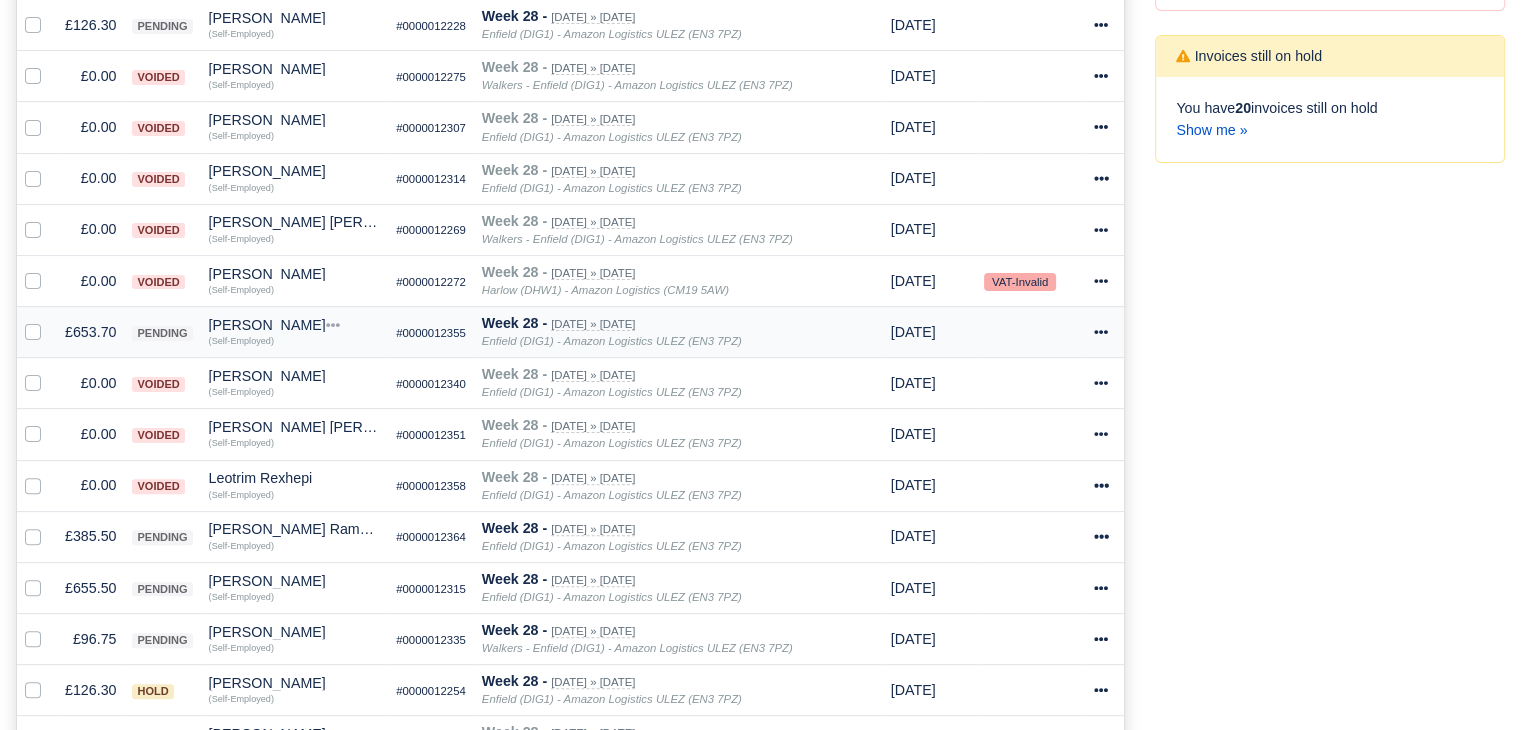 click on "[PERSON_NAME]" at bounding box center [295, 325] 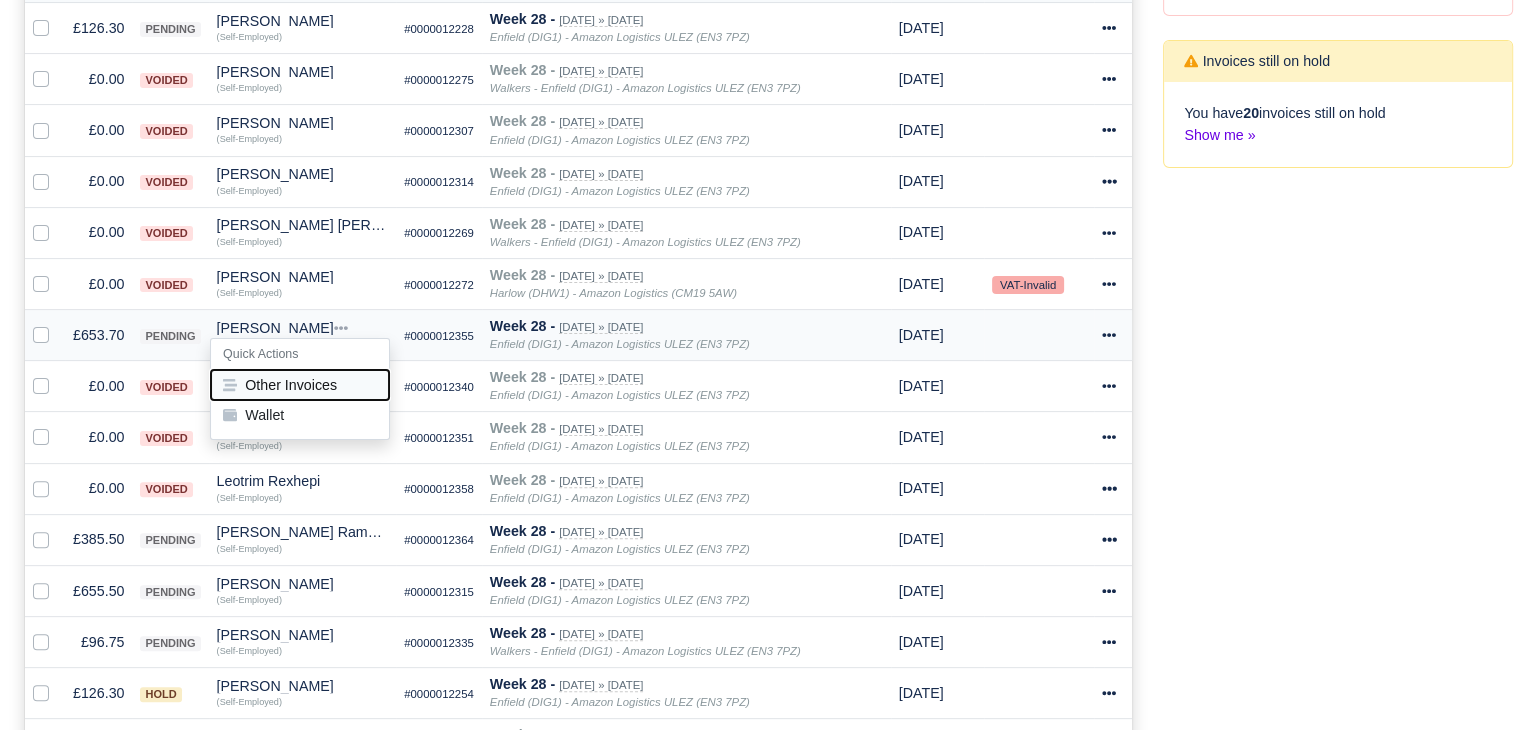 scroll, scrollTop: 498, scrollLeft: 0, axis: vertical 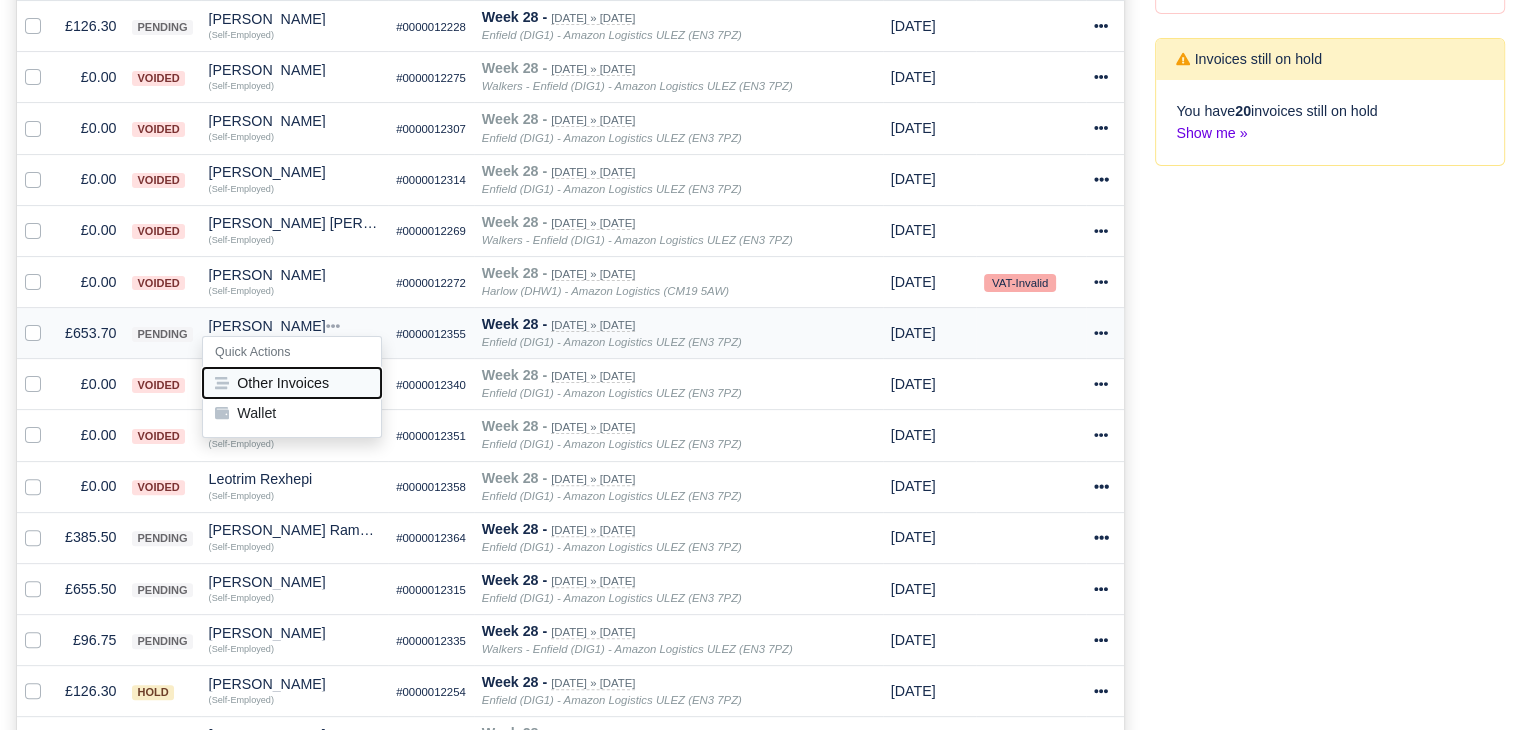 click on "Other Invoices" at bounding box center [292, 383] 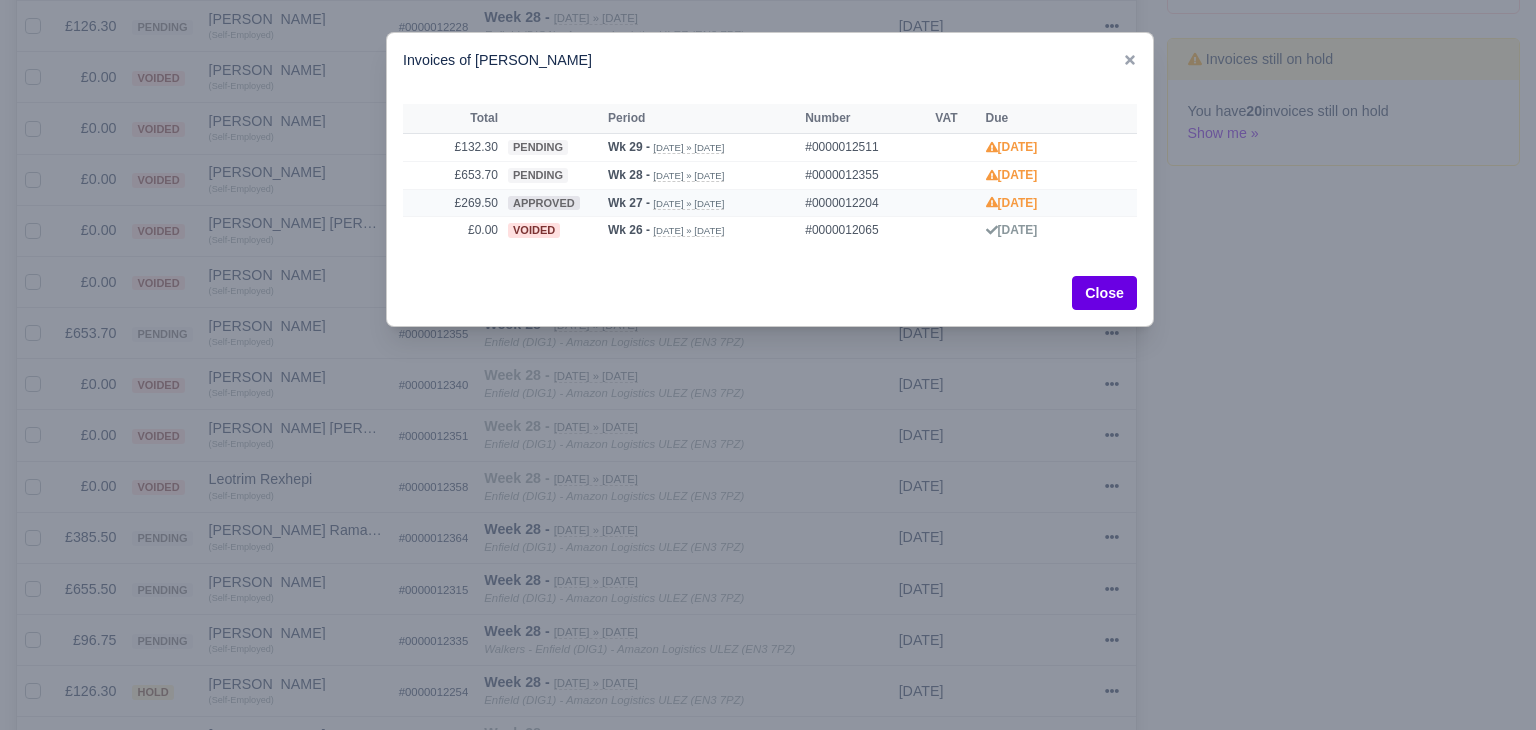 click on "£269.50" at bounding box center (453, 203) 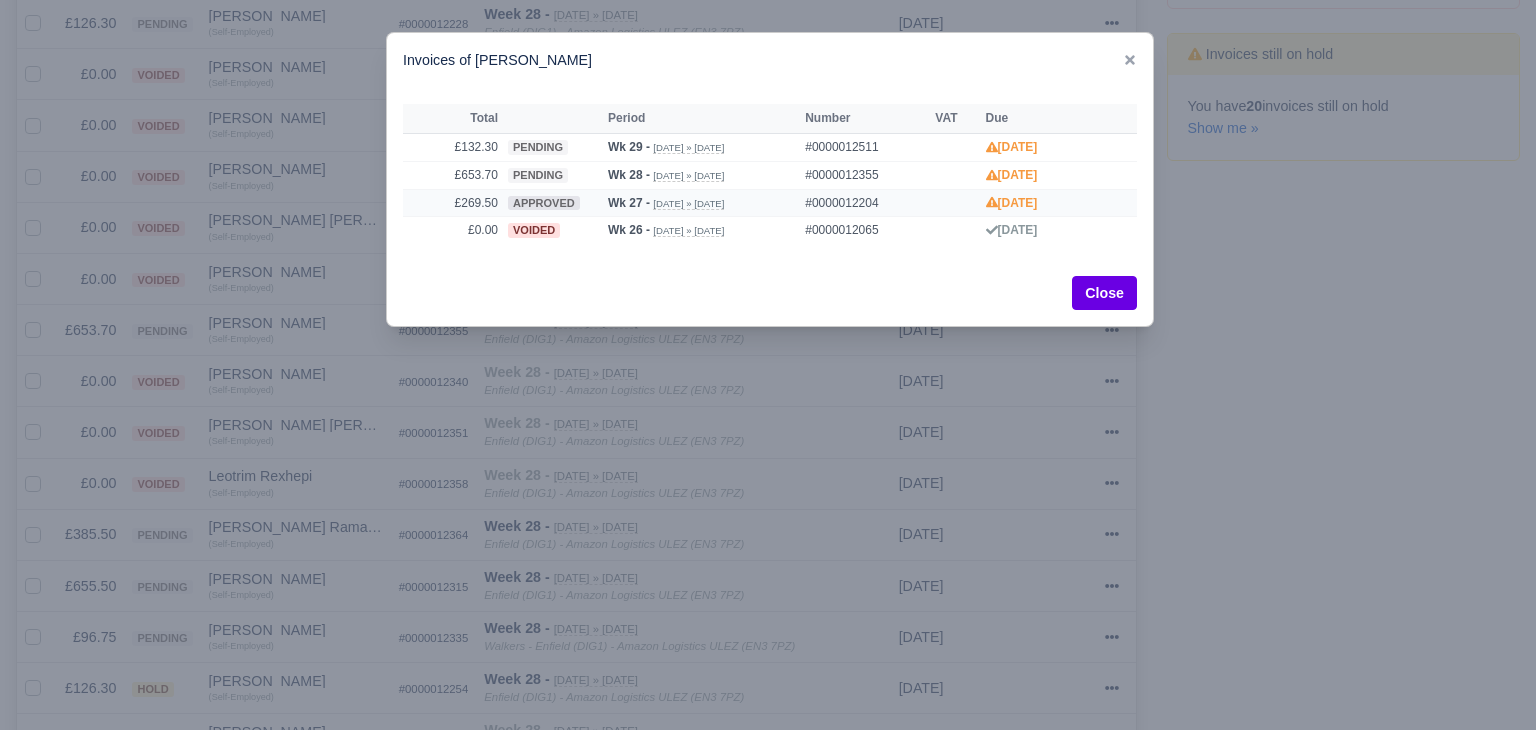scroll, scrollTop: 496, scrollLeft: 0, axis: vertical 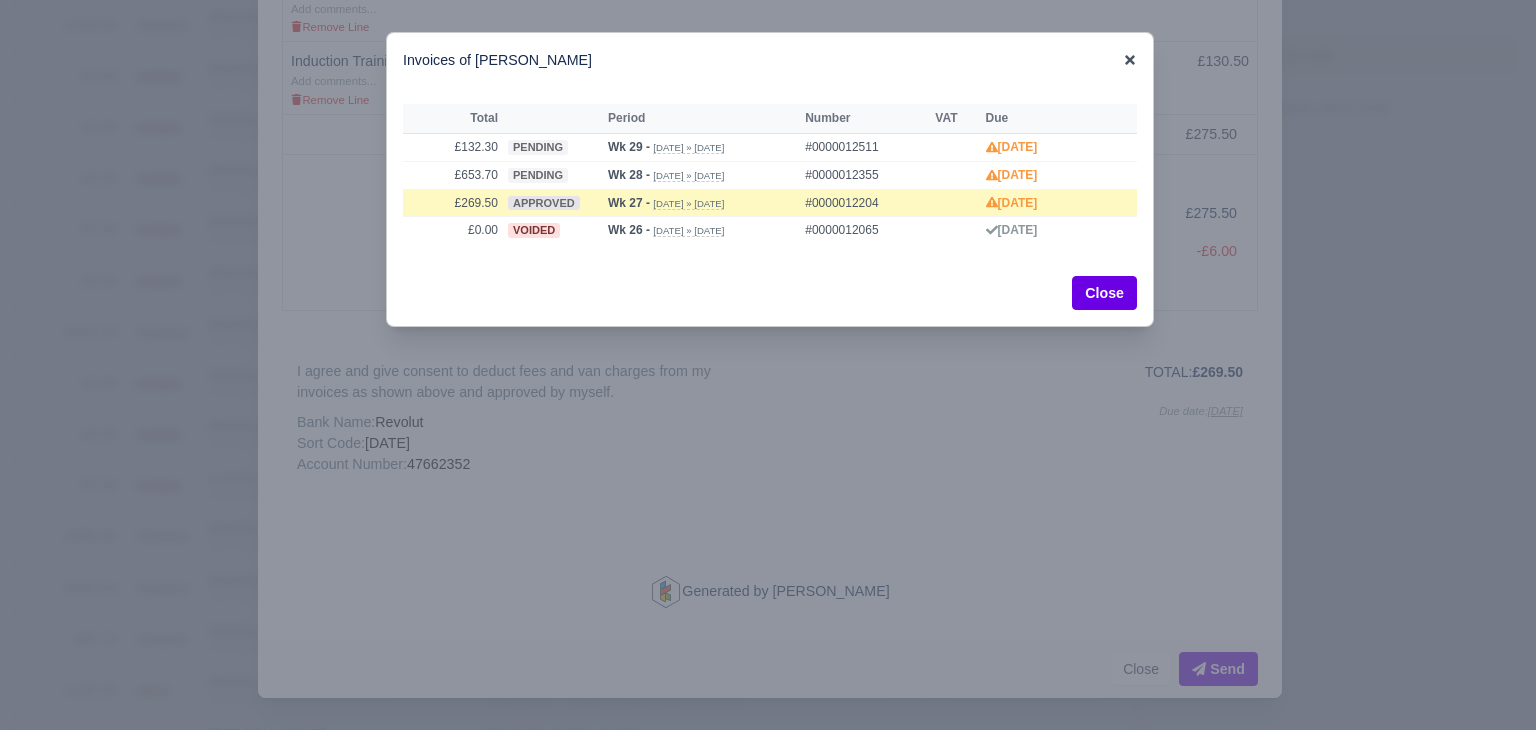 click 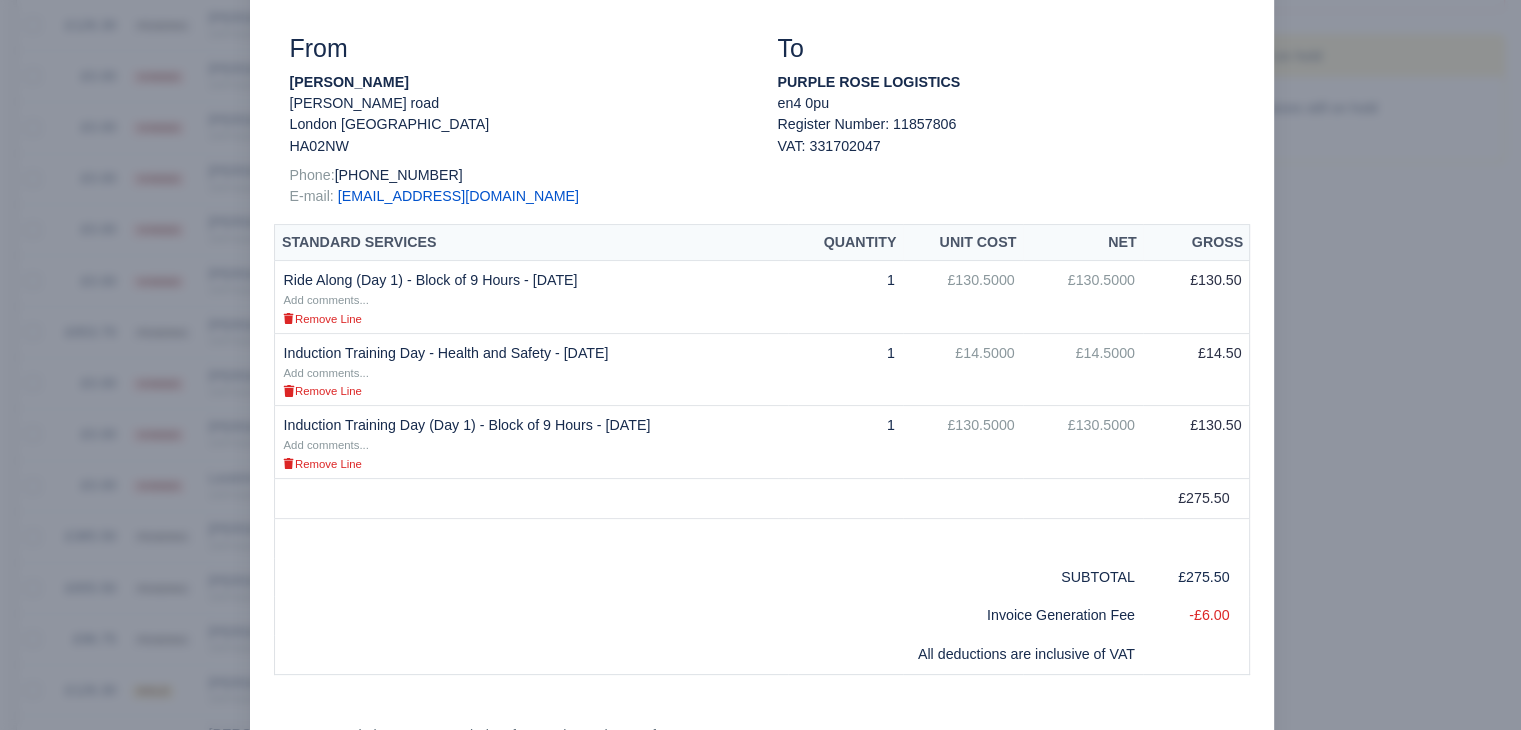 scroll, scrollTop: 216, scrollLeft: 0, axis: vertical 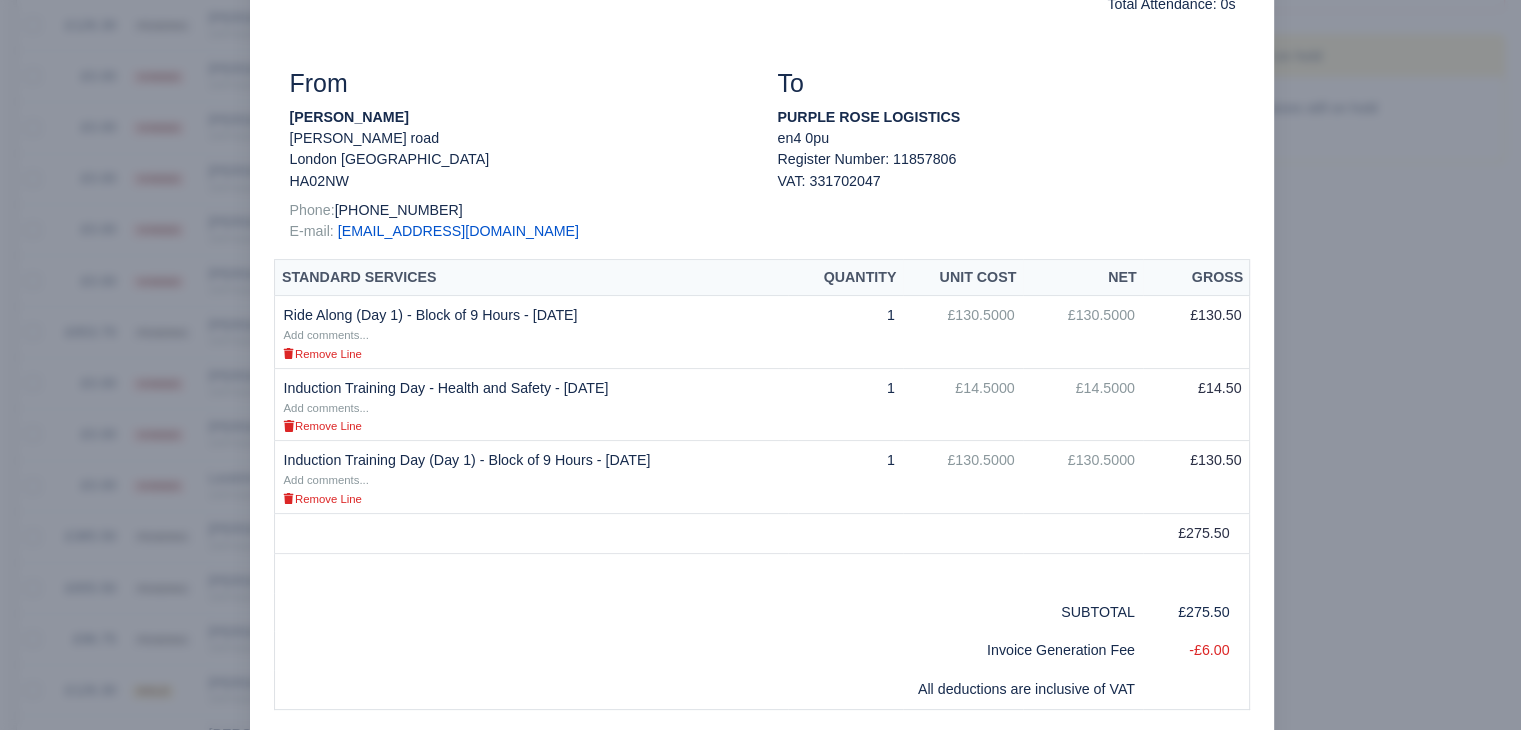 click at bounding box center [760, 365] 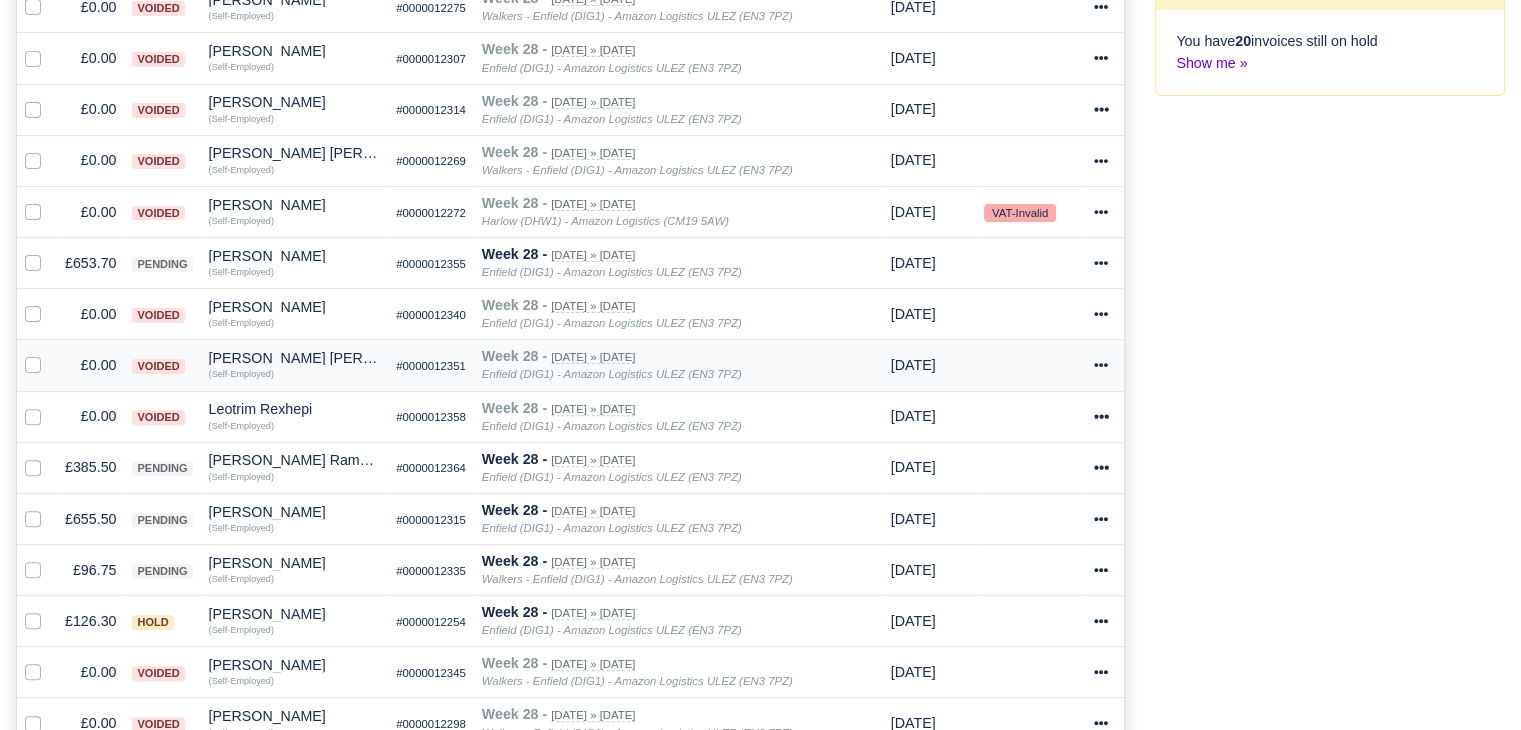 scroll, scrollTop: 598, scrollLeft: 0, axis: vertical 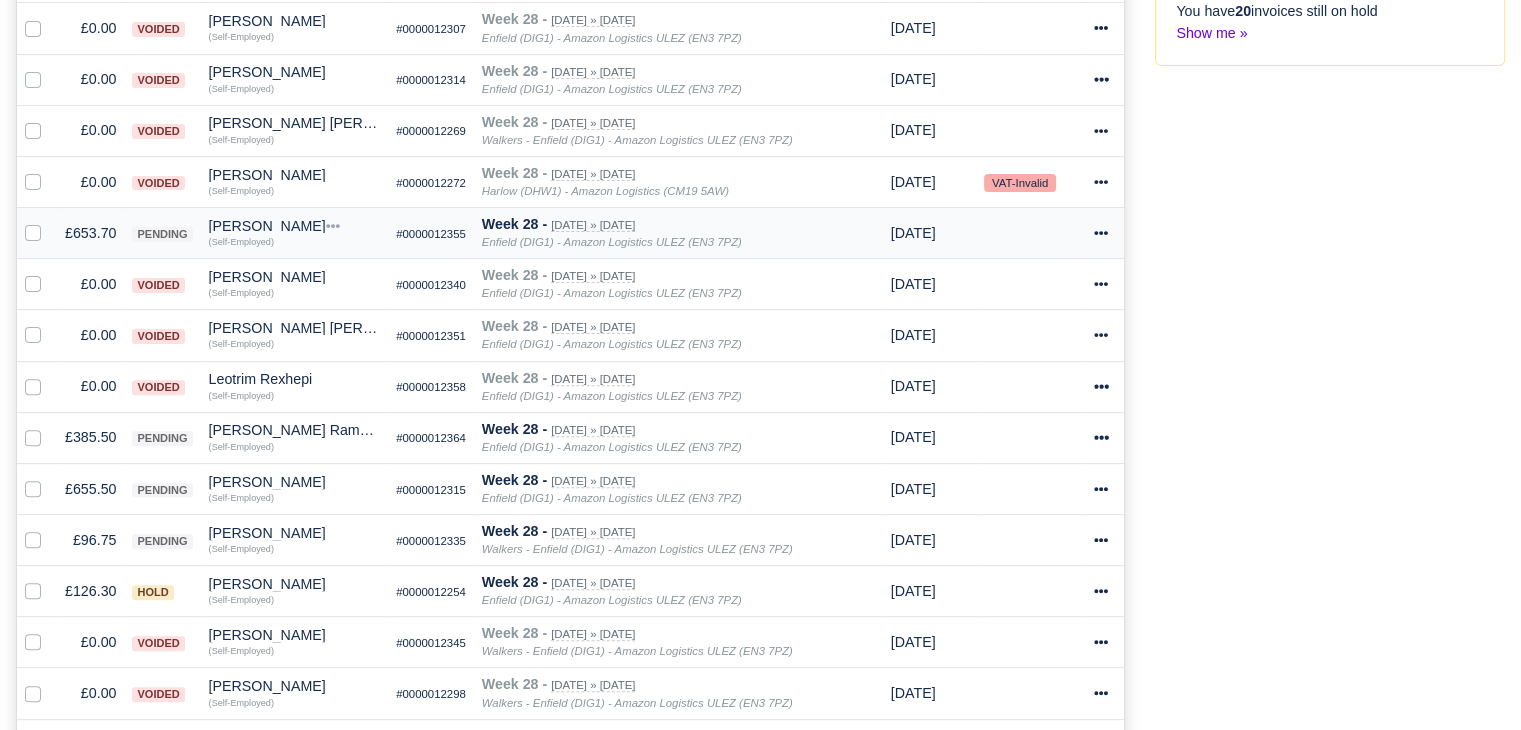 click on "£653.70" at bounding box center (90, 233) 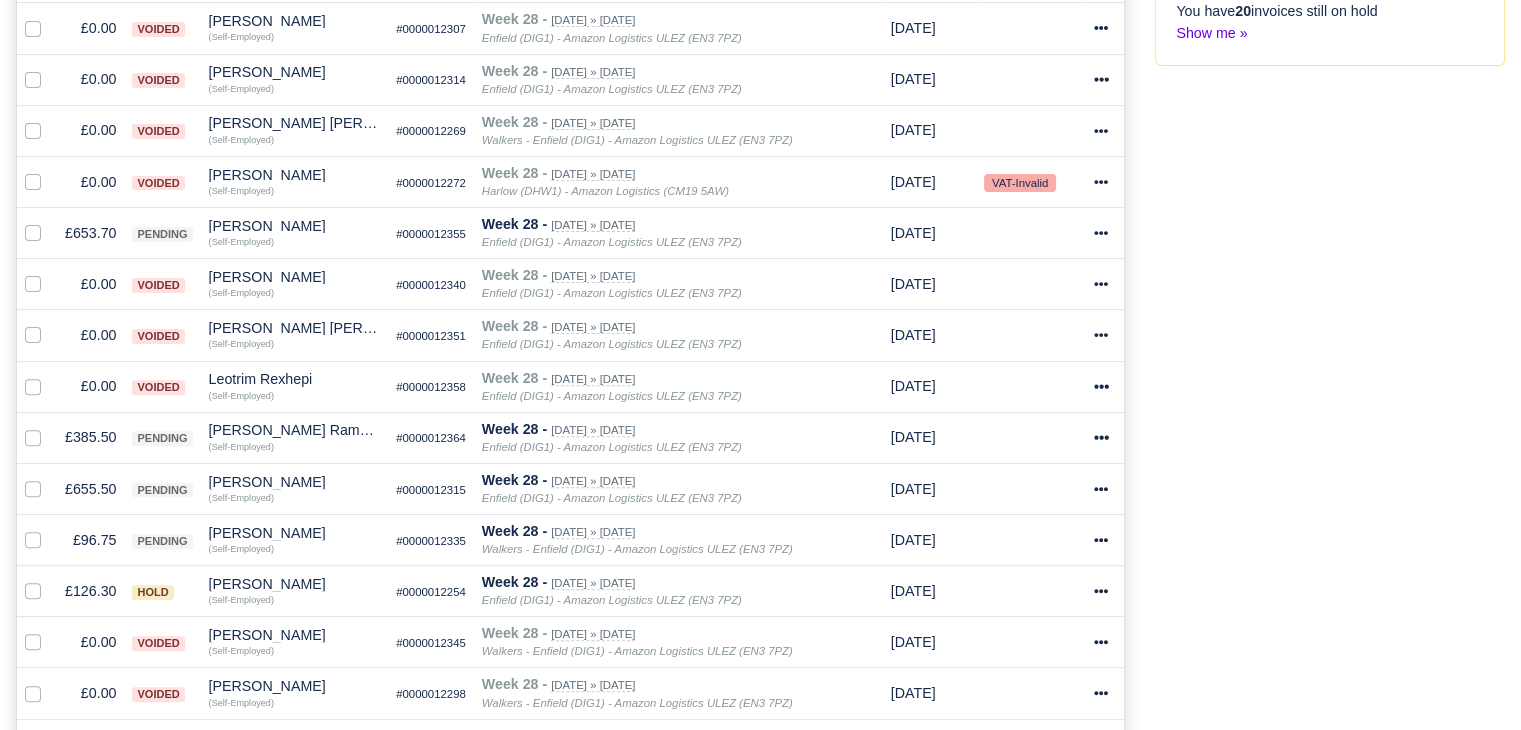 scroll, scrollTop: 596, scrollLeft: 0, axis: vertical 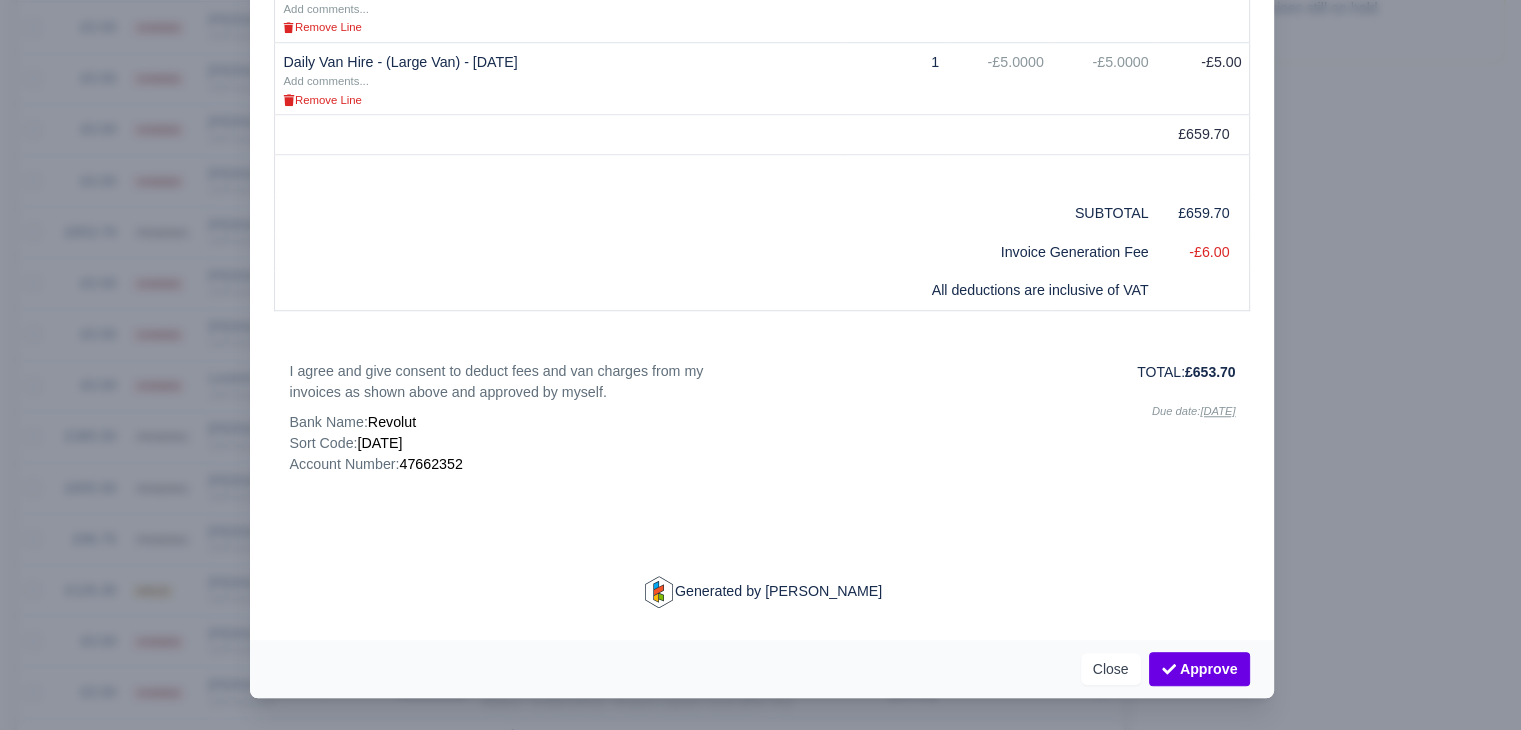 click at bounding box center (760, 365) 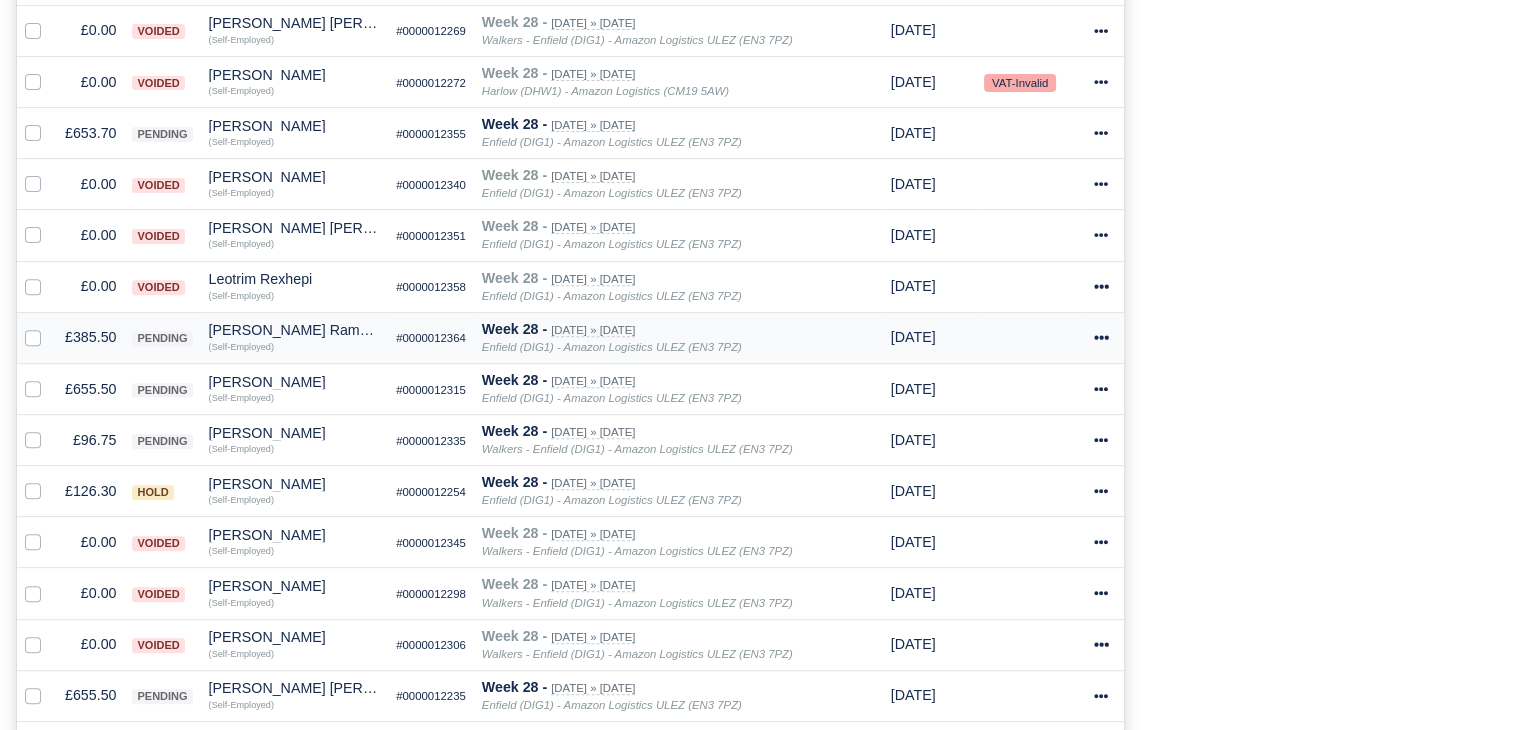 scroll, scrollTop: 598, scrollLeft: 0, axis: vertical 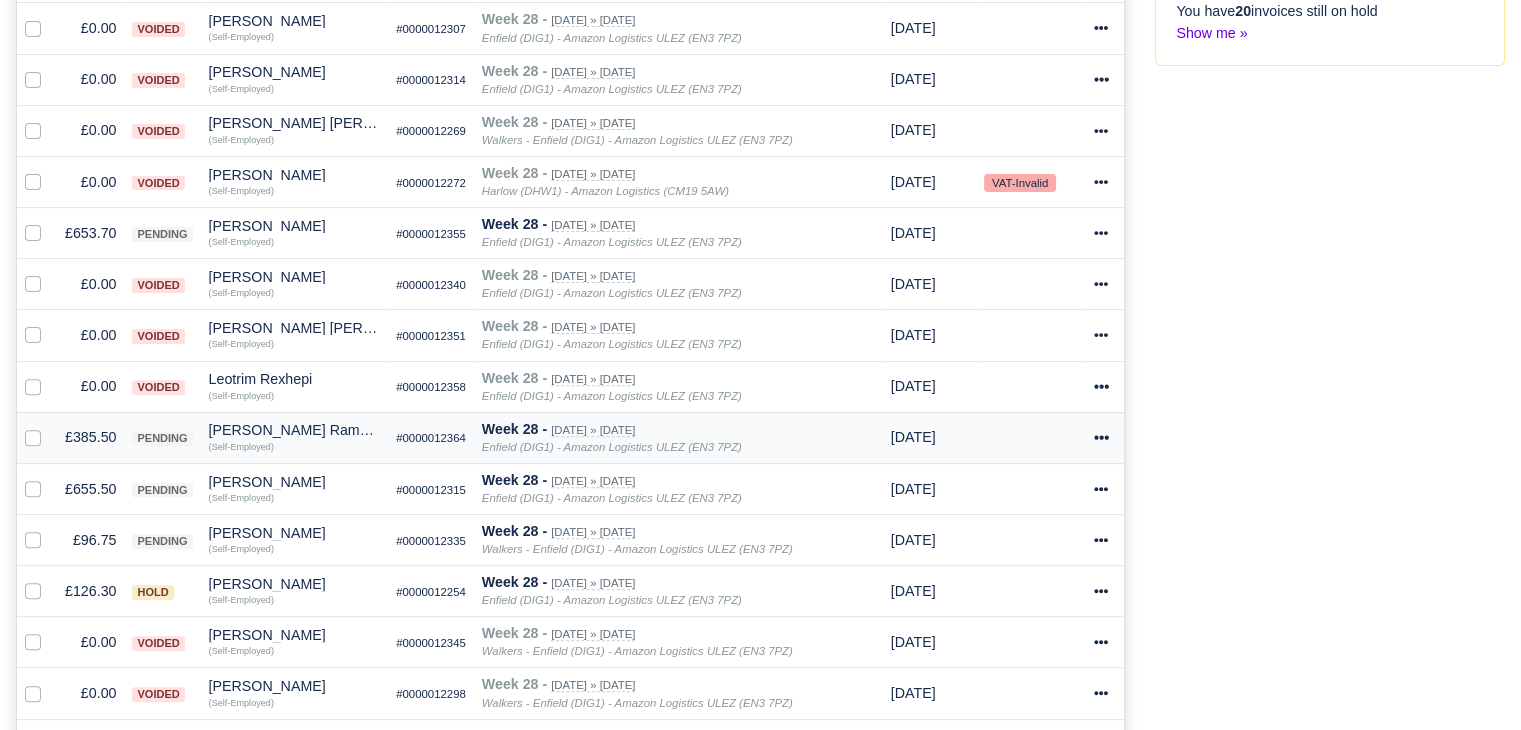 click on "£385.50" at bounding box center (90, 437) 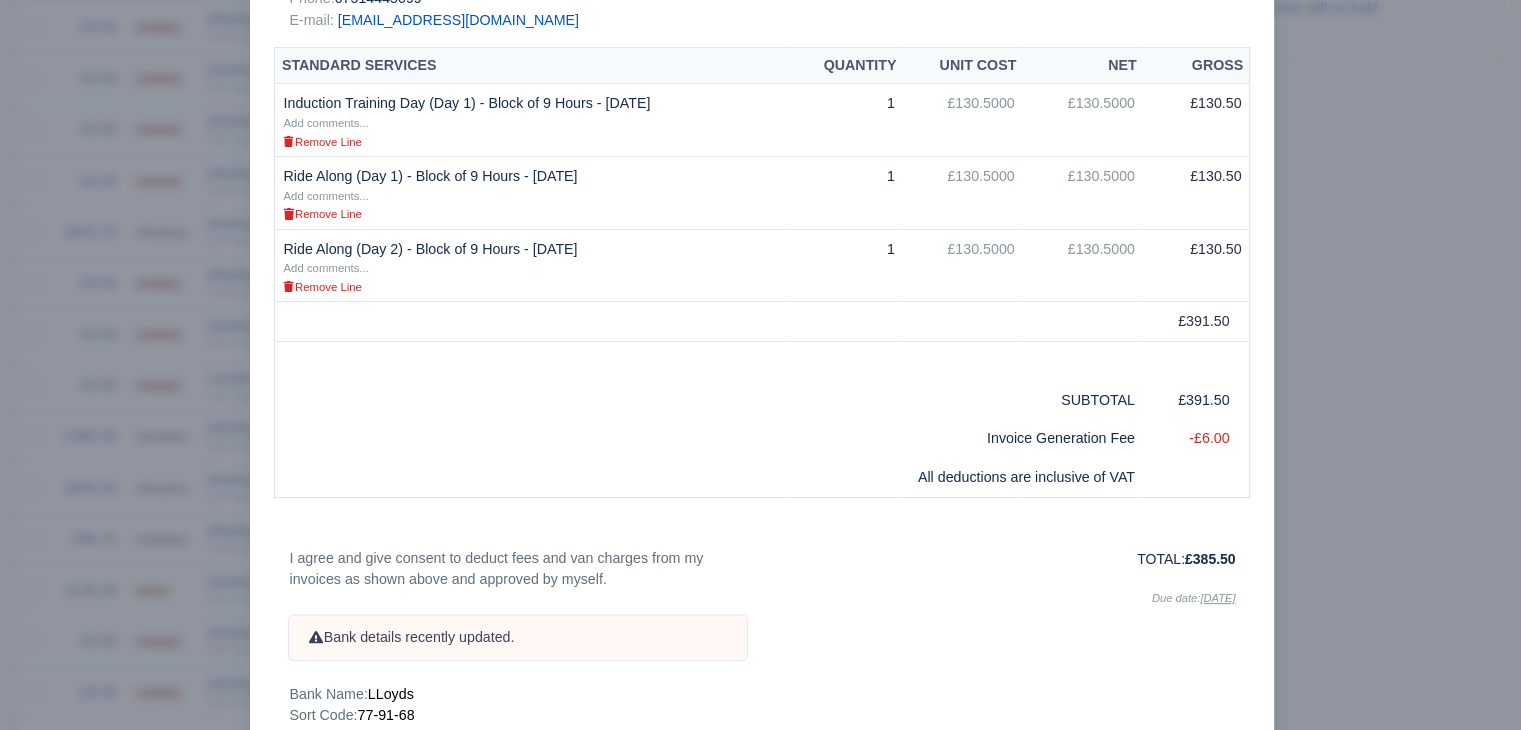 scroll, scrollTop: 219, scrollLeft: 0, axis: vertical 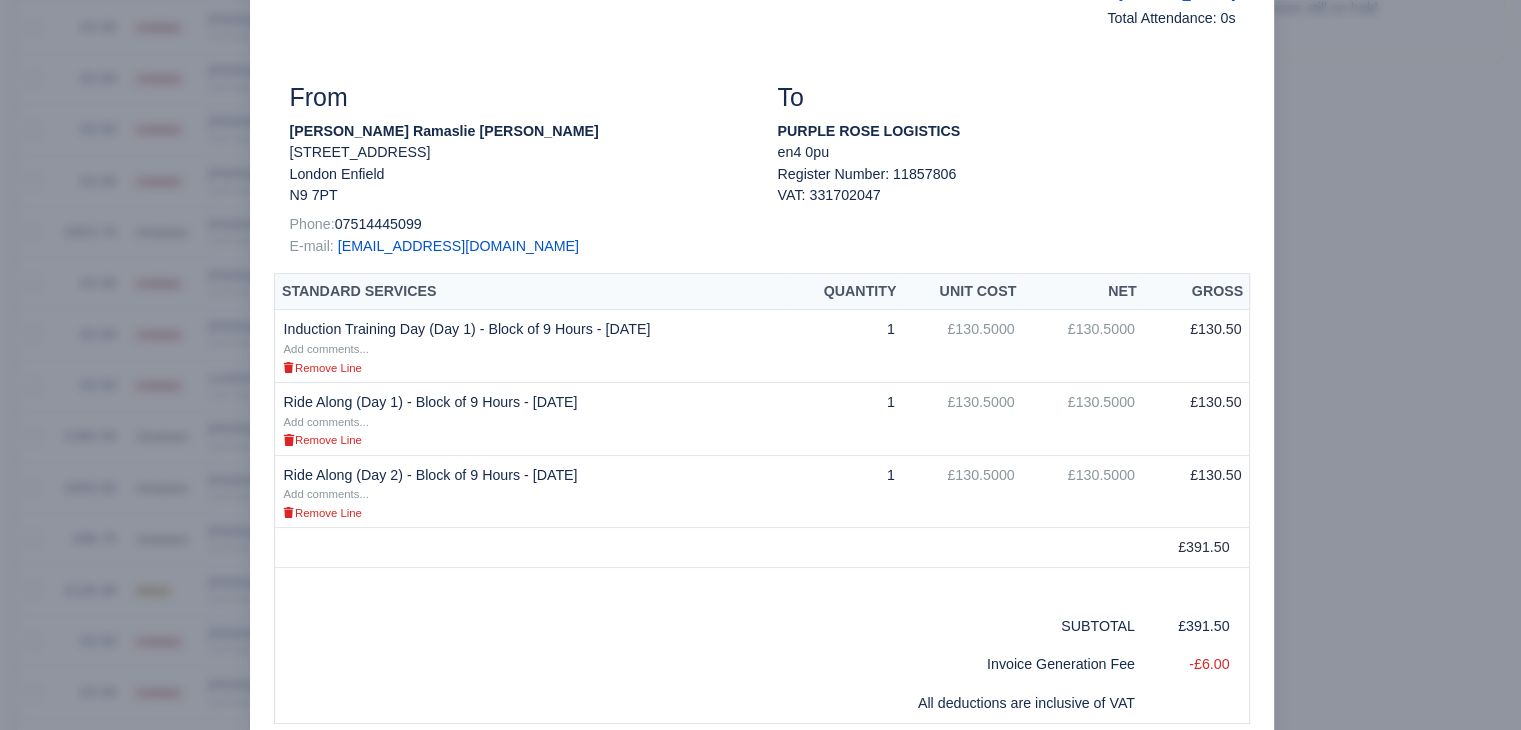 click at bounding box center [760, 365] 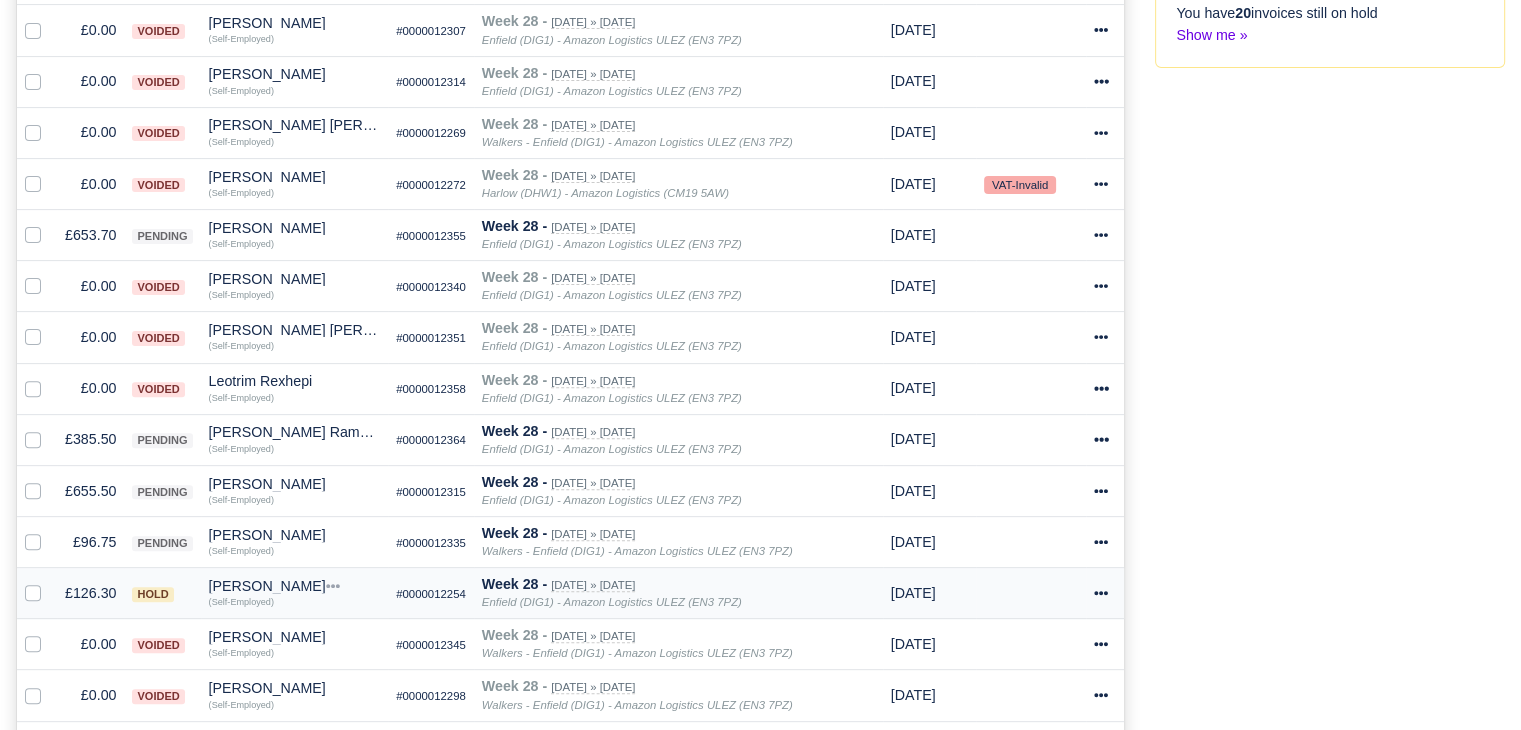 scroll, scrollTop: 598, scrollLeft: 0, axis: vertical 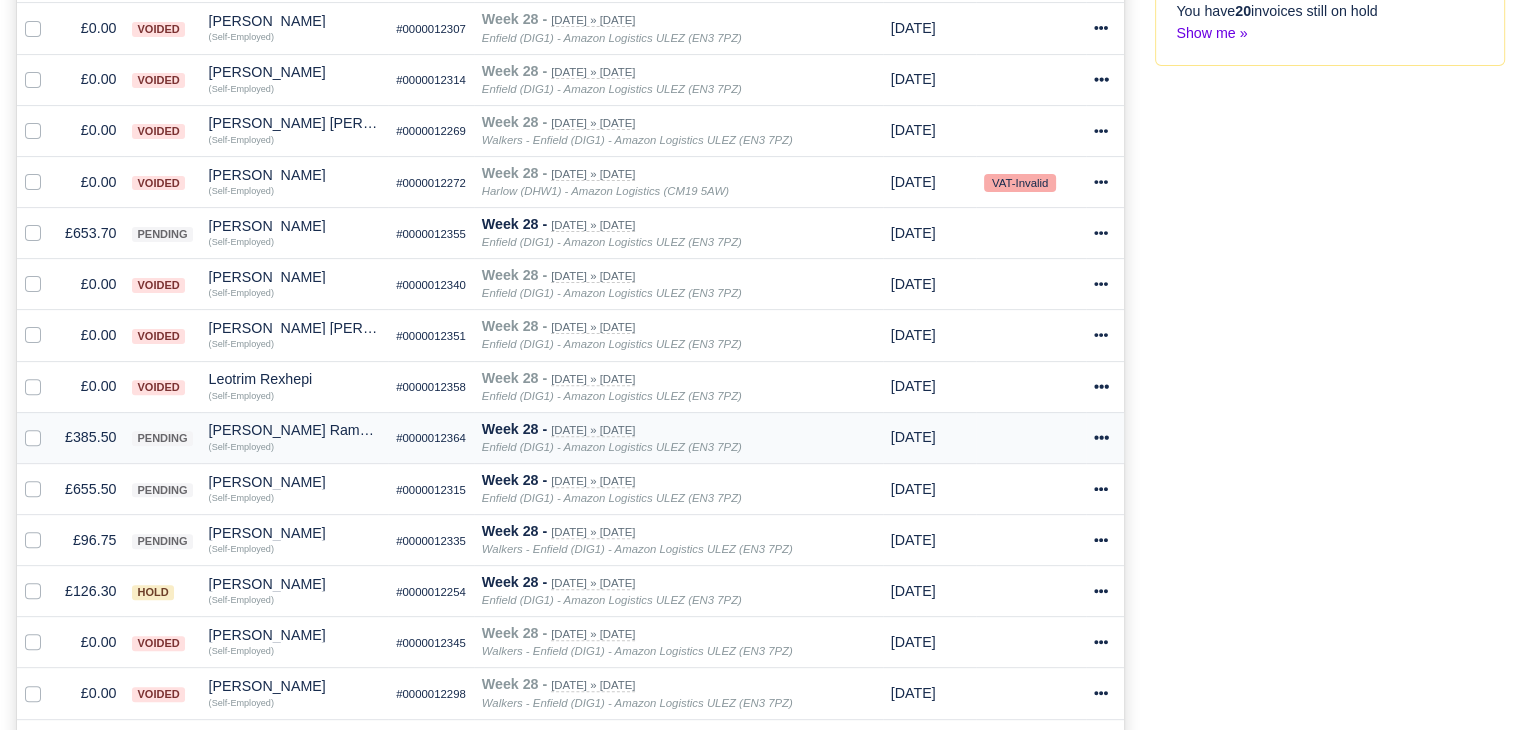 click on "Luke Anthony Ramaslie Lambert" at bounding box center (295, 430) 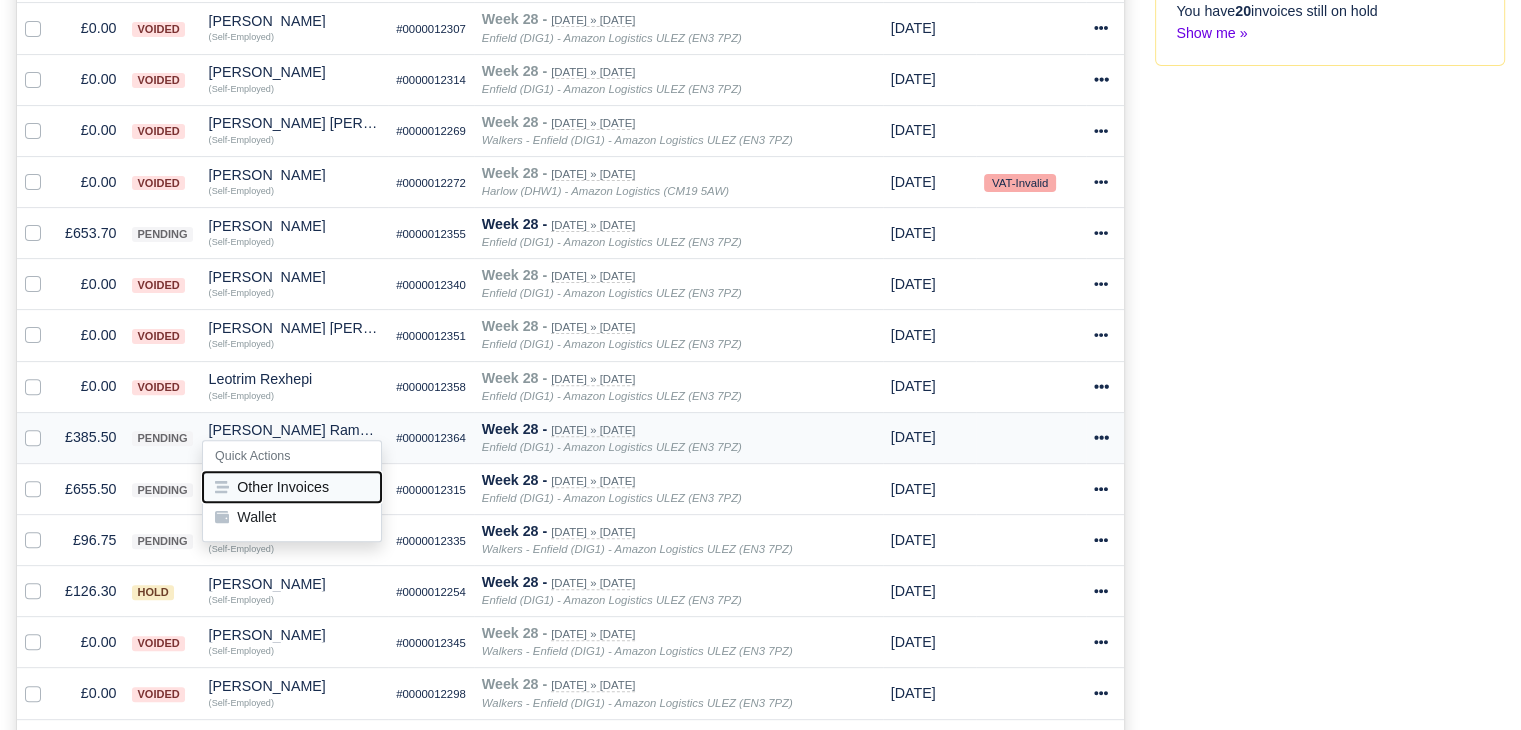 click on "Other Invoices" at bounding box center (292, 487) 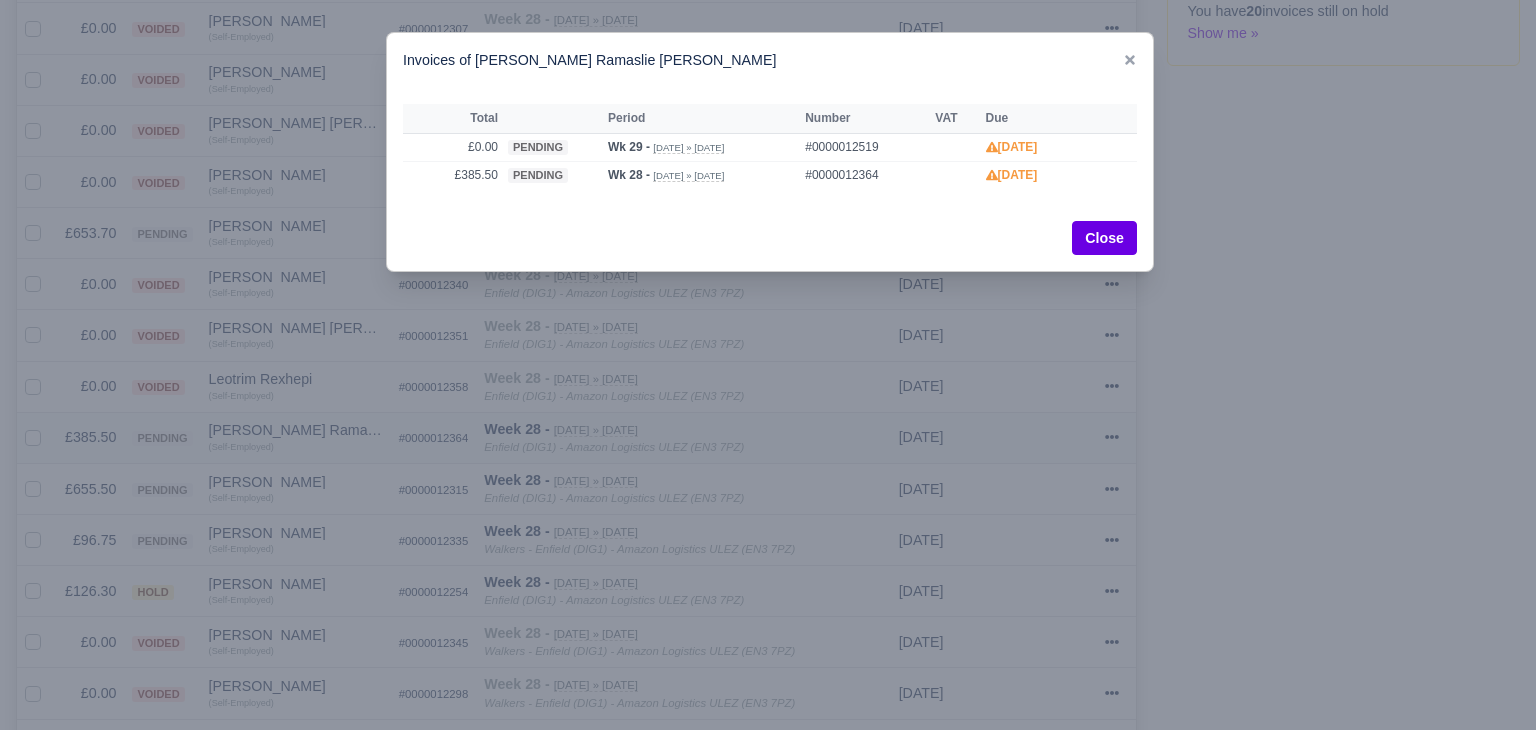click at bounding box center (768, 365) 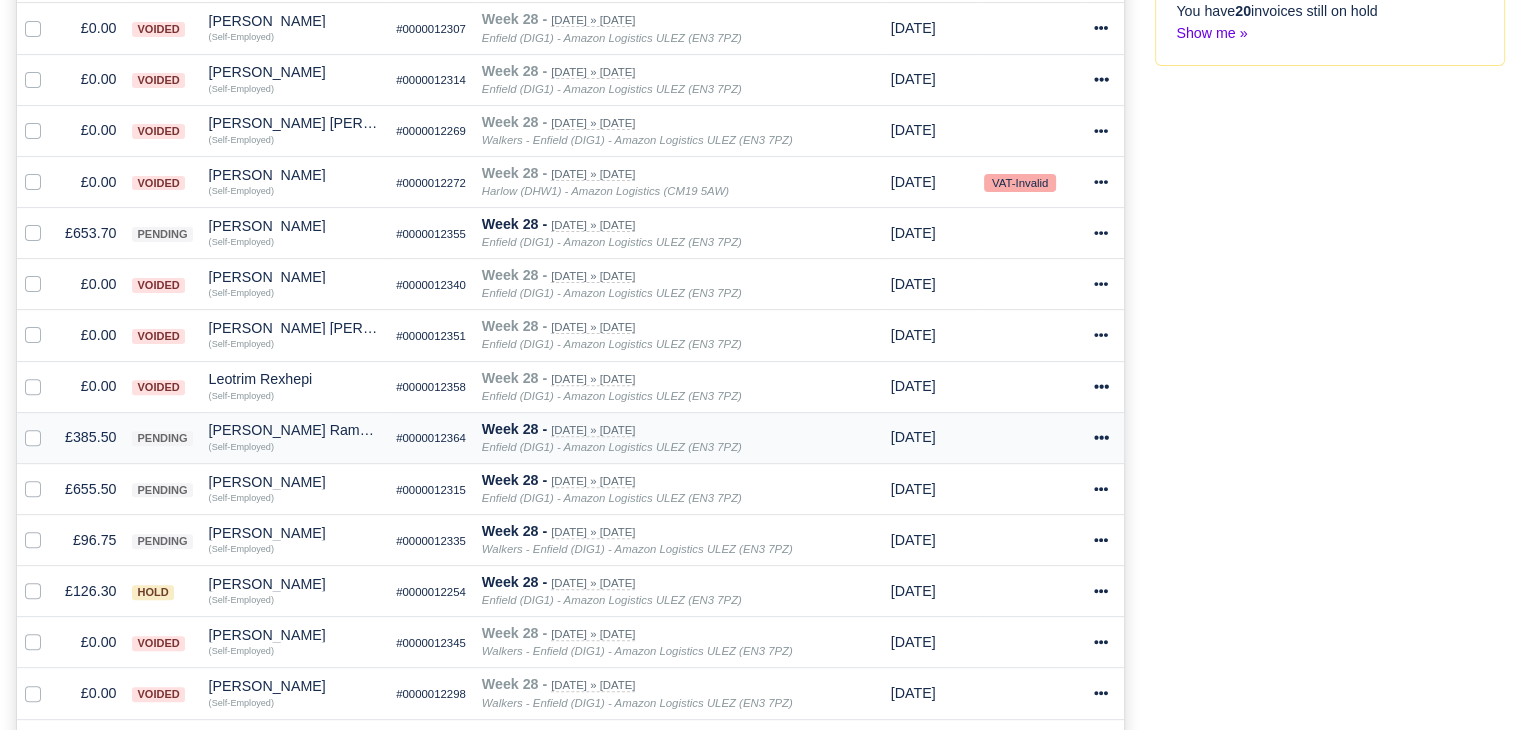 click on "£385.50" at bounding box center [90, 437] 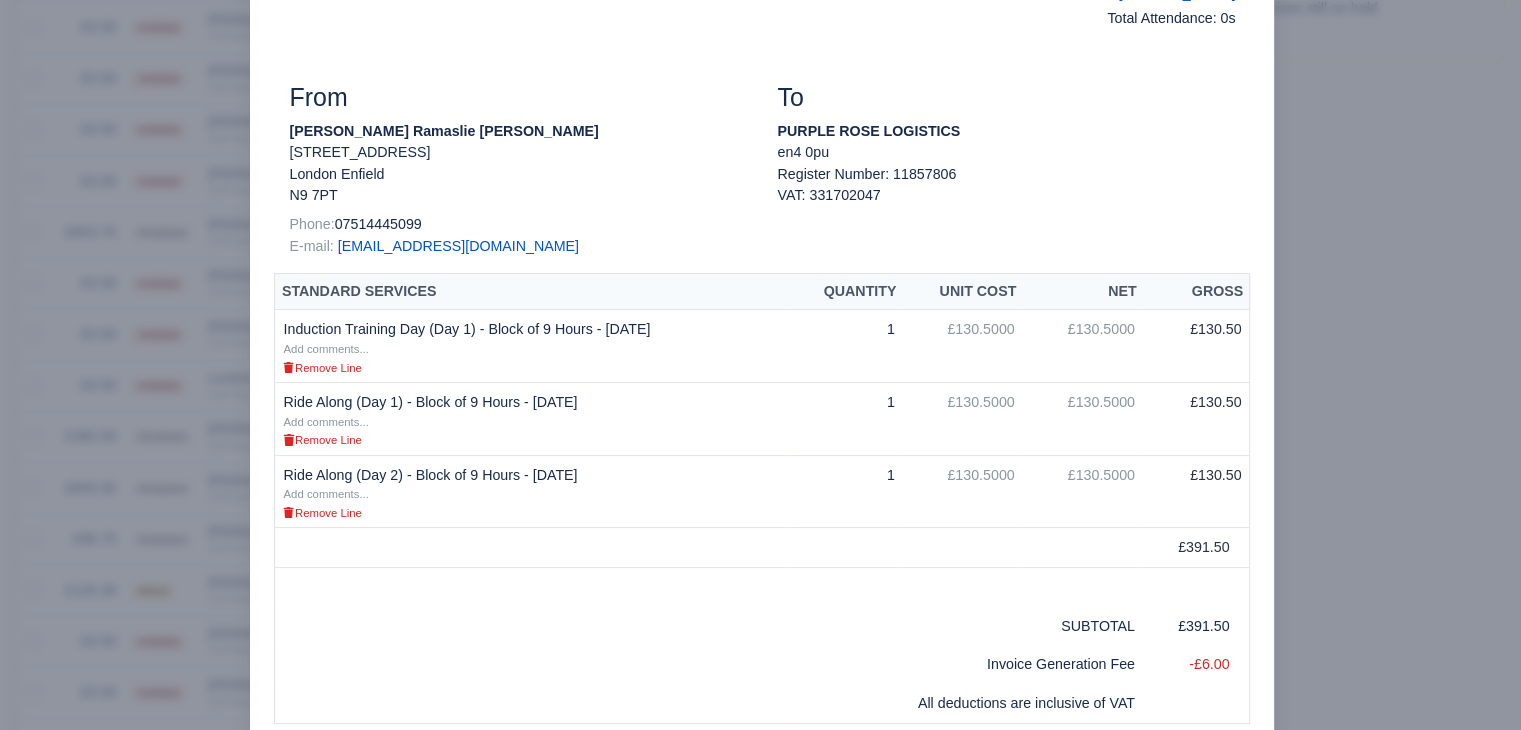 click at bounding box center (760, 365) 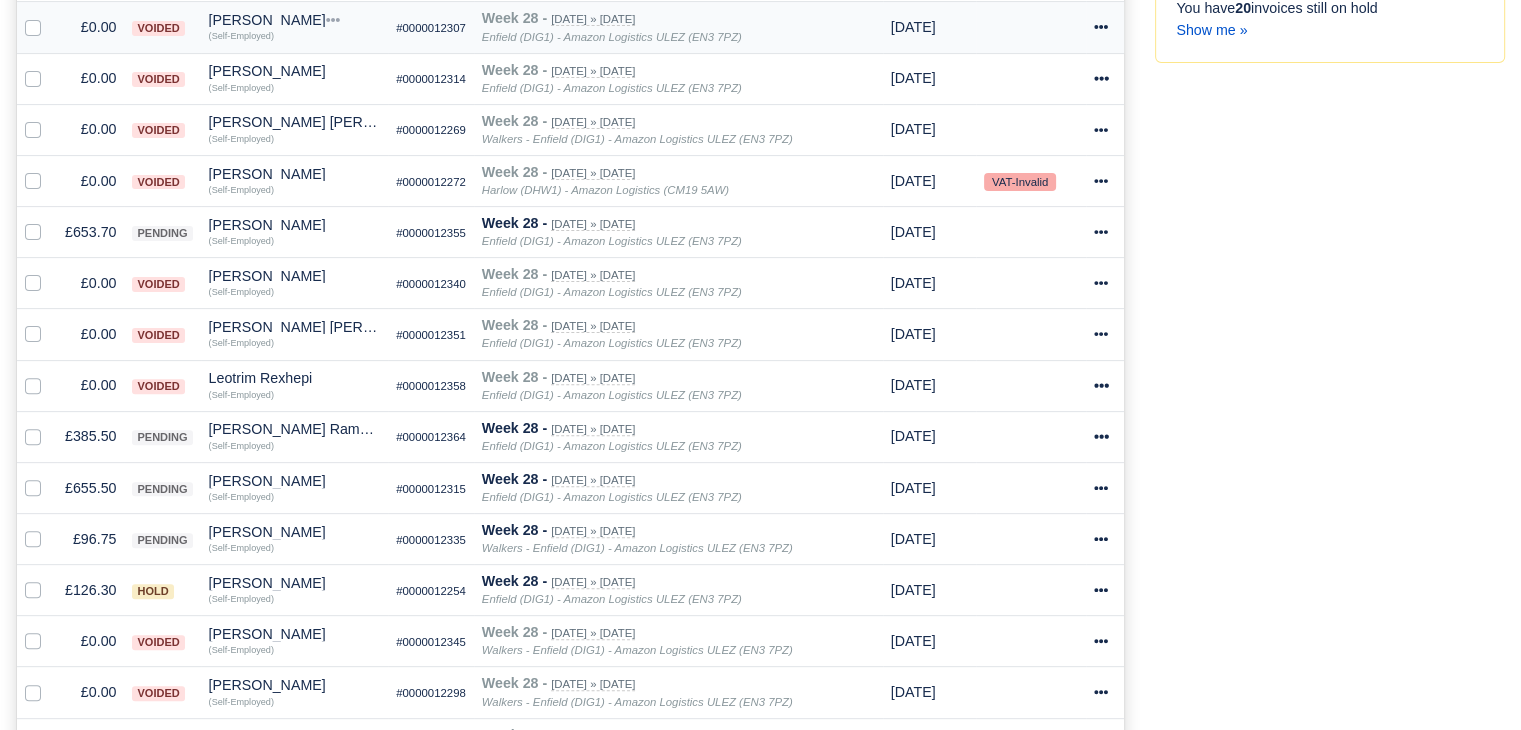 scroll, scrollTop: 598, scrollLeft: 0, axis: vertical 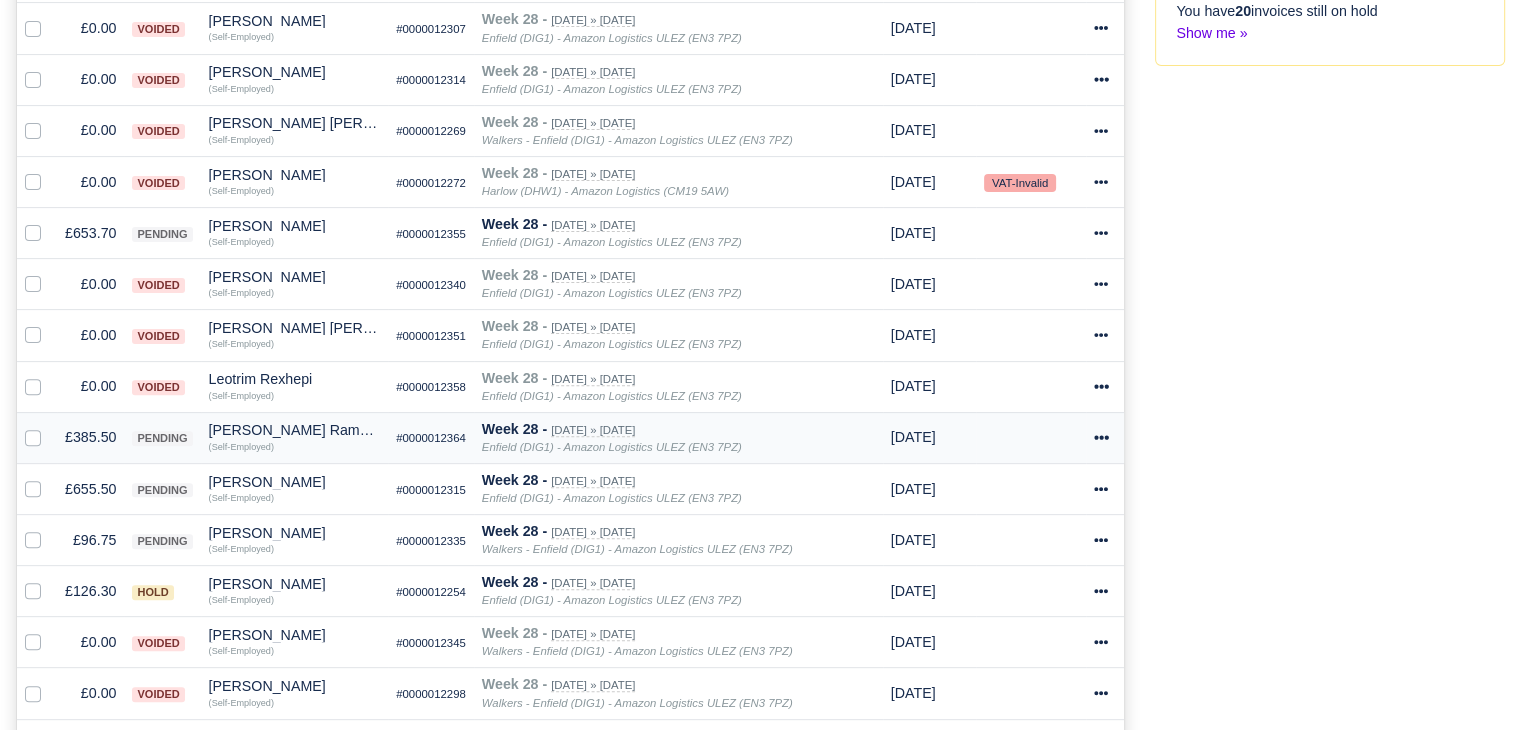 click on "£385.50" at bounding box center [90, 437] 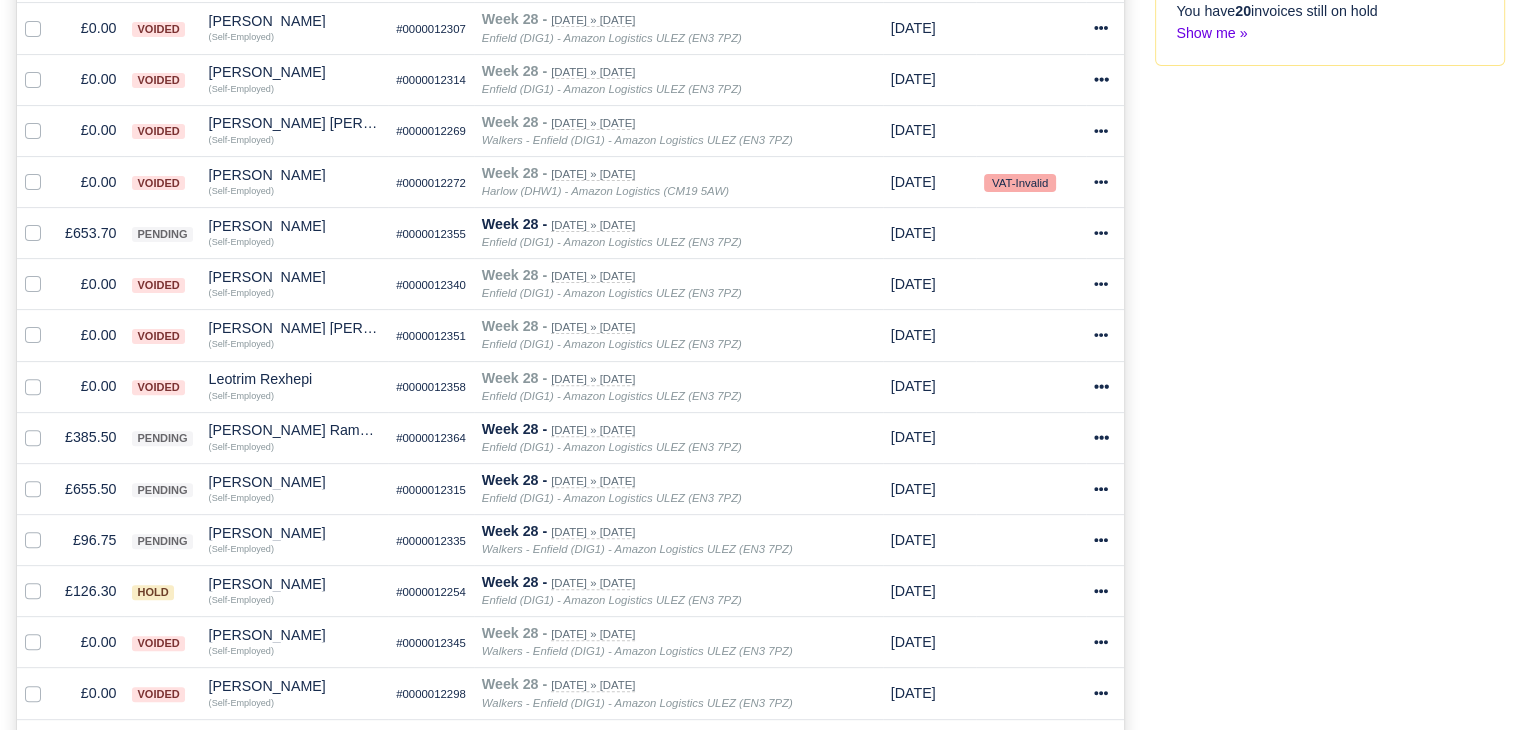 scroll, scrollTop: 596, scrollLeft: 0, axis: vertical 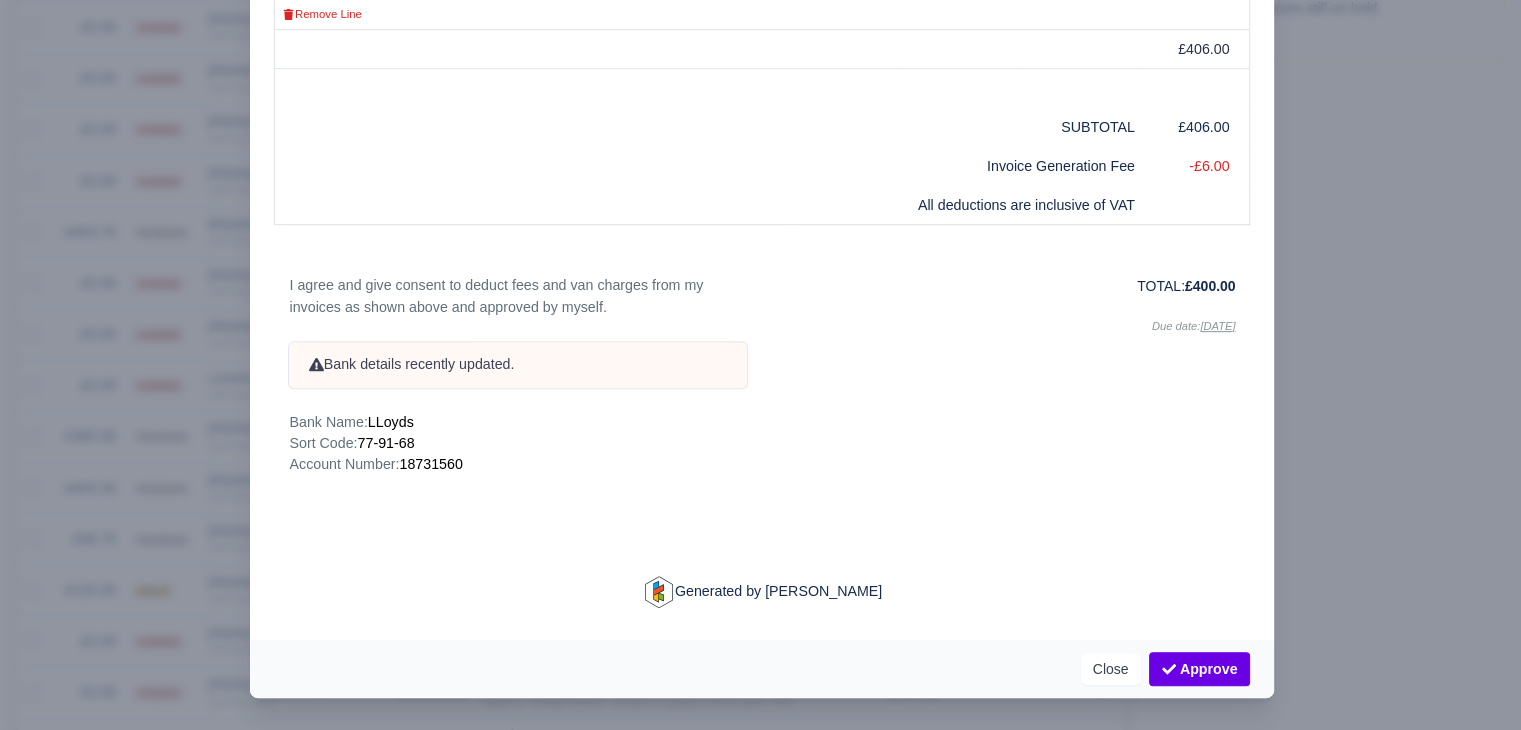 click at bounding box center [760, 365] 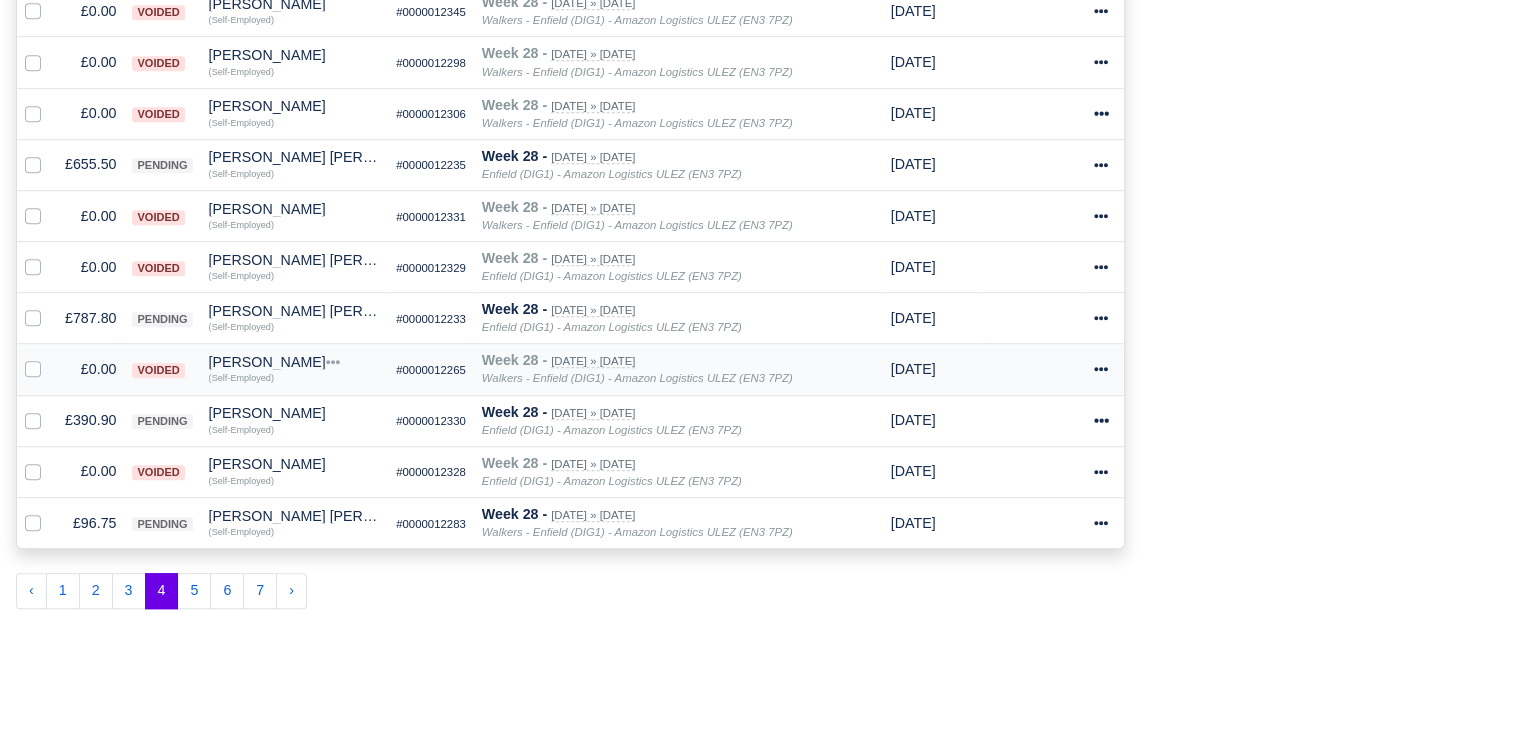 scroll, scrollTop: 1298, scrollLeft: 0, axis: vertical 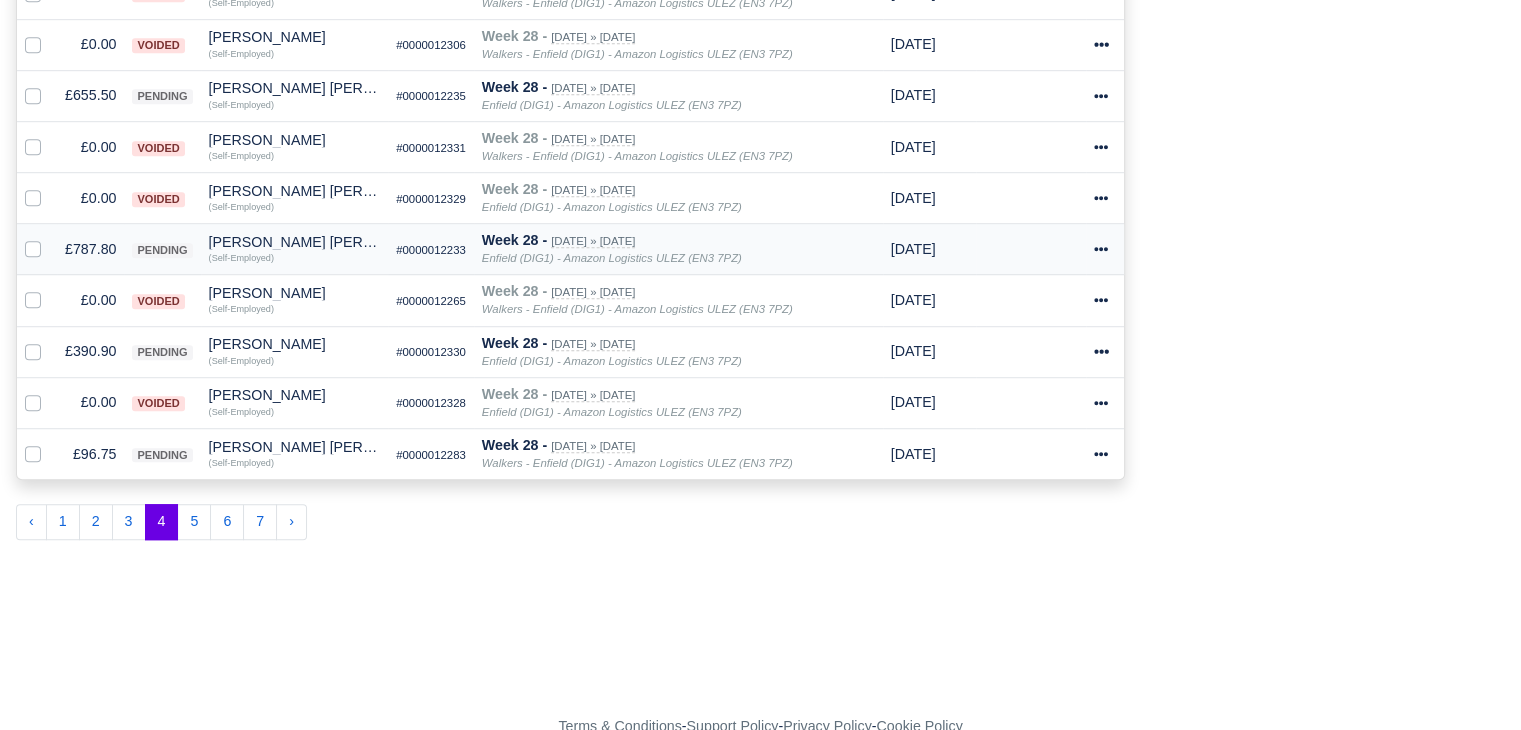 click on "£787.80" at bounding box center (90, 249) 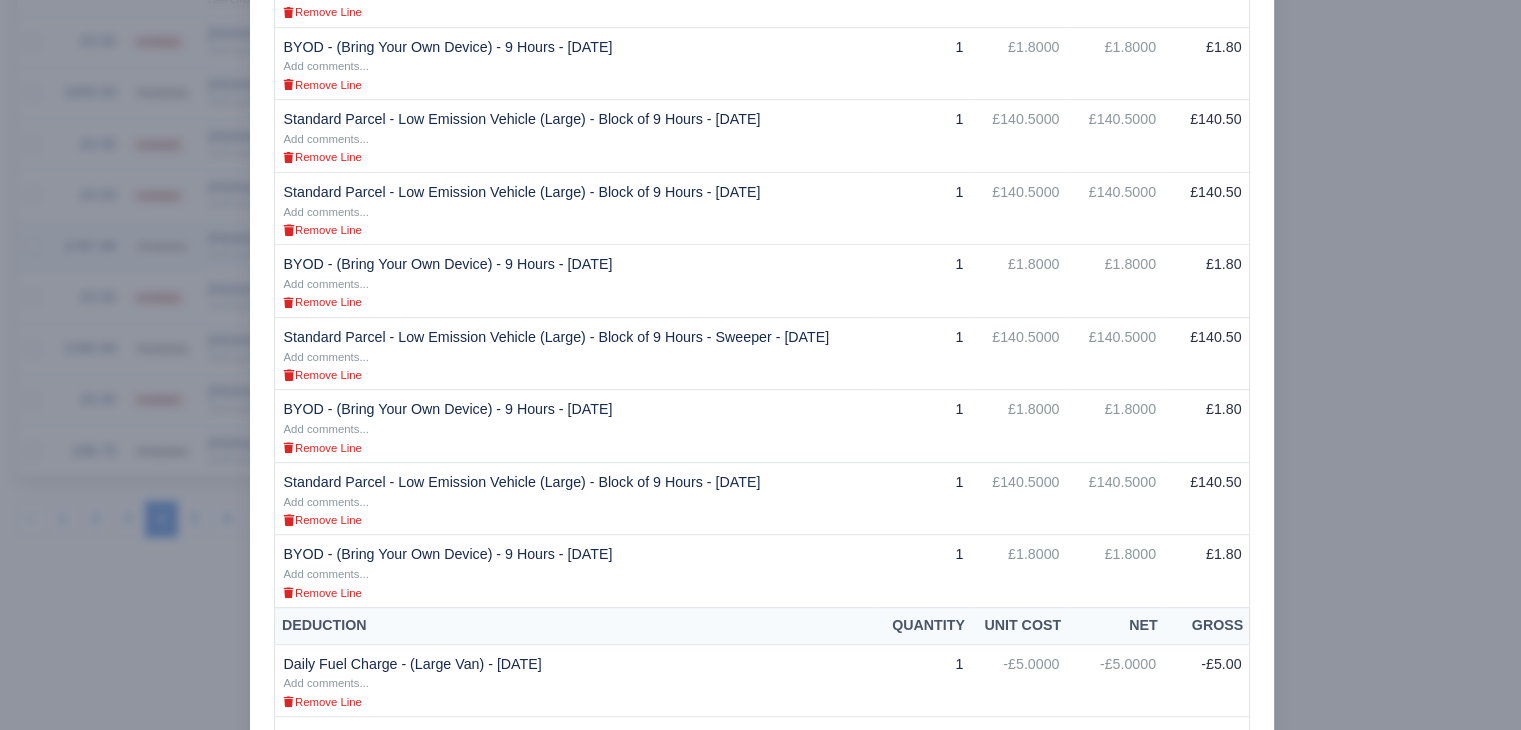 scroll, scrollTop: 1296, scrollLeft: 0, axis: vertical 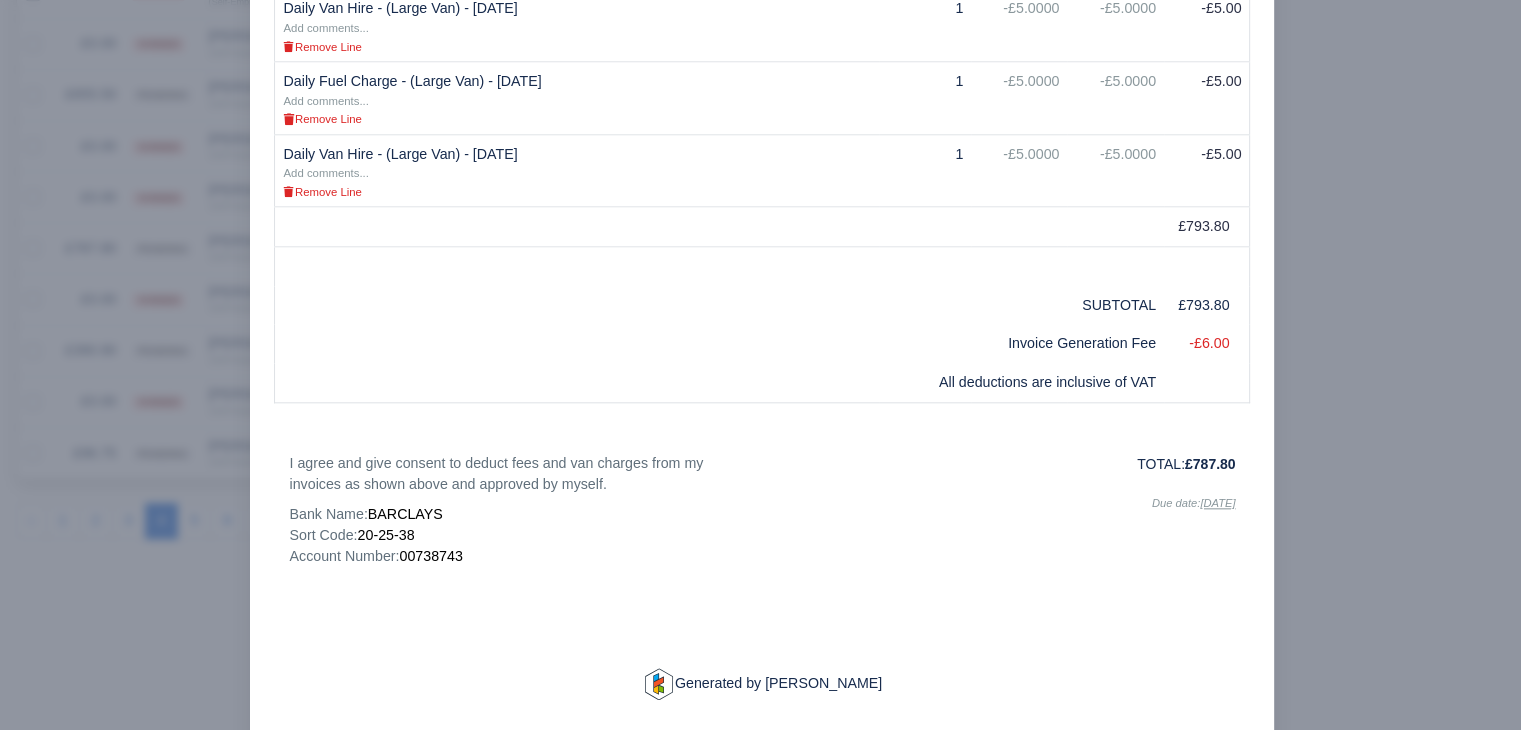 click at bounding box center [760, 365] 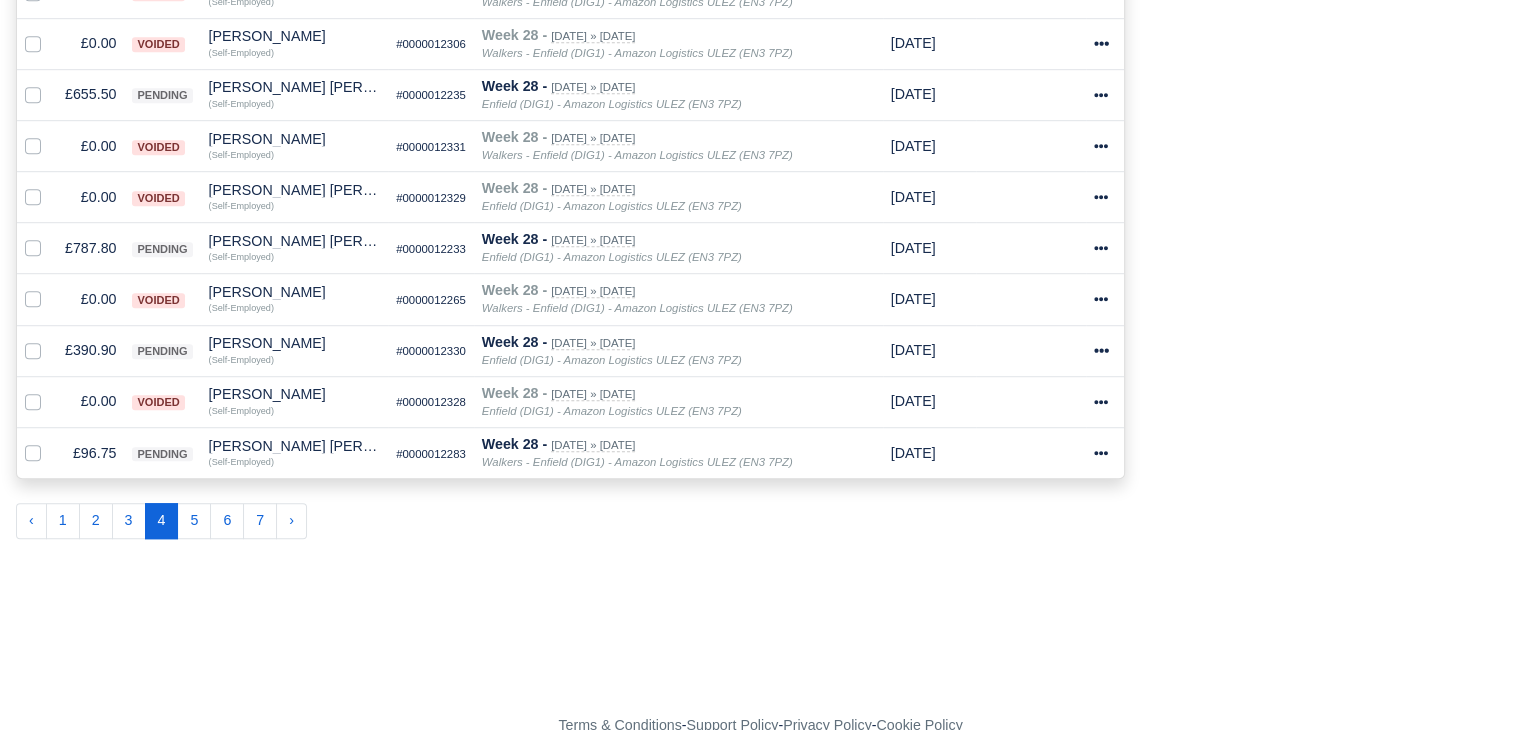 scroll, scrollTop: 1298, scrollLeft: 0, axis: vertical 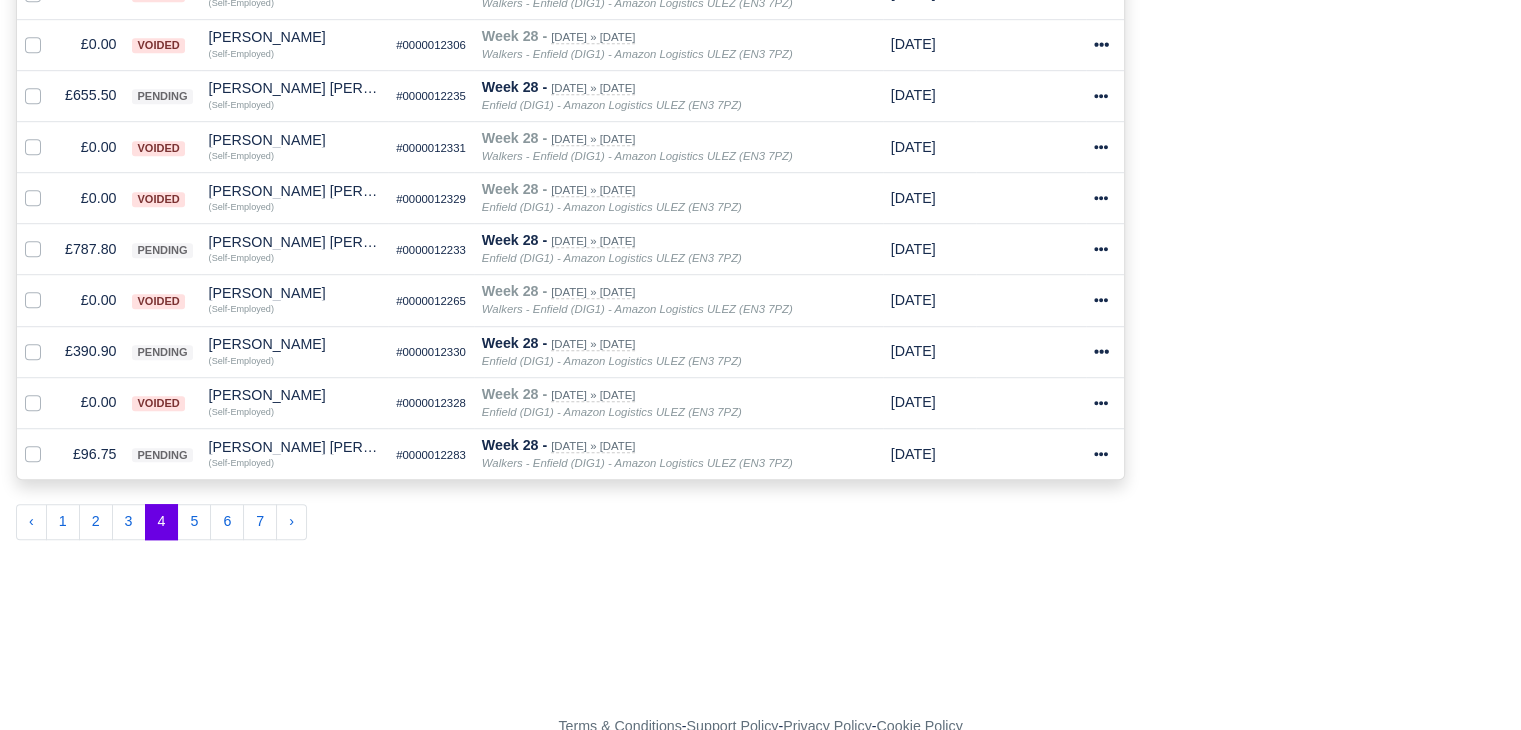 click on "‹
1
2
3
4
5
6 7" at bounding box center (570, 522) 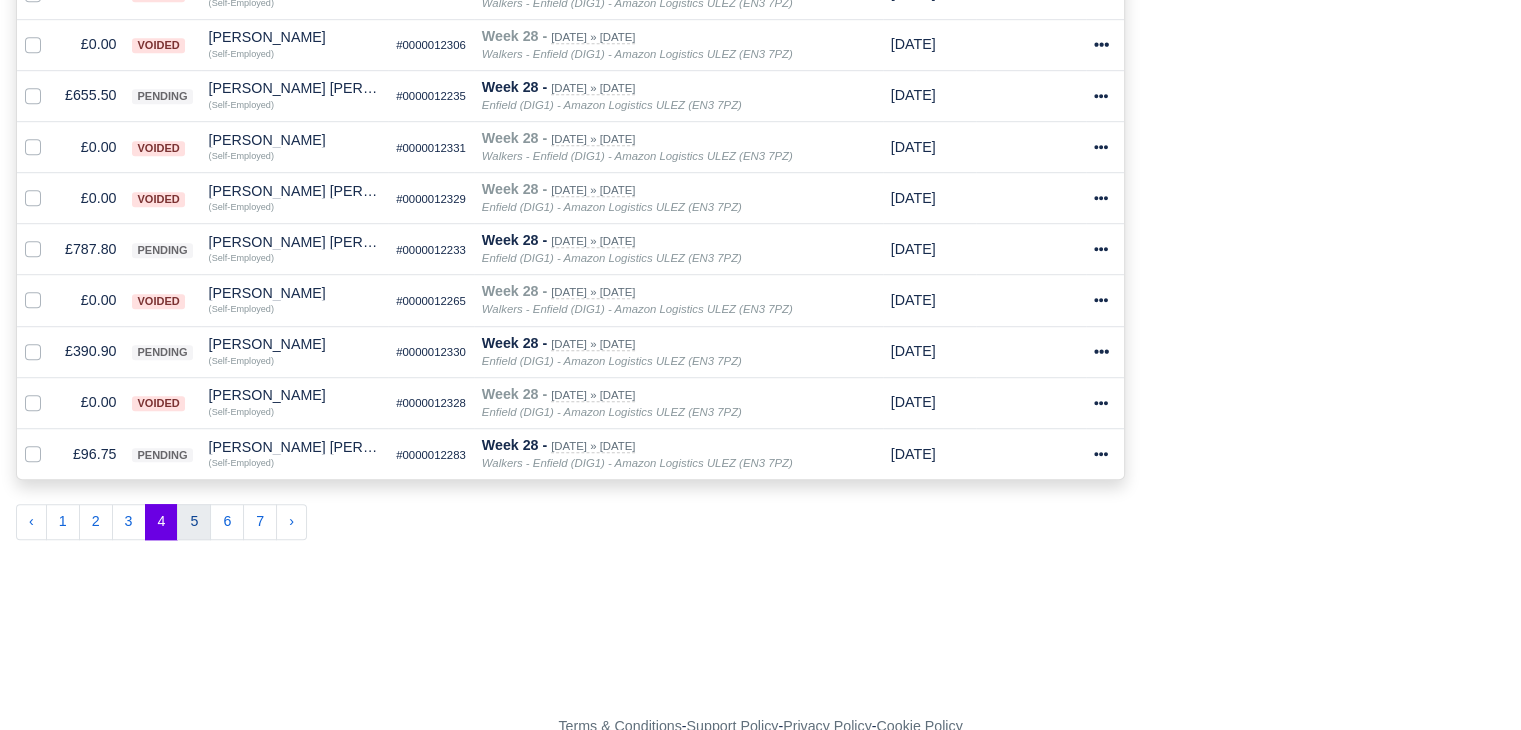 click on "5" at bounding box center (194, 522) 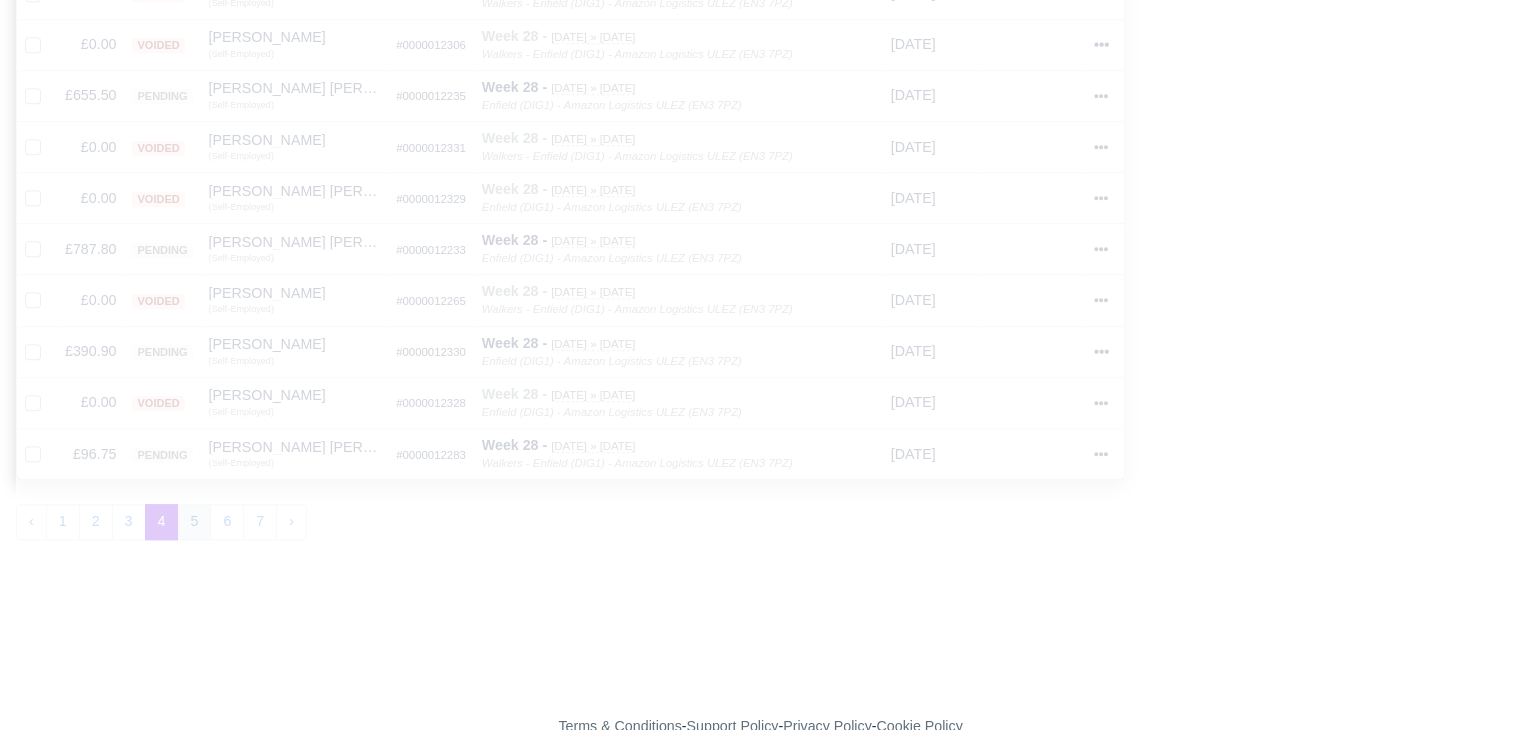 type 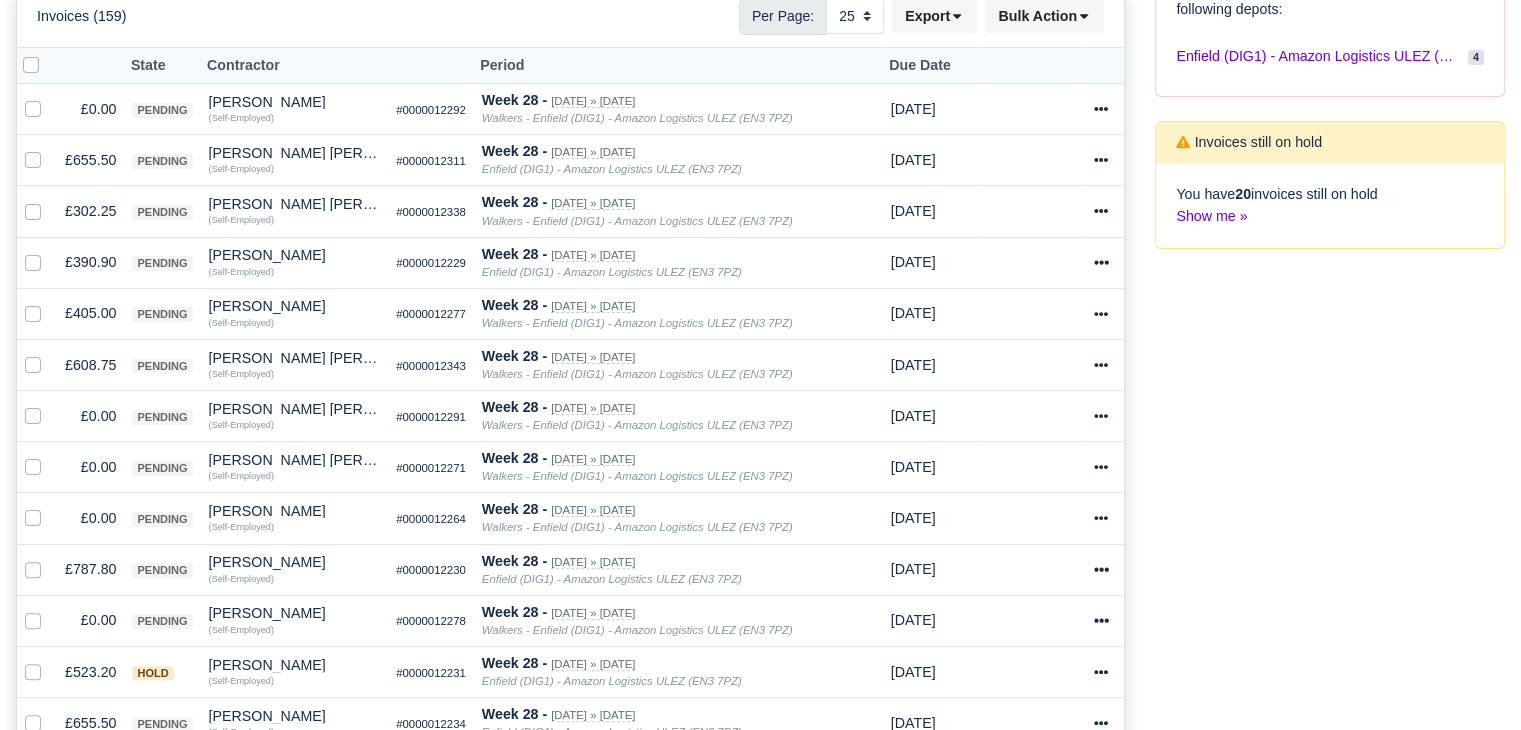 scroll, scrollTop: 198, scrollLeft: 0, axis: vertical 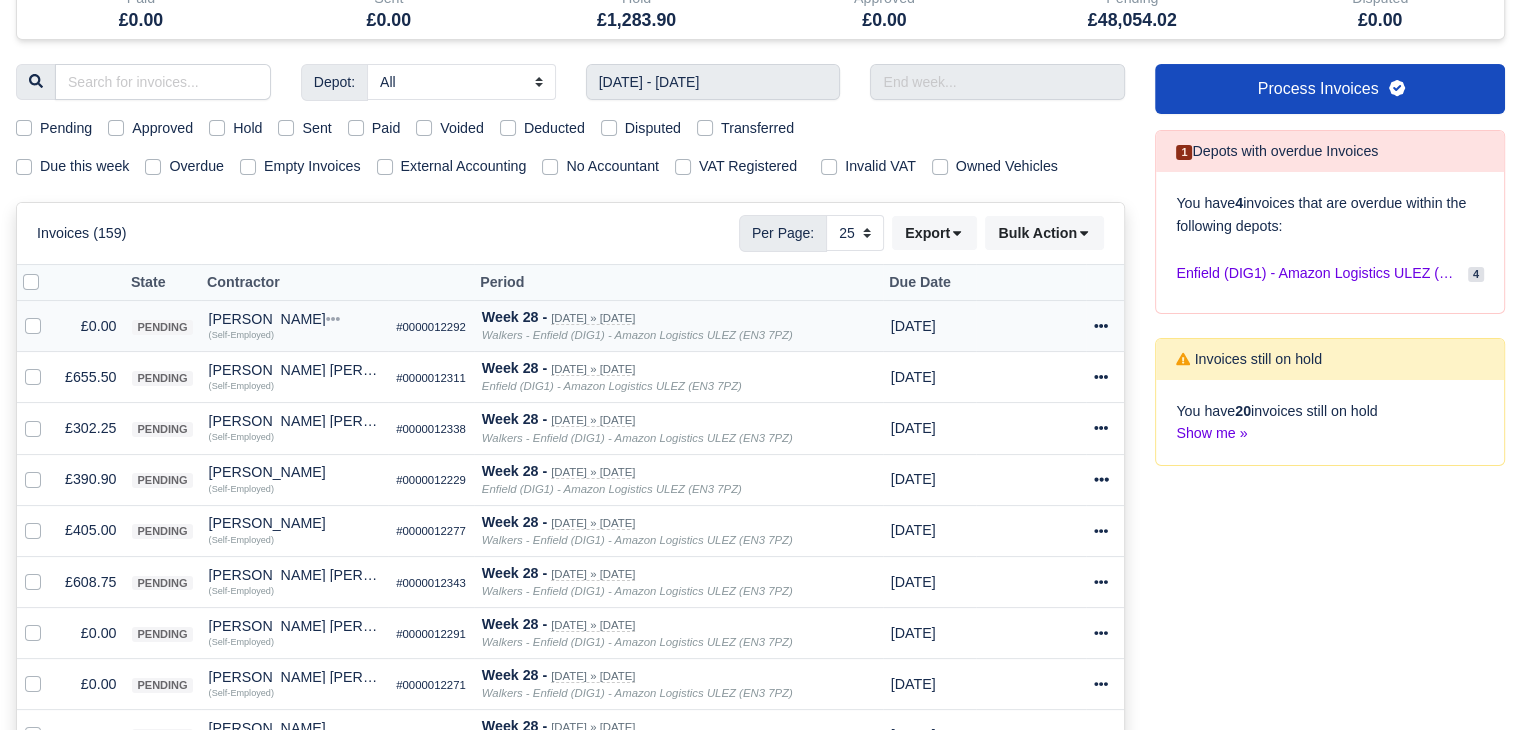 click at bounding box center (49, 315) 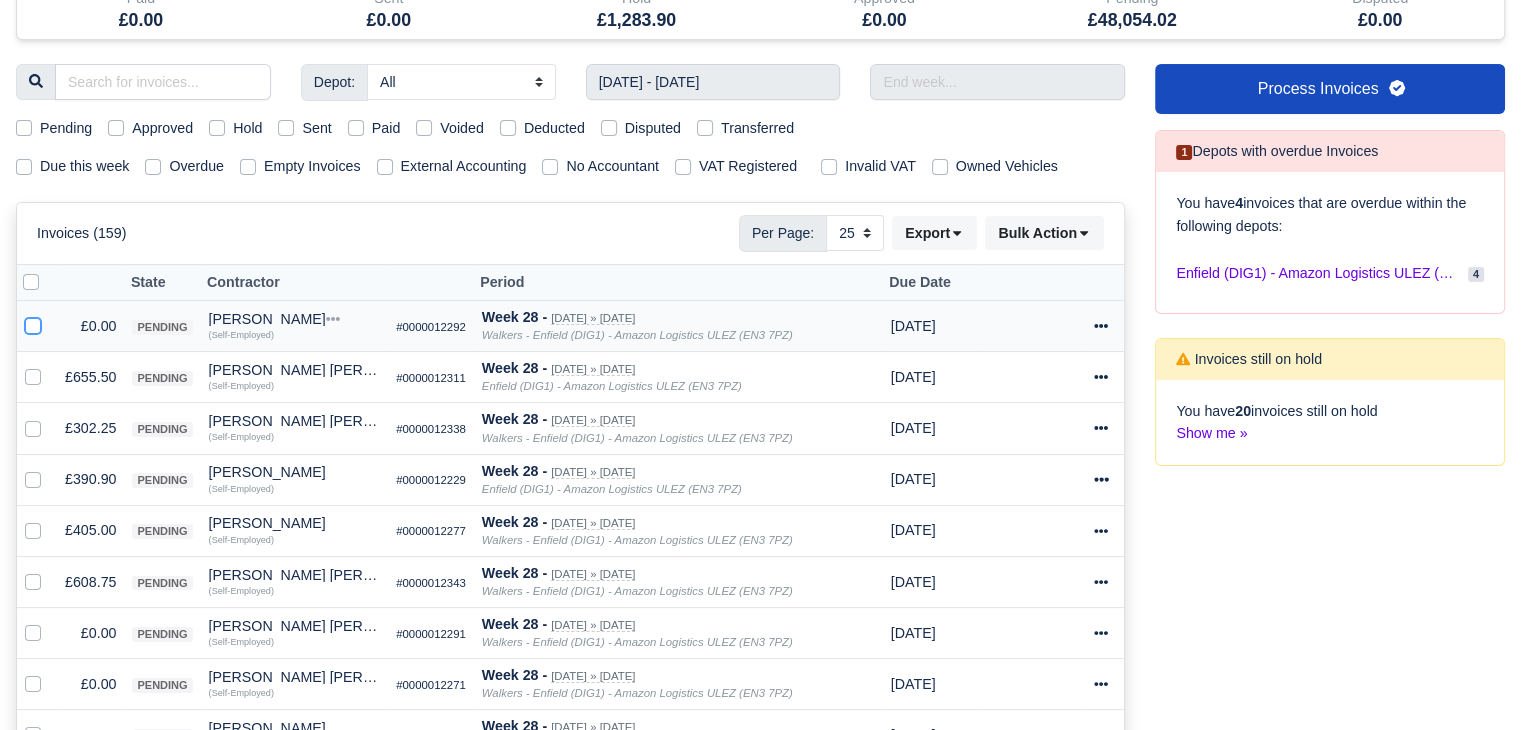 click at bounding box center [33, 323] 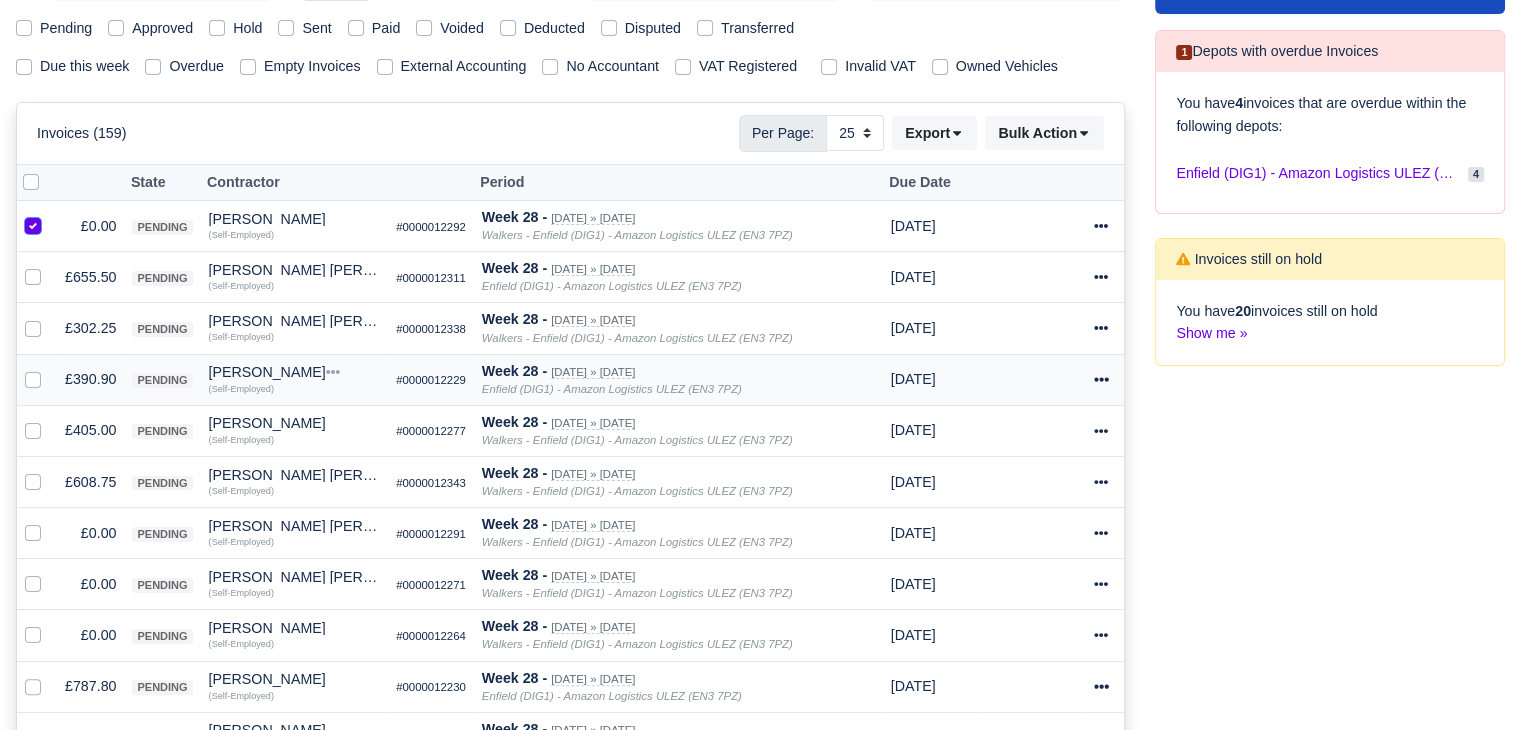 scroll, scrollTop: 398, scrollLeft: 0, axis: vertical 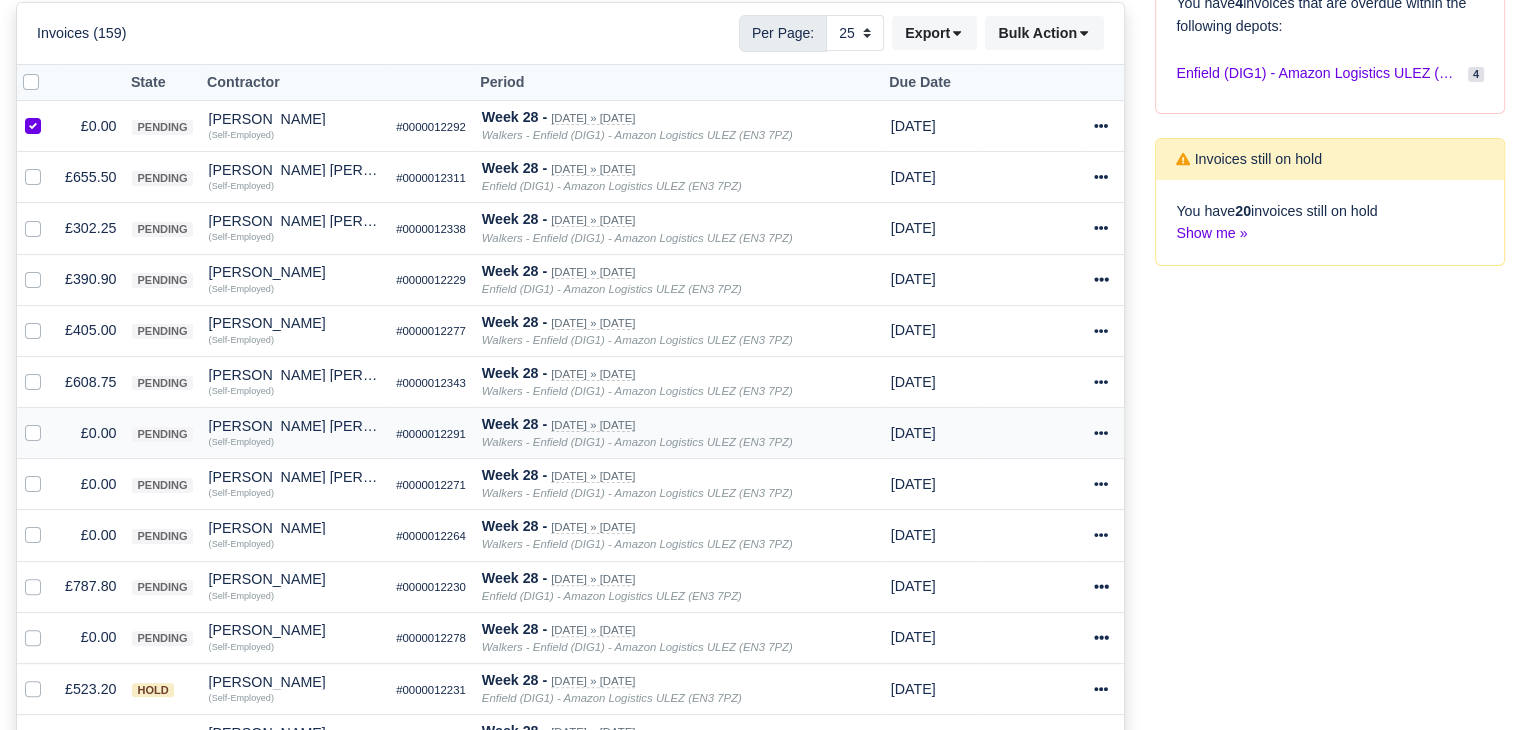click at bounding box center [49, 422] 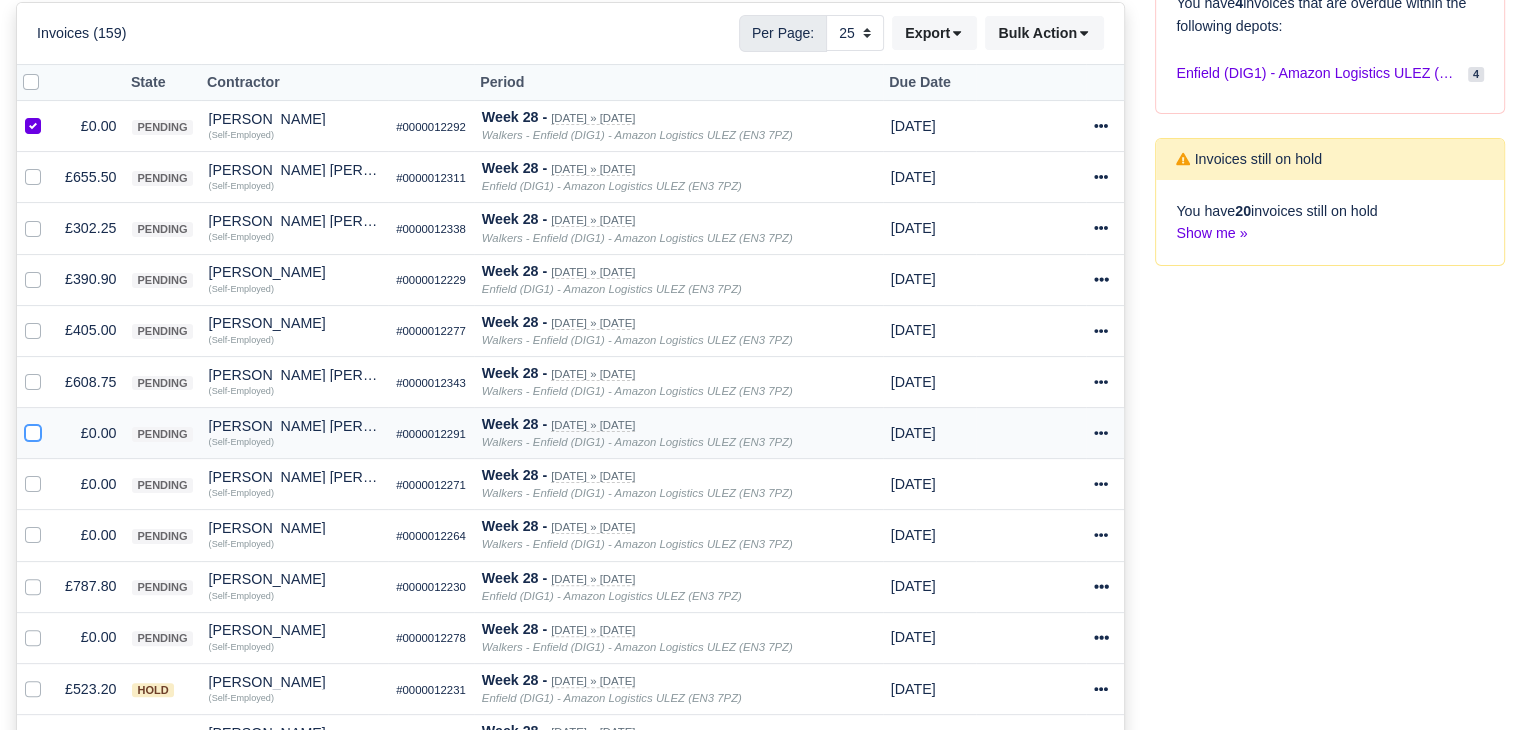 click at bounding box center (33, 430) 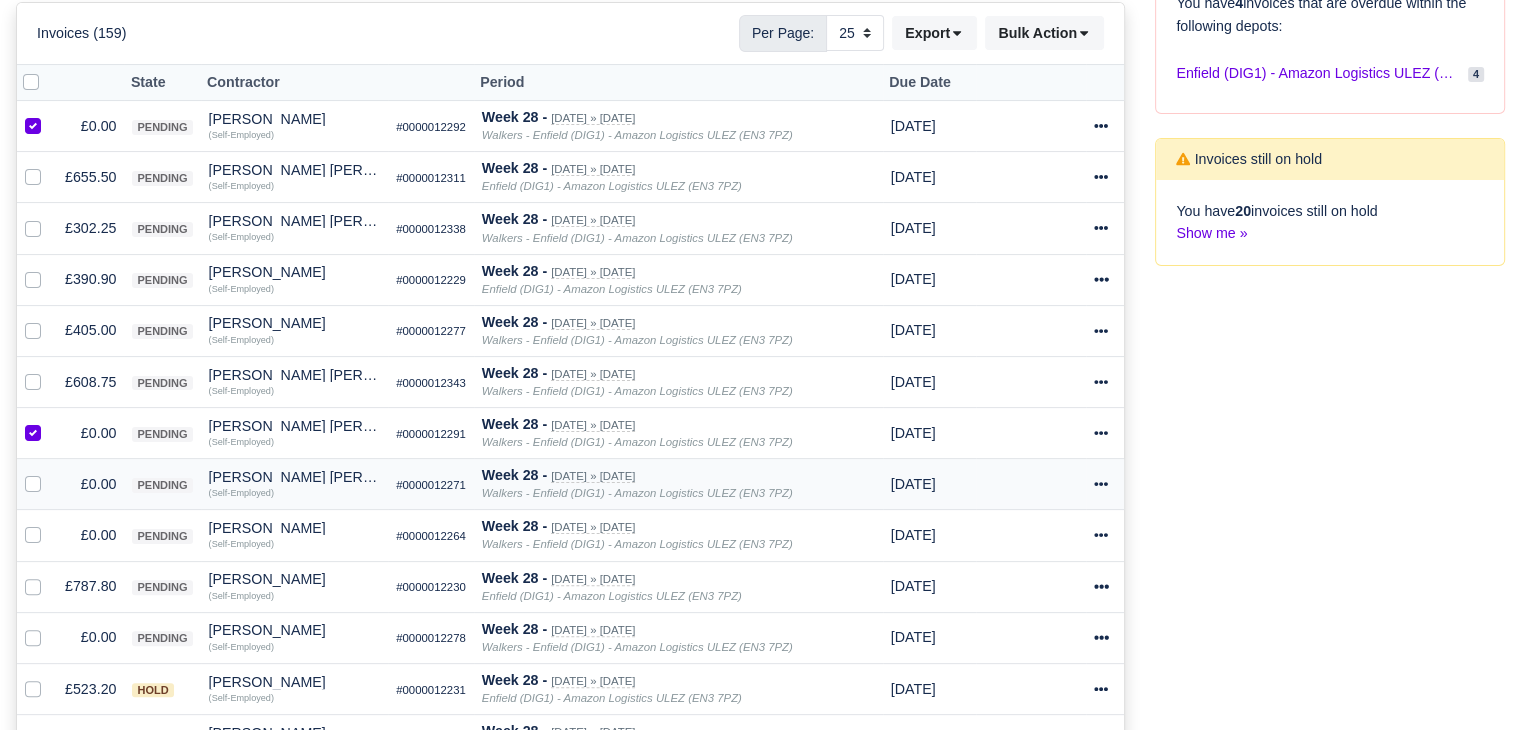click at bounding box center [49, 473] 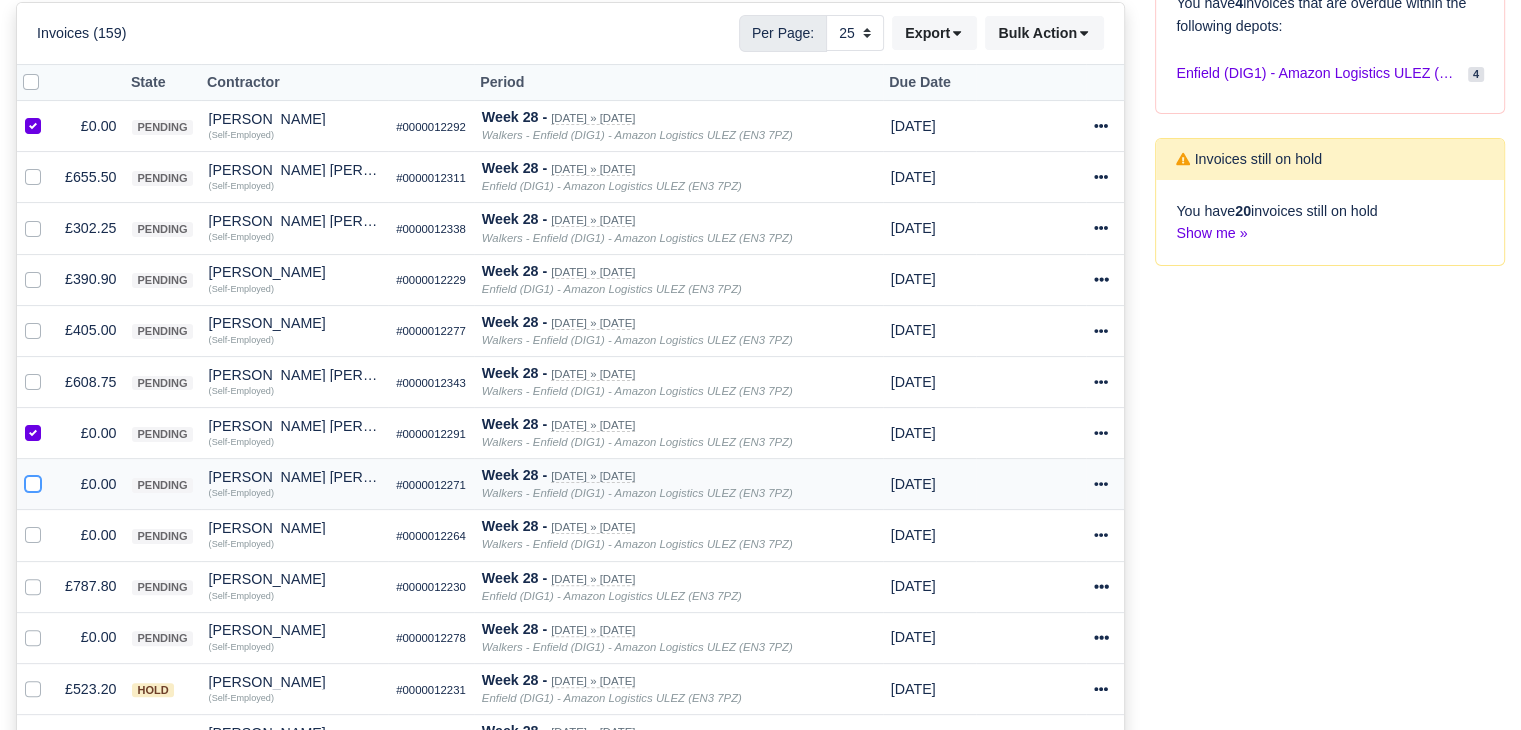 click at bounding box center [33, 481] 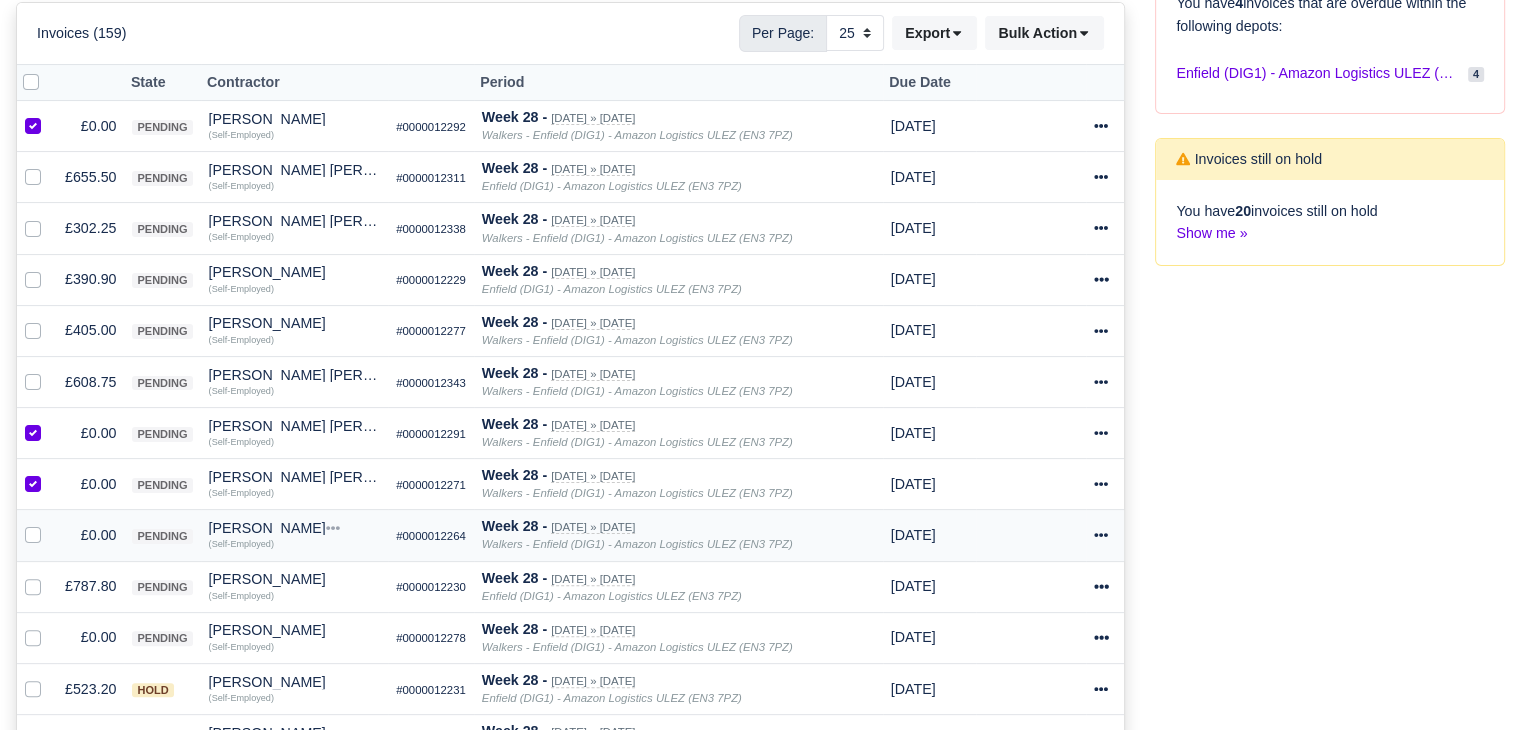 click at bounding box center (49, 524) 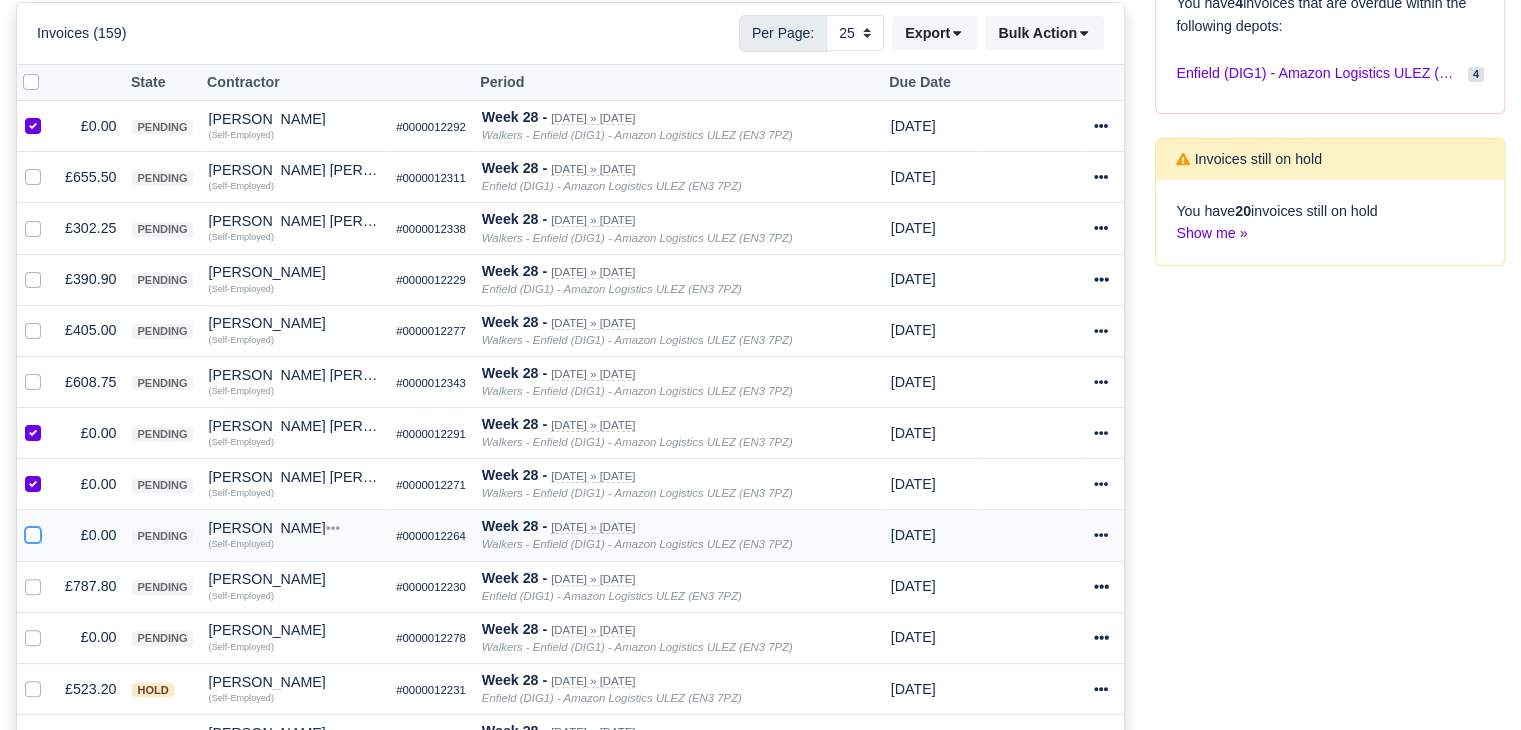 click at bounding box center [33, 532] 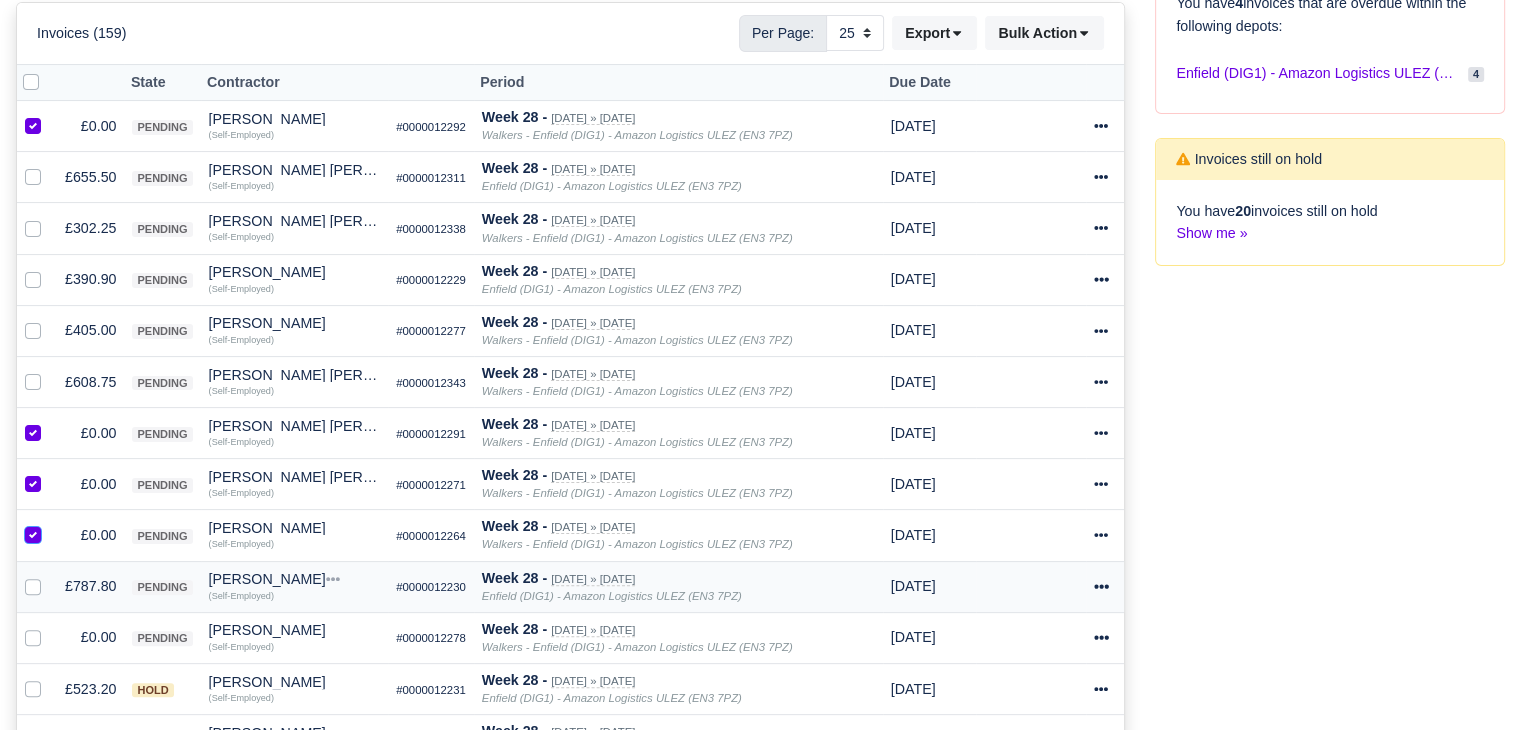 scroll, scrollTop: 698, scrollLeft: 0, axis: vertical 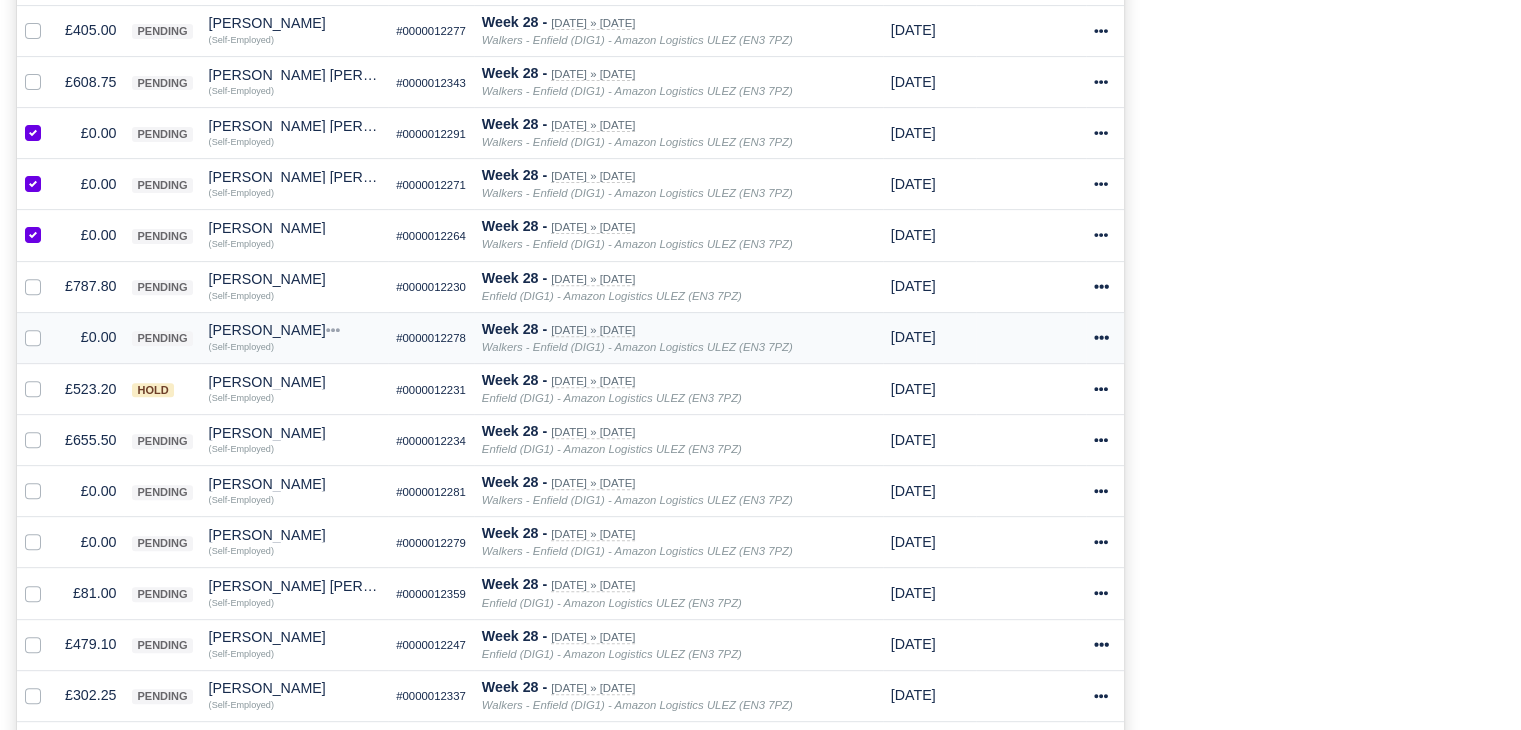 click at bounding box center (37, 337) 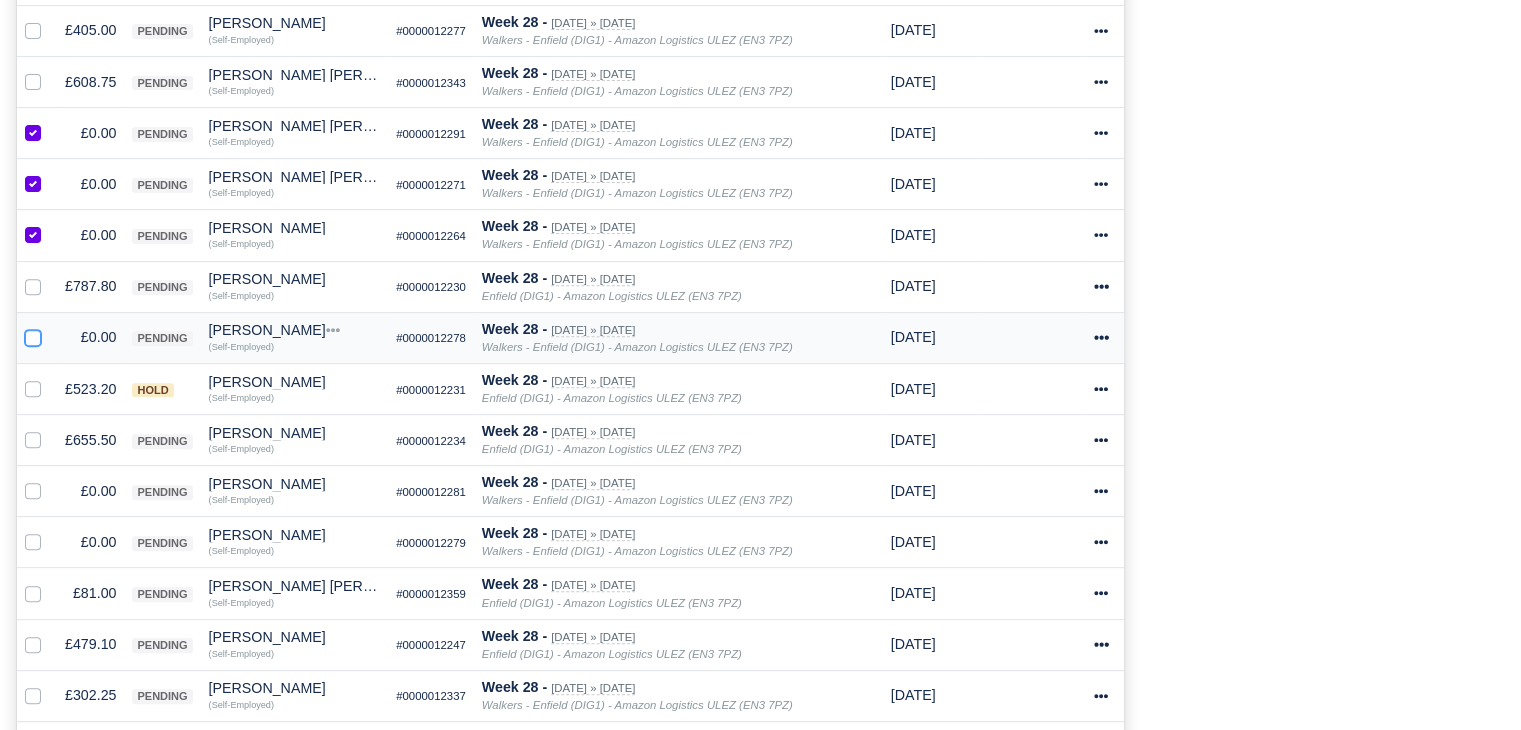 click at bounding box center (33, 334) 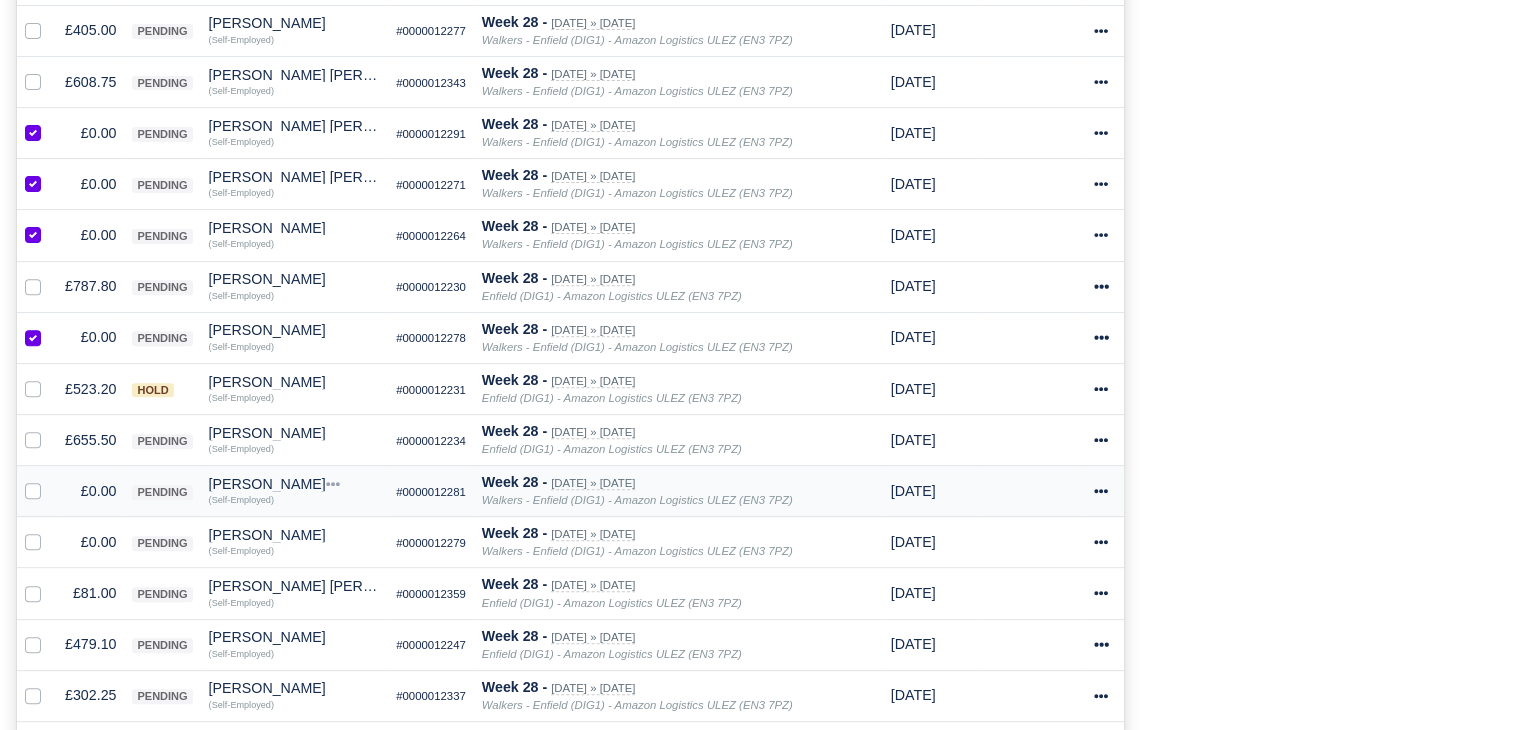 click at bounding box center (49, 480) 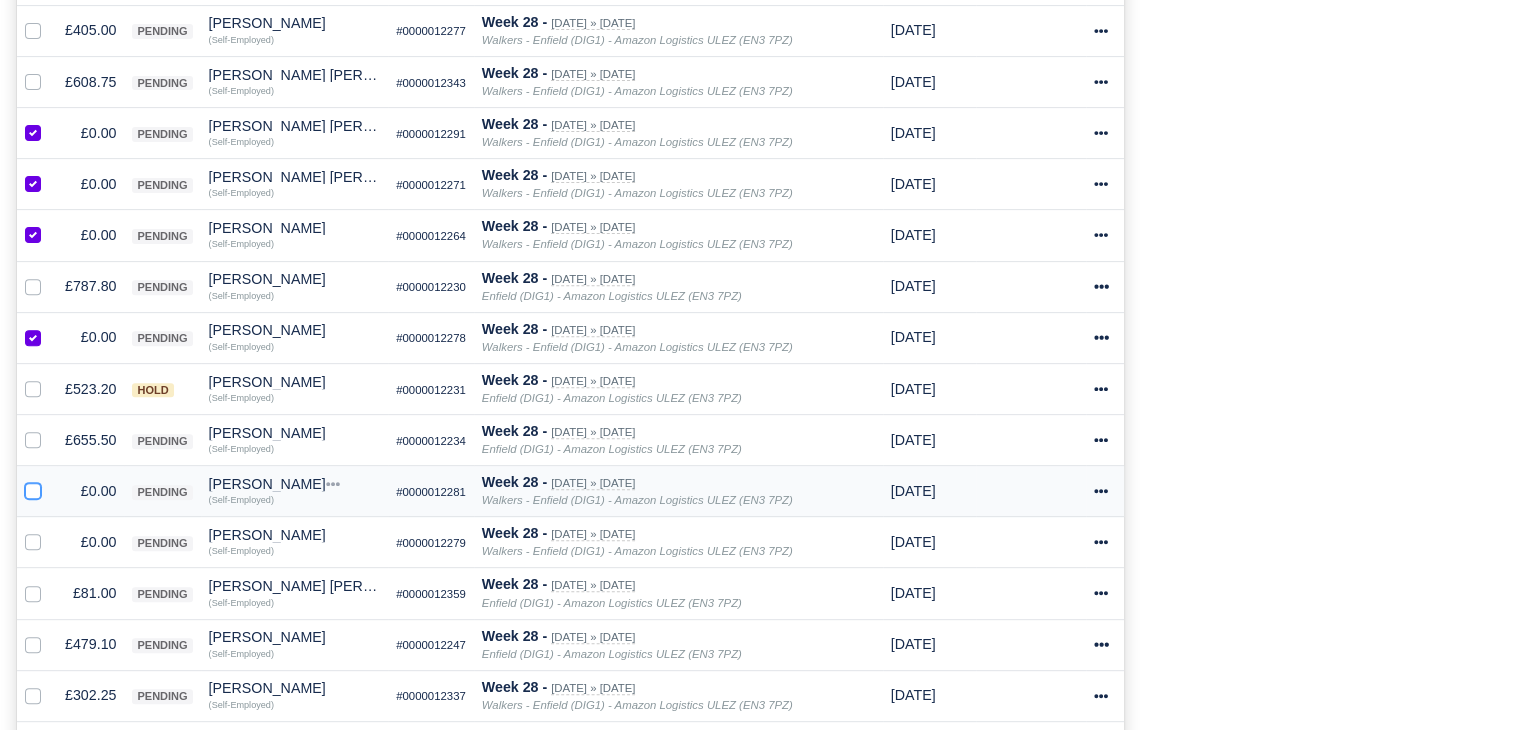 click at bounding box center [33, 488] 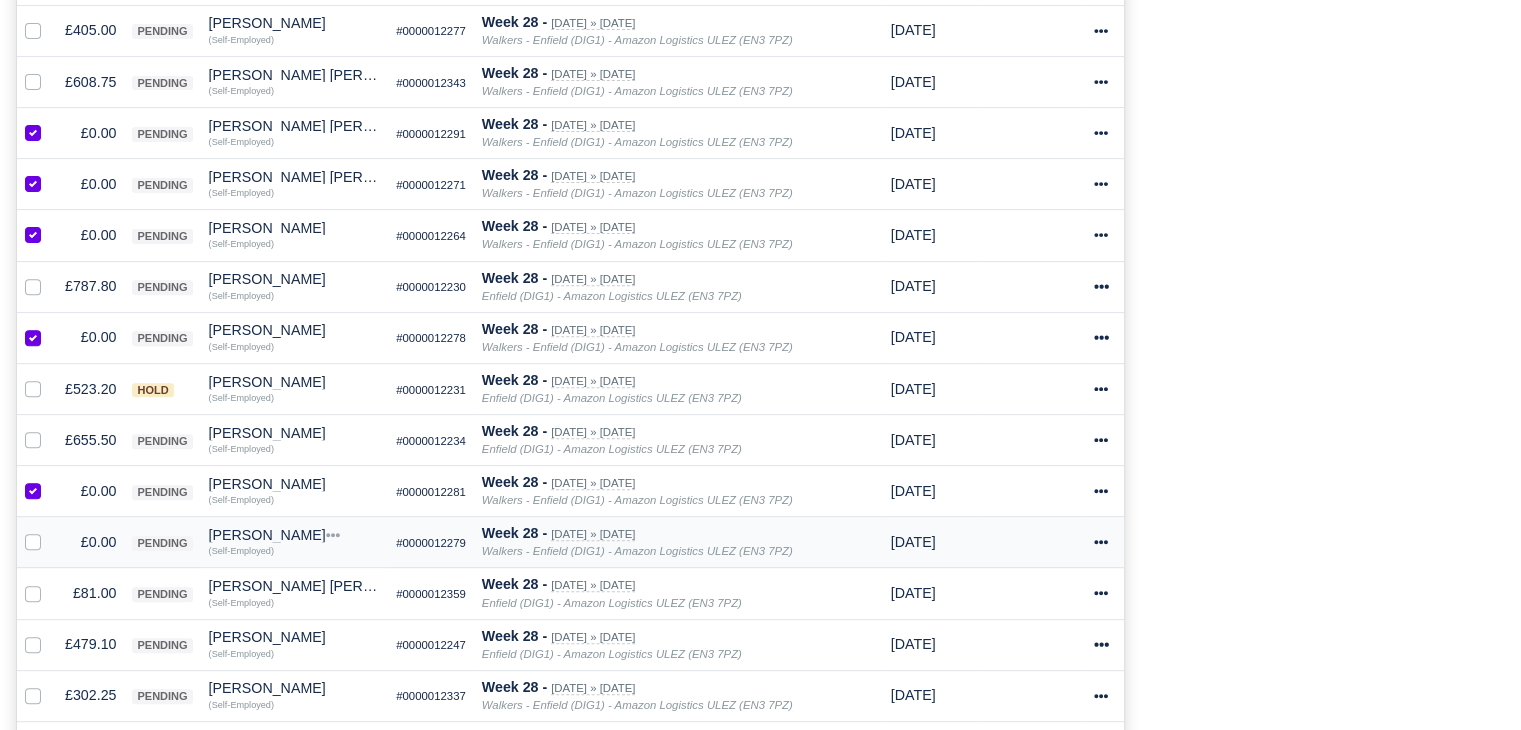 click at bounding box center (49, 531) 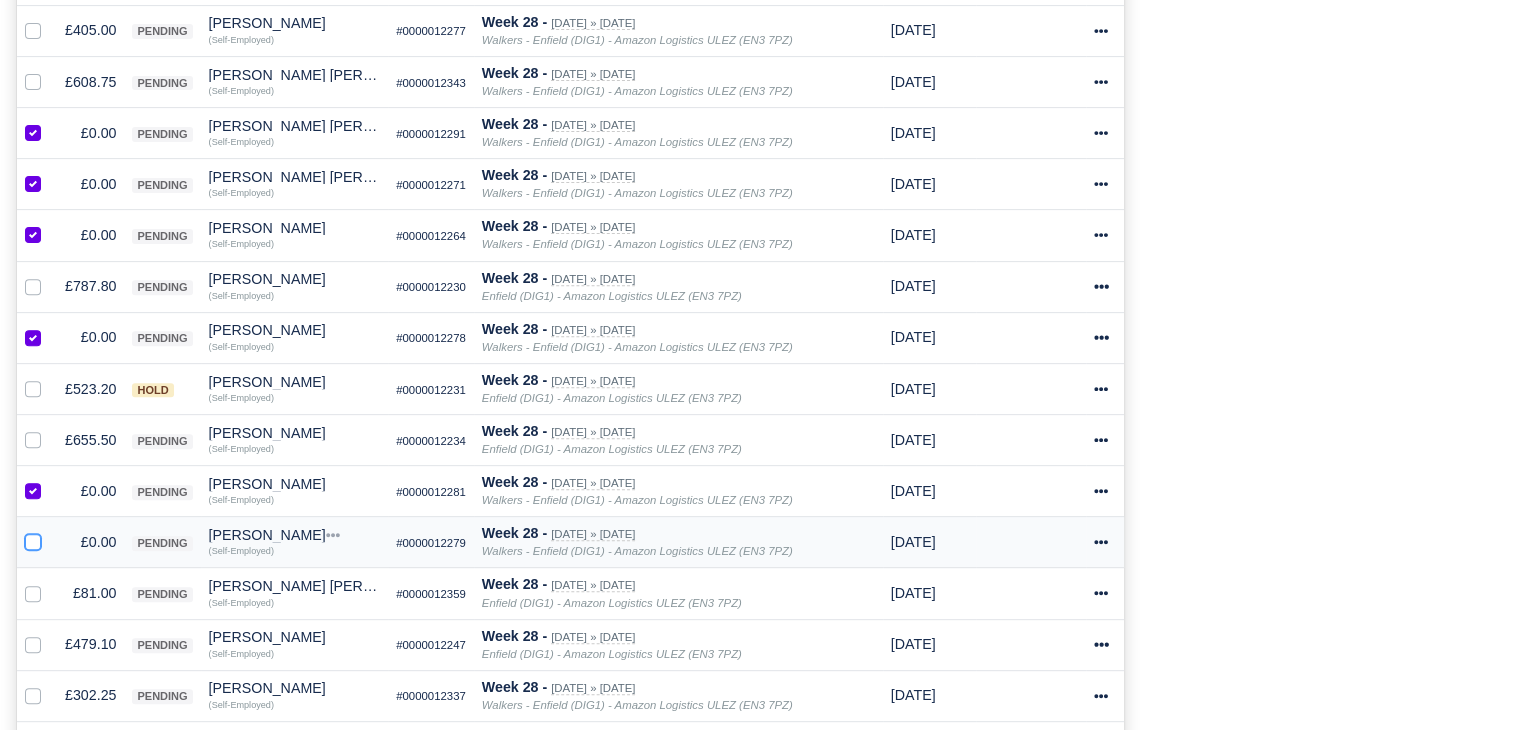 click at bounding box center (33, 539) 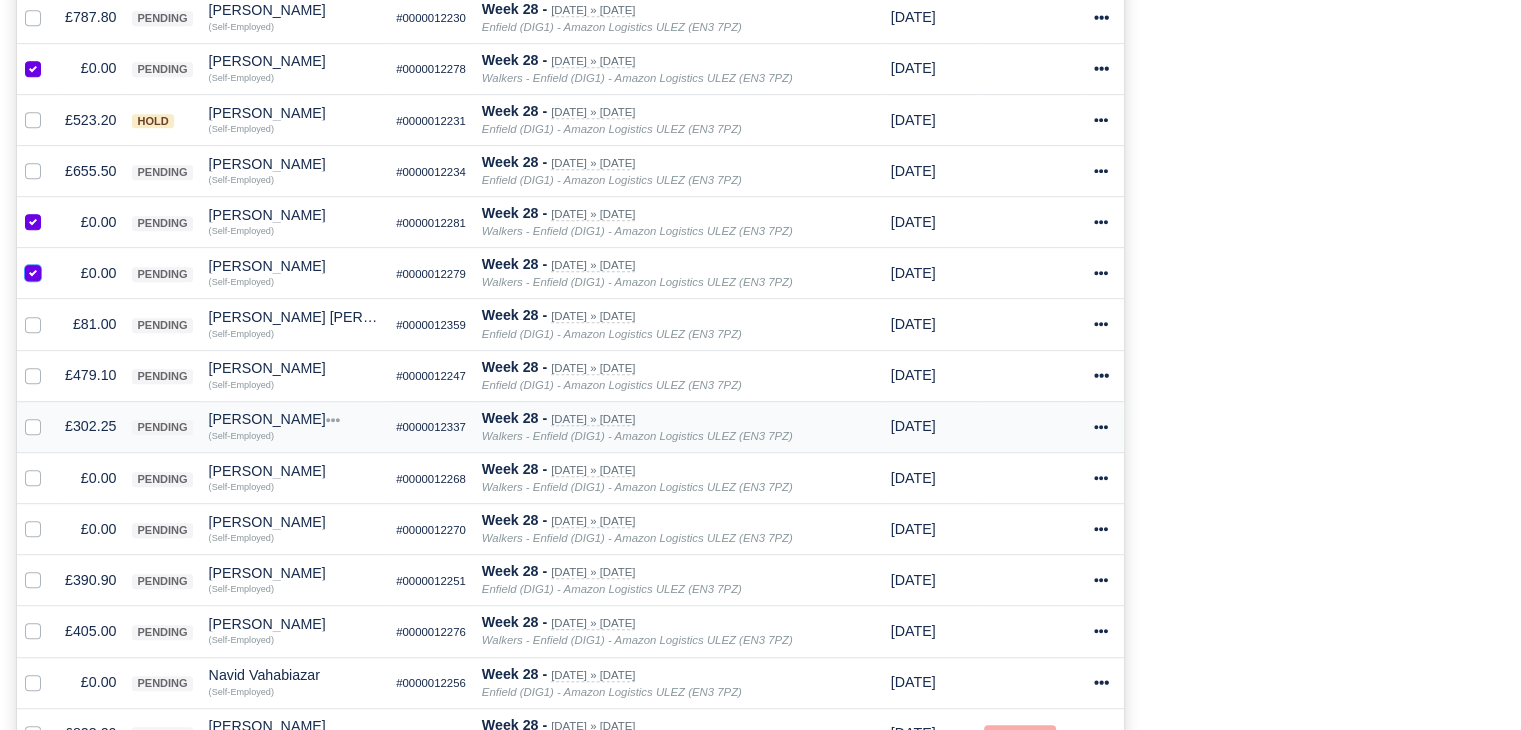 scroll, scrollTop: 1098, scrollLeft: 0, axis: vertical 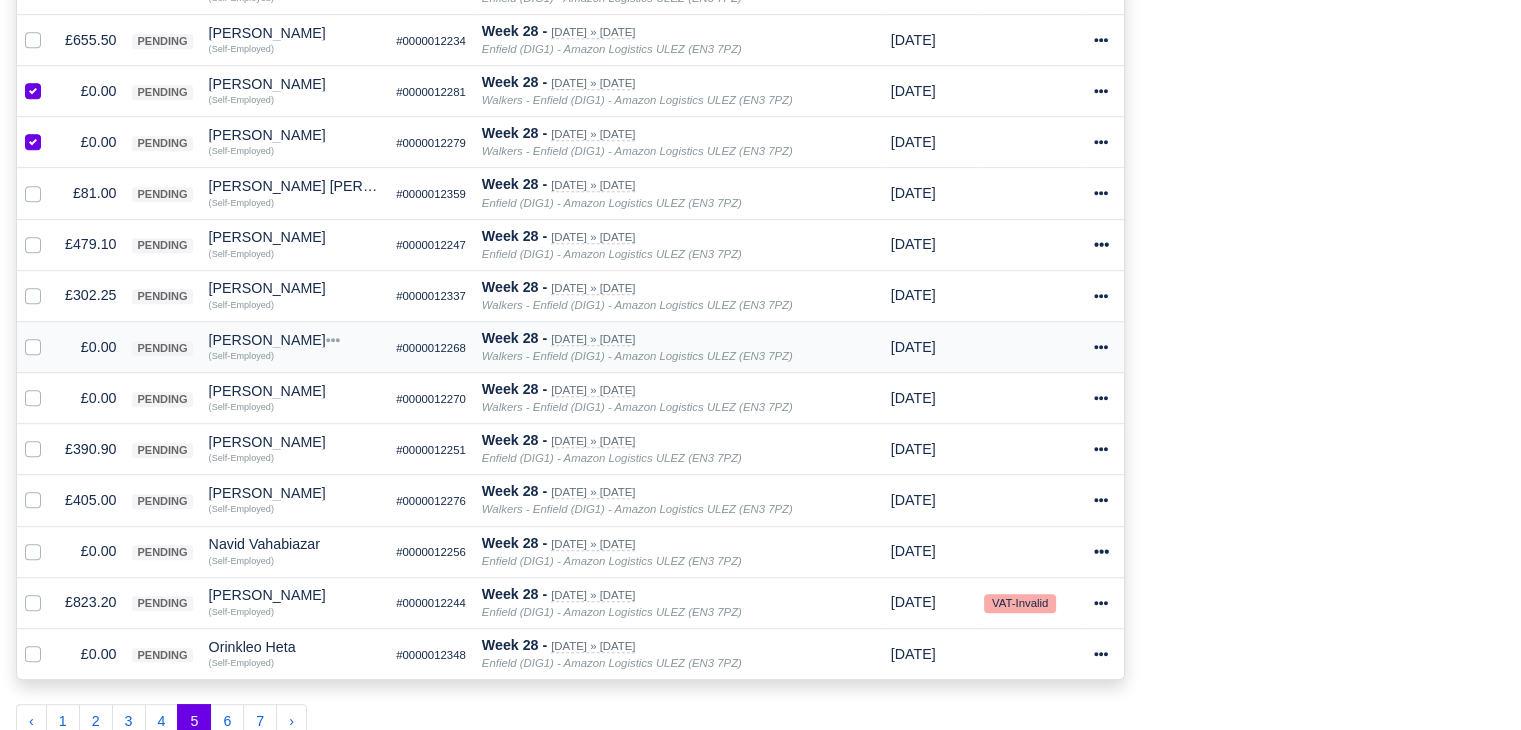 click at bounding box center (49, 336) 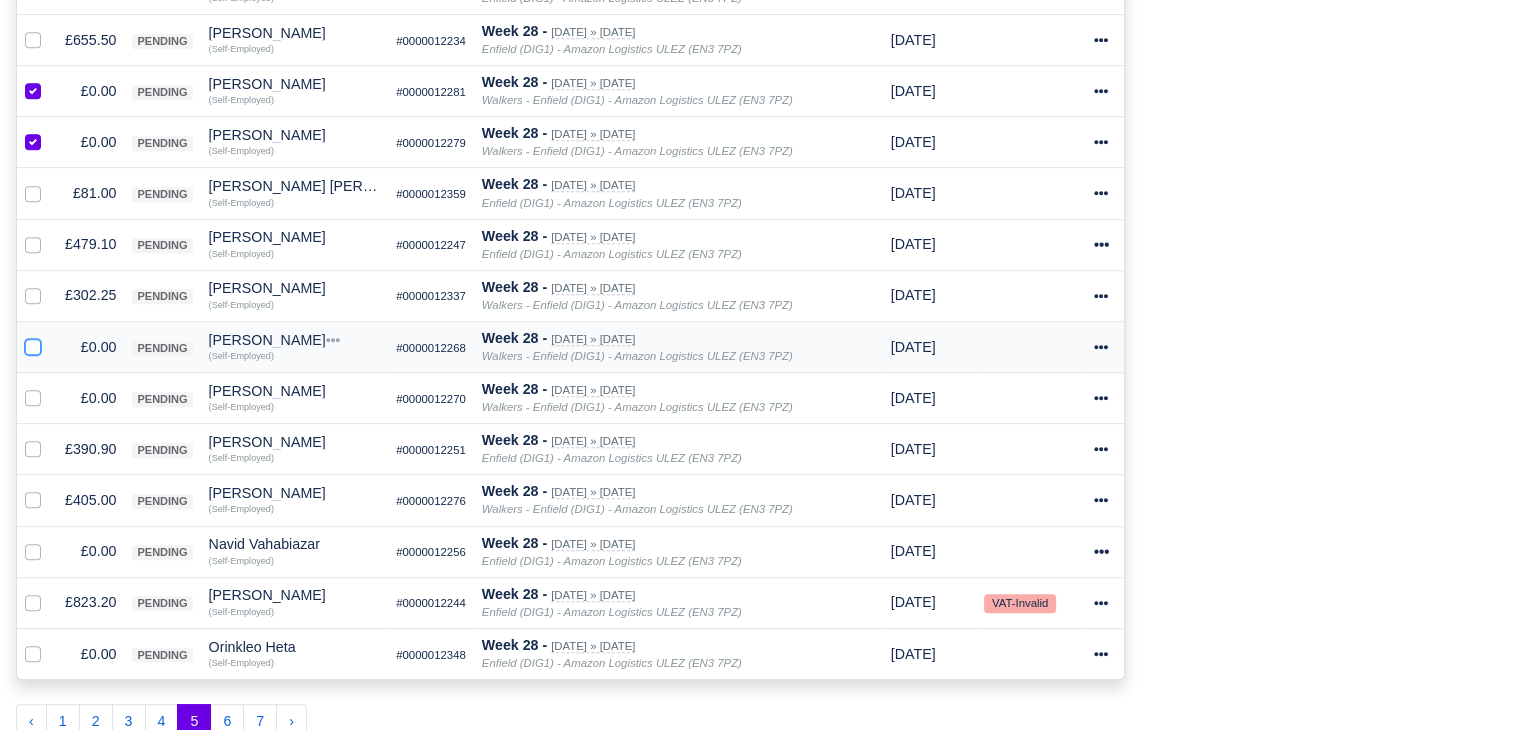 click at bounding box center [33, 344] 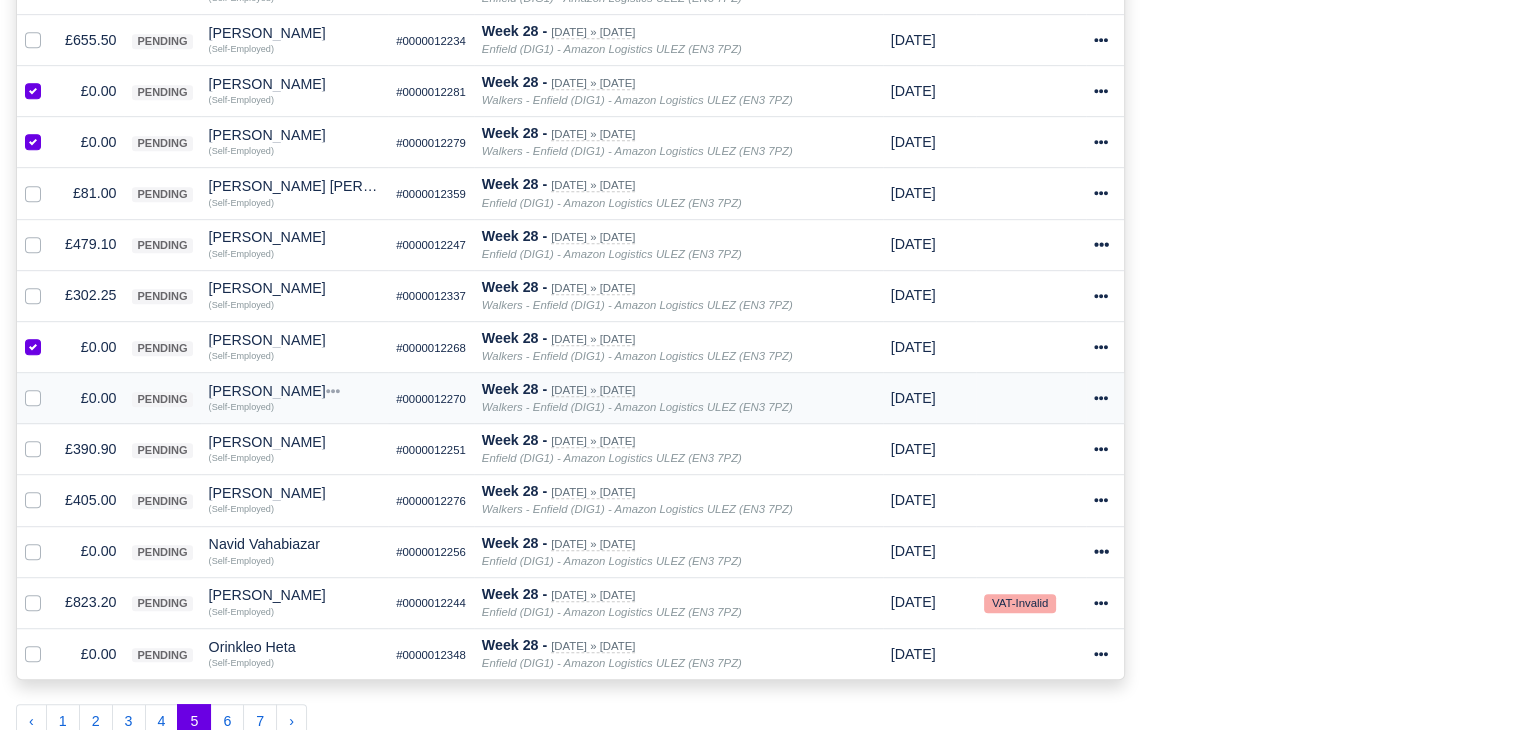 click at bounding box center [49, 387] 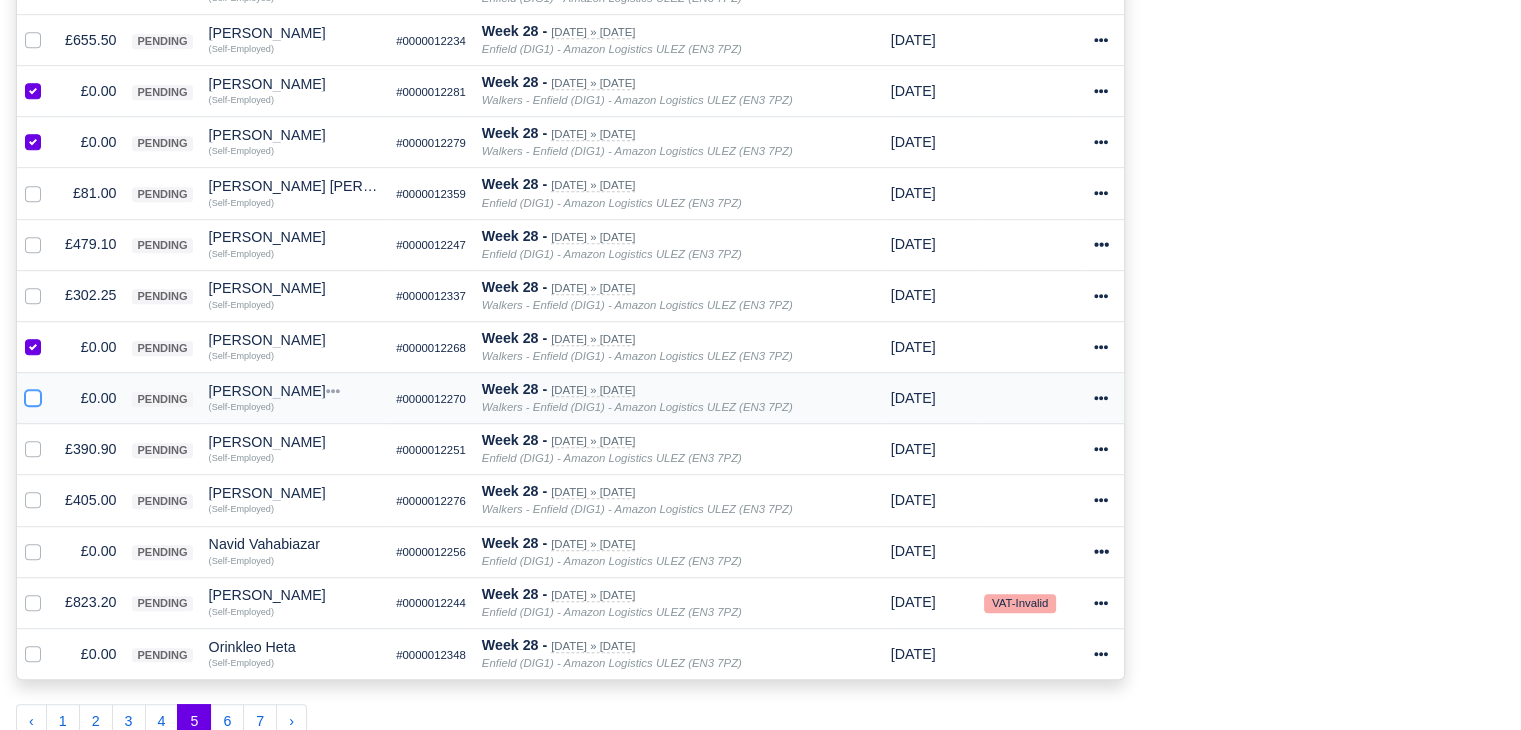 click at bounding box center (33, 395) 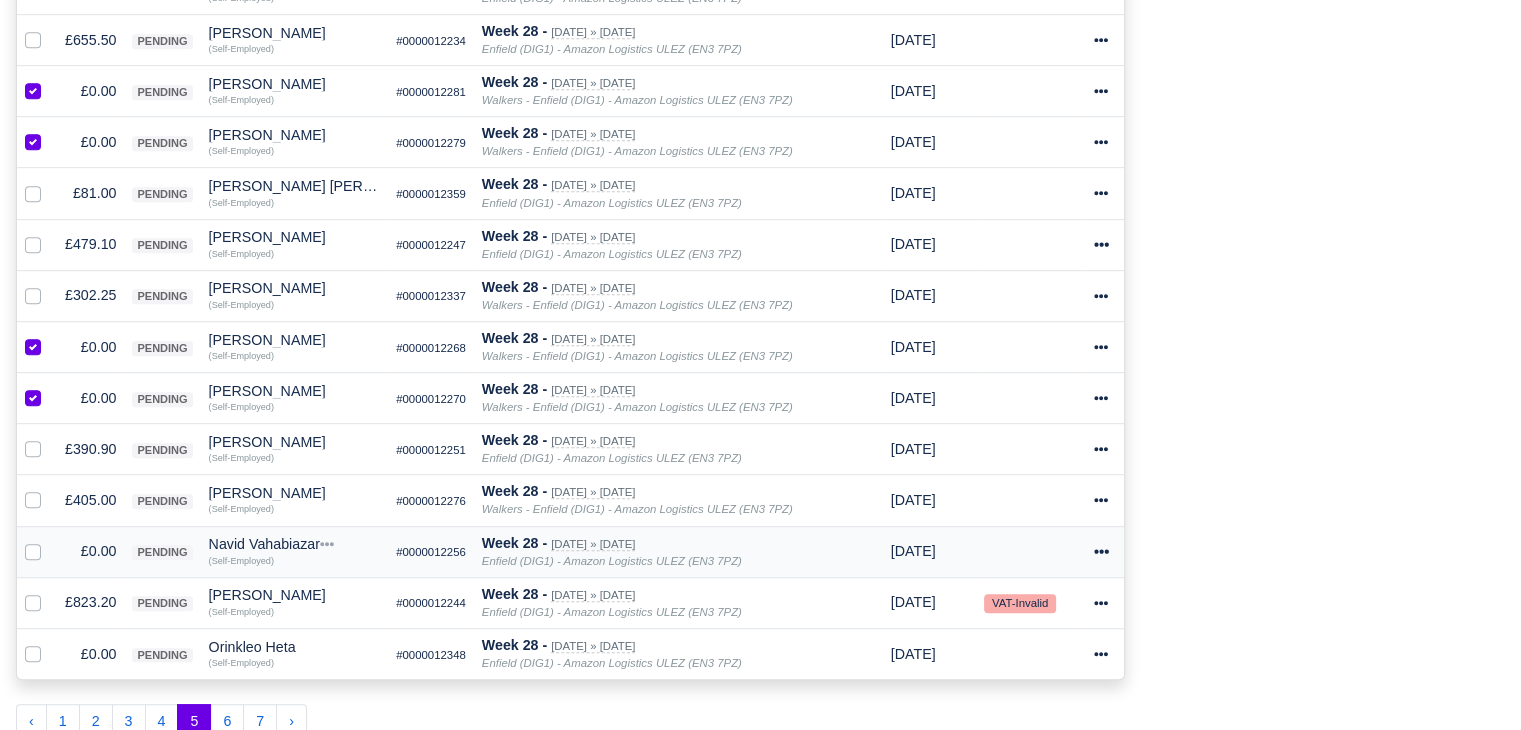 click at bounding box center [49, 540] 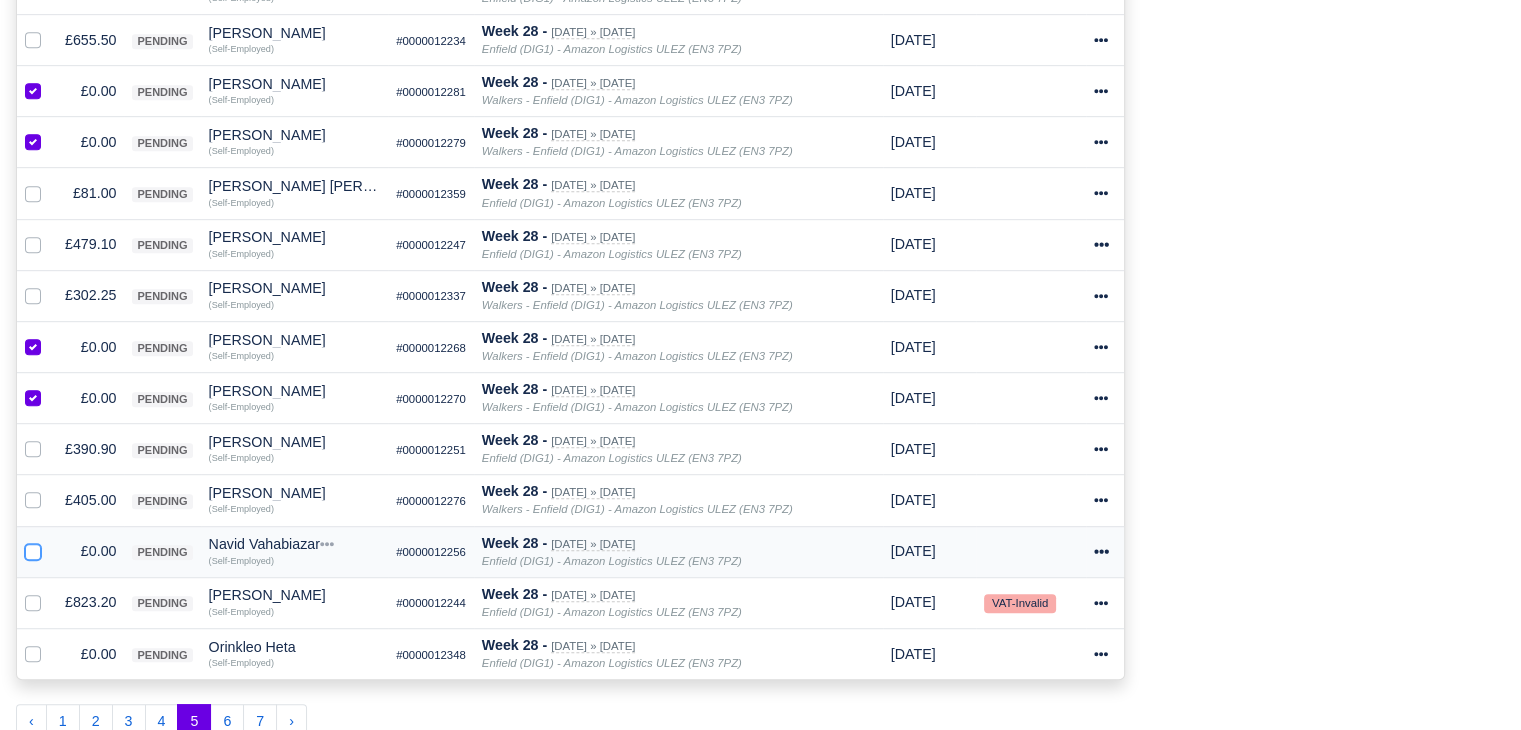 click at bounding box center [33, 548] 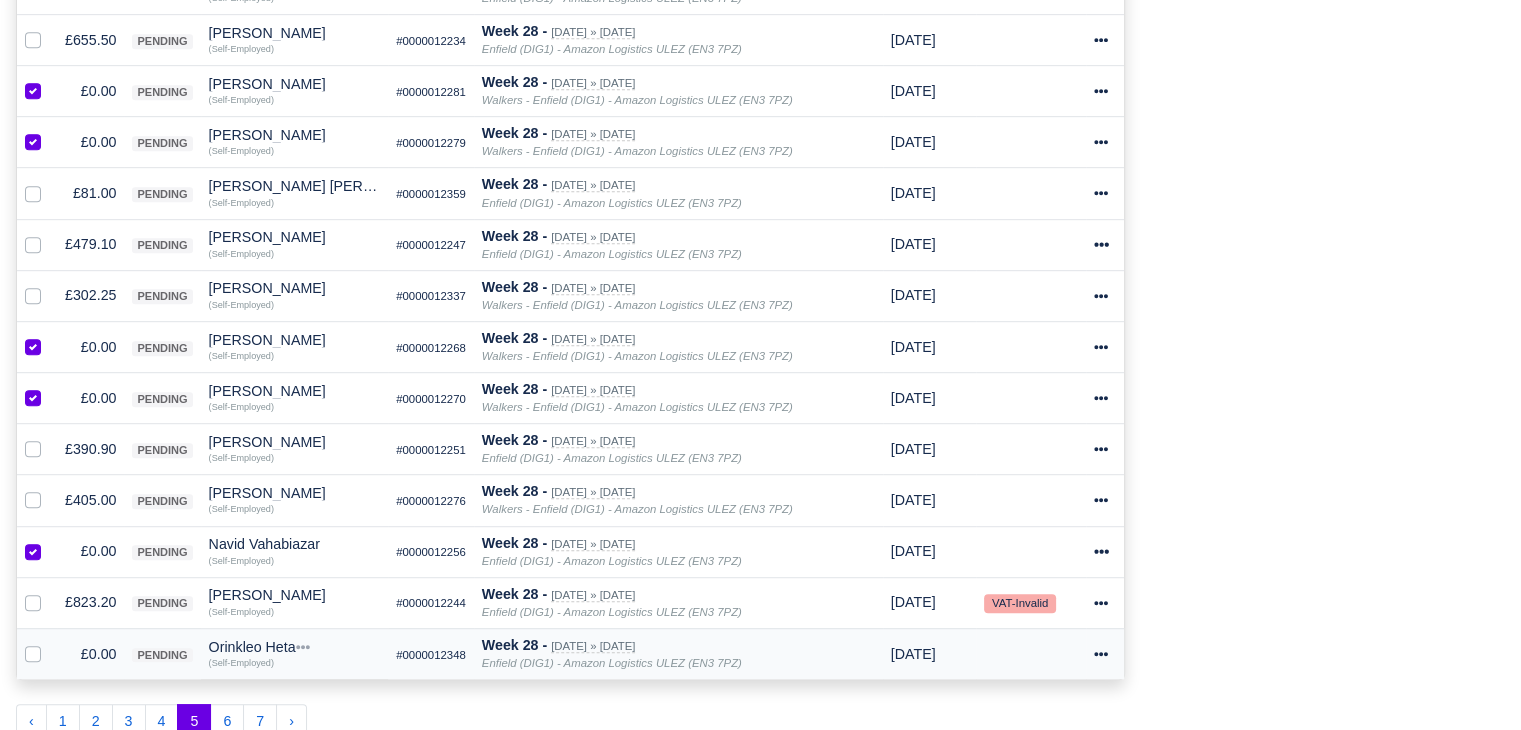 click at bounding box center (49, 643) 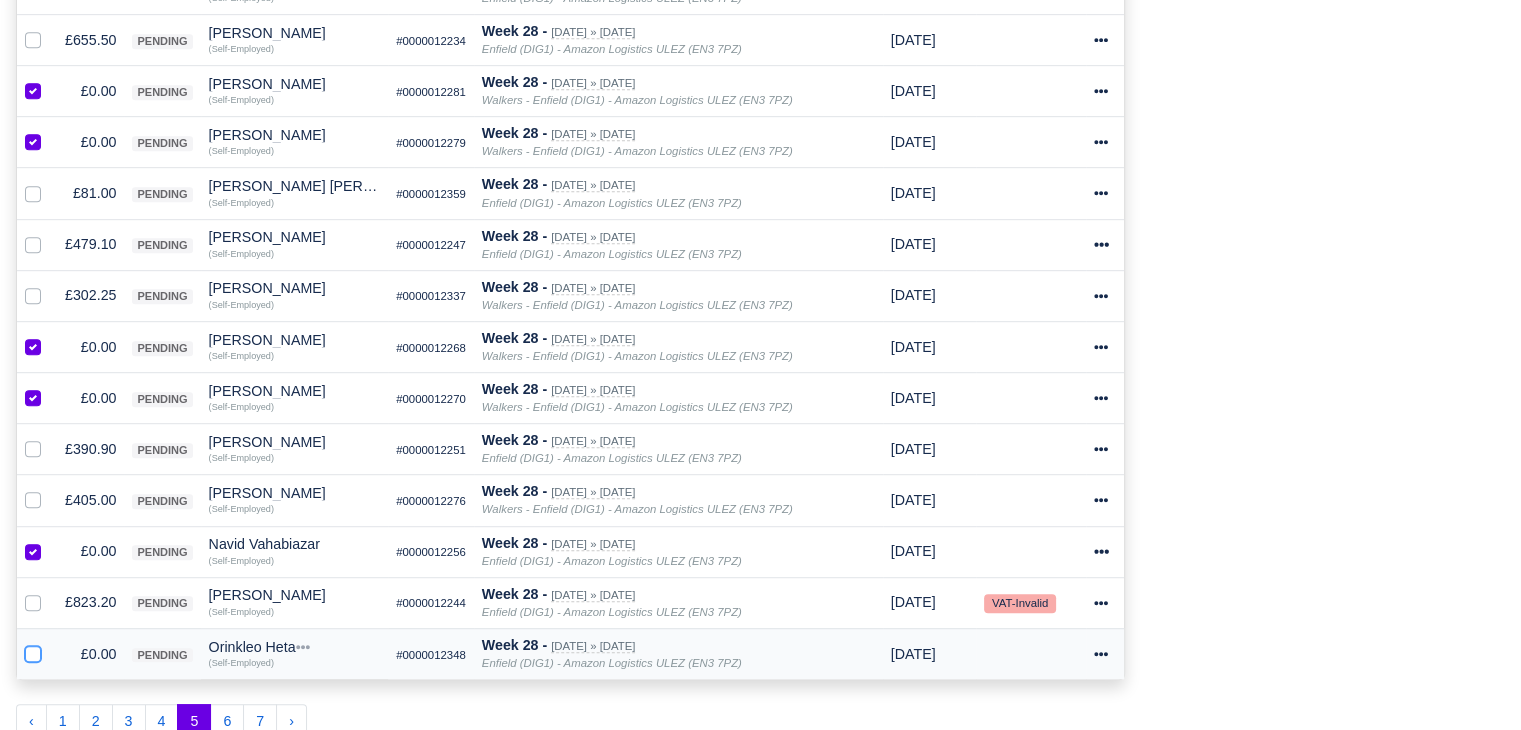 click at bounding box center (33, 651) 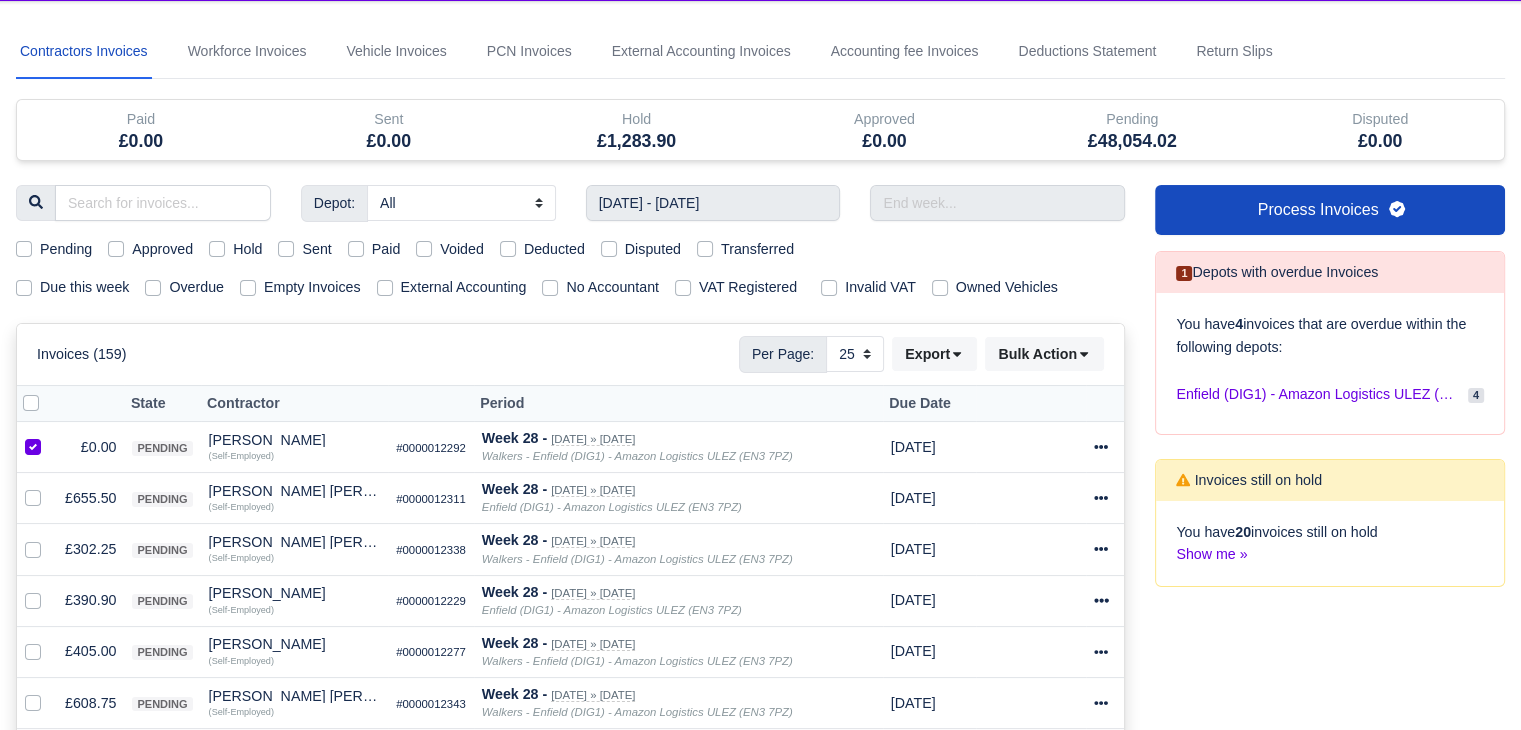 scroll, scrollTop: 0, scrollLeft: 0, axis: both 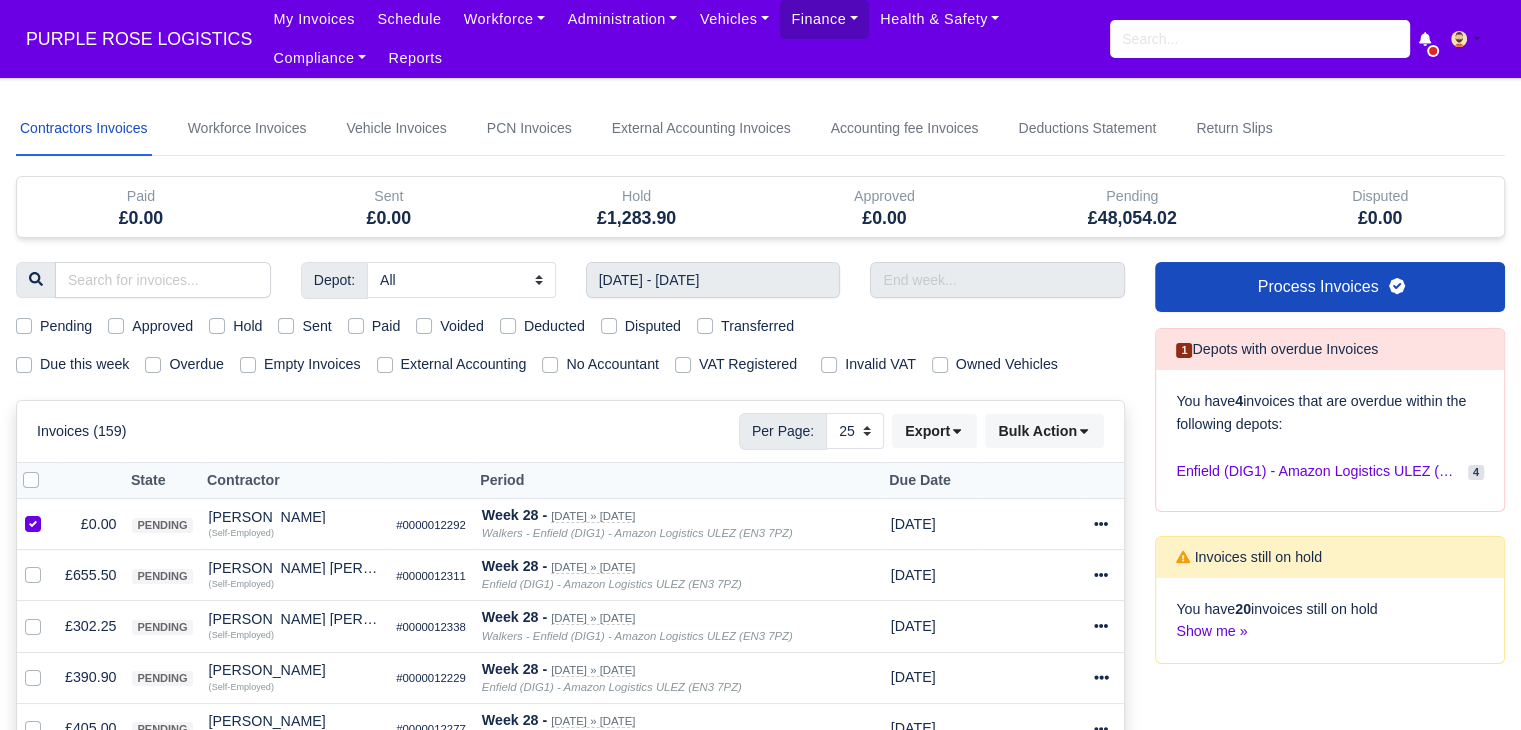 click on "Depot:
All
Enfield (DIG1) - Amazon Logistics ULEZ (EN3 7PZ)
Harlow (DHW1) - Amazon Logistics (CM19 5AW)
Walkers - Enfield (DIG1) - Amazon Logistics ULEZ (EN3 7PZ)
06/07/2025 - 12/07/2025" at bounding box center (570, 1058) 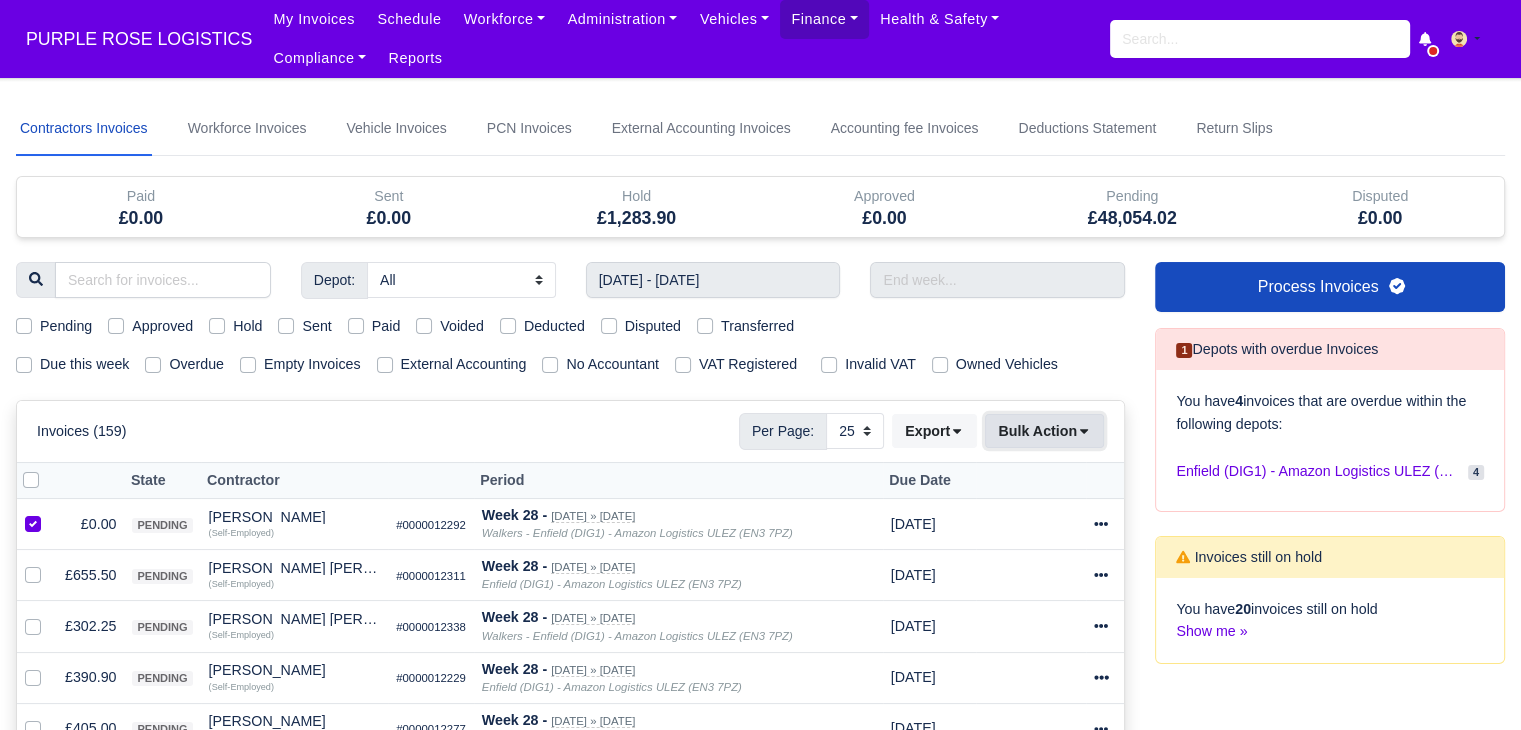 click on "Bulk Action" at bounding box center (1044, 431) 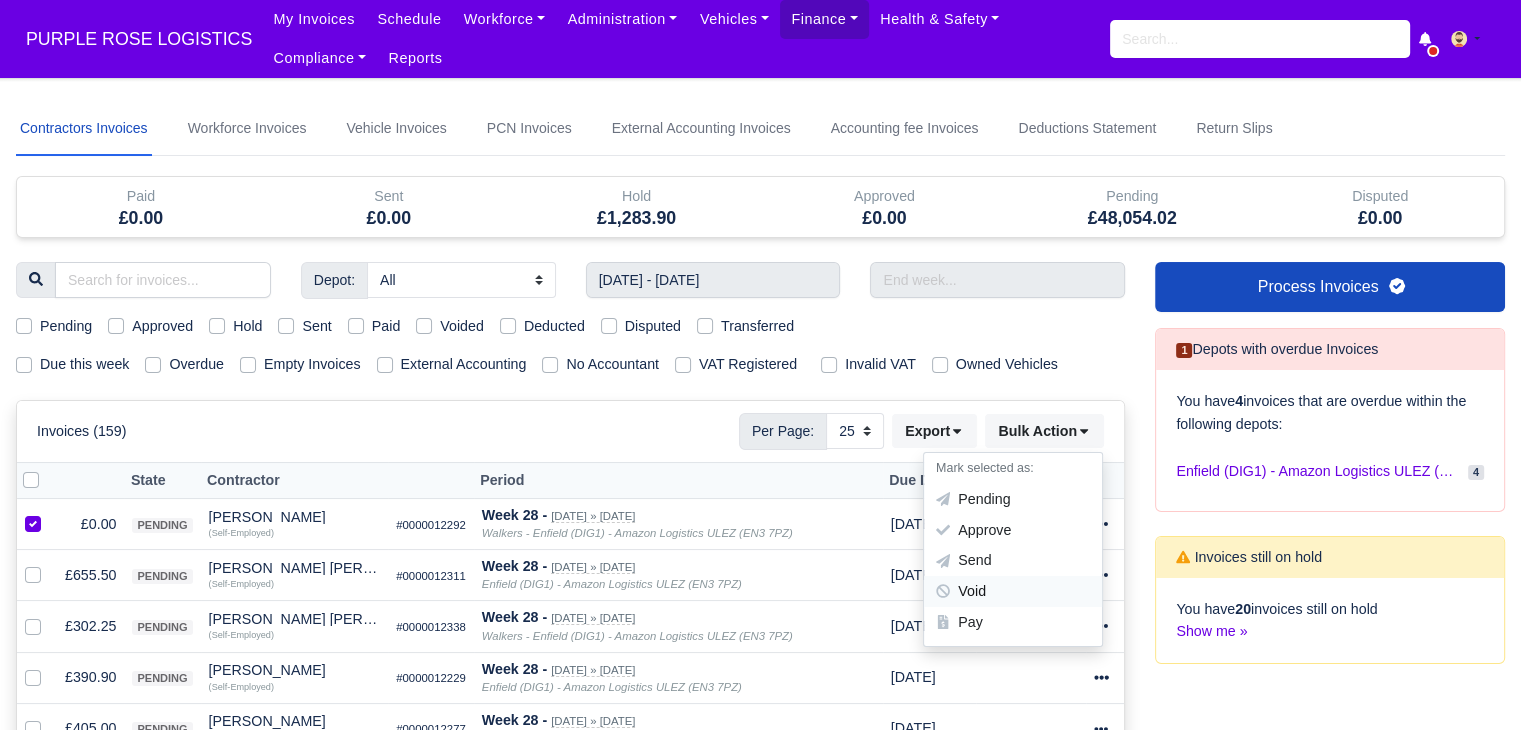 click on "Void" at bounding box center (1013, 592) 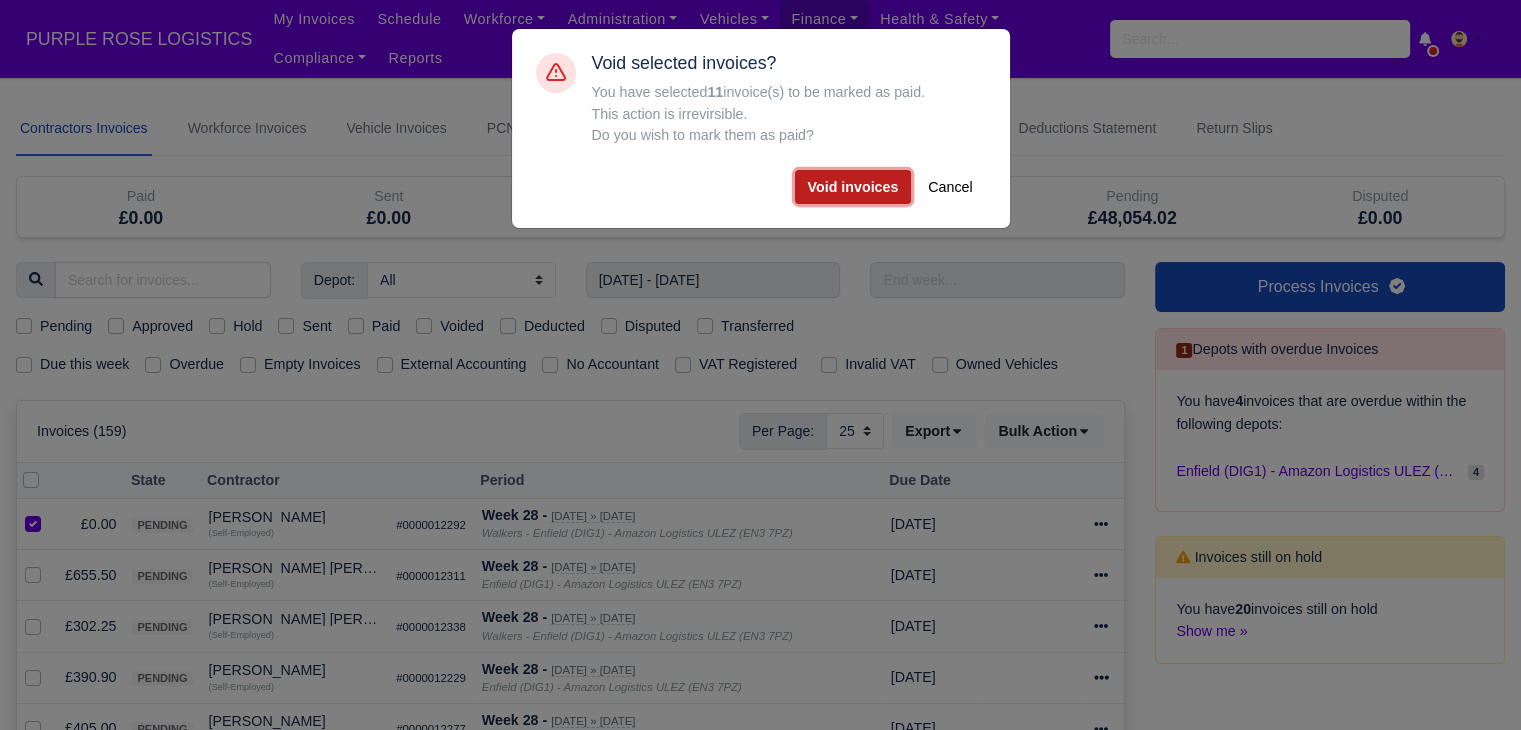 click on "Void invoices" at bounding box center (853, 187) 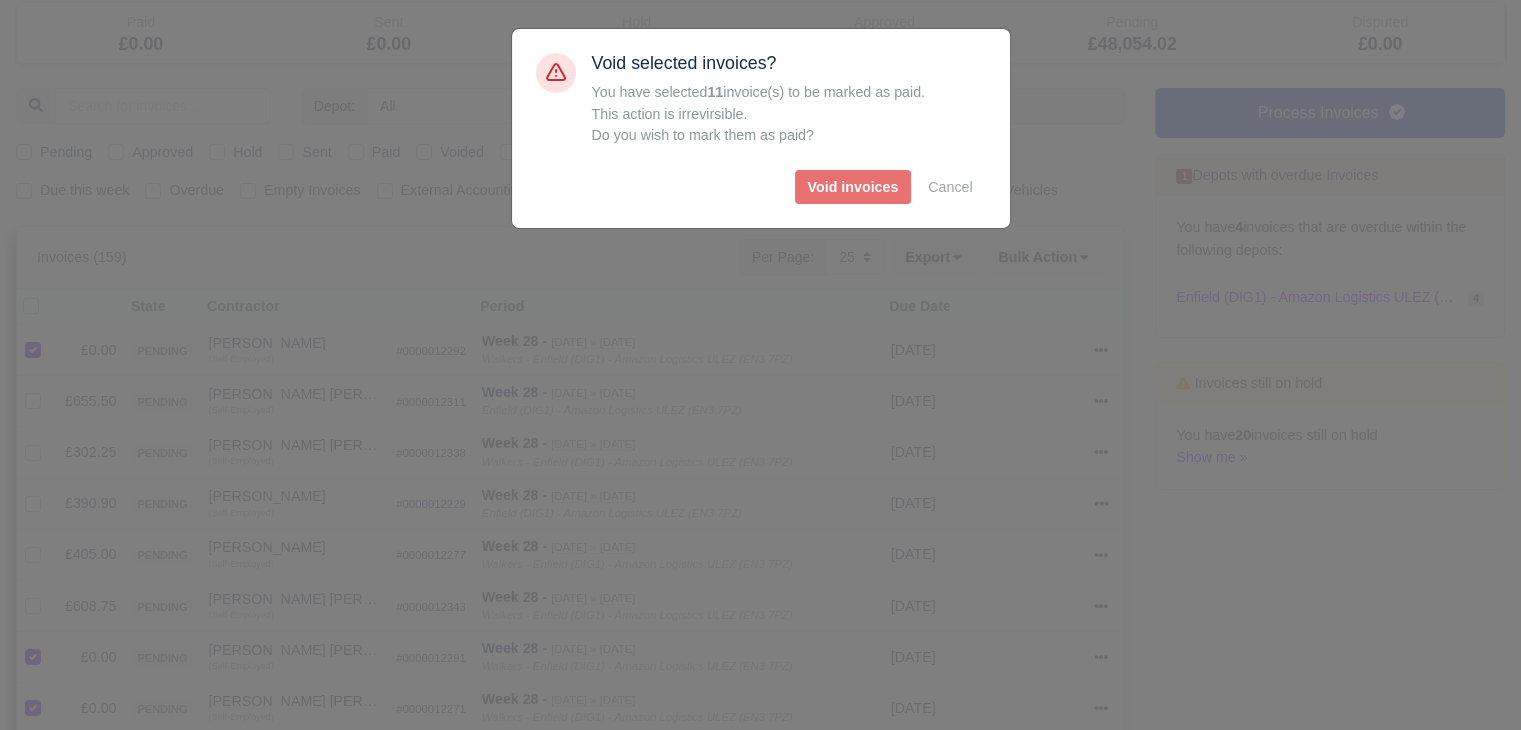 scroll, scrollTop: 300, scrollLeft: 0, axis: vertical 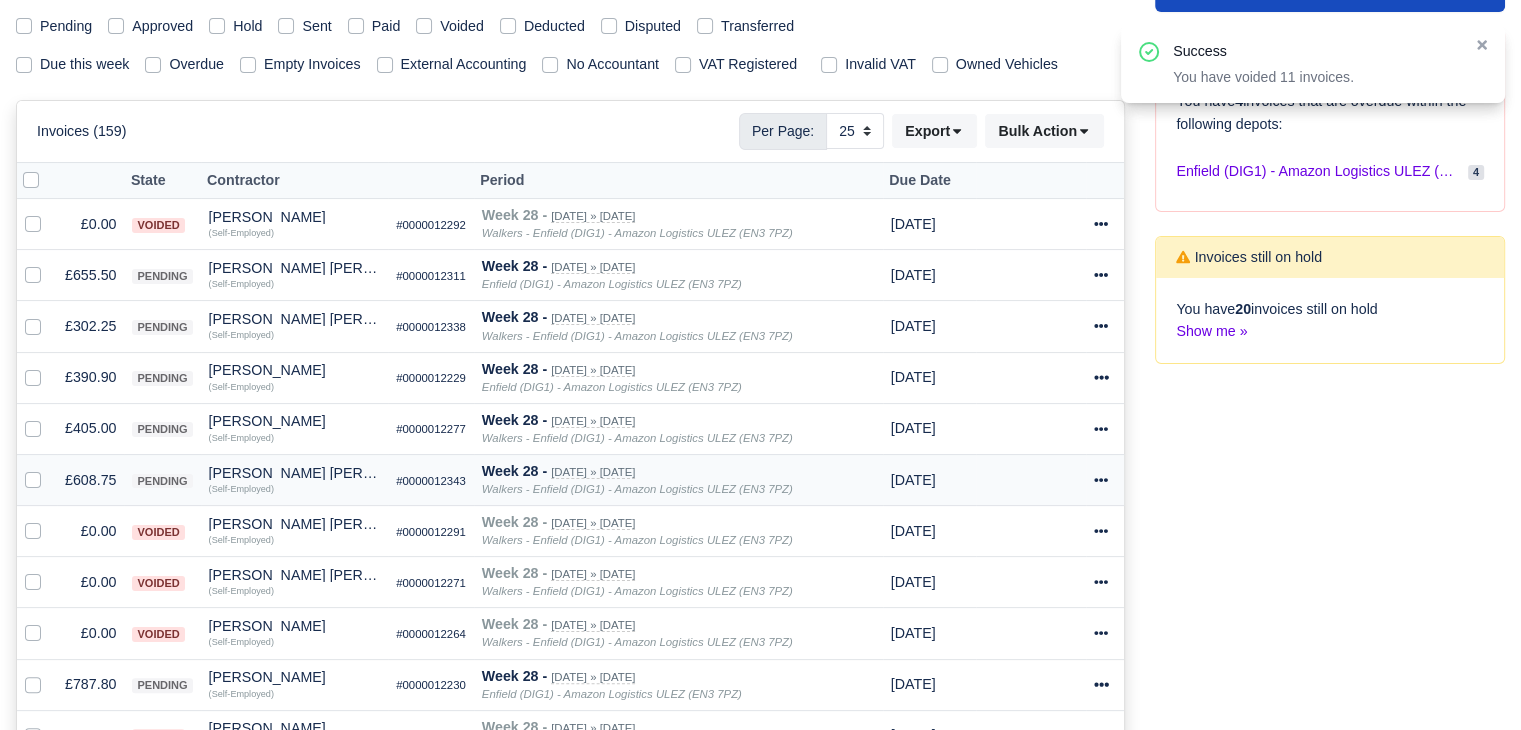 click on "£608.75" at bounding box center [90, 479] 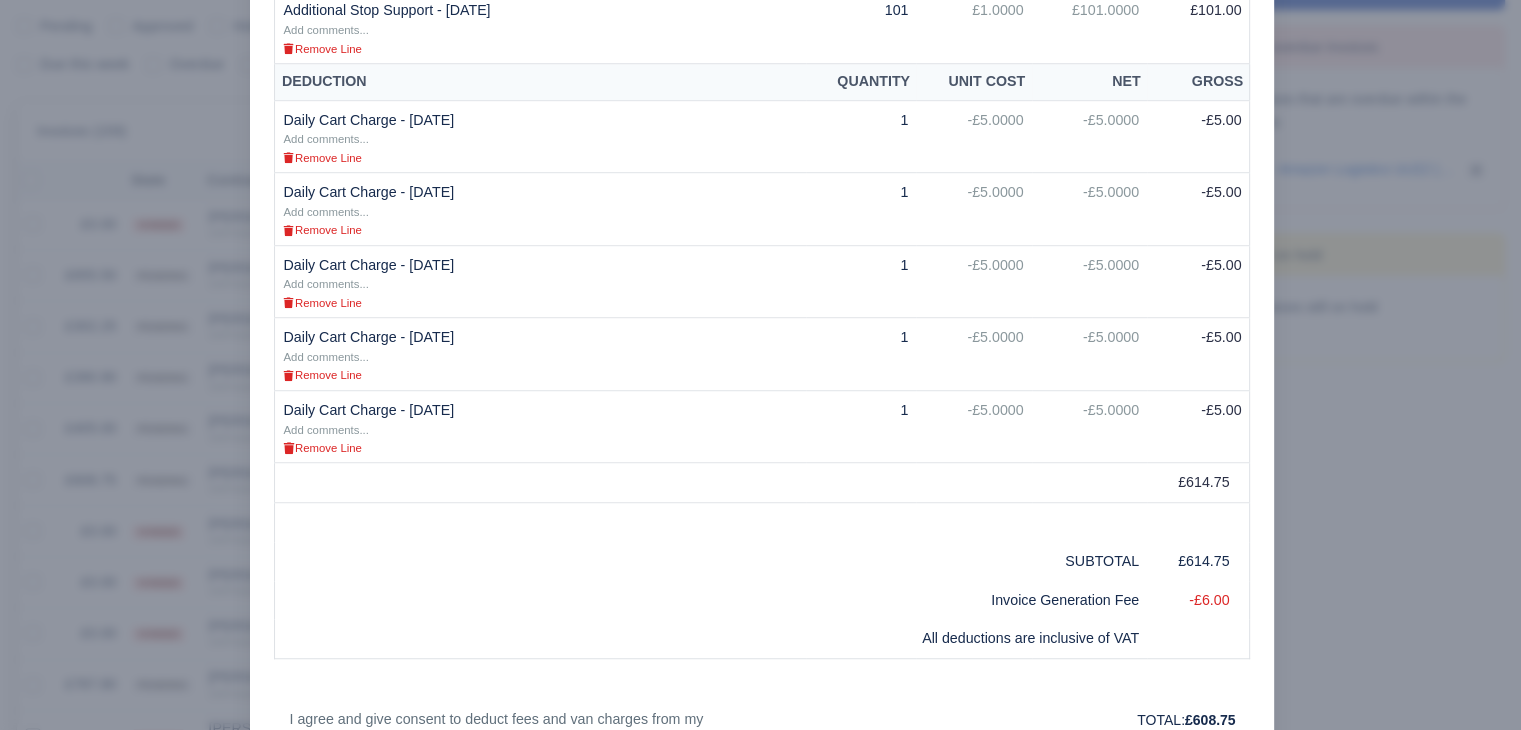 scroll, scrollTop: 1000, scrollLeft: 0, axis: vertical 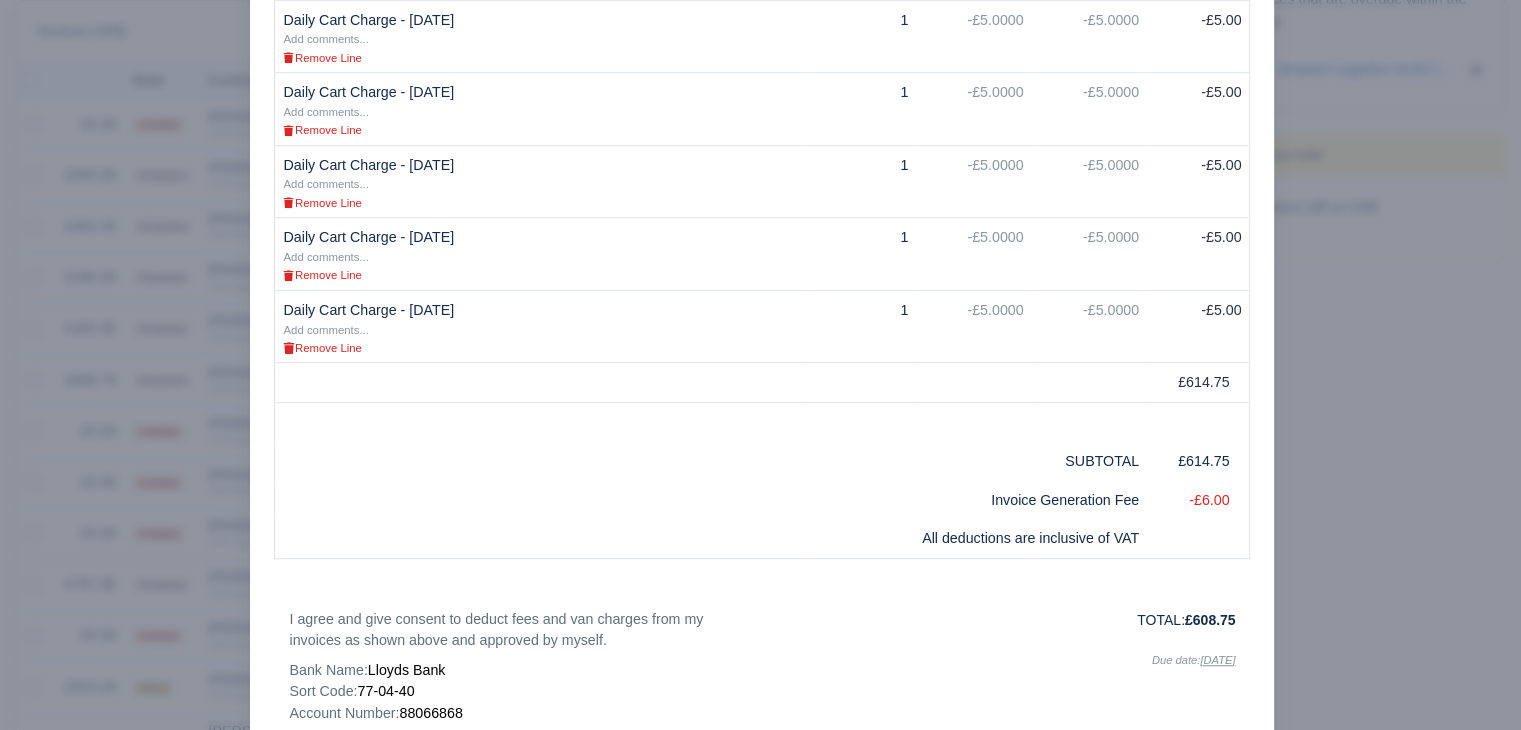 click at bounding box center (760, 365) 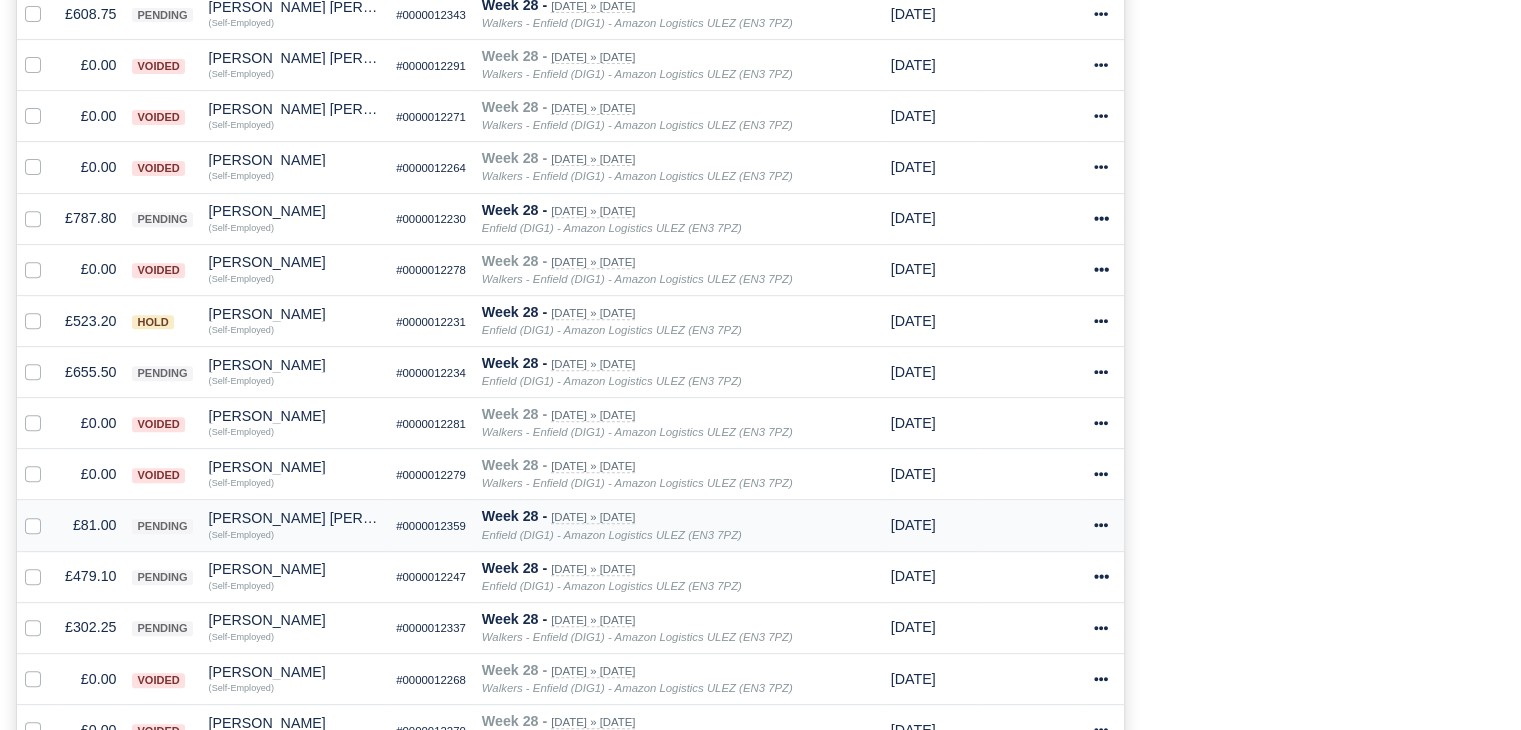 scroll, scrollTop: 800, scrollLeft: 0, axis: vertical 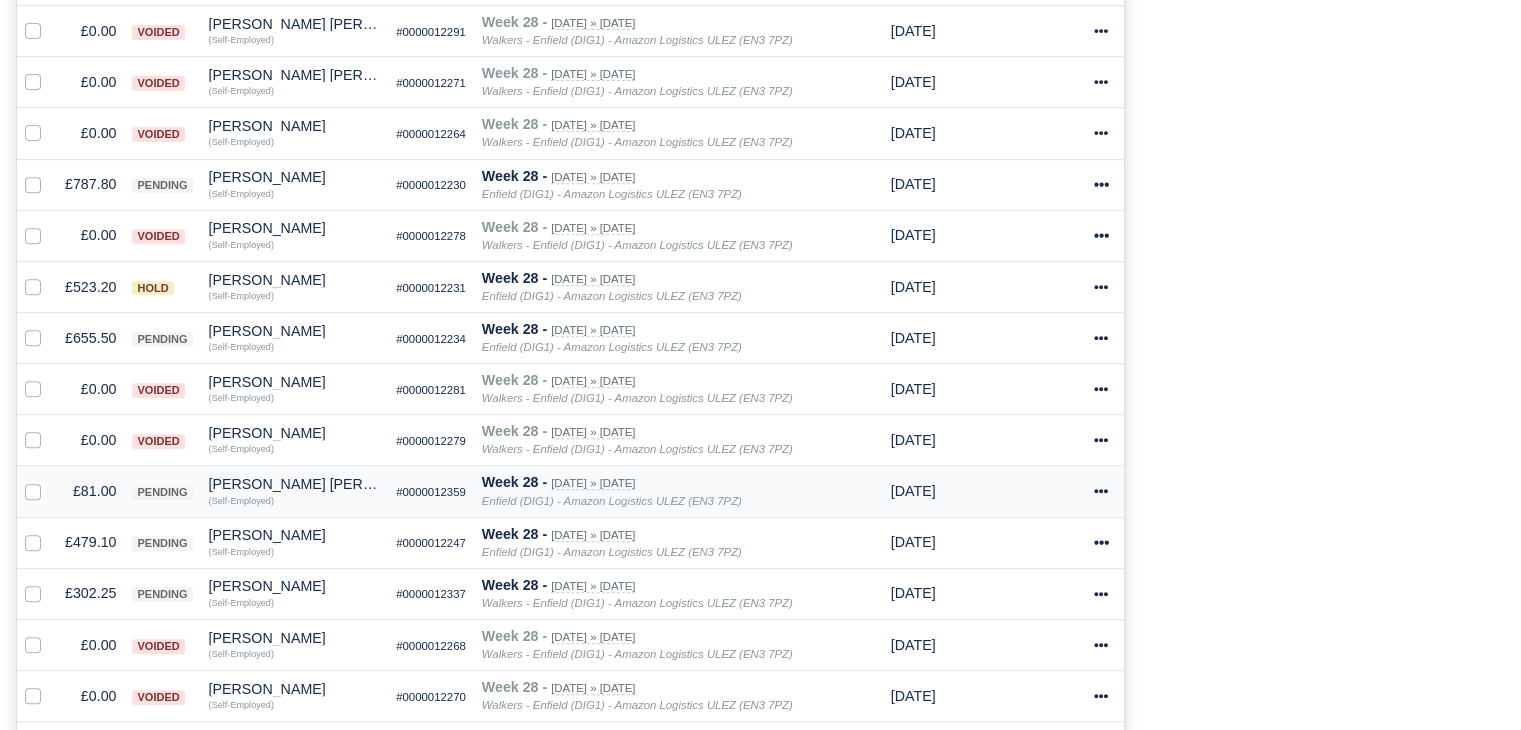 click on "£81.00" at bounding box center (90, 491) 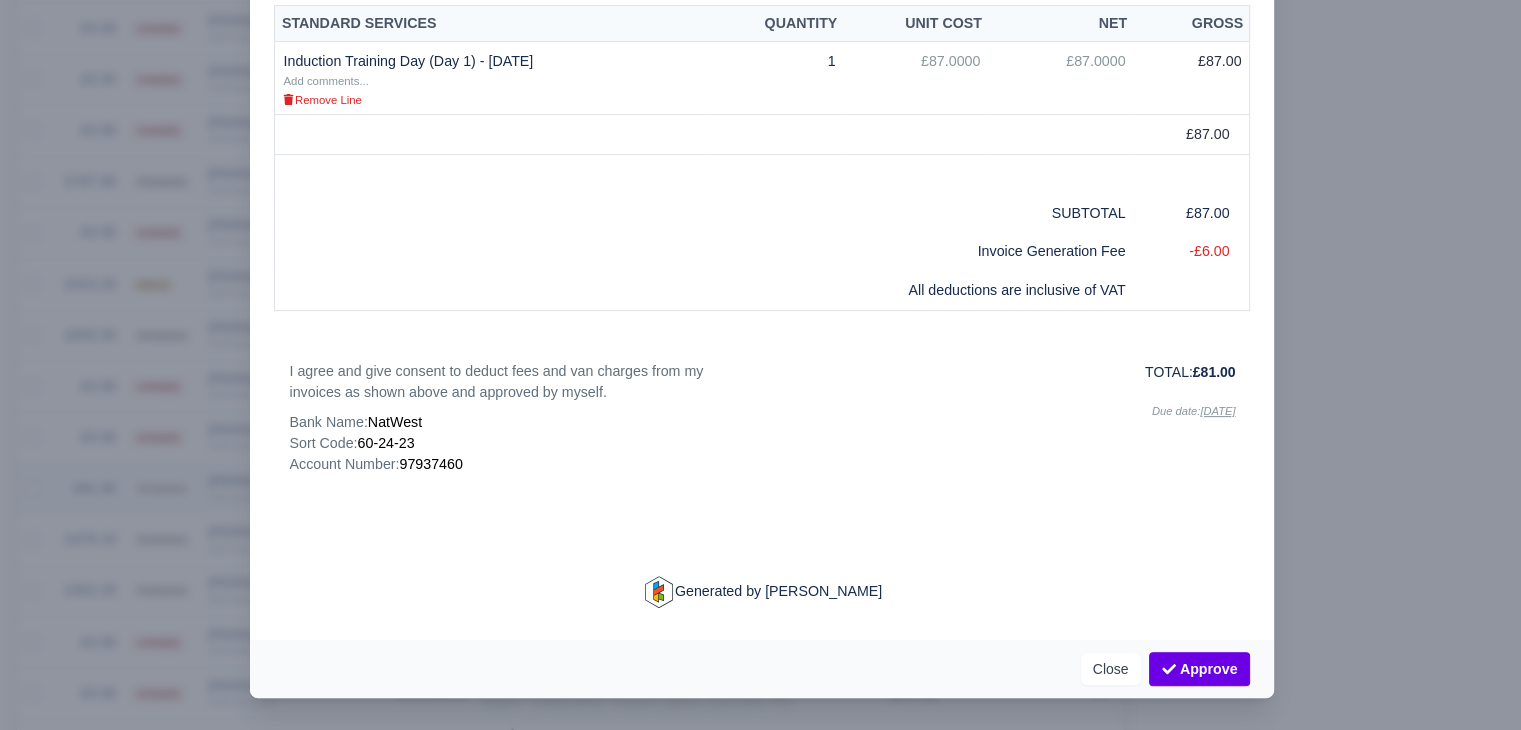 scroll, scrollTop: 797, scrollLeft: 0, axis: vertical 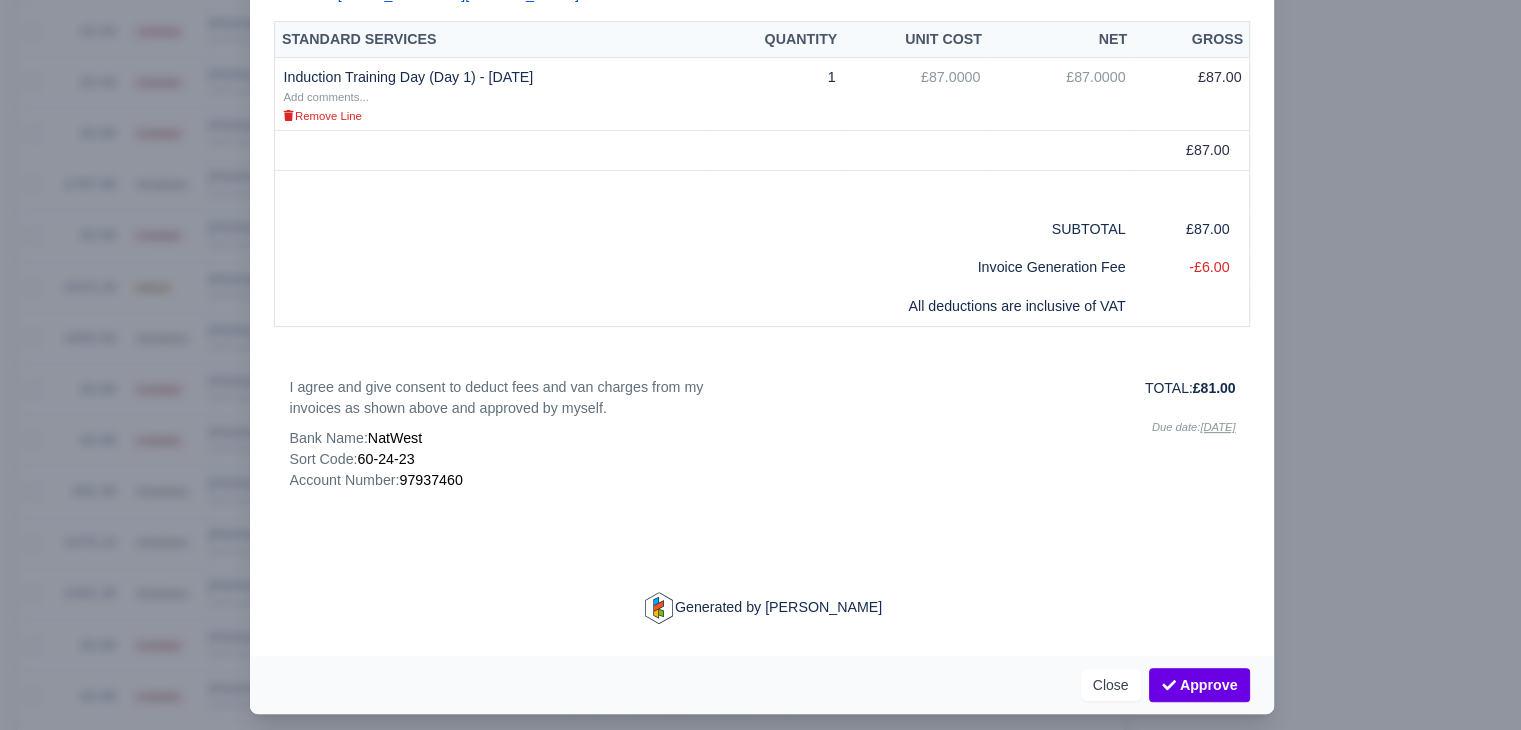 click at bounding box center [760, 365] 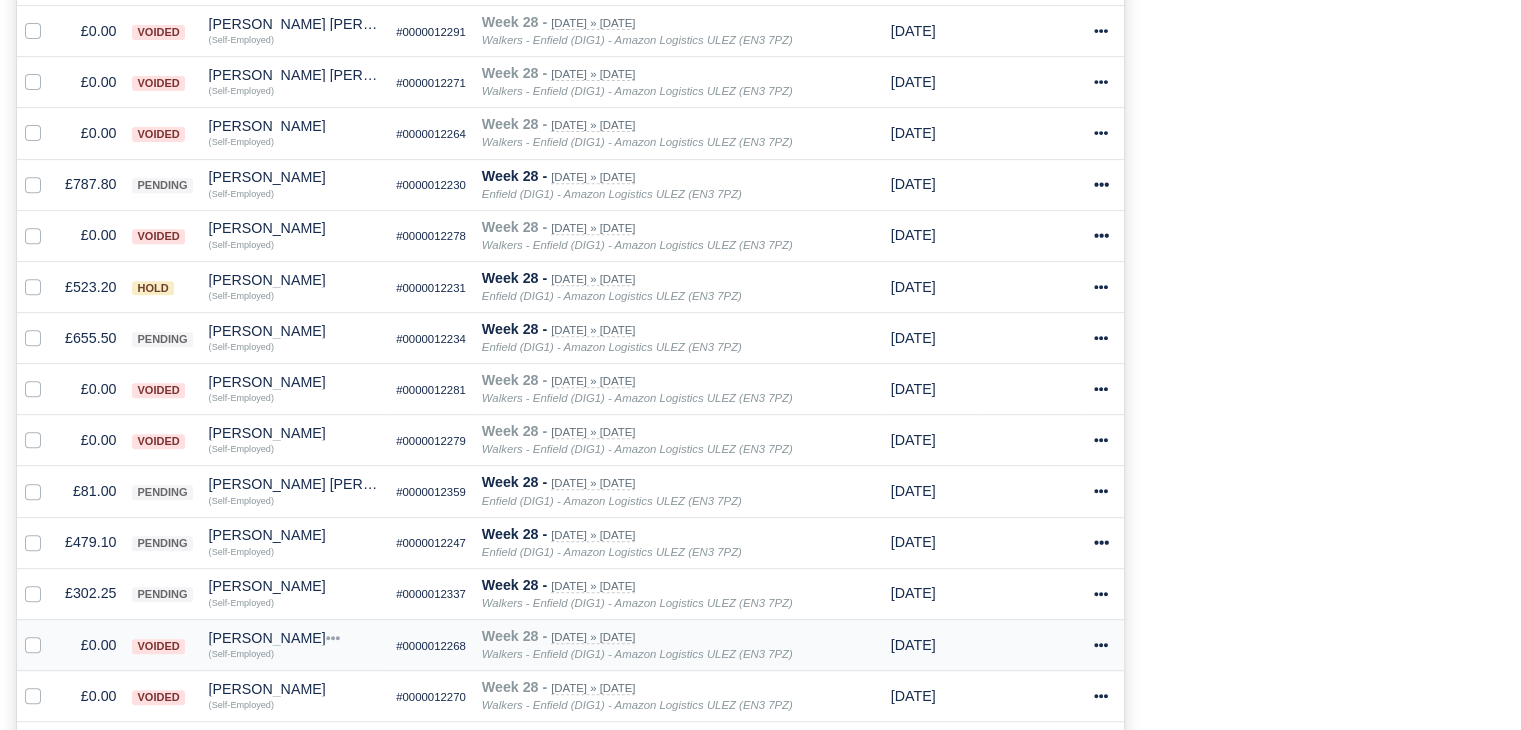 scroll, scrollTop: 800, scrollLeft: 0, axis: vertical 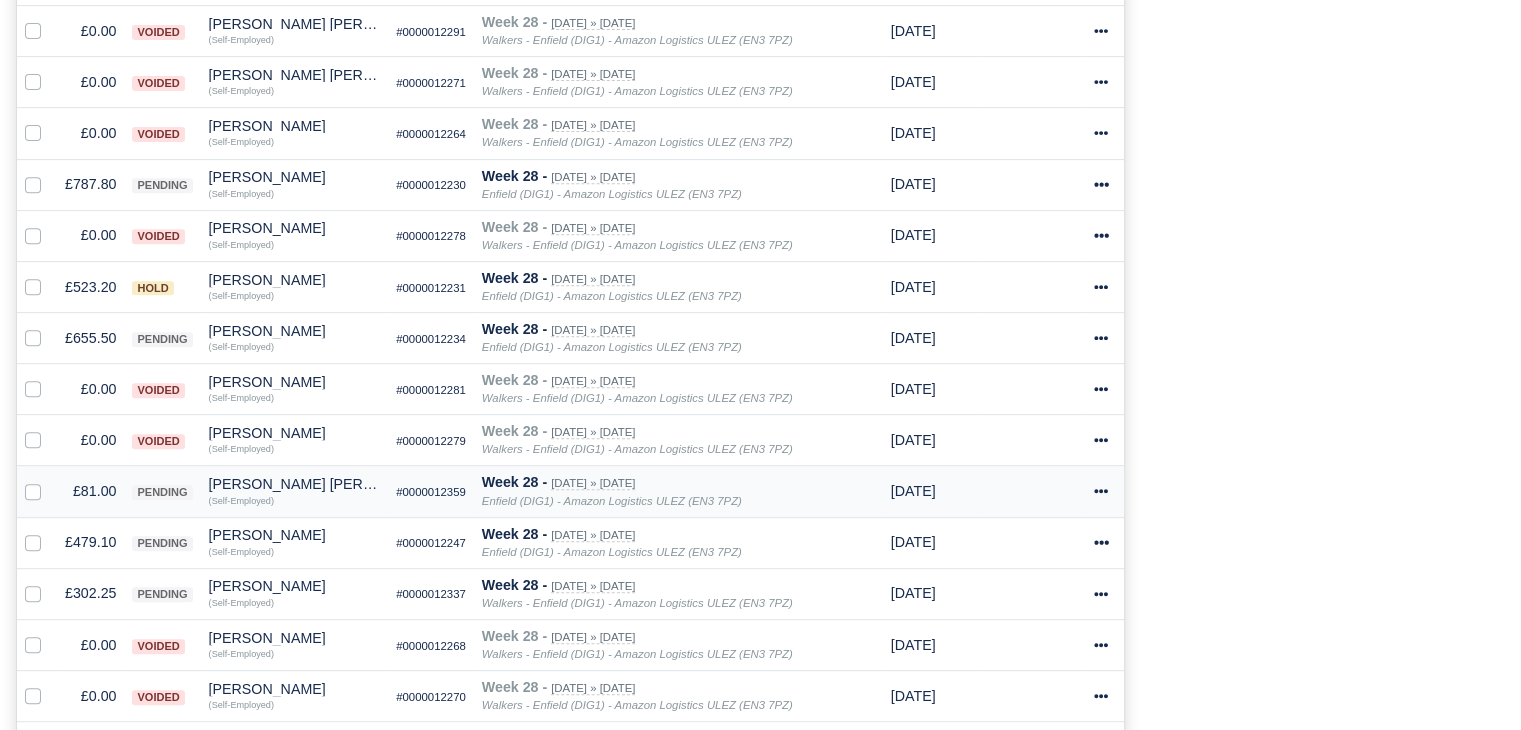 click on "£81.00" at bounding box center (90, 491) 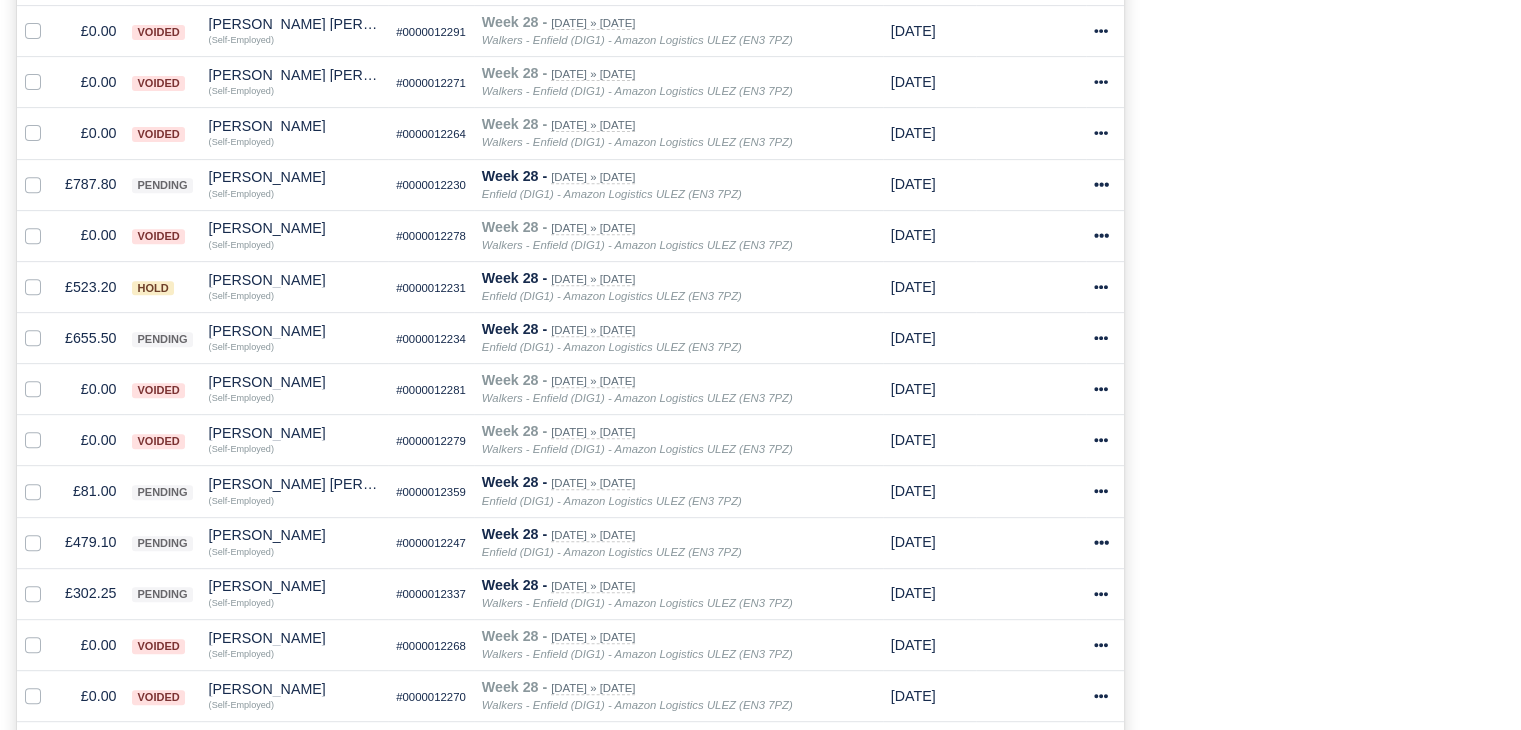 scroll, scrollTop: 797, scrollLeft: 0, axis: vertical 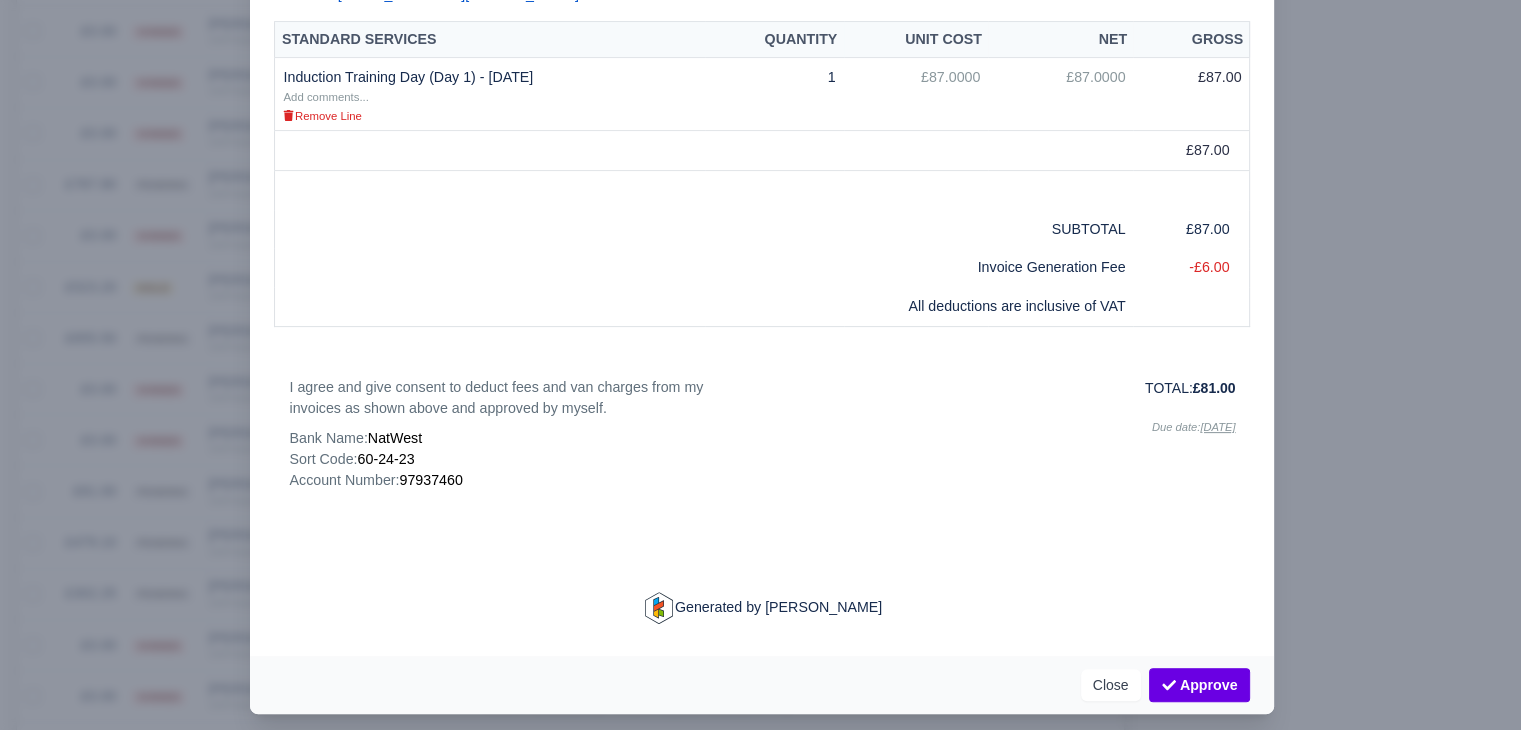 click at bounding box center [760, 365] 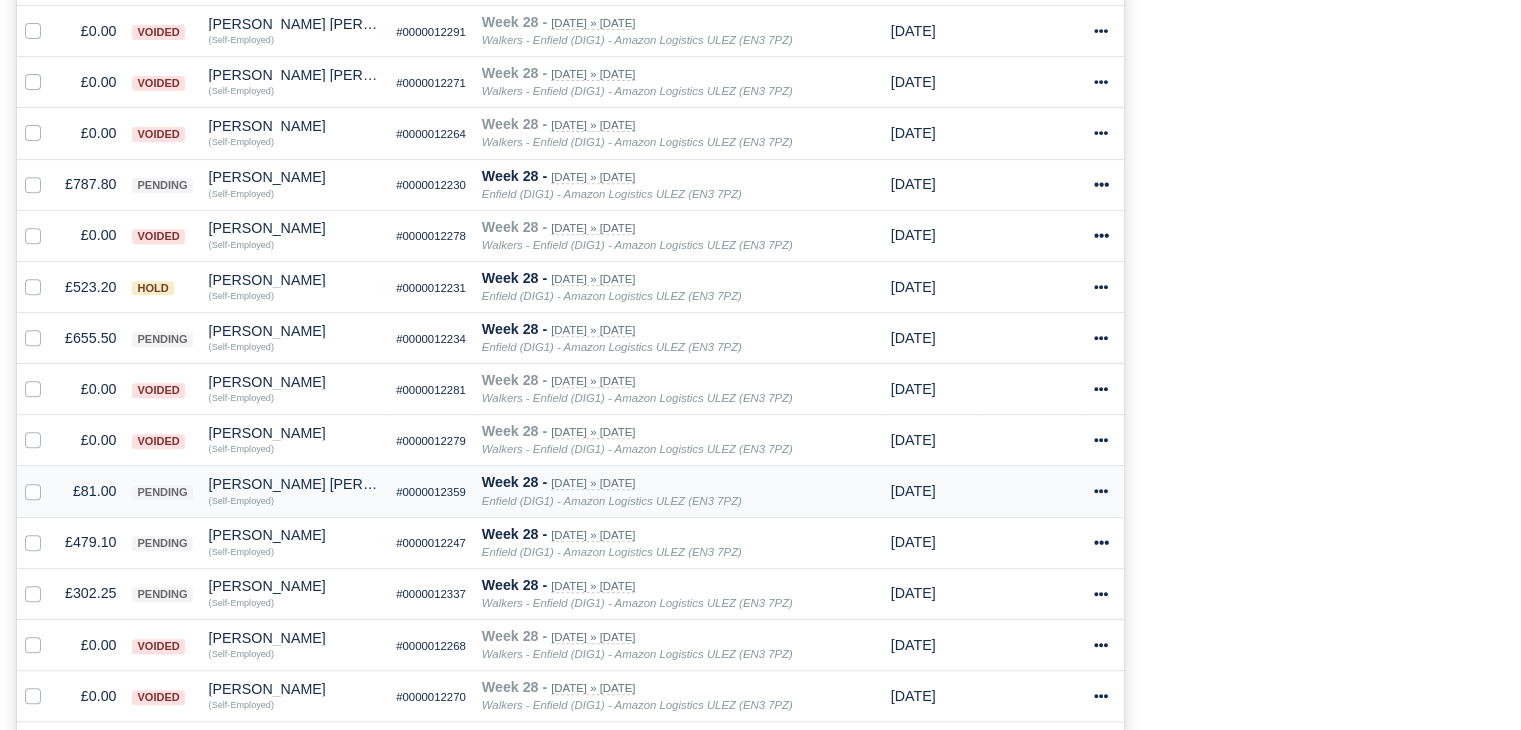 scroll, scrollTop: 800, scrollLeft: 0, axis: vertical 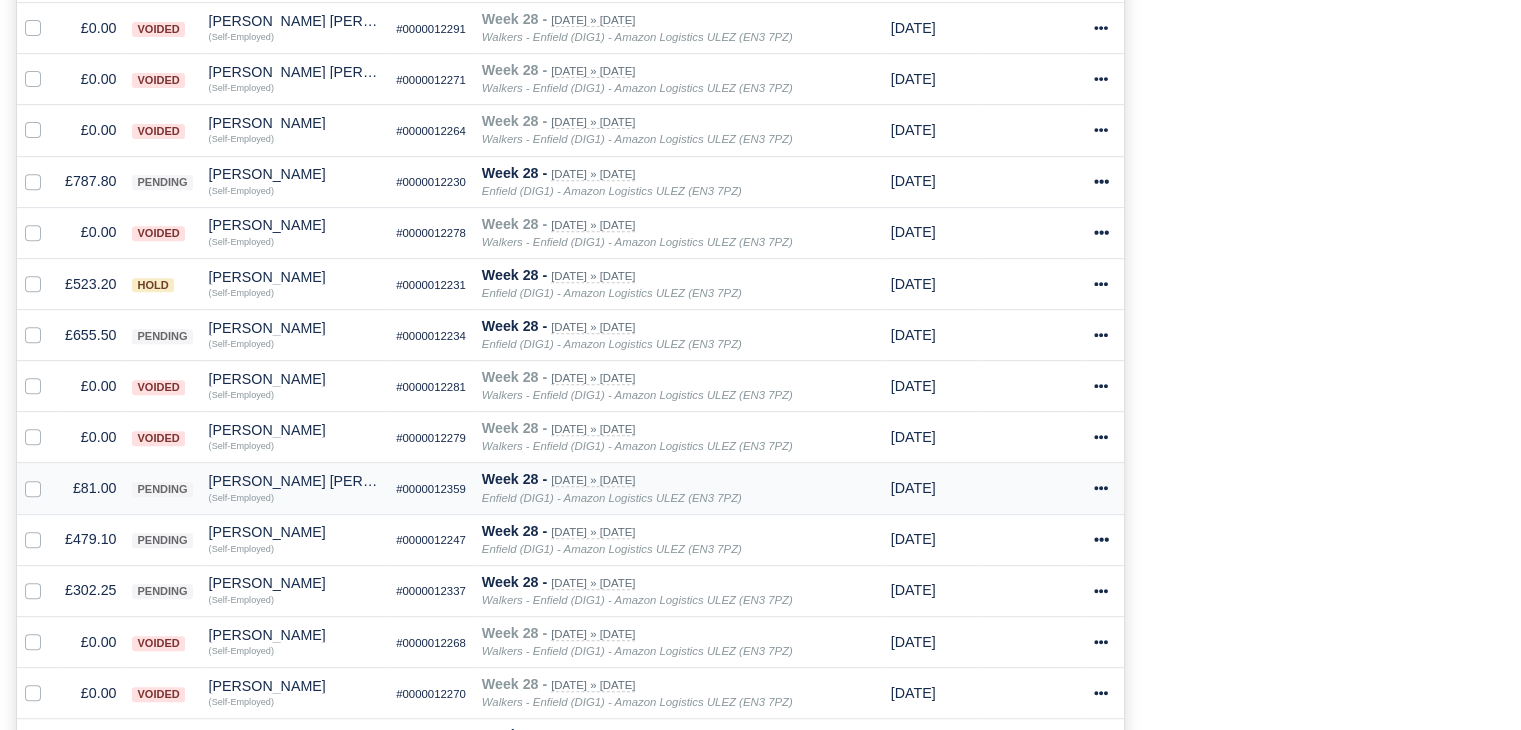 click on "[PERSON_NAME] [PERSON_NAME]" at bounding box center (295, 481) 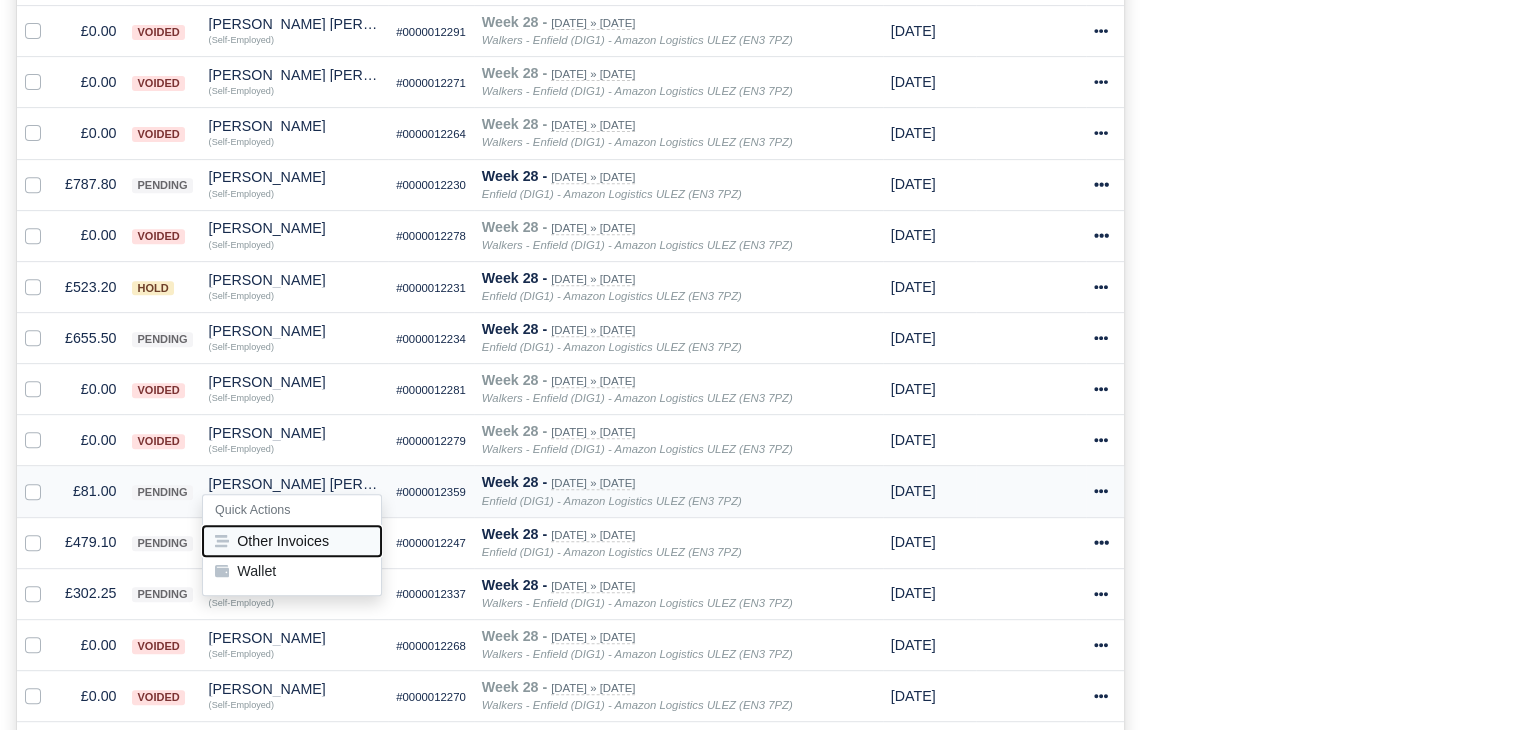 click on "Other Invoices" at bounding box center [292, 541] 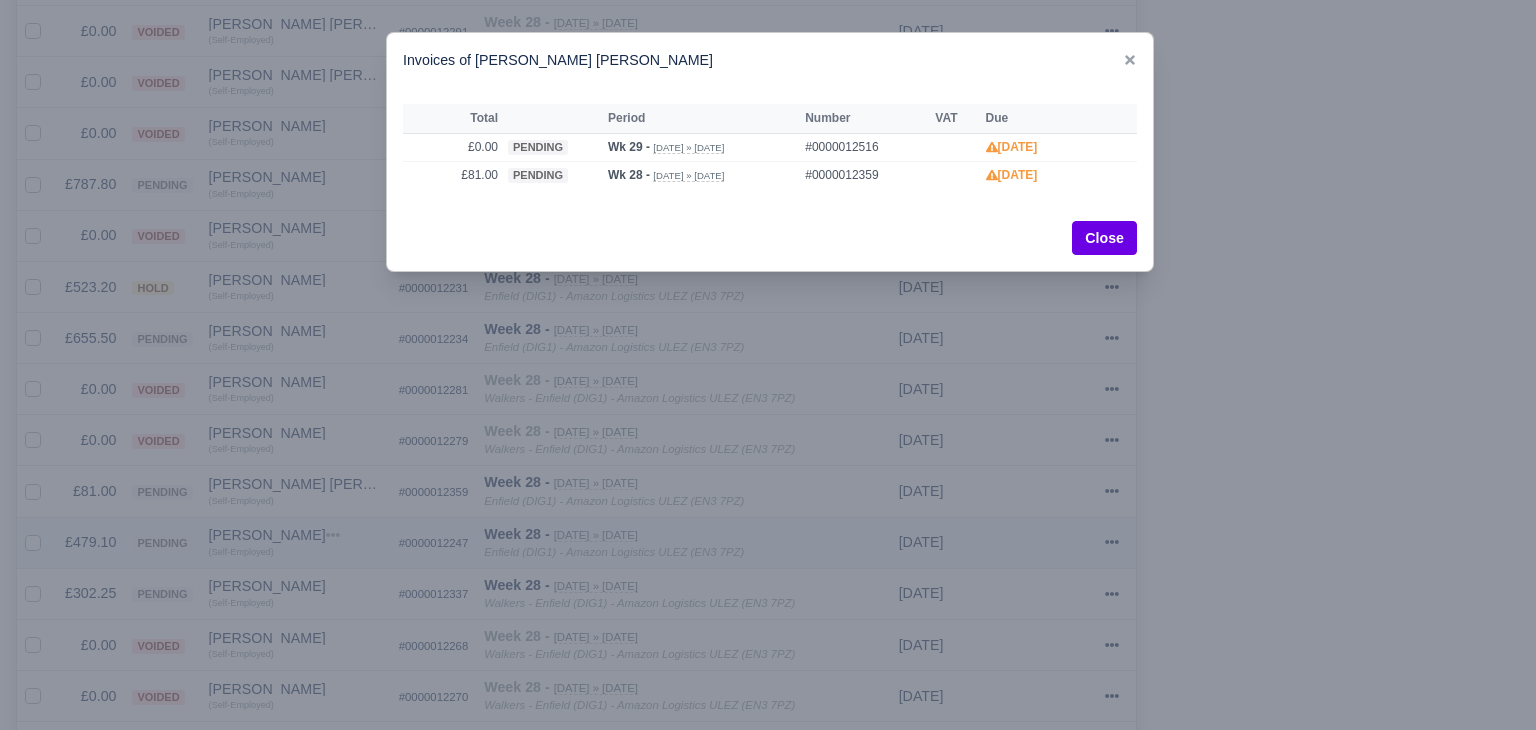 click at bounding box center [768, 365] 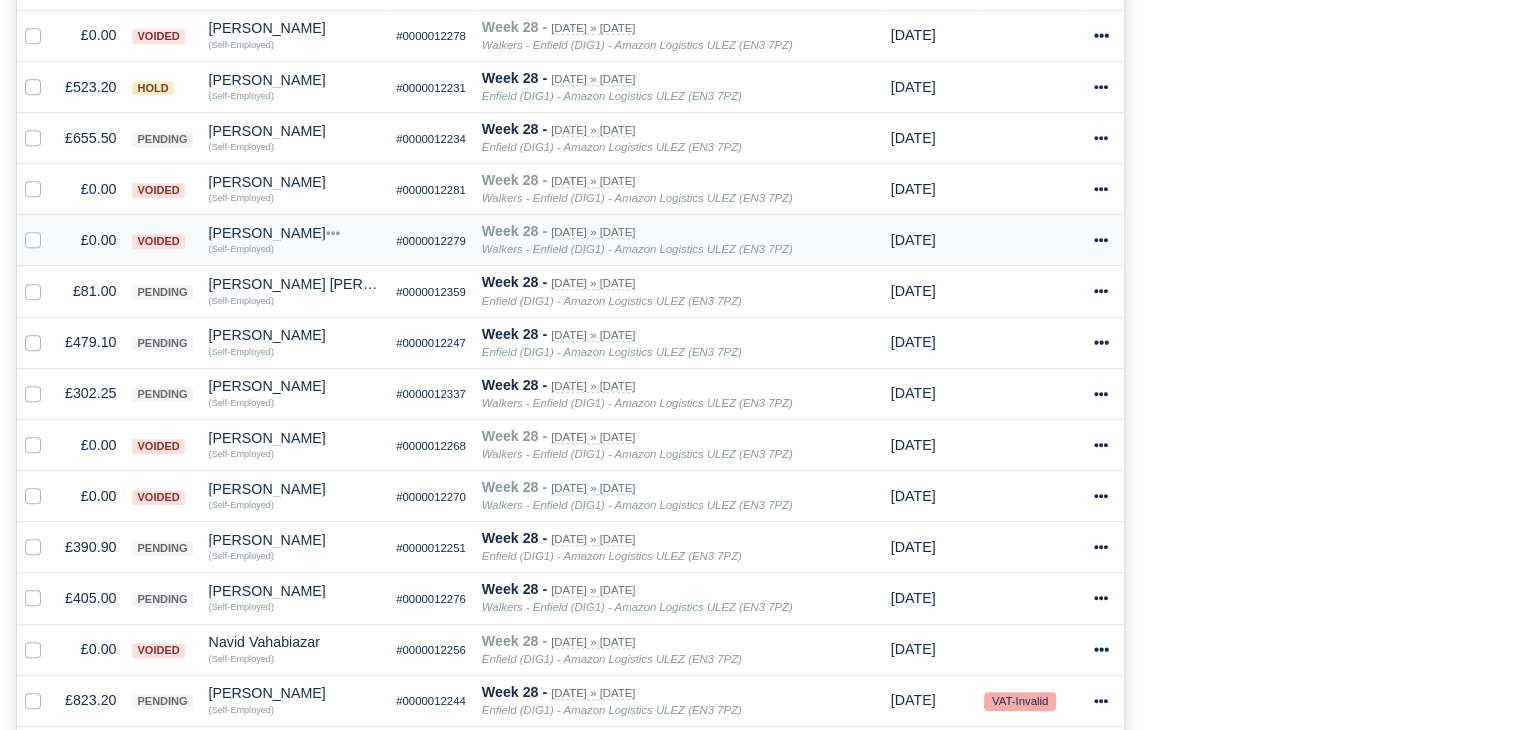 scroll, scrollTop: 1100, scrollLeft: 0, axis: vertical 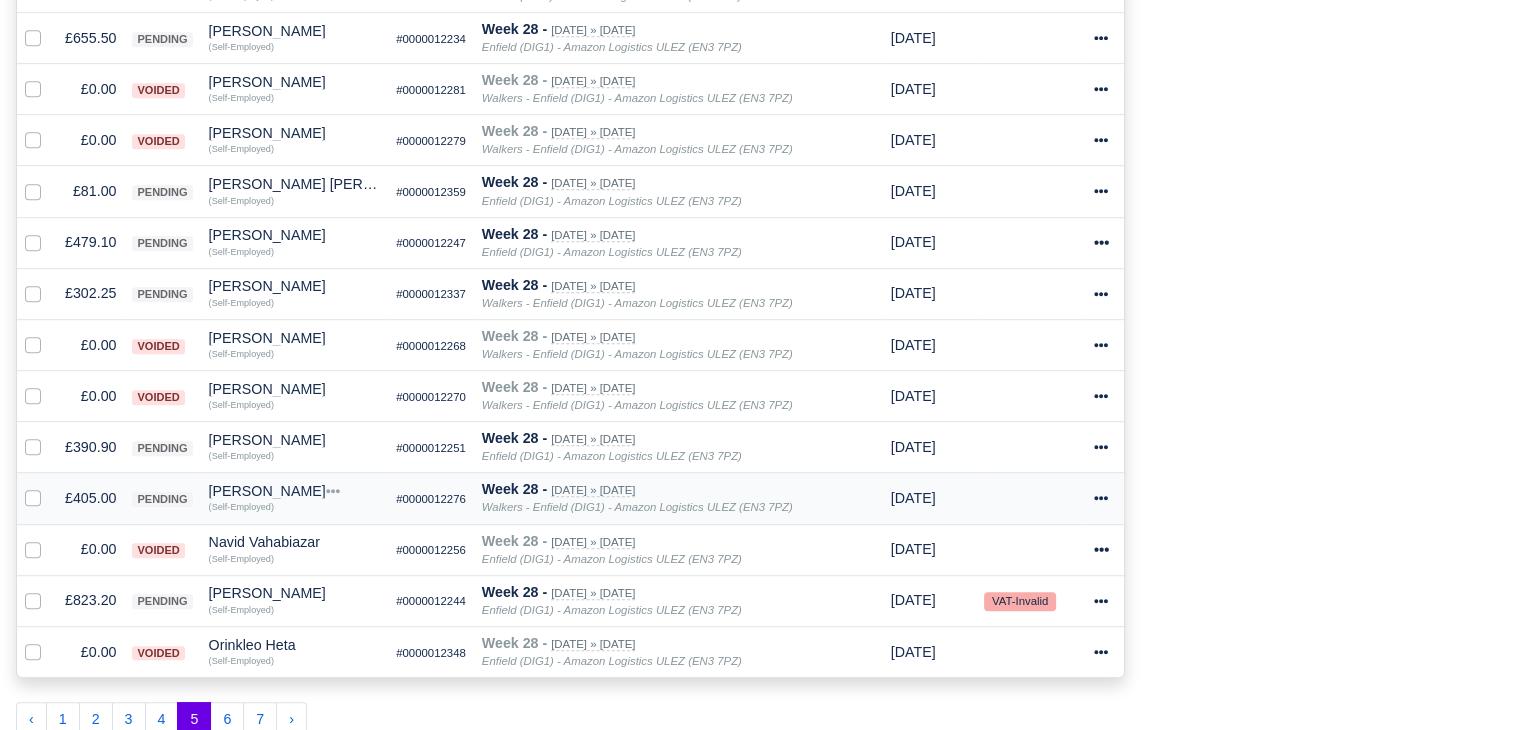 click on "£405.00" at bounding box center [90, 498] 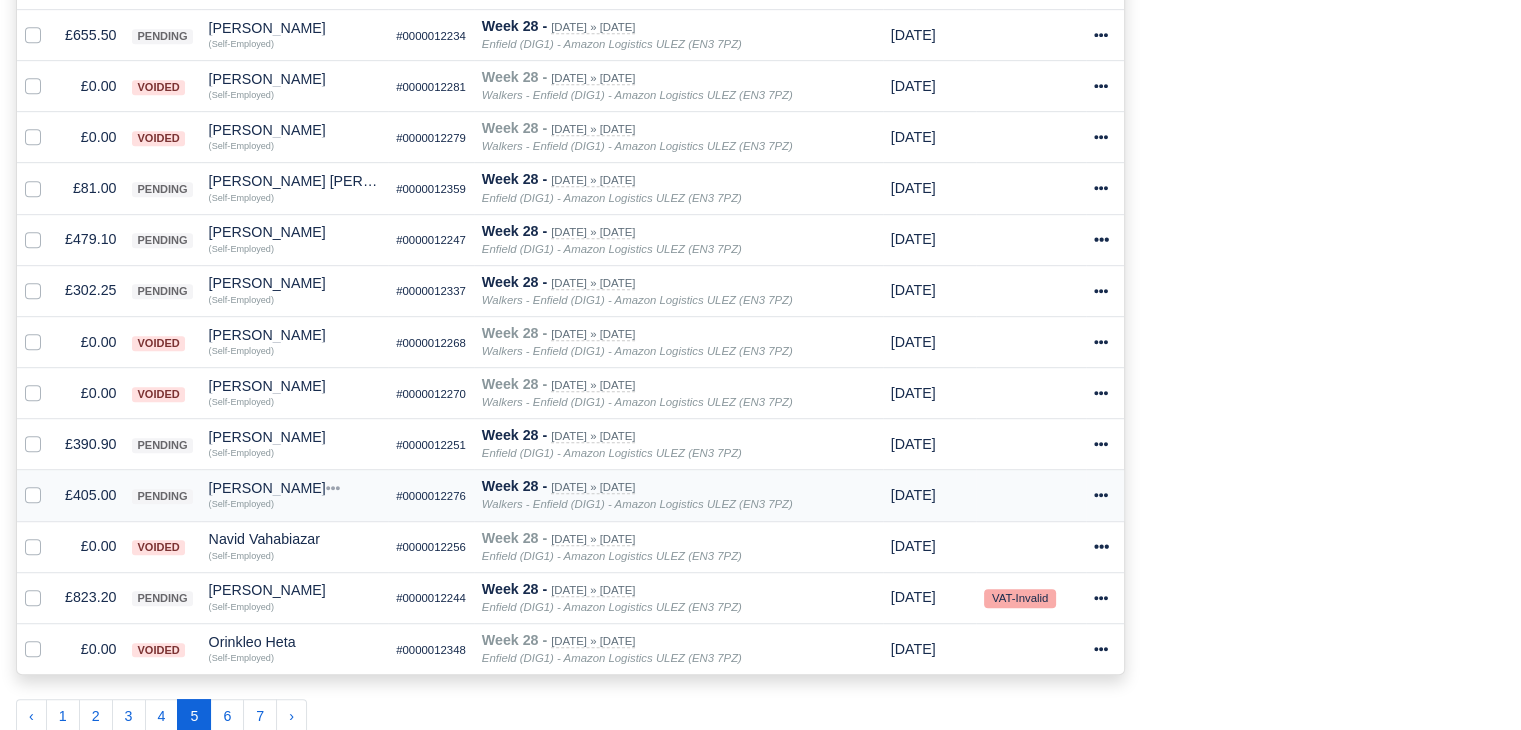 scroll, scrollTop: 1097, scrollLeft: 0, axis: vertical 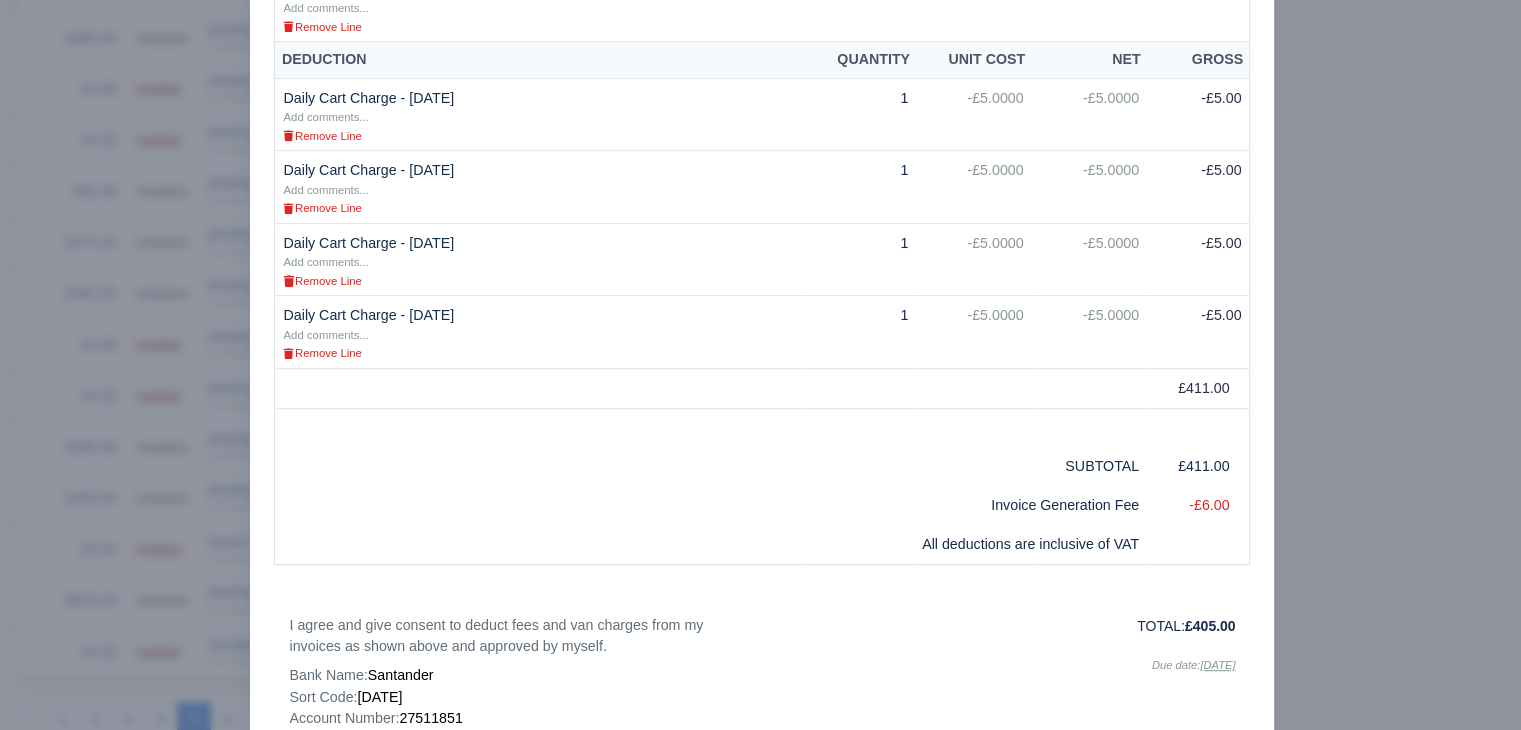 click at bounding box center [760, 365] 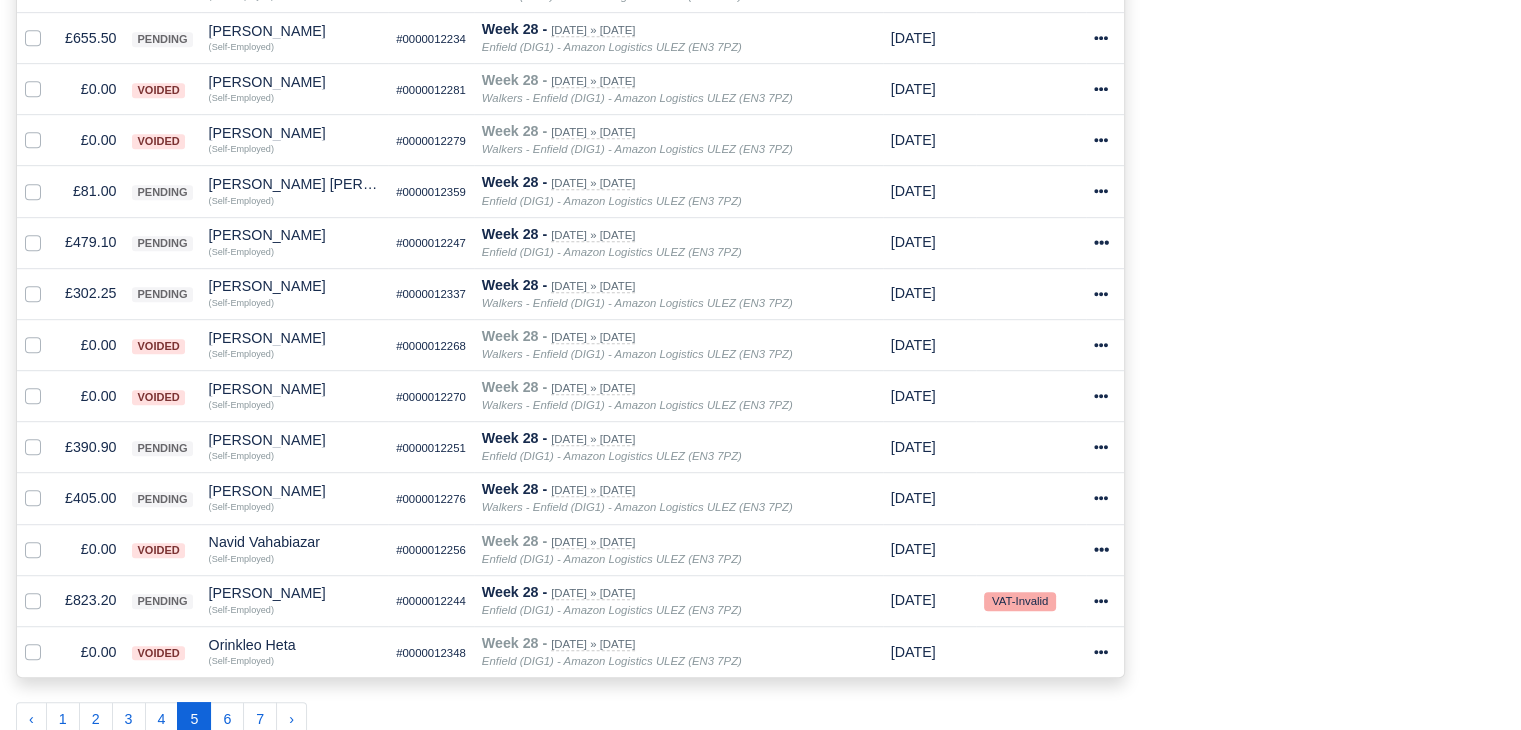 scroll, scrollTop: 1200, scrollLeft: 0, axis: vertical 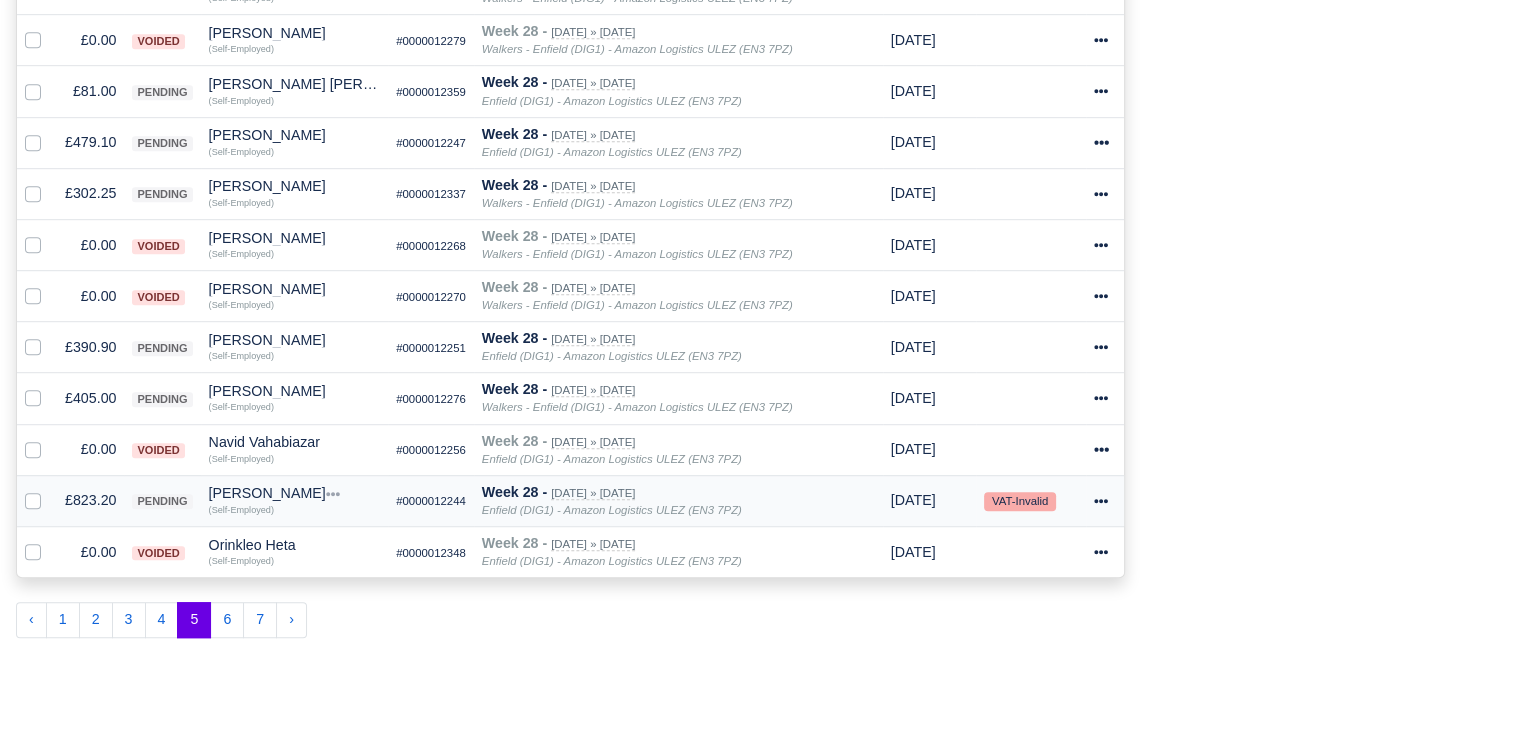 click on "£823.20" at bounding box center [90, 500] 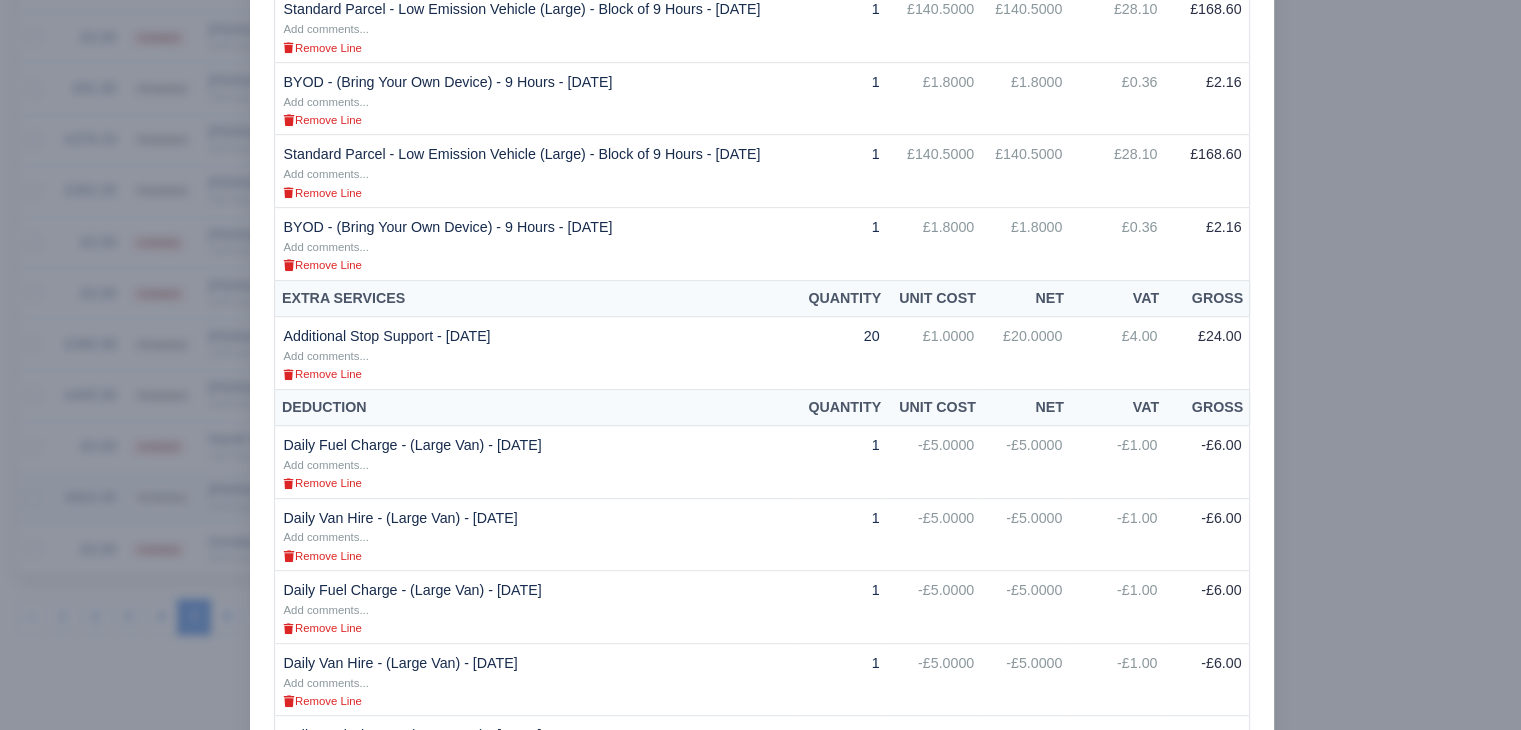 scroll, scrollTop: 1197, scrollLeft: 0, axis: vertical 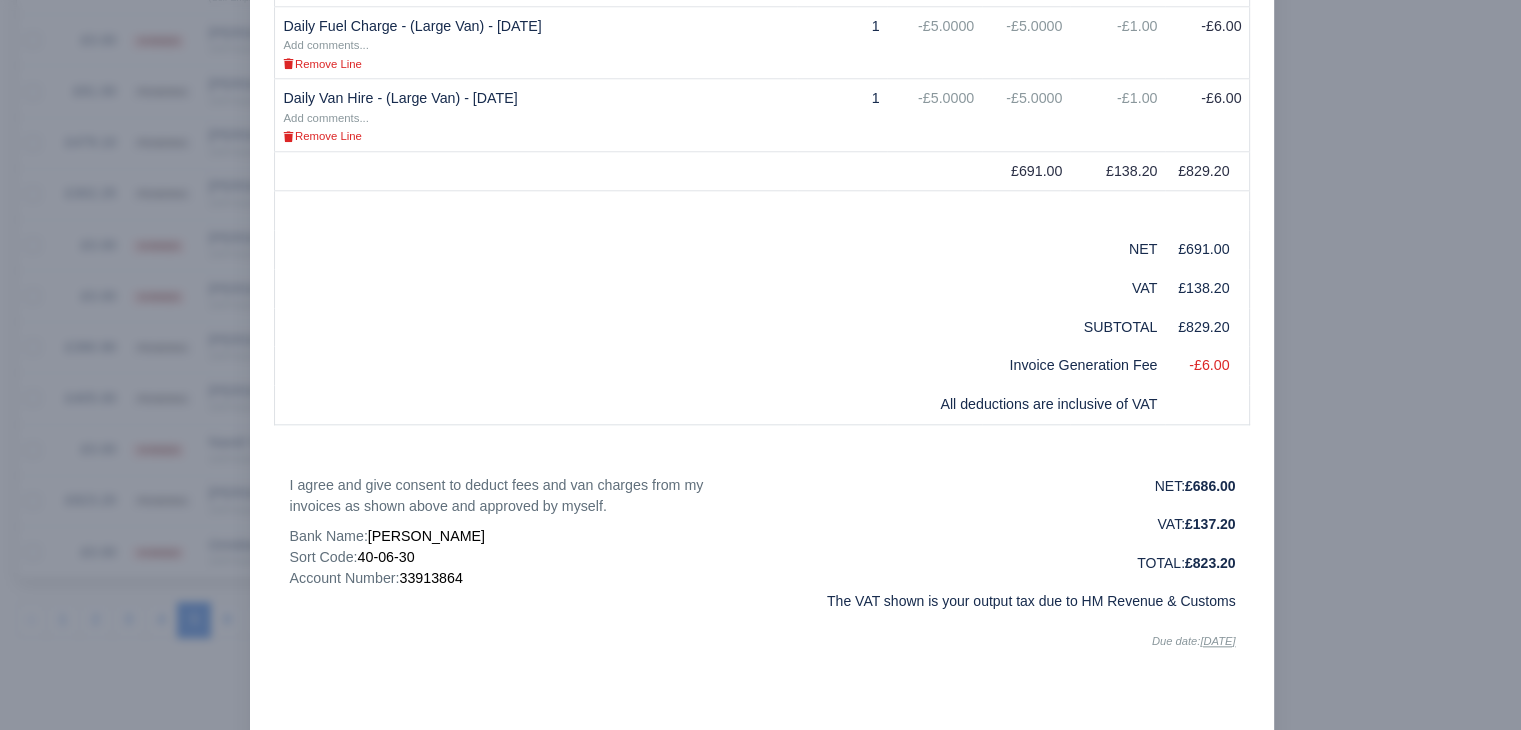 click at bounding box center (760, 365) 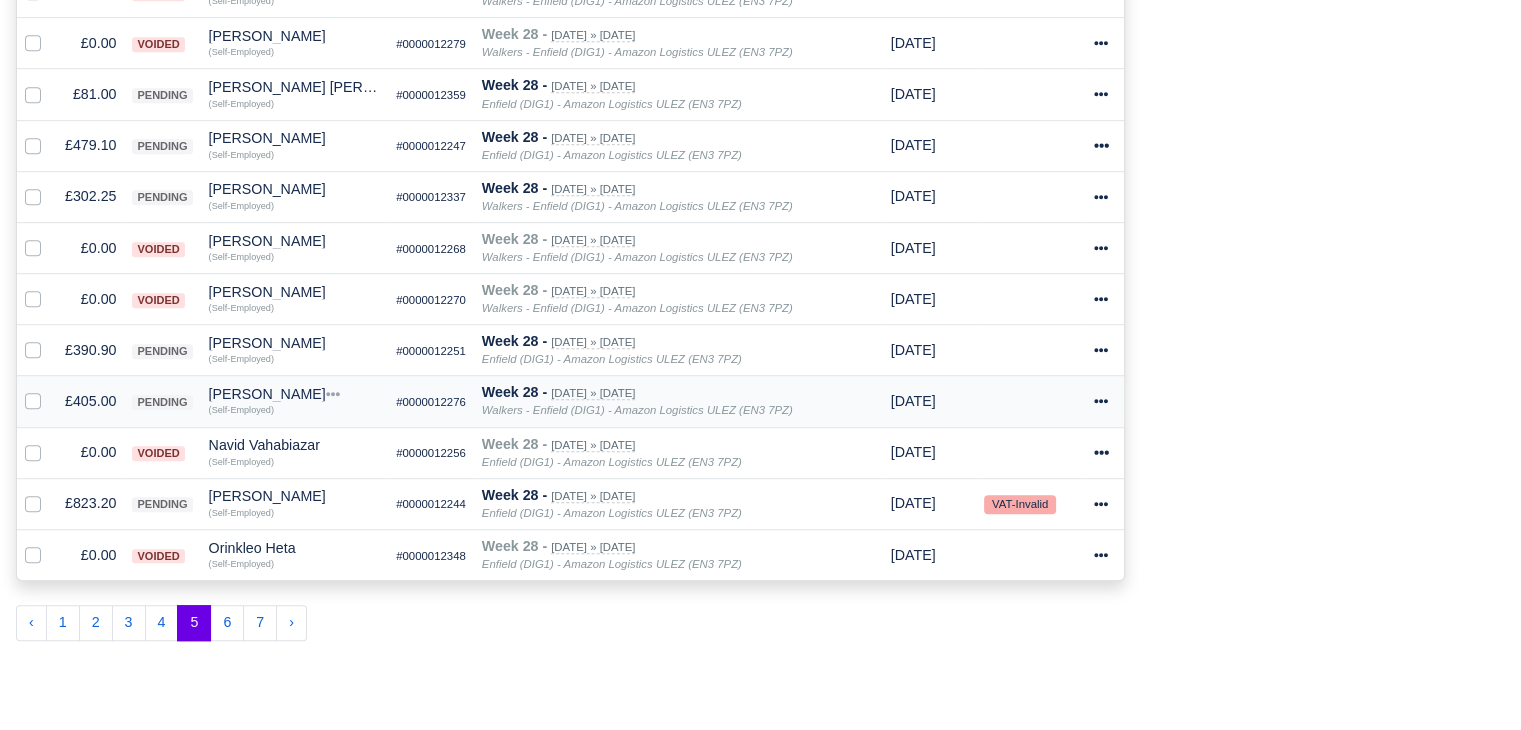 scroll, scrollTop: 1200, scrollLeft: 0, axis: vertical 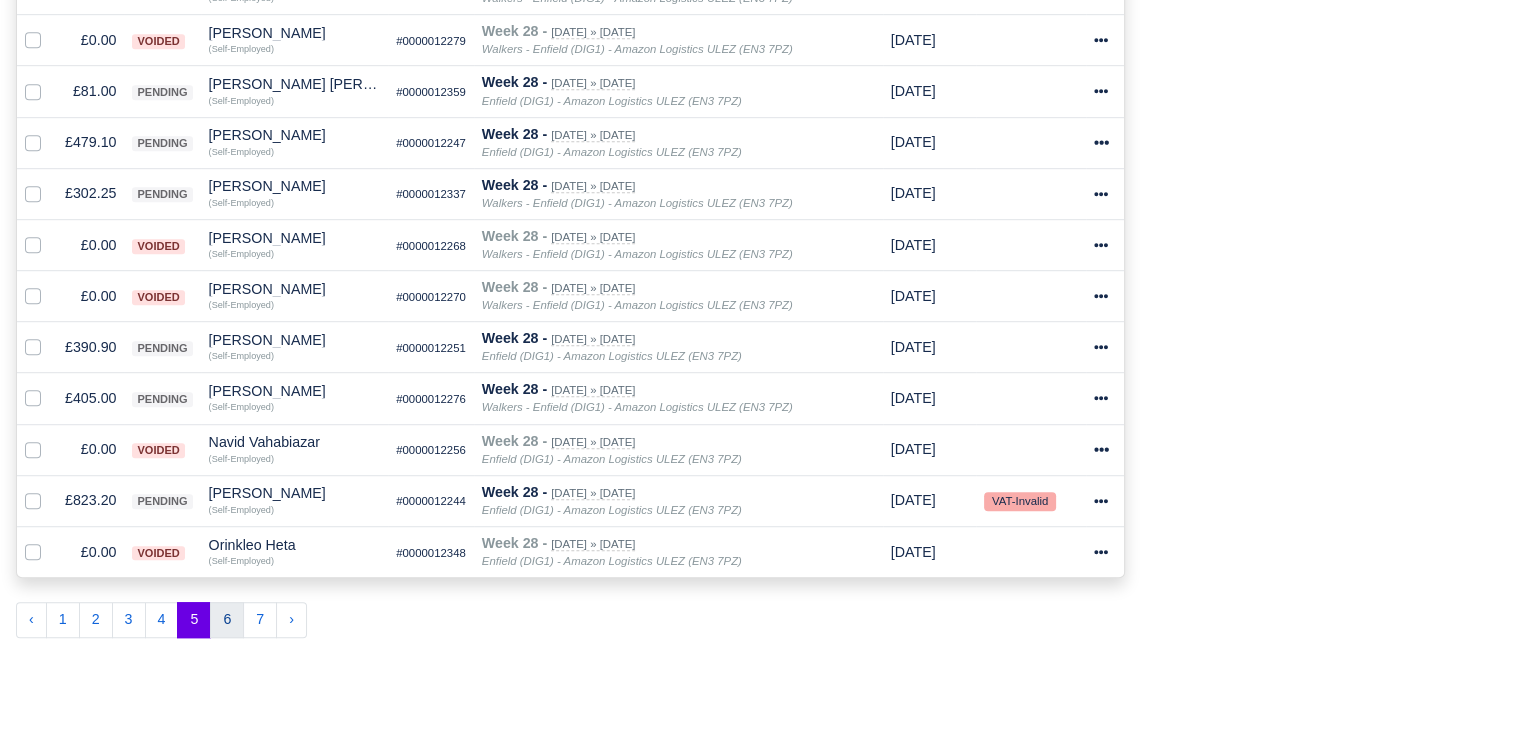 click on "6" at bounding box center (227, 620) 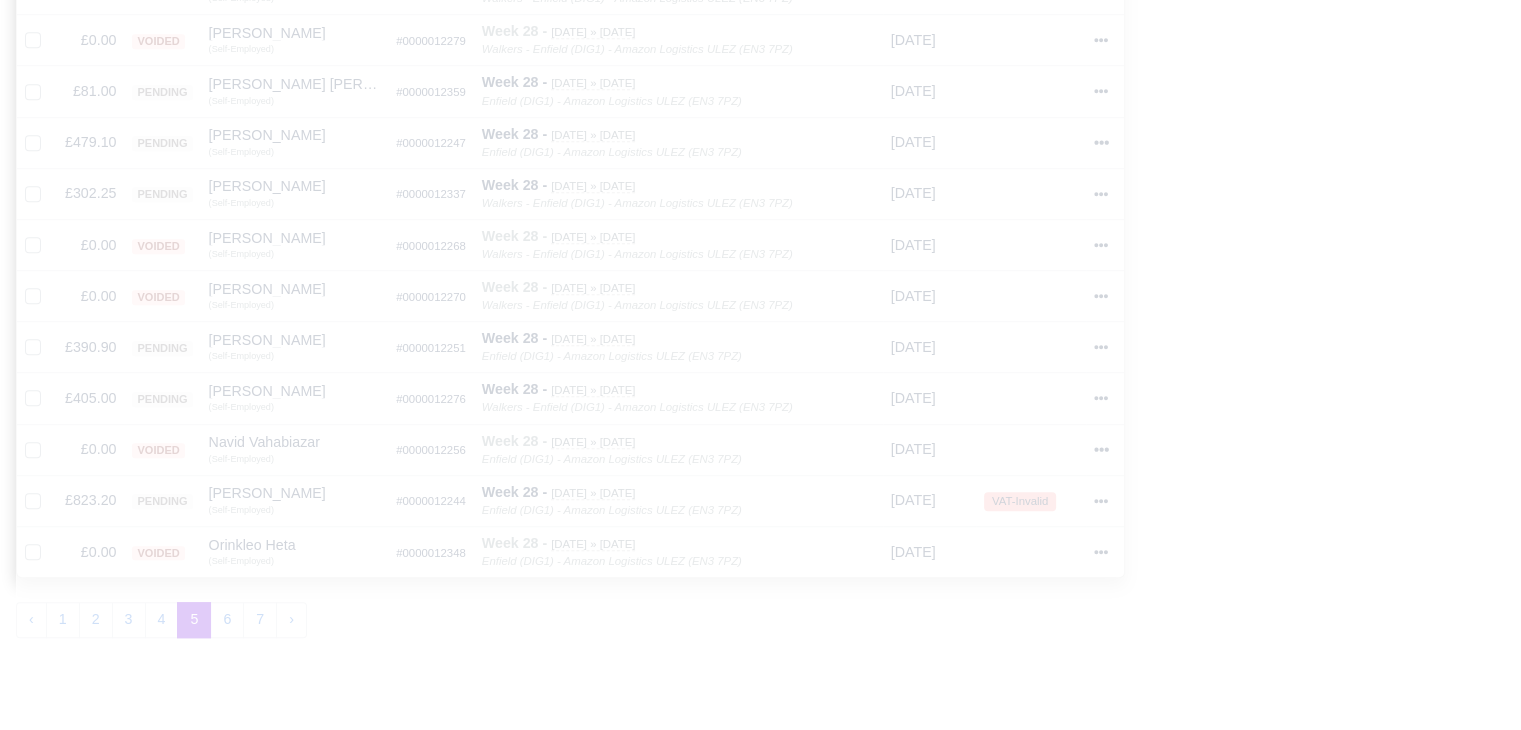 type 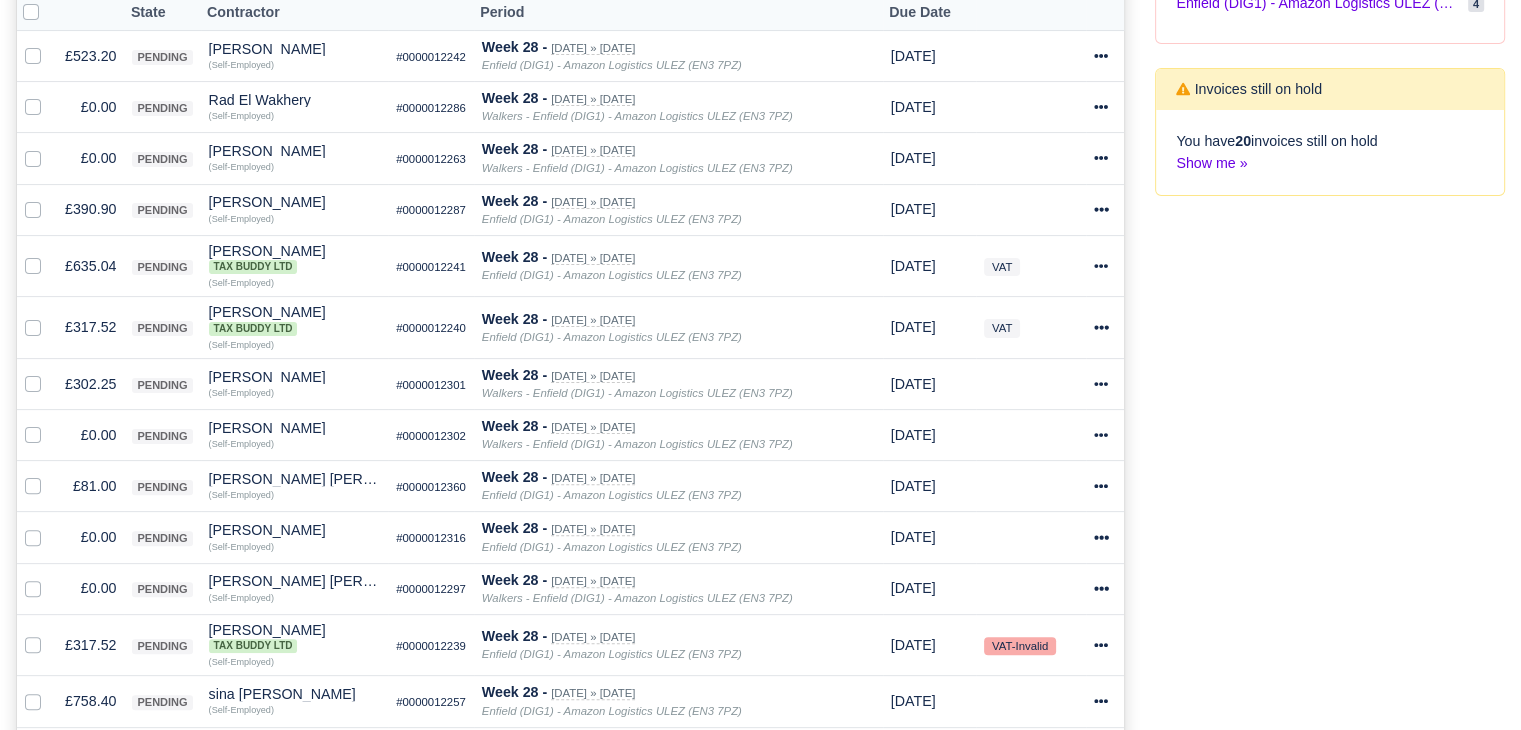 scroll, scrollTop: 233, scrollLeft: 0, axis: vertical 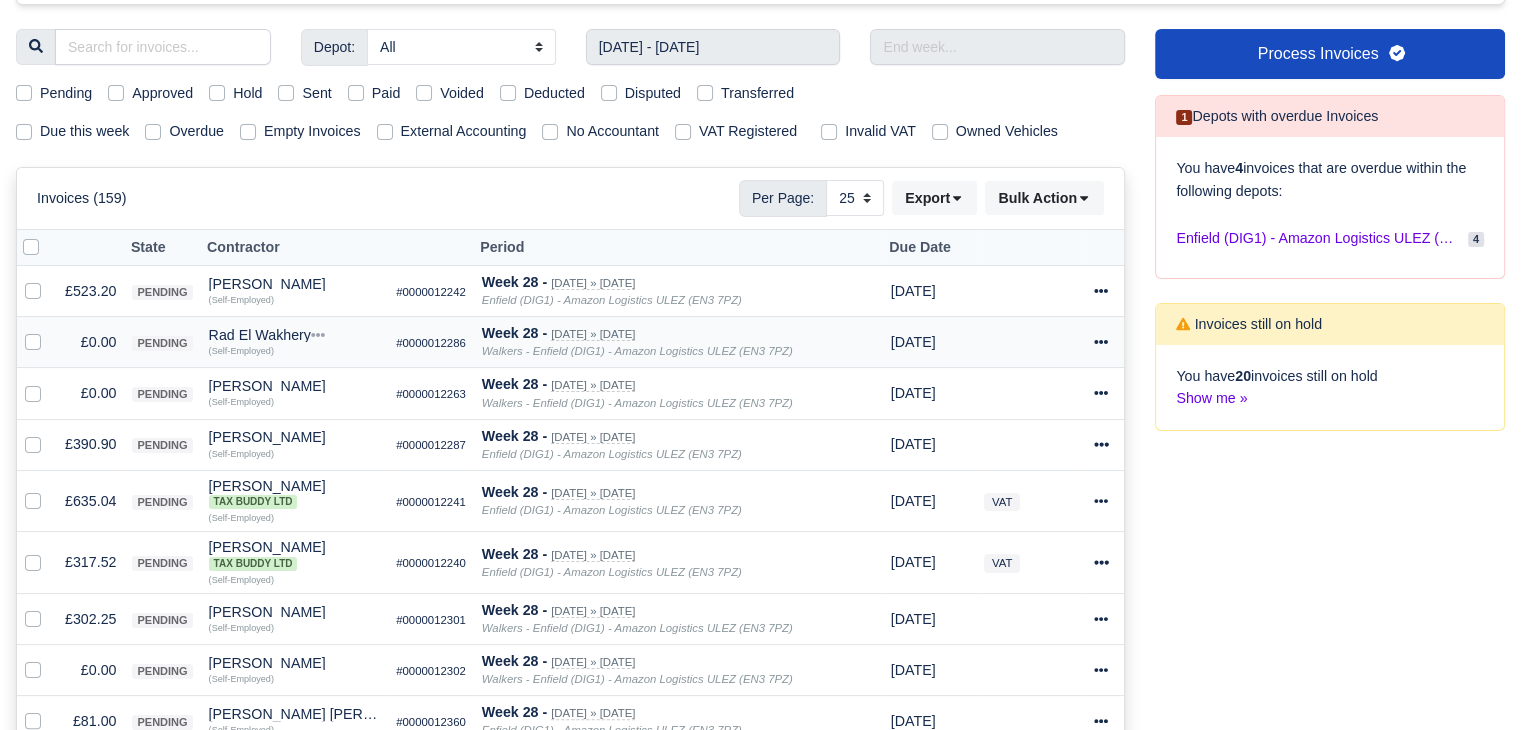 click at bounding box center [37, 342] 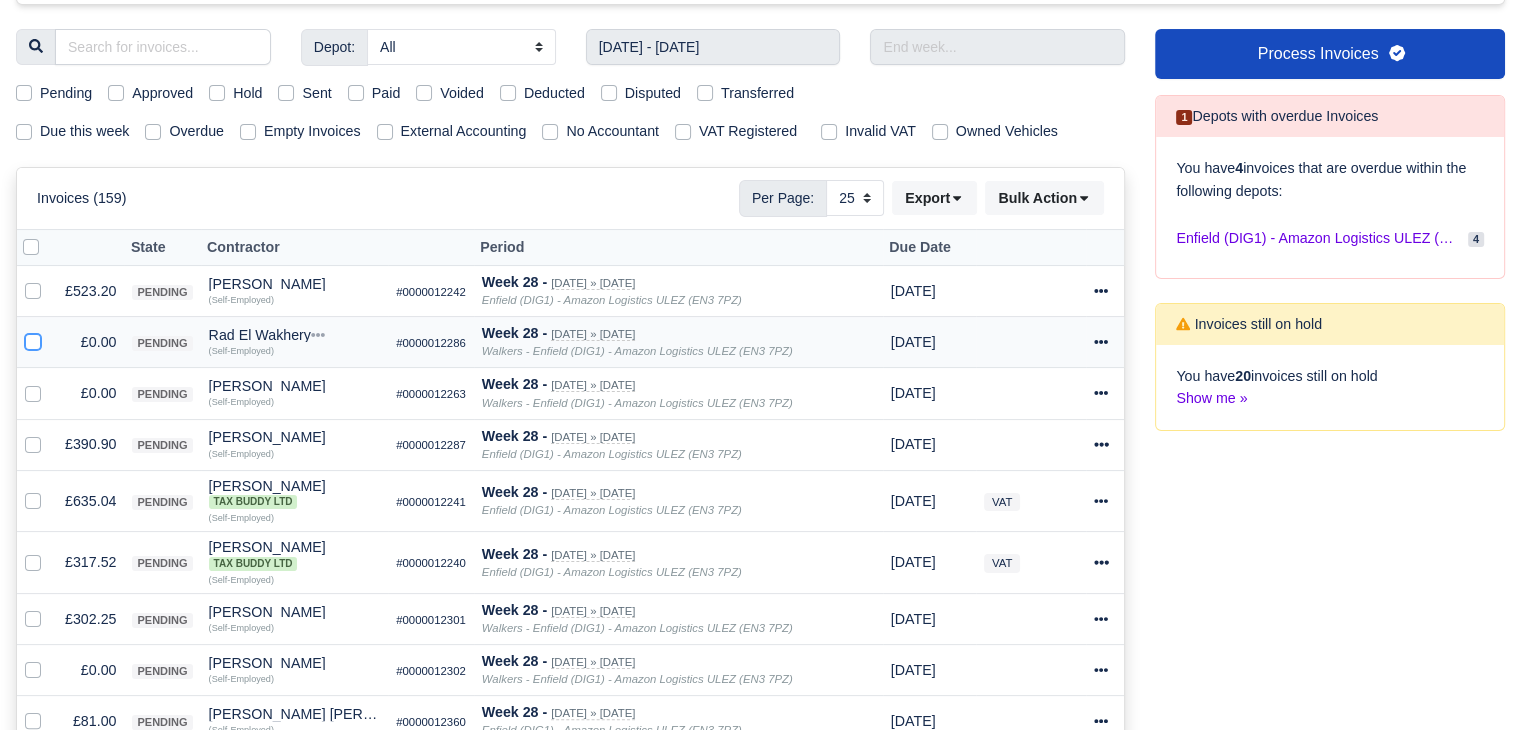 click at bounding box center (33, 339) 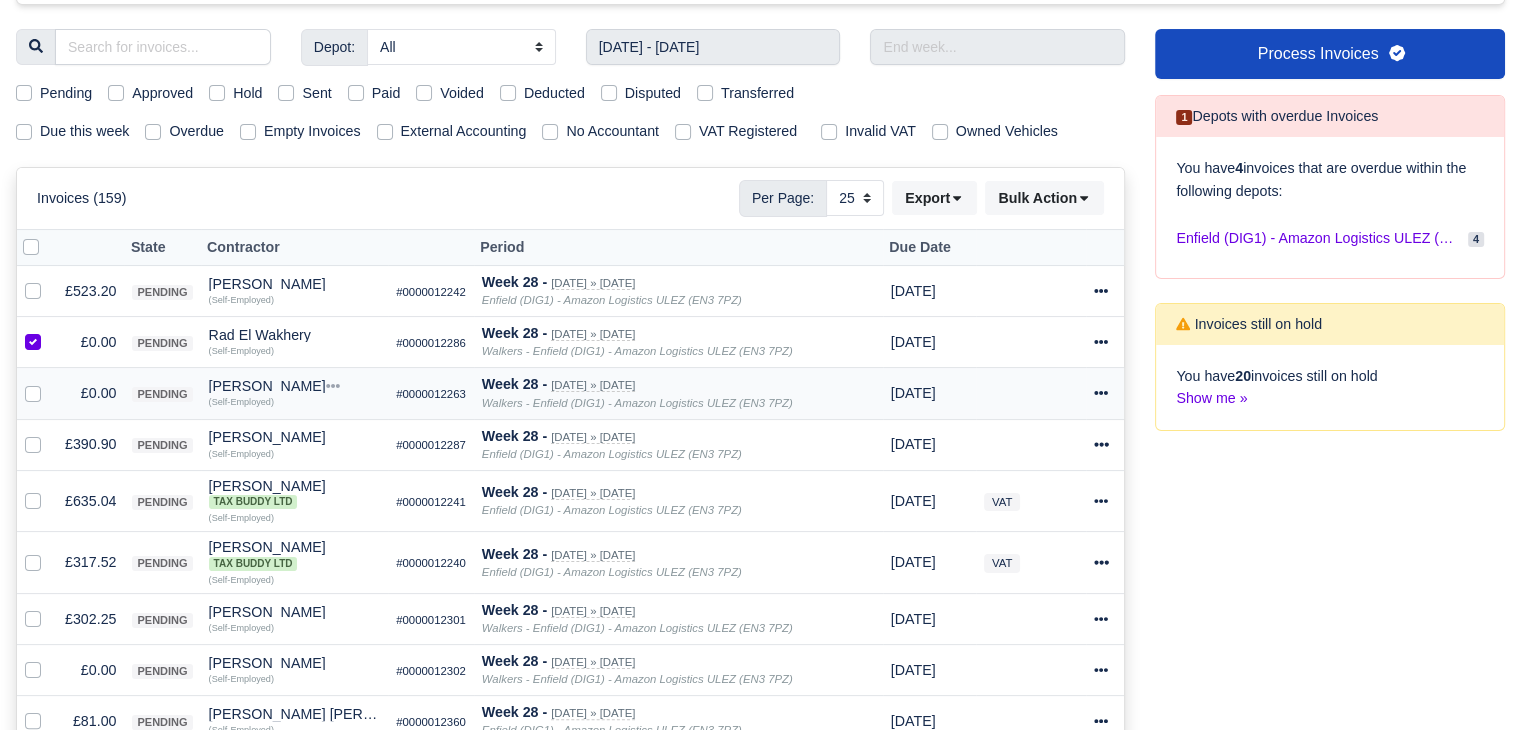 click at bounding box center [49, 382] 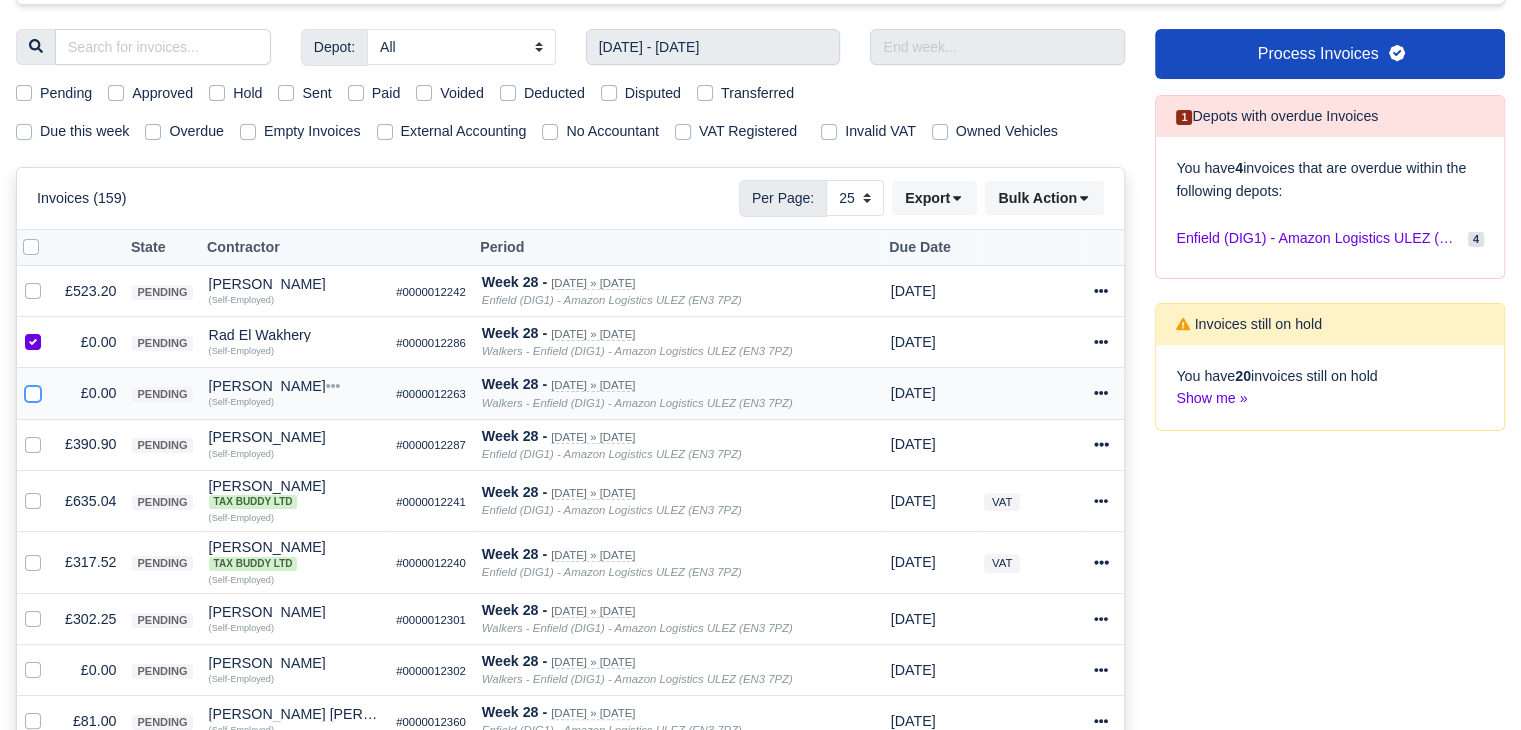 click at bounding box center [33, 390] 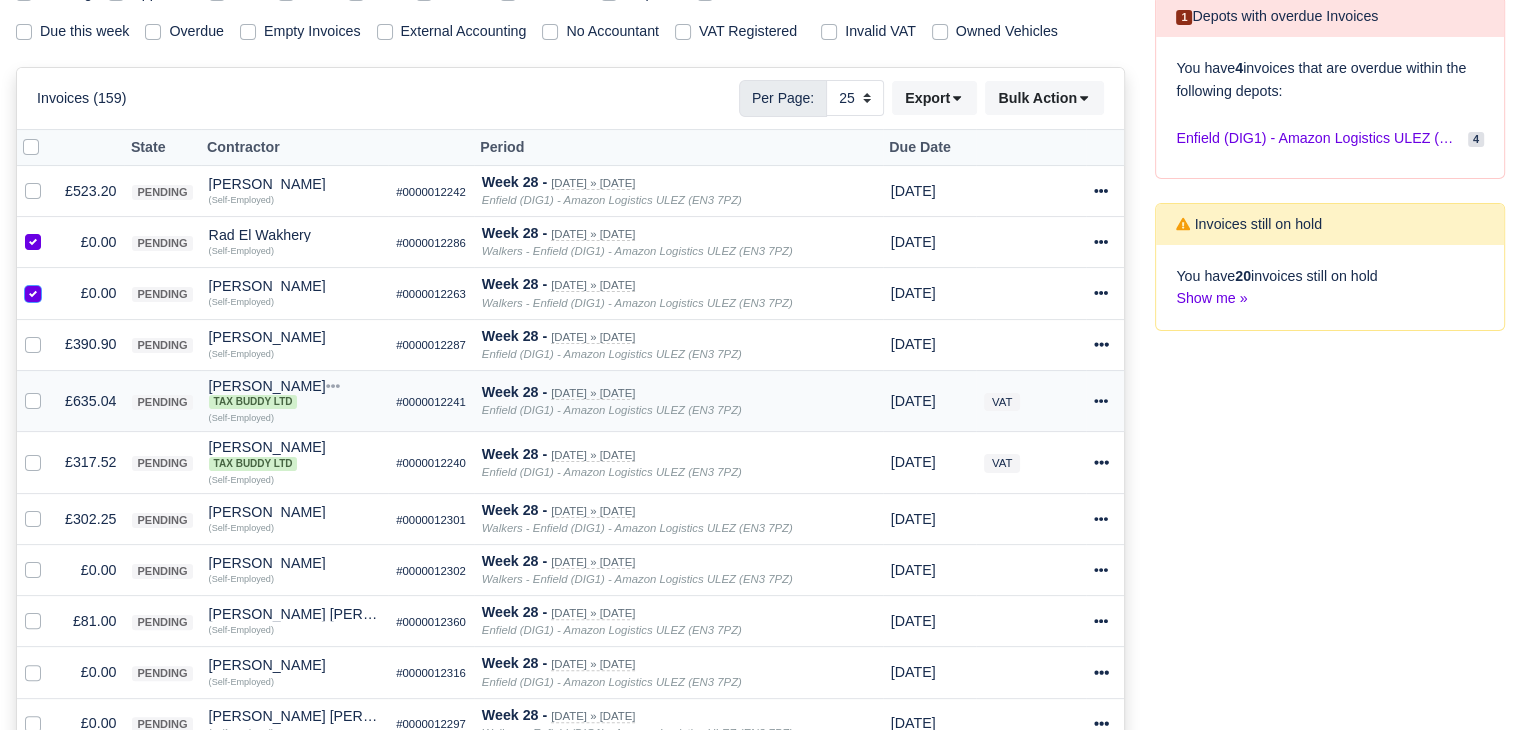 scroll, scrollTop: 533, scrollLeft: 0, axis: vertical 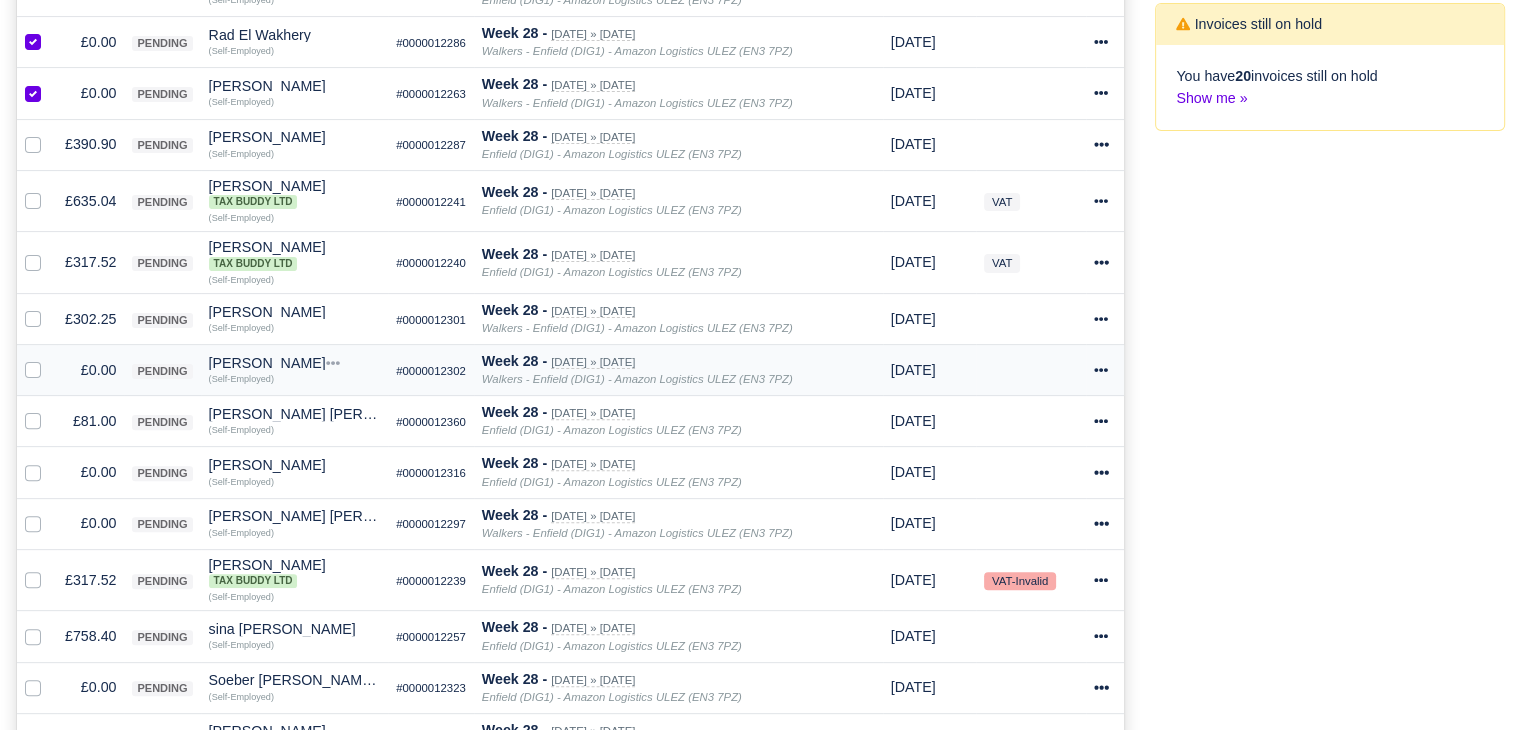 click at bounding box center [37, 370] 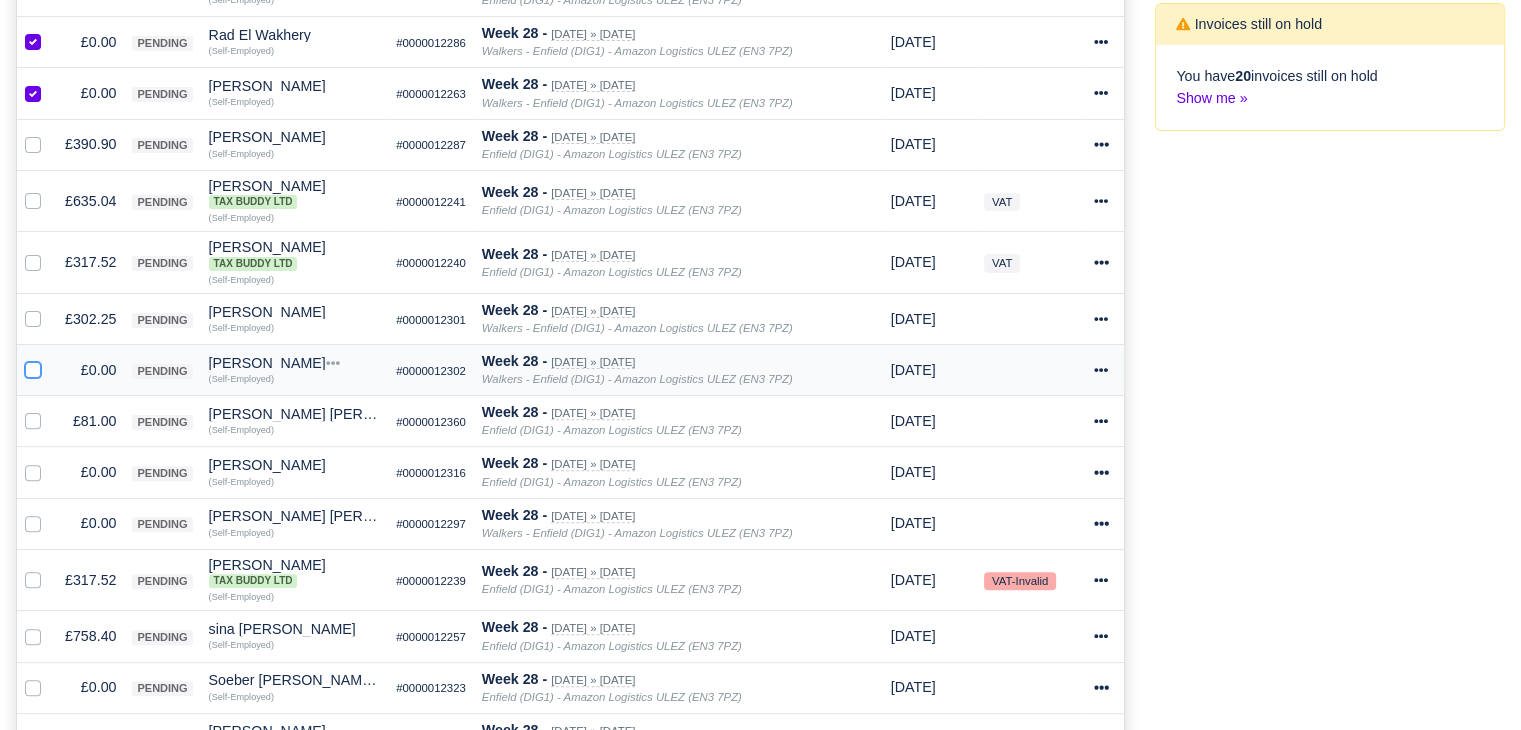 click at bounding box center (33, 367) 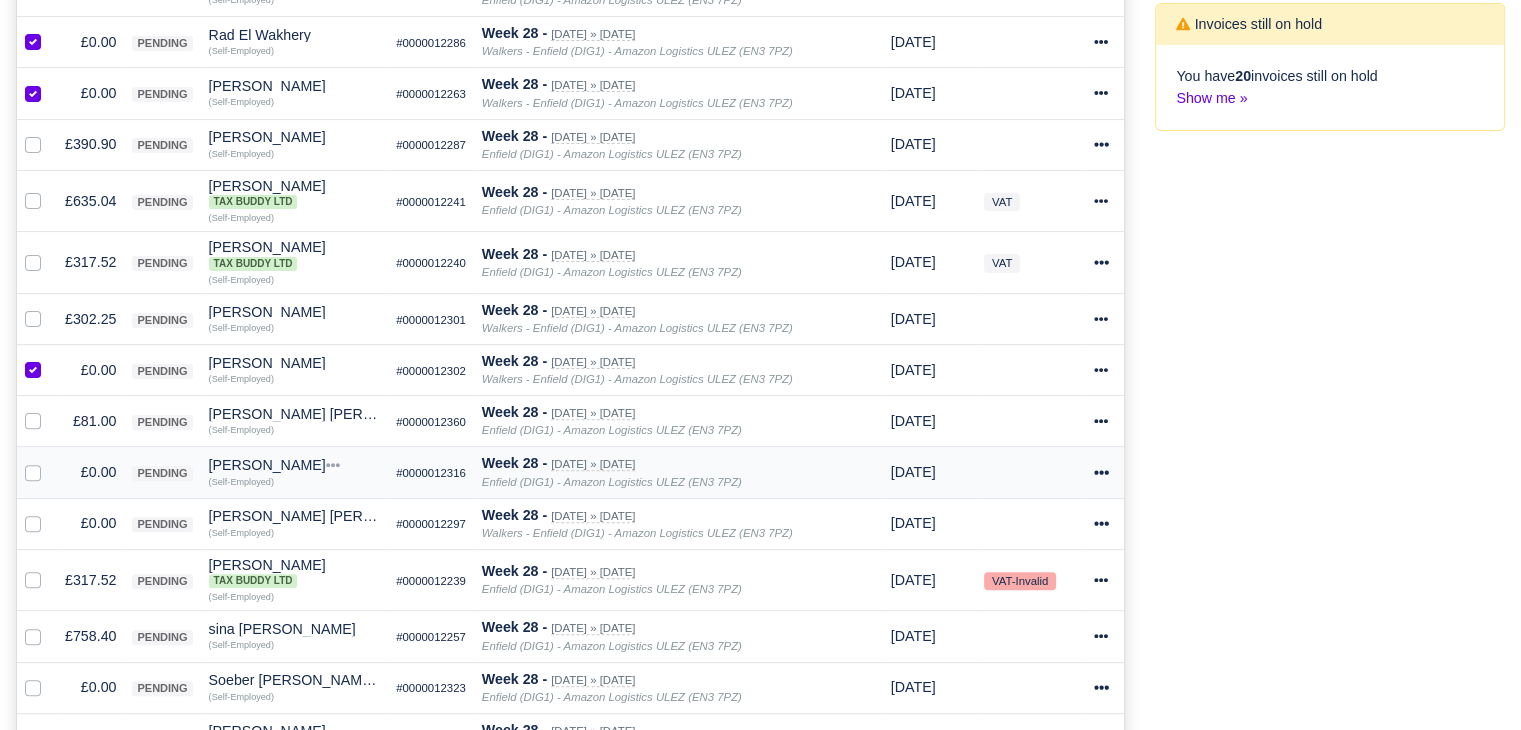 click at bounding box center (49, 461) 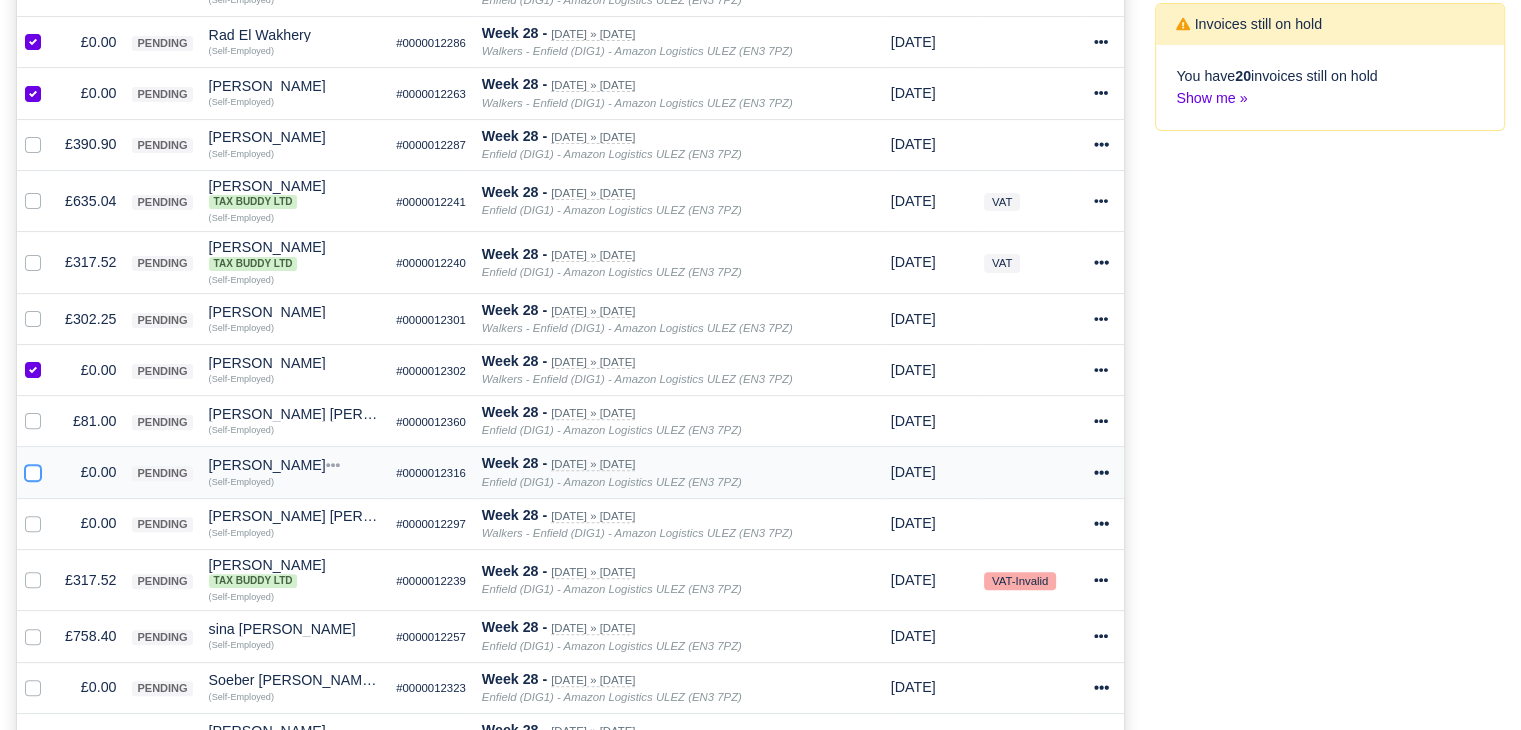 click at bounding box center [33, 469] 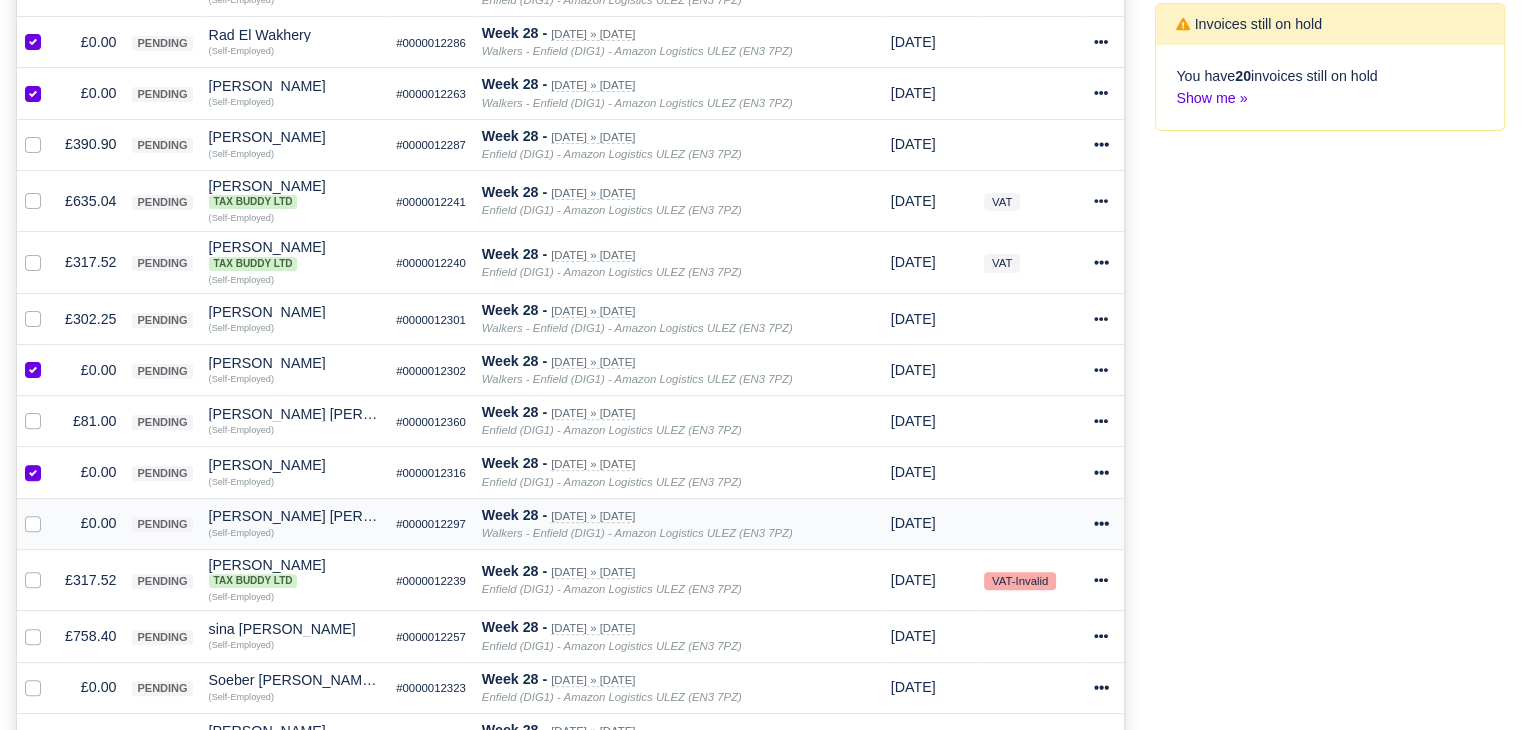 click at bounding box center (49, 512) 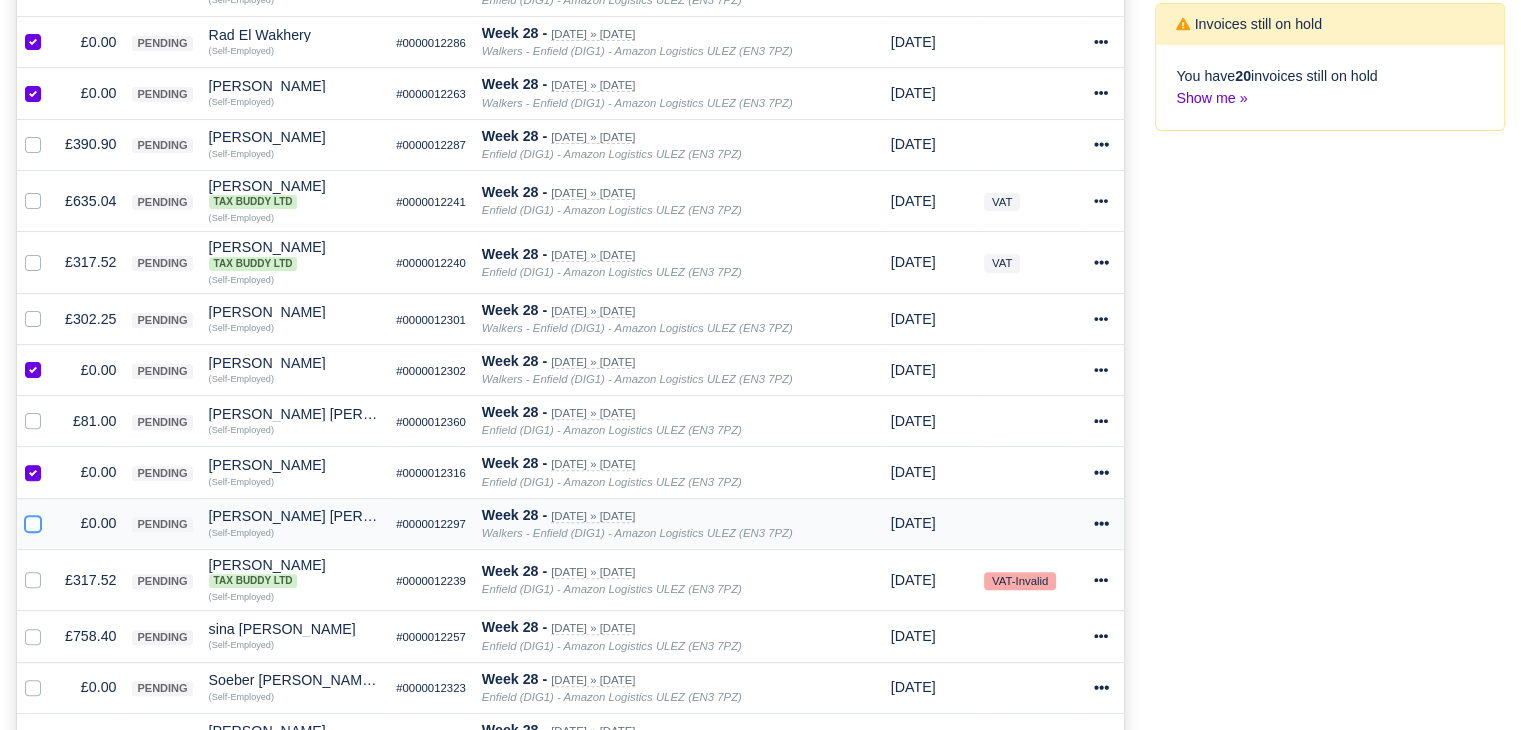 click at bounding box center (33, 520) 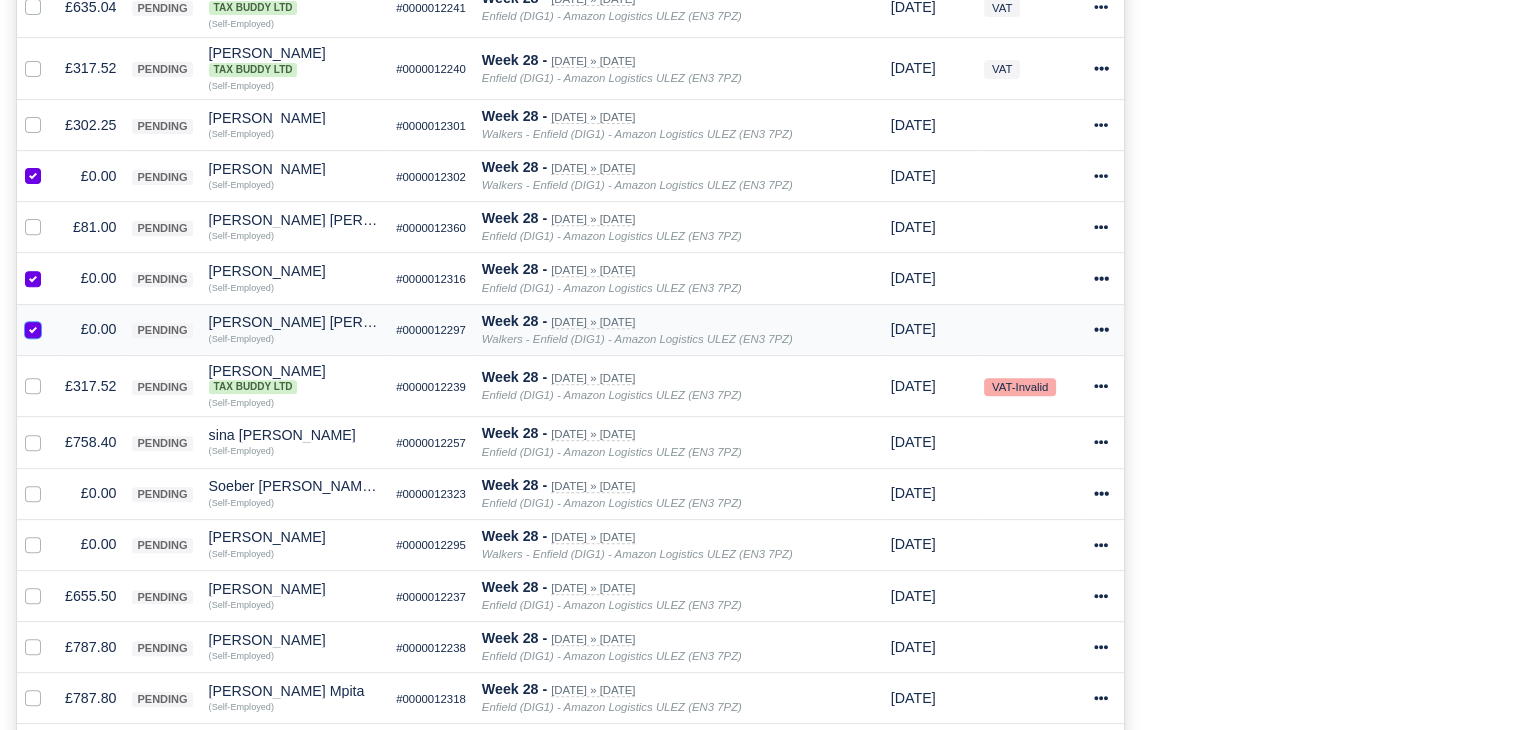 scroll, scrollTop: 733, scrollLeft: 0, axis: vertical 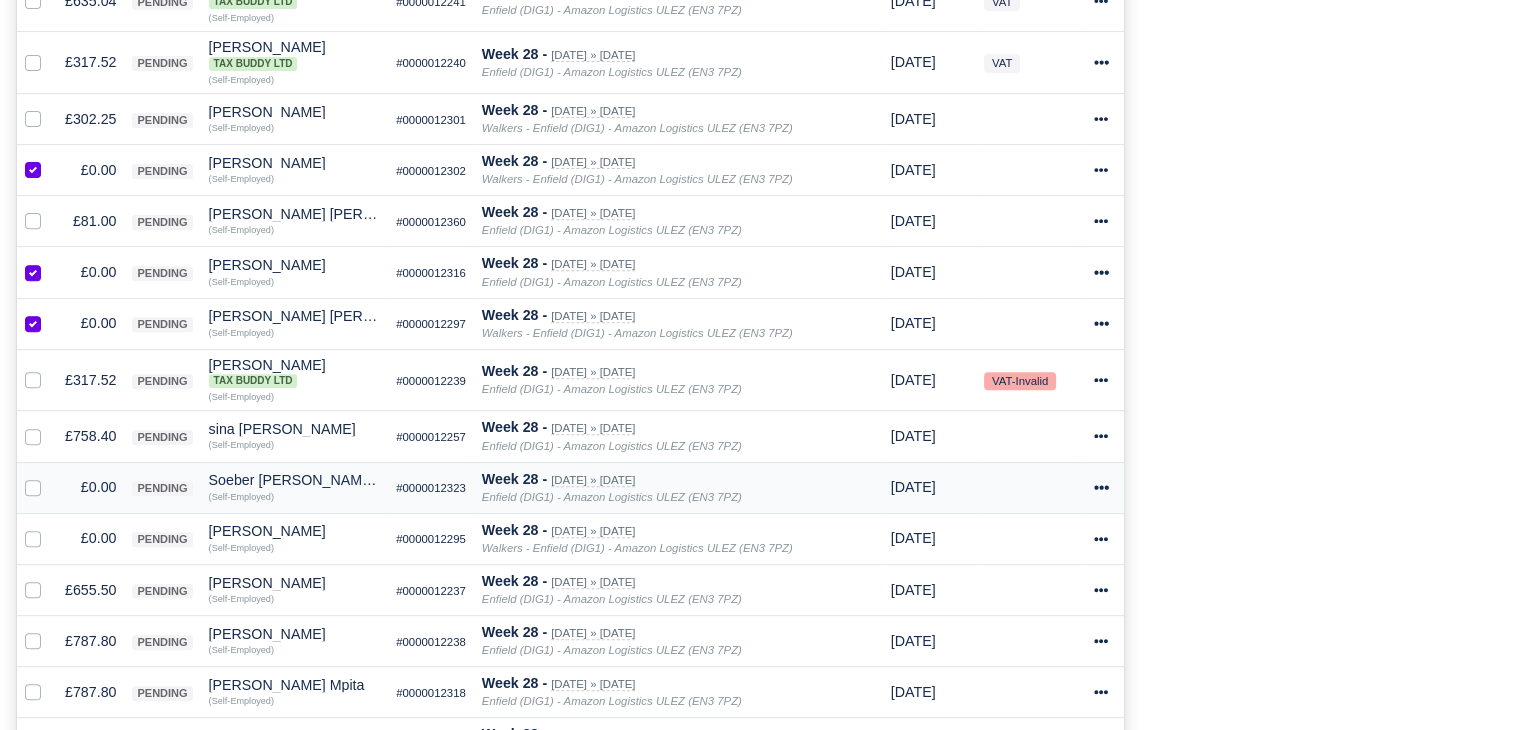 click at bounding box center [49, 476] 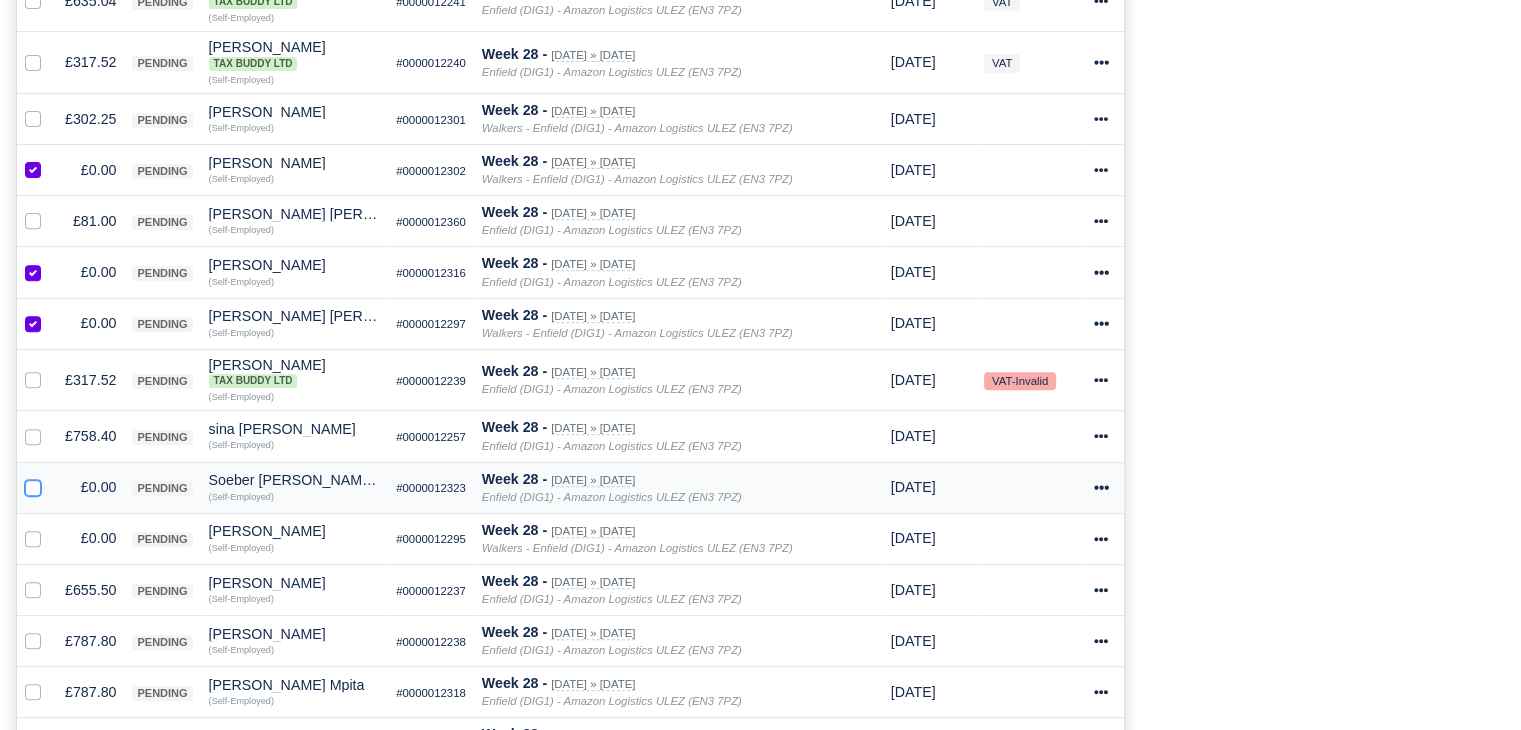 click at bounding box center (33, 484) 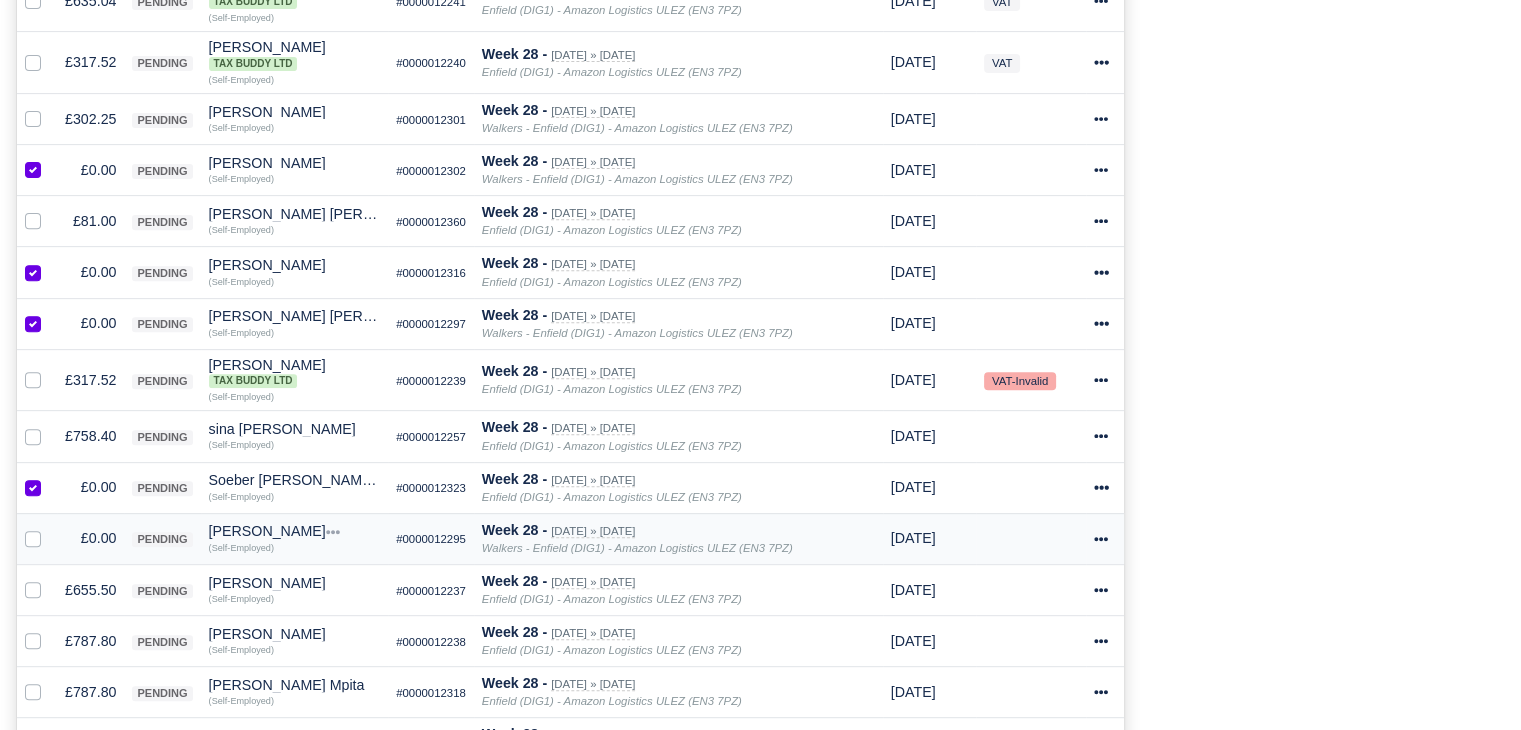 click at bounding box center [37, 538] 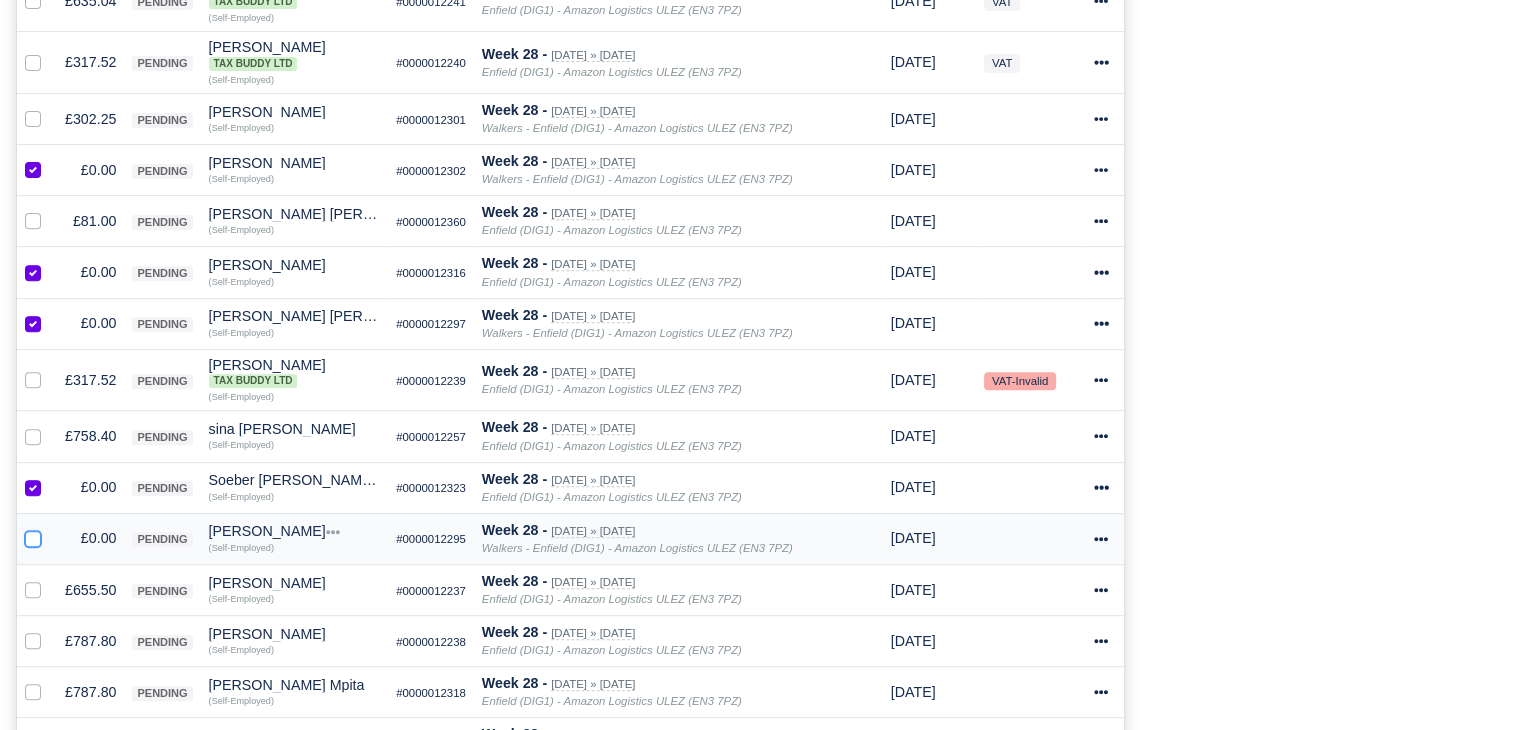 click at bounding box center [33, 535] 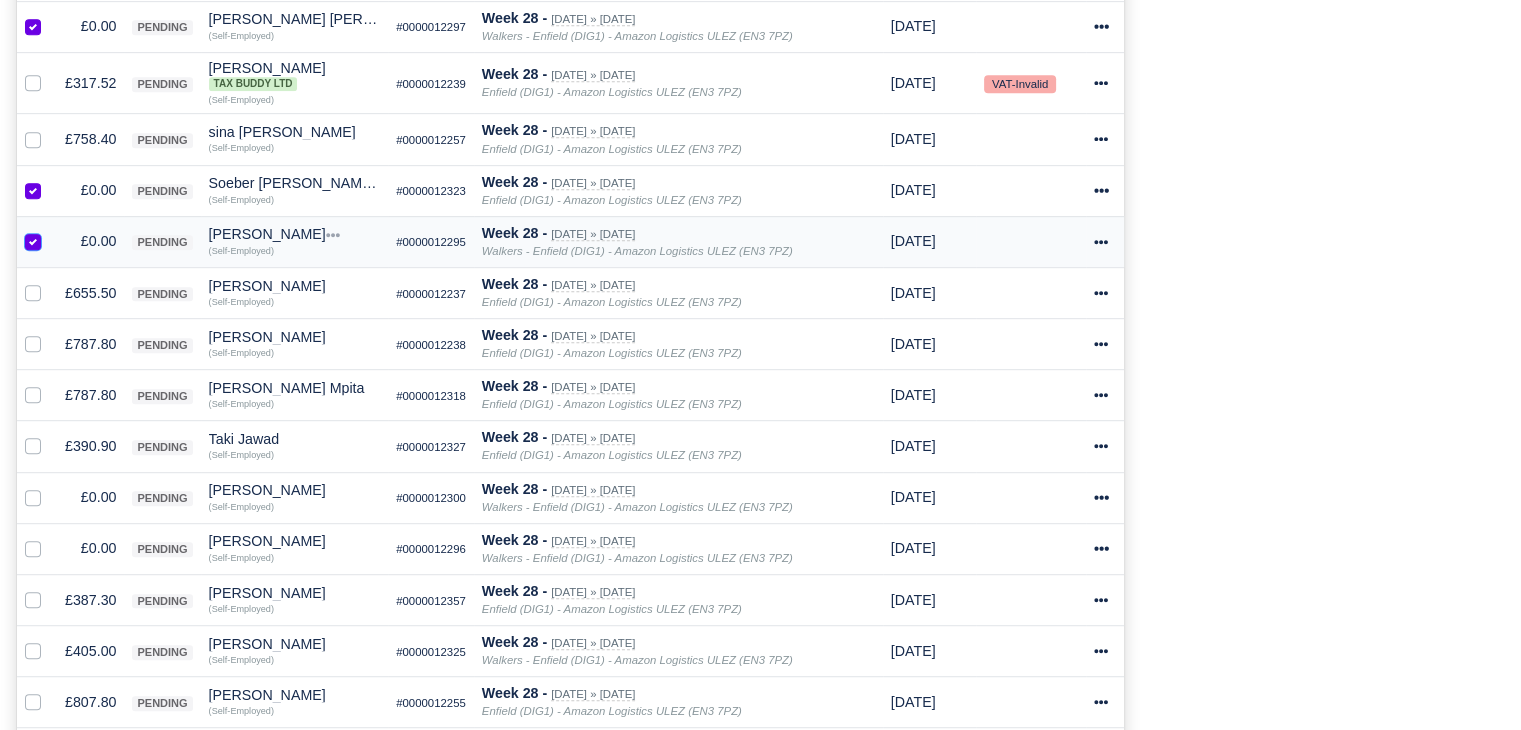 scroll, scrollTop: 1033, scrollLeft: 0, axis: vertical 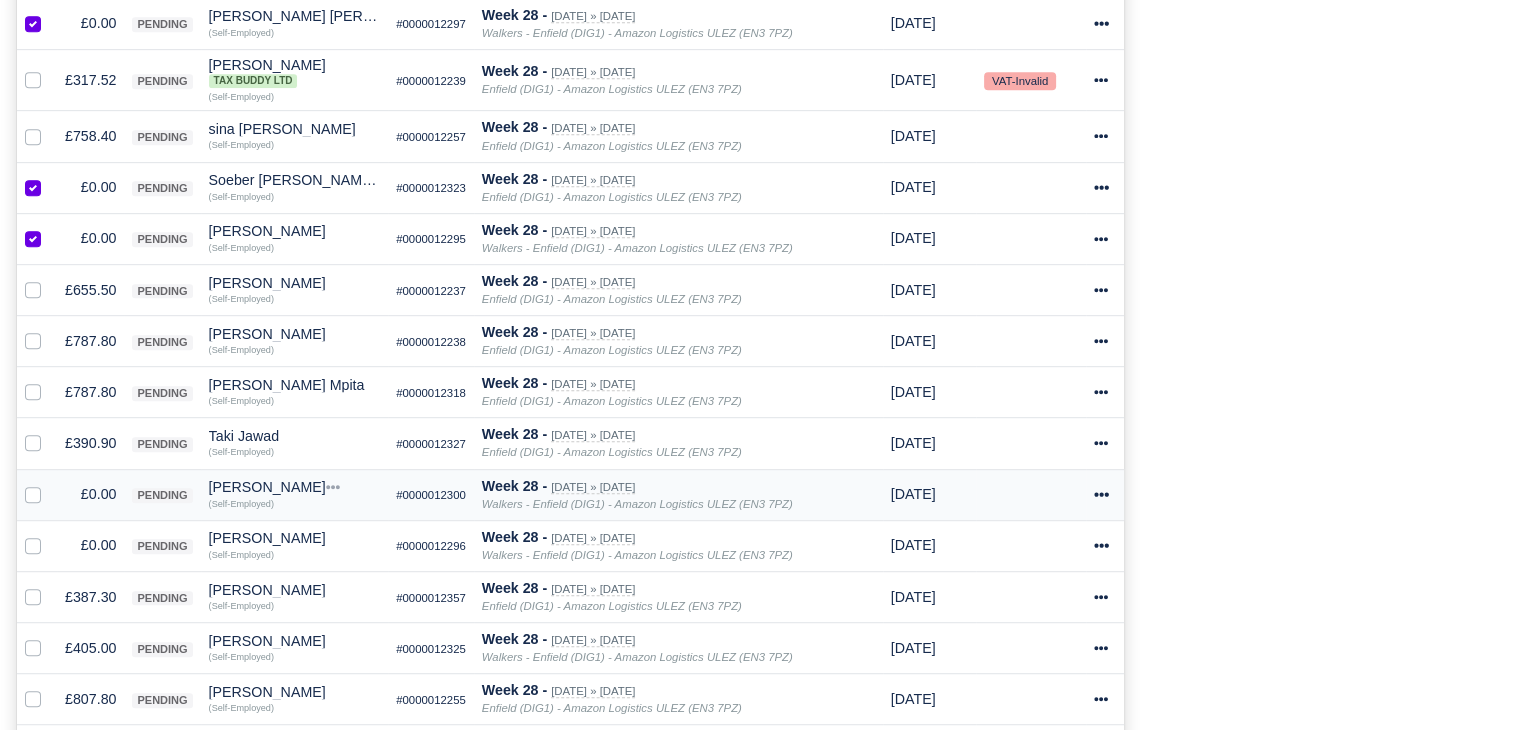 click at bounding box center (49, 483) 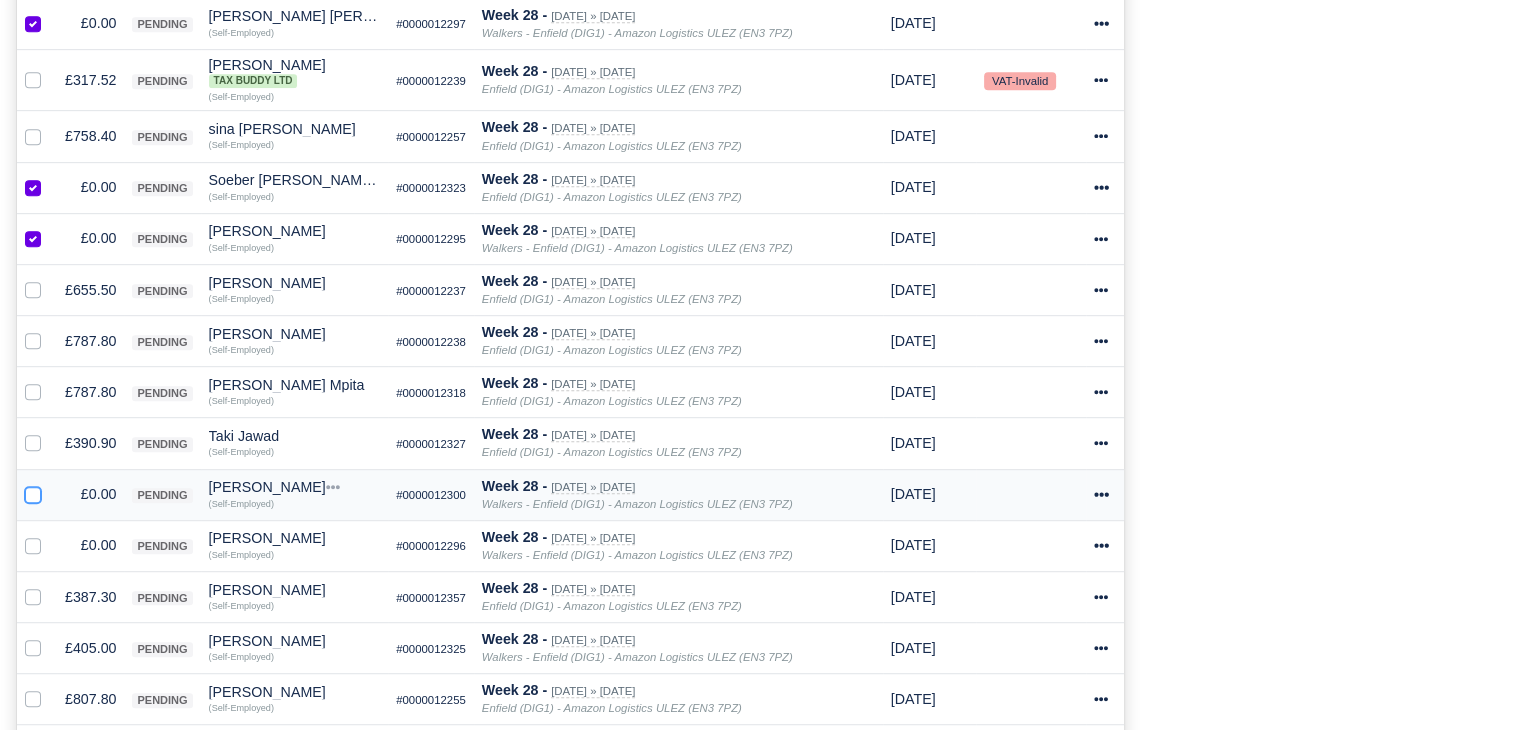 click at bounding box center [33, 491] 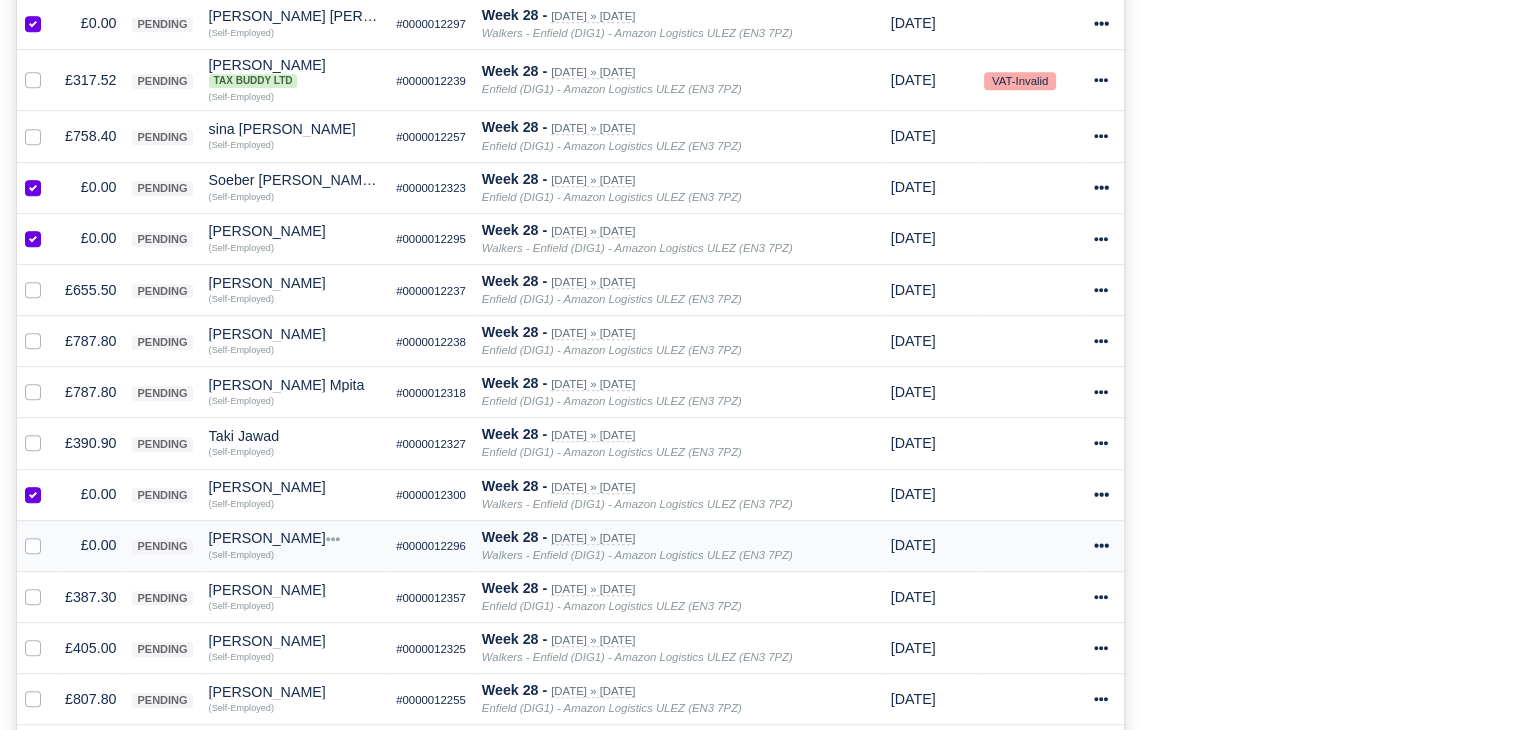 click at bounding box center (49, 534) 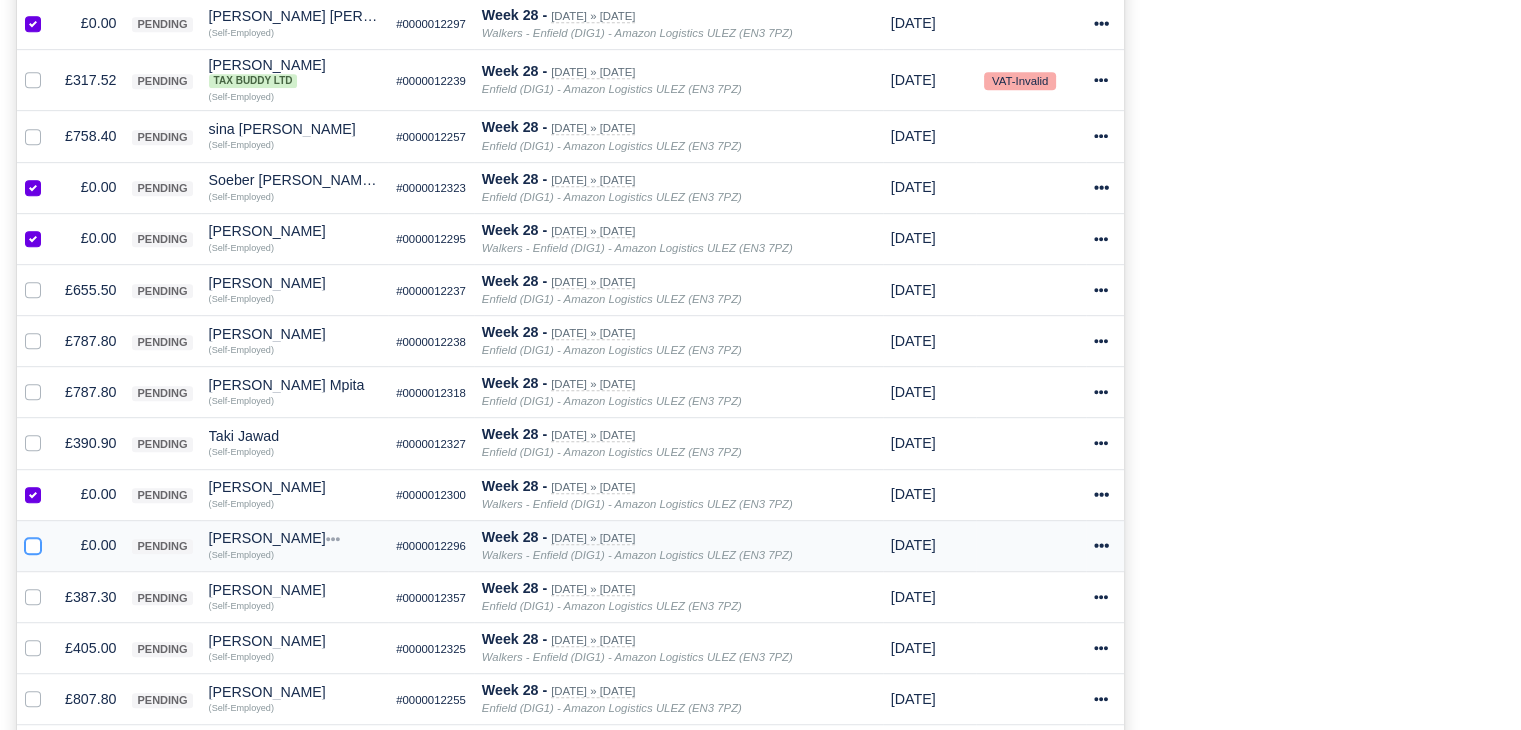 click at bounding box center [33, 542] 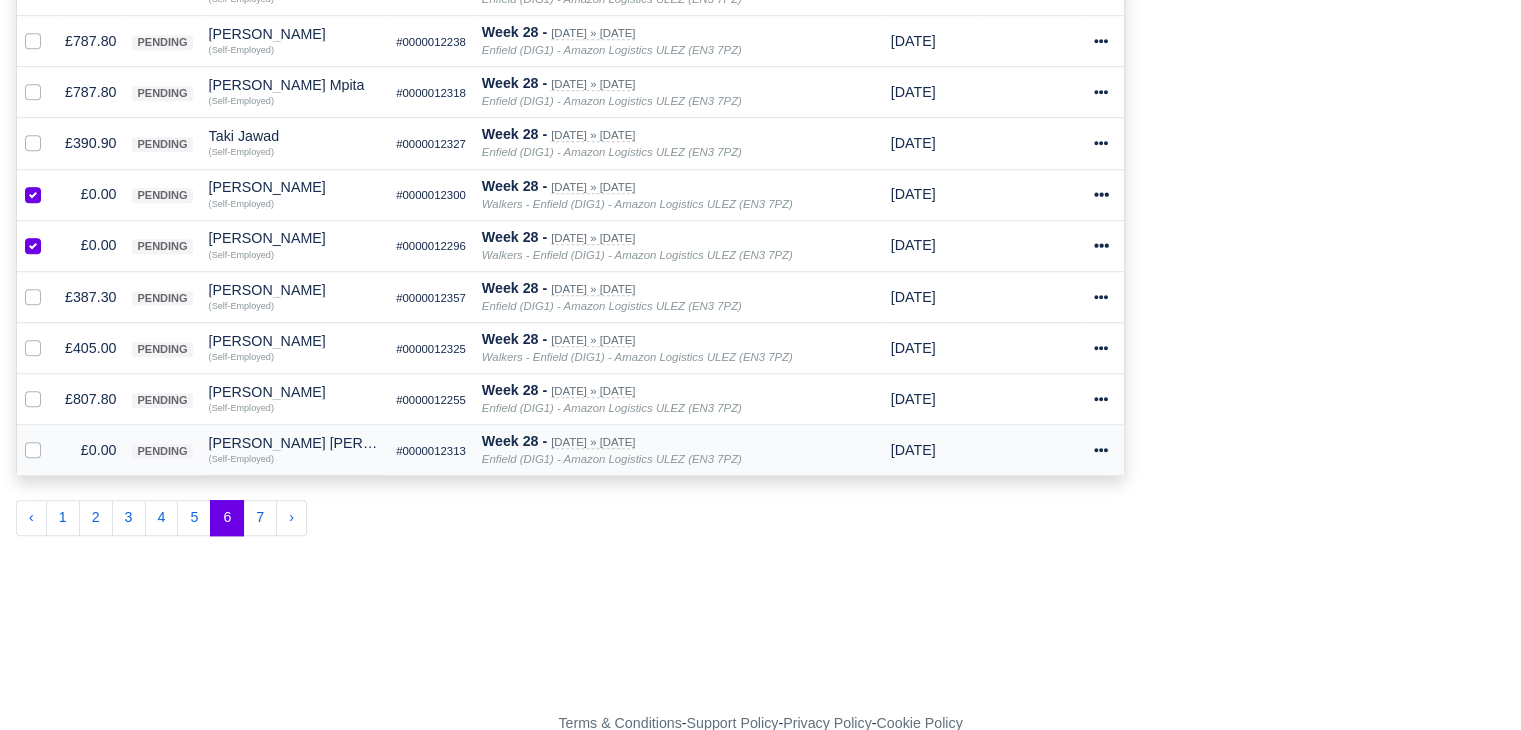 click at bounding box center [49, 439] 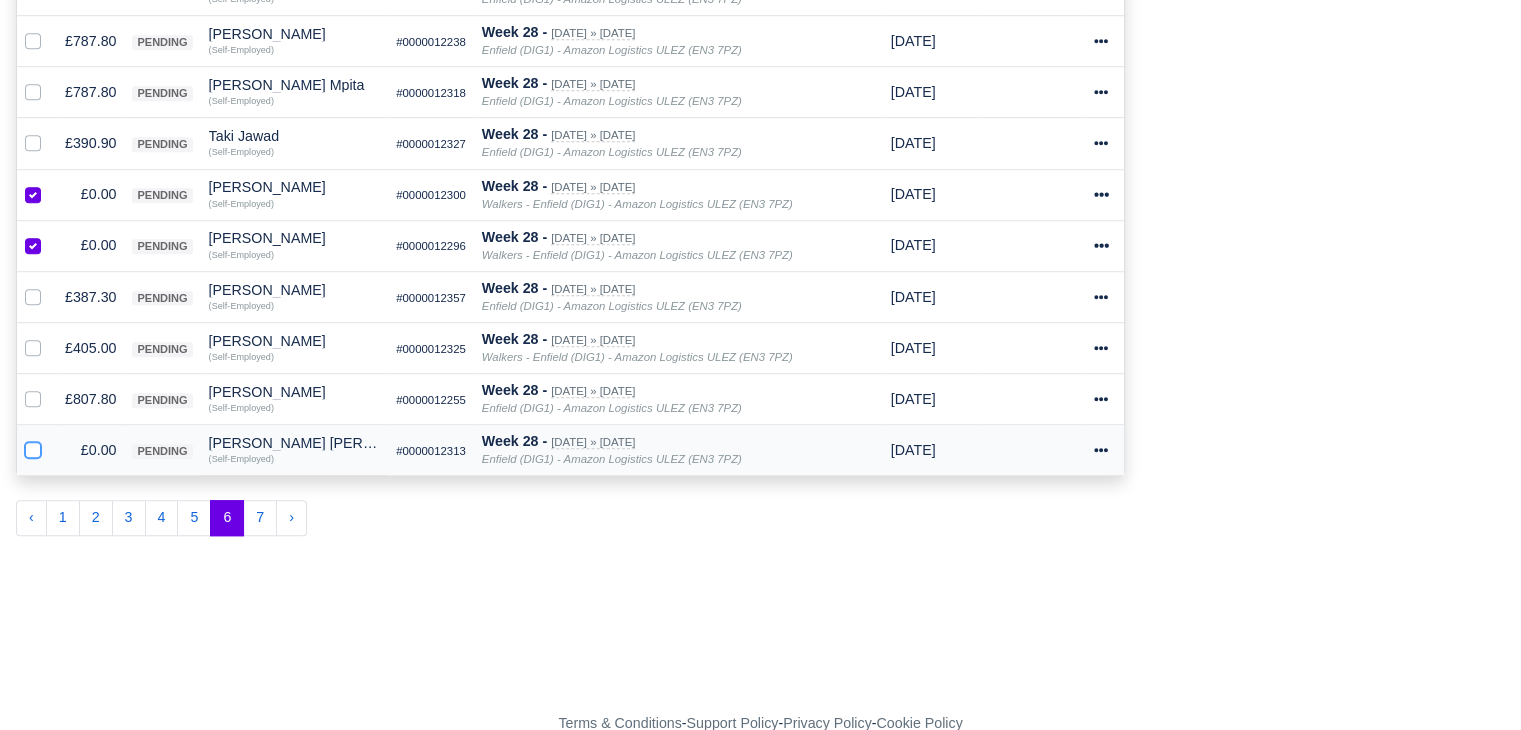 click at bounding box center [33, 447] 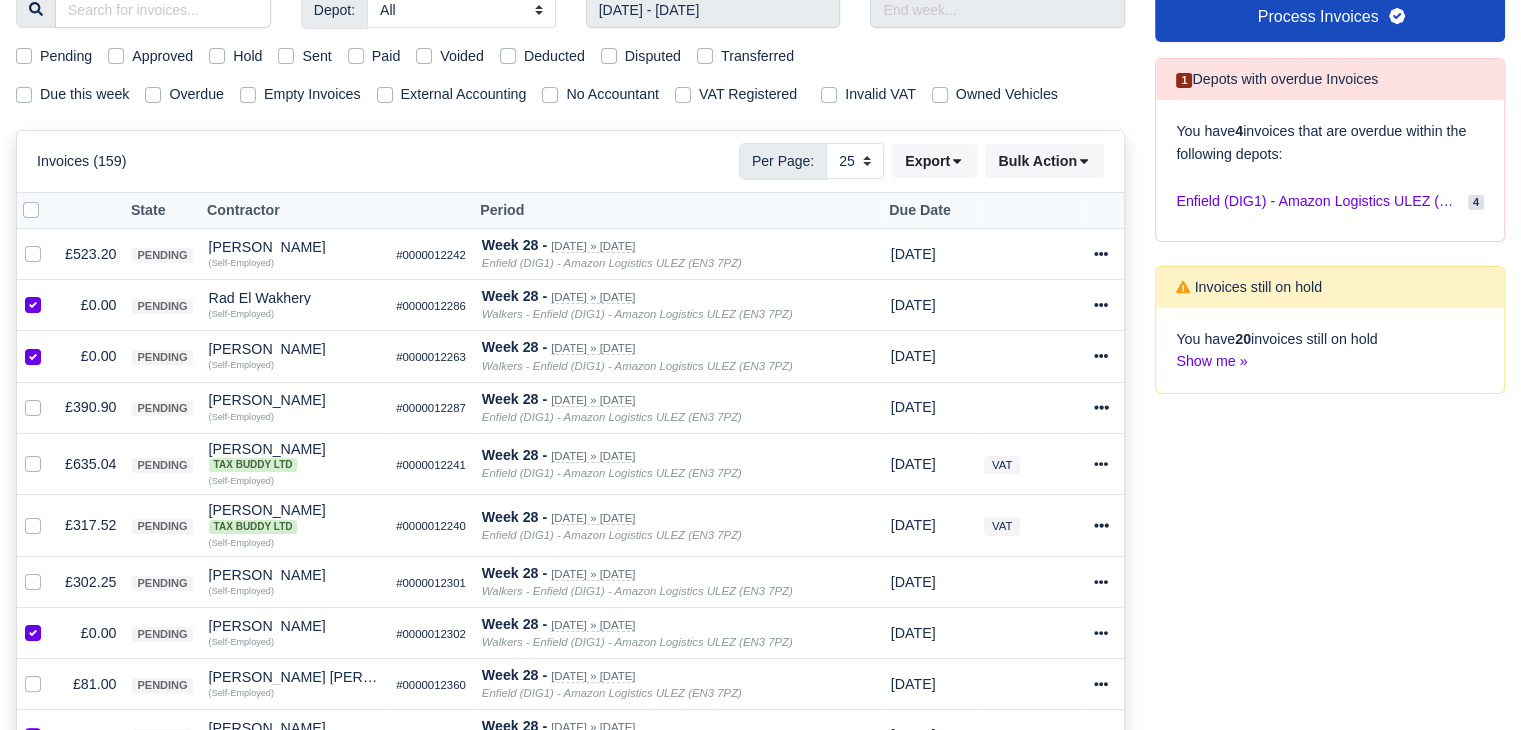 scroll, scrollTop: 33, scrollLeft: 0, axis: vertical 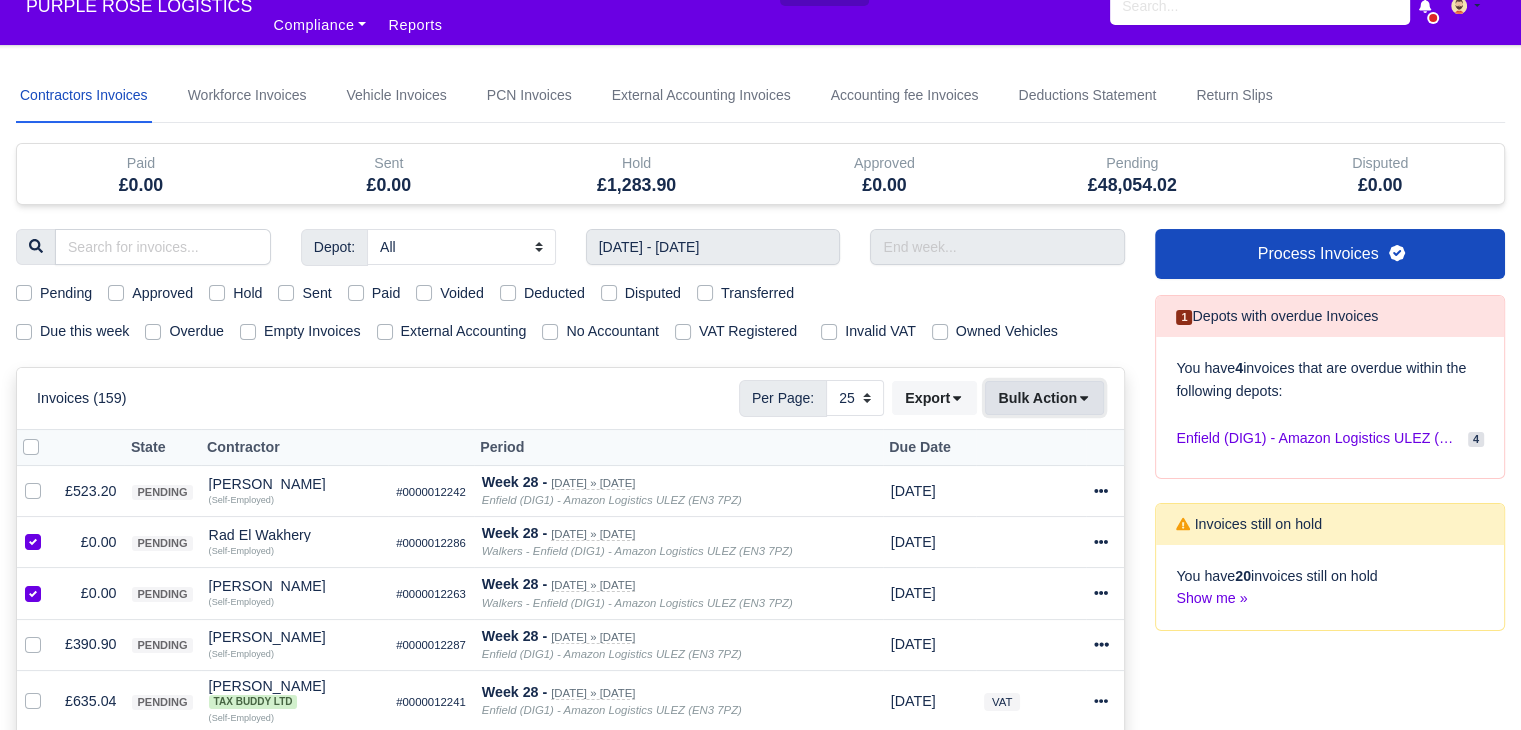click on "Bulk Action" at bounding box center (1044, 398) 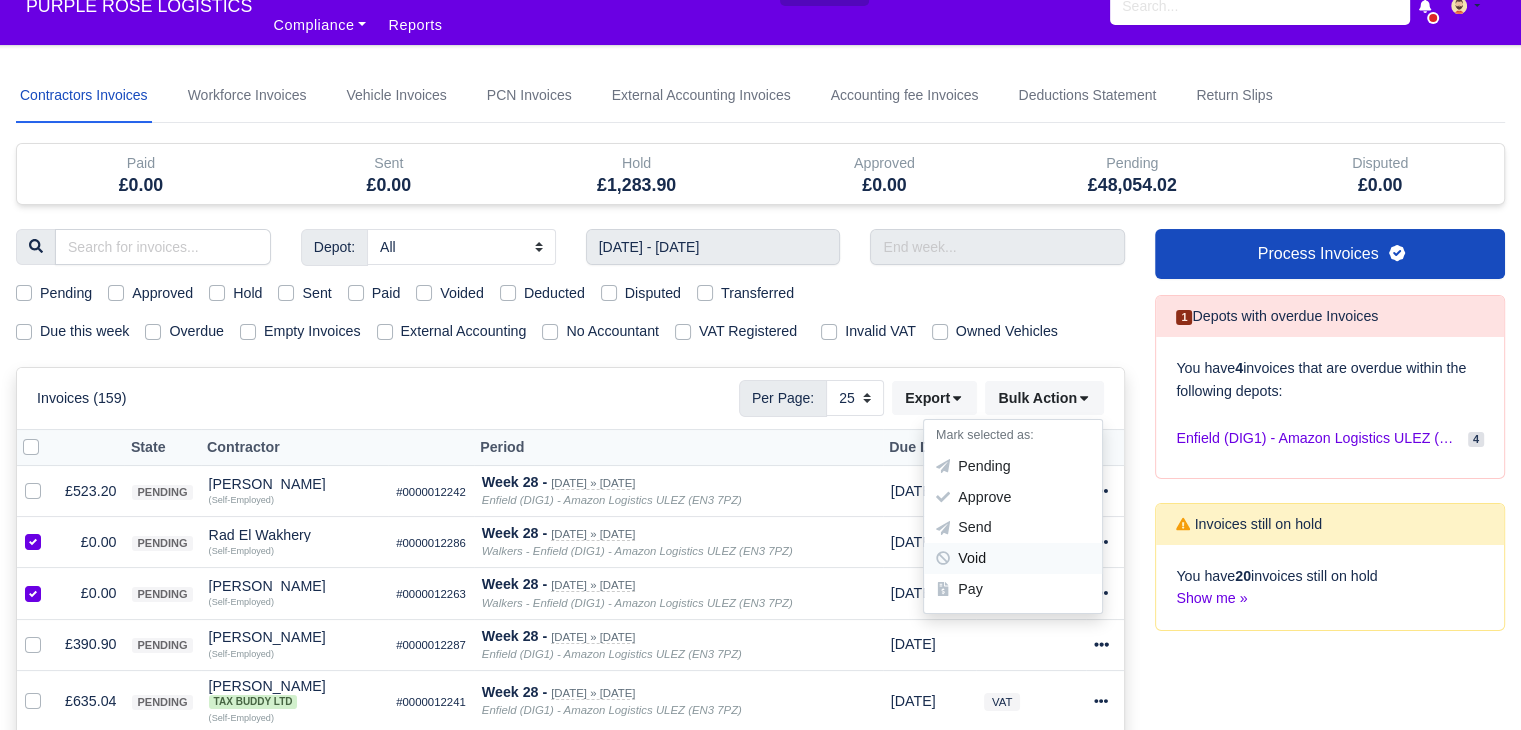 click on "Void" at bounding box center [1013, 559] 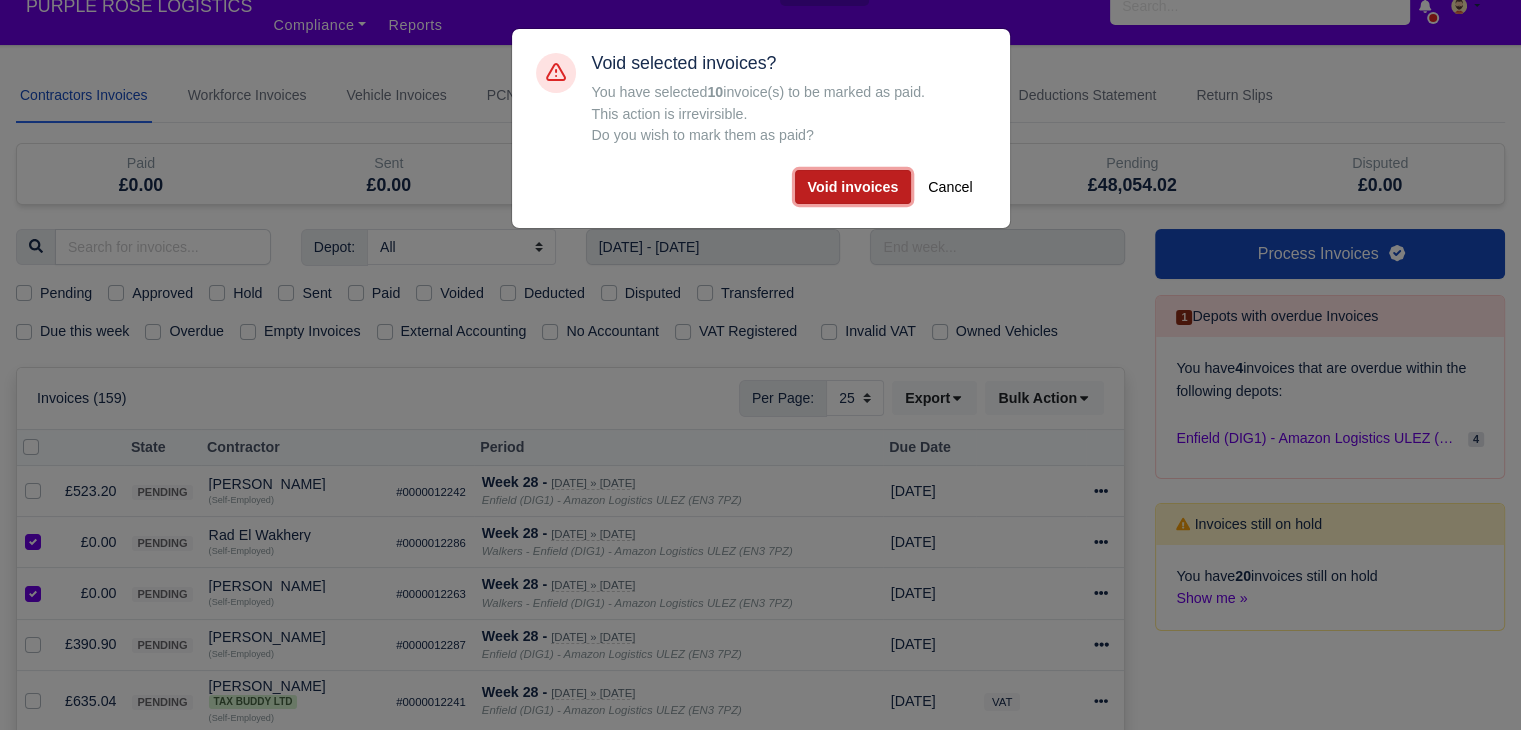 click on "Void invoices" at bounding box center (853, 187) 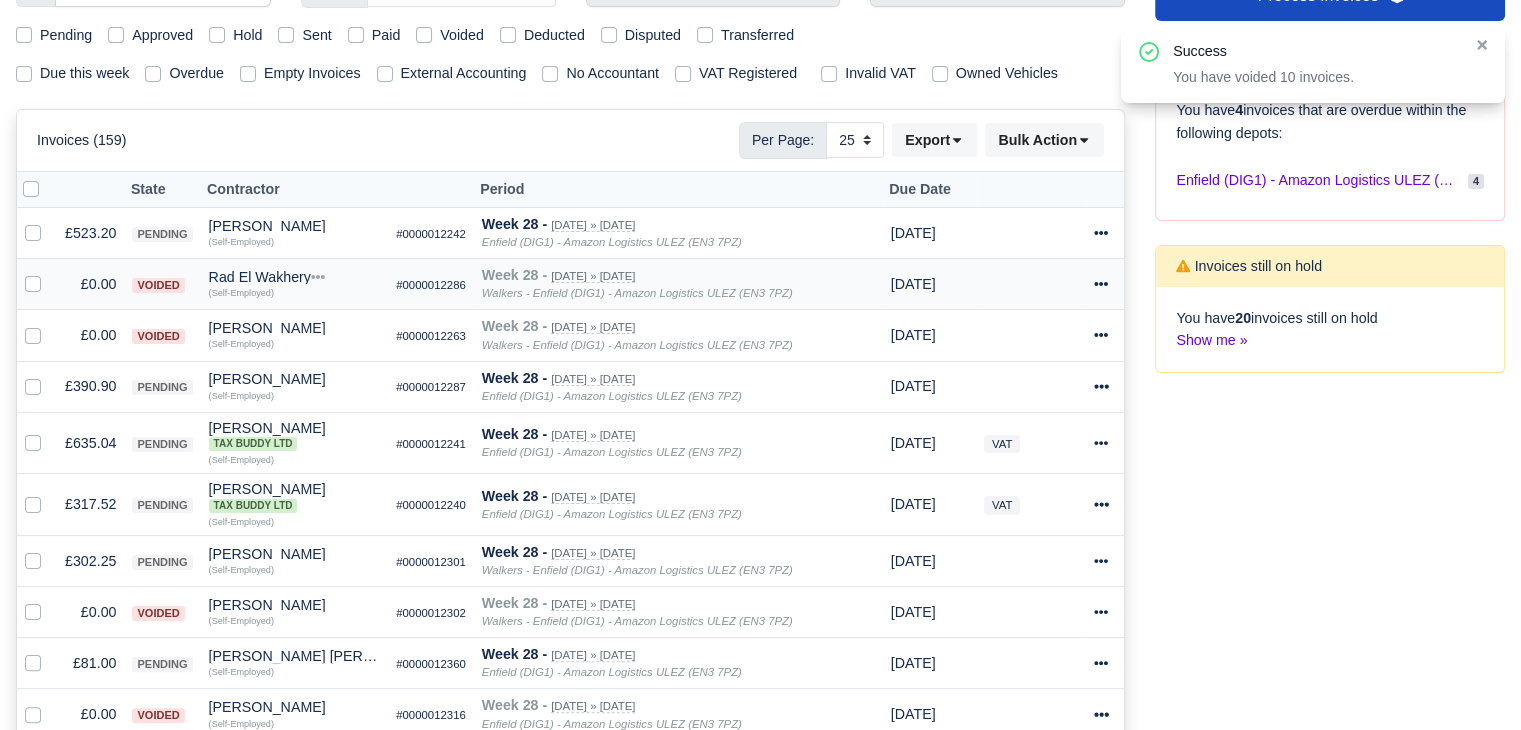 scroll, scrollTop: 433, scrollLeft: 0, axis: vertical 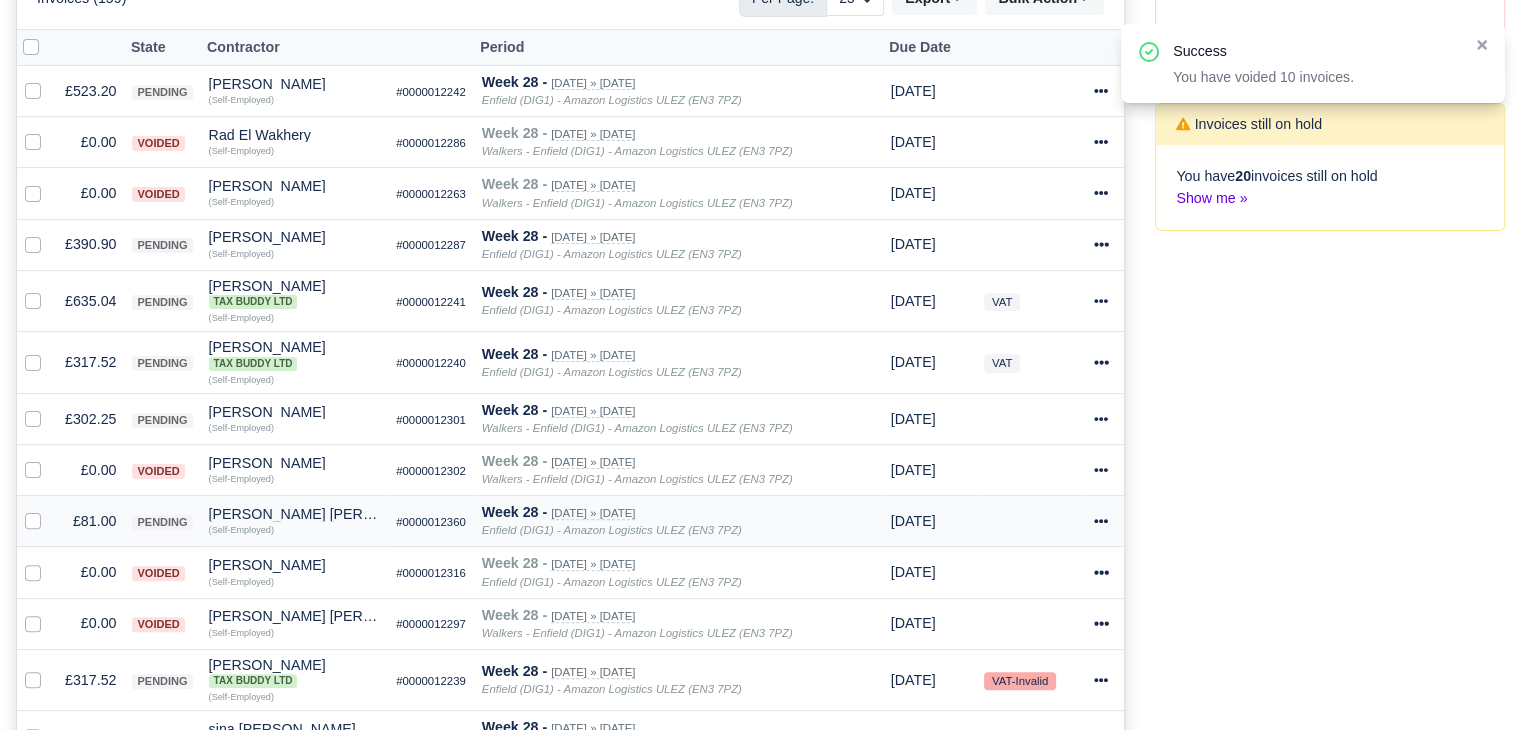 click on "£81.00" at bounding box center (90, 521) 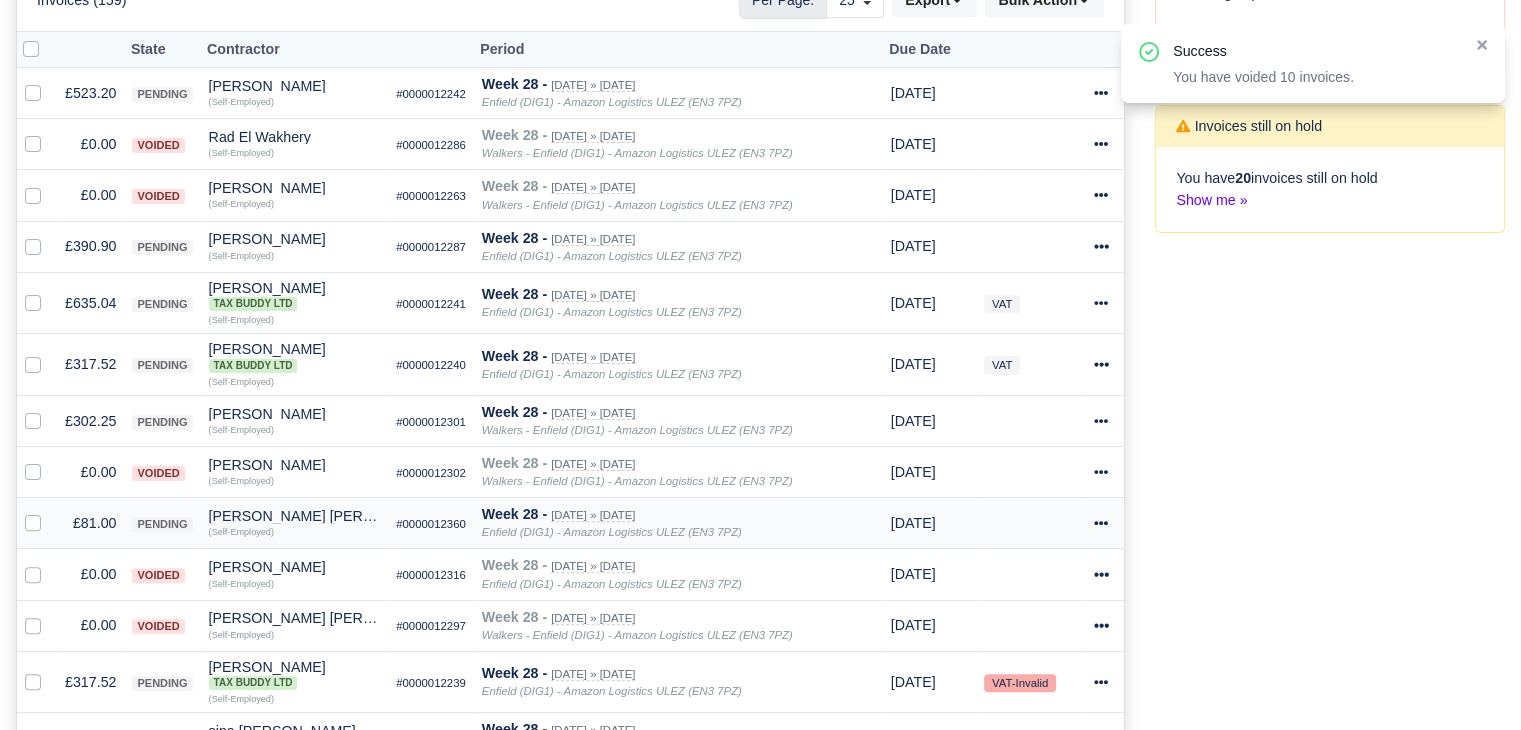 scroll, scrollTop: 0, scrollLeft: 0, axis: both 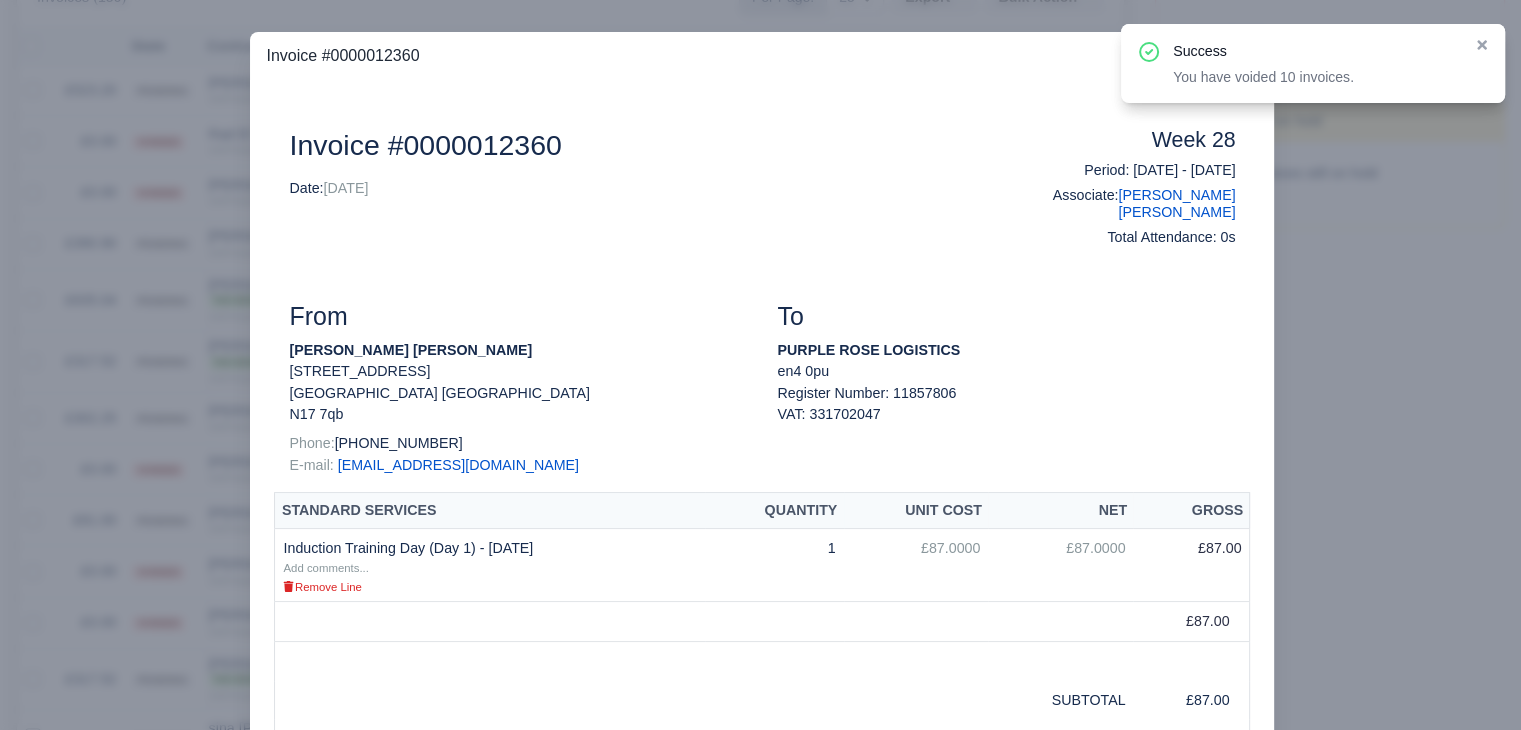 click at bounding box center (760, 365) 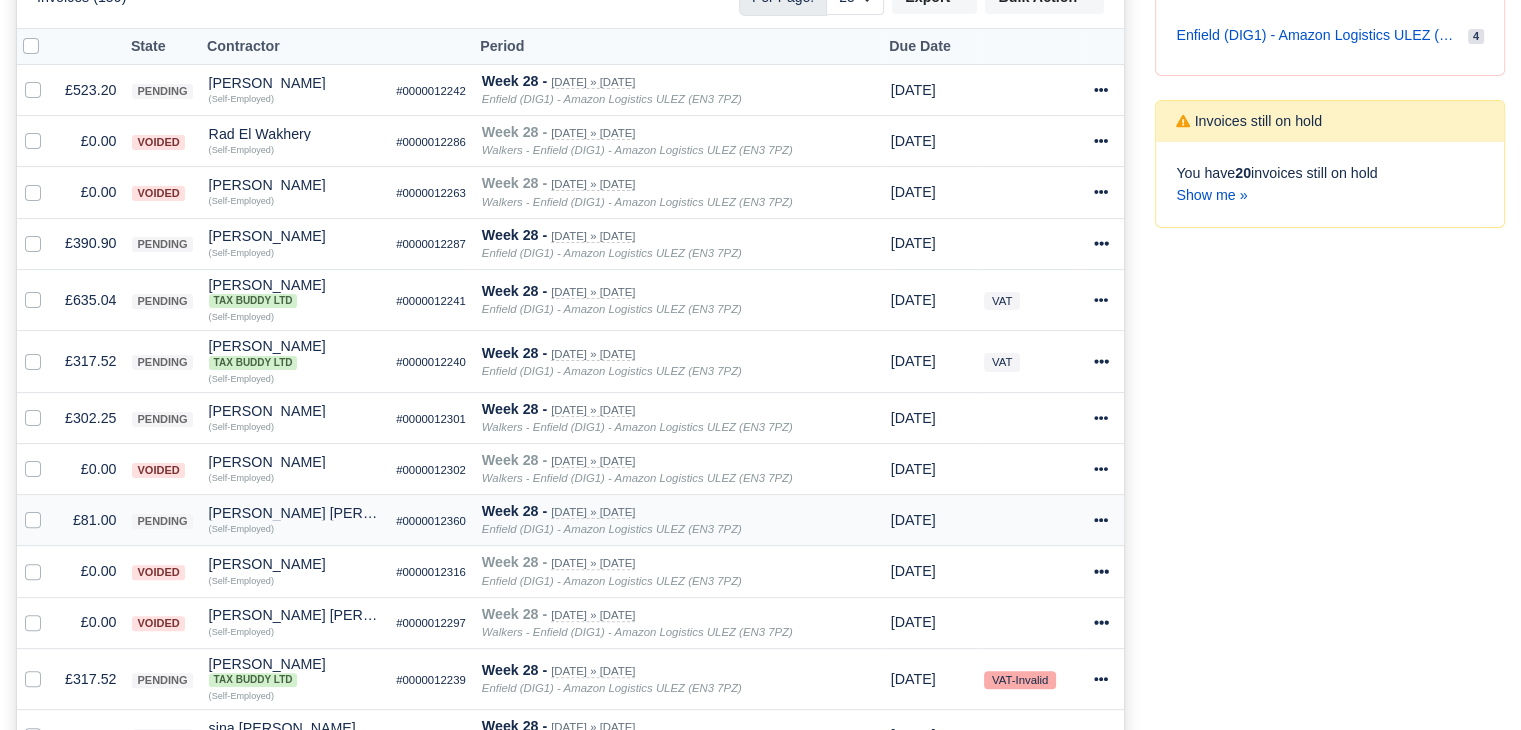 scroll, scrollTop: 433, scrollLeft: 0, axis: vertical 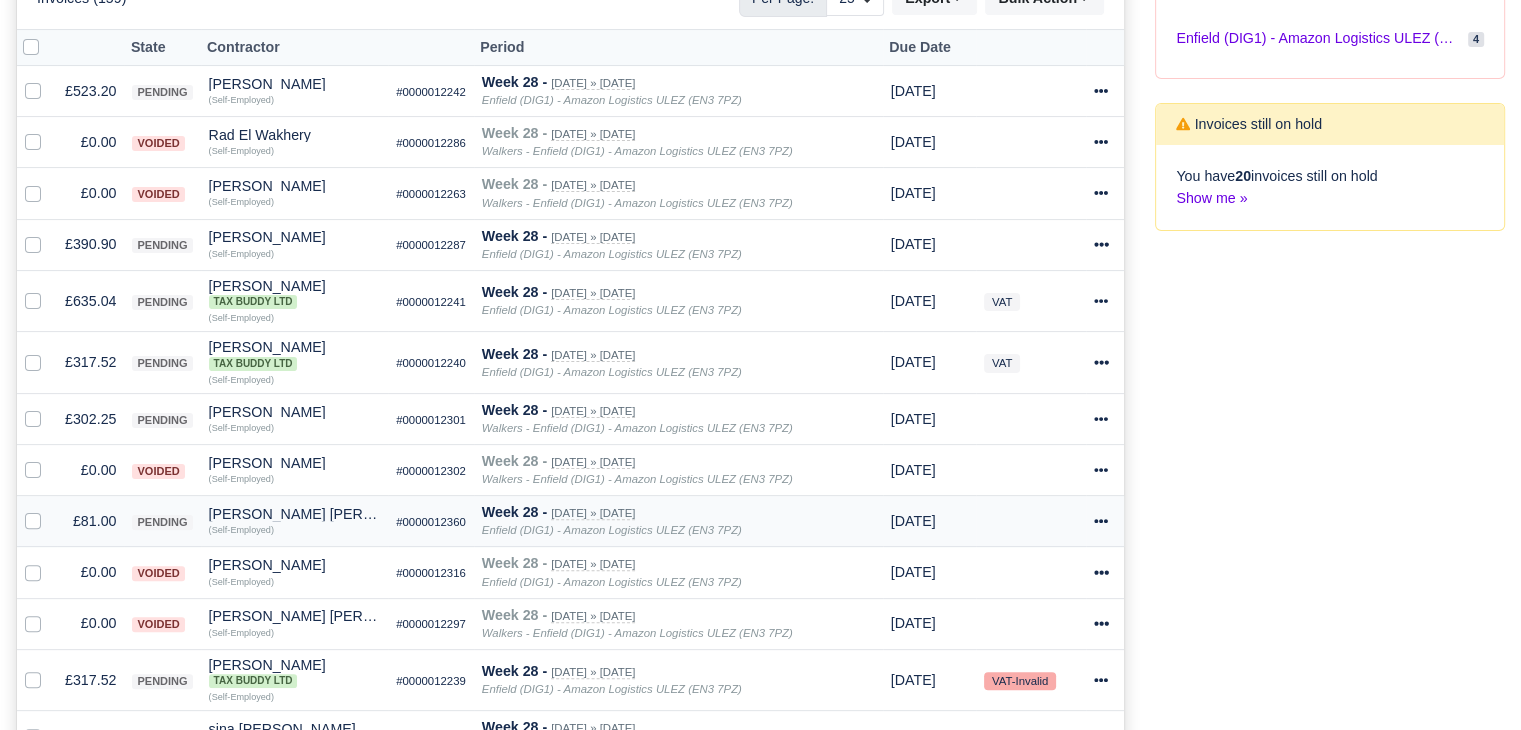 click on "[PERSON_NAME] [PERSON_NAME]" at bounding box center (295, 514) 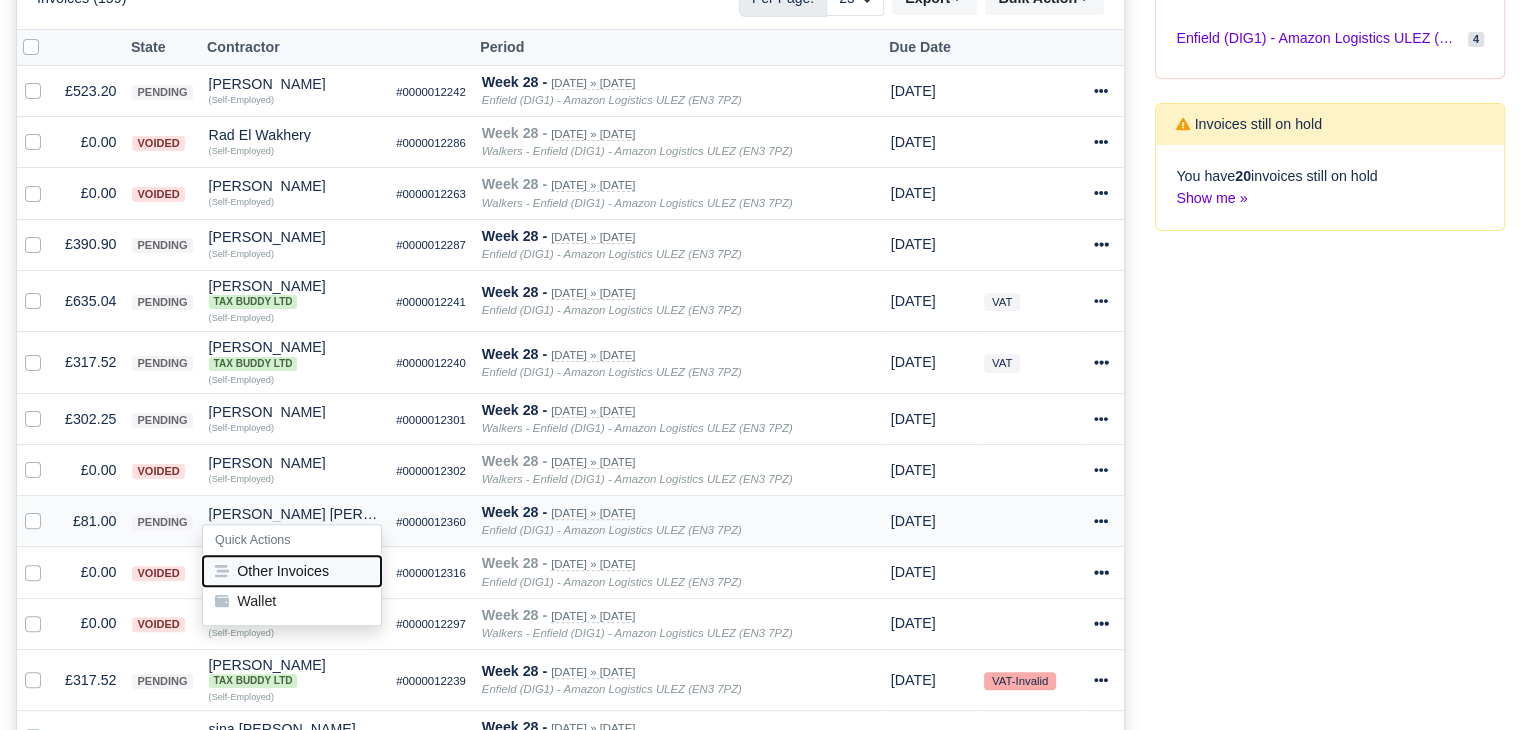 click on "Other Invoices" at bounding box center (292, 571) 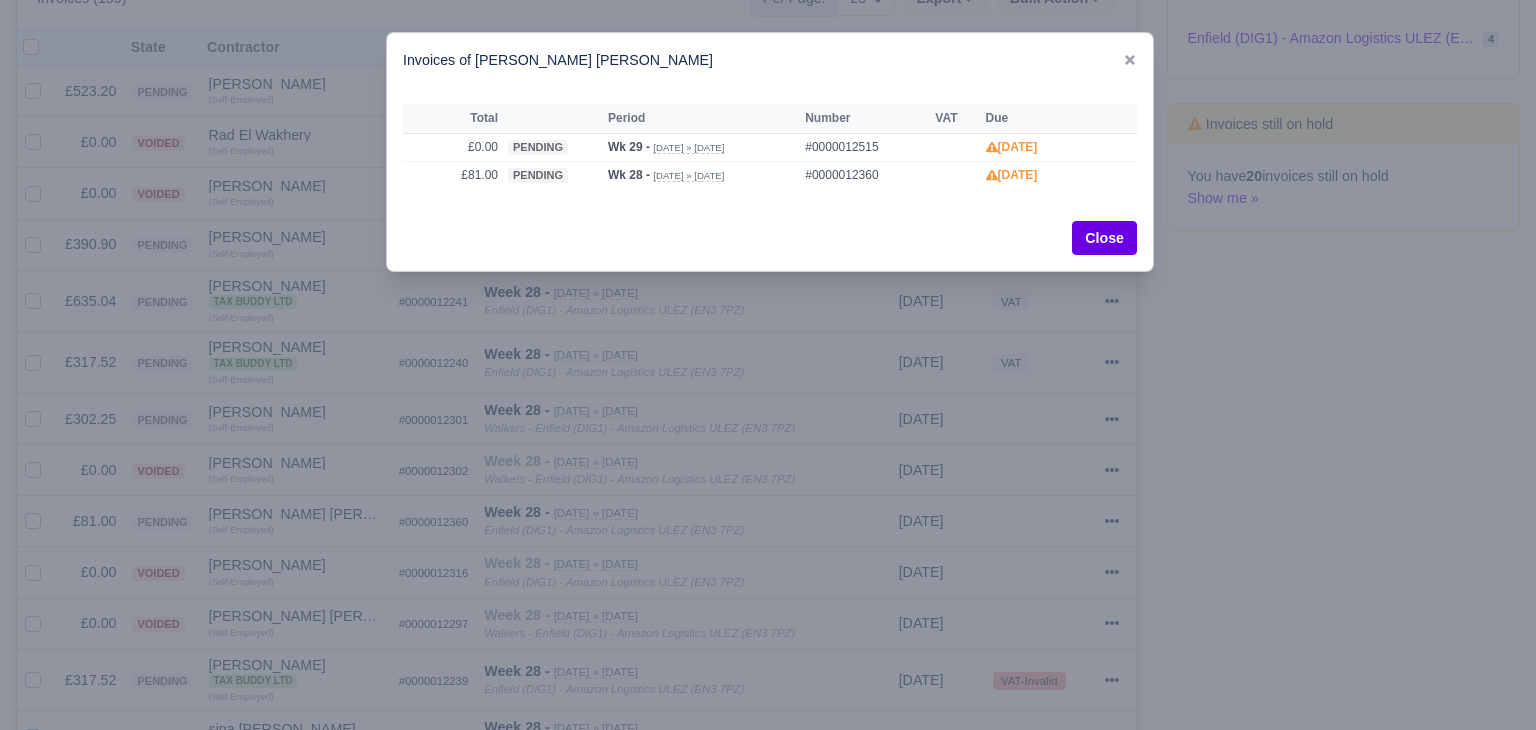 click at bounding box center [768, 365] 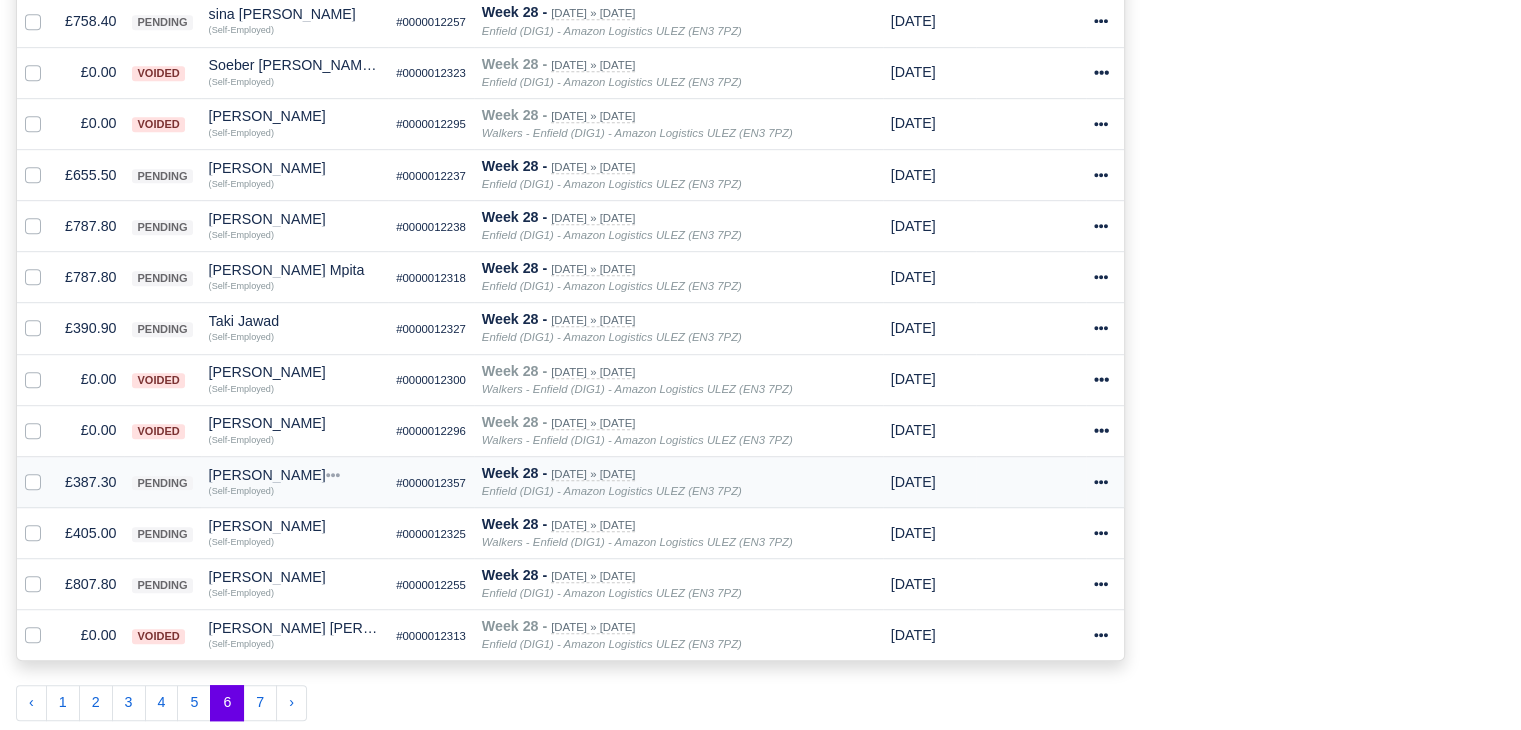 scroll, scrollTop: 1233, scrollLeft: 0, axis: vertical 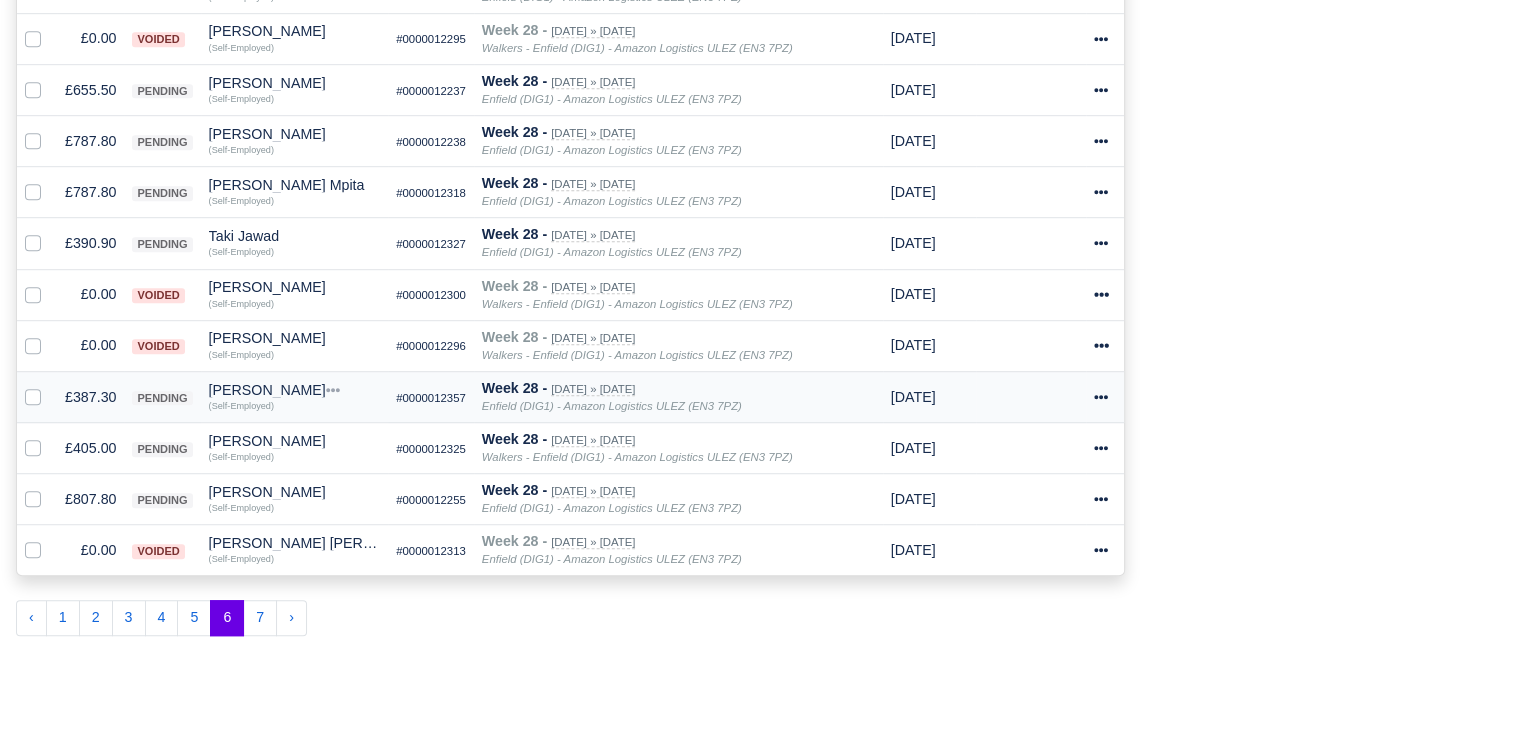 click on "£387.30" at bounding box center (90, 396) 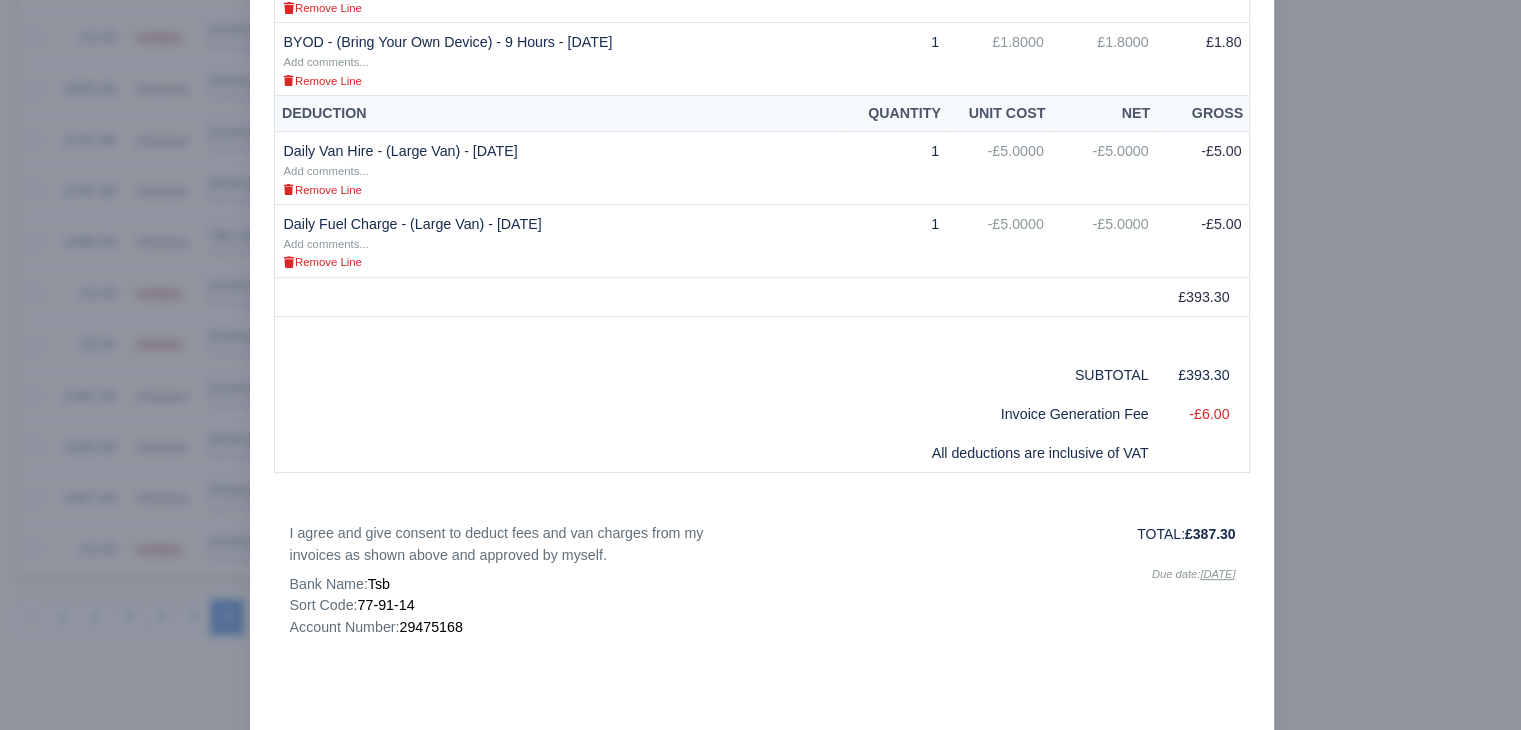 scroll, scrollTop: 892, scrollLeft: 0, axis: vertical 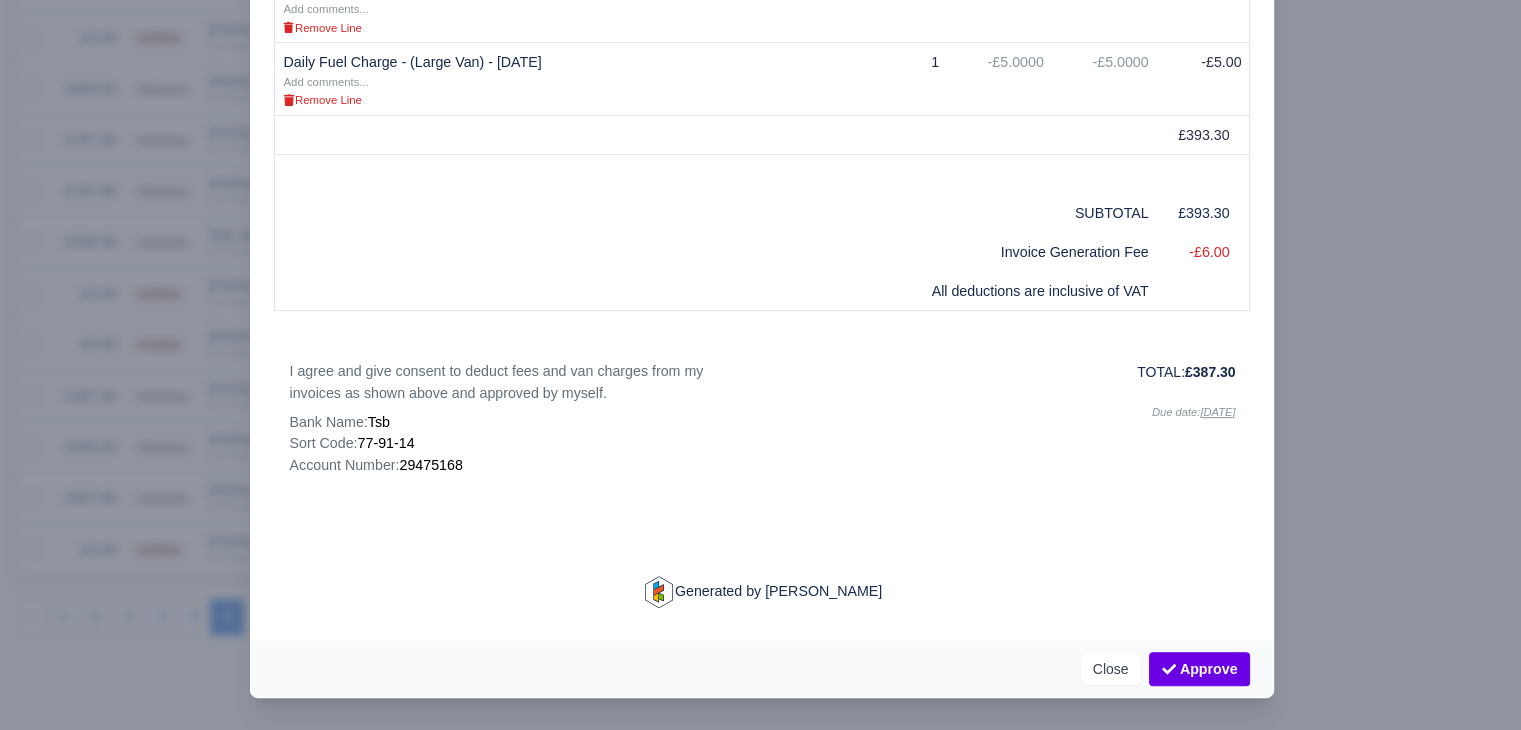 click at bounding box center (760, 365) 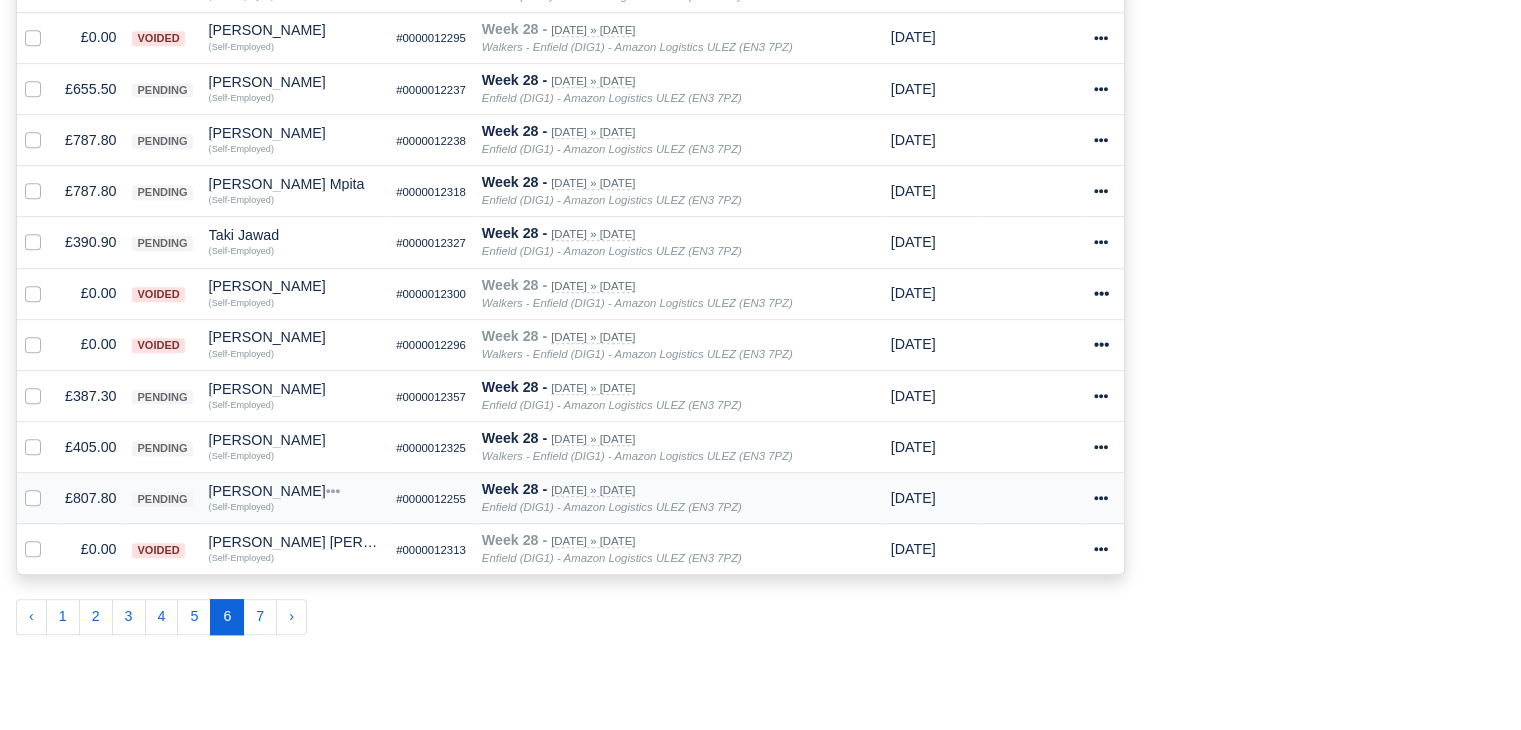 scroll, scrollTop: 1233, scrollLeft: 0, axis: vertical 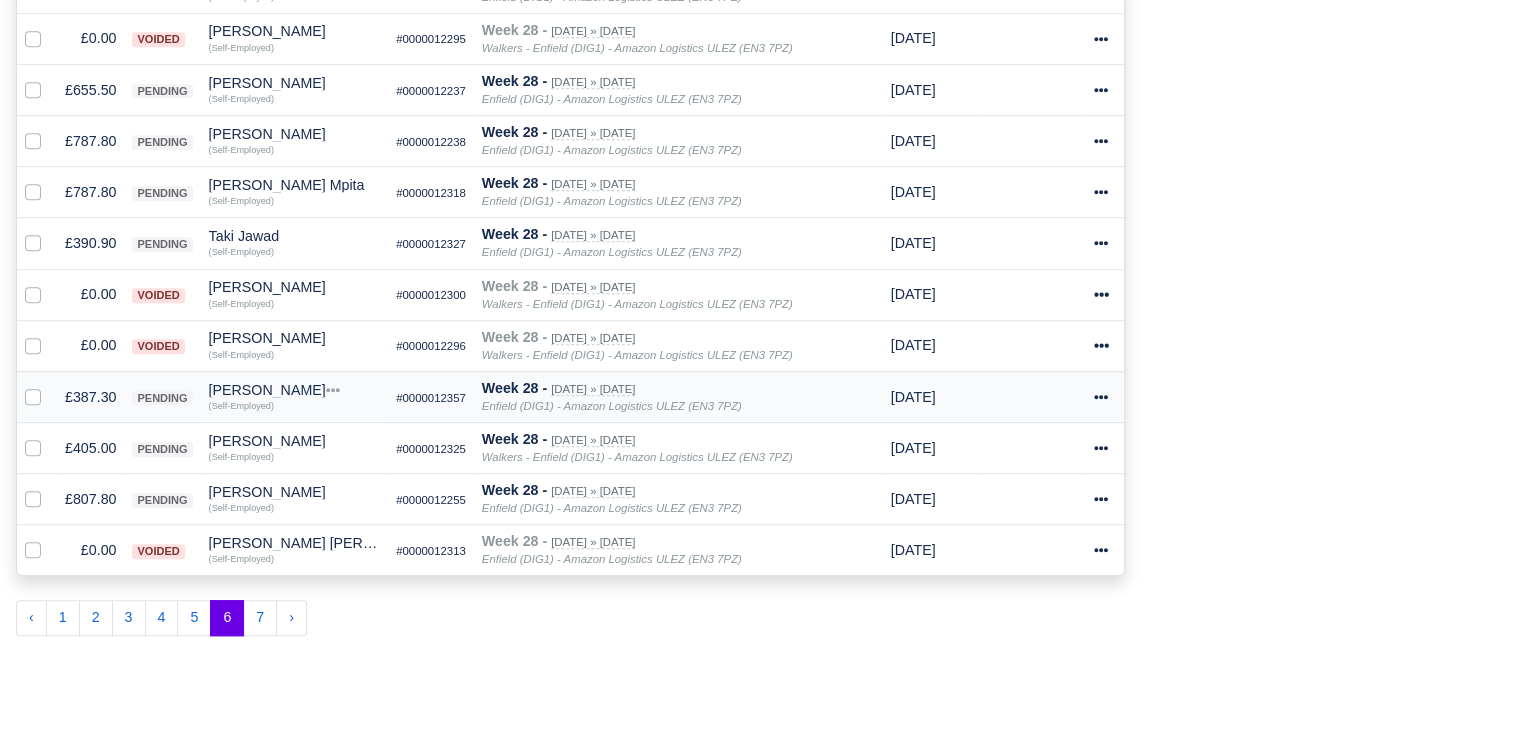 click on "[PERSON_NAME]" at bounding box center (295, 390) 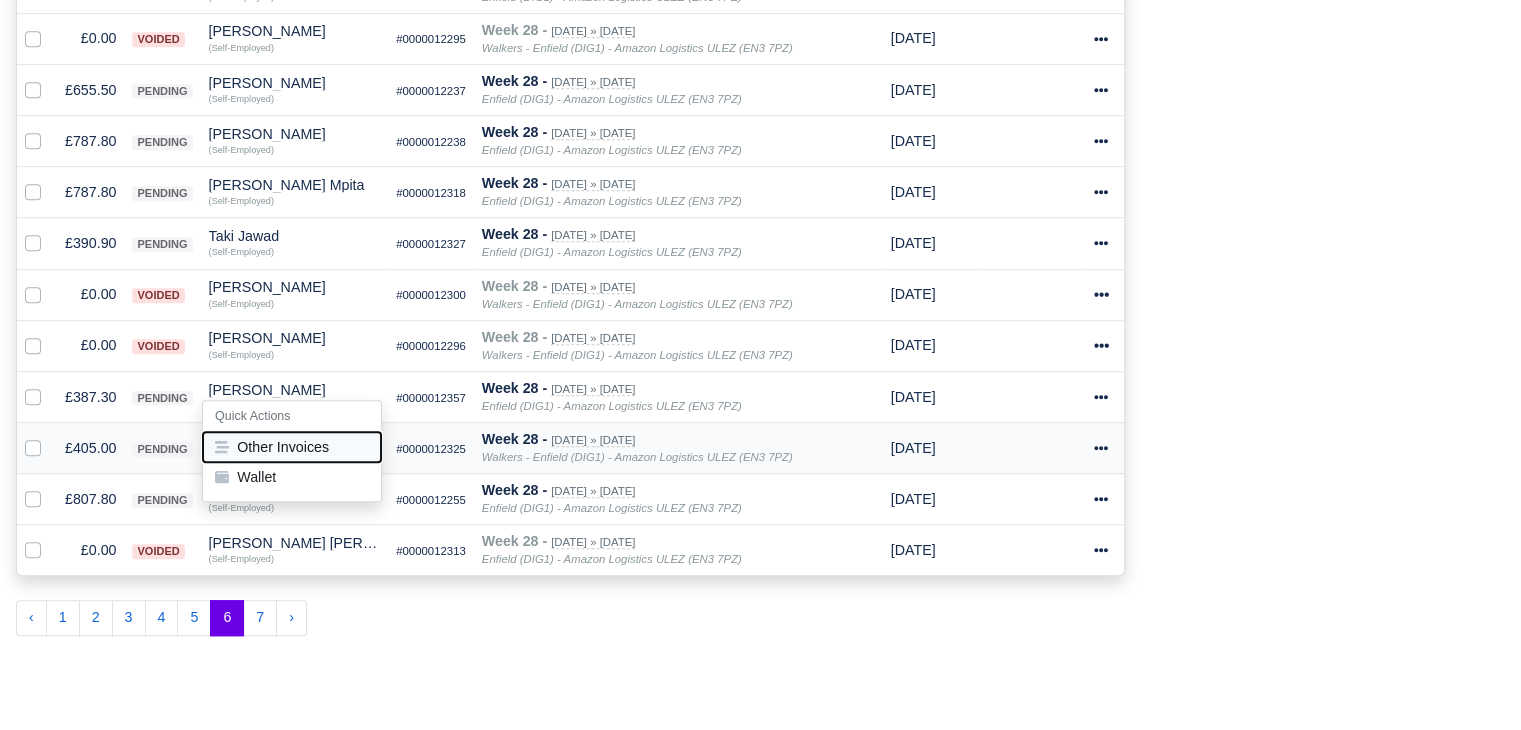 click on "Other Invoices" at bounding box center (292, 446) 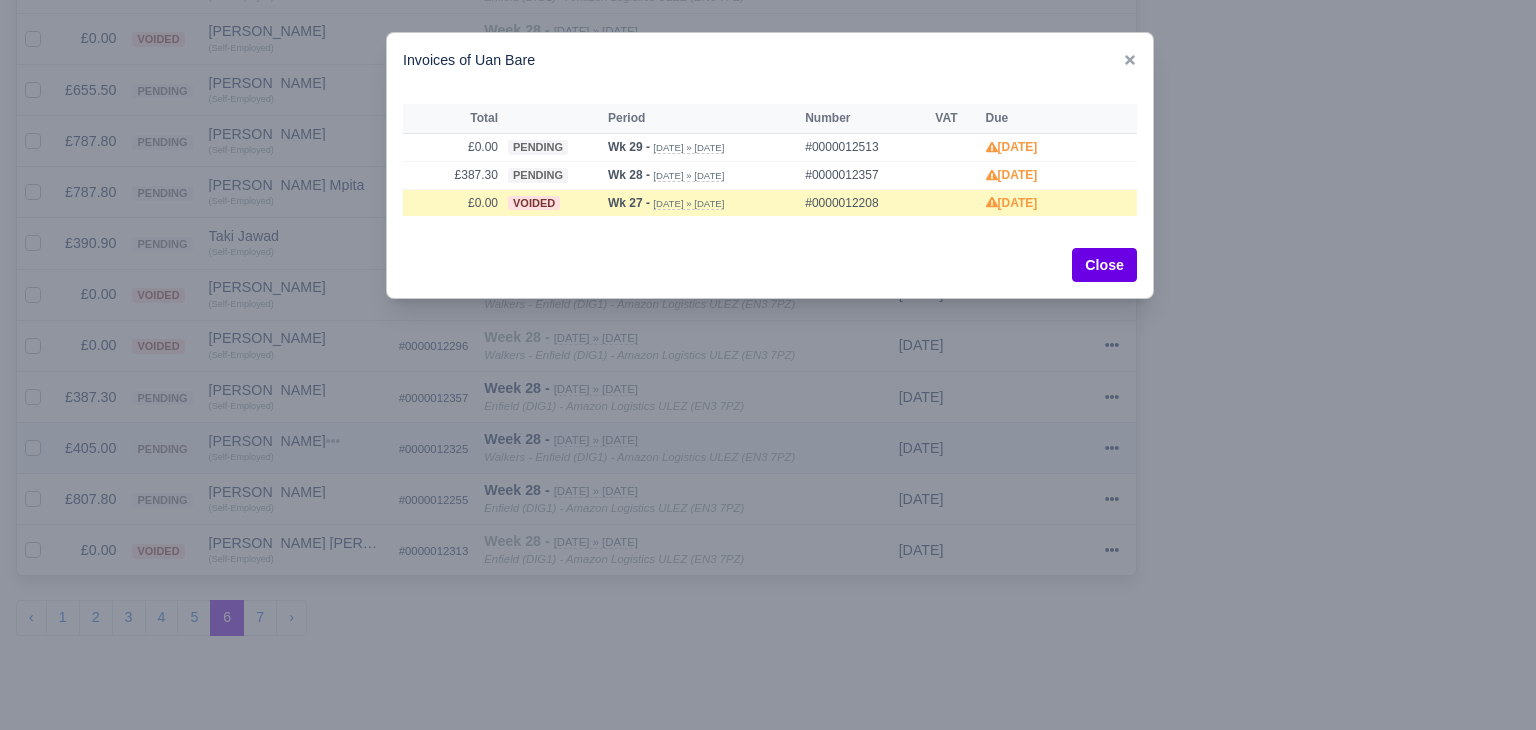 click at bounding box center [768, 365] 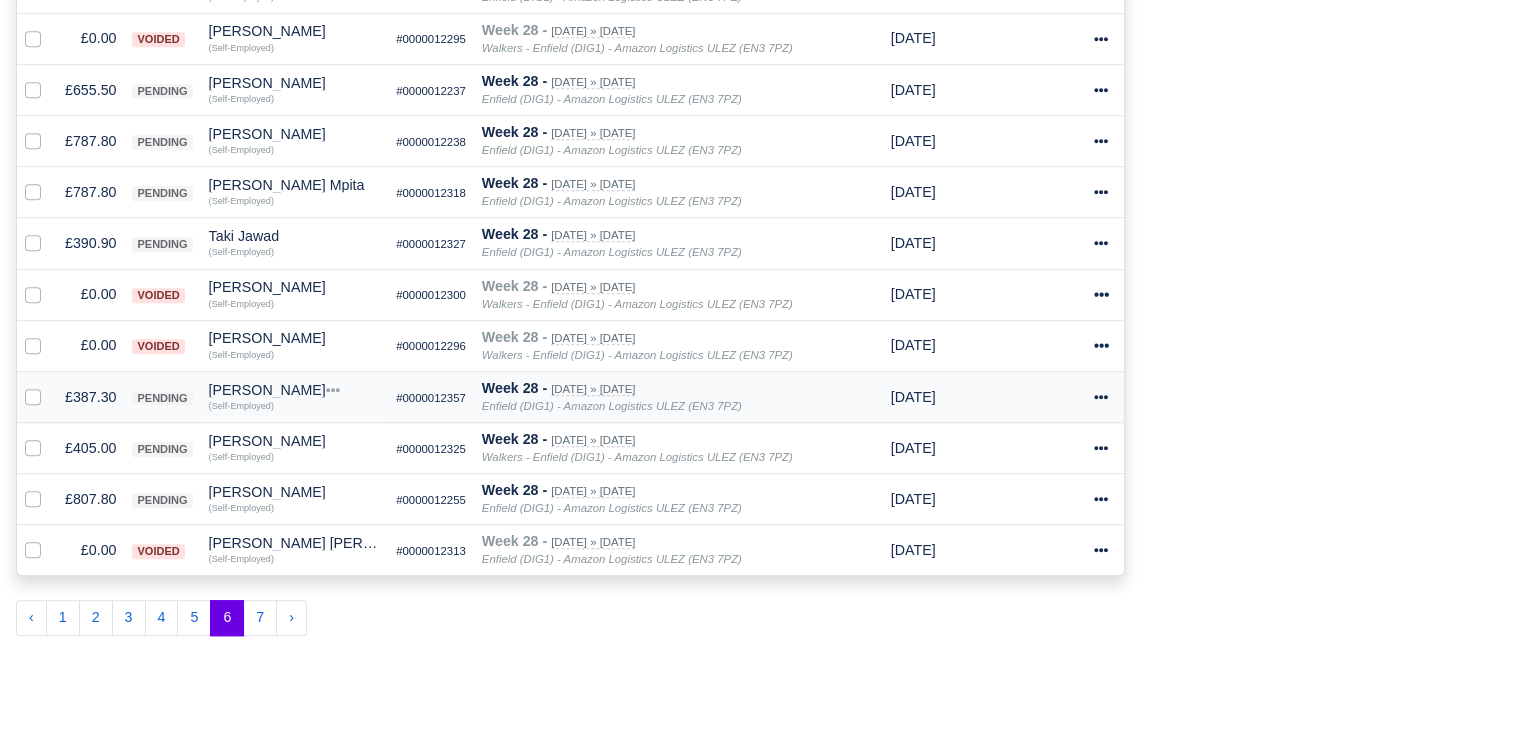 click on "£387.30" at bounding box center (90, 396) 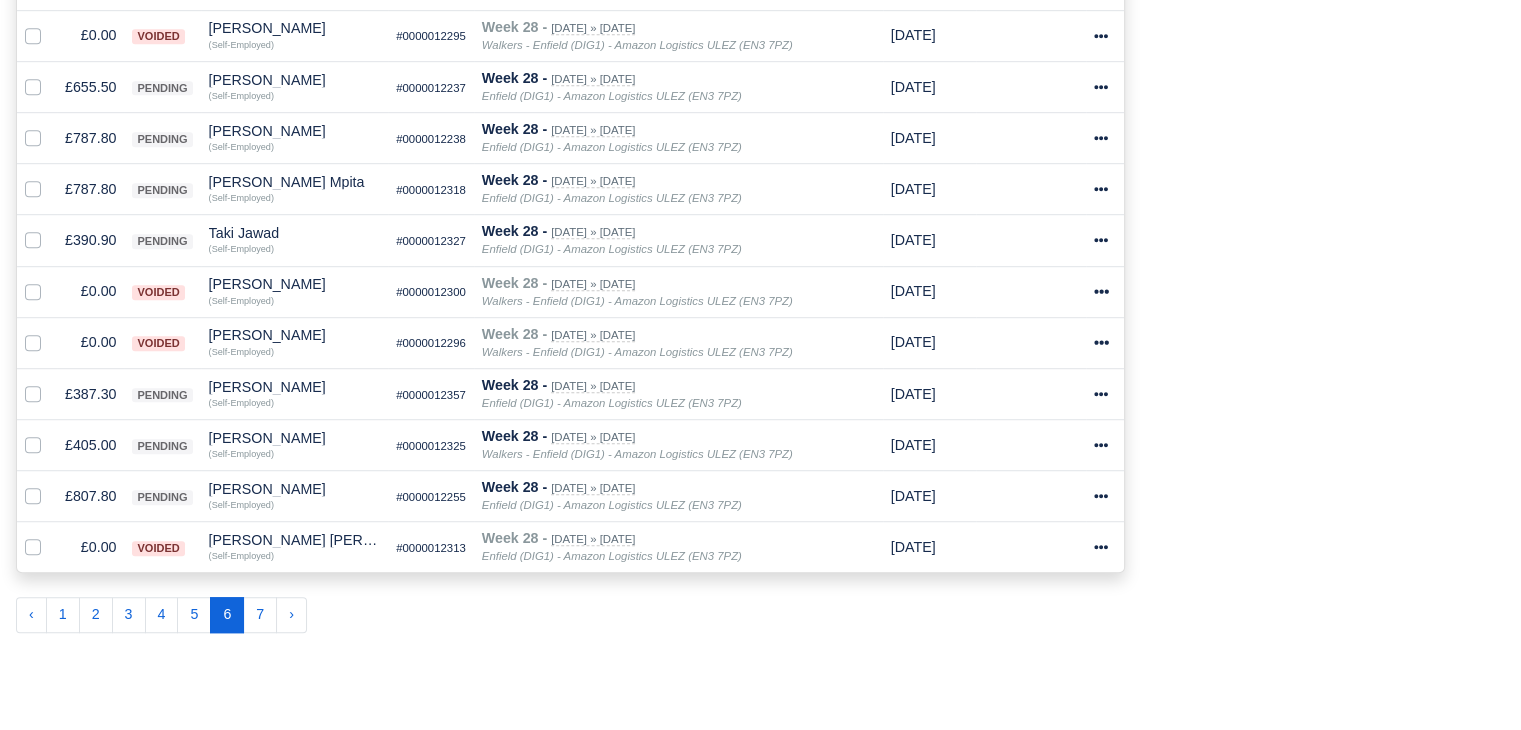 scroll, scrollTop: 1231, scrollLeft: 0, axis: vertical 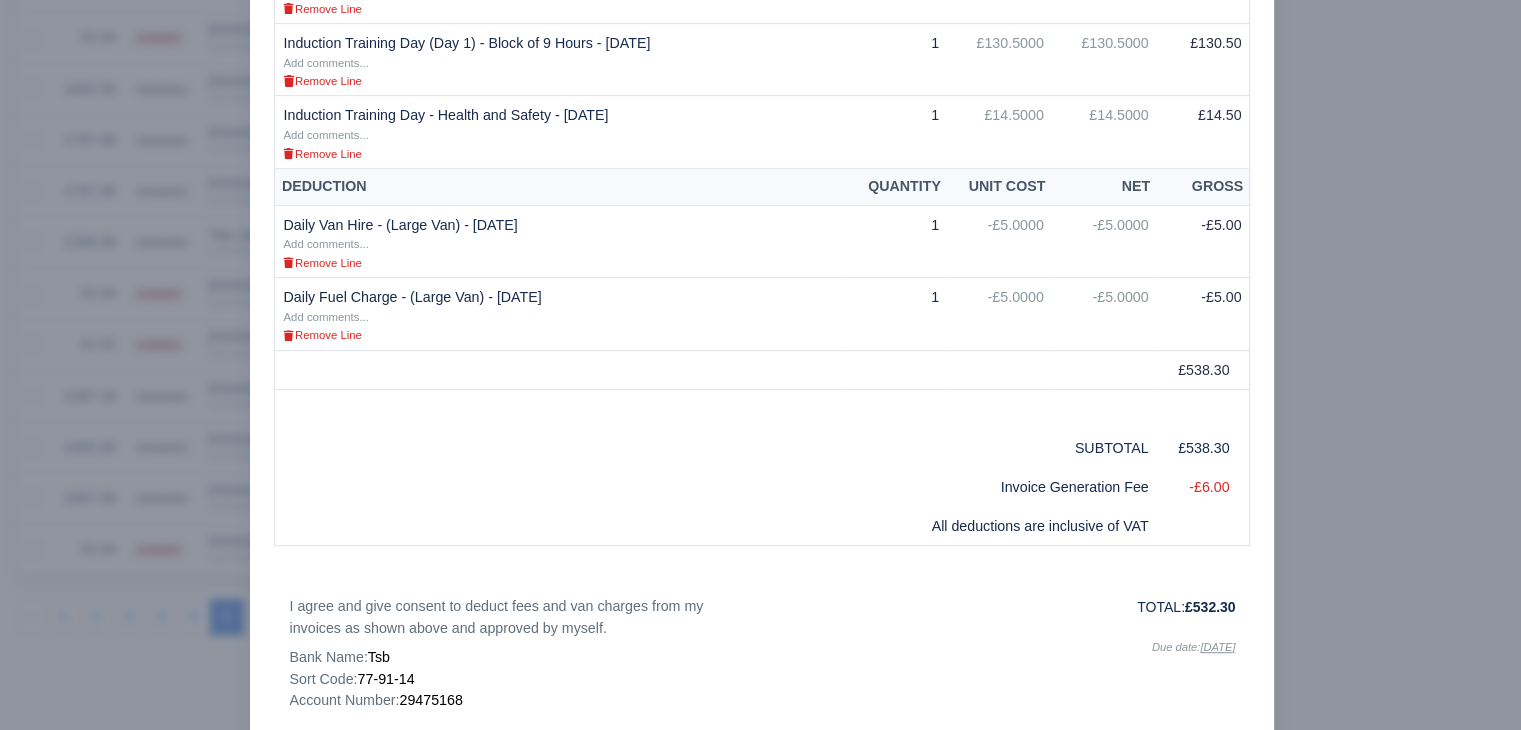 click at bounding box center (760, 365) 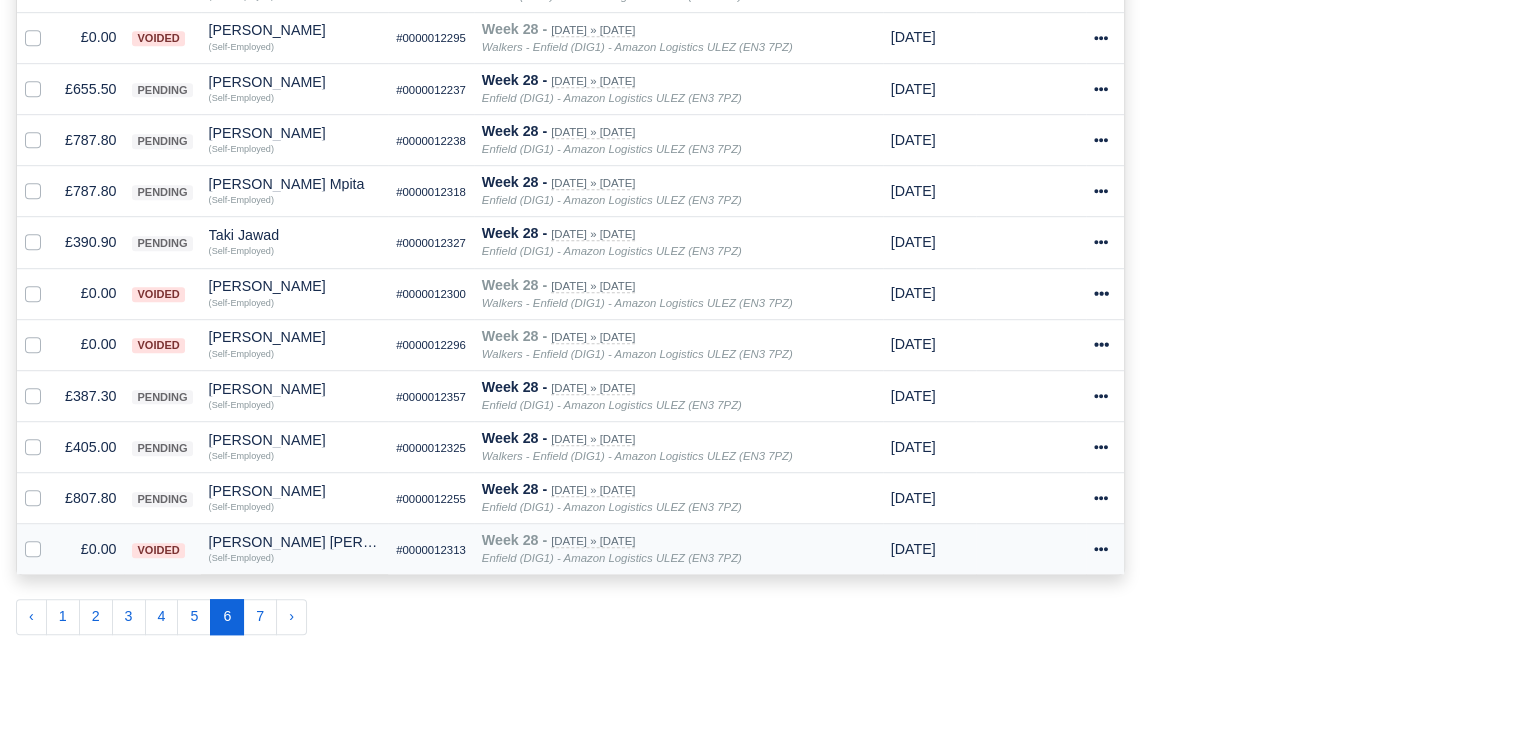scroll, scrollTop: 1233, scrollLeft: 0, axis: vertical 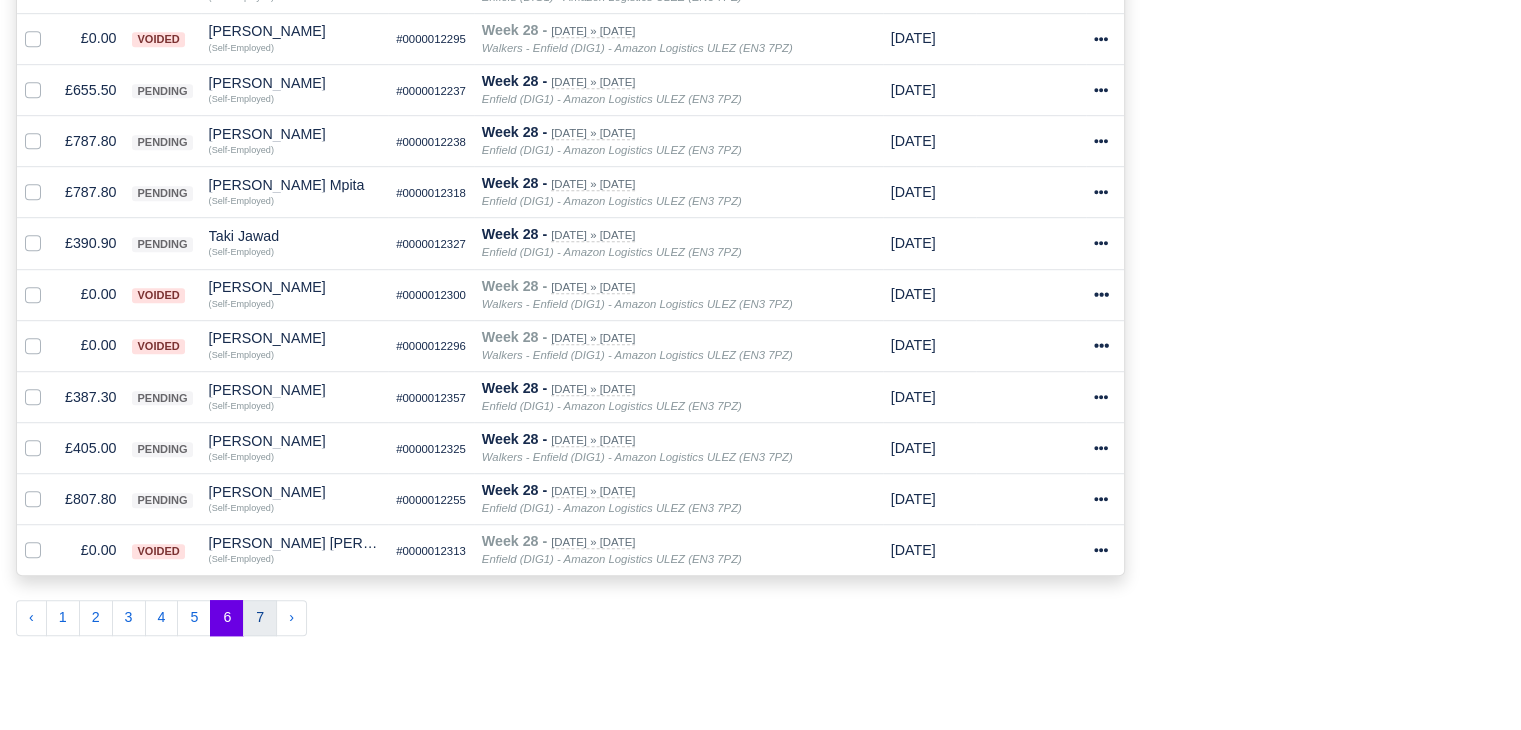 click on "7" at bounding box center [260, 618] 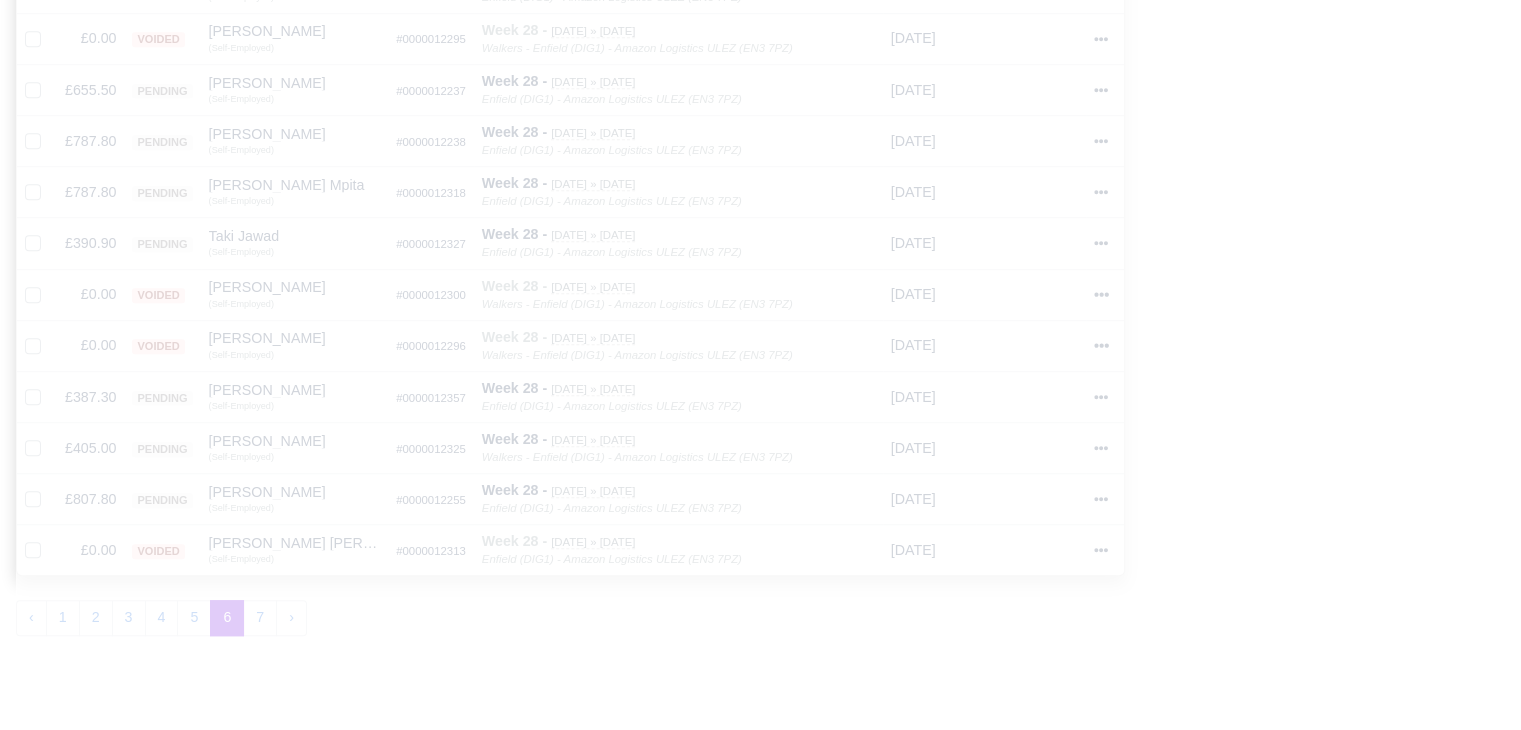 type 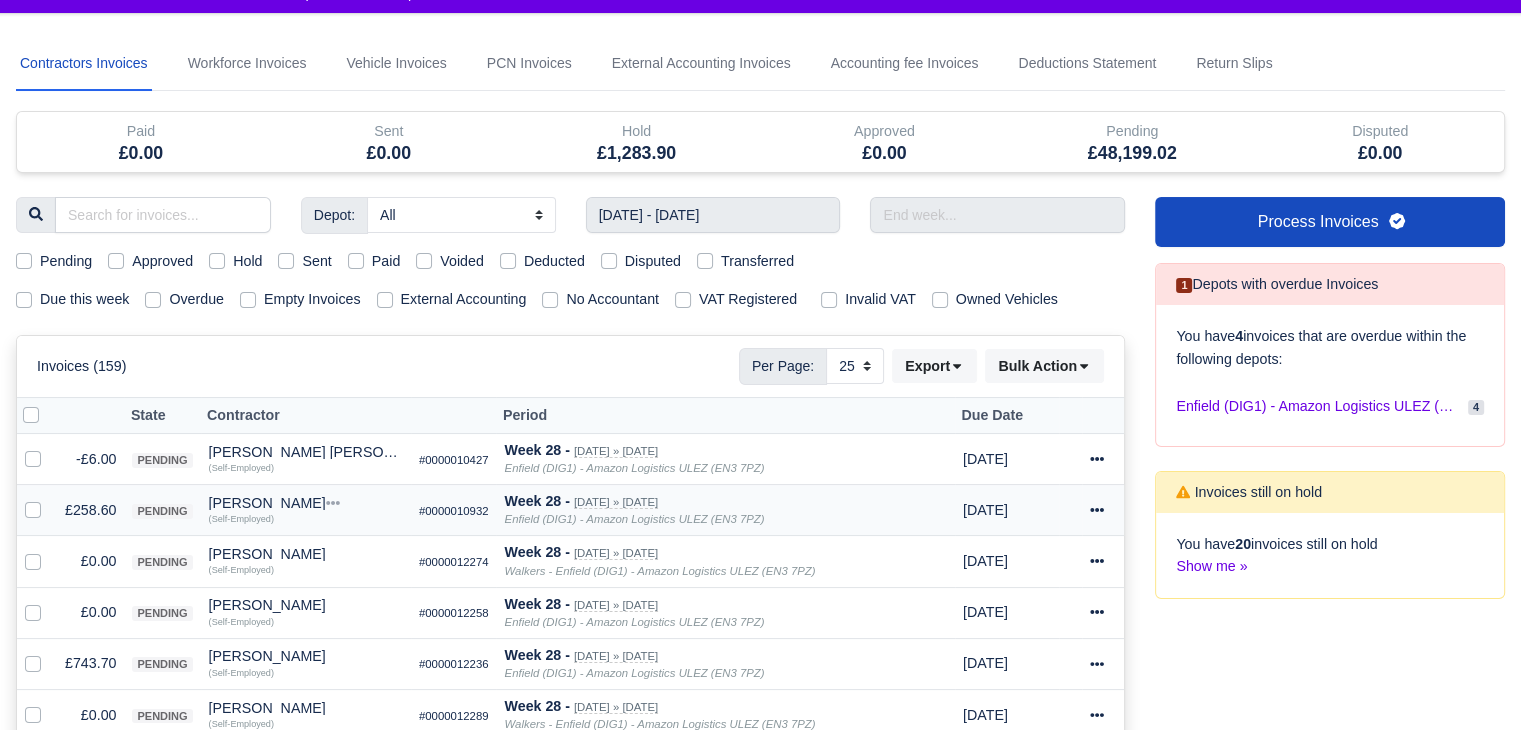 scroll, scrollTop: 100, scrollLeft: 0, axis: vertical 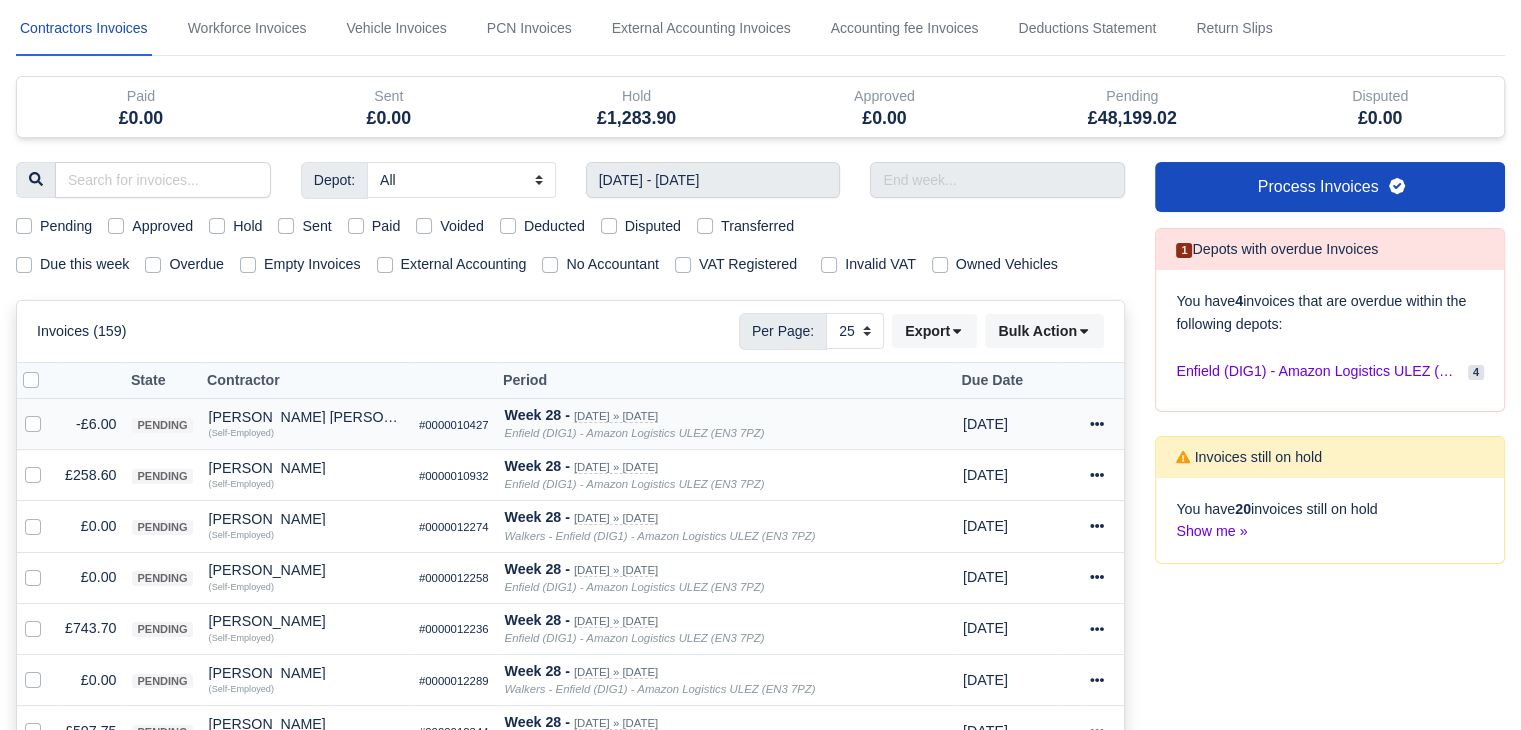 click at bounding box center (49, 413) 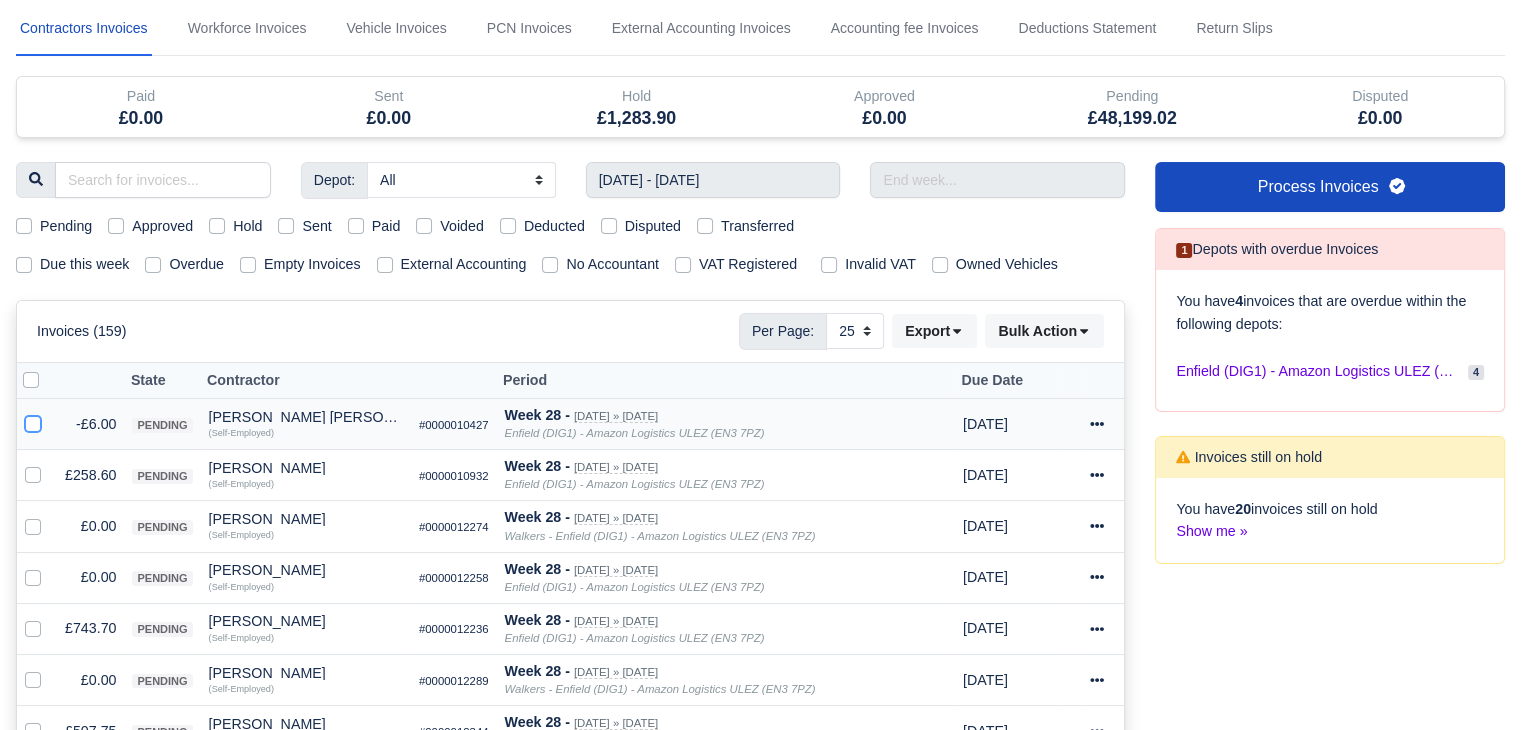 click at bounding box center (33, 421) 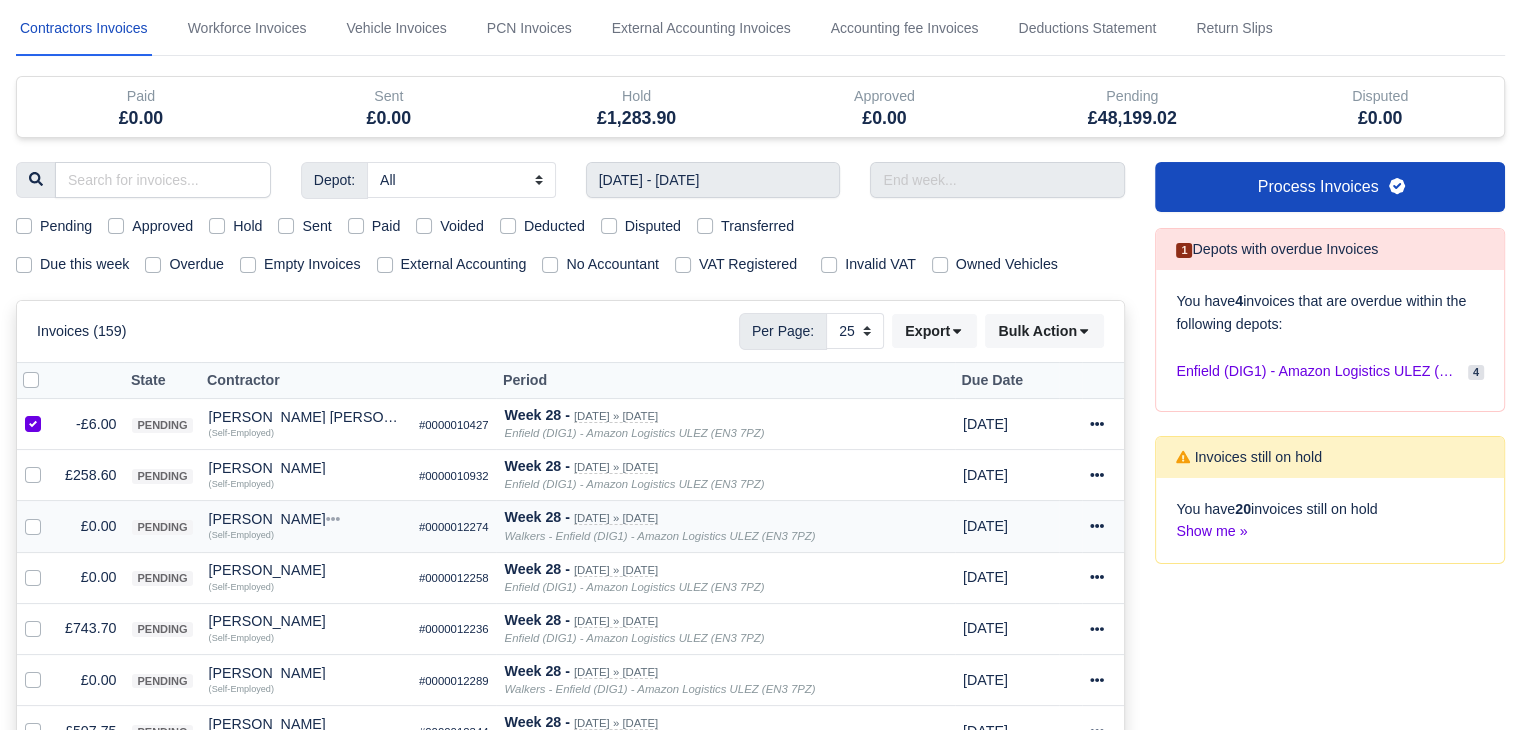 click at bounding box center [49, 515] 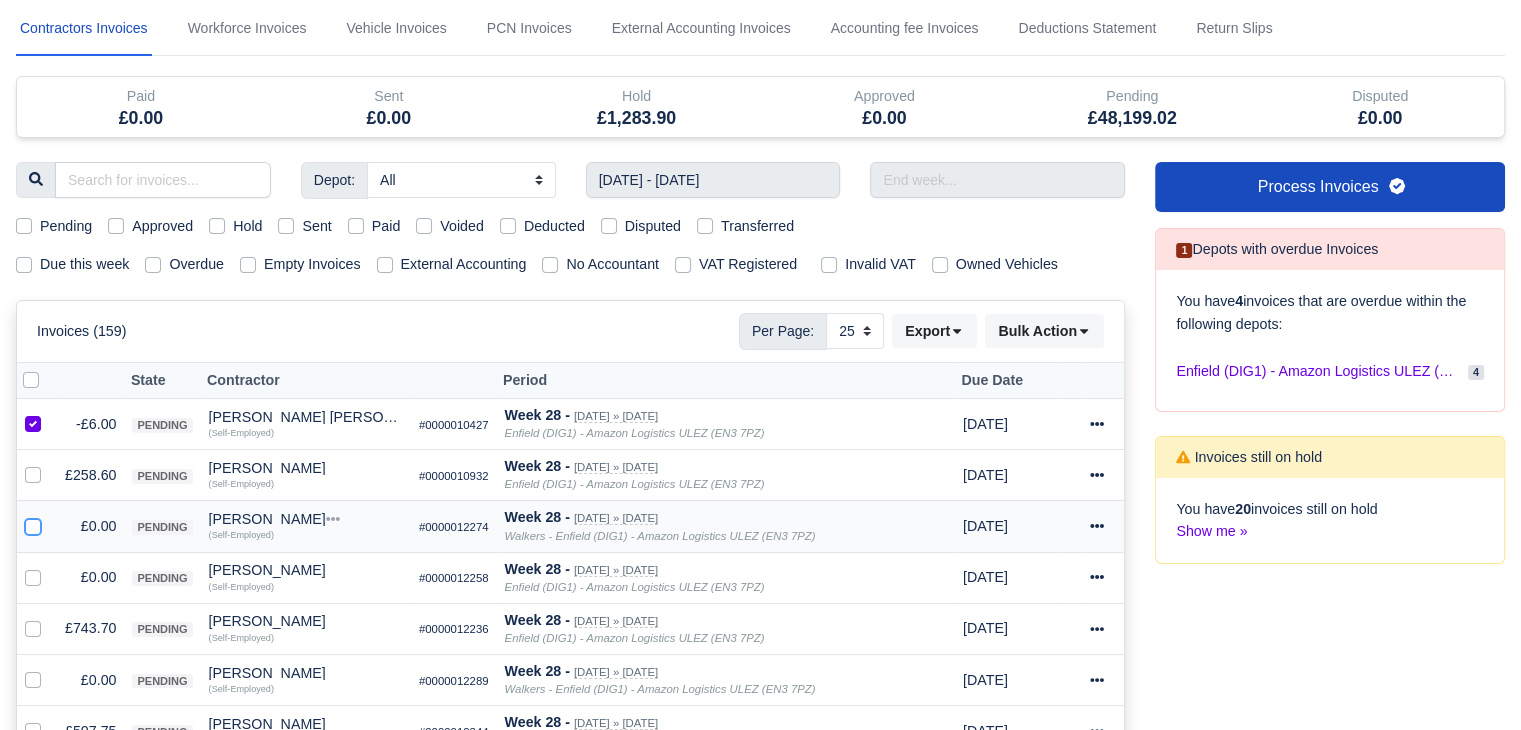 click at bounding box center [33, 523] 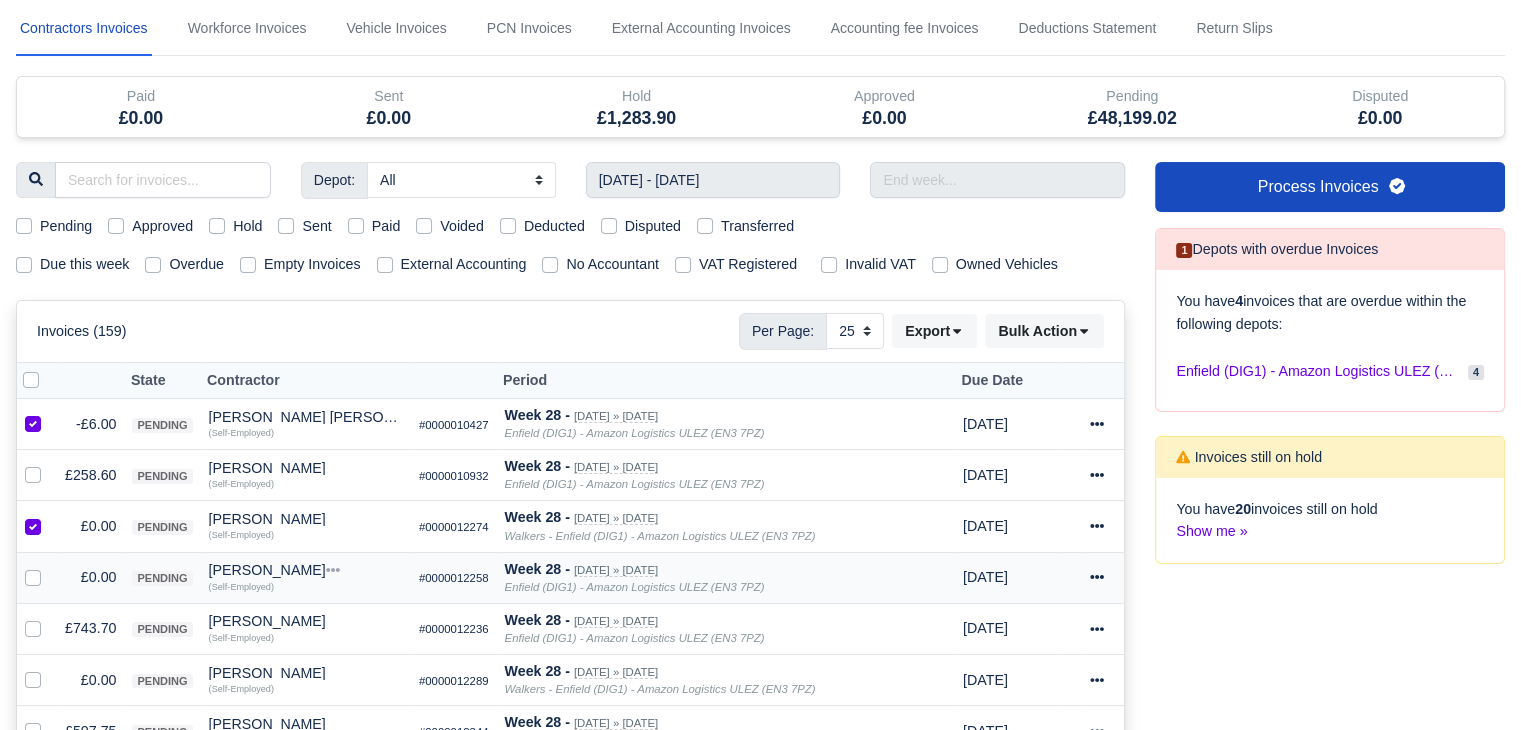 click at bounding box center [37, 577] 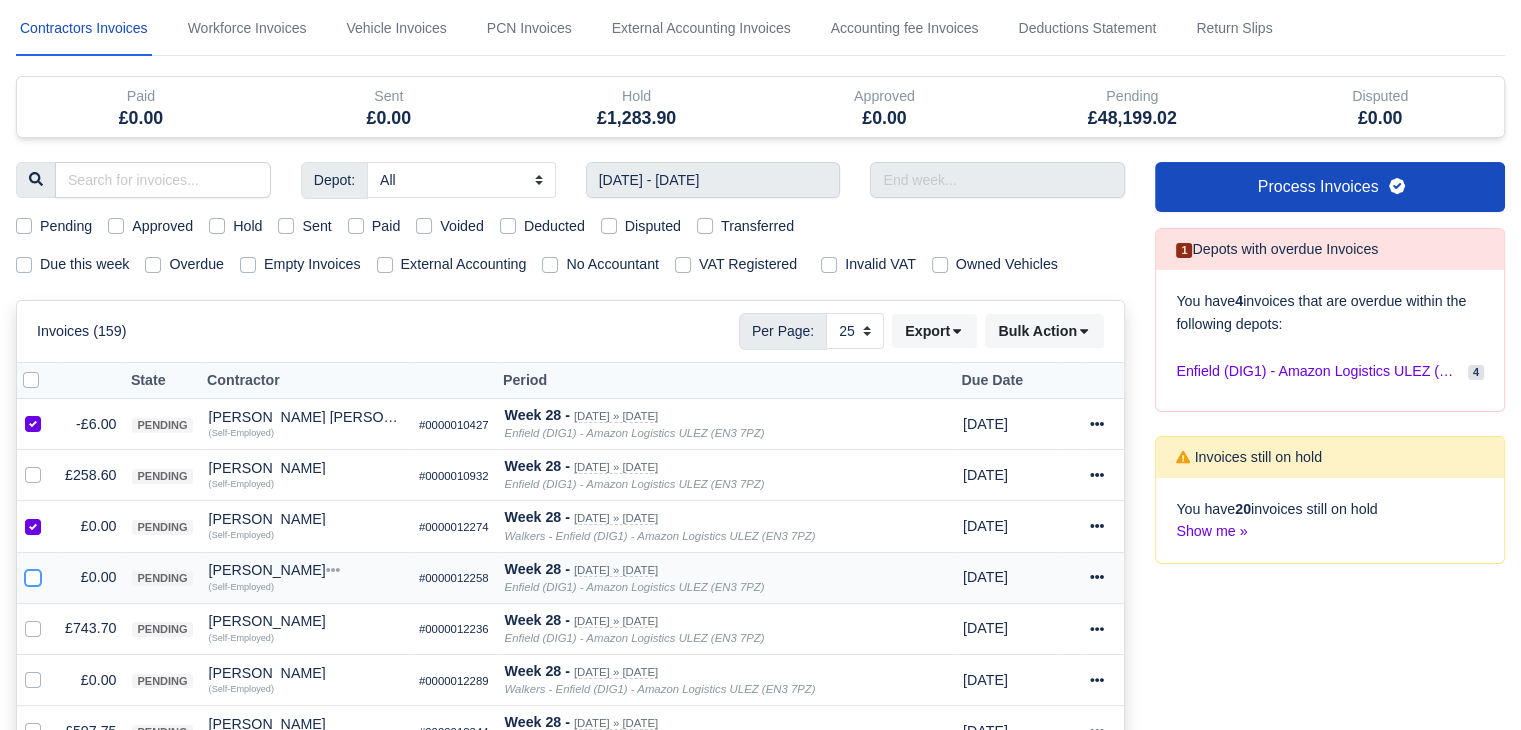 click at bounding box center (33, 574) 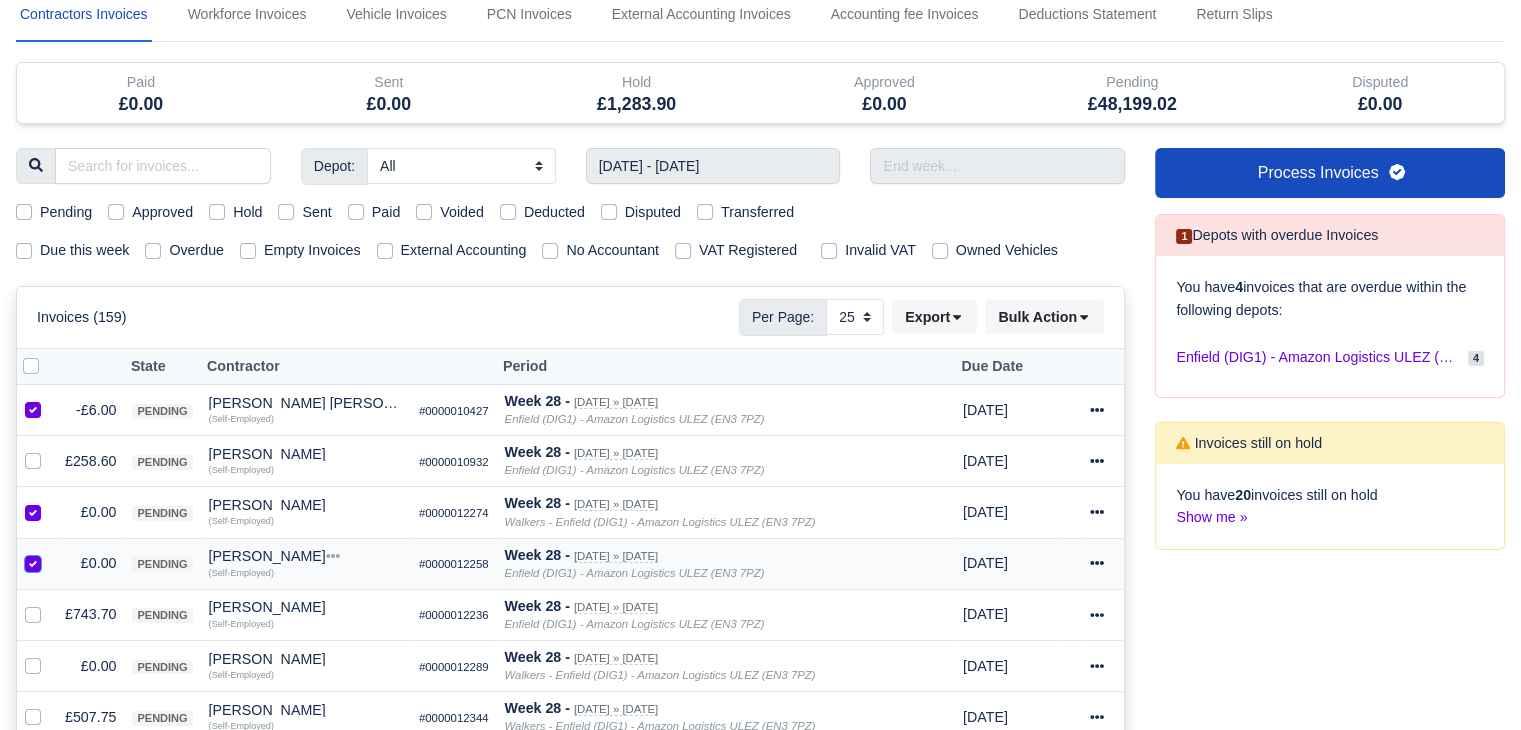 scroll, scrollTop: 400, scrollLeft: 0, axis: vertical 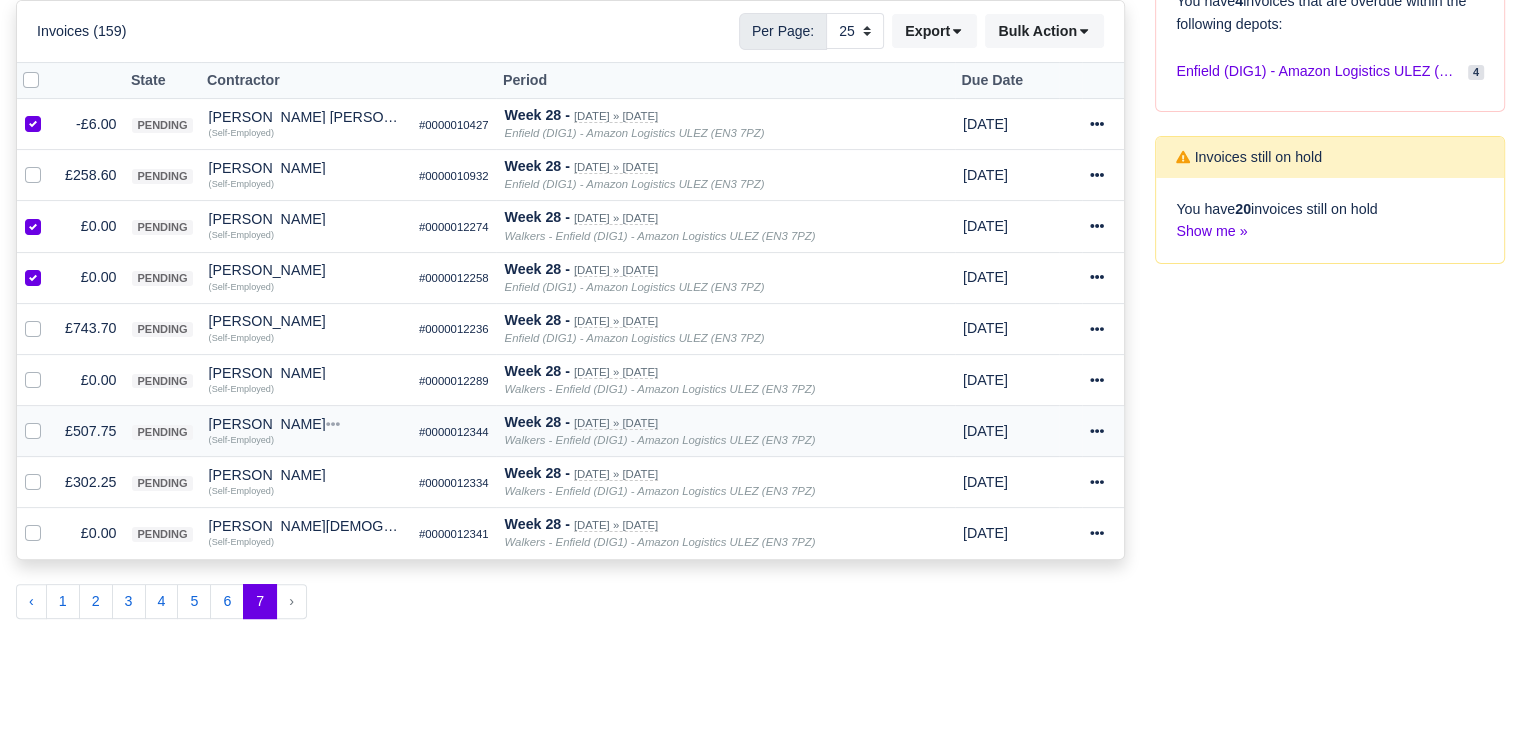 drag, startPoint x: 26, startPoint y: 382, endPoint x: 34, endPoint y: 408, distance: 27.202942 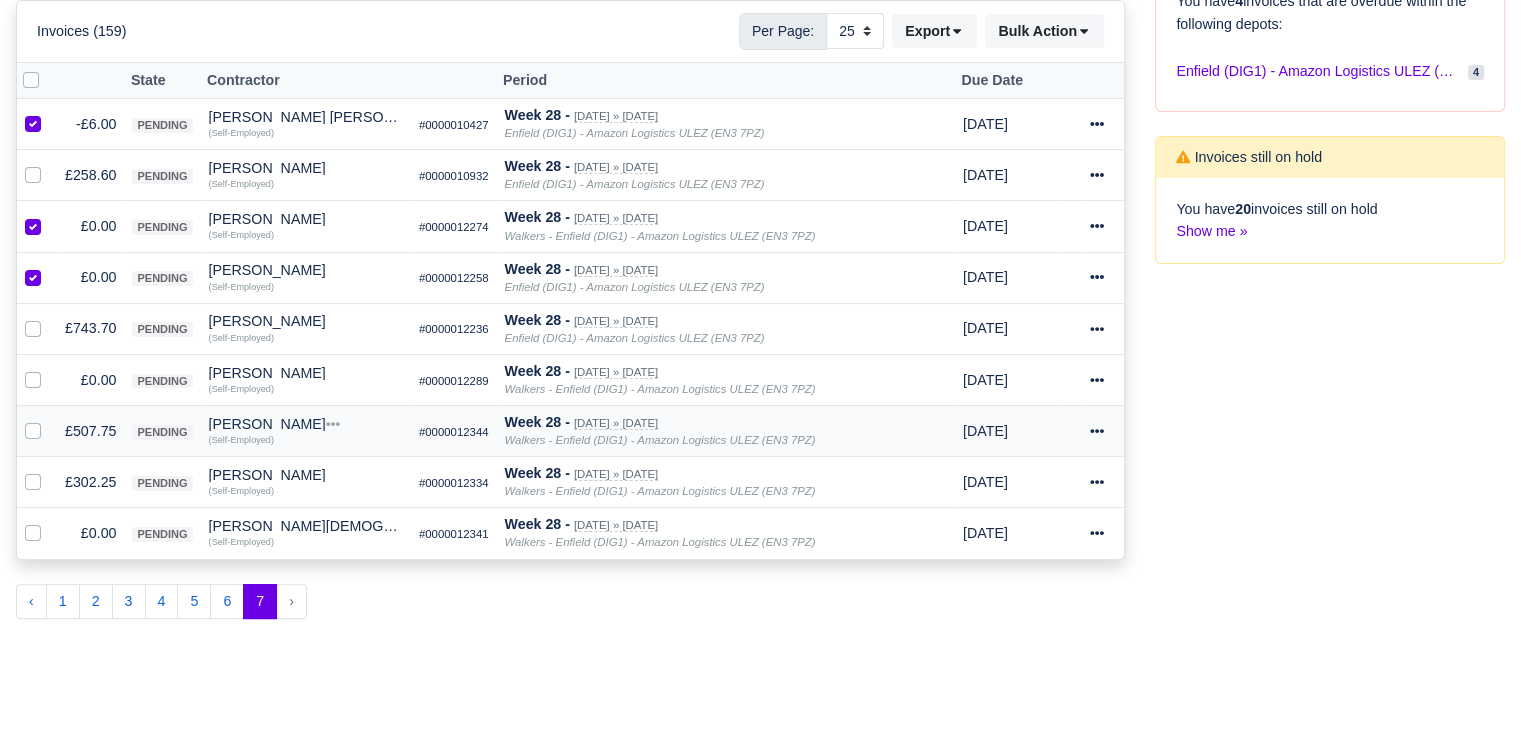 click at bounding box center (49, 369) 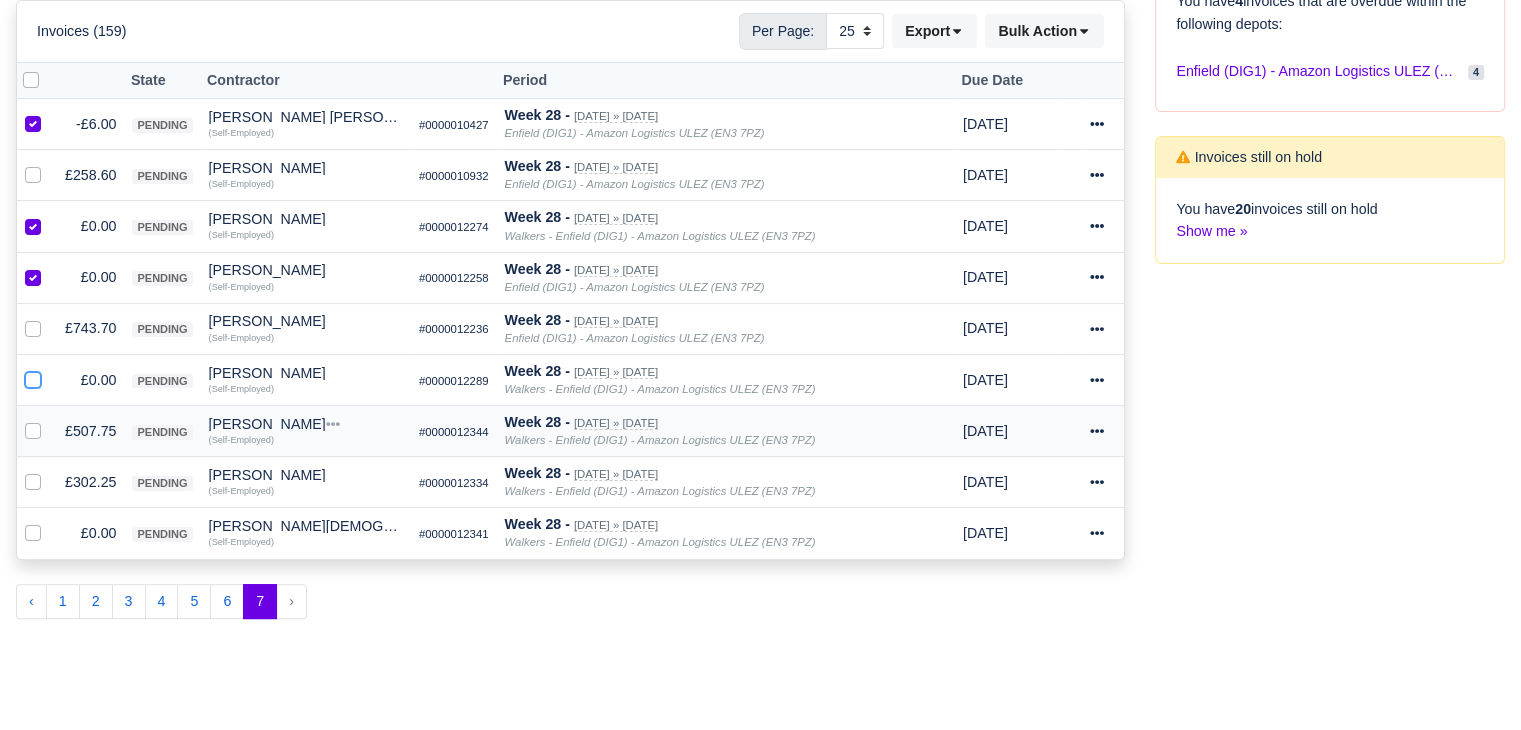click at bounding box center [33, 377] 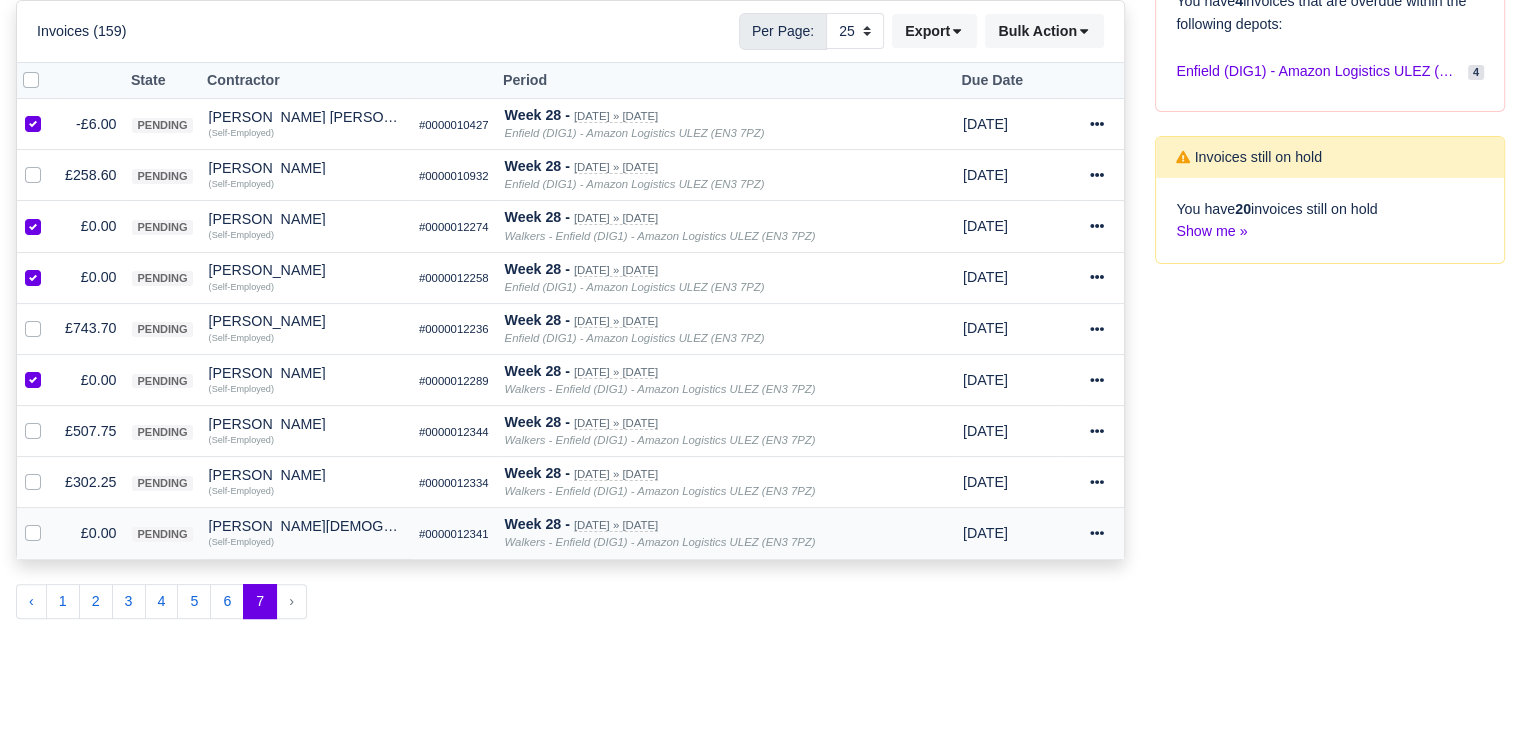 click at bounding box center (49, 522) 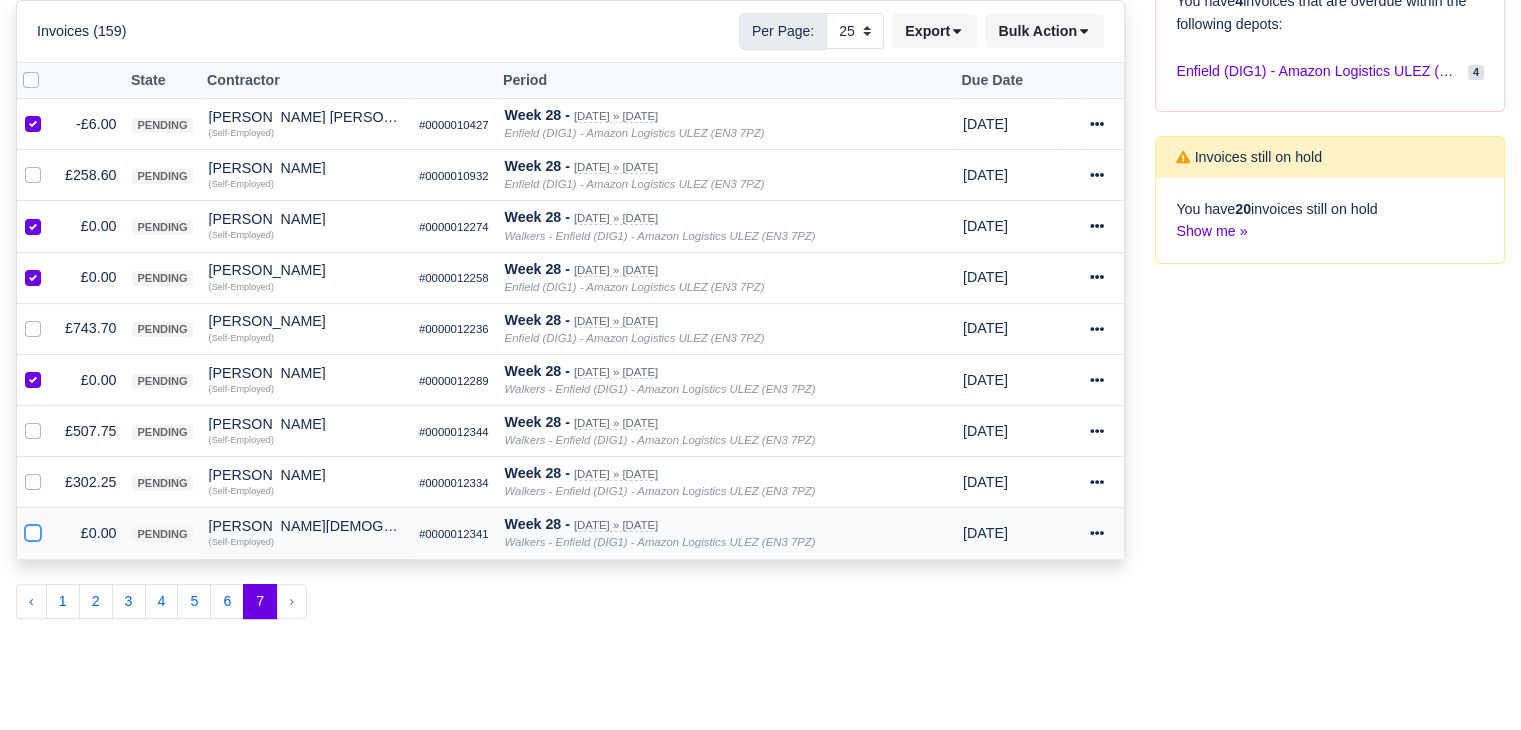 click at bounding box center (33, 530) 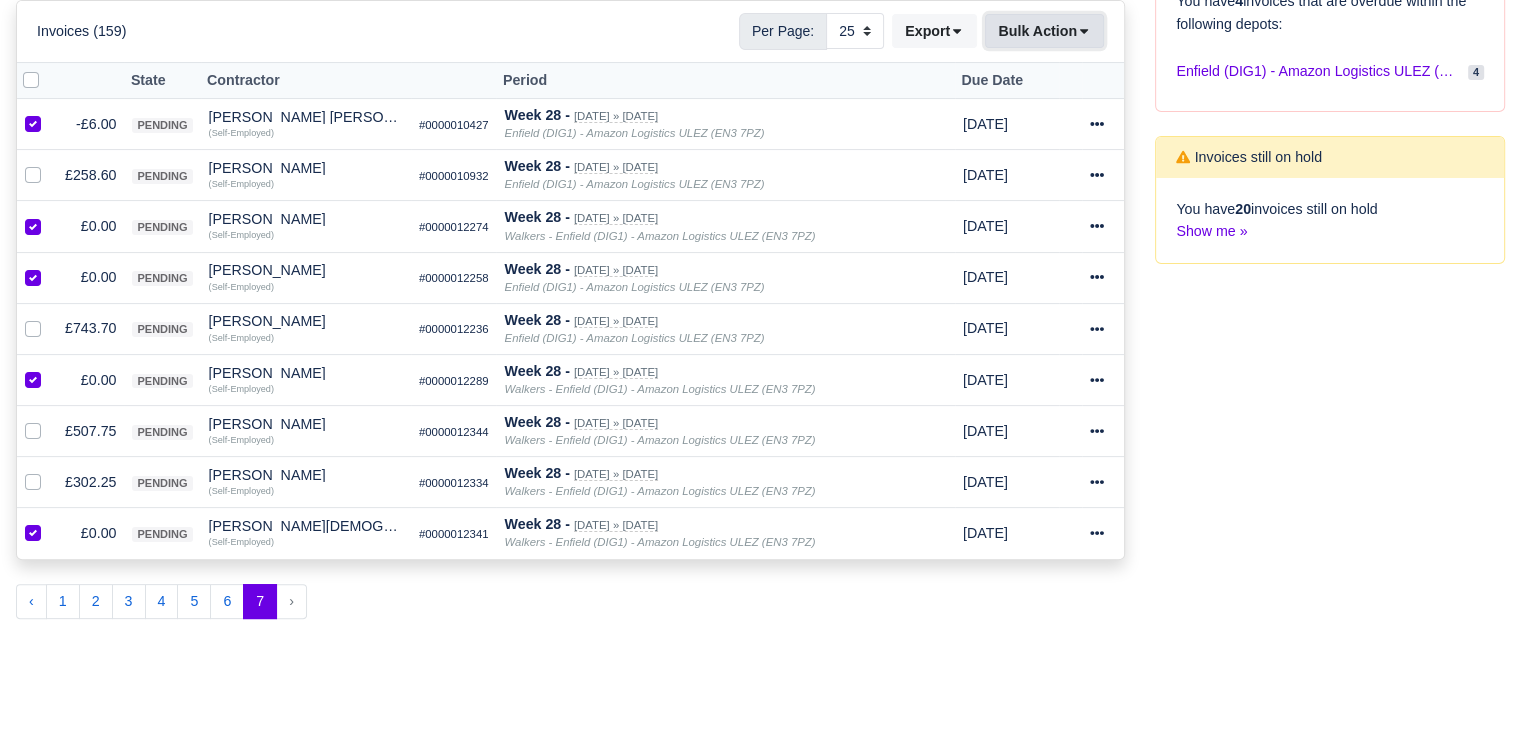 click on "Bulk Action" at bounding box center [1044, 31] 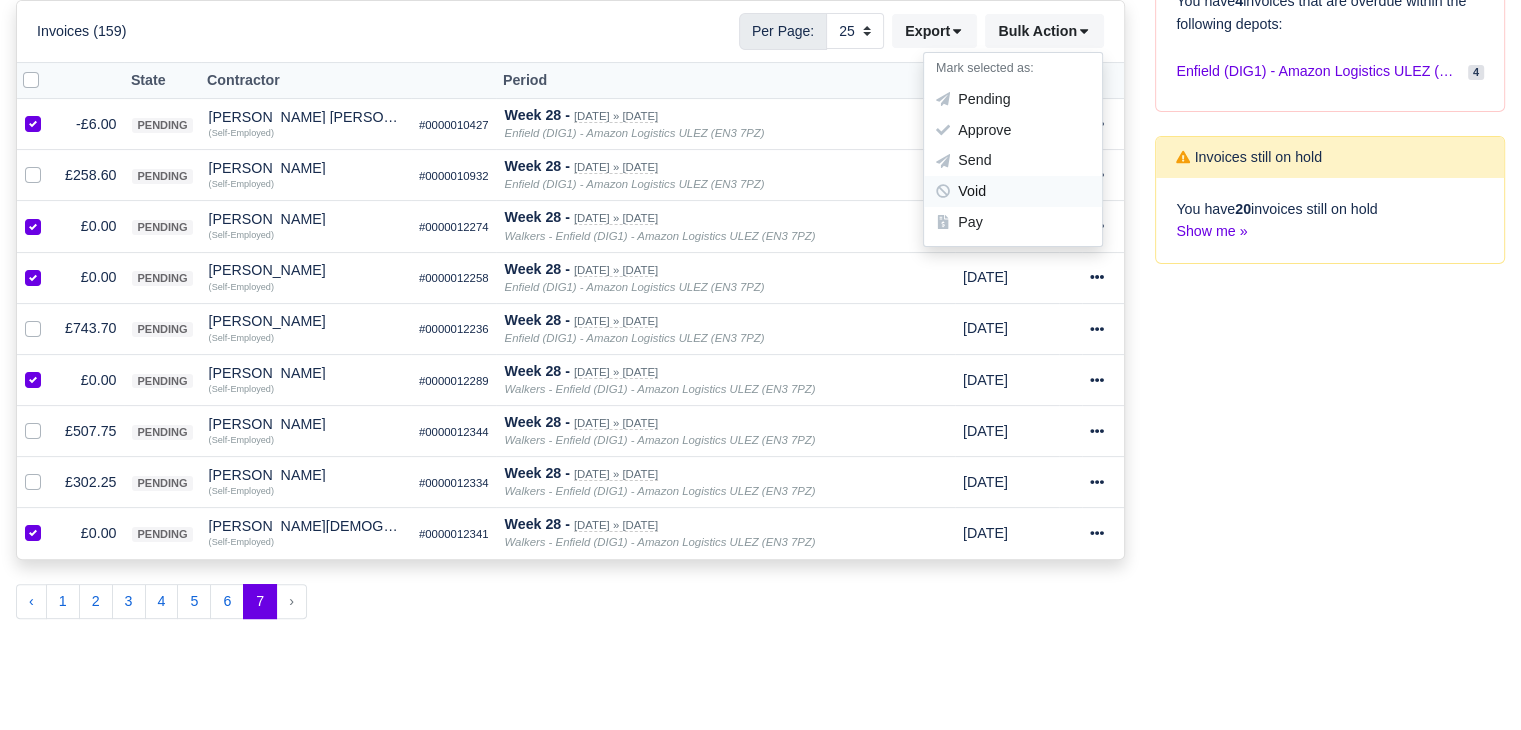 click on "Void" at bounding box center (1013, 192) 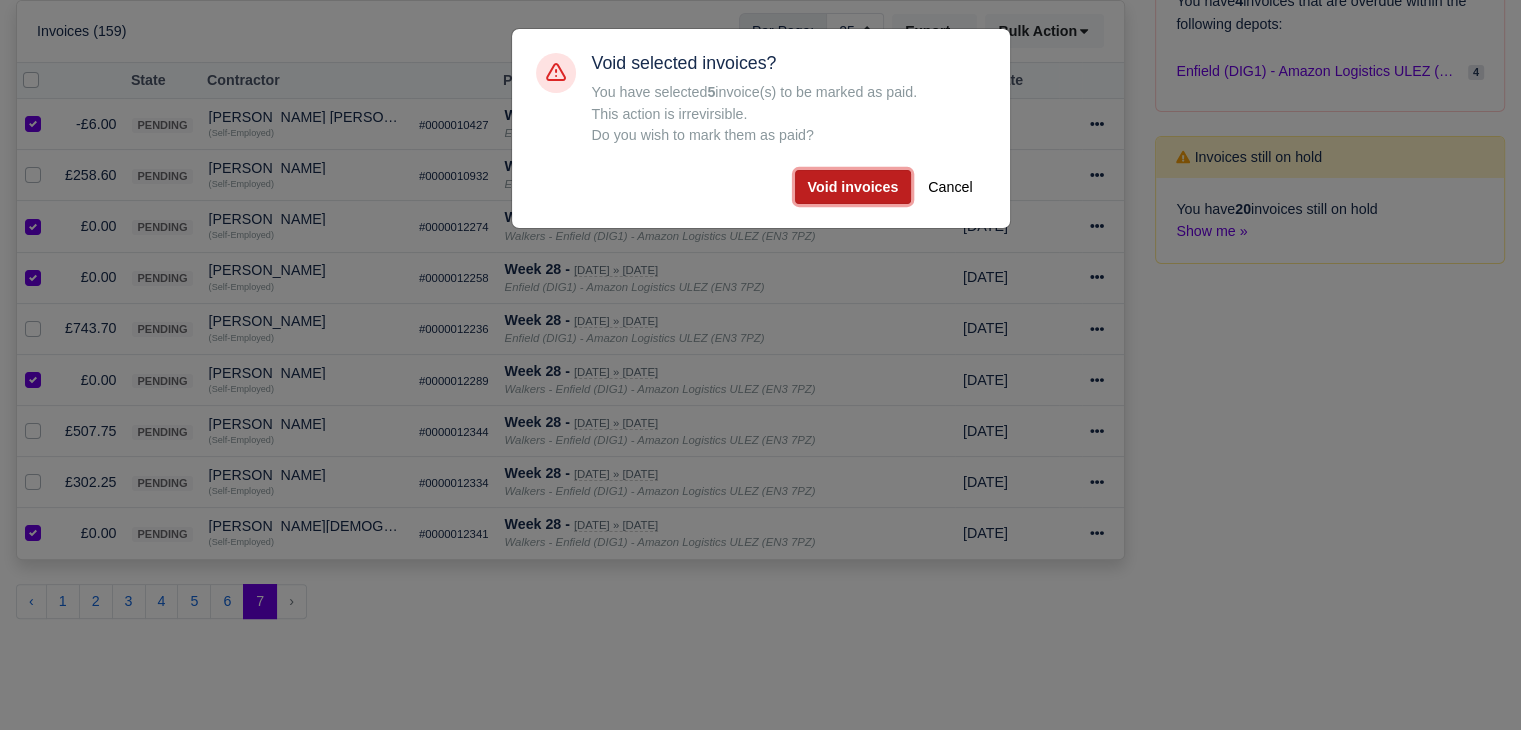 click on "Void invoices" at bounding box center [853, 187] 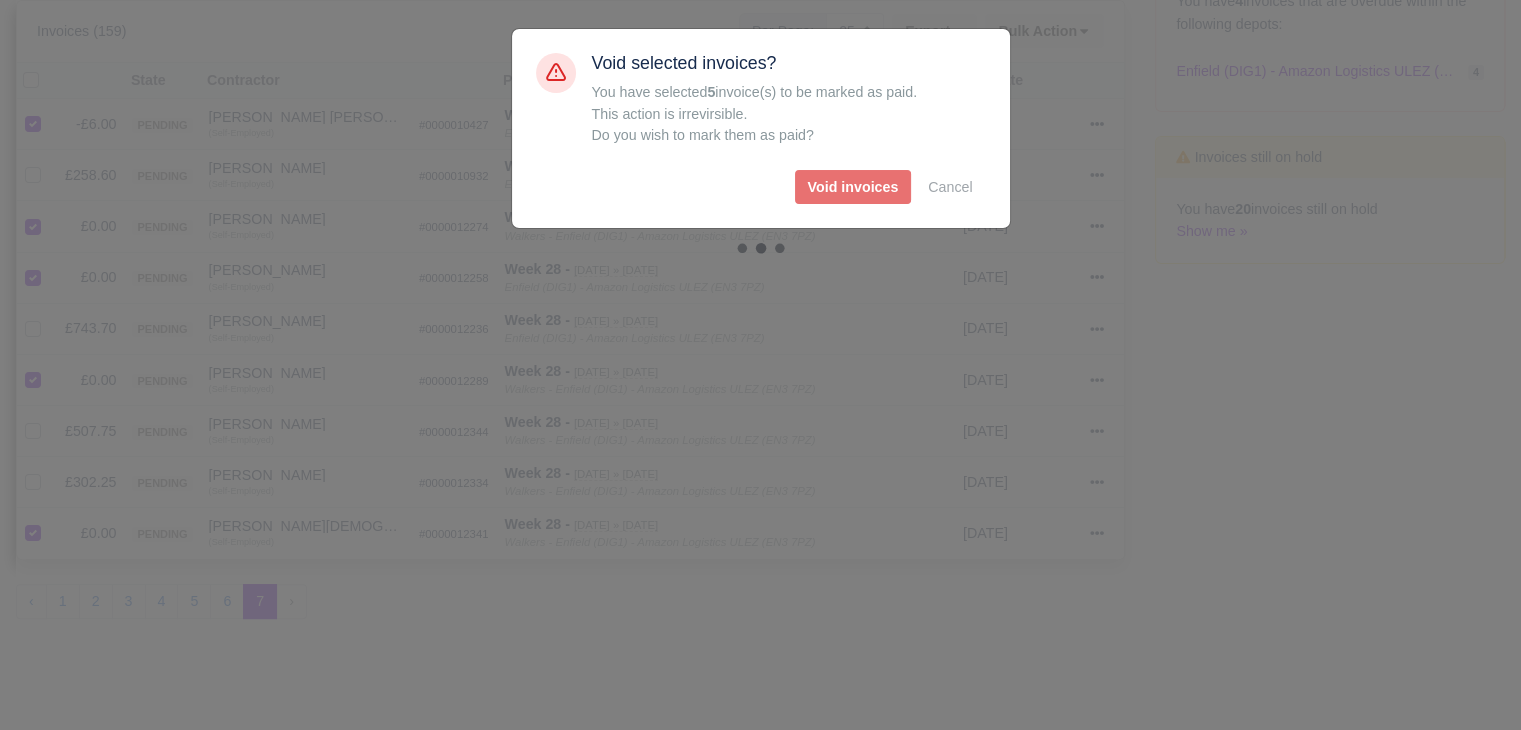 type 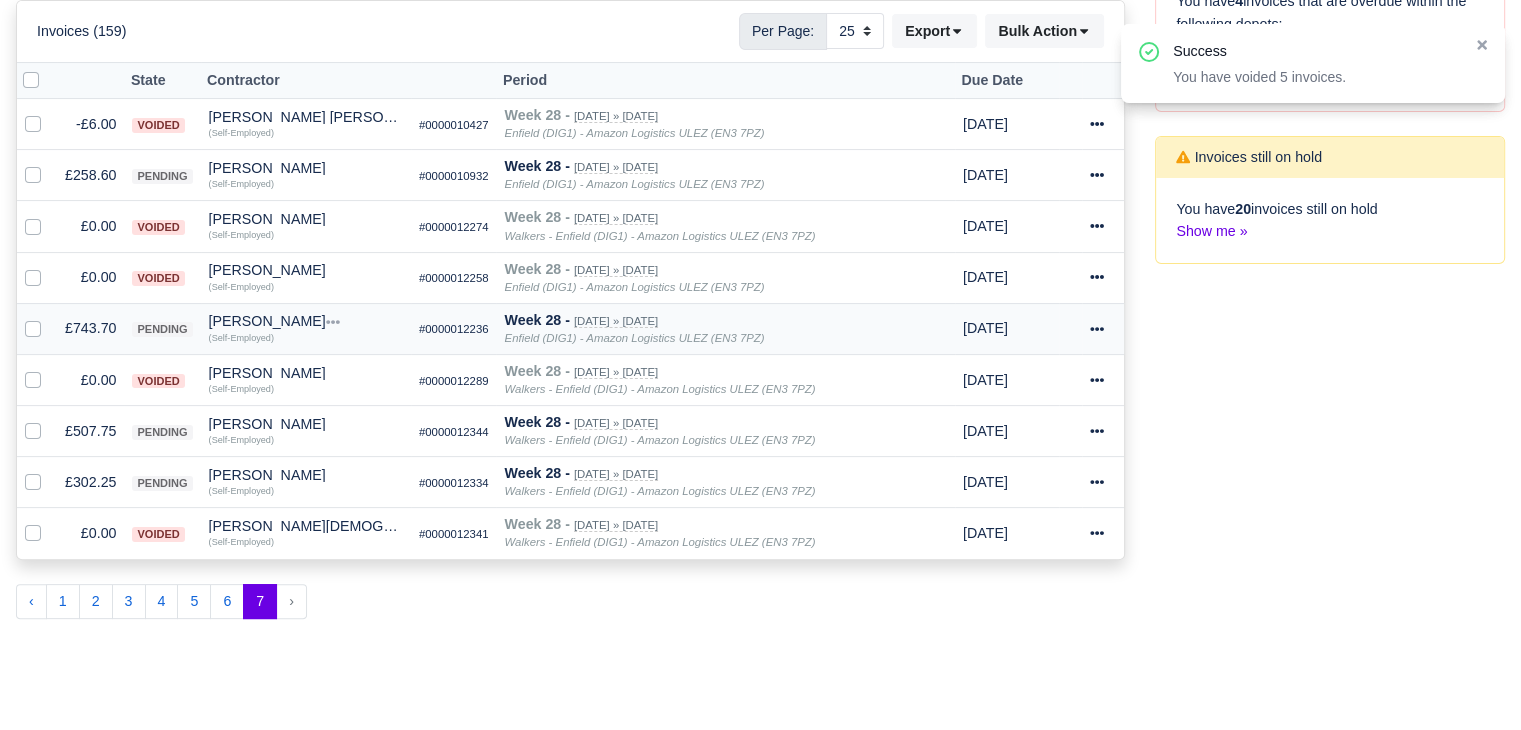 click on "£743.70" at bounding box center (90, 328) 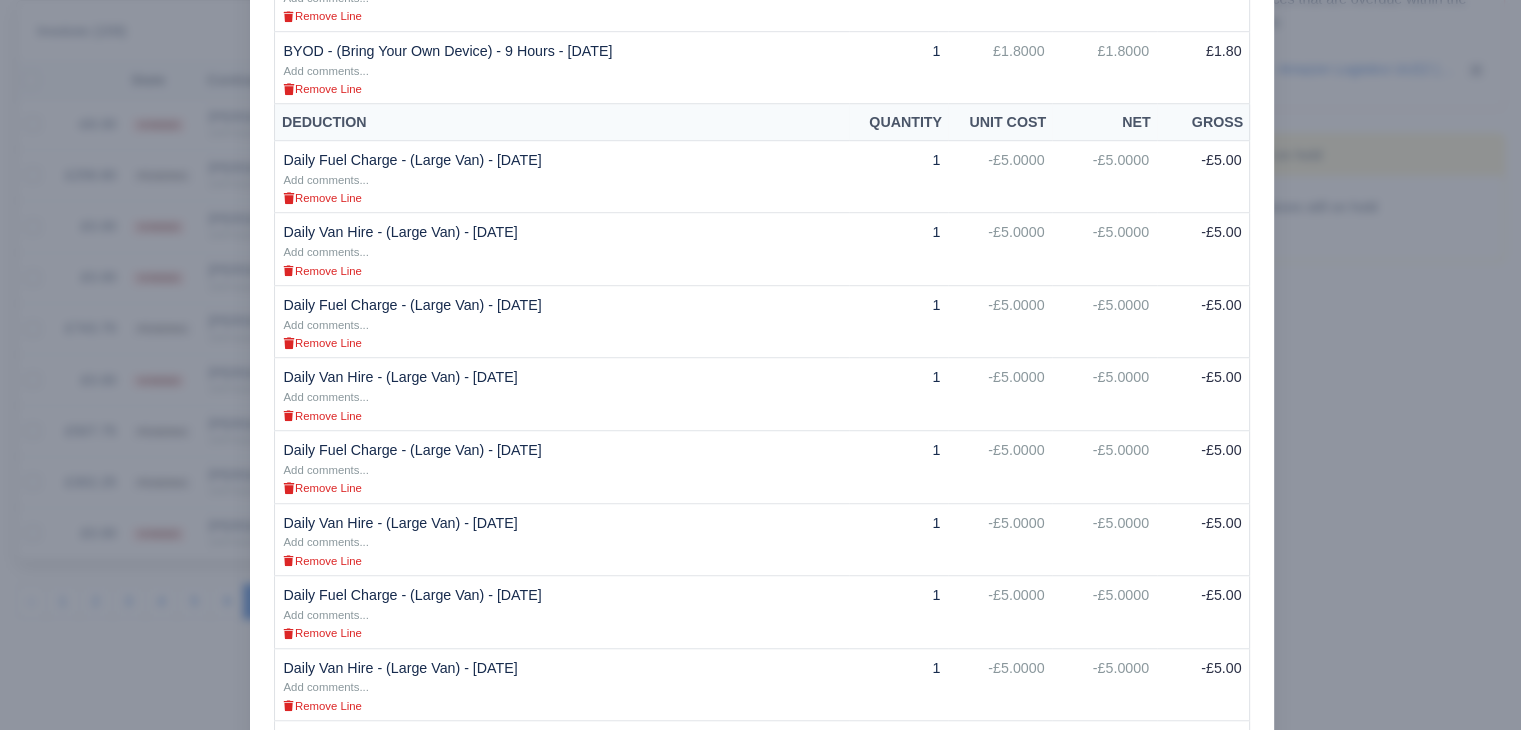 scroll, scrollTop: 1800, scrollLeft: 0, axis: vertical 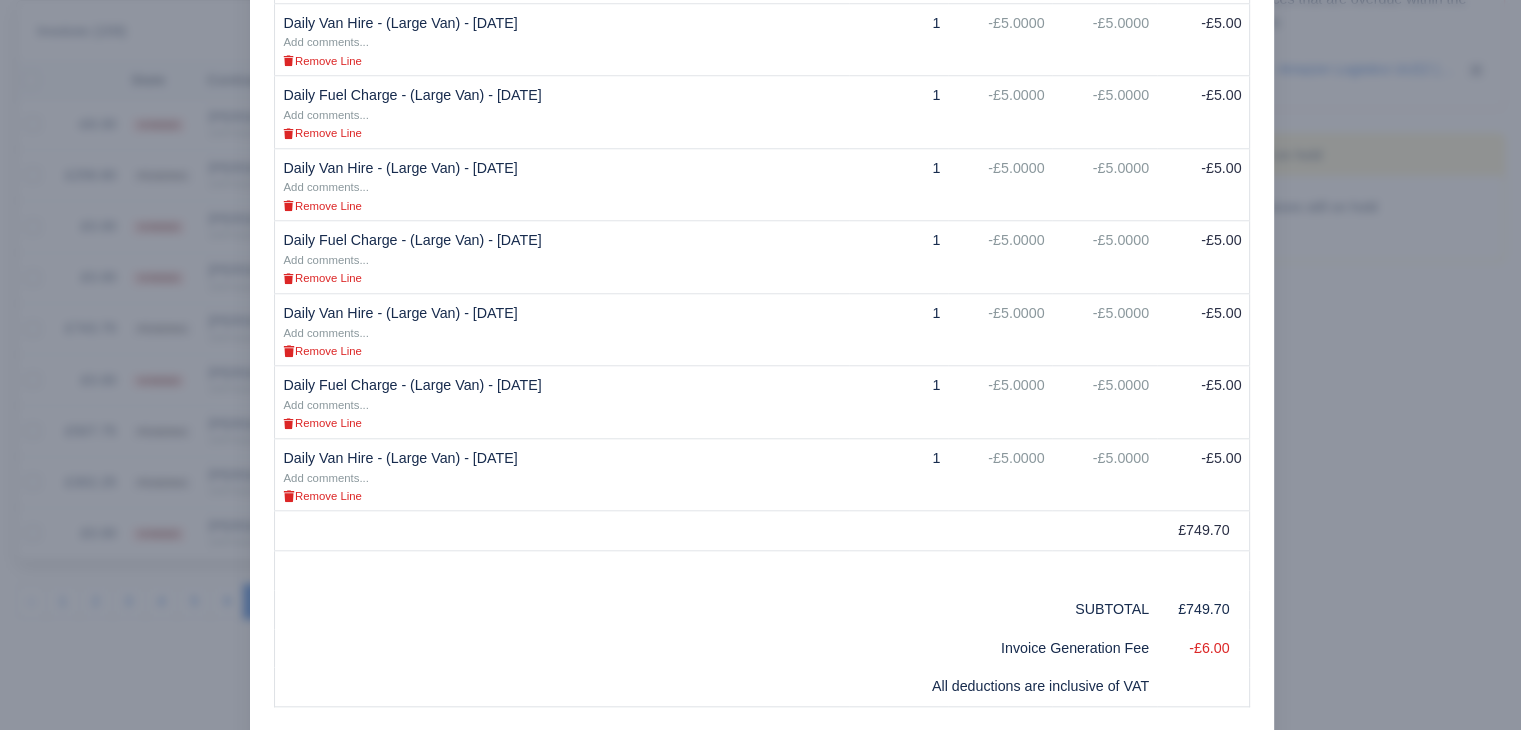 click at bounding box center [760, 365] 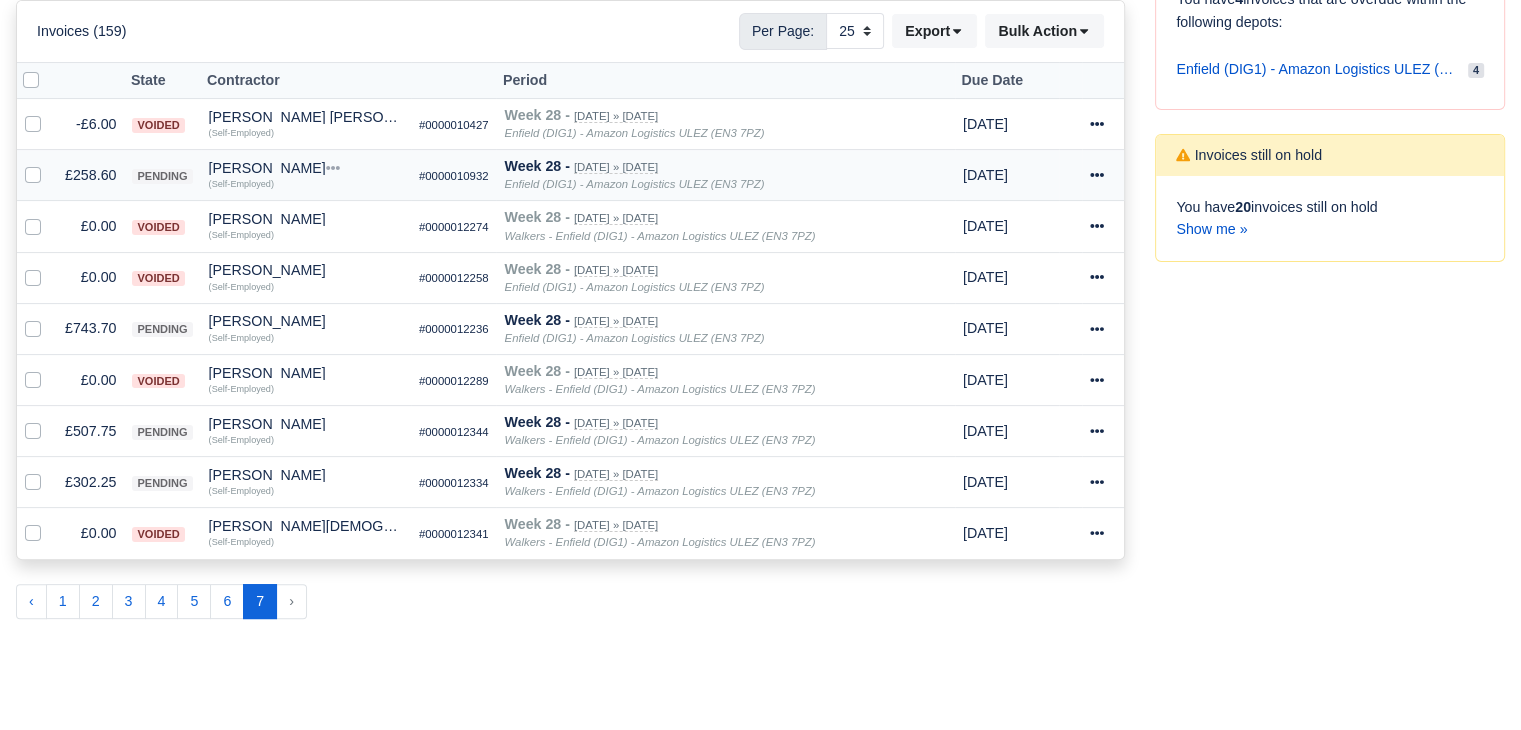 scroll, scrollTop: 400, scrollLeft: 0, axis: vertical 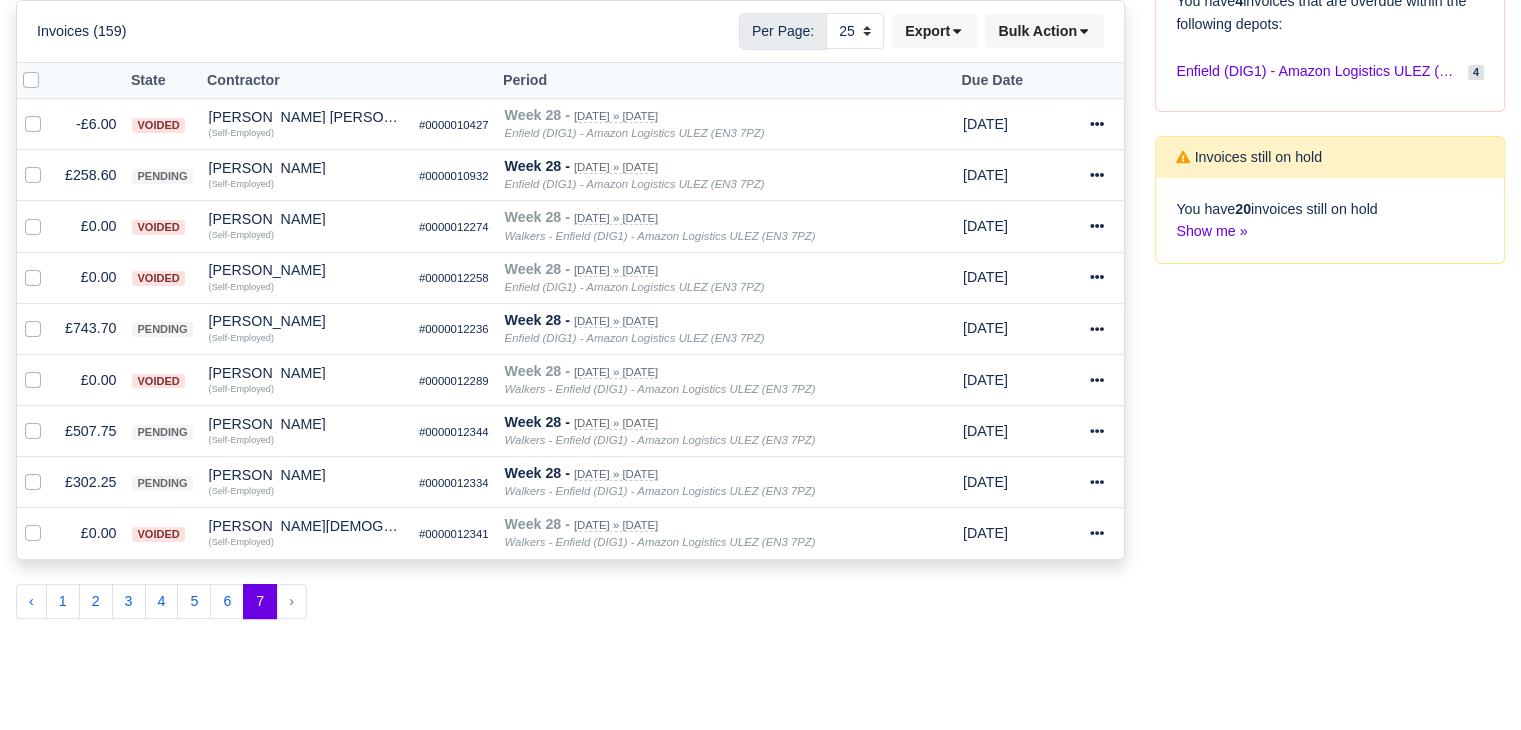 click on "‹
1
2
3
4
5 6 7 ›" at bounding box center [570, 602] 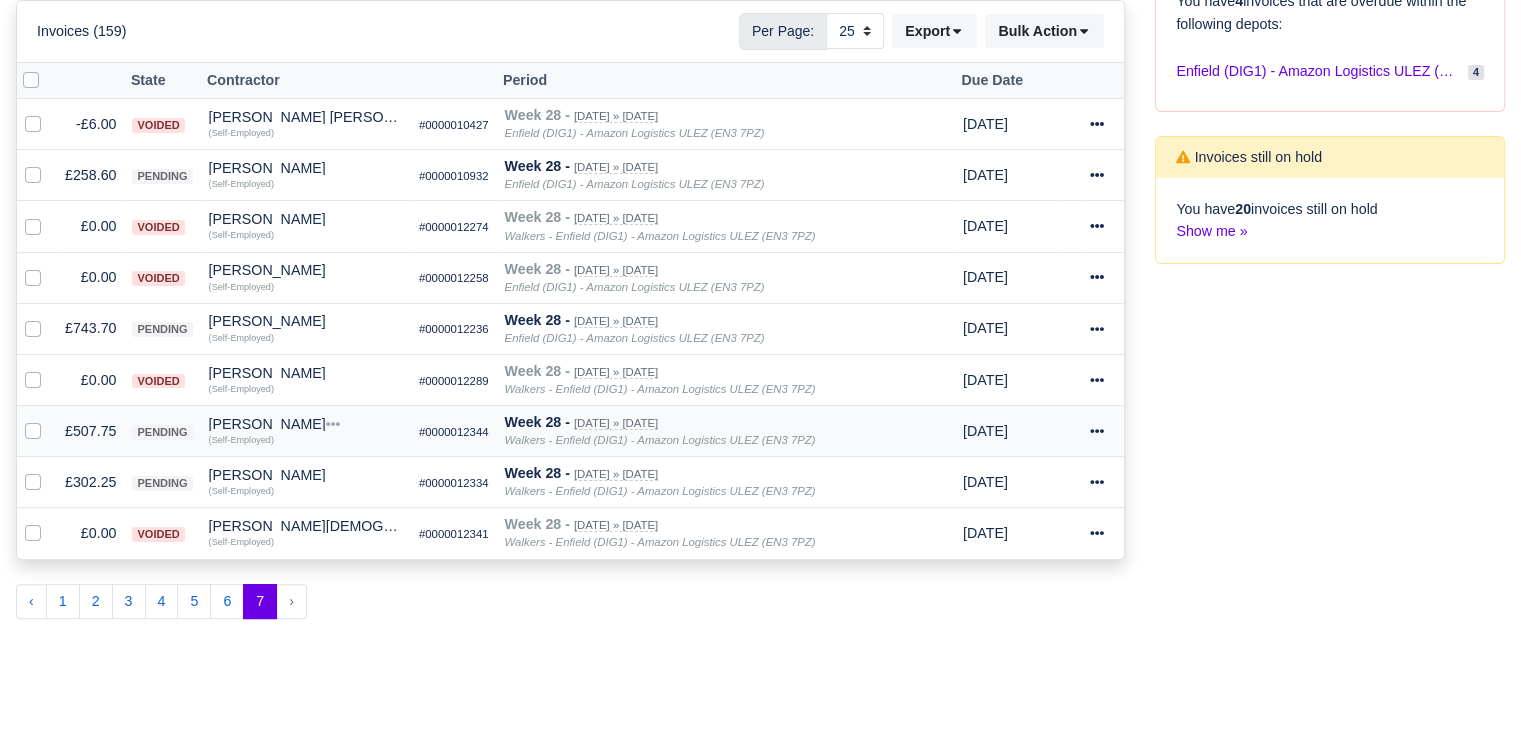 scroll, scrollTop: 0, scrollLeft: 0, axis: both 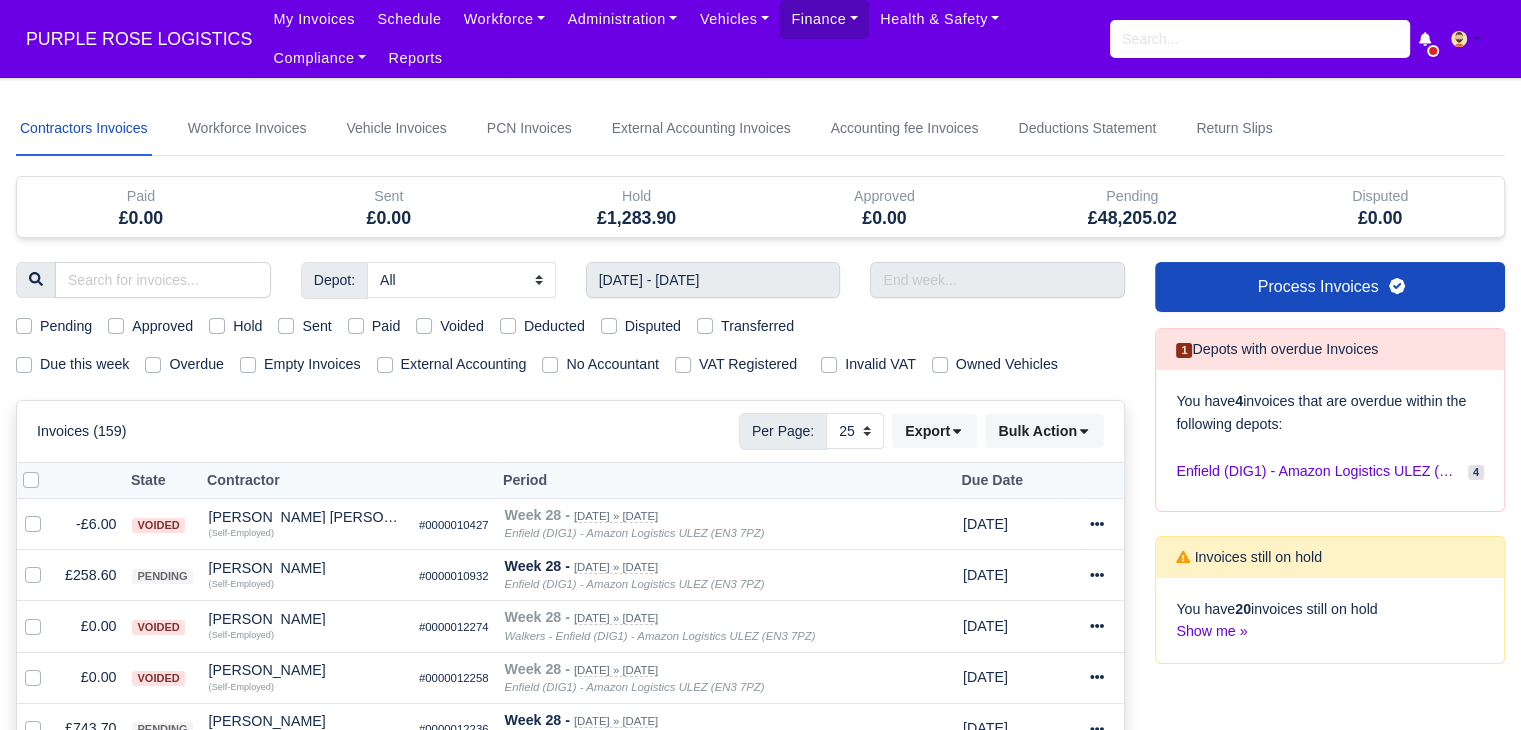 click on "Pending" at bounding box center (54, 326) 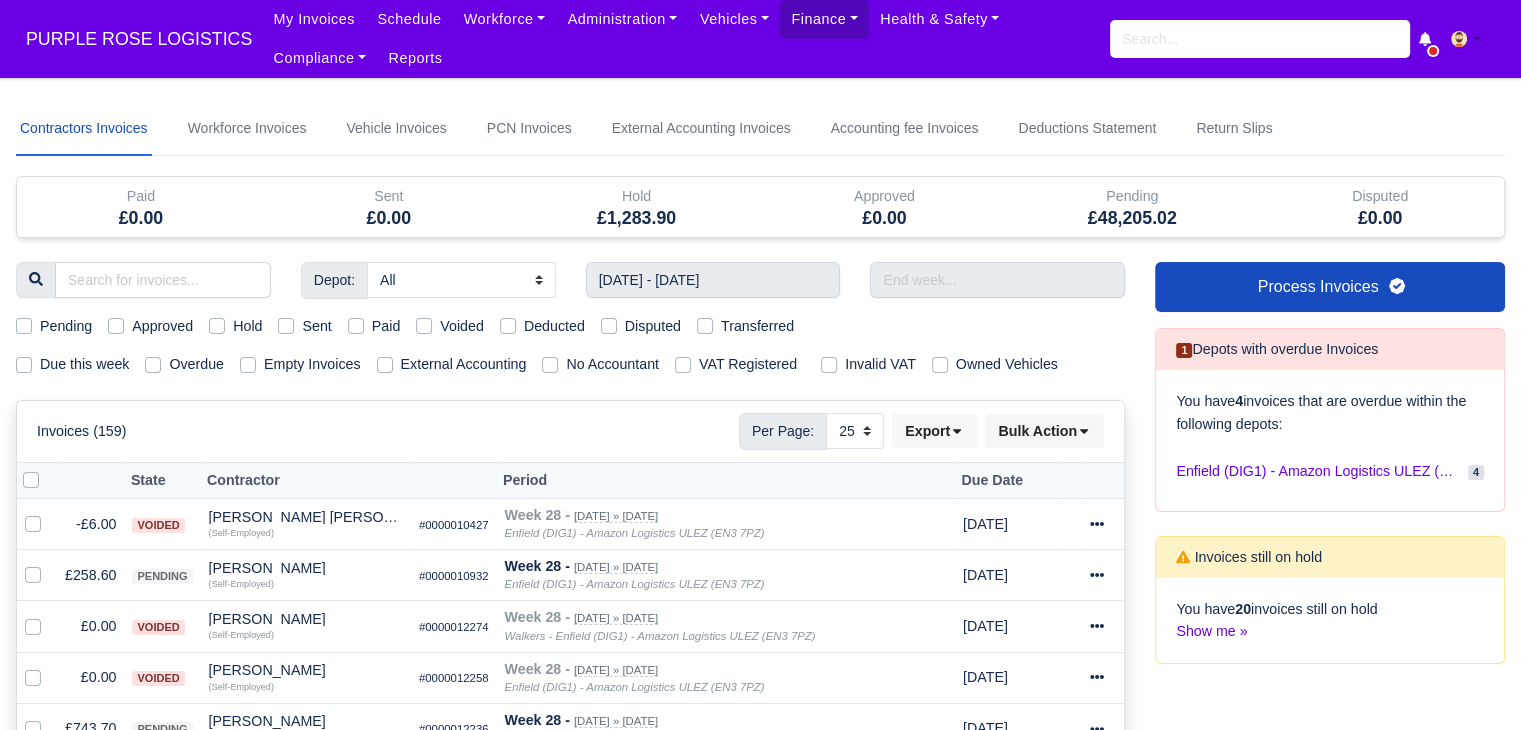 click on "Pending" at bounding box center (66, 326) 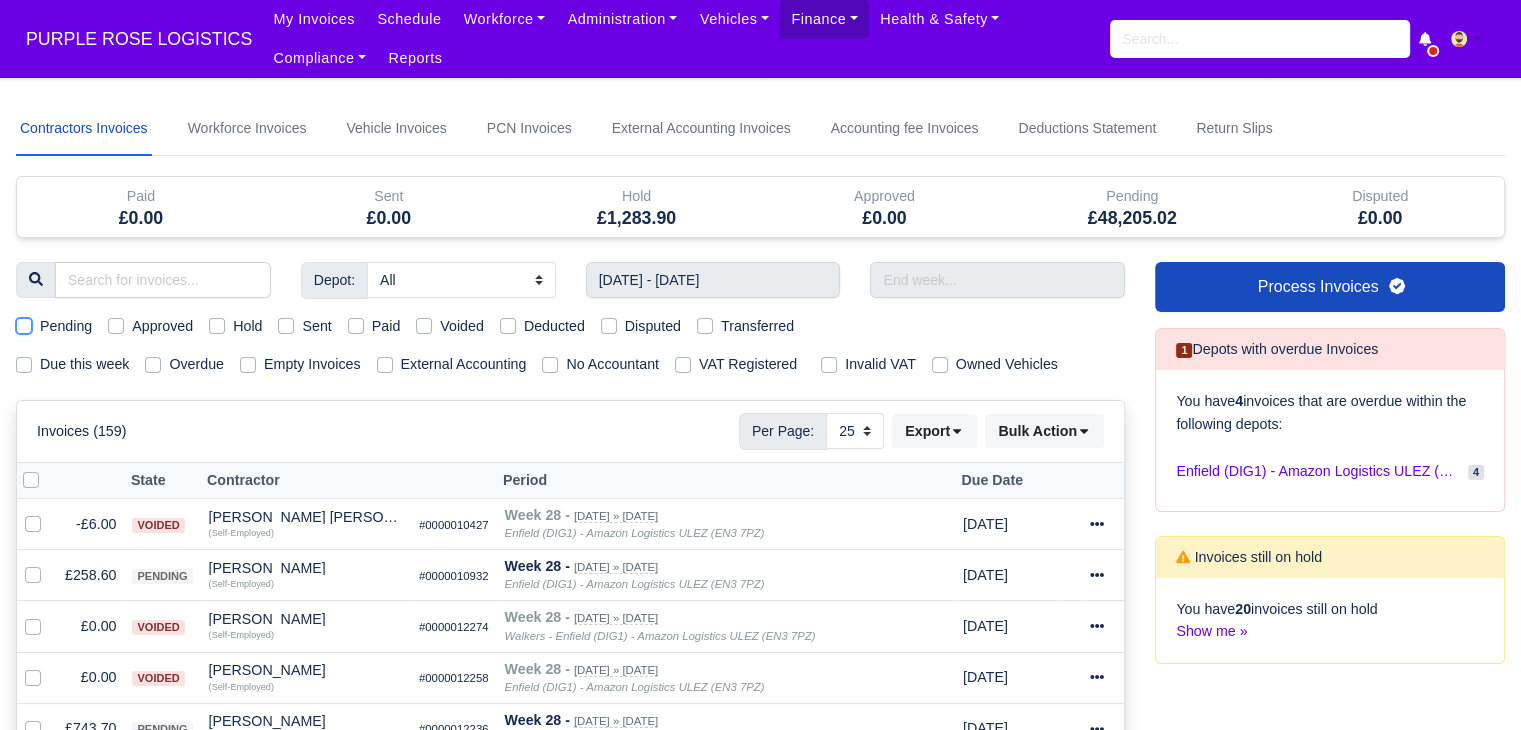 click on "Pending" at bounding box center [24, 323] 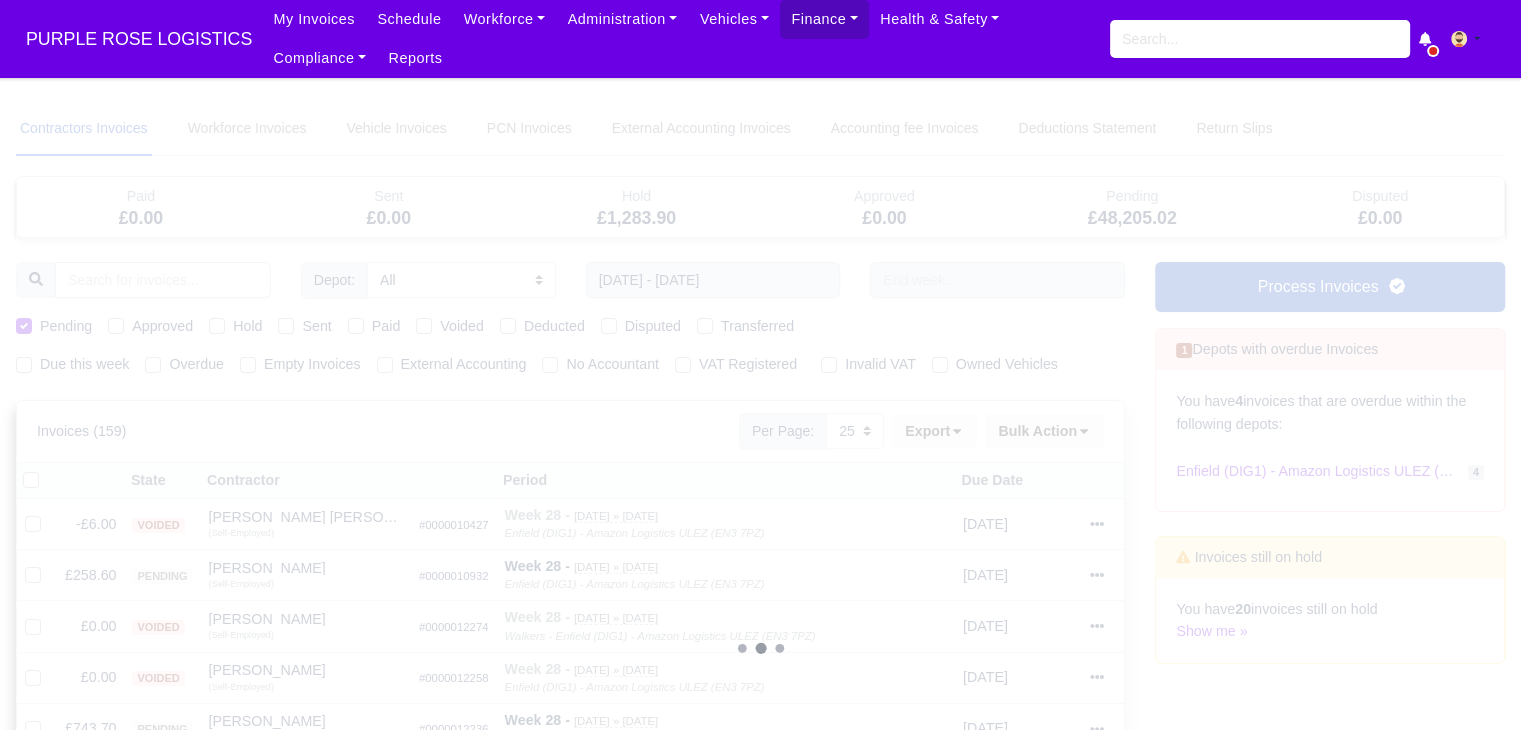type 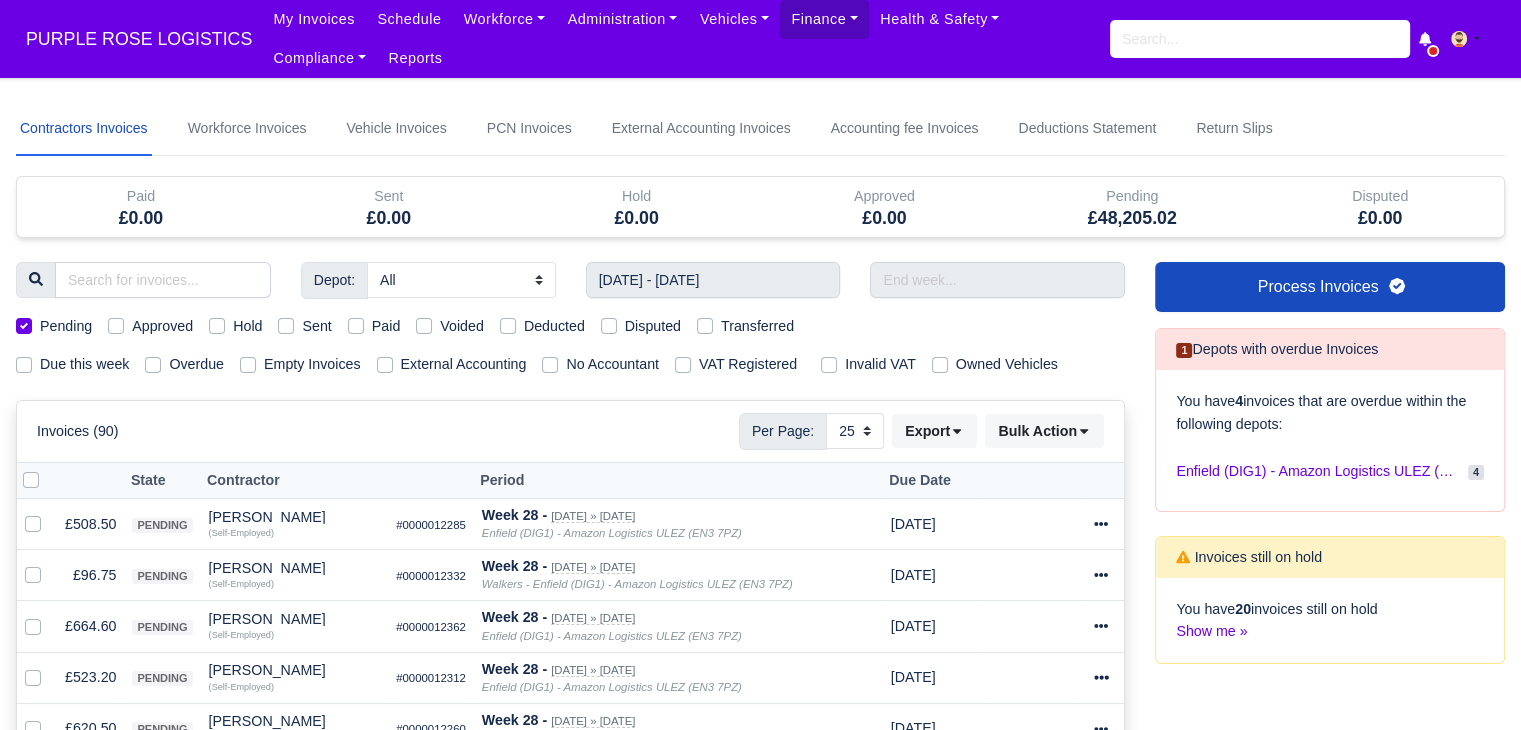 click at bounding box center (47, 469) 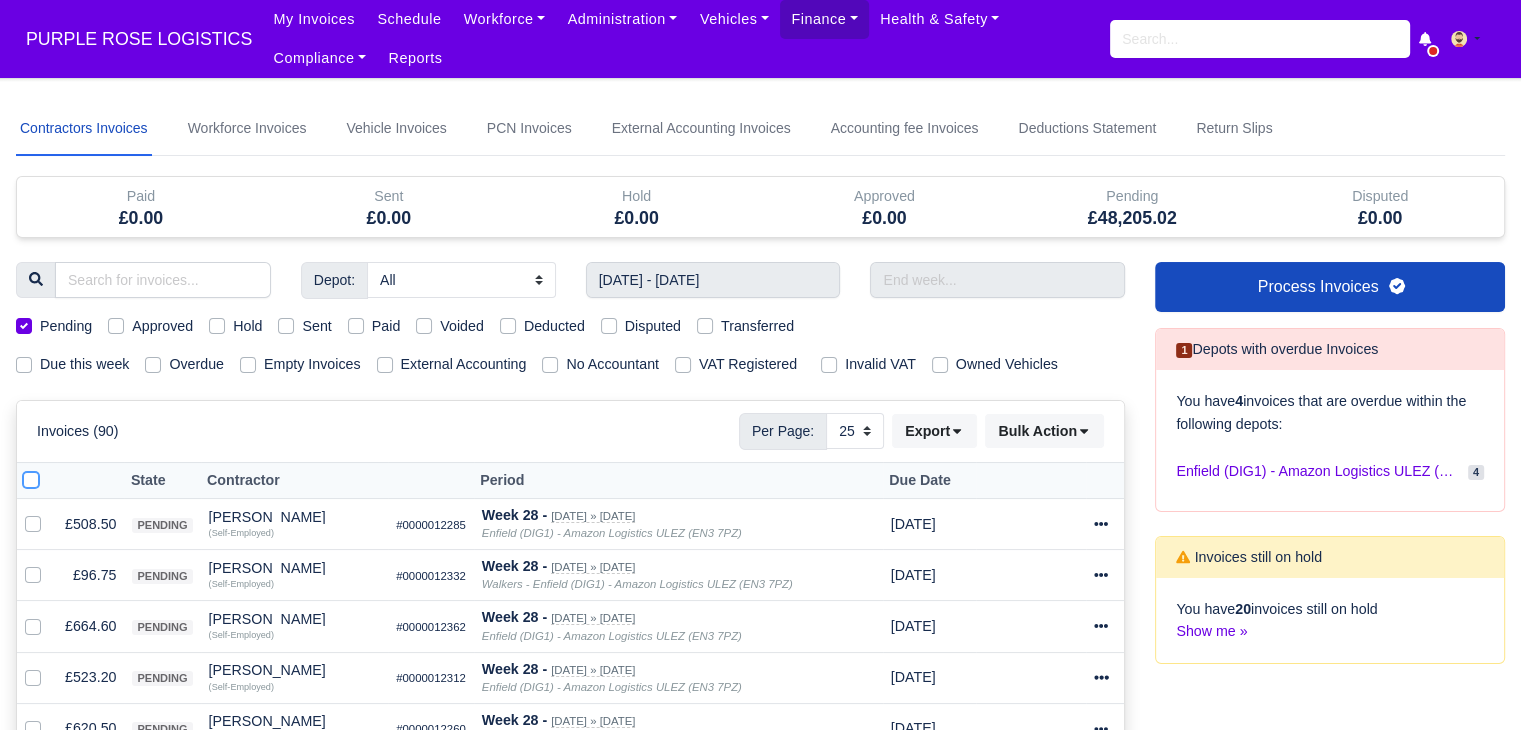 click at bounding box center (31, 477) 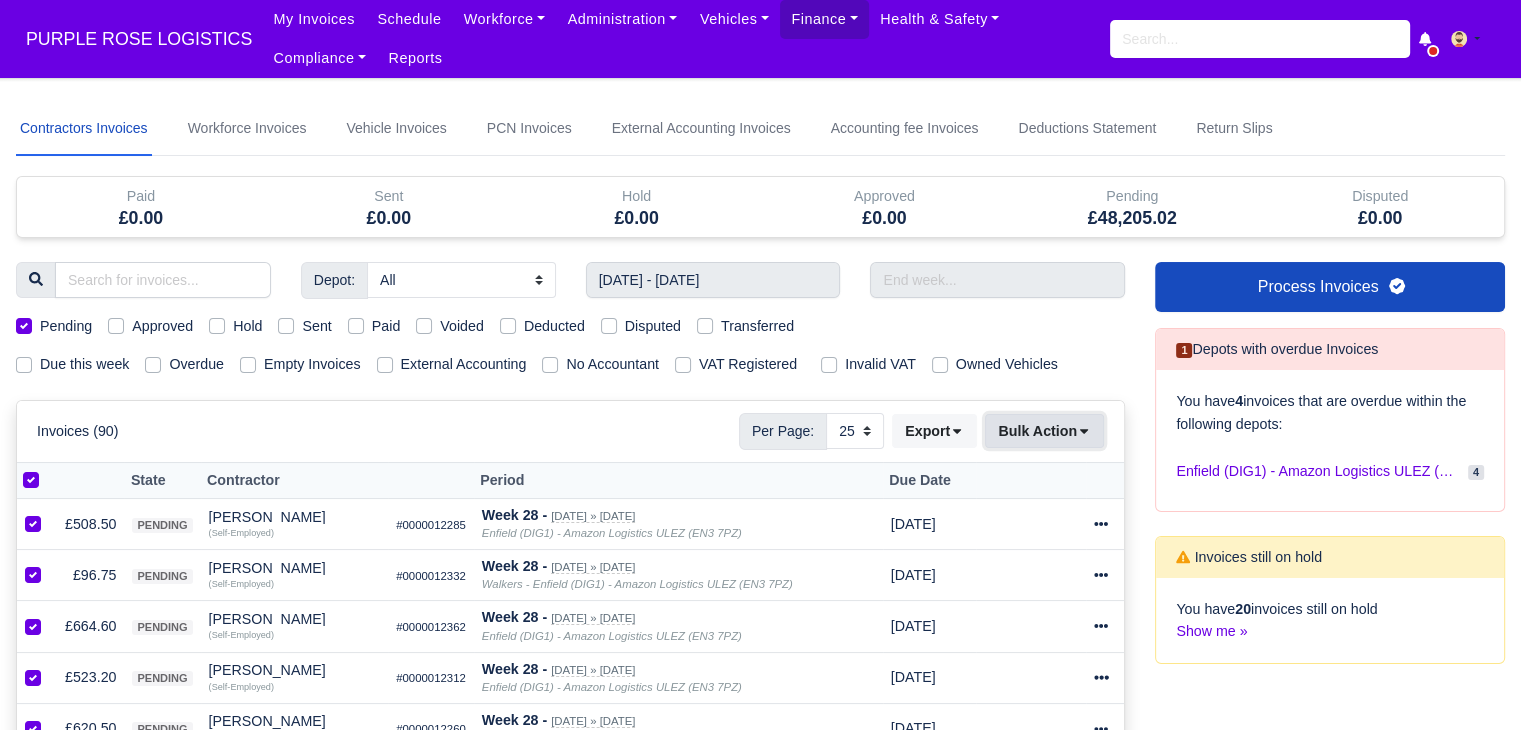 click on "Bulk Action" at bounding box center (1044, 431) 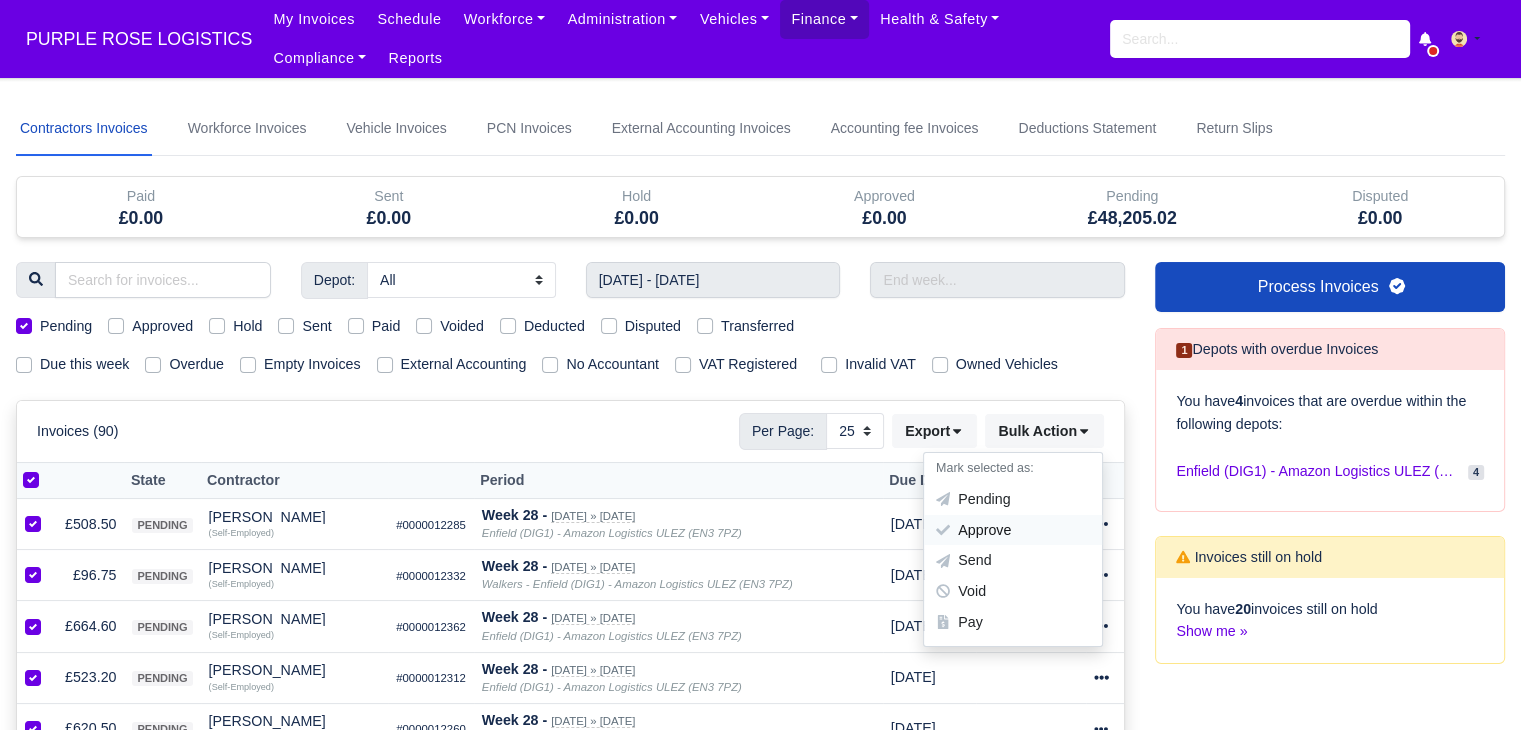 click on "Approve" at bounding box center [1013, 530] 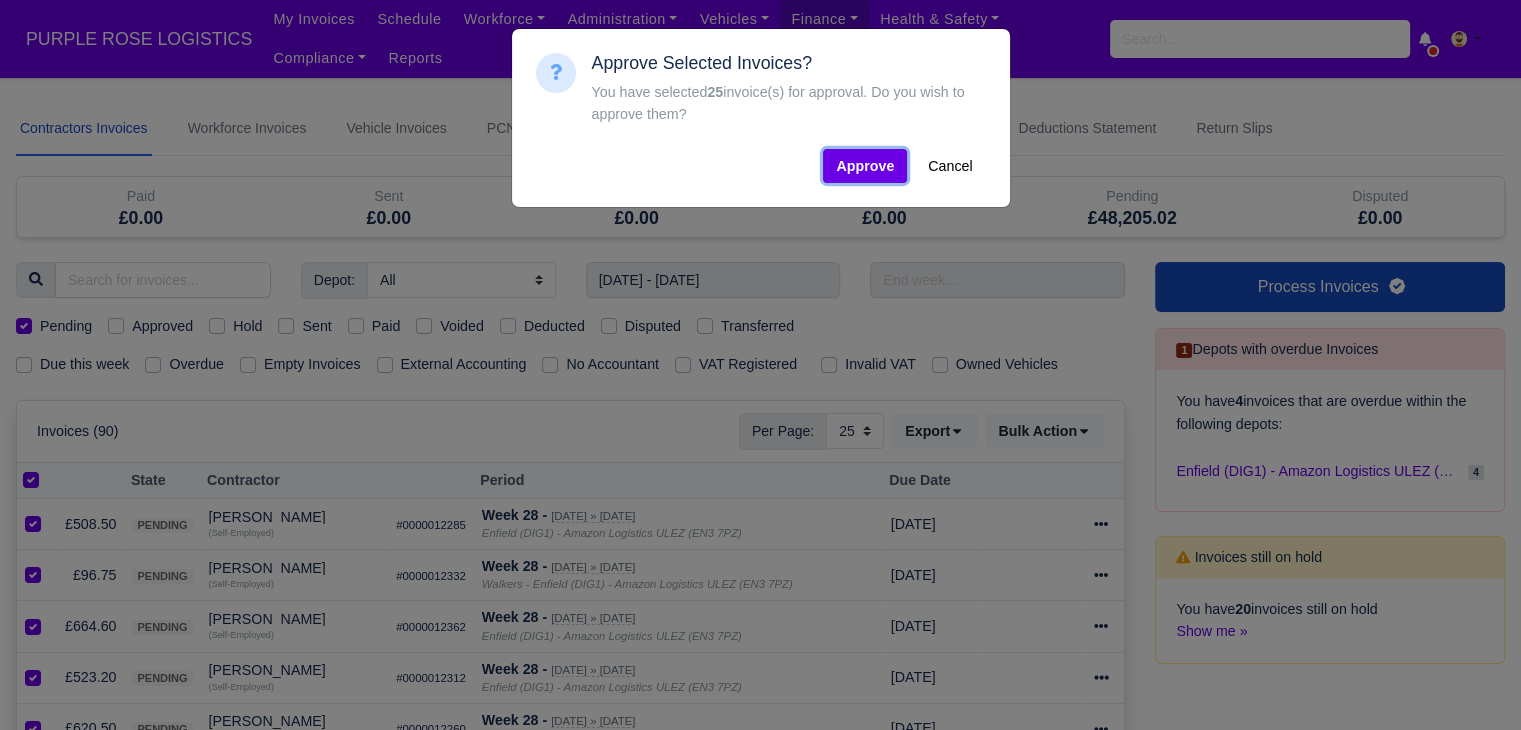 click on "Approve" at bounding box center [865, 166] 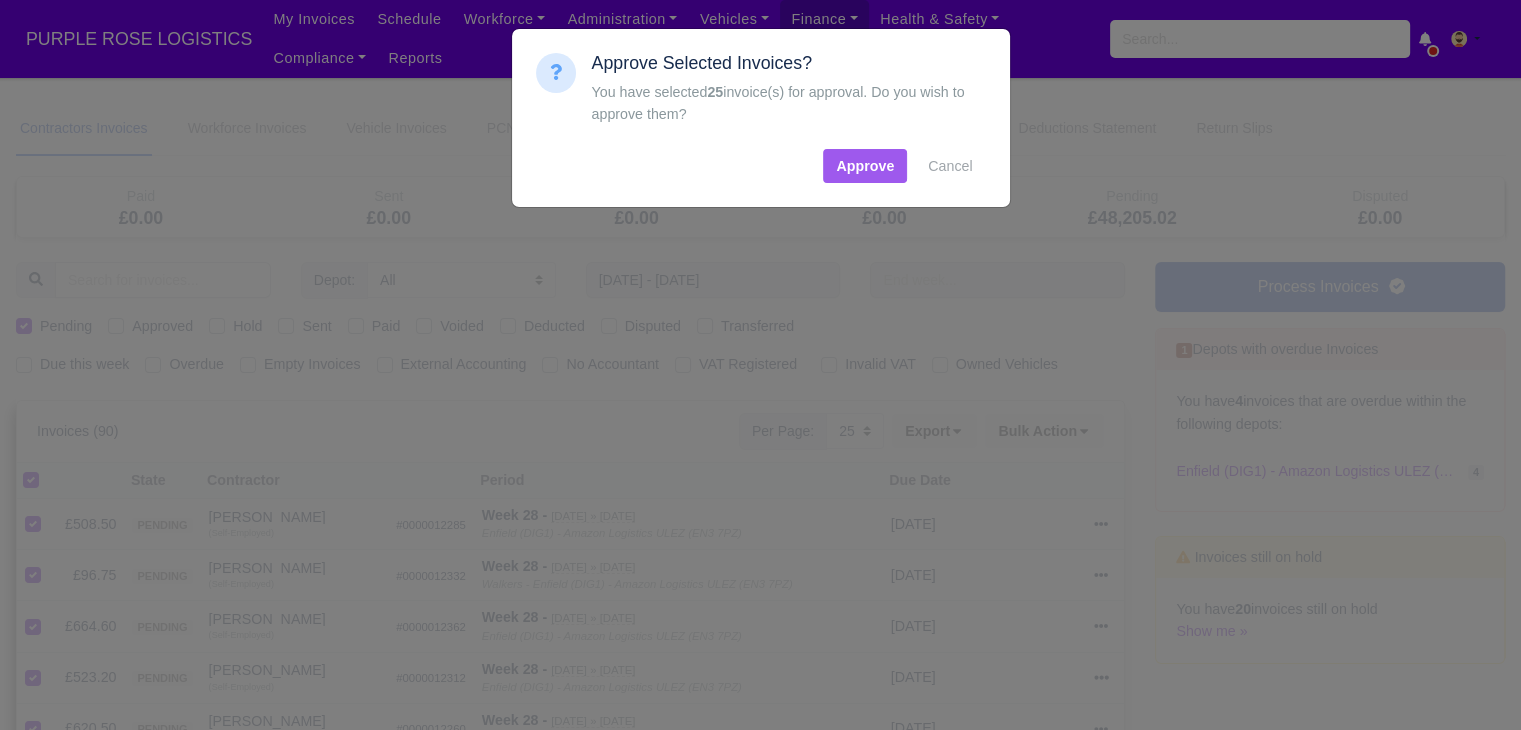 type 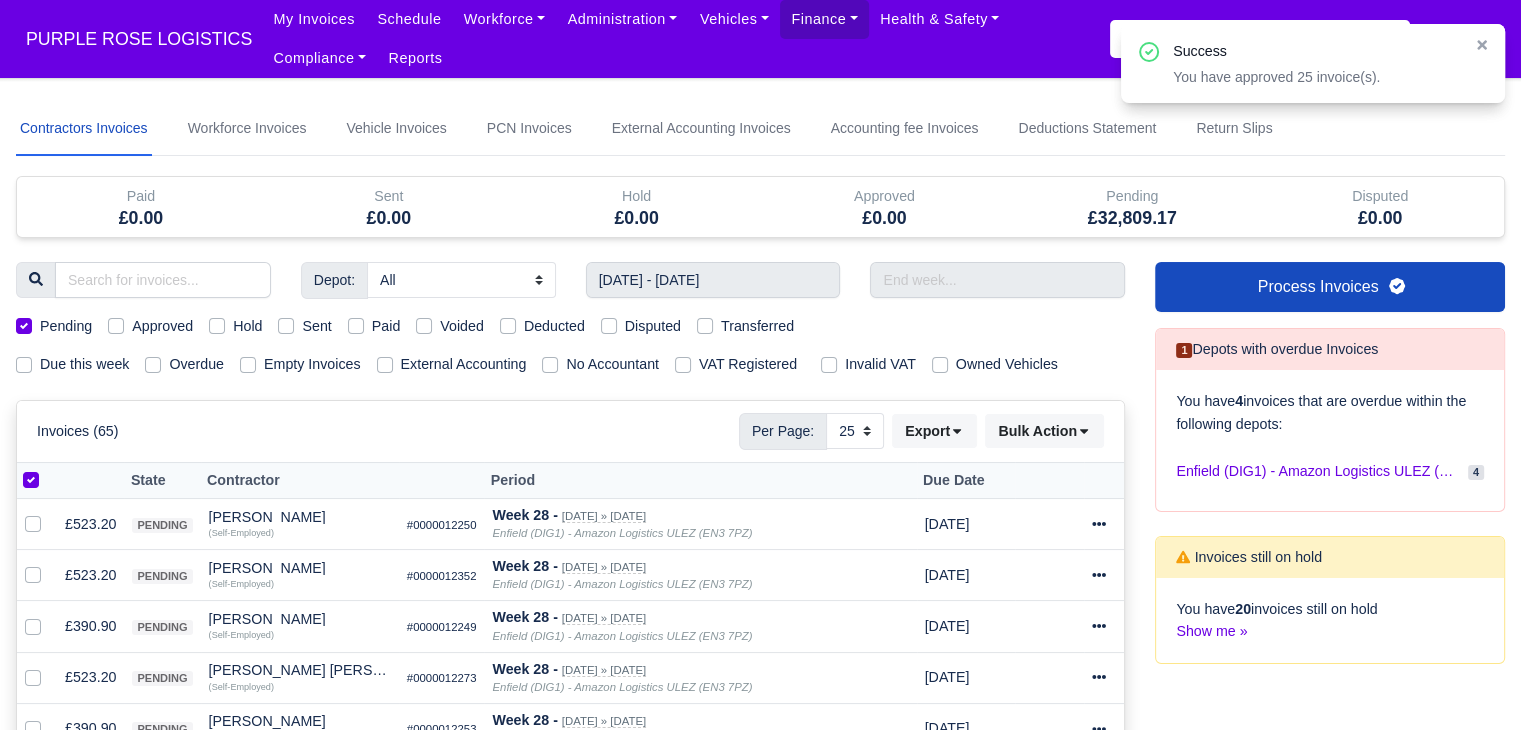 click at bounding box center [36, 480] 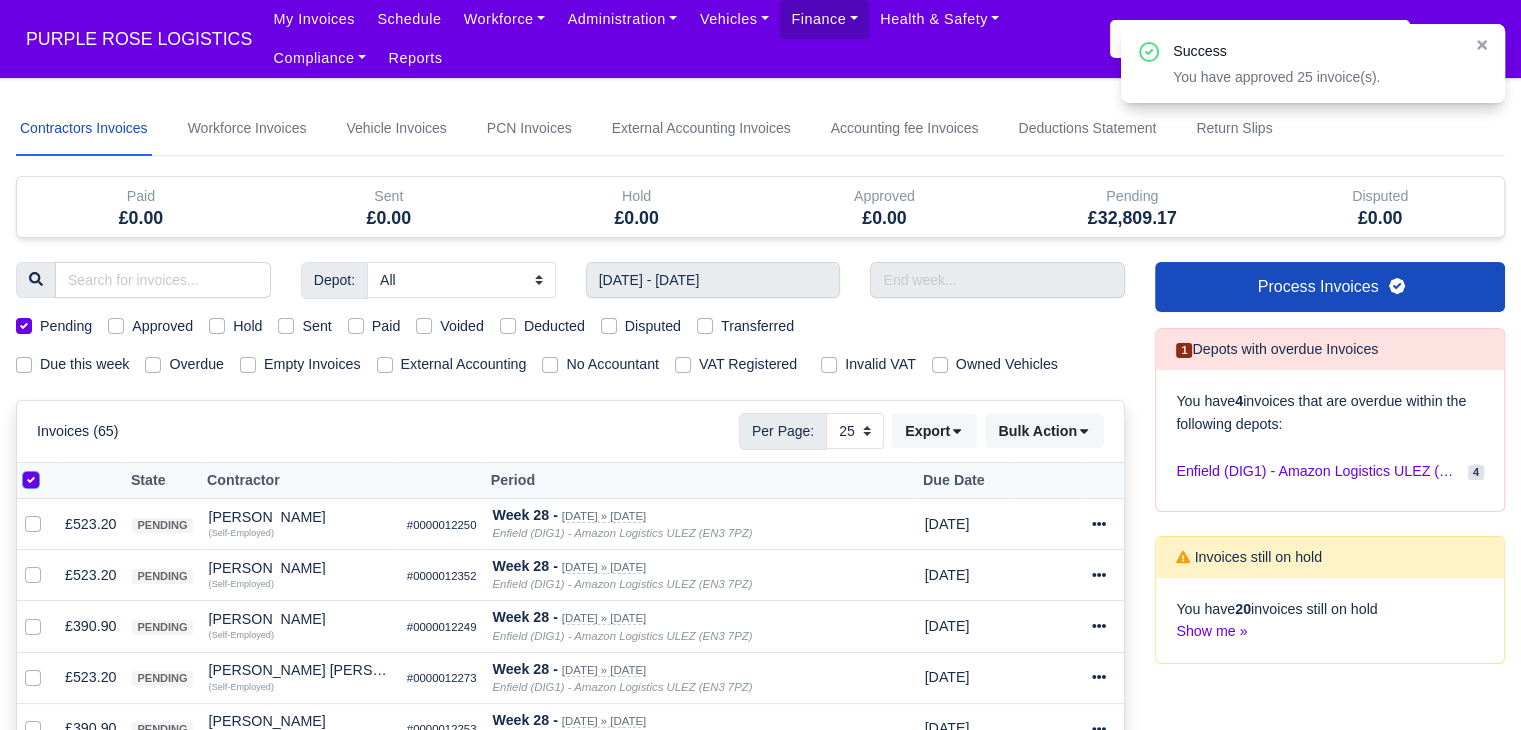 click at bounding box center [31, 477] 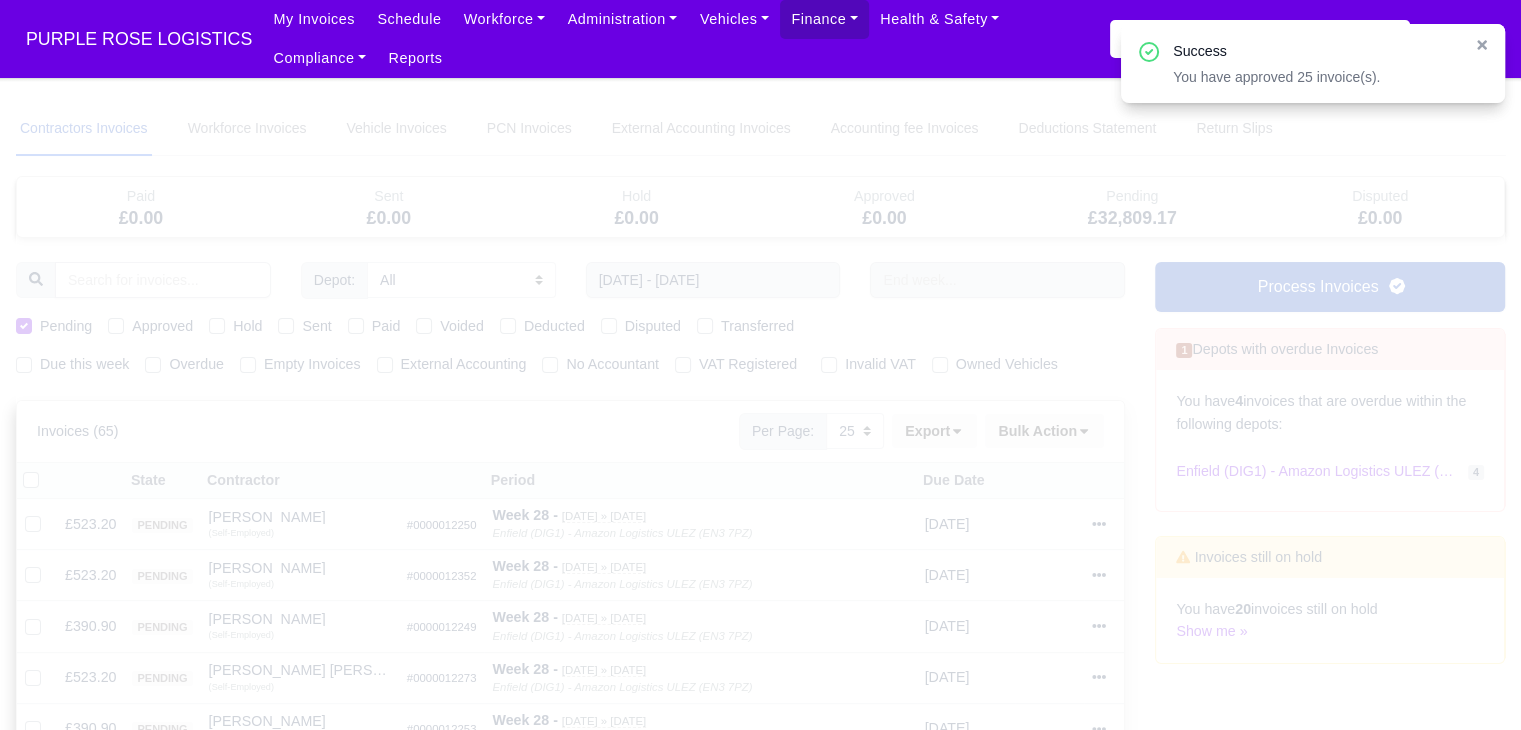 type 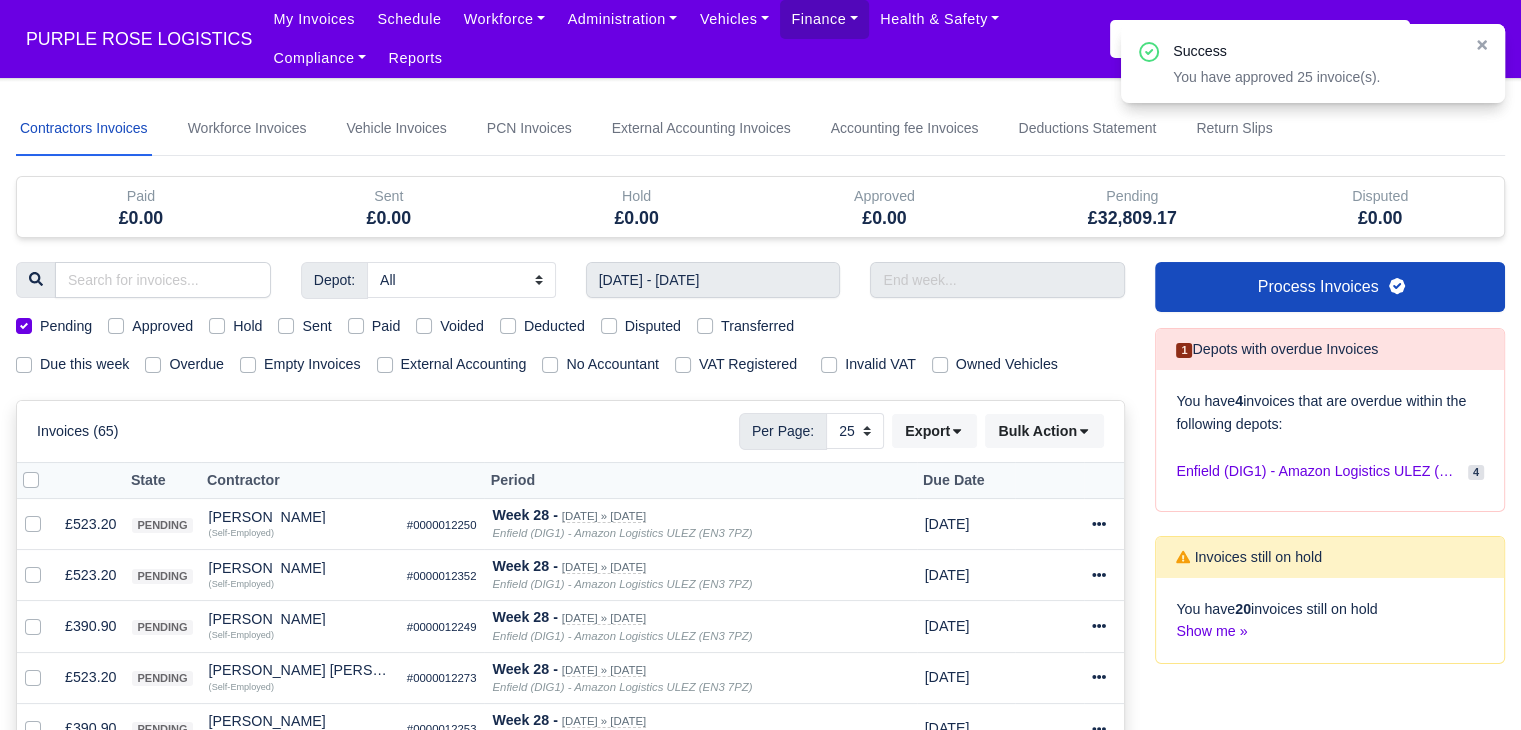 click at bounding box center (47, 469) 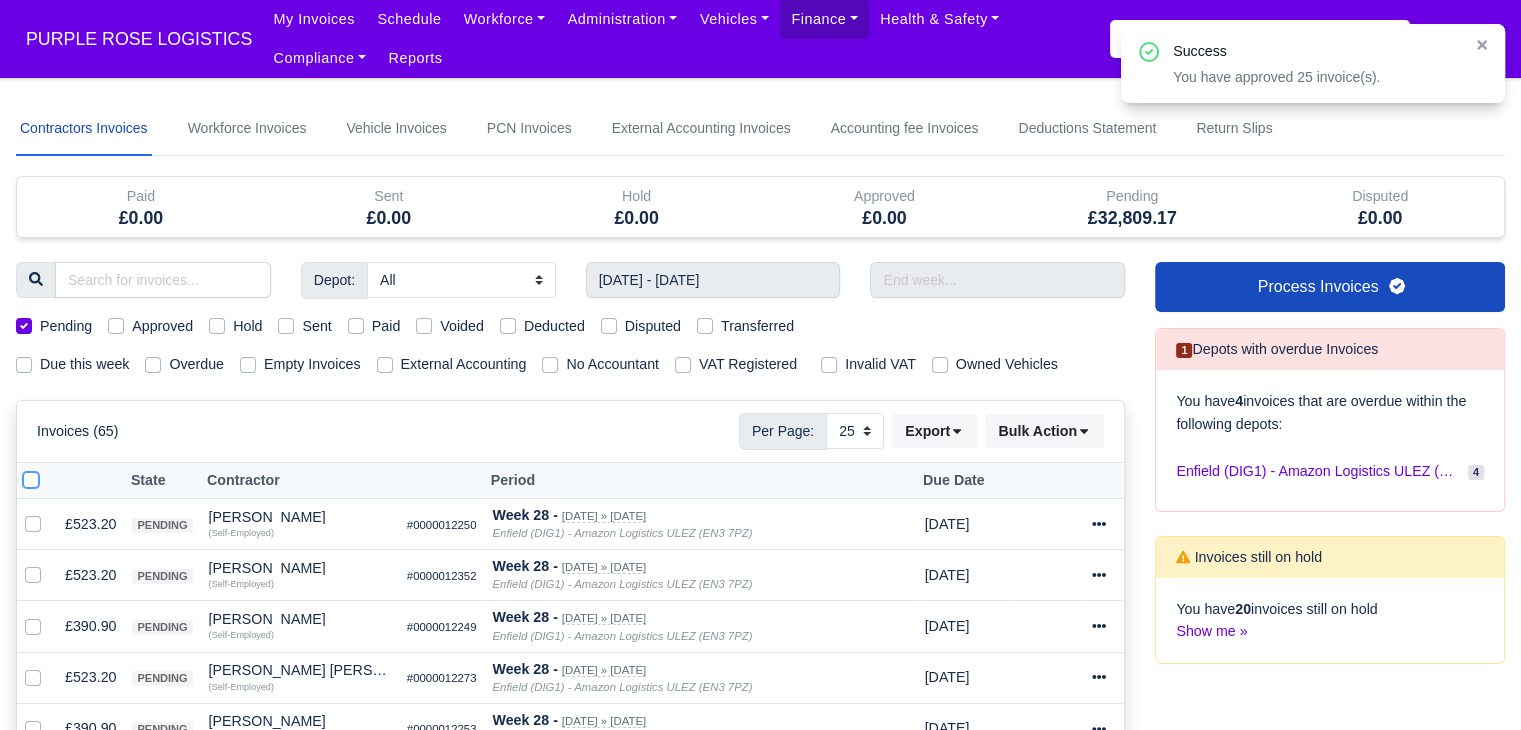 click at bounding box center [31, 477] 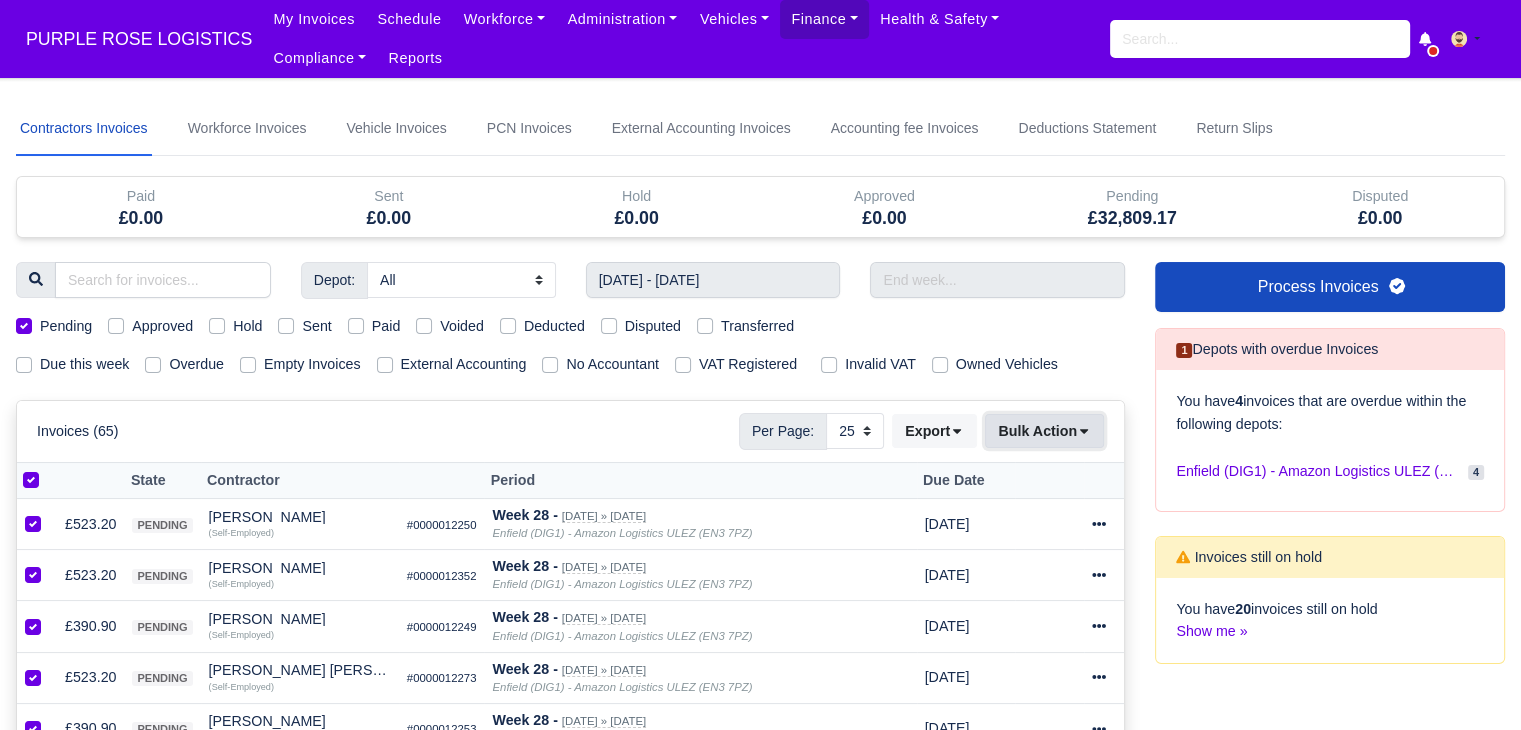 click on "Bulk Action" at bounding box center [1044, 431] 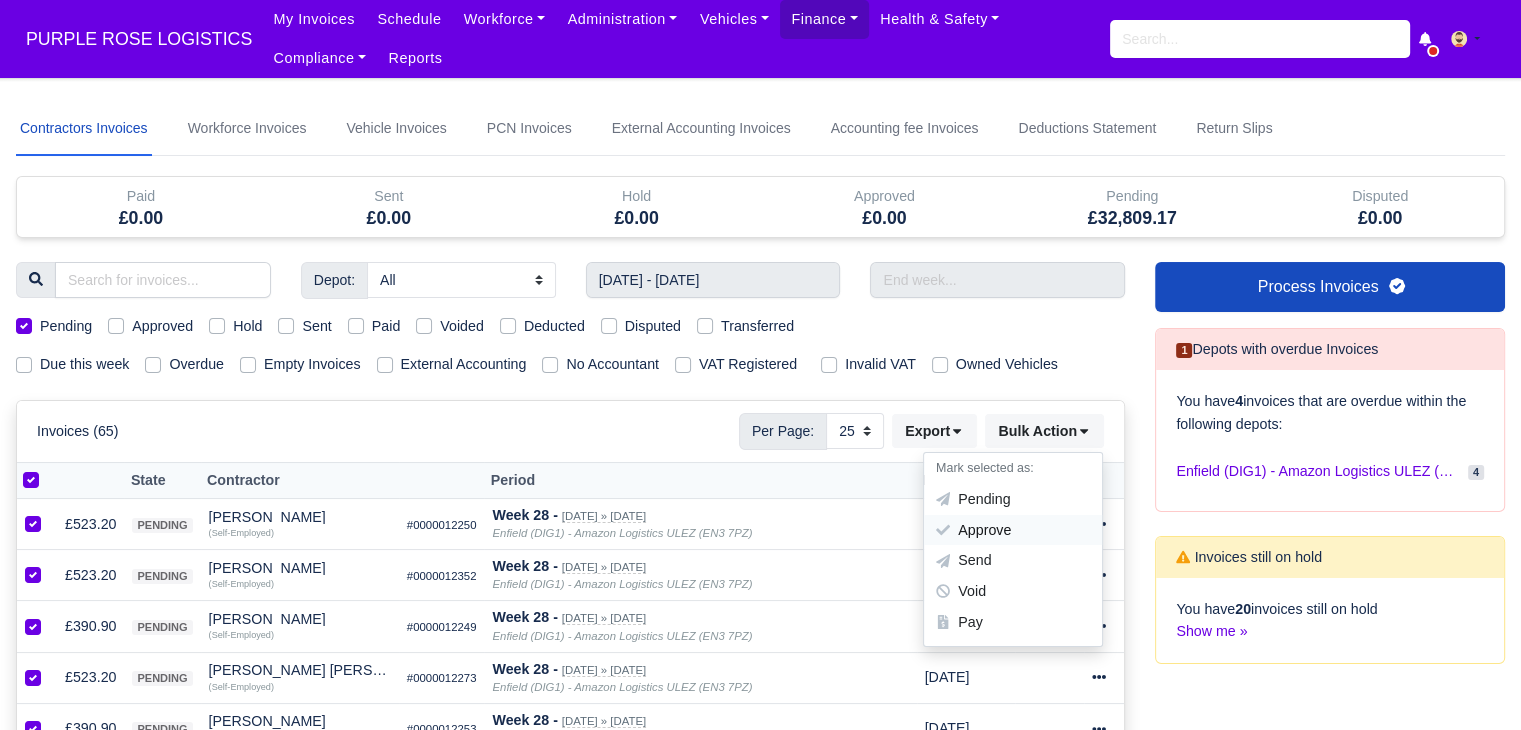 click on "Approve" at bounding box center (1013, 530) 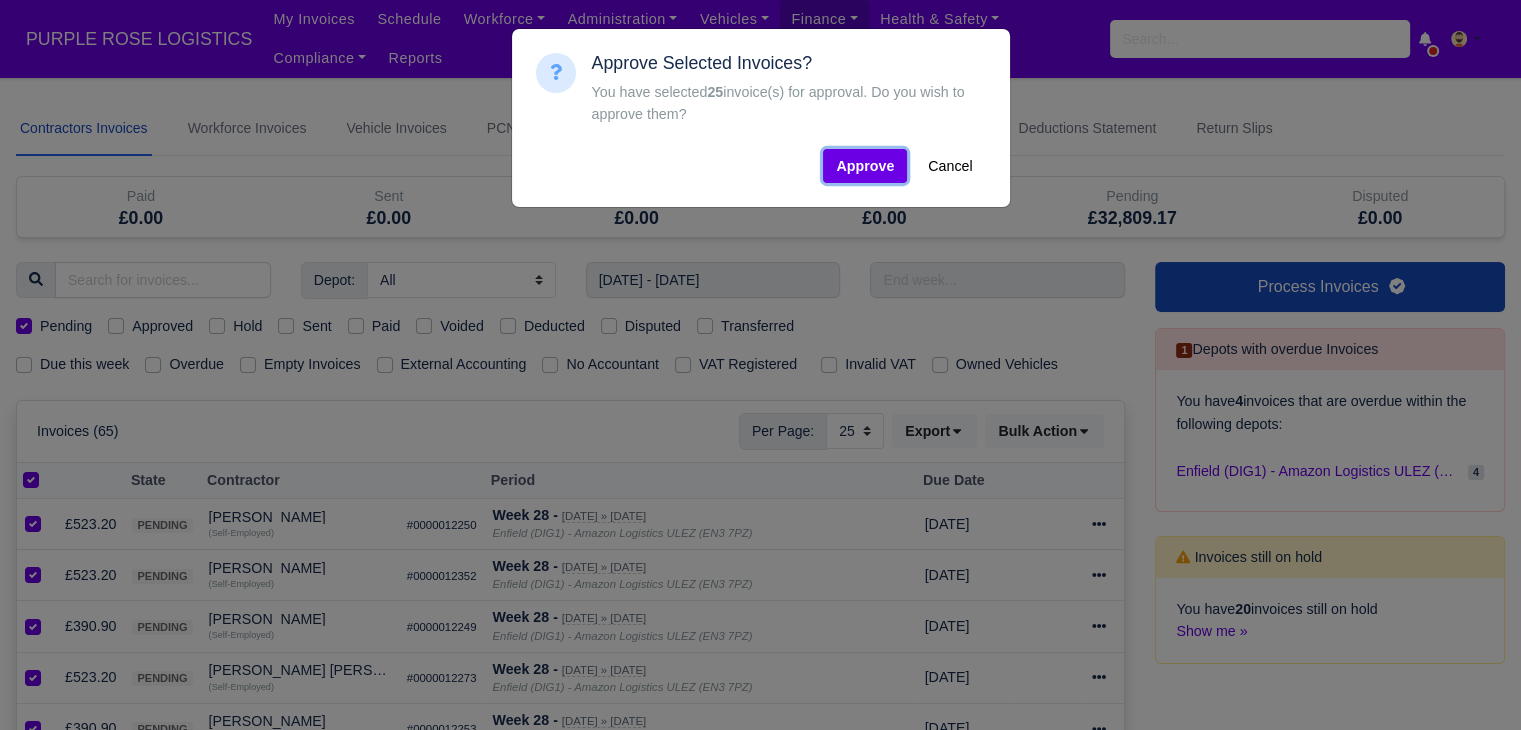 drag, startPoint x: 839, startPoint y: 180, endPoint x: 852, endPoint y: 179, distance: 13.038404 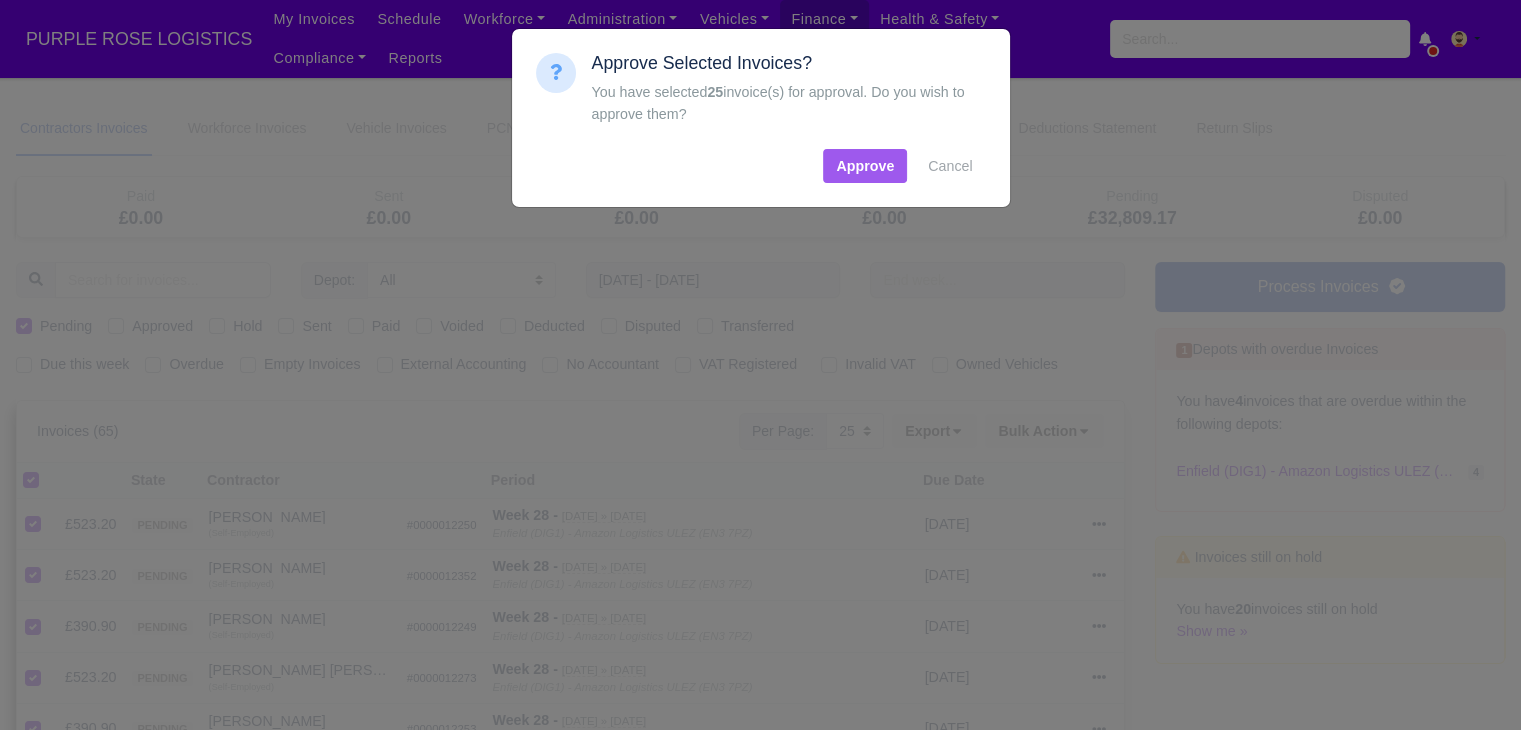 type 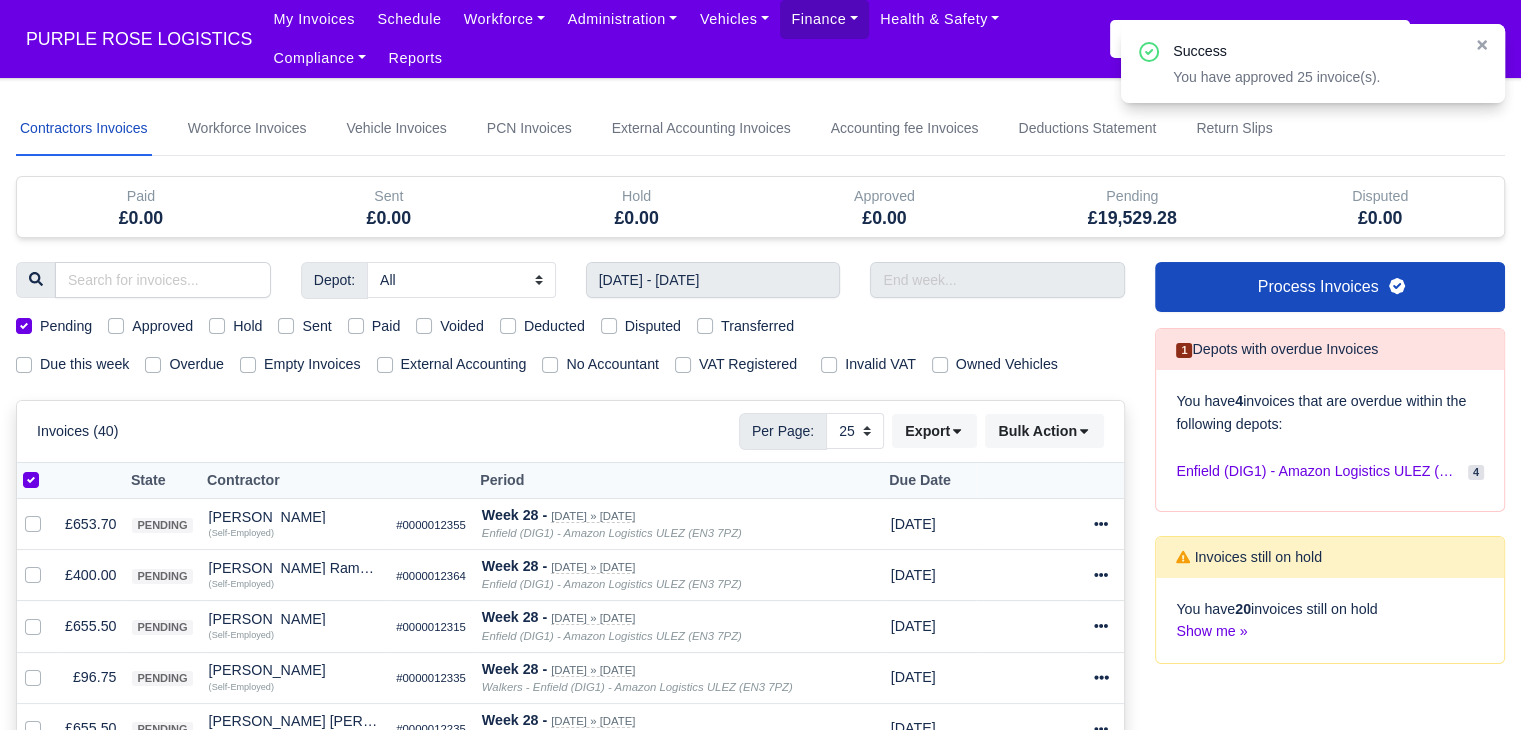 click at bounding box center [47, 469] 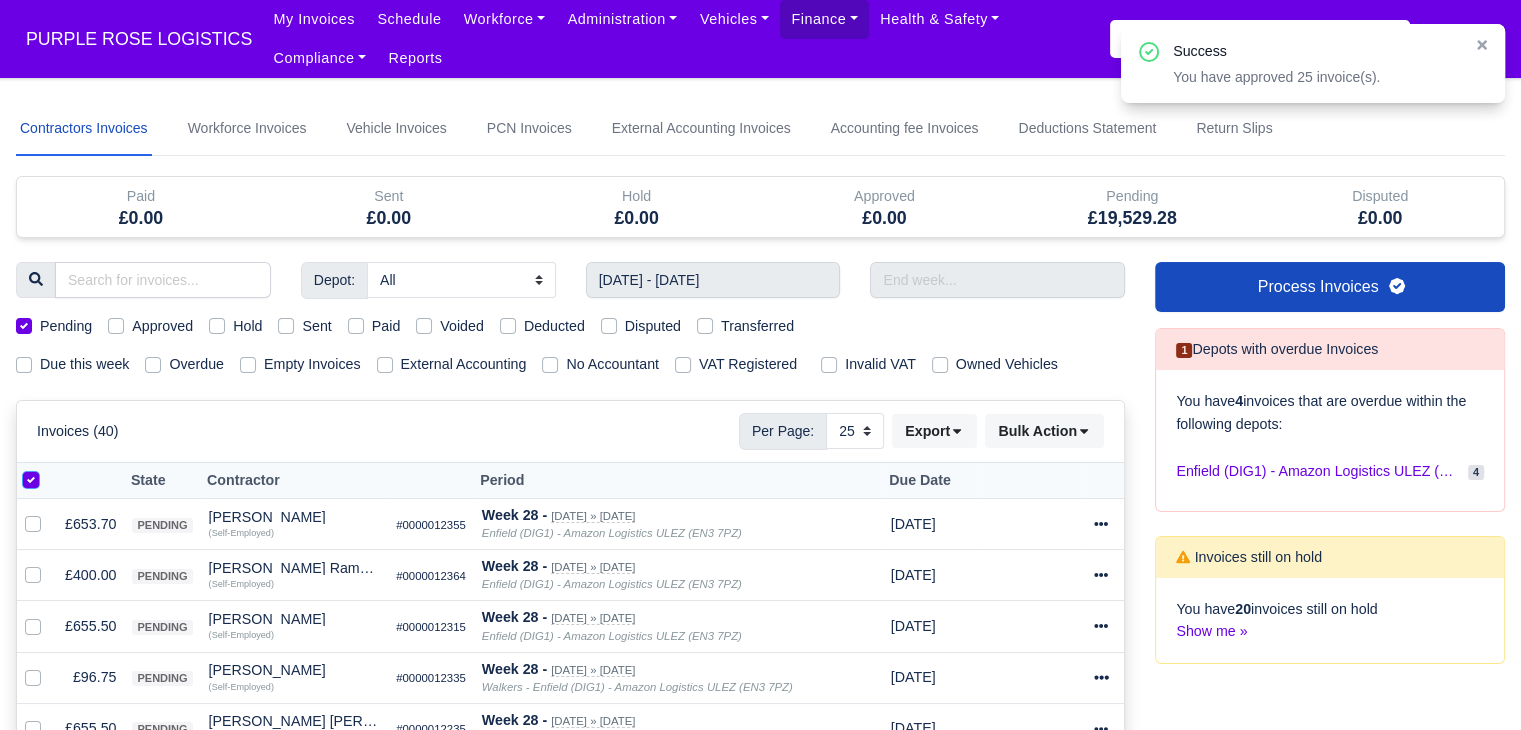 click at bounding box center (31, 477) 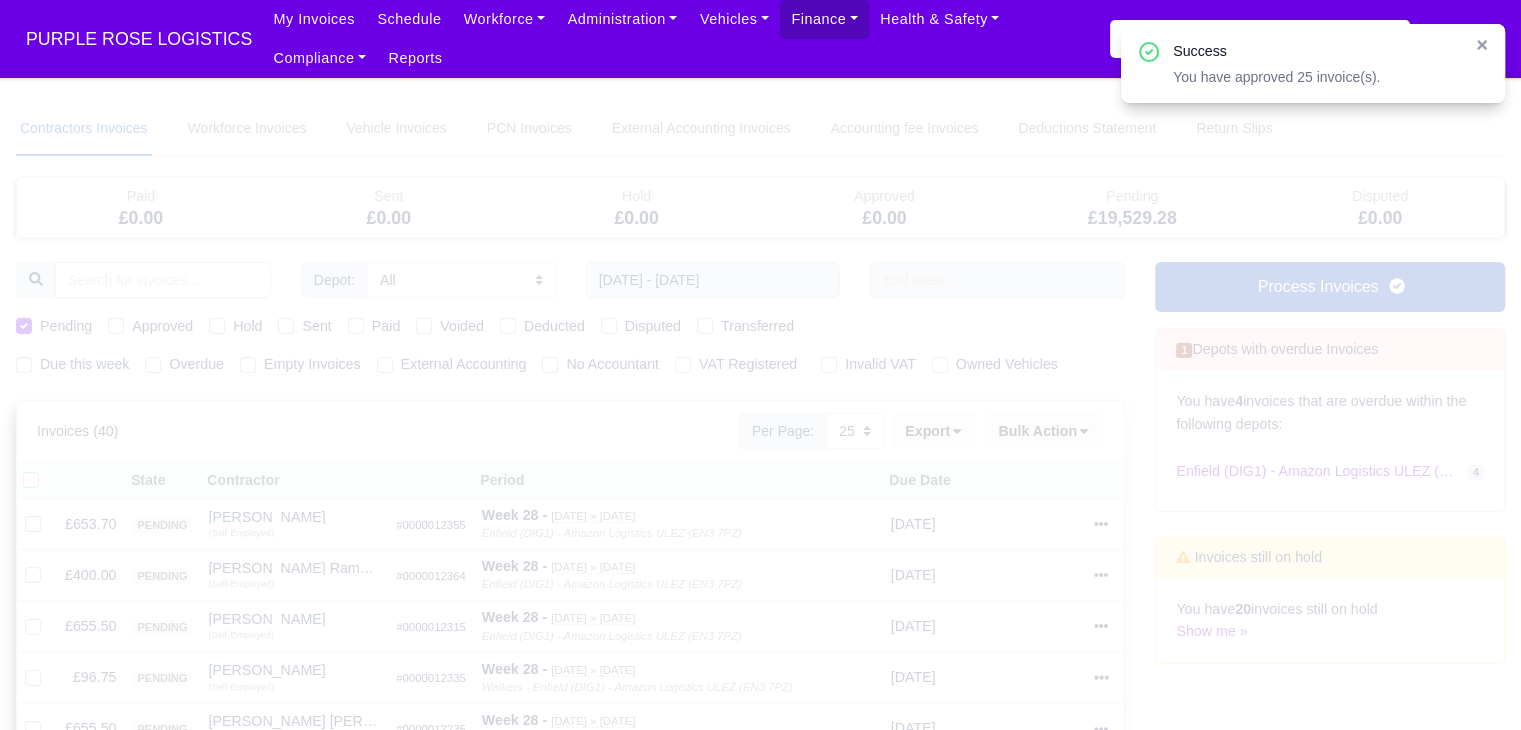 type 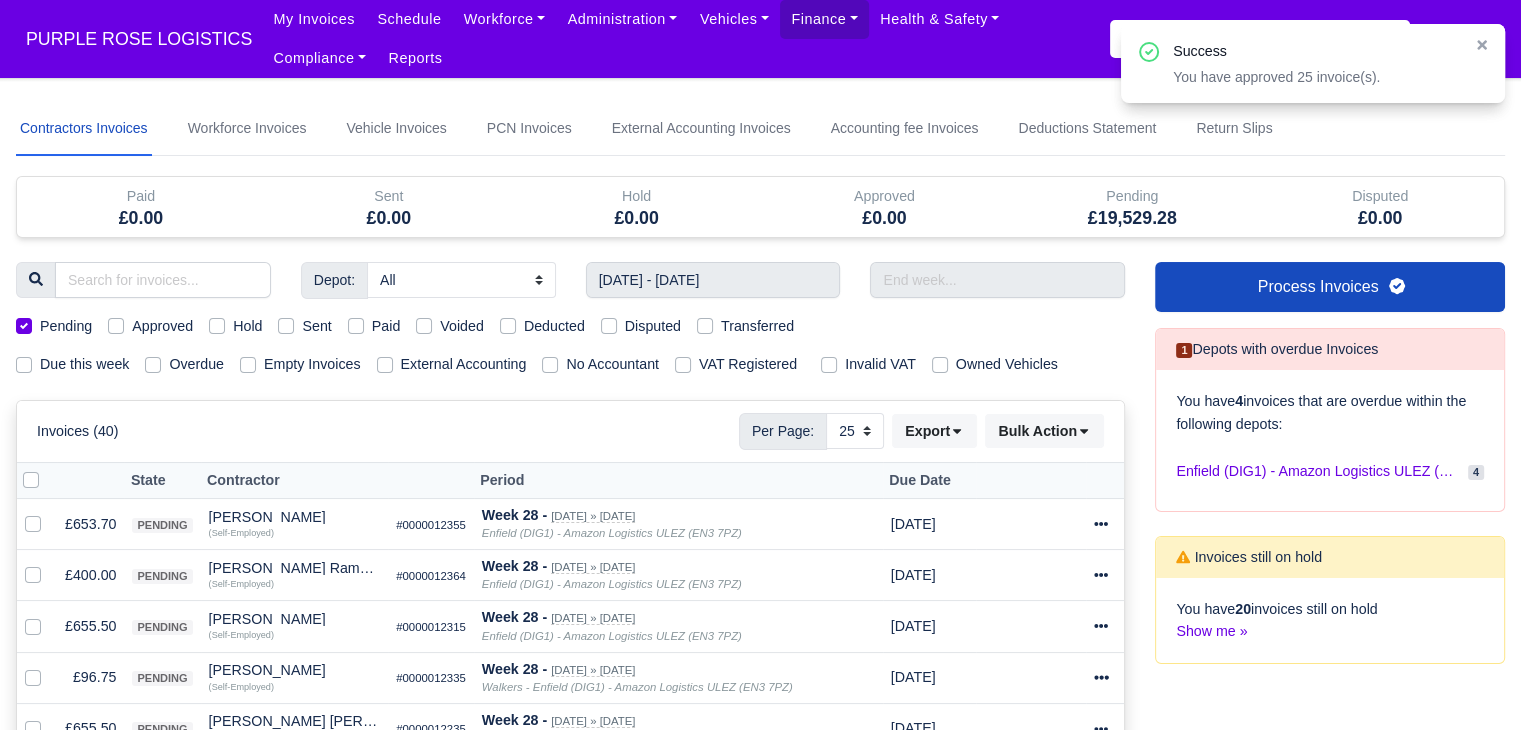 click at bounding box center [47, 469] 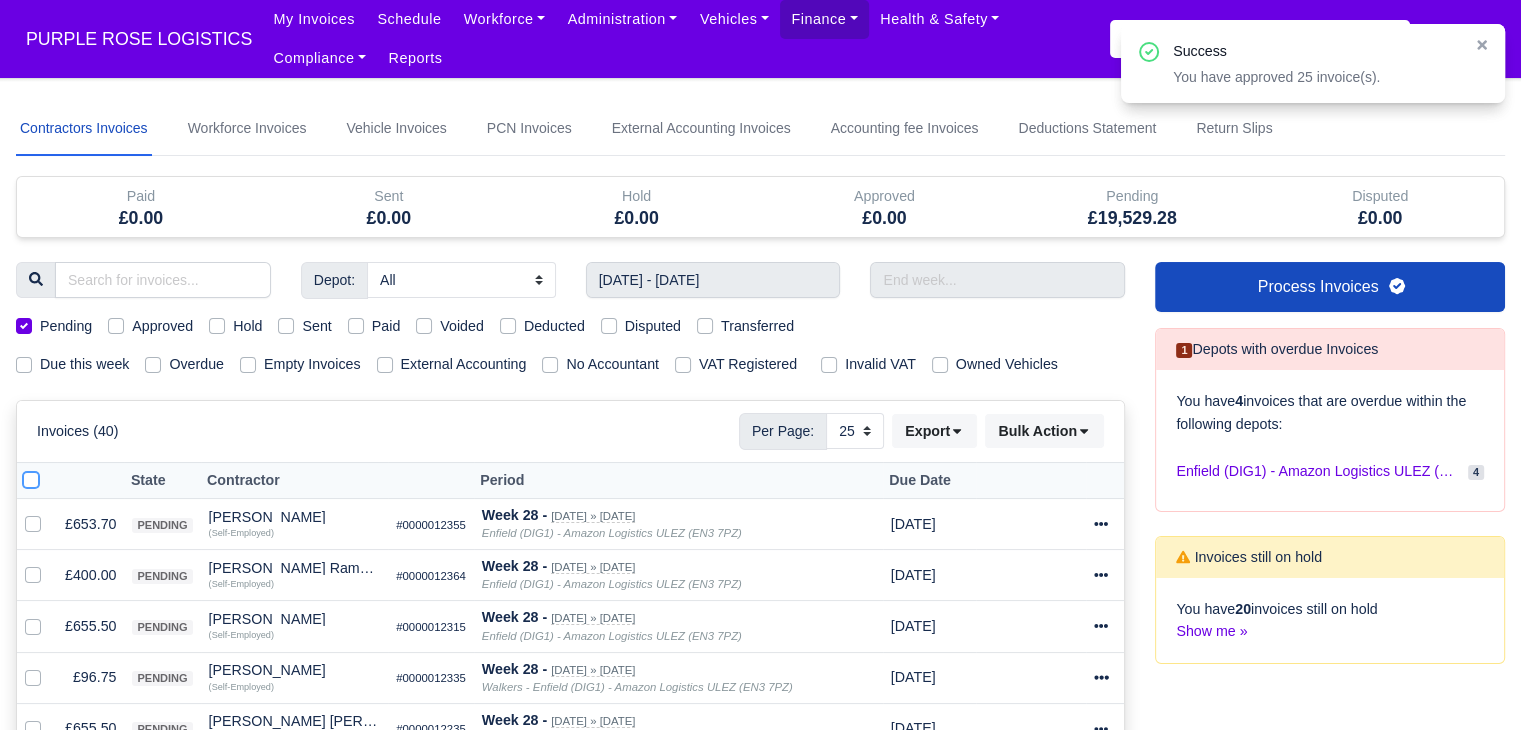 click at bounding box center [31, 477] 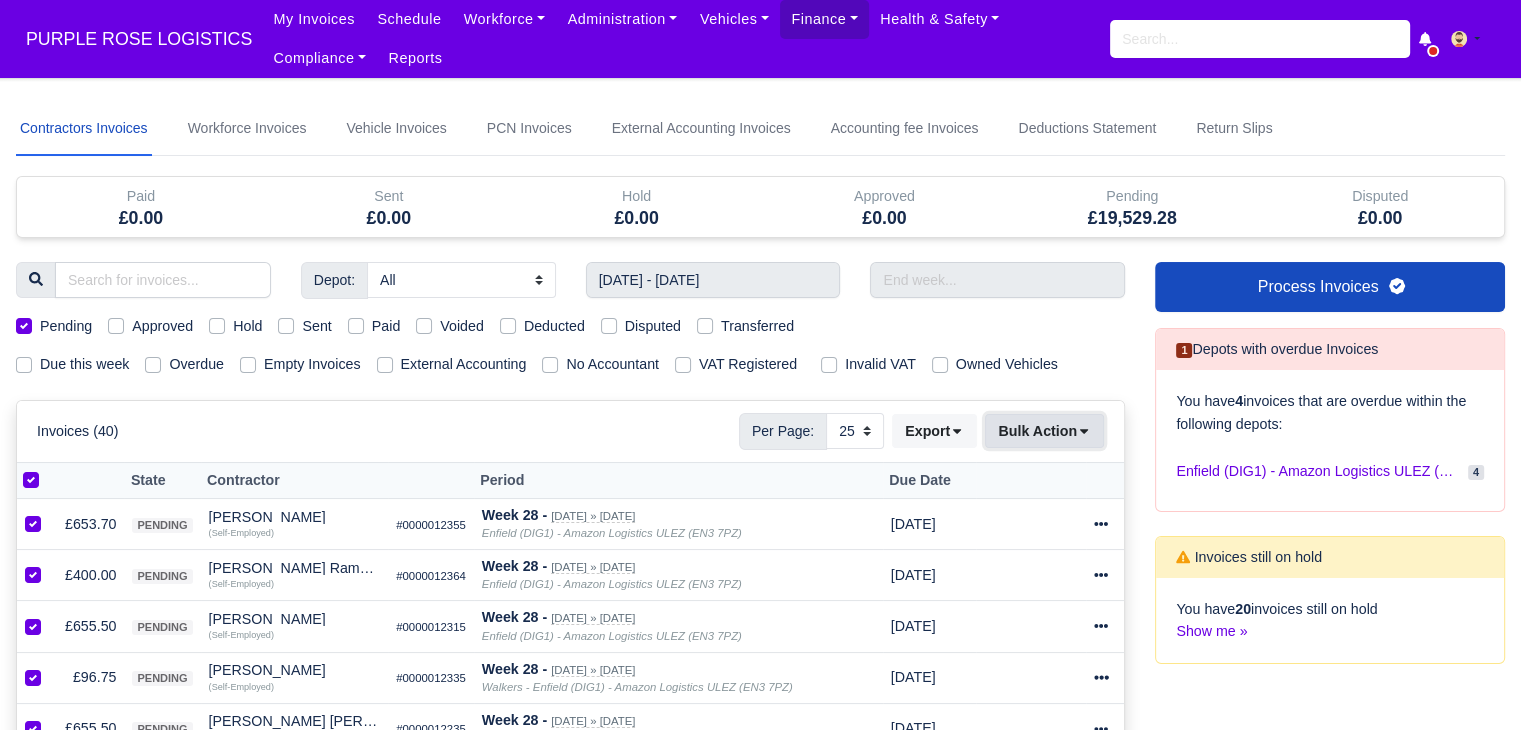 click on "Bulk Action" at bounding box center [1044, 431] 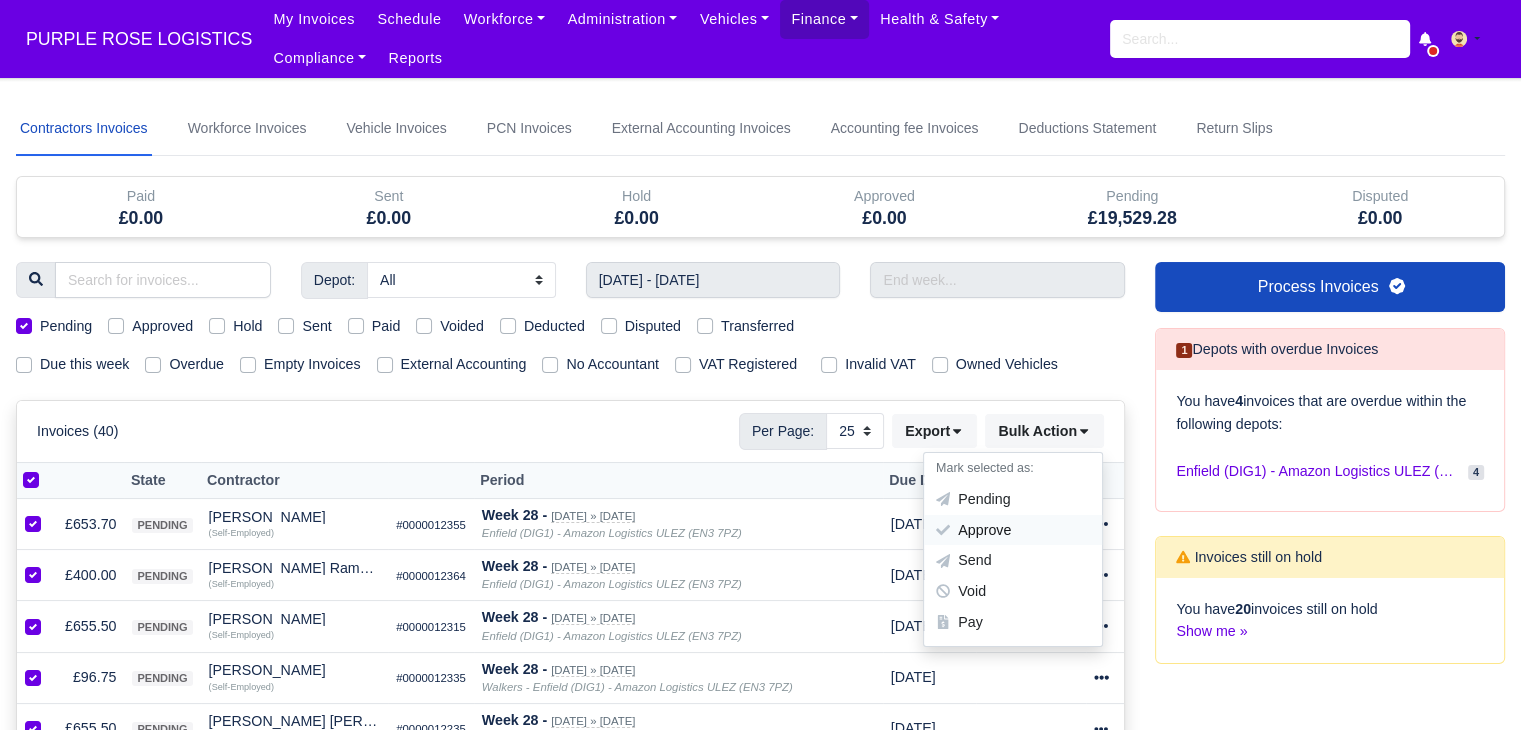 click on "Approve" at bounding box center (1013, 530) 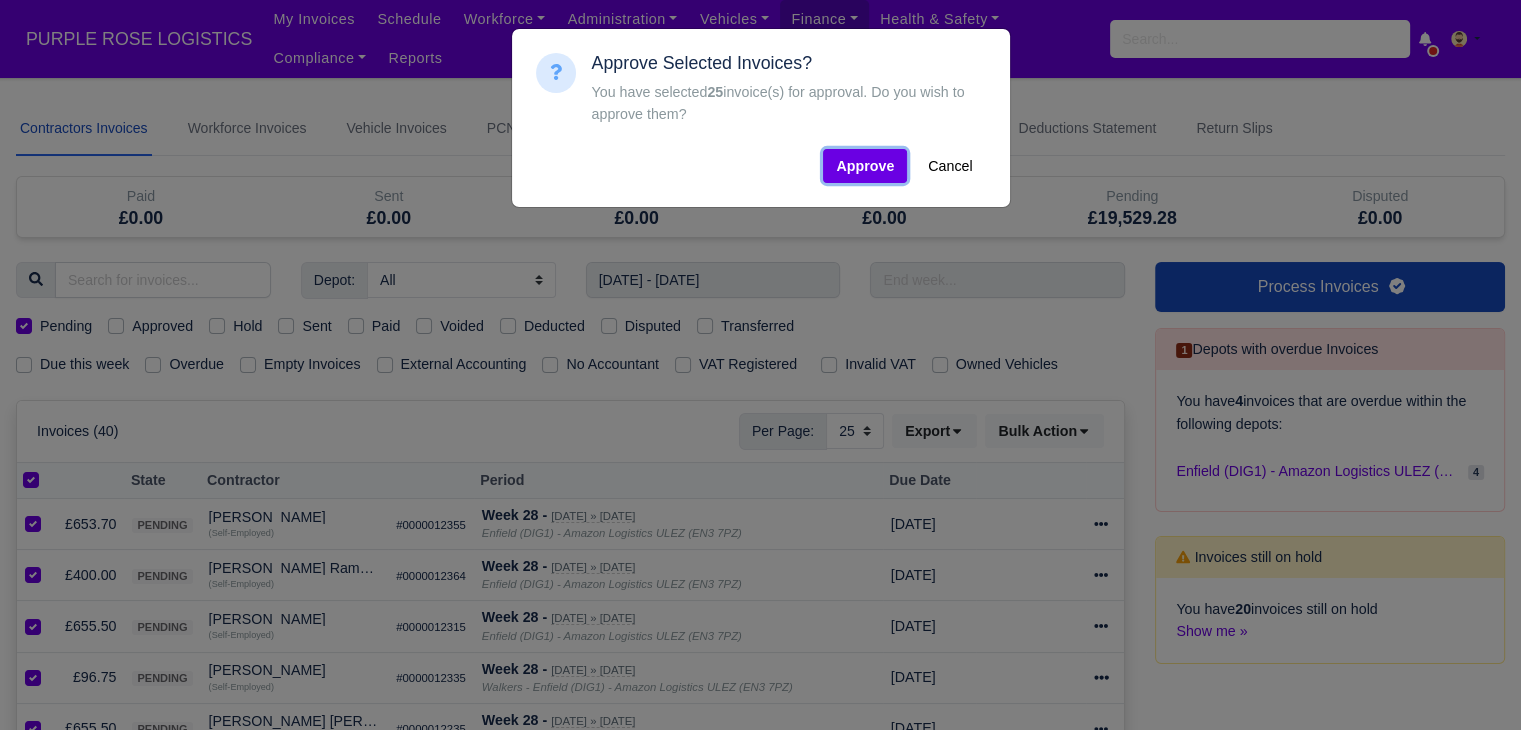 click on "Approve" at bounding box center [865, 166] 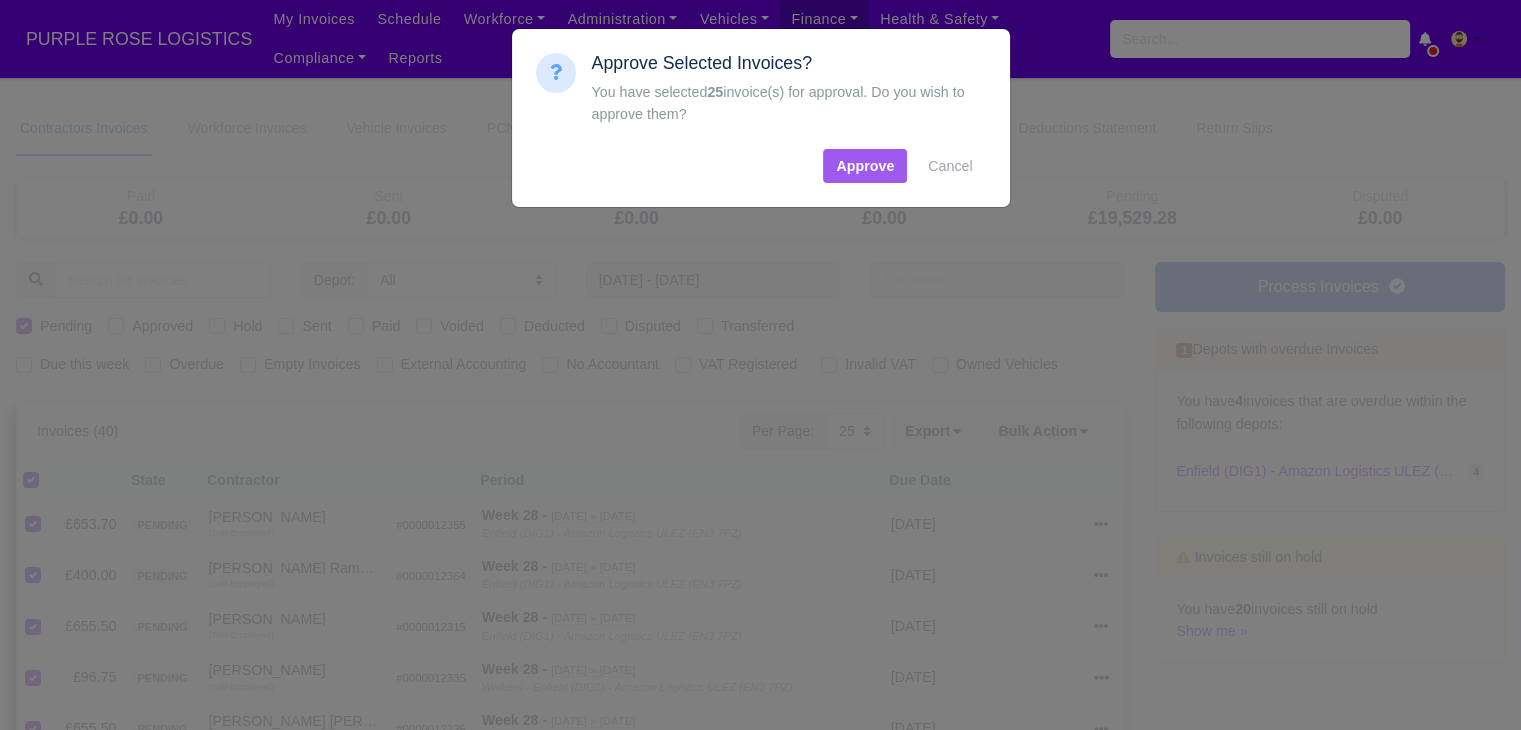 type 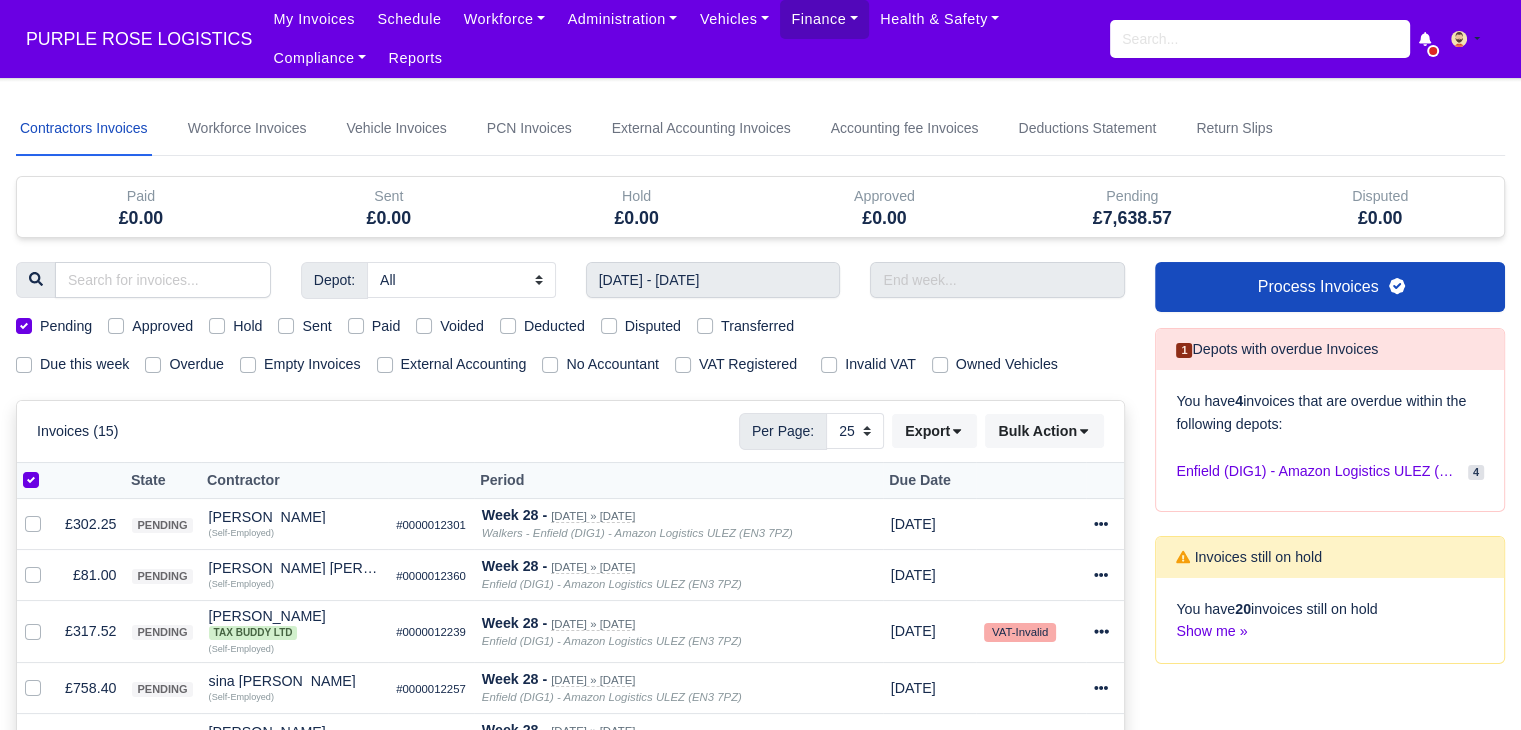 click at bounding box center [36, 480] 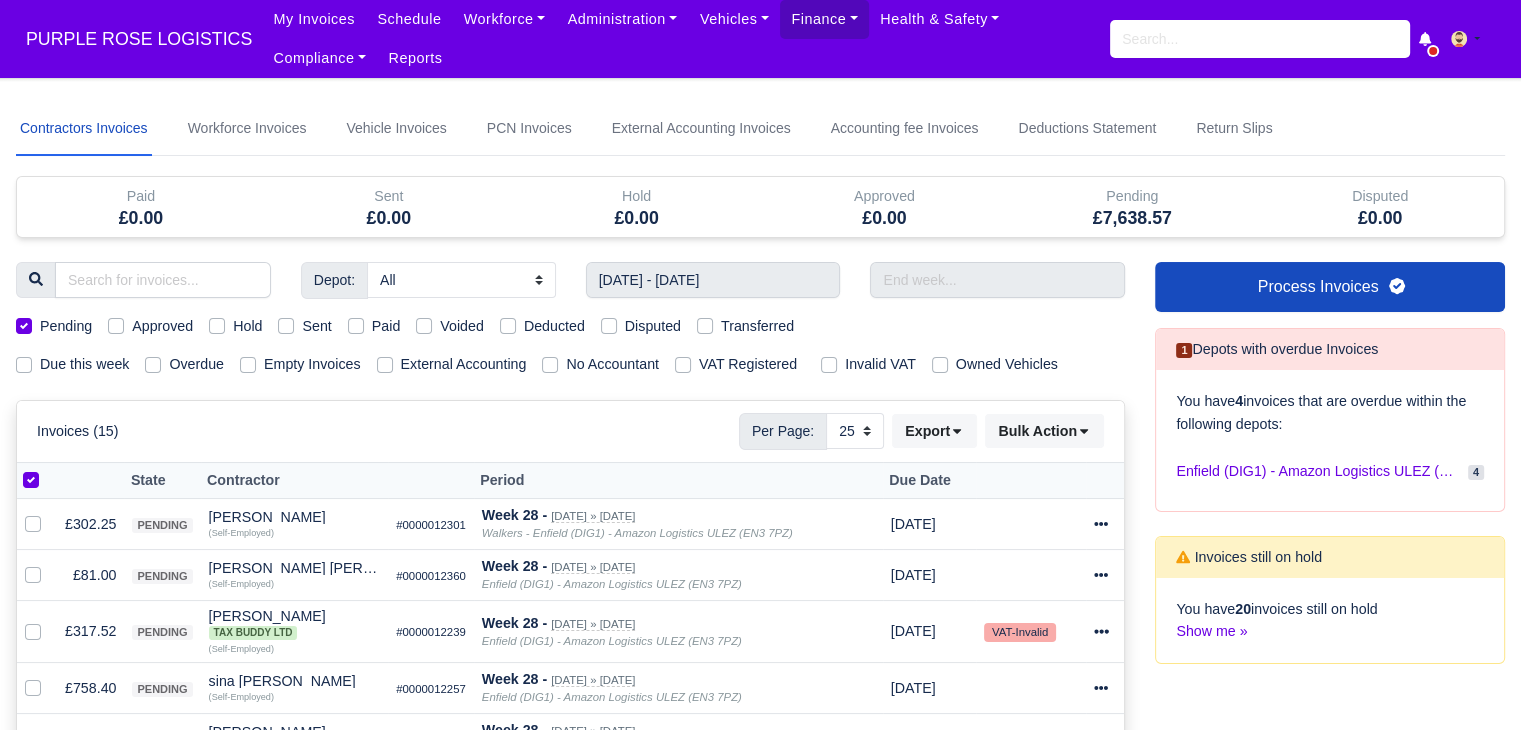 click at bounding box center (47, 469) 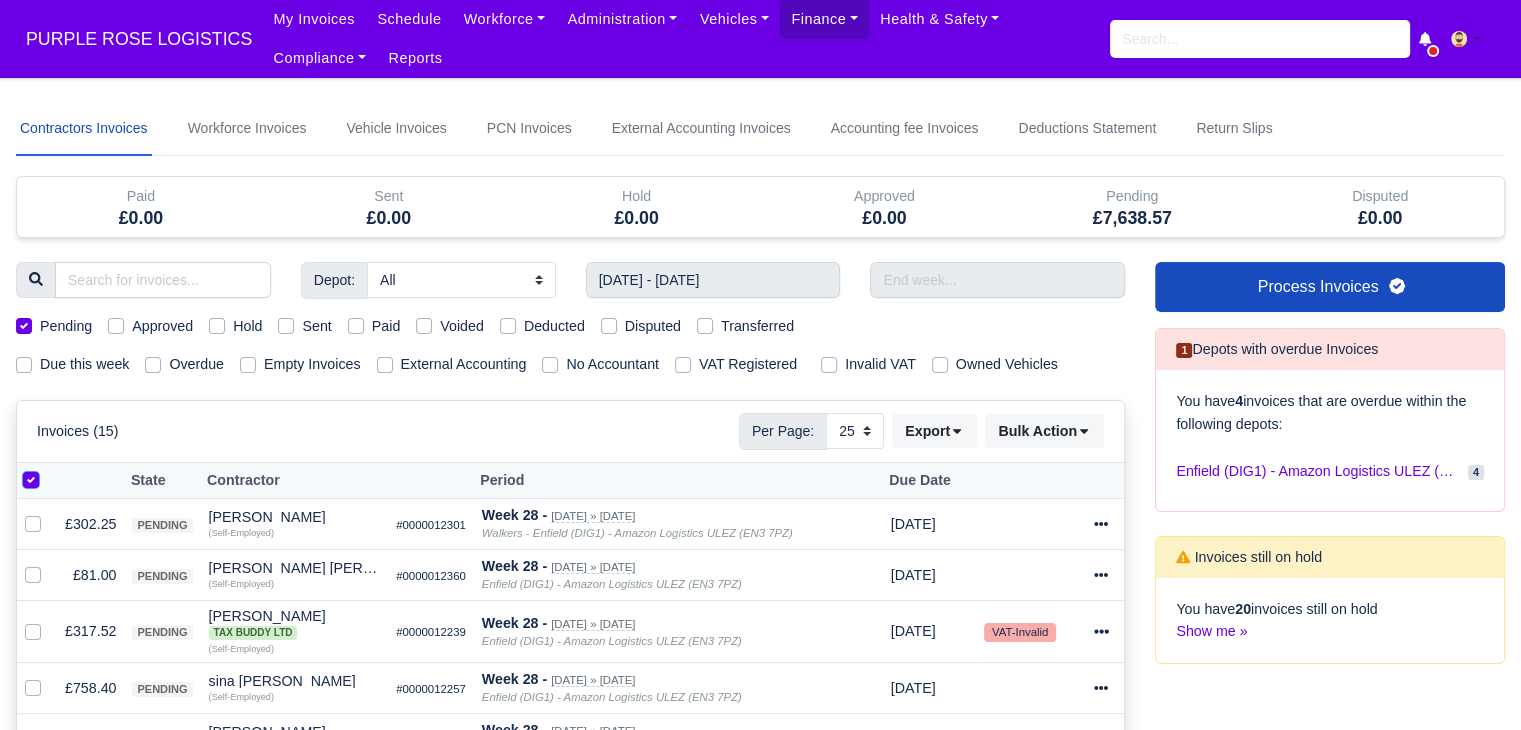 click at bounding box center (31, 477) 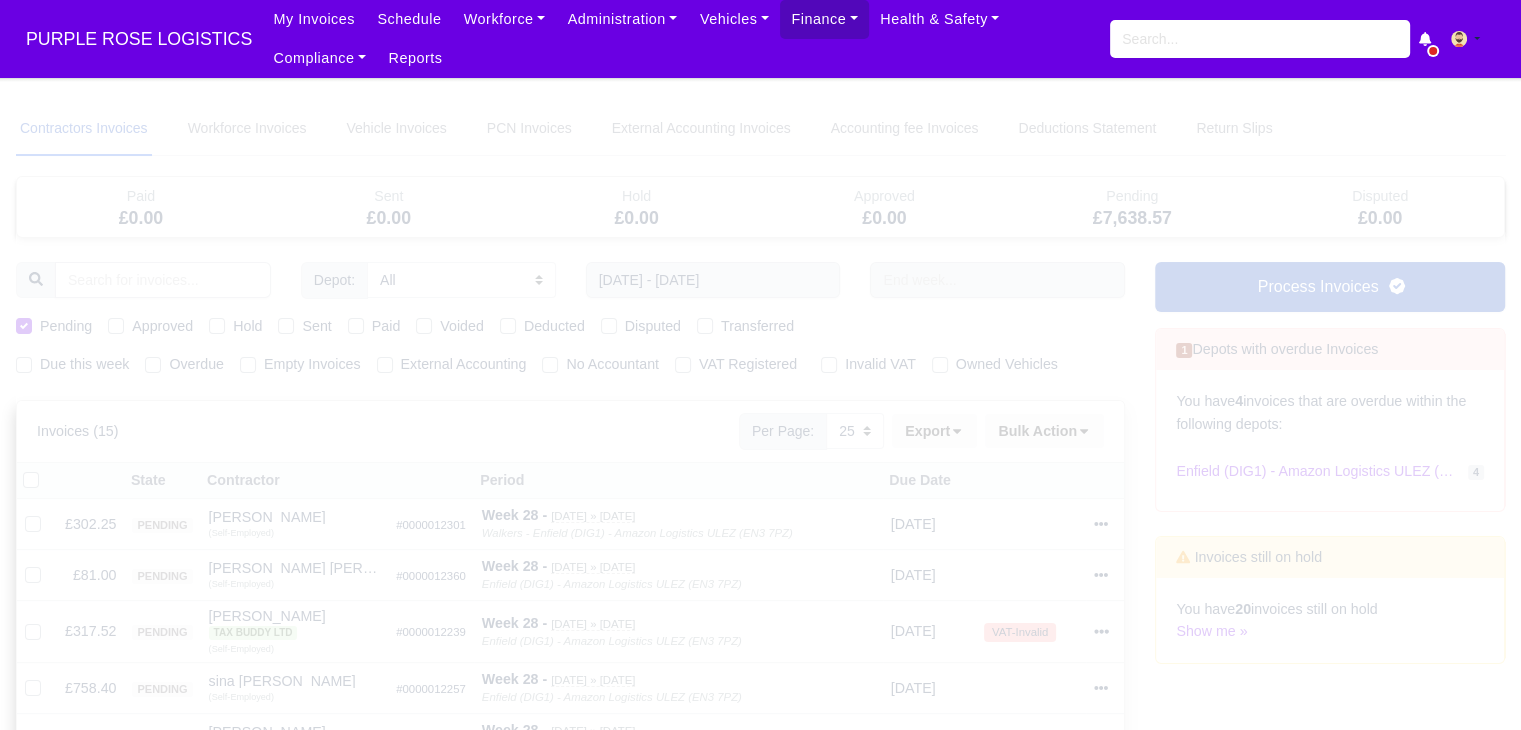 type 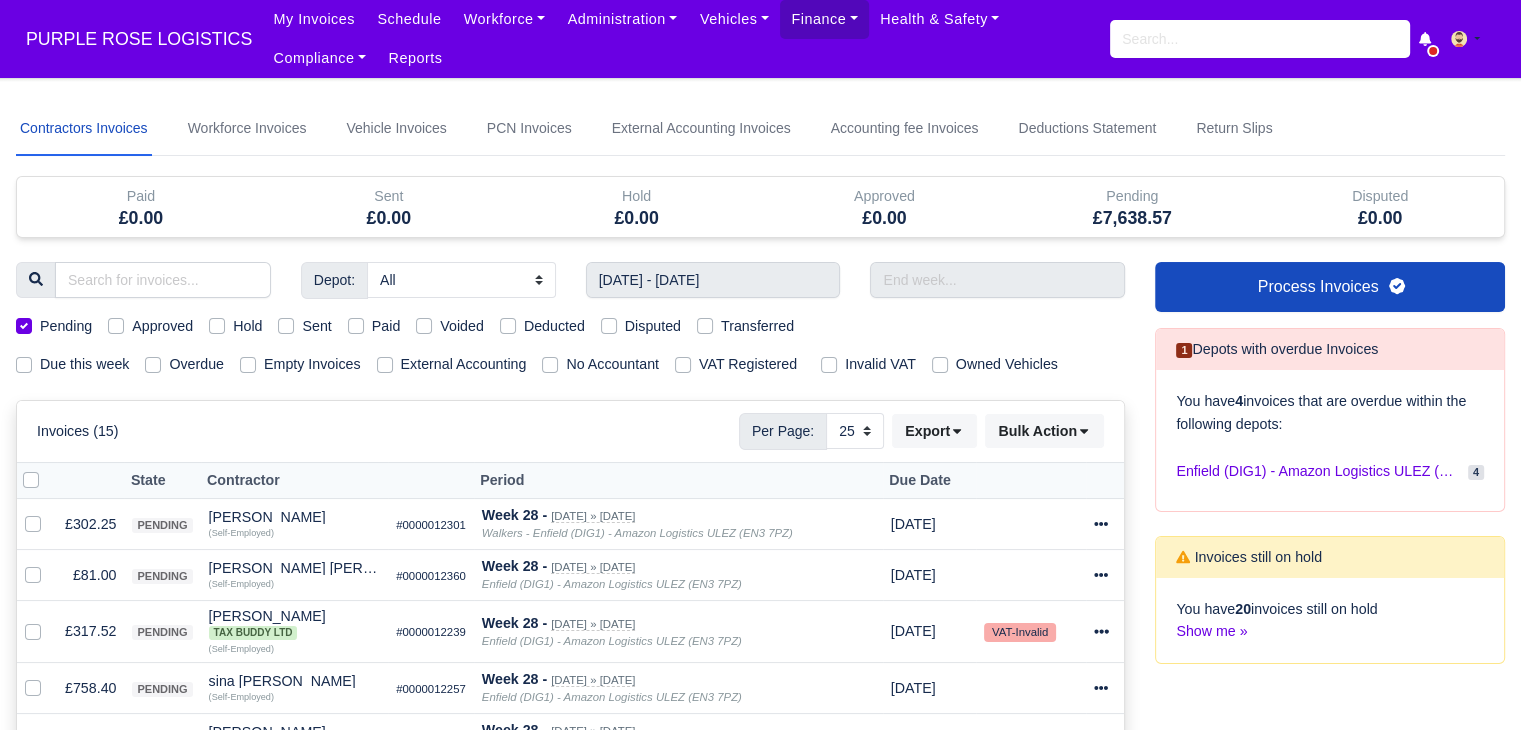 click at bounding box center [47, 469] 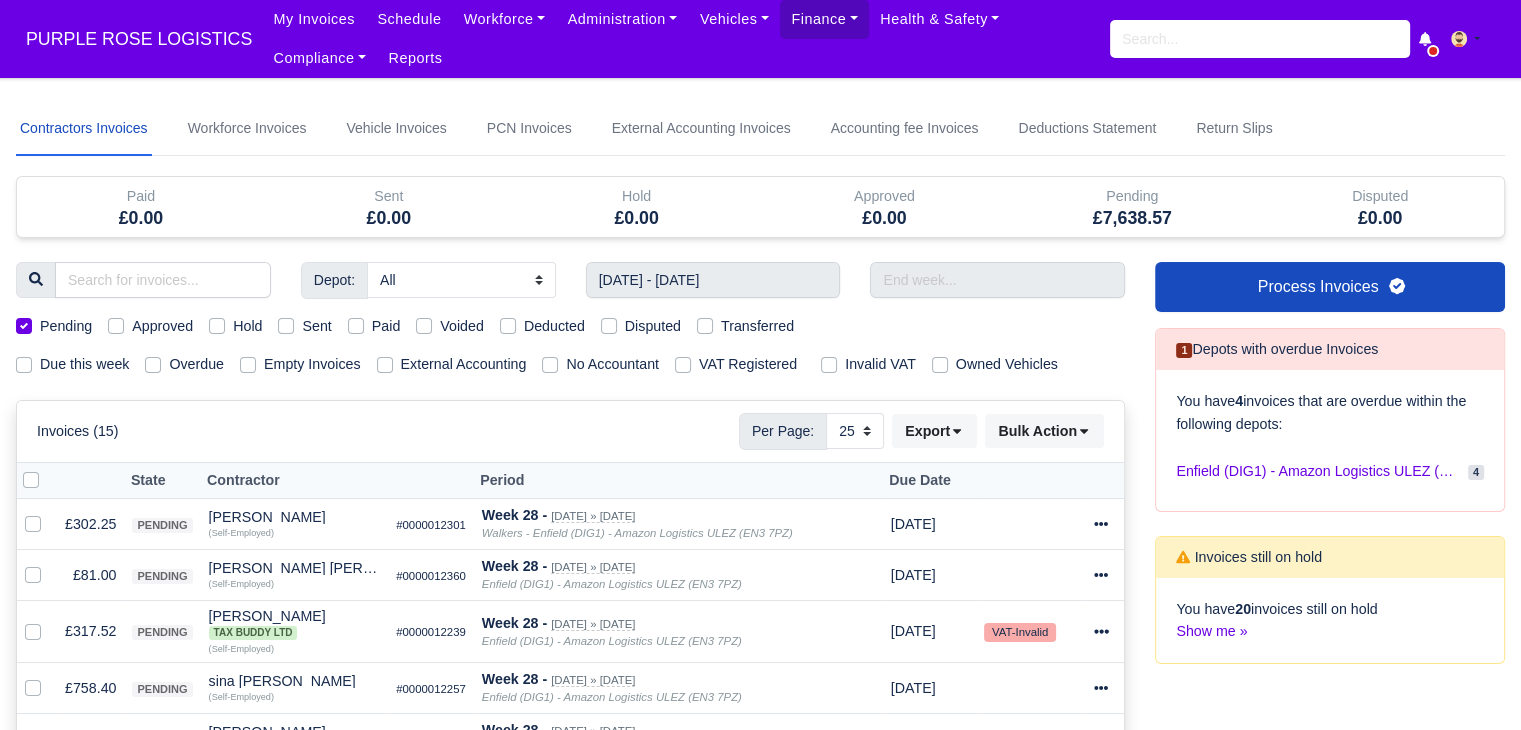 click at bounding box center [31, 477] 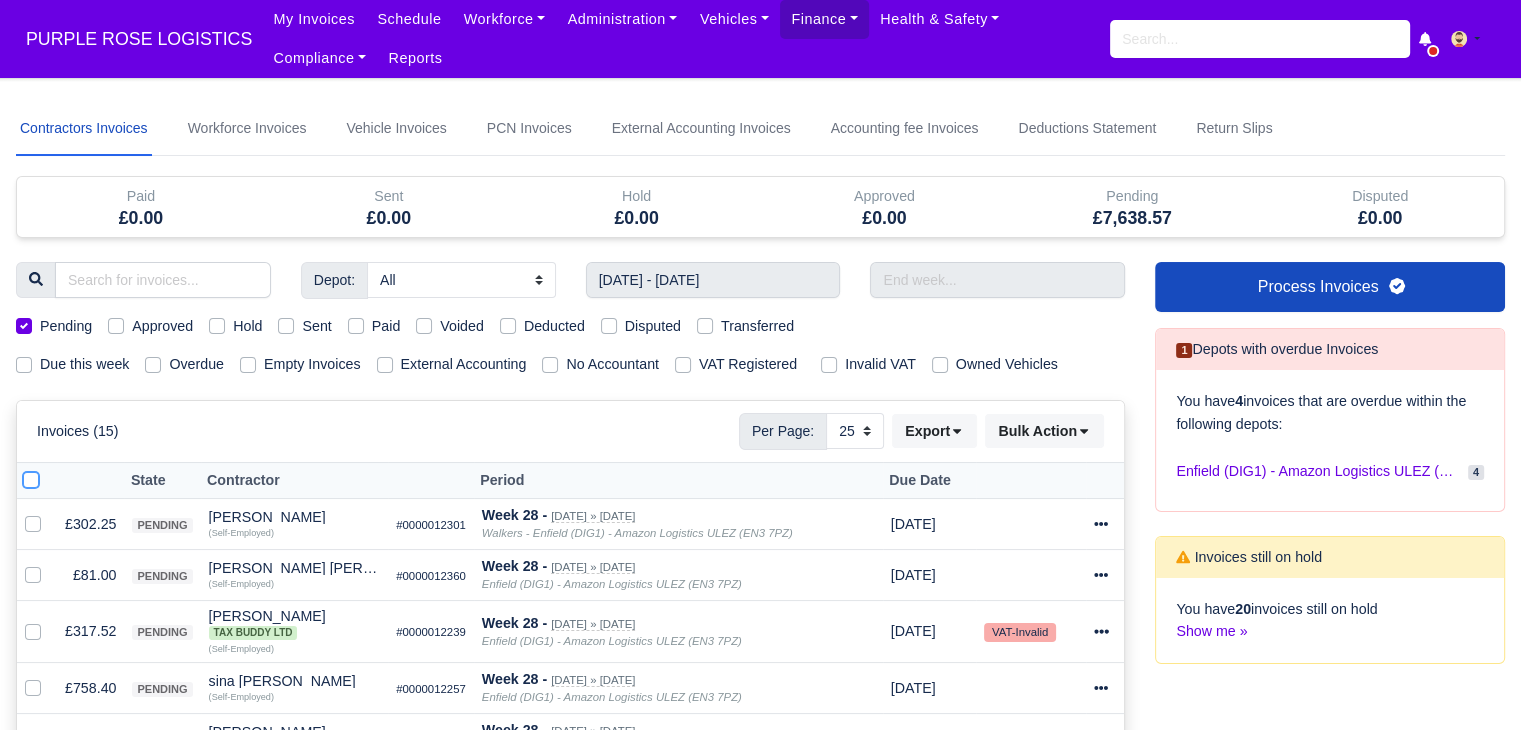 checkbox on "true" 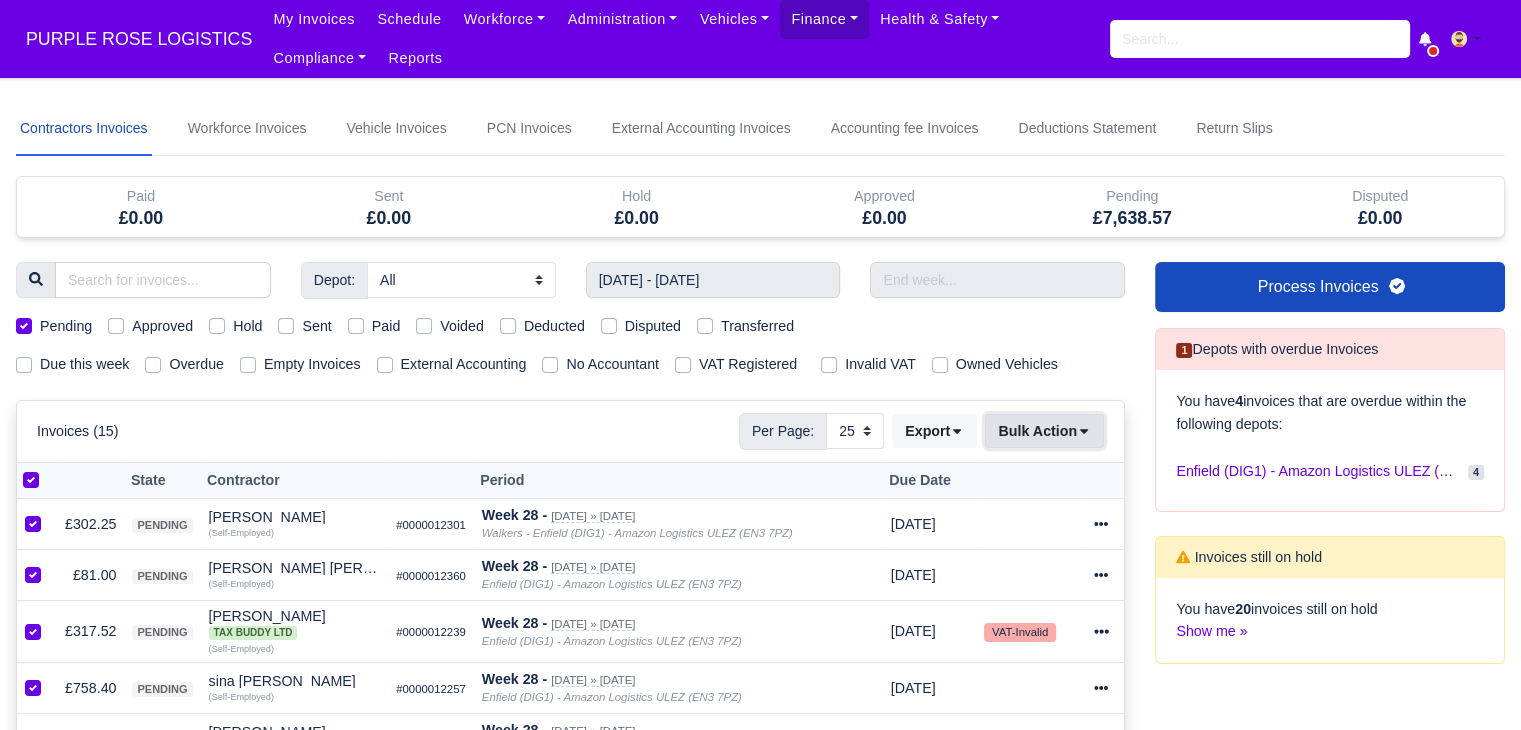 click on "Bulk Action" at bounding box center (1044, 431) 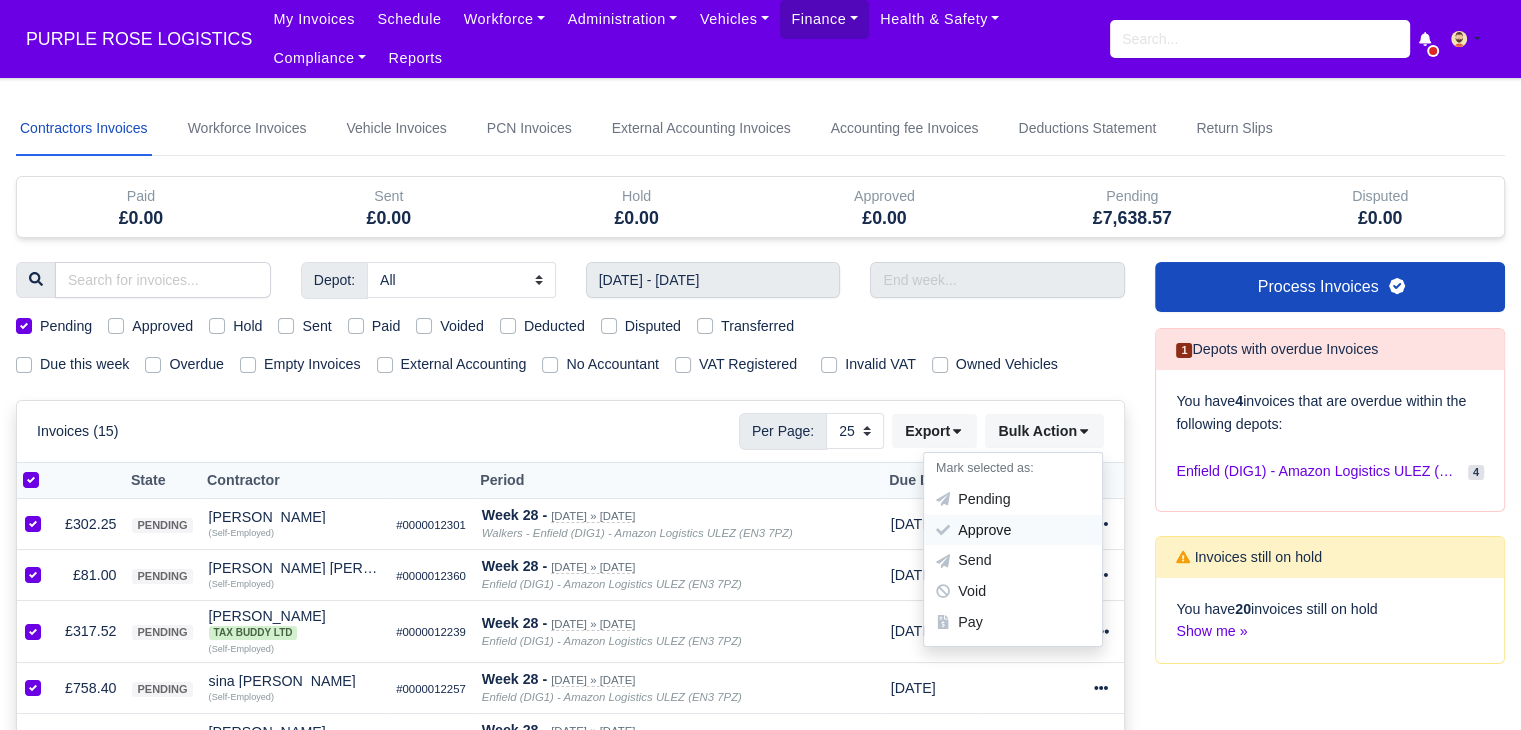 click on "Approve" at bounding box center [1013, 530] 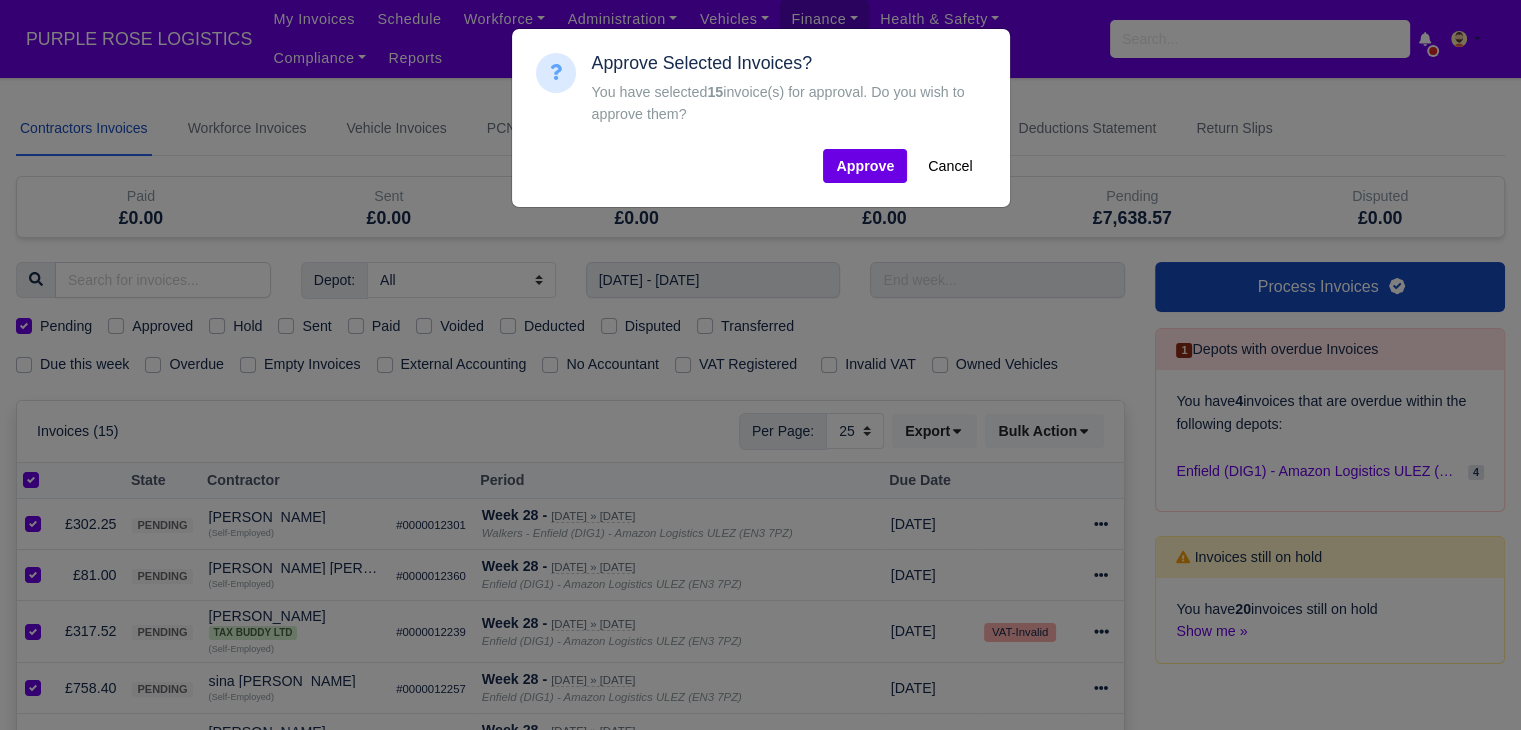 click on "Approve Selected Invoices?
You have selected  15  invoice(s) for approval.
Do you wish to approve them?
Approve
Cancel" at bounding box center [761, 118] 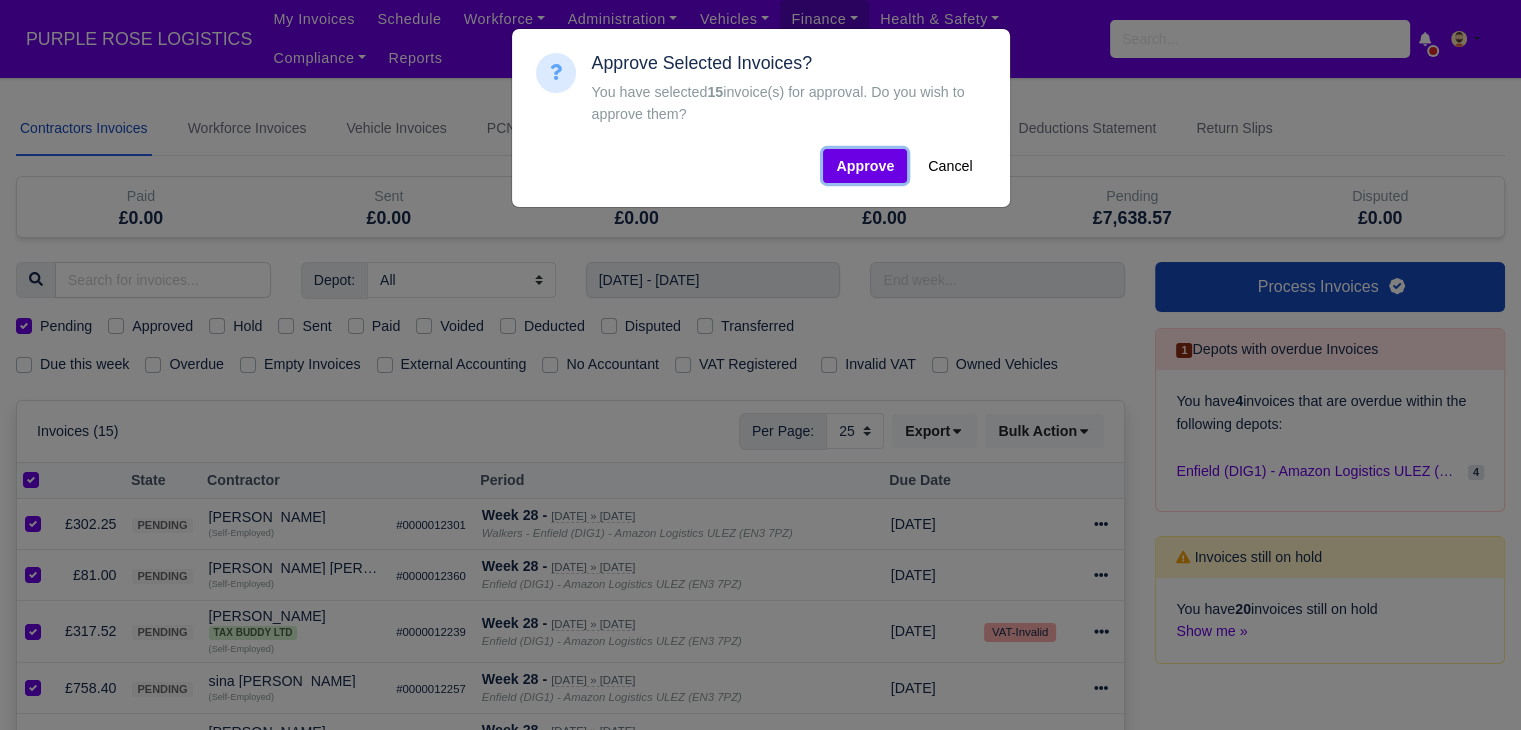 click on "Approve" at bounding box center [865, 166] 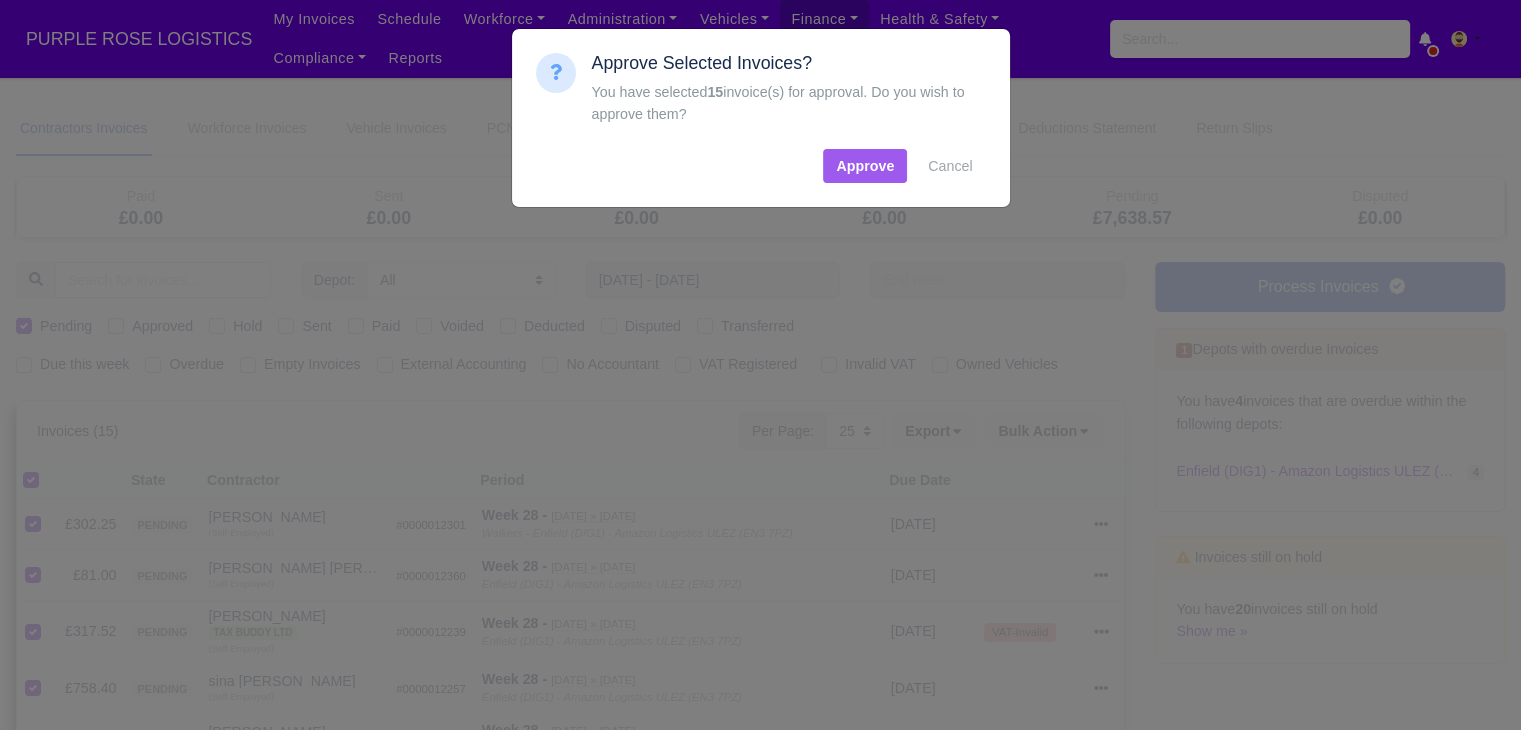 type 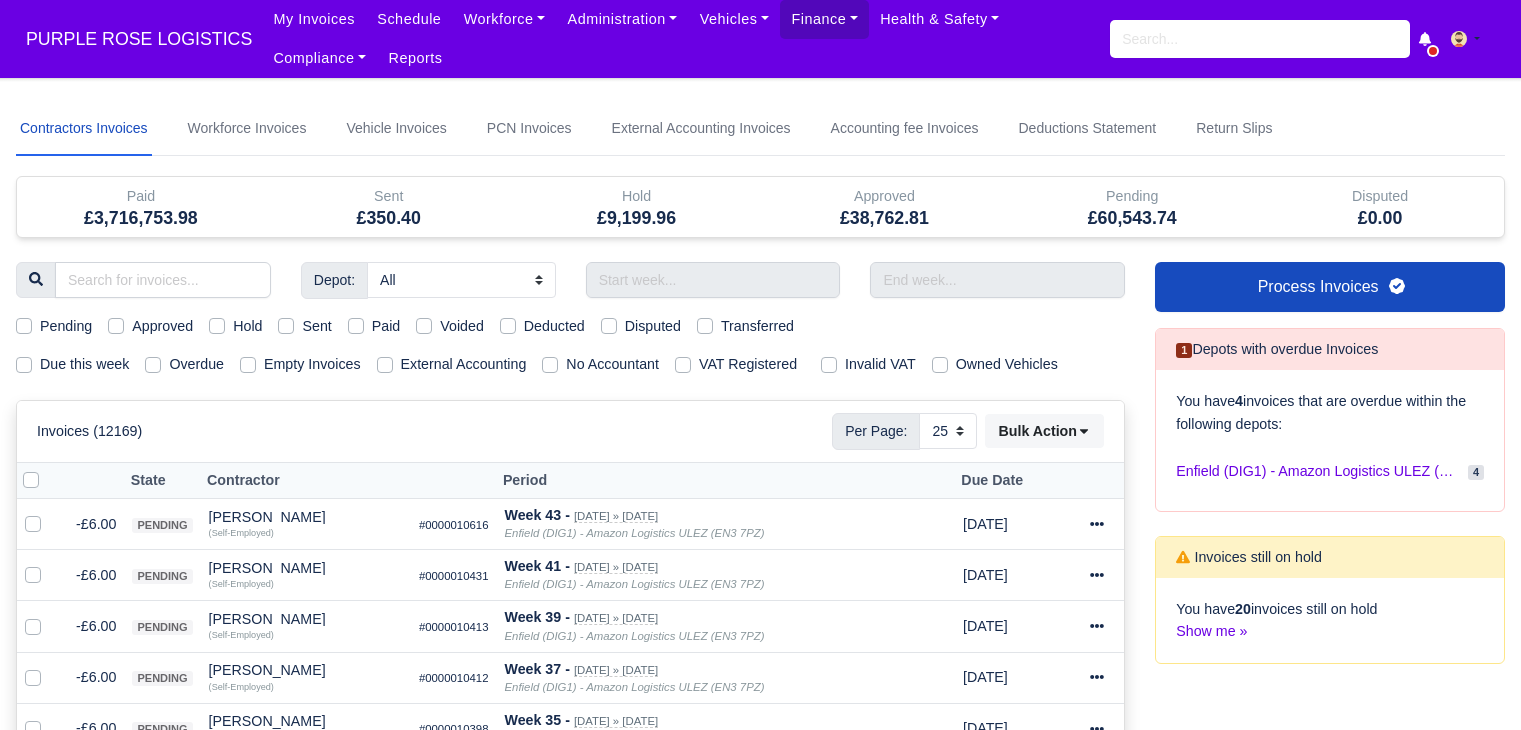 select on "25" 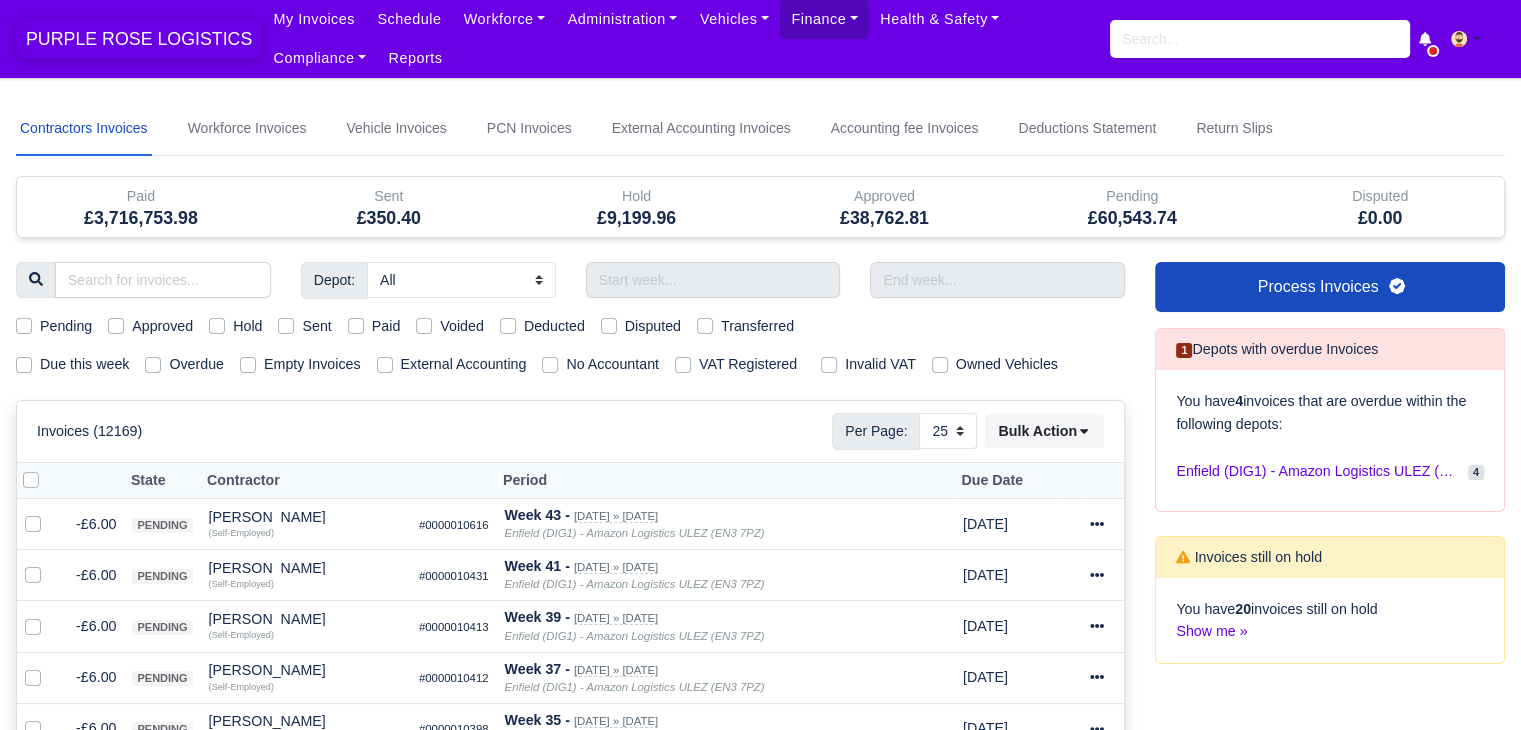 click on "PURPLE ROSE LOGISTICS" at bounding box center (139, 39) 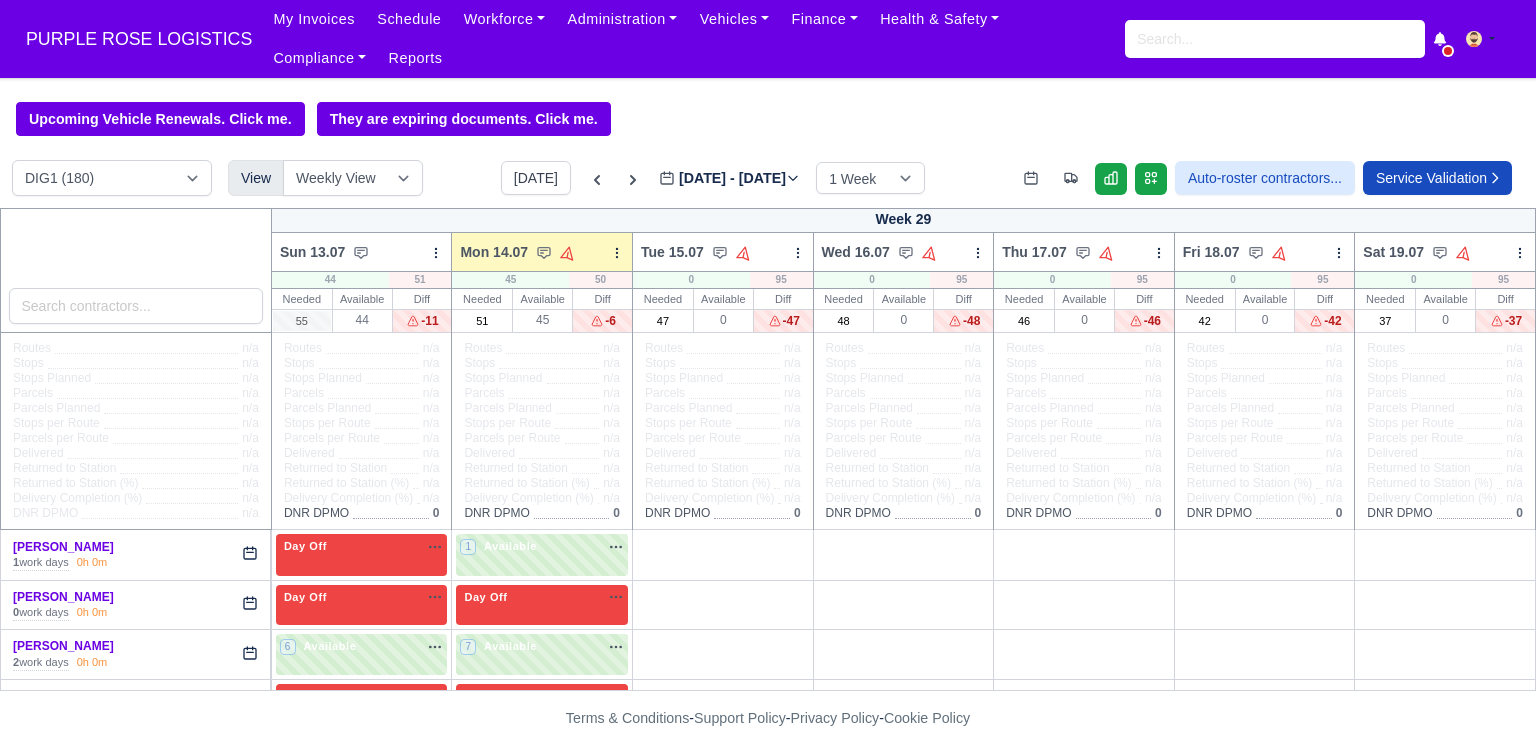 scroll, scrollTop: 0, scrollLeft: 0, axis: both 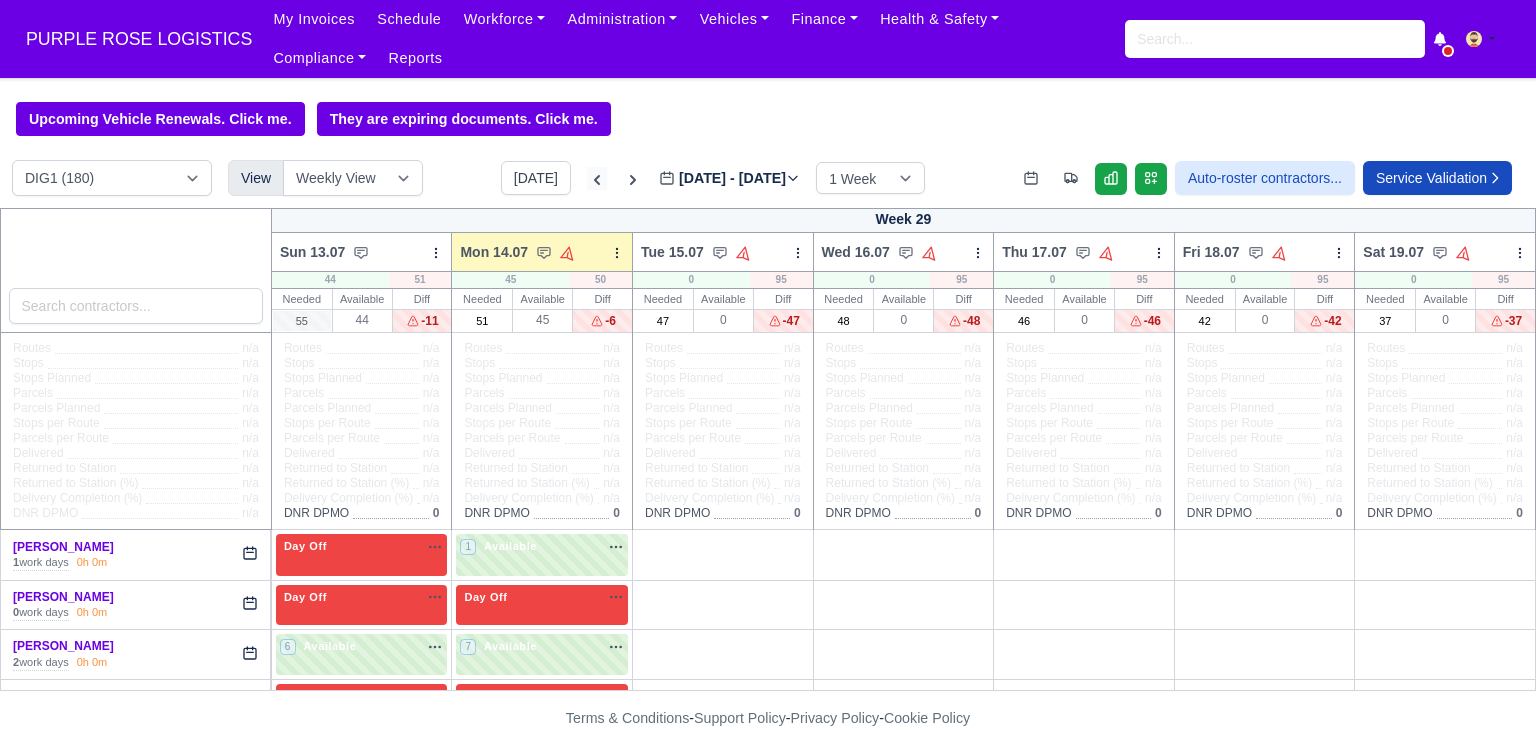 click 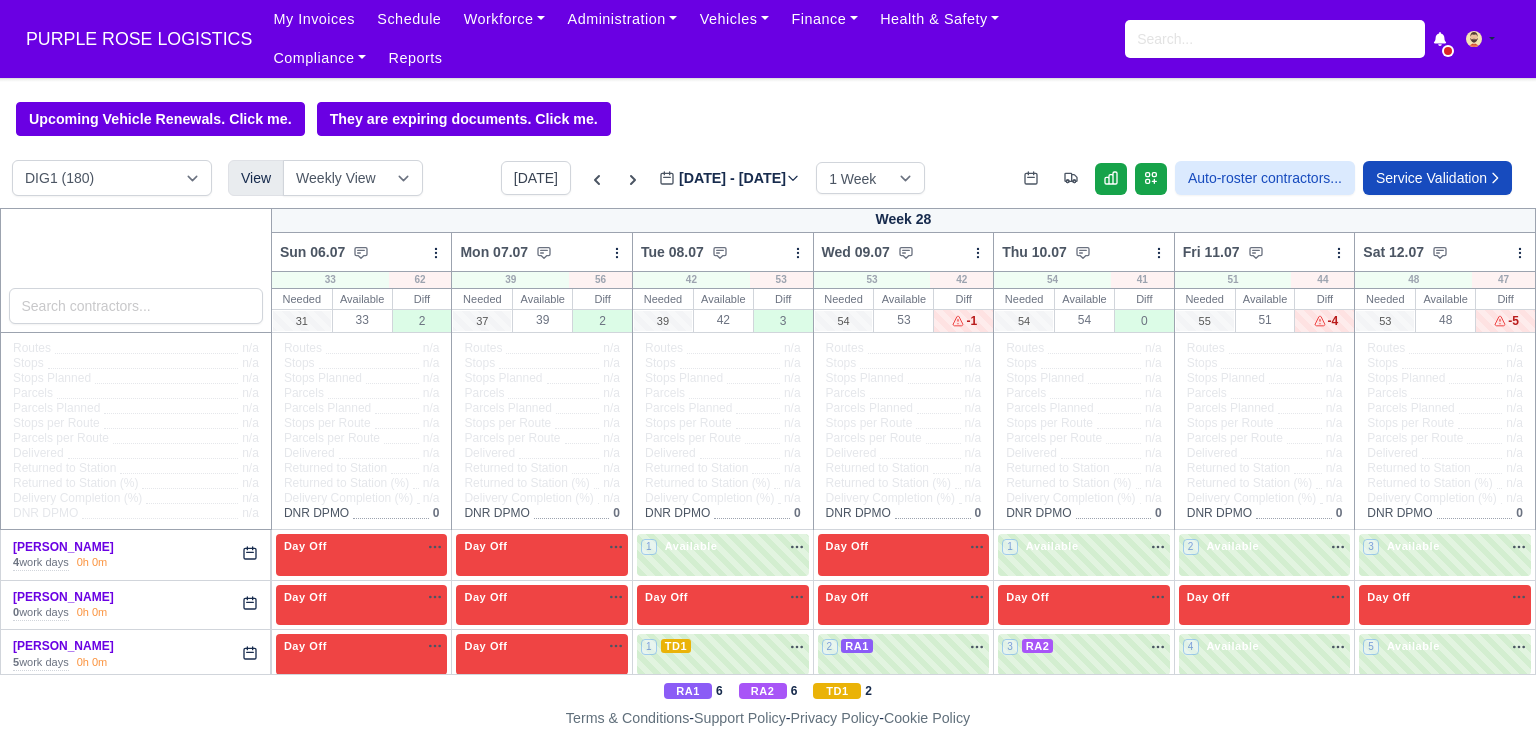 type on "[DATE]" 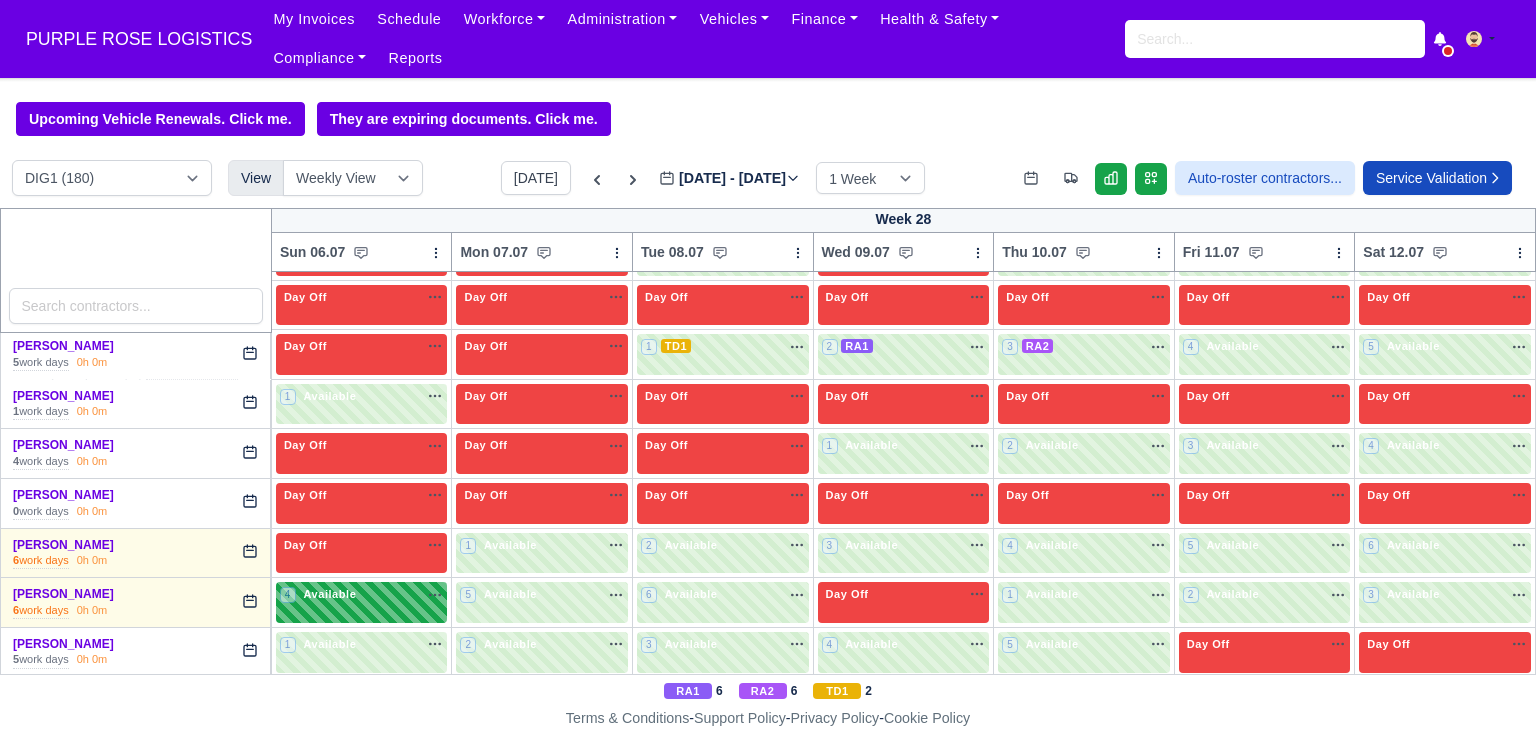 scroll, scrollTop: 200, scrollLeft: 0, axis: vertical 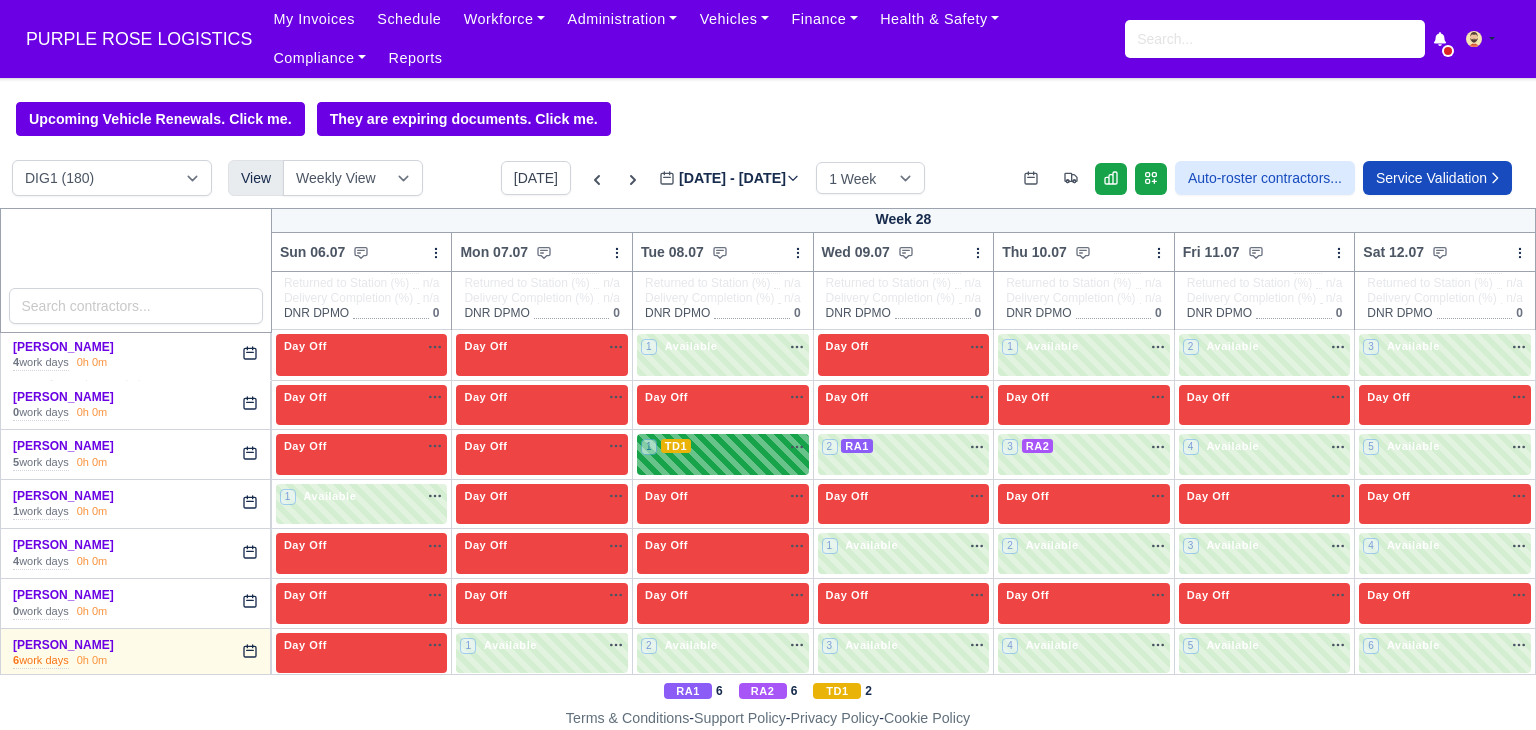 click on "1
TD1
na" at bounding box center [723, 448] 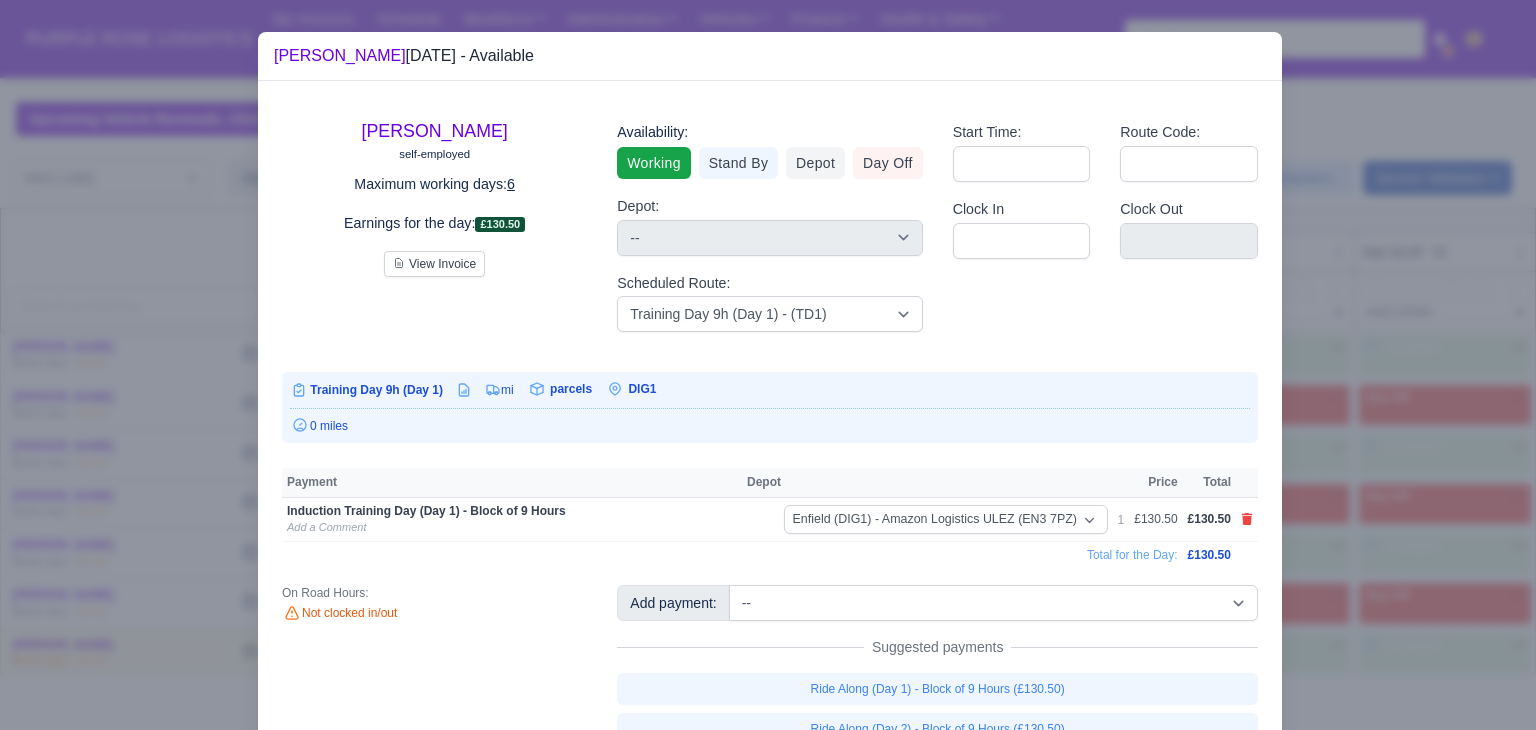 scroll, scrollTop: 200, scrollLeft: 0, axis: vertical 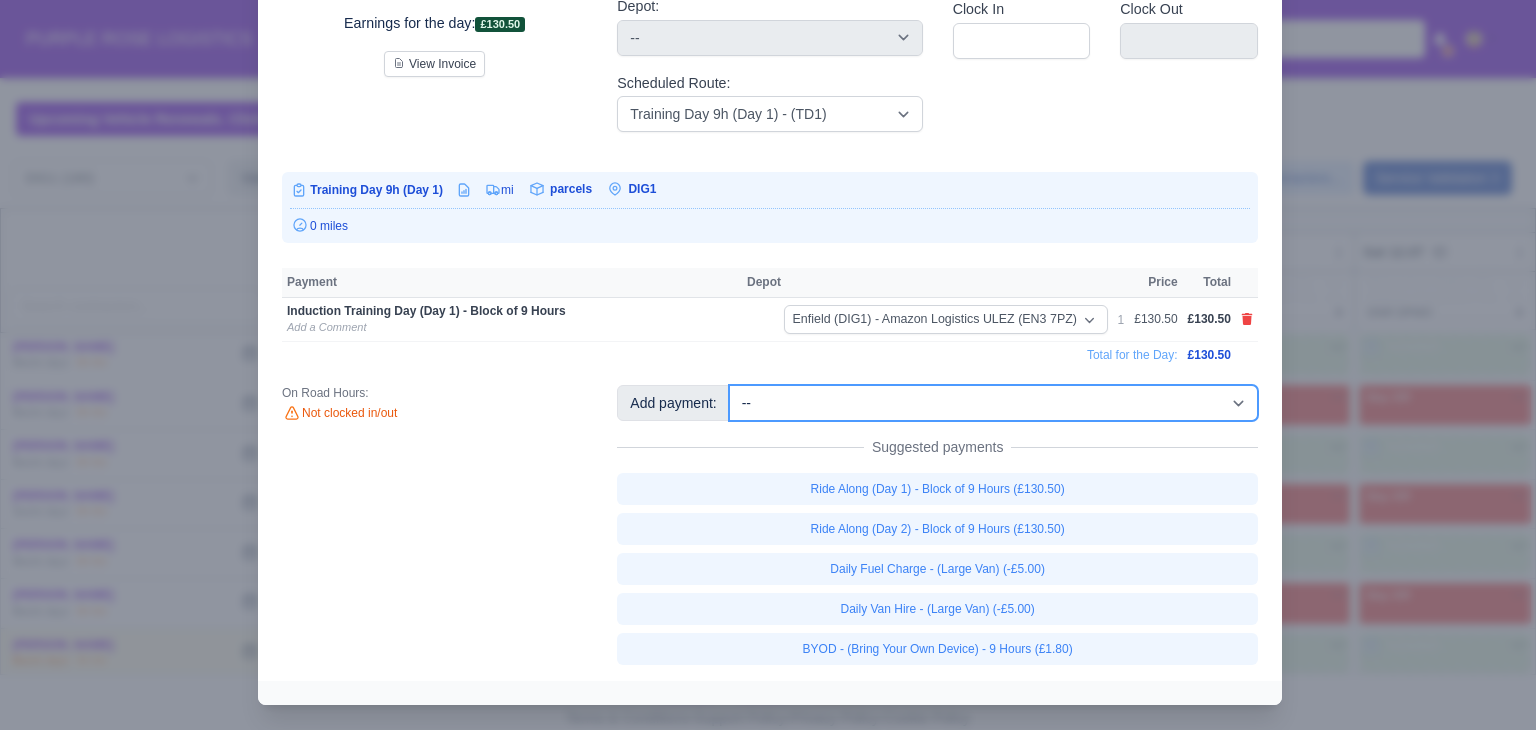 click on "--
Additional Hour Support  (£14.50)
Additional Stop Support (£1.00)
BYOD - (Bring Your Own Device) - 6 Hours (£1.20)
BYOD - (Bring Your Own Device) - 7.5 Hours (£1.50)
BYOD - (Bring Your Own Device) - 8 Hours (£1.60)
BYOD - (Bring Your Own Device) - 9 Hours (£1.80)
Daily Cart Charge (-£5.00)
Daily Fuel Charge  - (Large Van) (-£5.00)
Daily Fuel Charge  - (Small Van) (-£5.00)
Daily Van Hire  - (Large Van) (-£5.00)
Daily Van Hire  - (Small Van) (-£5.00)
Induction Training Day - Health and Safety  (£14.50)
Induction Training Day - Health and Safety (Walkers) (£13.50)
Induction Training Day (Day 1) (£87.00)
Induction Training Day (Day 1) - Block of 7.5 Hours (£101.25)" at bounding box center [993, 403] 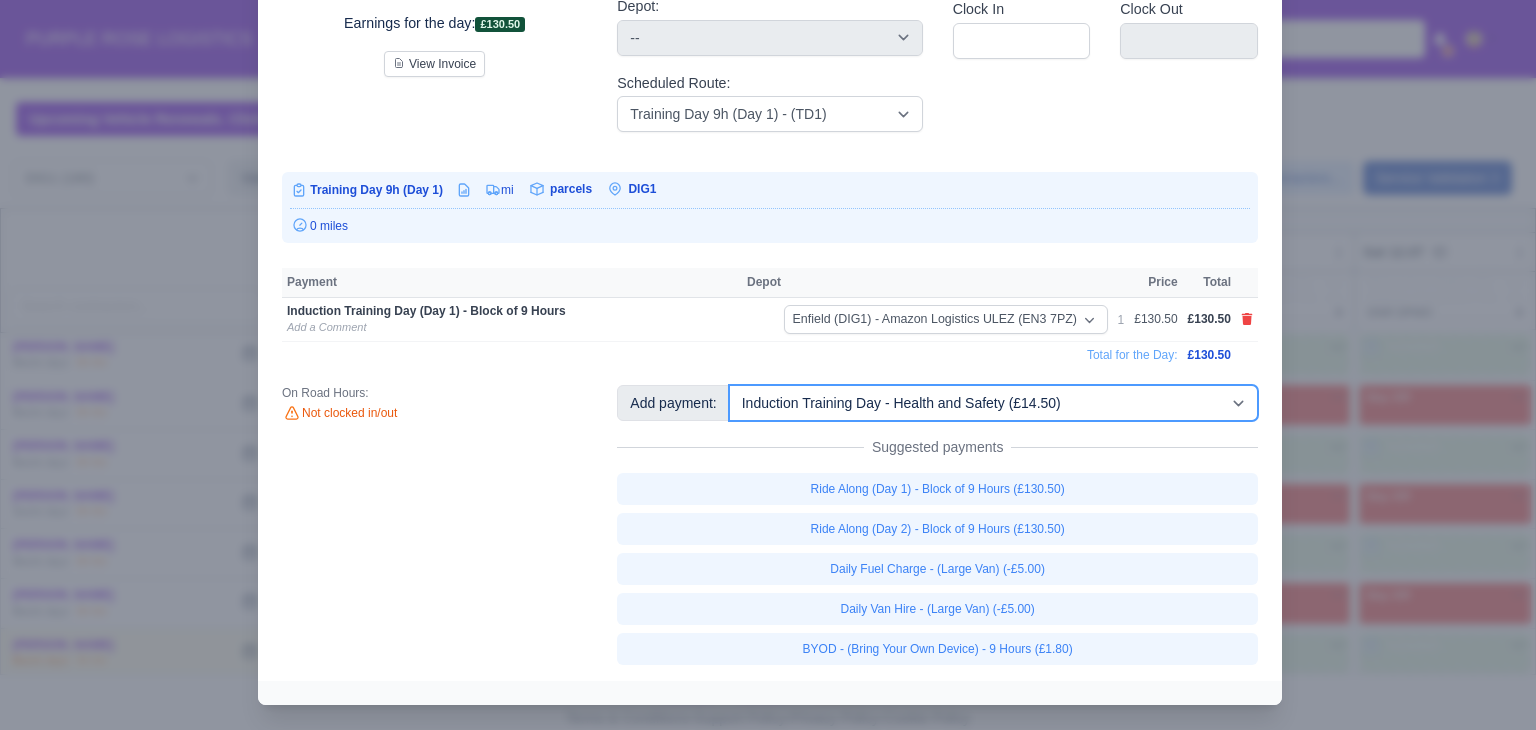 click on "--
Additional Hour Support  (£14.50)
Additional Stop Support (£1.00)
BYOD - (Bring Your Own Device) - 6 Hours (£1.20)
BYOD - (Bring Your Own Device) - 7.5 Hours (£1.50)
BYOD - (Bring Your Own Device) - 8 Hours (£1.60)
BYOD - (Bring Your Own Device) - 9 Hours (£1.80)
Daily Cart Charge (-£5.00)
Daily Fuel Charge  - (Large Van) (-£5.00)
Daily Fuel Charge  - (Small Van) (-£5.00)
Daily Van Hire  - (Large Van) (-£5.00)
Daily Van Hire  - (Small Van) (-£5.00)
Induction Training Day - Health and Safety  (£14.50)
Induction Training Day - Health and Safety (Walkers) (£13.50)
Induction Training Day (Day 1) (£87.00)
Induction Training Day (Day 1) - Block of 7.5 Hours (£101.25)" at bounding box center (993, 403) 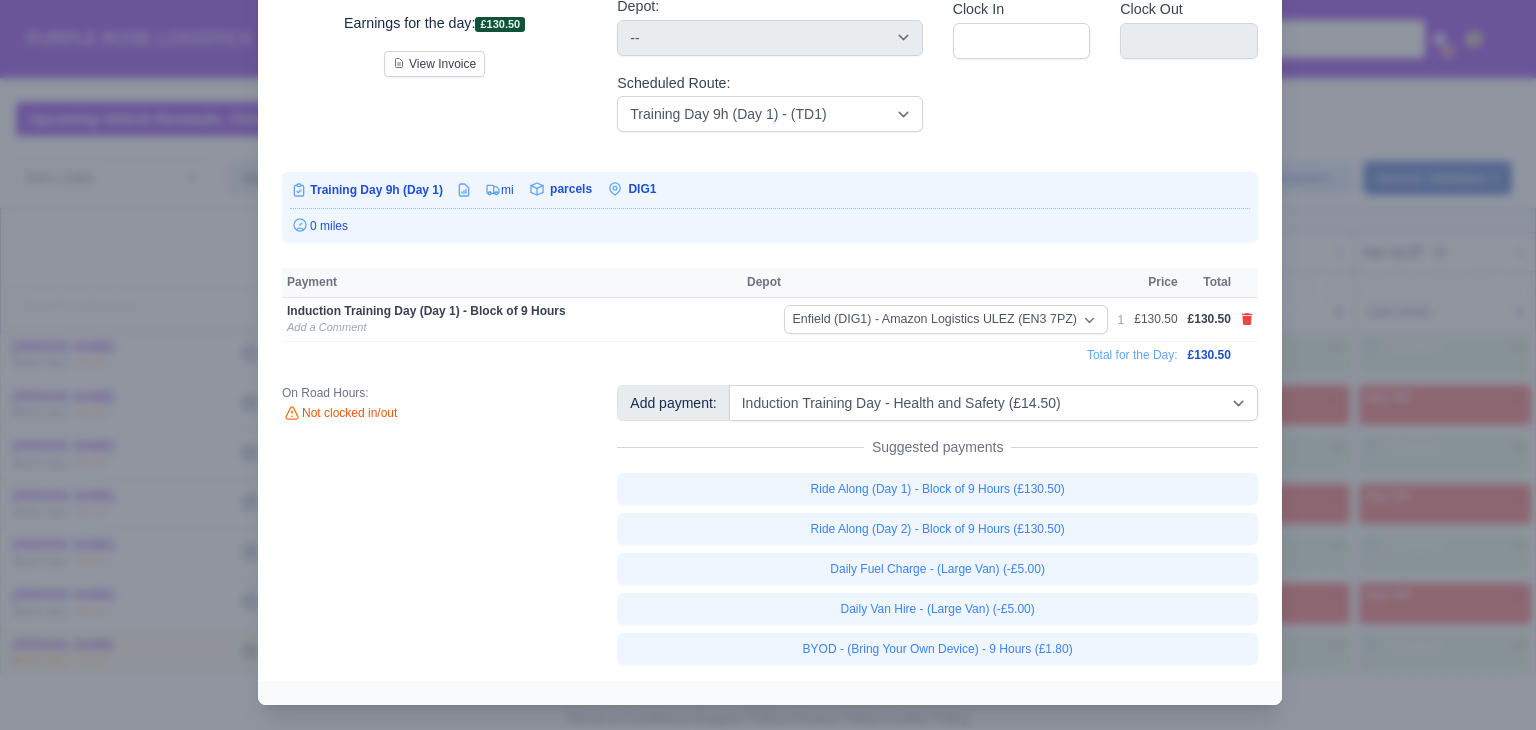 type 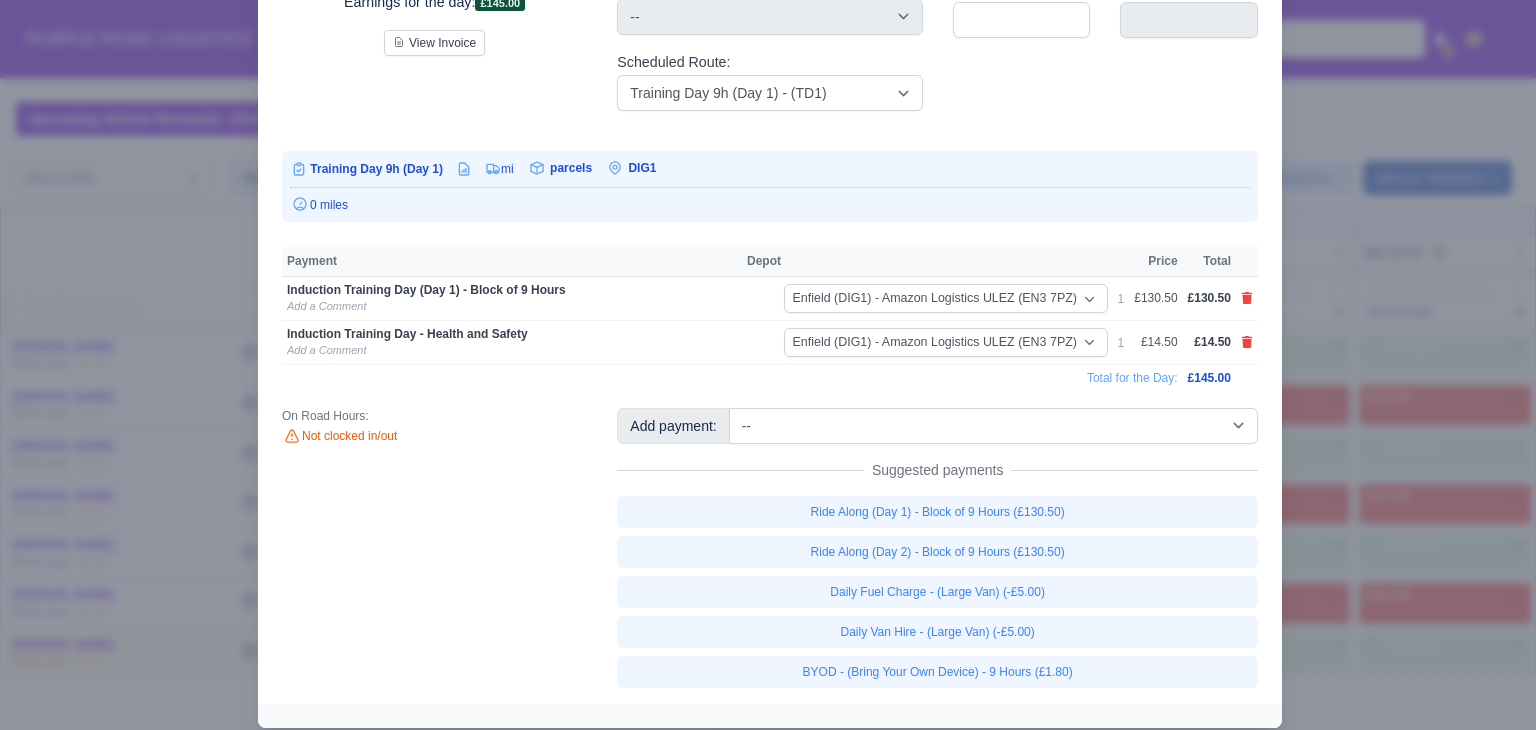 click at bounding box center [768, 365] 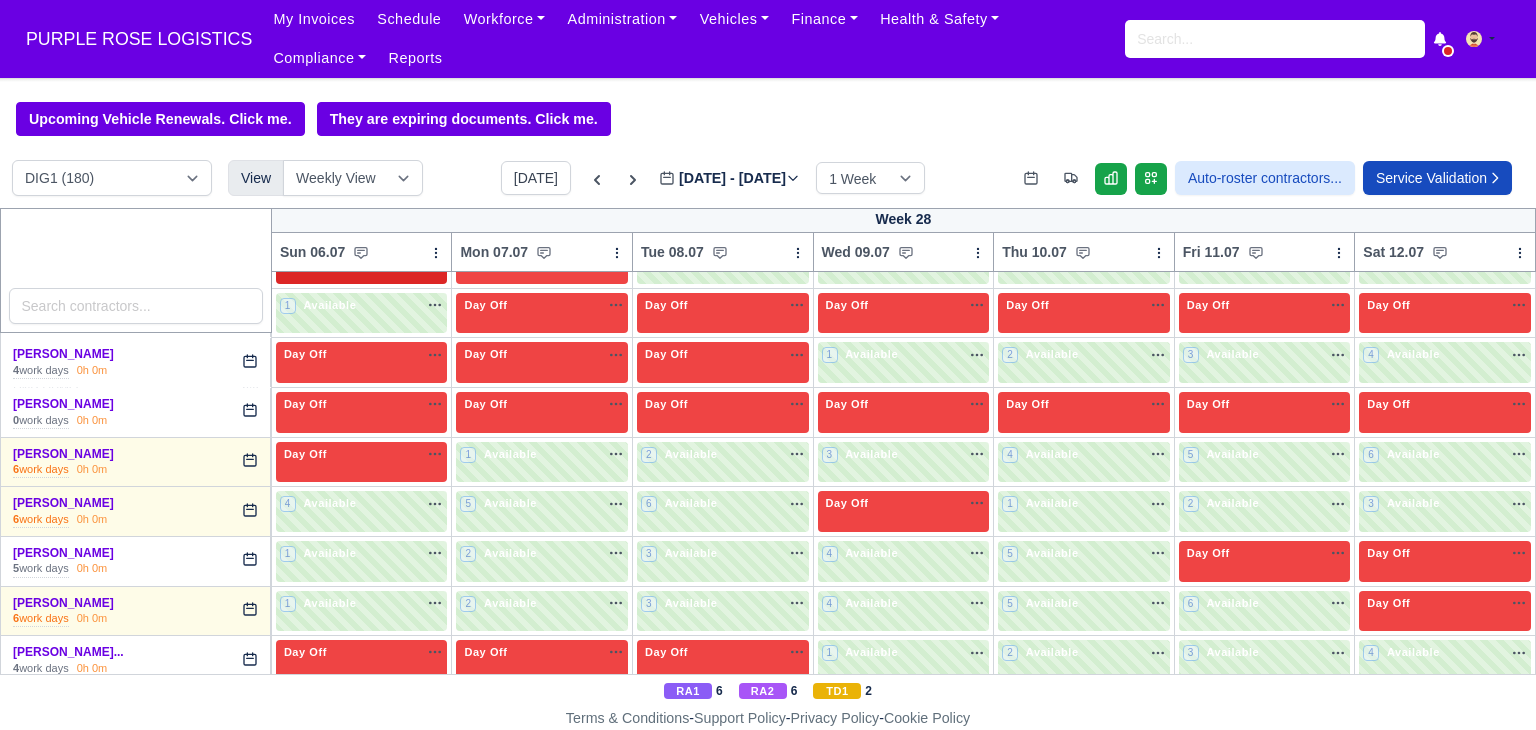 scroll, scrollTop: 500, scrollLeft: 0, axis: vertical 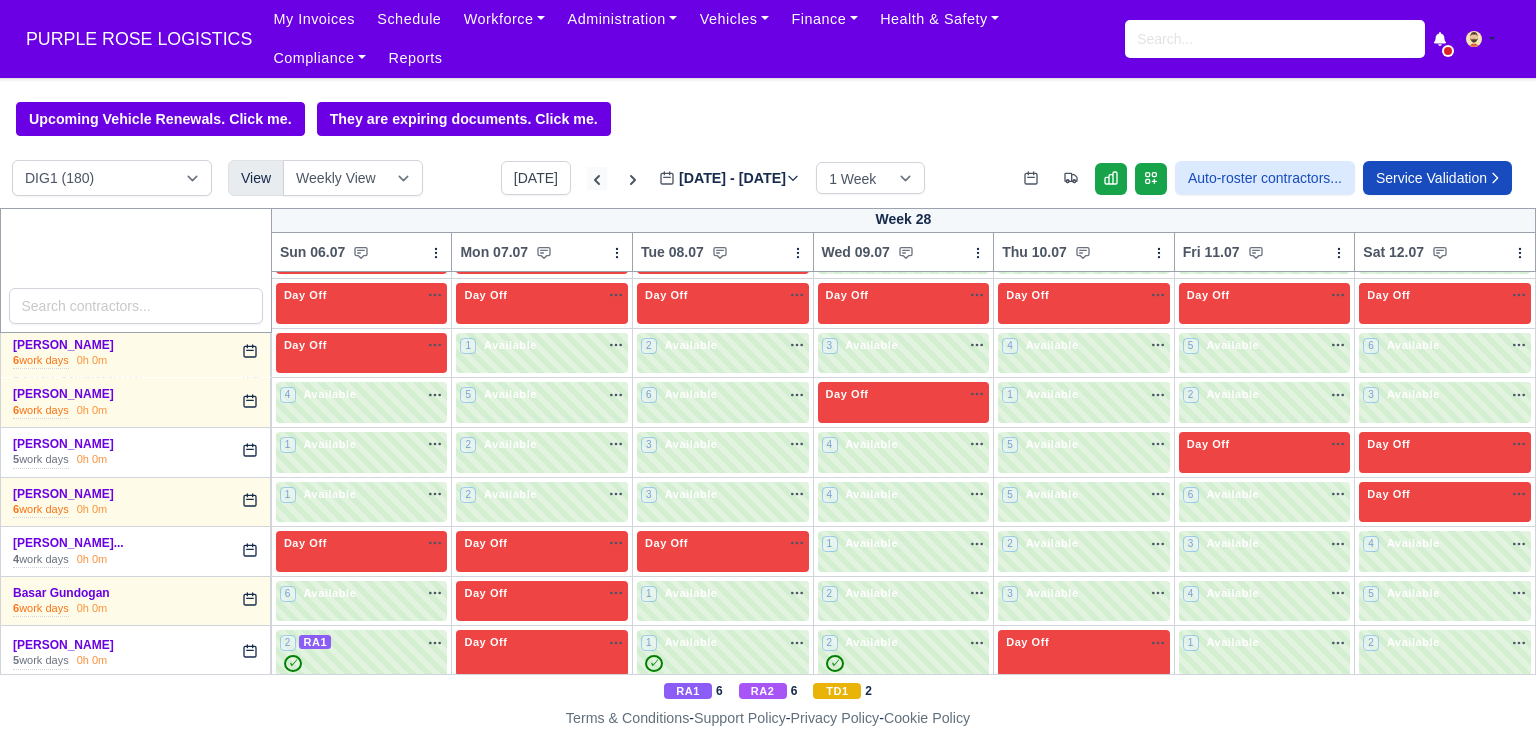 click 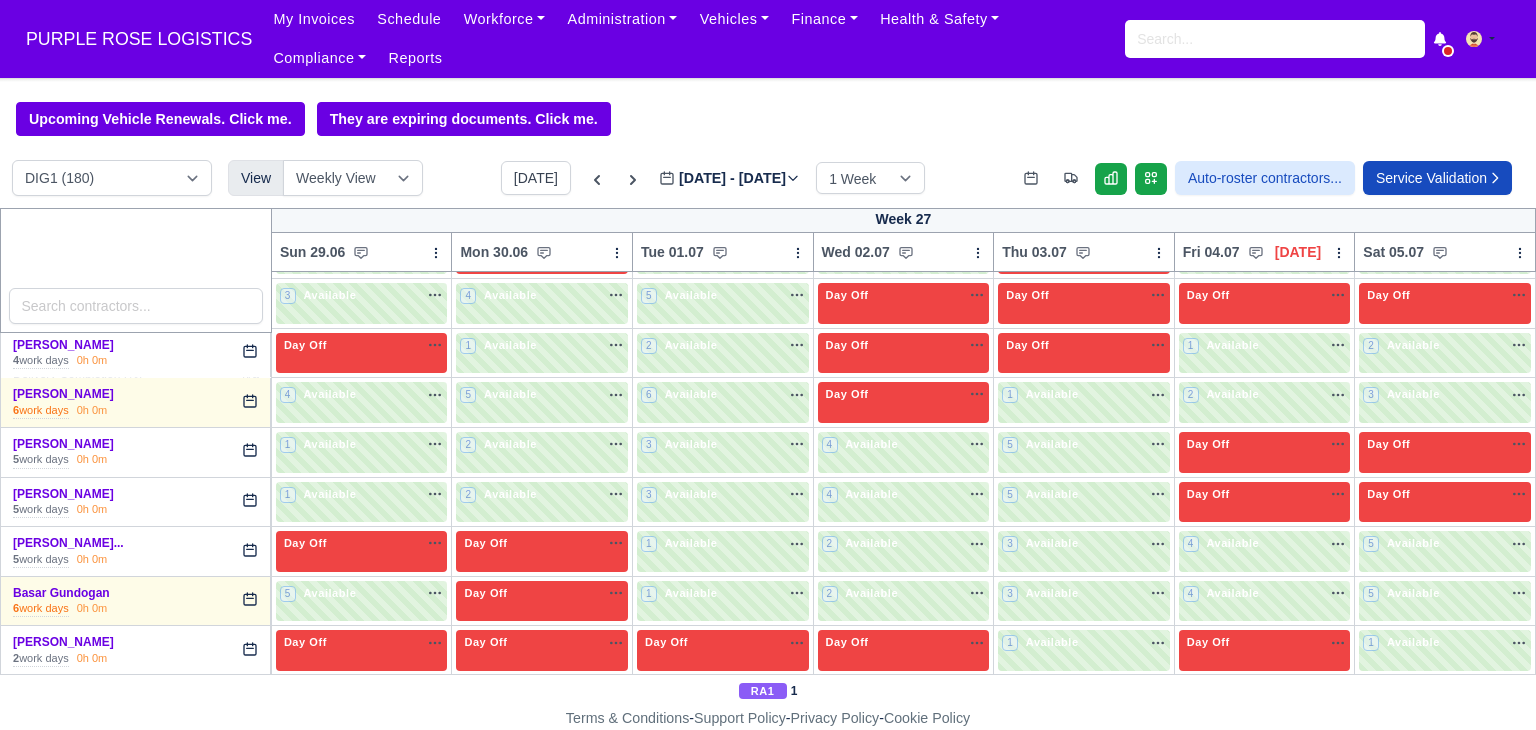 type on "2025-06-30" 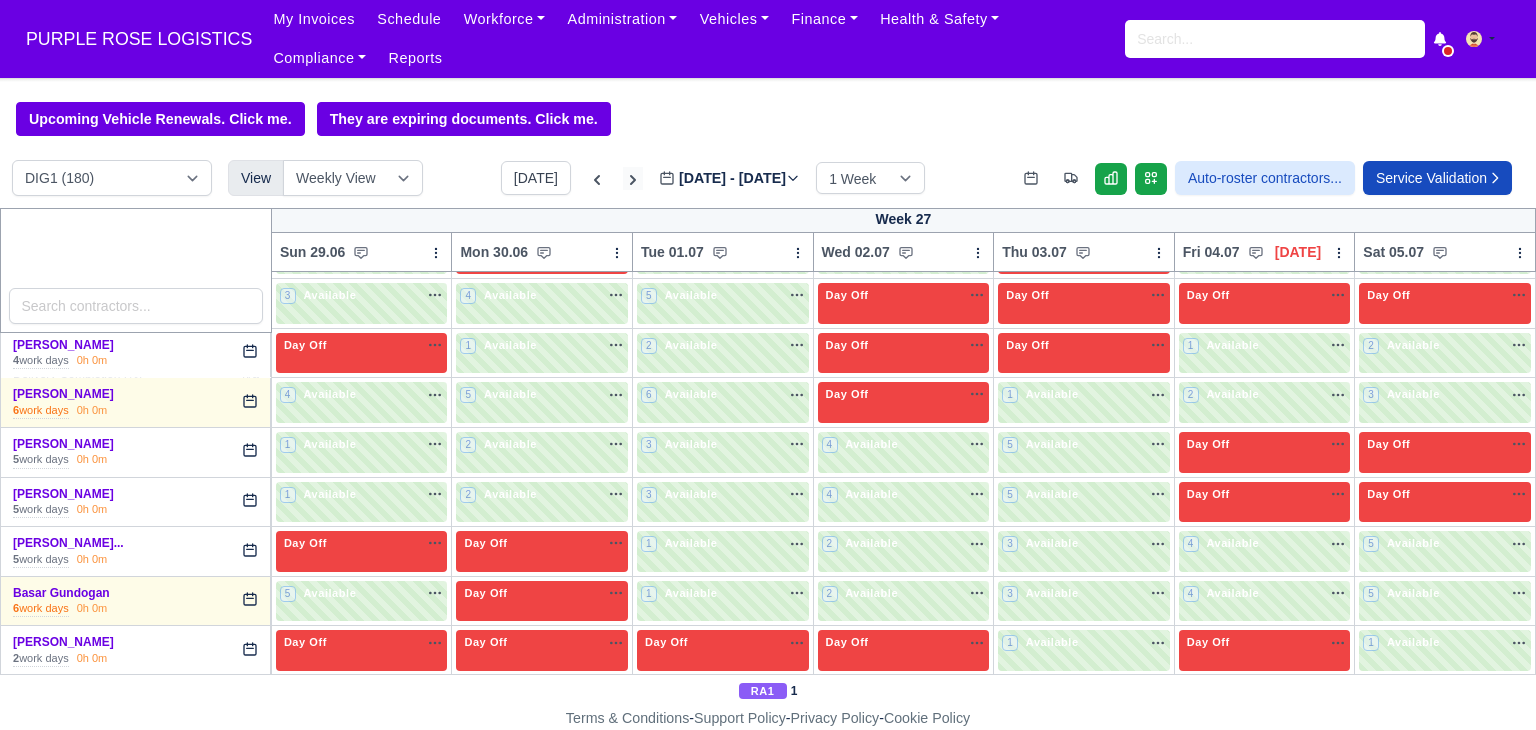 click 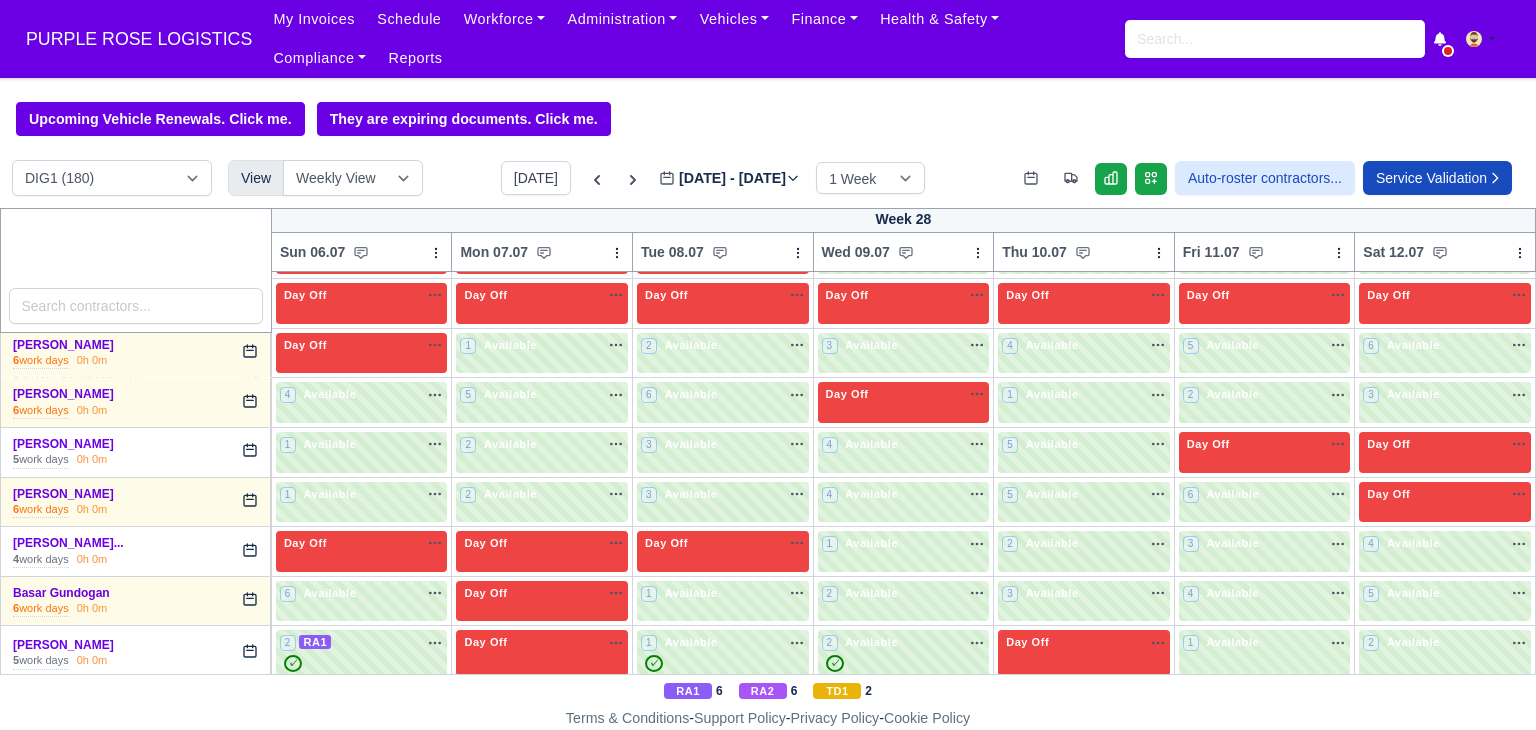 type on "[DATE]" 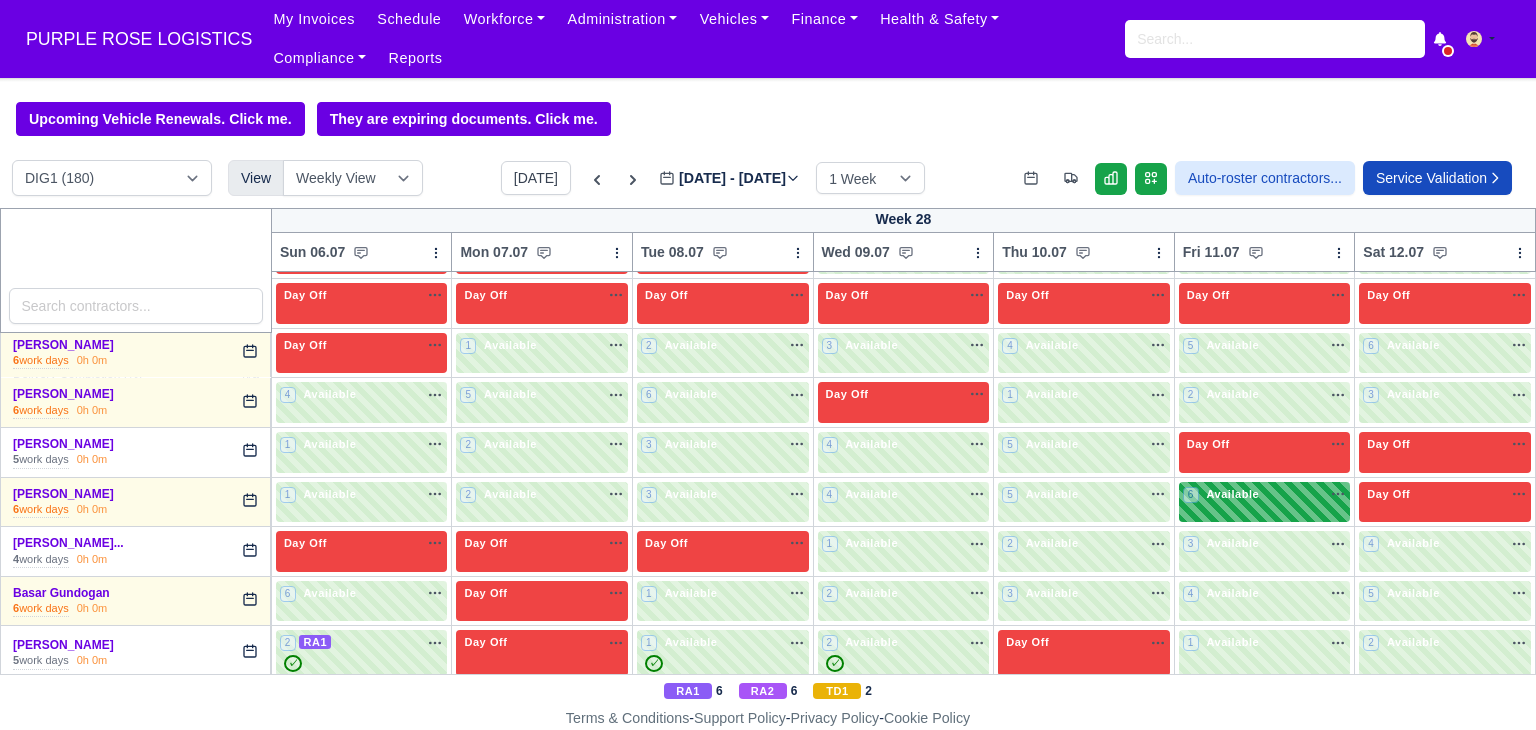 click on "6" at bounding box center (1191, 495) 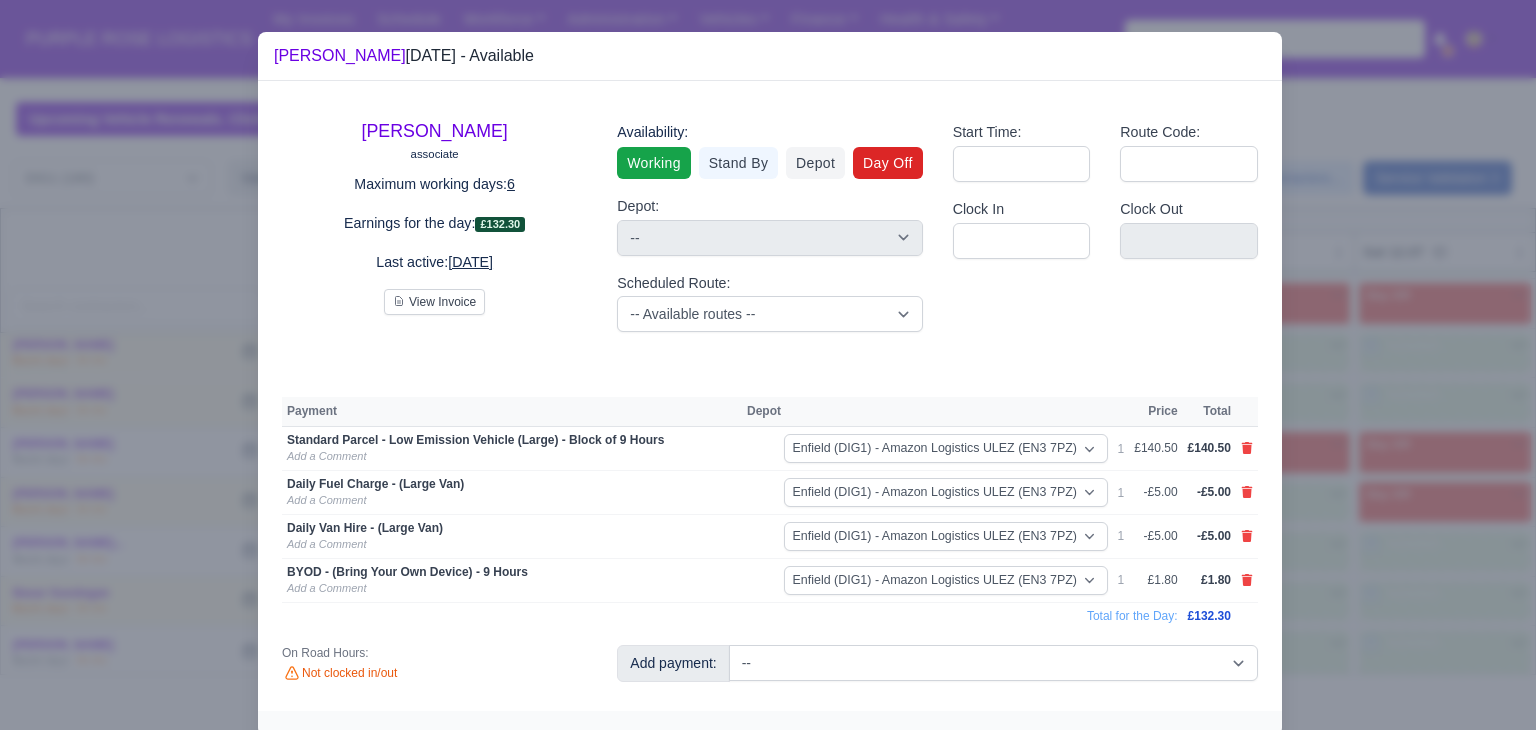 click on "Day
Off" at bounding box center (888, 163) 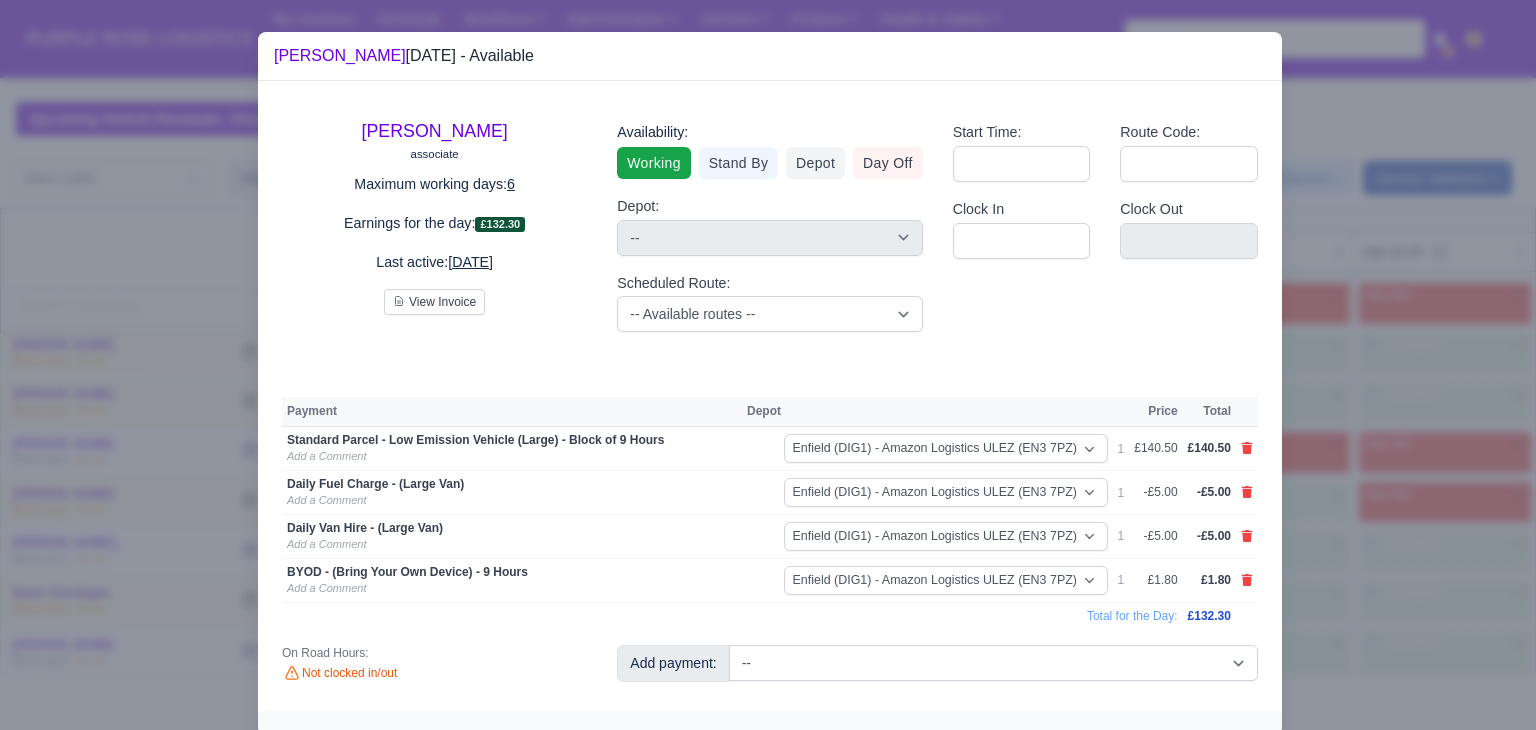 select 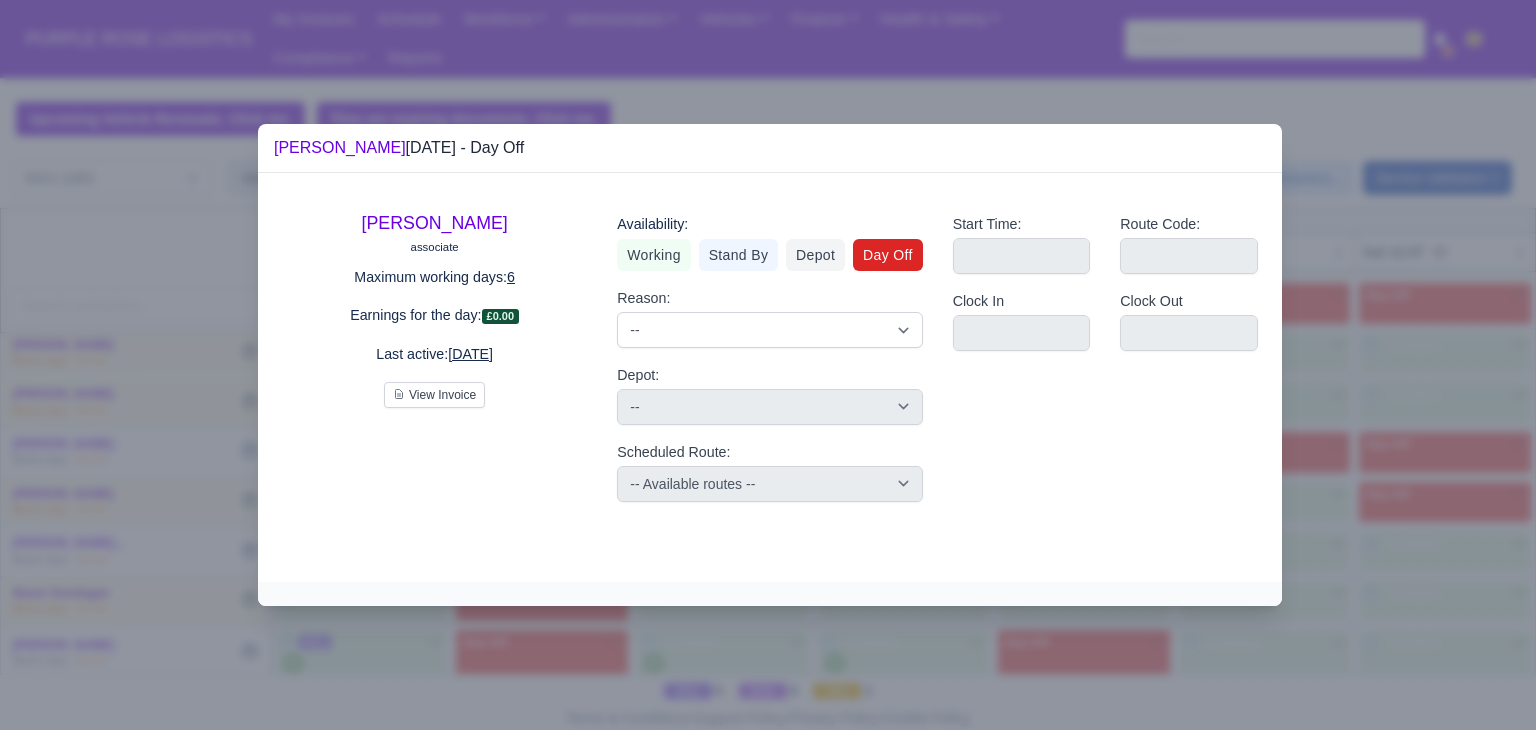click at bounding box center [768, 365] 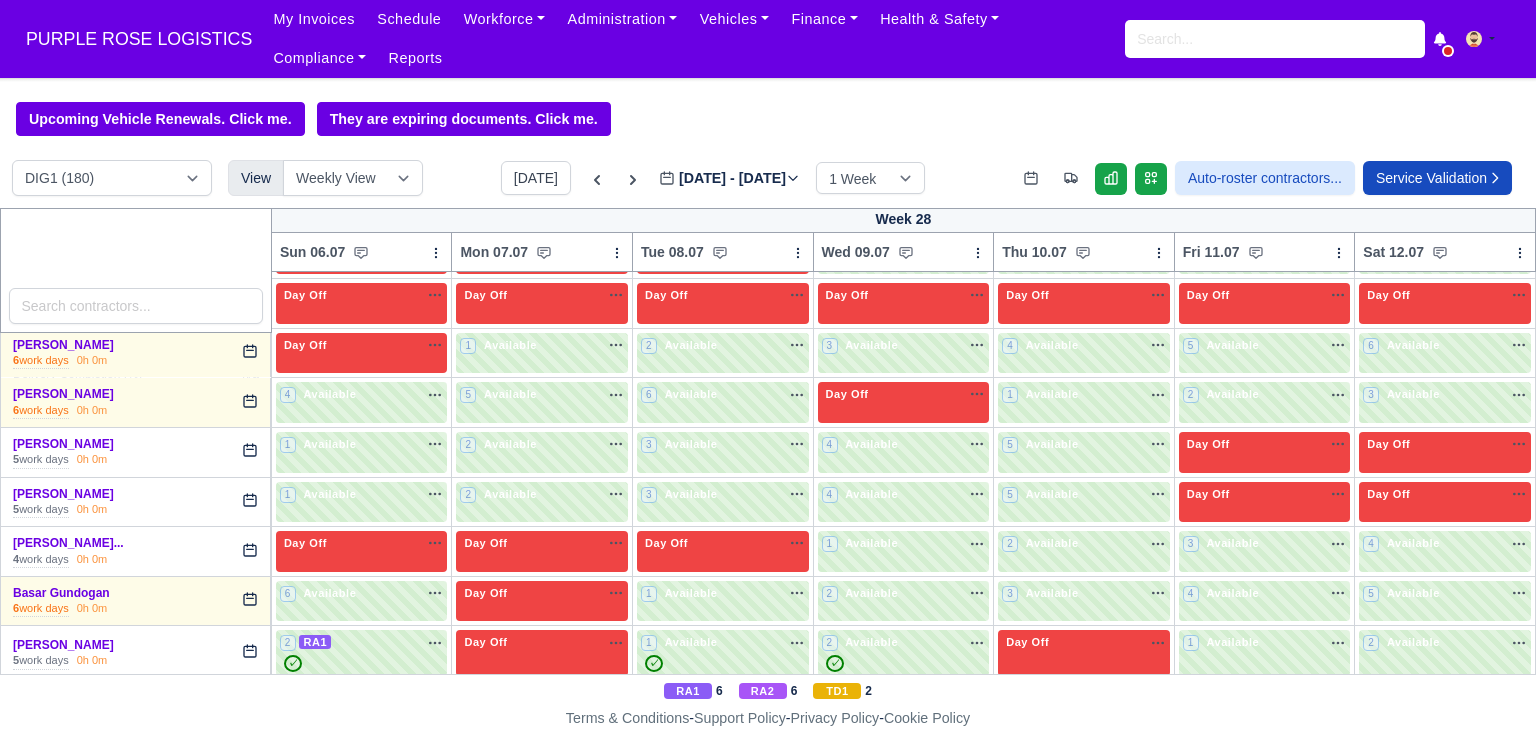 type 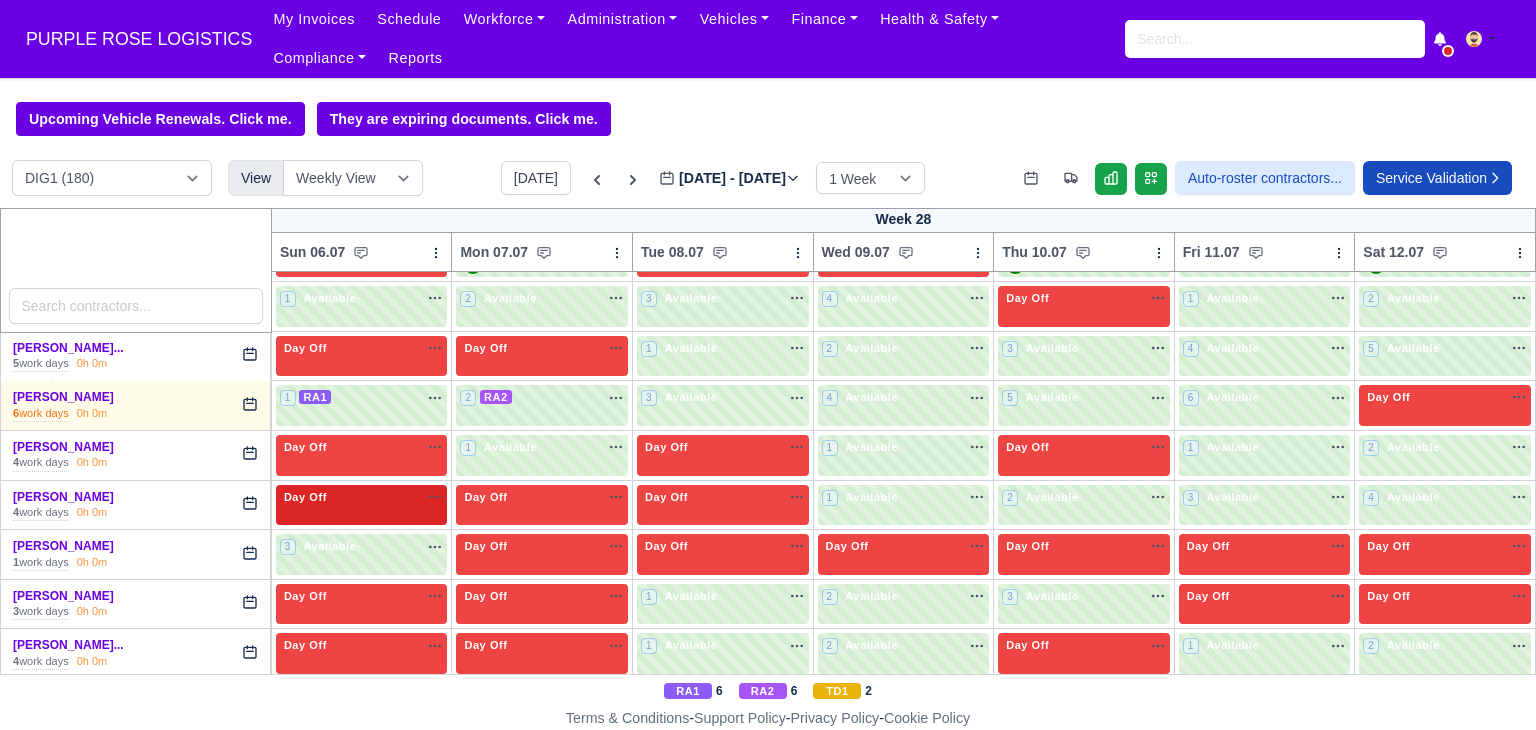 scroll, scrollTop: 1300, scrollLeft: 0, axis: vertical 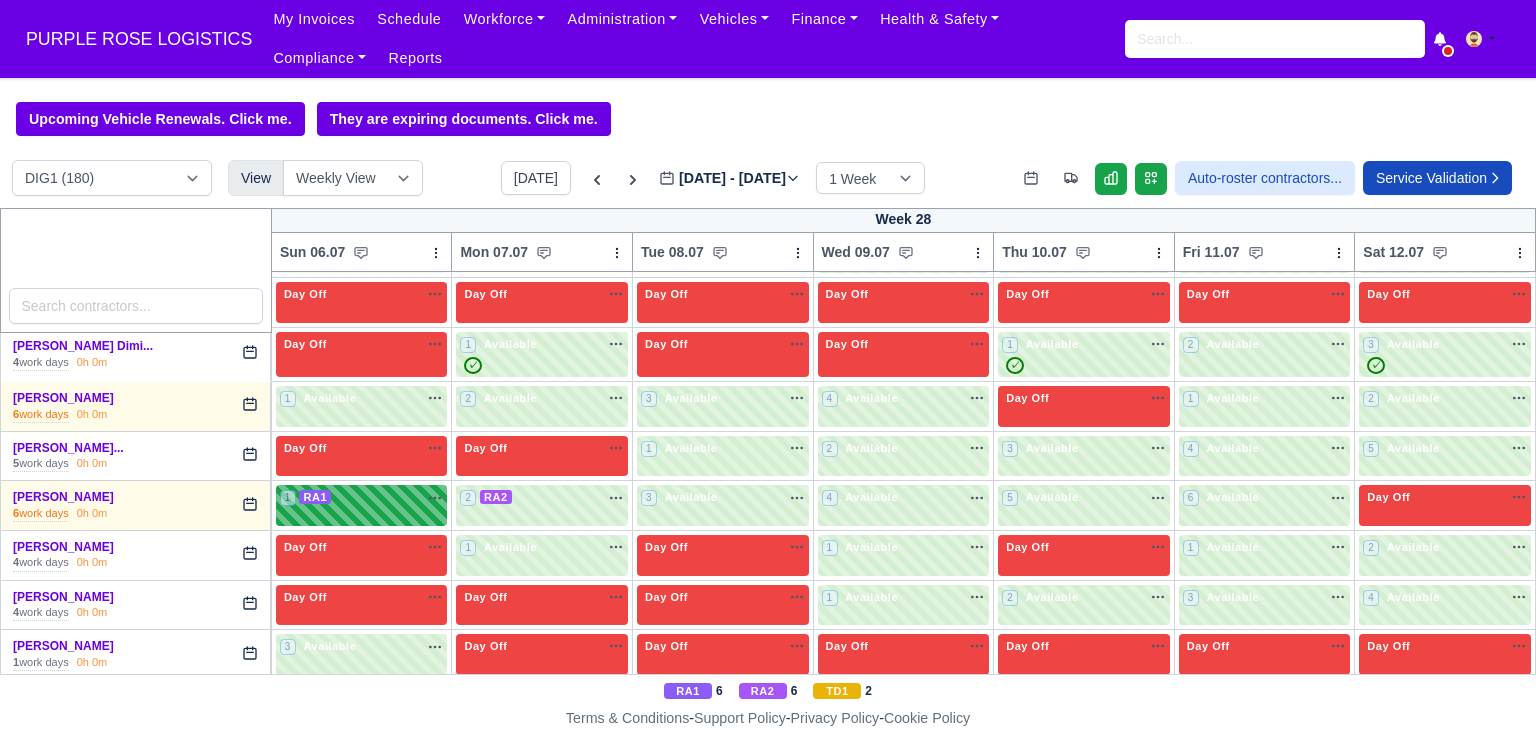click on "1
RA1
na" at bounding box center [362, 499] 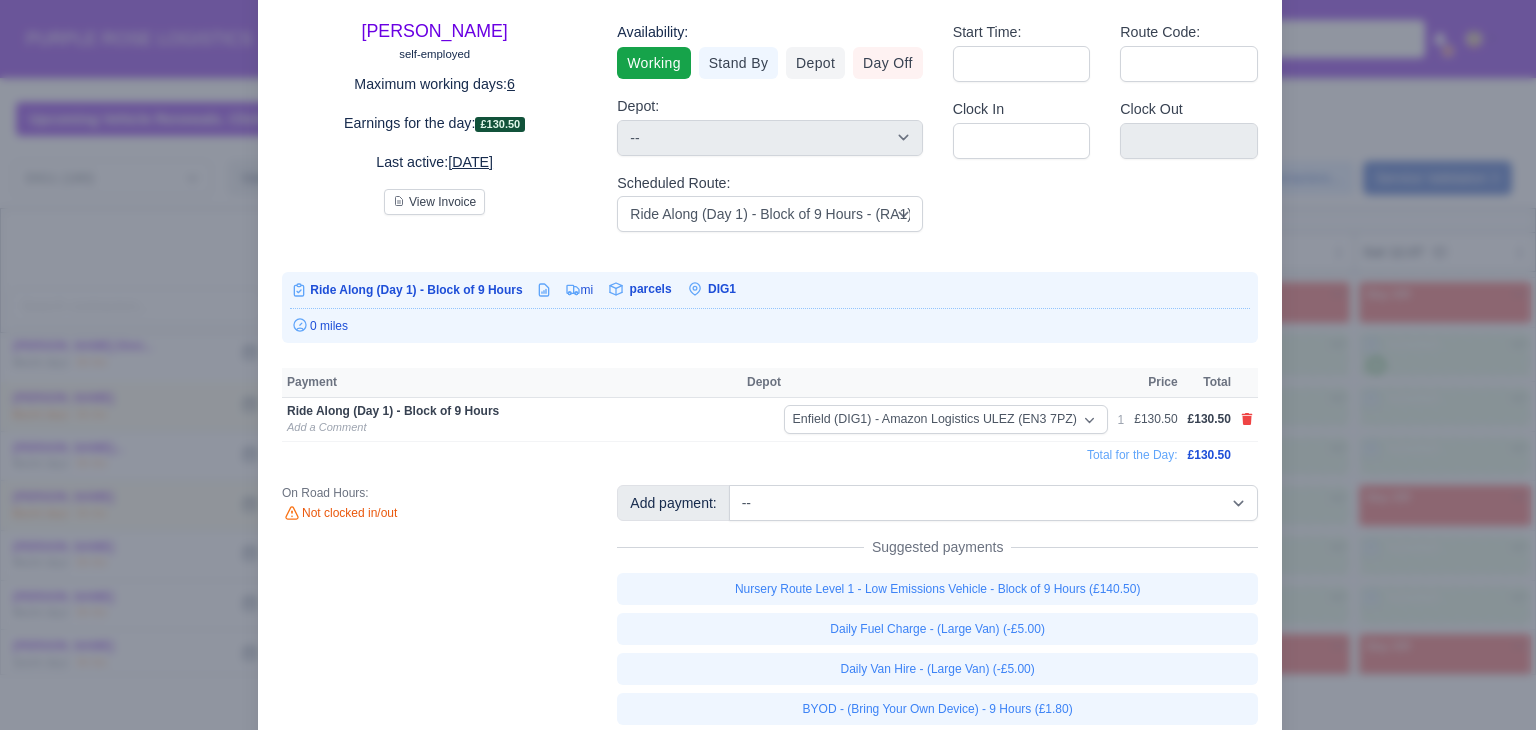scroll, scrollTop: 167, scrollLeft: 0, axis: vertical 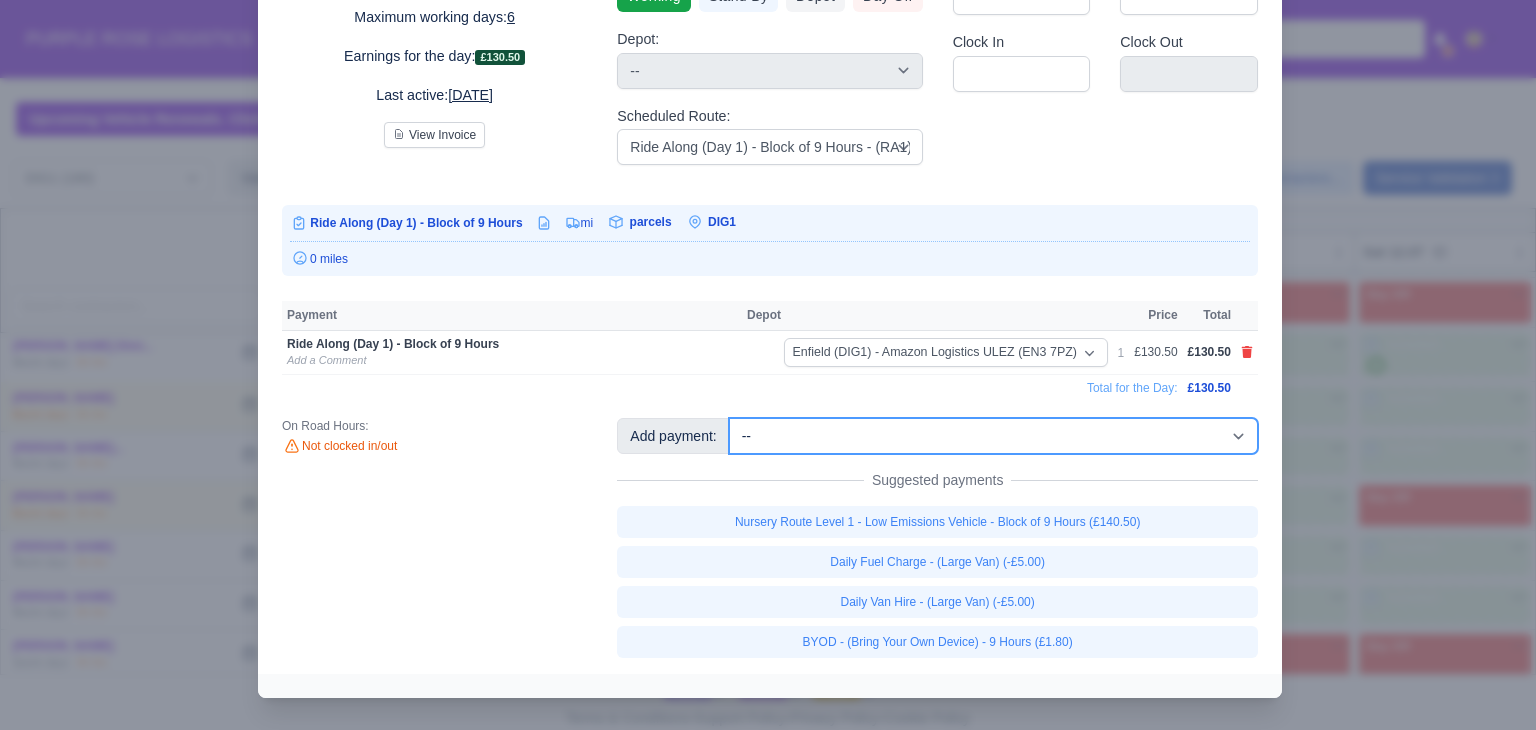 click on "--
Additional Hour Support  (£14.50)
Additional Stop Support (£1.00)
BYOD - (Bring Your Own Device) - 6 Hours (£1.20)
BYOD - (Bring Your Own Device) - 7.5 Hours (£1.50)
BYOD - (Bring Your Own Device) - 8 Hours (£1.60)
BYOD - (Bring Your Own Device) - 9 Hours (£1.80)
Daily Cart Charge (-£5.00)
Daily Fuel Charge  - (Large Van) (-£5.00)
Daily Fuel Charge  - (Small Van) (-£5.00)
Daily Van Hire  - (Large Van) (-£5.00)
Daily Van Hire  - (Small Van) (-£5.00)
Induction Training Day - Health and Safety  (£14.50)
Induction Training Day - Health and Safety (Walkers) (£13.50)
Induction Training Day (Day 1) (£87.00)
Induction Training Day (Day 1) - Block of 7.5 Hours (£101.25)" at bounding box center (993, 436) 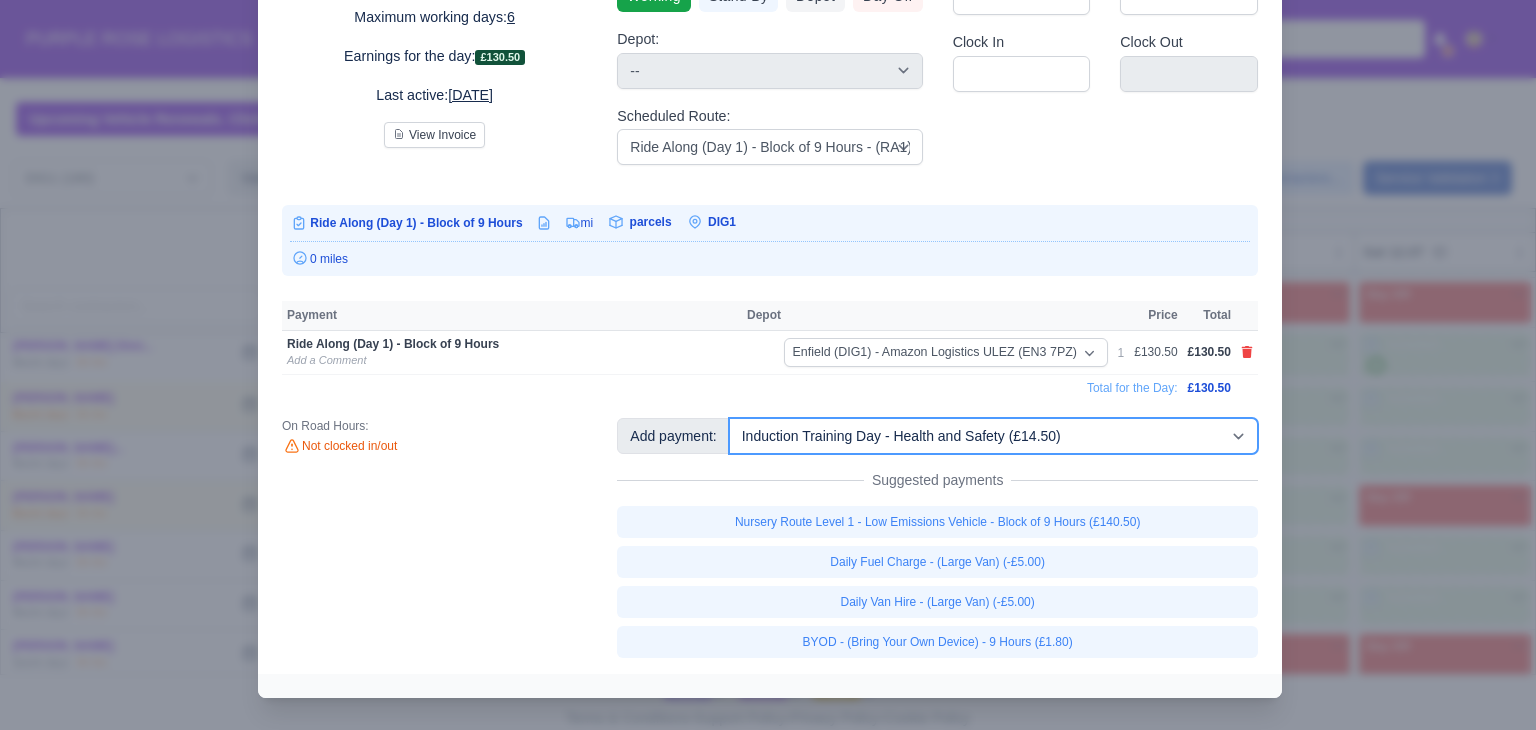 click on "--
Additional Hour Support  (£14.50)
Additional Stop Support (£1.00)
BYOD - (Bring Your Own Device) - 6 Hours (£1.20)
BYOD - (Bring Your Own Device) - 7.5 Hours (£1.50)
BYOD - (Bring Your Own Device) - 8 Hours (£1.60)
BYOD - (Bring Your Own Device) - 9 Hours (£1.80)
Daily Cart Charge (-£5.00)
Daily Fuel Charge  - (Large Van) (-£5.00)
Daily Fuel Charge  - (Small Van) (-£5.00)
Daily Van Hire  - (Large Van) (-£5.00)
Daily Van Hire  - (Small Van) (-£5.00)
Induction Training Day - Health and Safety  (£14.50)
Induction Training Day - Health and Safety (Walkers) (£13.50)
Induction Training Day (Day 1) (£87.00)
Induction Training Day (Day 1) - Block of 7.5 Hours (£101.25)" at bounding box center [993, 436] 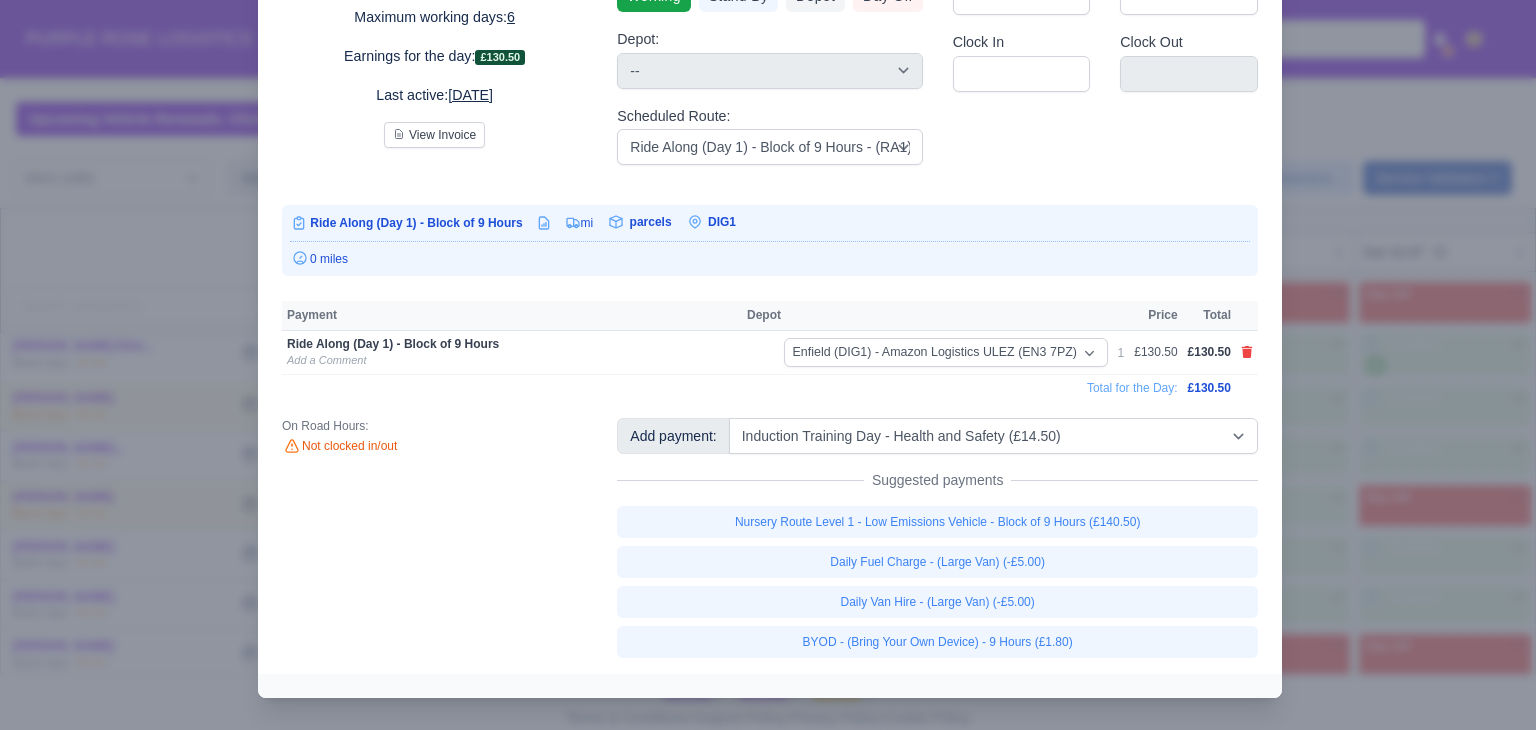type 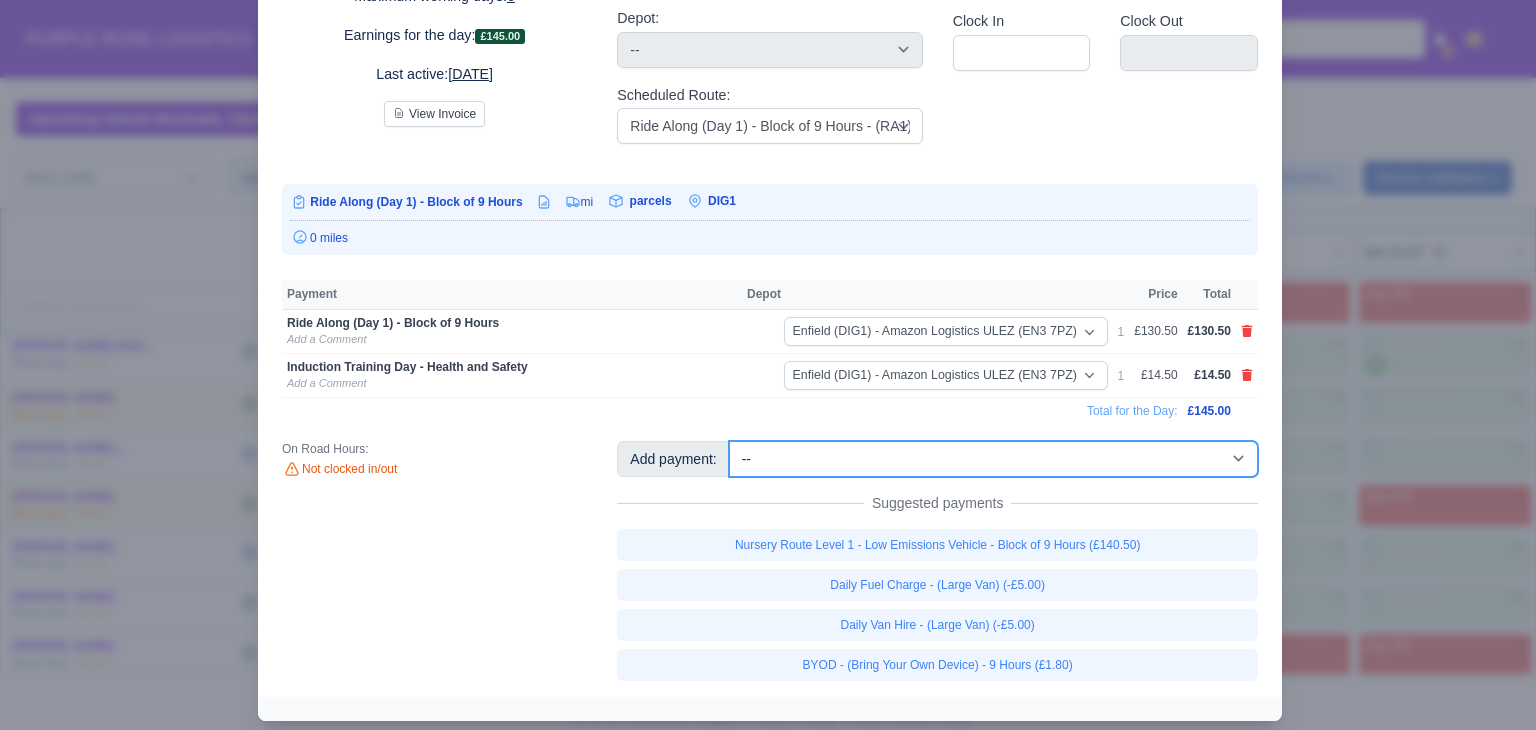 click on "--
Additional Hour Support  (£14.50)
Additional Stop Support (£1.00)
BYOD - (Bring Your Own Device) - 6 Hours (£1.20)
BYOD - (Bring Your Own Device) - 7.5 Hours (£1.50)
BYOD - (Bring Your Own Device) - 8 Hours (£1.60)
BYOD - (Bring Your Own Device) - 9 Hours (£1.80)
Daily Cart Charge (-£5.00)
Daily Fuel Charge  - (Large Van) (-£5.00)
Daily Fuel Charge  - (Small Van) (-£5.00)
Daily Van Hire  - (Large Van) (-£5.00)
Daily Van Hire  - (Small Van) (-£5.00)
Induction Training Day - Health and Safety  (£14.50)
Induction Training Day - Health and Safety (Walkers) (£13.50)
Induction Training Day (Day 1) (£87.00)
Induction Training Day (Day 1) - Block of 7.5 Hours (£101.25)" at bounding box center (993, 459) 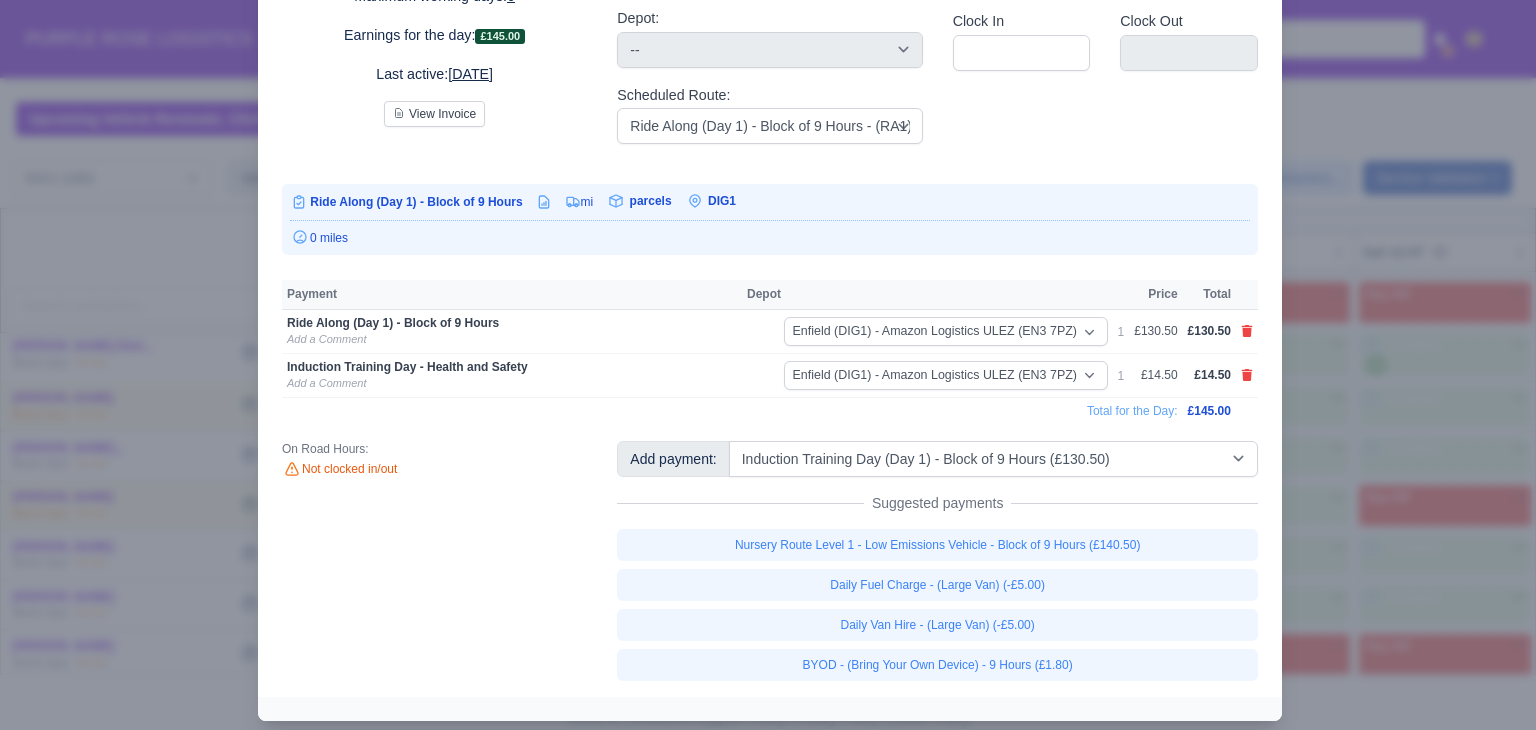 type 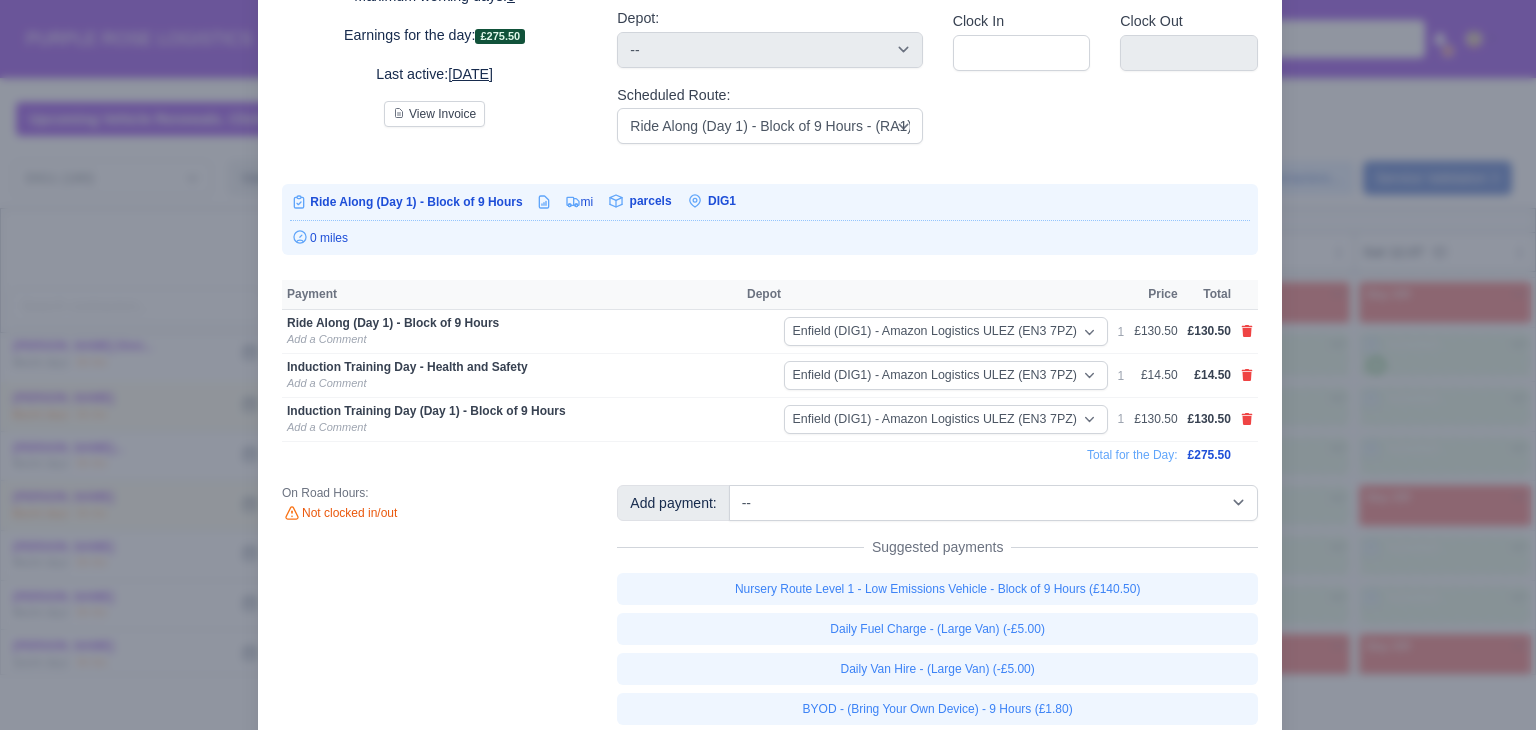 scroll, scrollTop: 211, scrollLeft: 0, axis: vertical 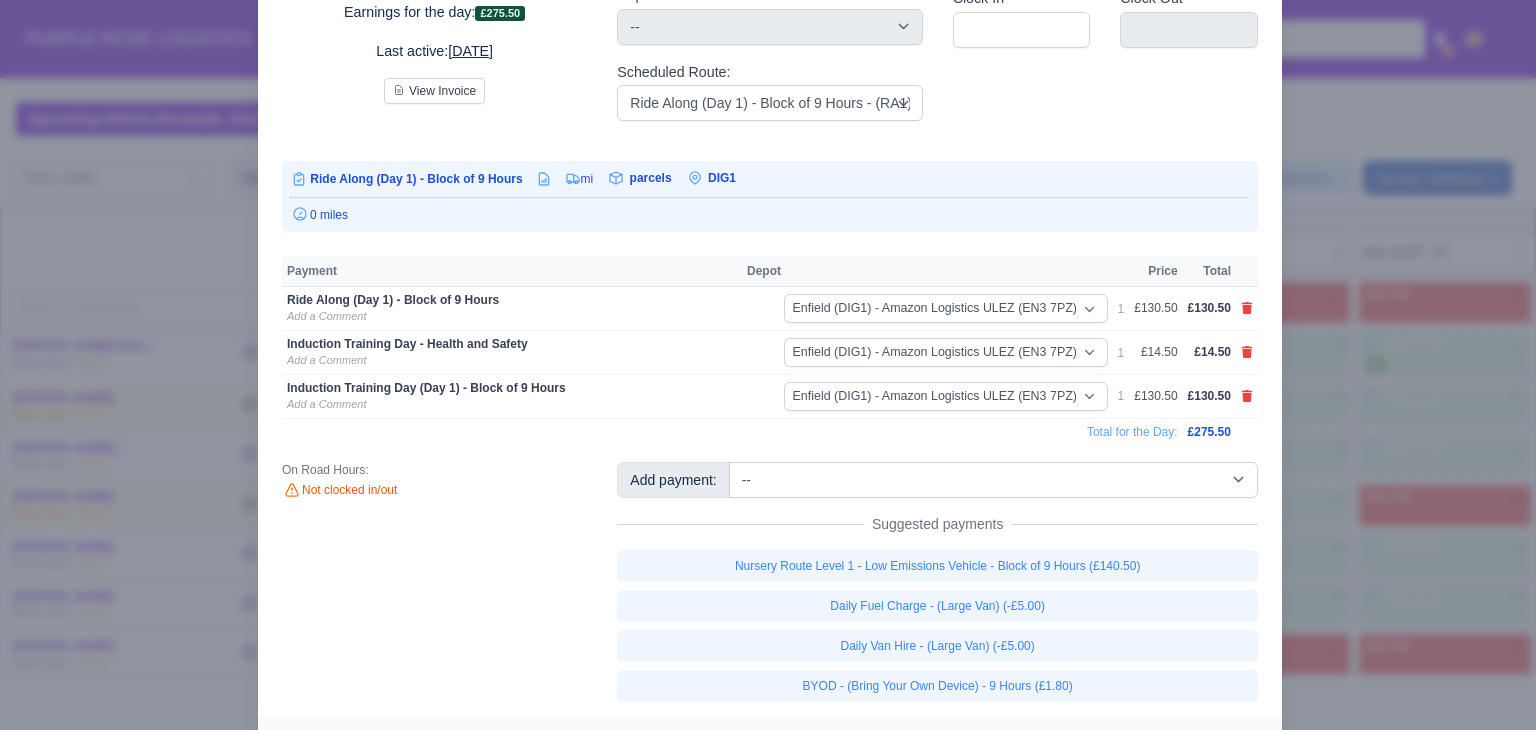 click at bounding box center [768, 365] 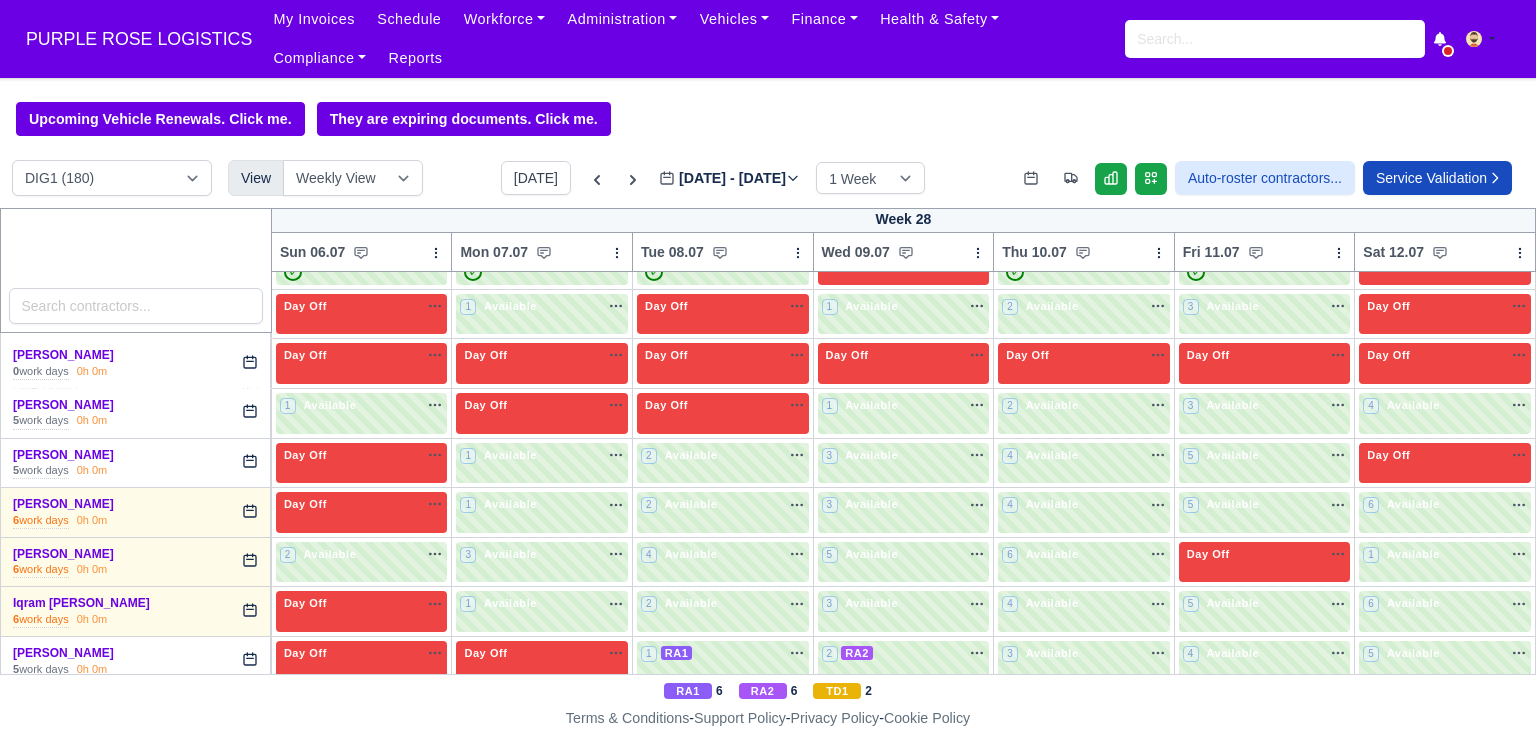 scroll, scrollTop: 2200, scrollLeft: 0, axis: vertical 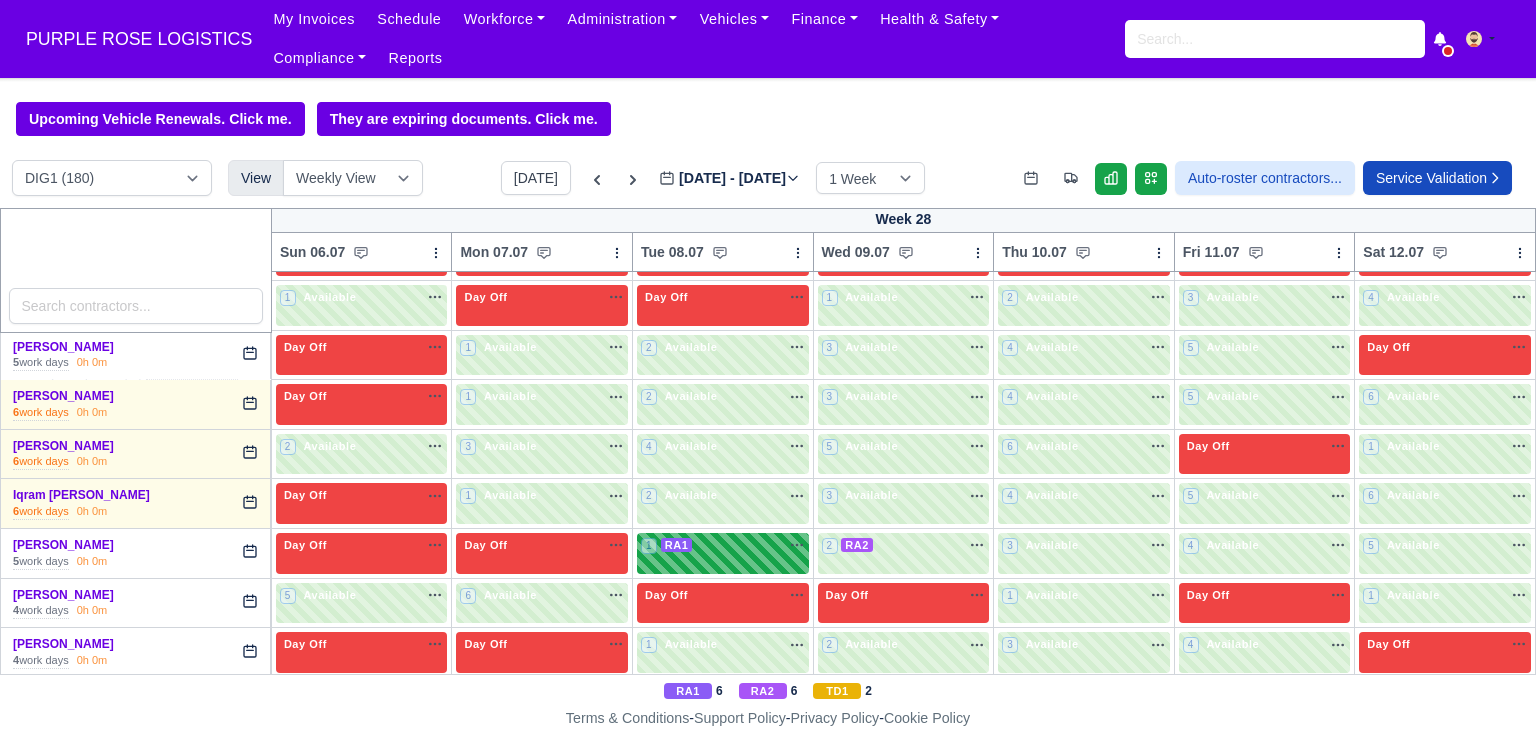 click on "1
RA1
na" at bounding box center (723, 547) 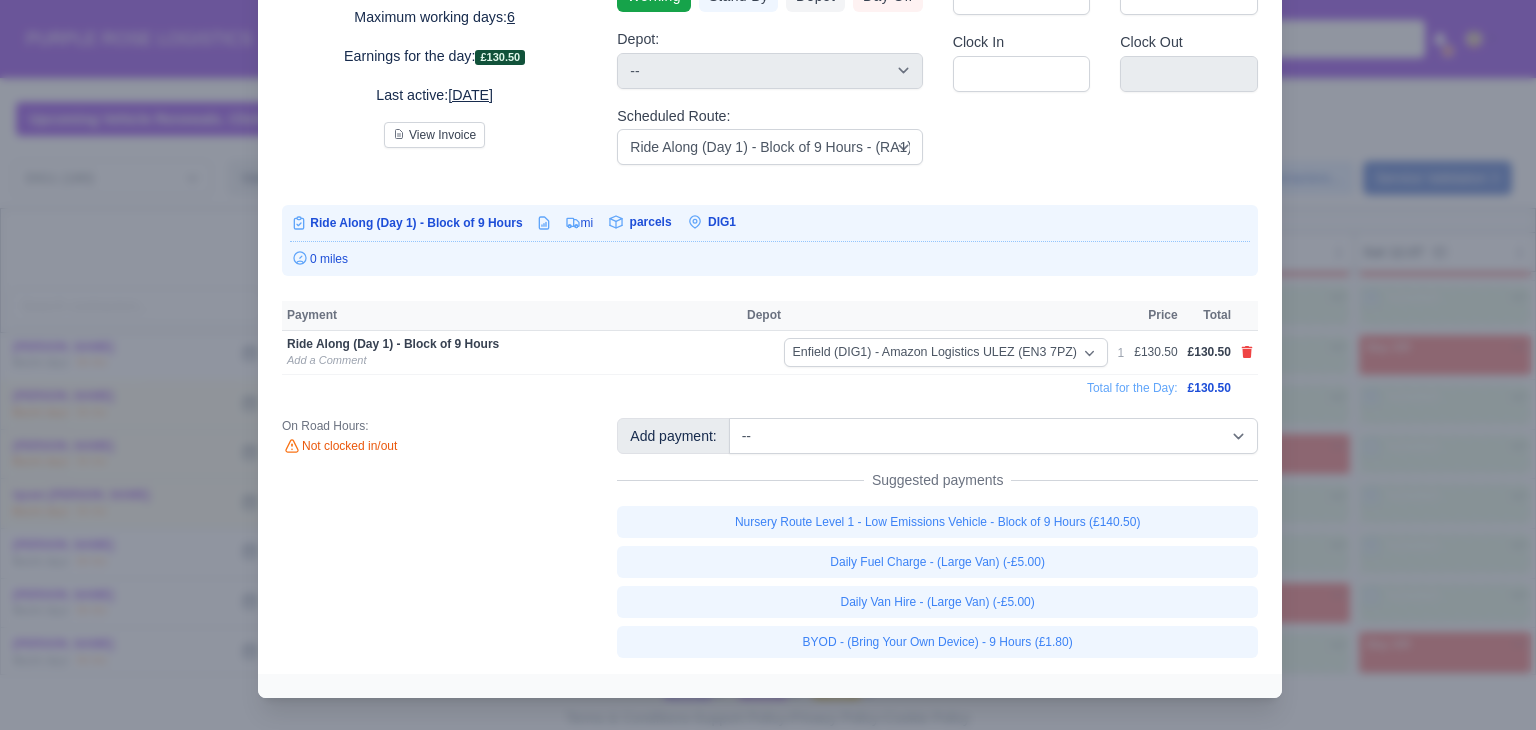 scroll, scrollTop: 167, scrollLeft: 0, axis: vertical 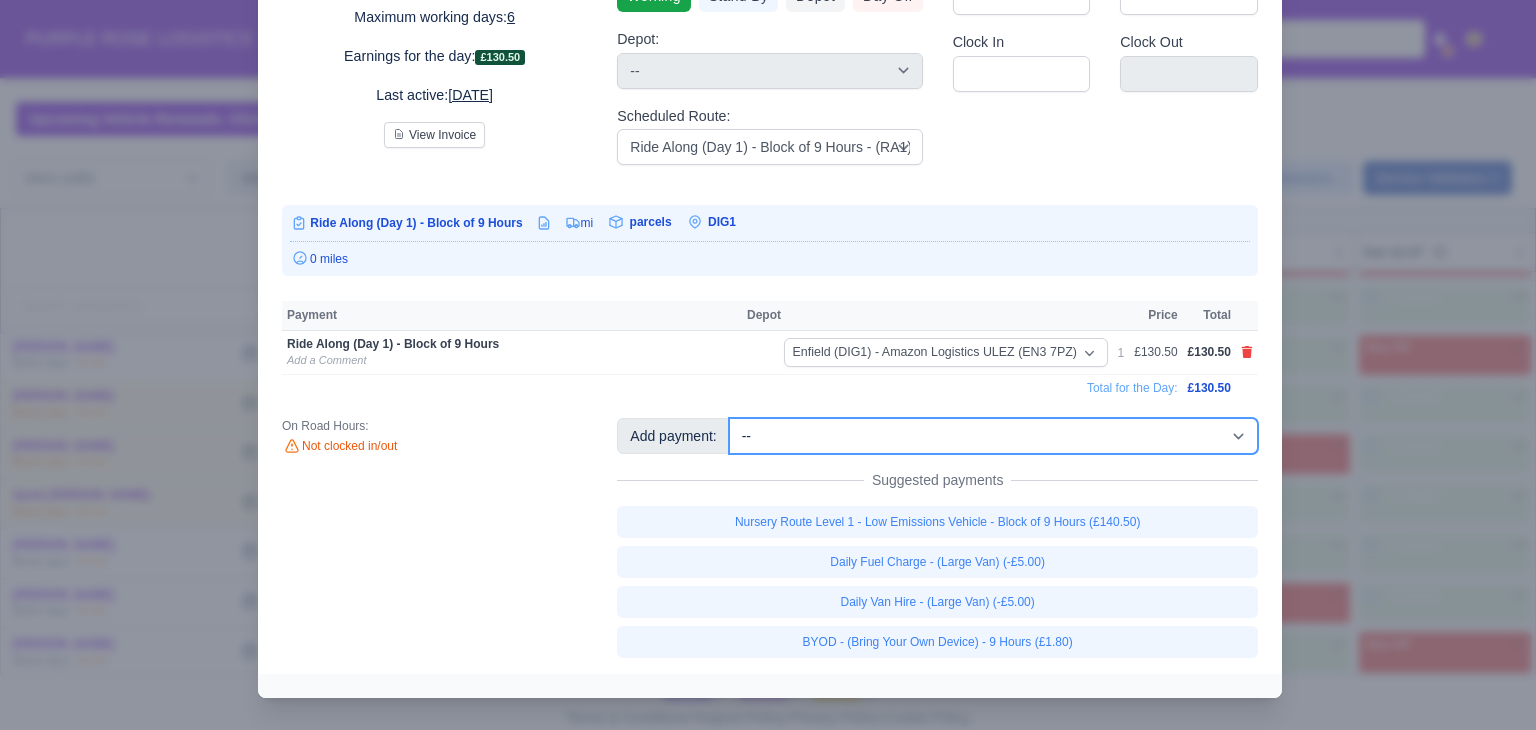 click on "--
Additional Hour Support  (£14.50)
Additional Stop Support (£1.00)
BYOD - (Bring Your Own Device) - 6 Hours (£1.20)
BYOD - (Bring Your Own Device) - 7.5 Hours (£1.50)
BYOD - (Bring Your Own Device) - 8 Hours (£1.60)
BYOD - (Bring Your Own Device) - 9 Hours (£1.80)
Daily Cart Charge (-£5.00)
Daily Fuel Charge  - (Large Van) (-£5.00)
Daily Fuel Charge  - (Small Van) (-£5.00)
Daily Van Hire  - (Large Van) (-£5.00)
Daily Van Hire  - (Small Van) (-£5.00)
Induction Training Day - Health and Safety  (£14.50)
Induction Training Day - Health and Safety (Walkers) (£13.50)
Induction Training Day (Day 1) (£87.00)
Induction Training Day (Day 1) - Block of 7.5 Hours (£101.25)" at bounding box center [993, 436] 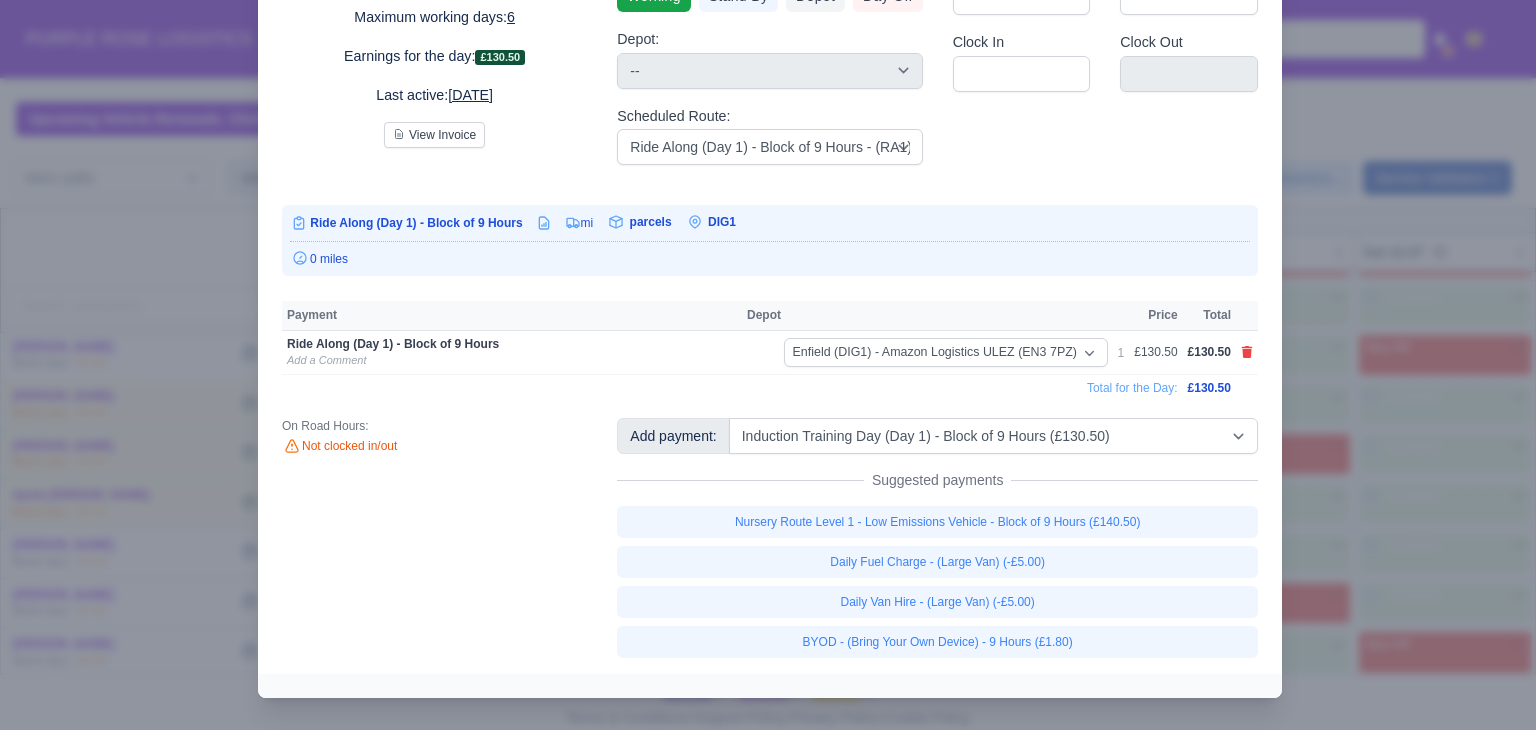 type 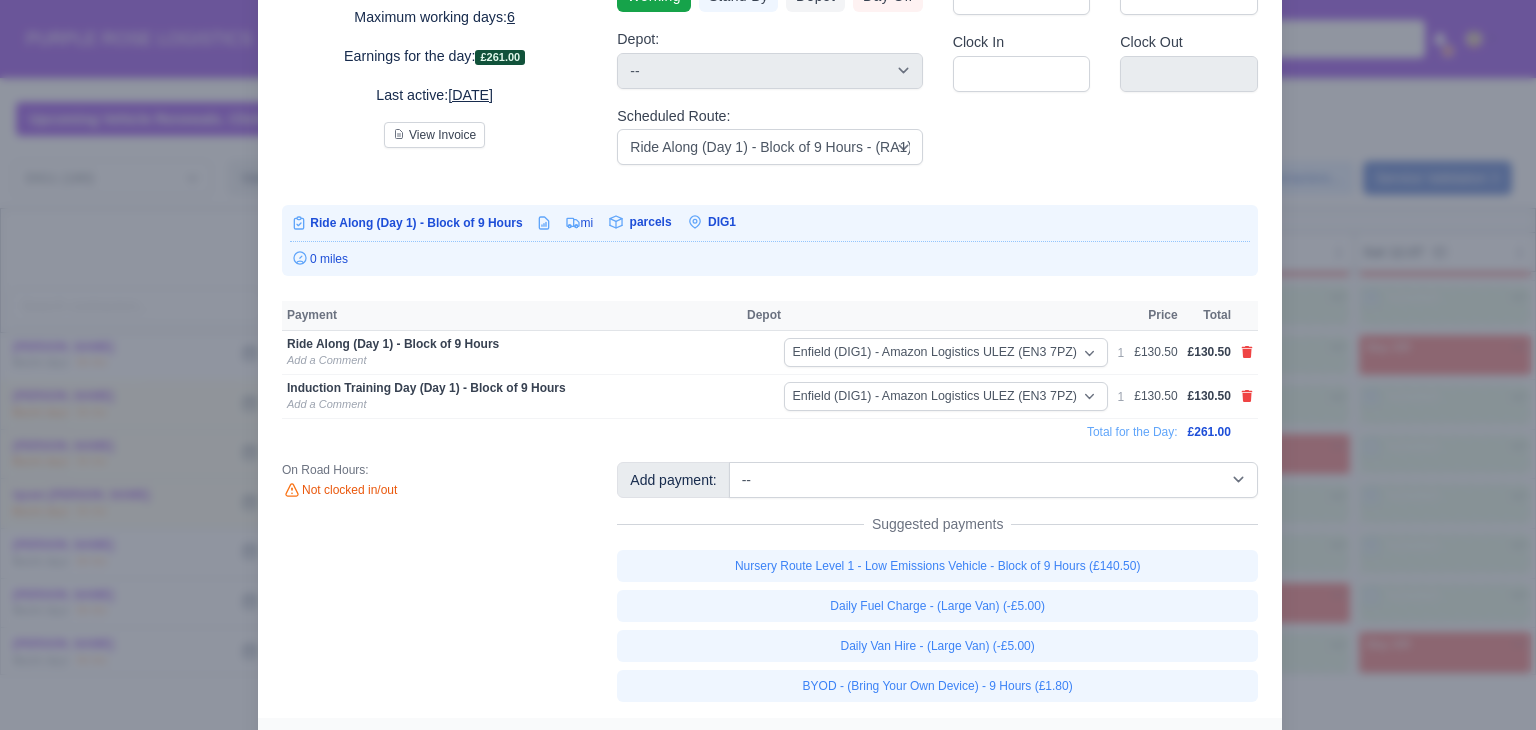 scroll, scrollTop: 188, scrollLeft: 0, axis: vertical 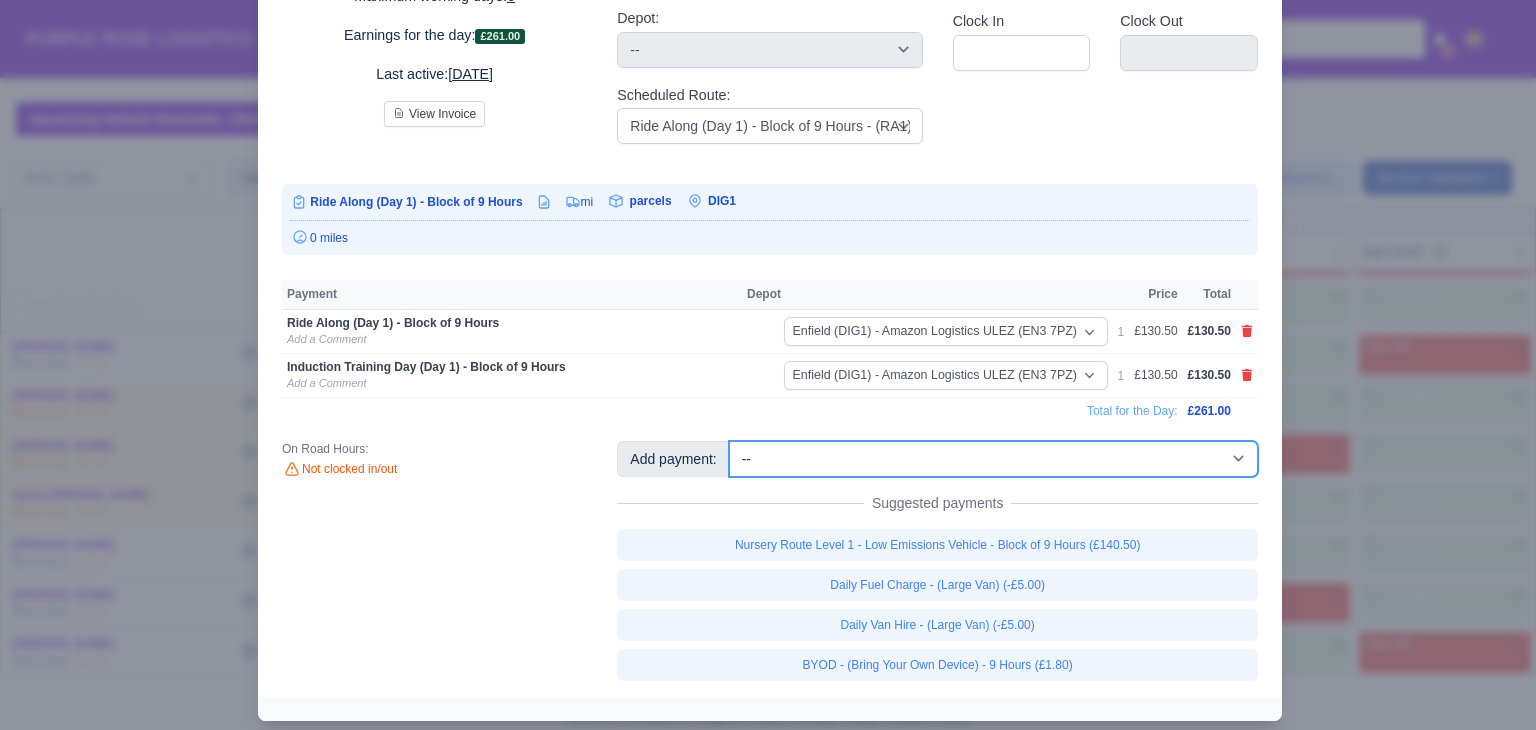 click on "--
Additional Hour Support  (£14.50)
Additional Stop Support (£1.00)
BYOD - (Bring Your Own Device) - 6 Hours (£1.20)
BYOD - (Bring Your Own Device) - 7.5 Hours (£1.50)
BYOD - (Bring Your Own Device) - 8 Hours (£1.60)
BYOD - (Bring Your Own Device) - 9 Hours (£1.80)
Daily Cart Charge (-£5.00)
Daily Fuel Charge  - (Large Van) (-£5.00)
Daily Fuel Charge  - (Small Van) (-£5.00)
Daily Van Hire  - (Large Van) (-£5.00)
Daily Van Hire  - (Small Van) (-£5.00)
Induction Training Day - Health and Safety  (£14.50)
Induction Training Day - Health and Safety (Walkers) (£13.50)
Induction Training Day (Day 1) (£87.00)
Induction Training Day (Day 1) - Block of 7.5 Hours (£101.25)" at bounding box center [993, 459] 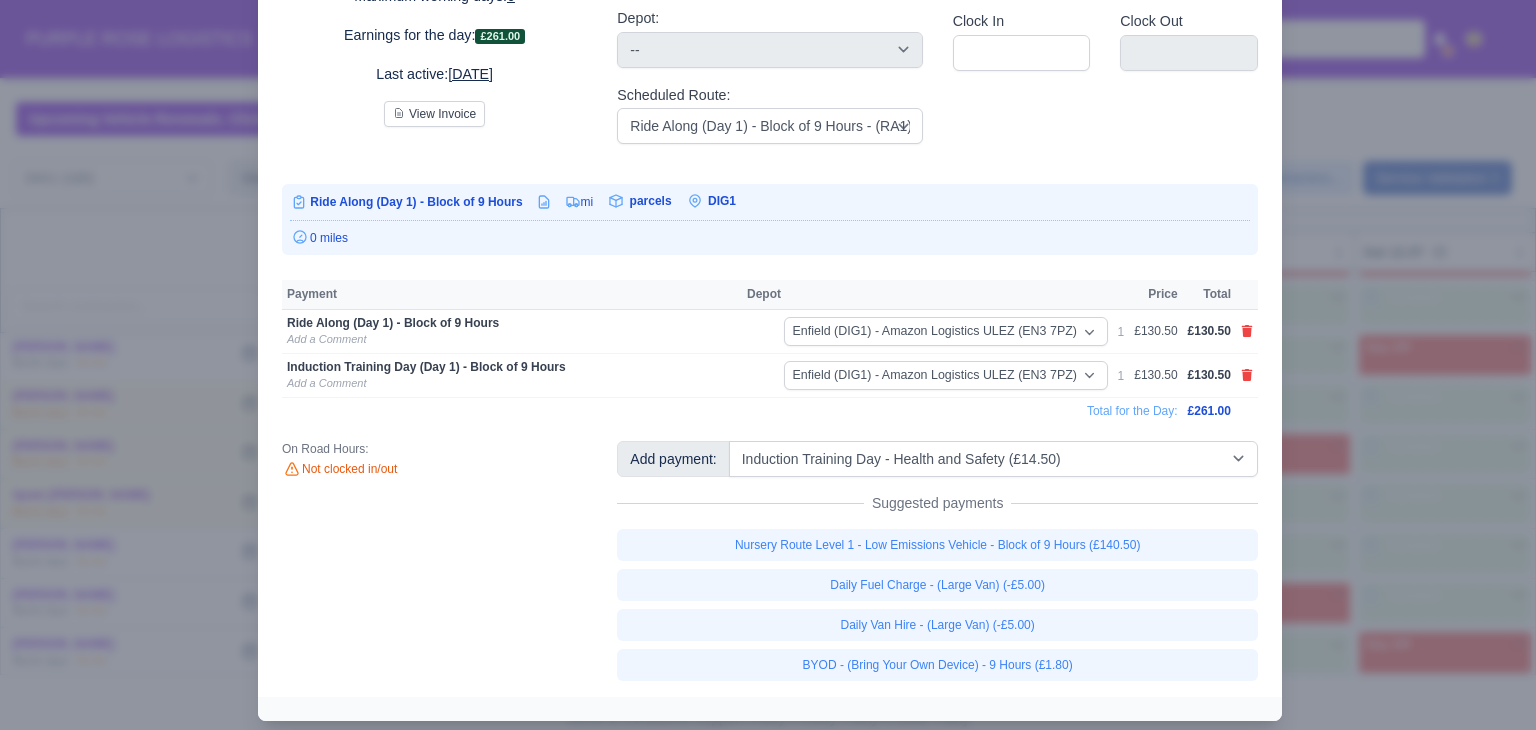 type 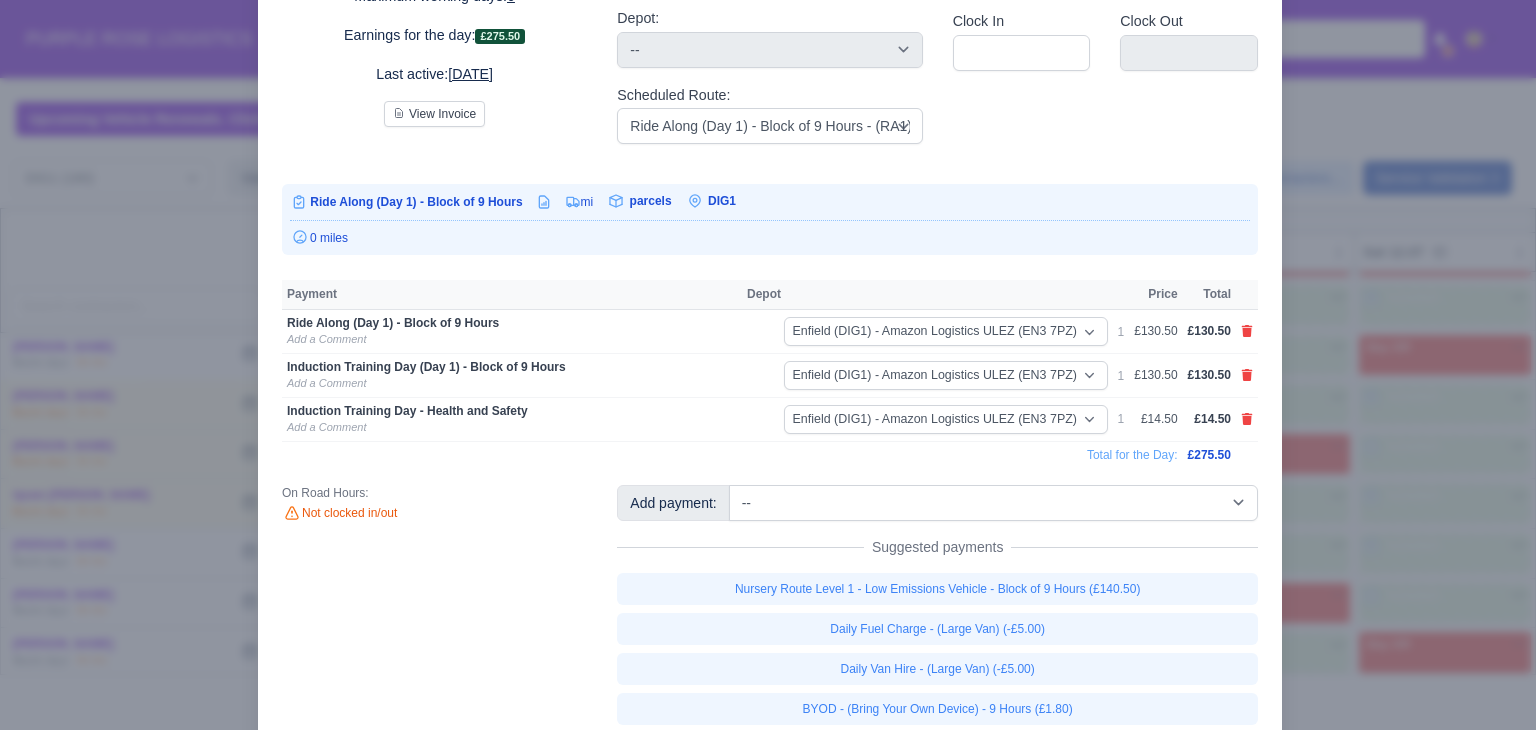scroll, scrollTop: 211, scrollLeft: 0, axis: vertical 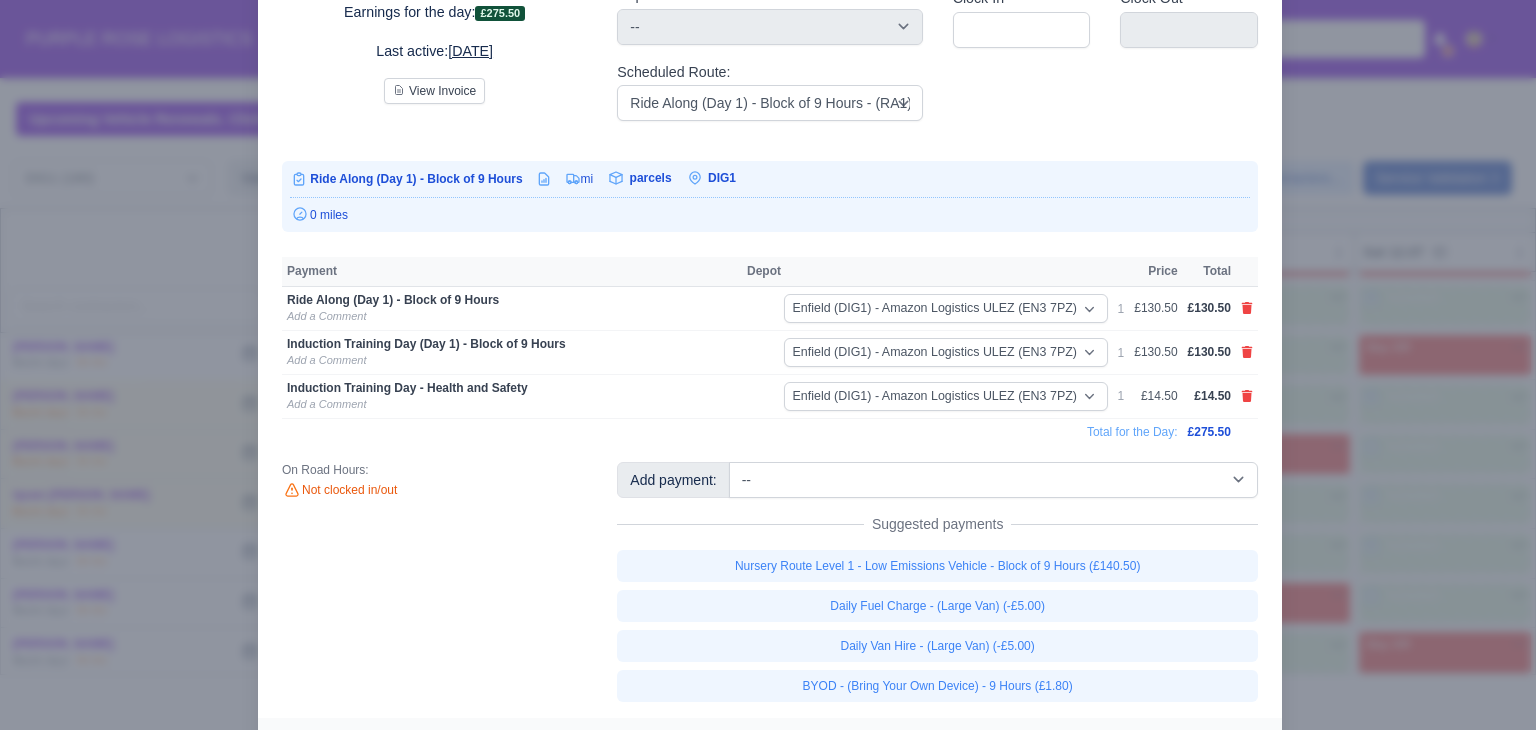 click at bounding box center (768, 365) 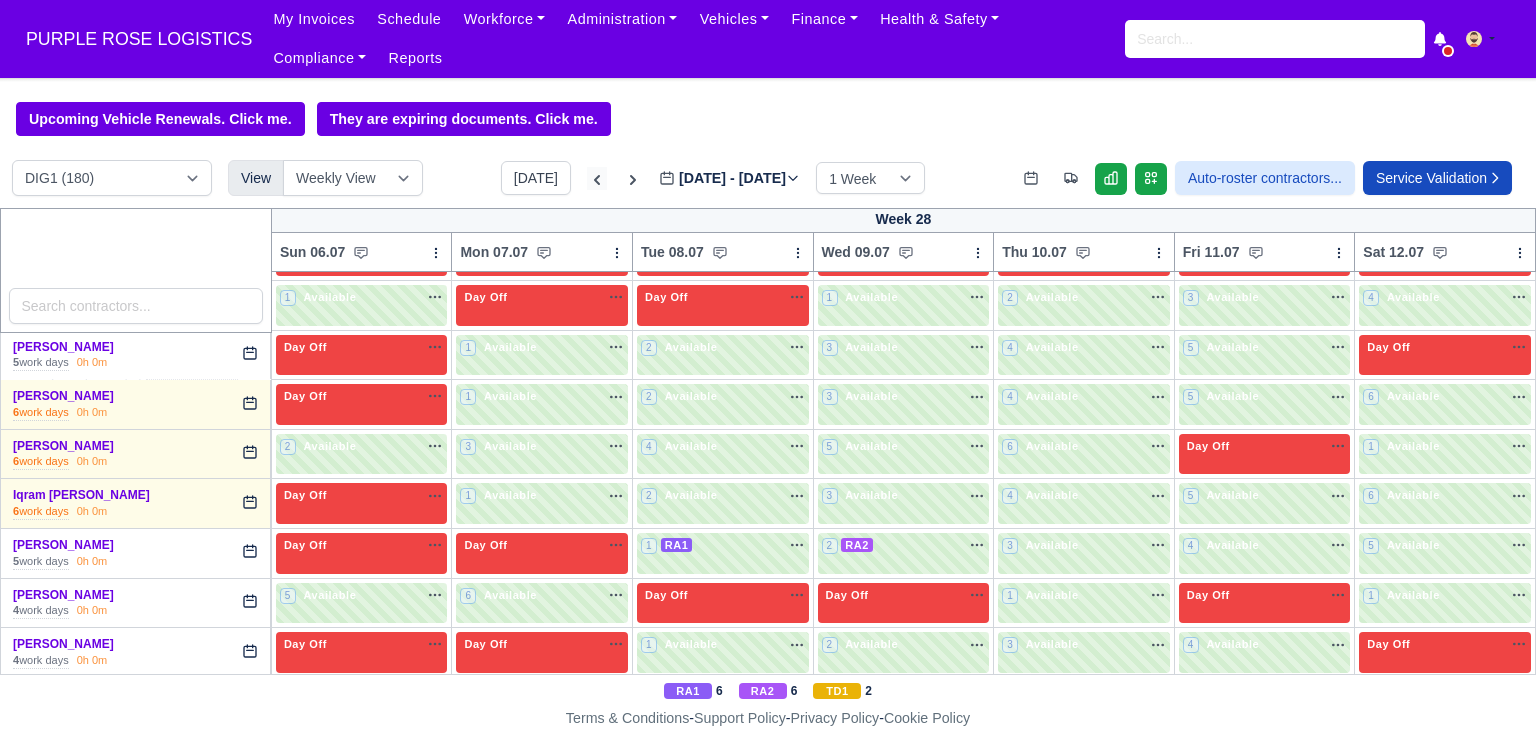 click 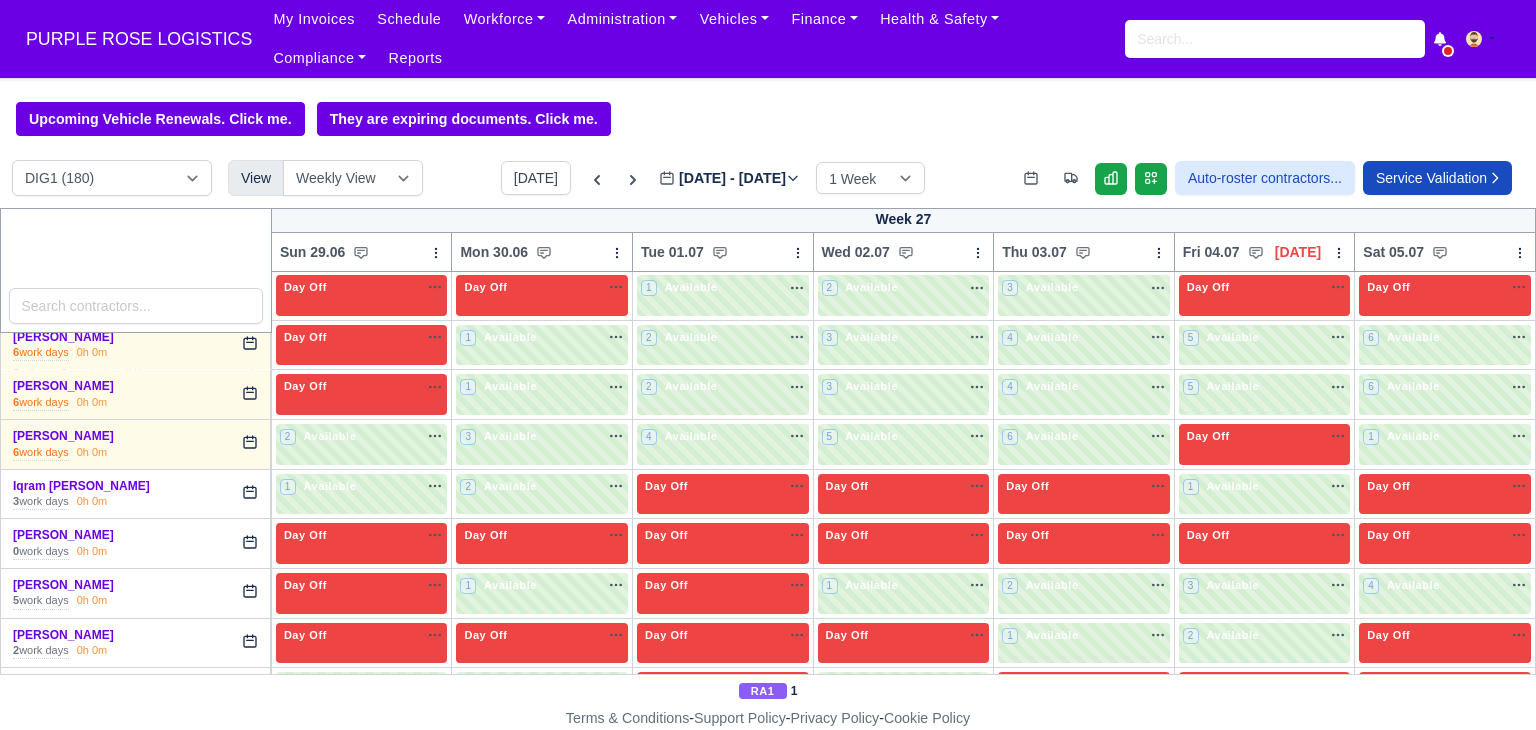type on "2025-06-30" 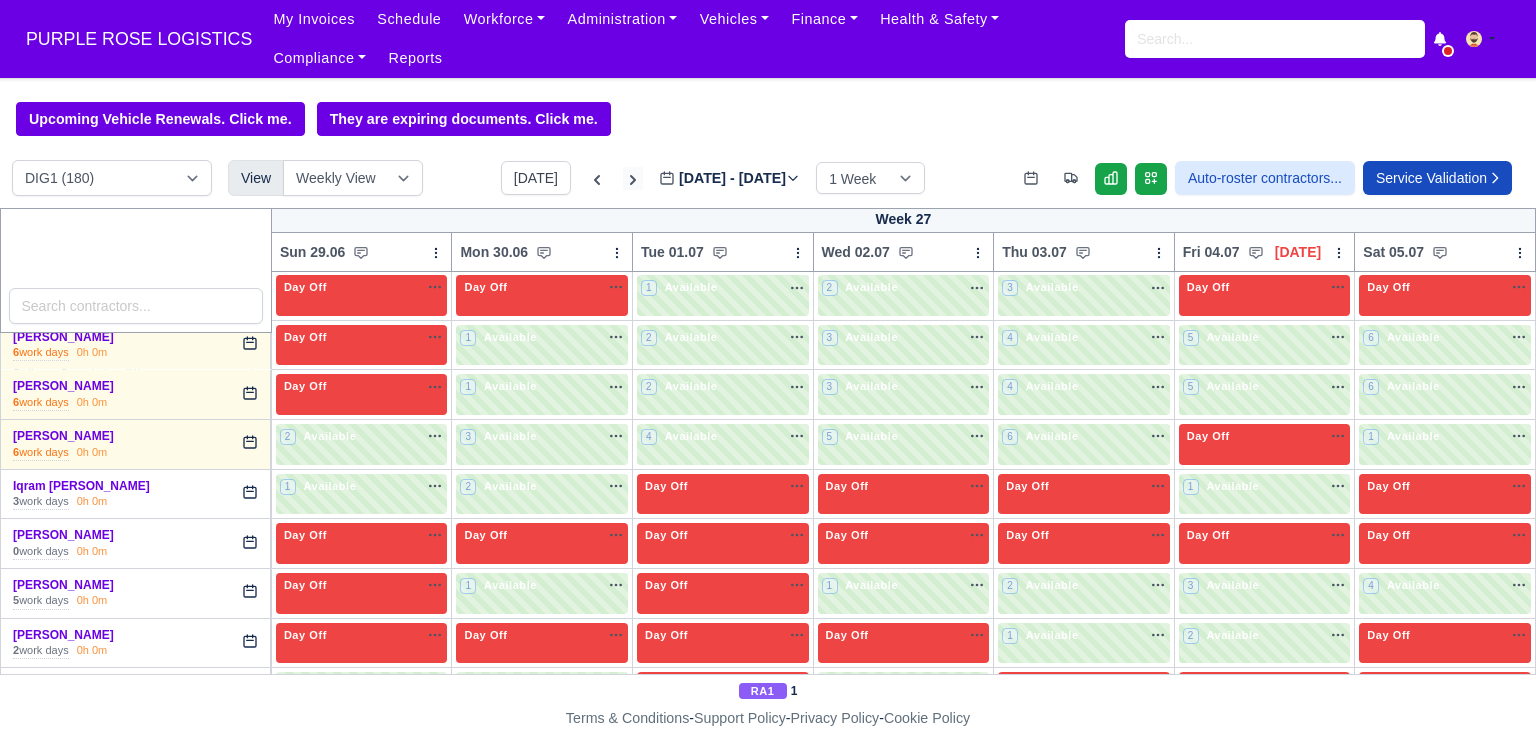 click 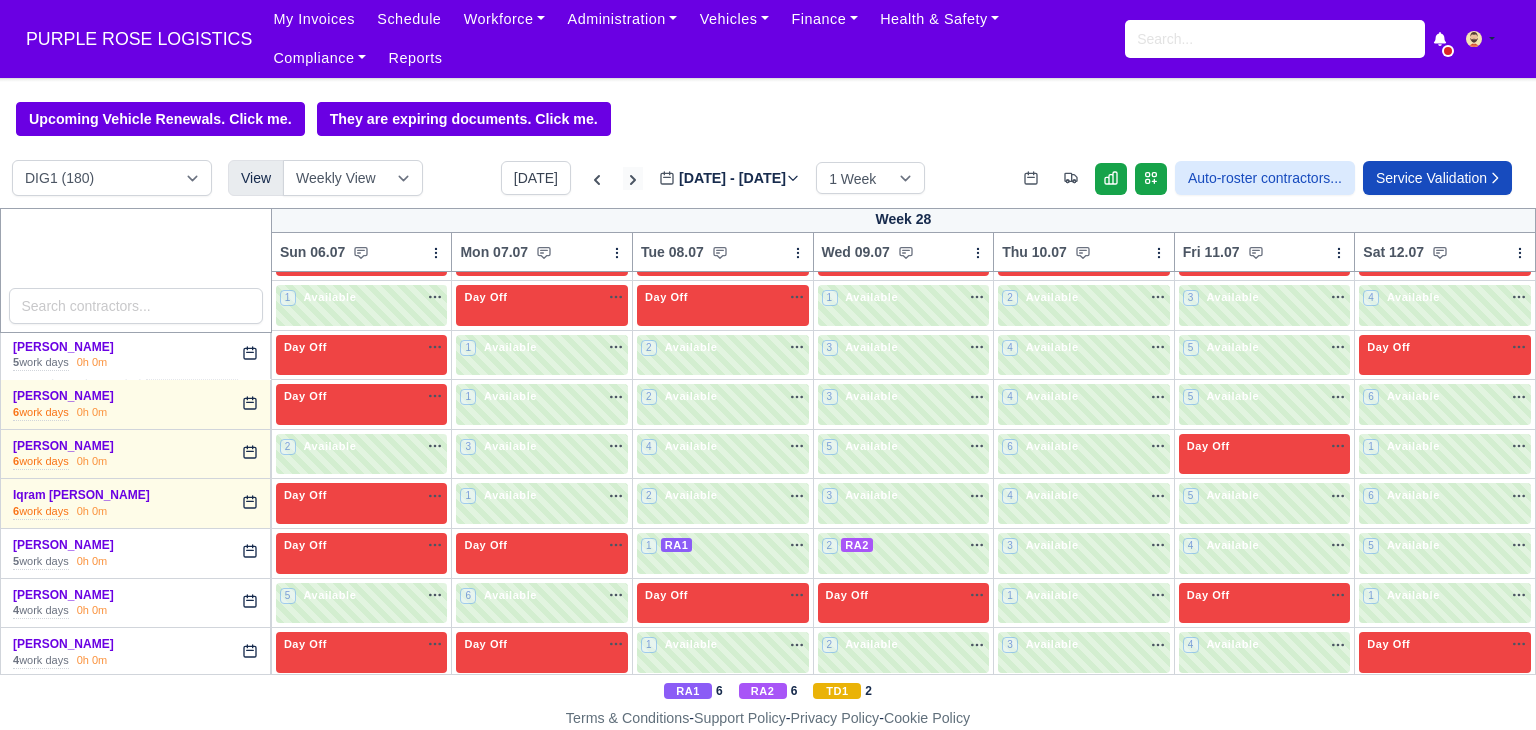 type on "[DATE]" 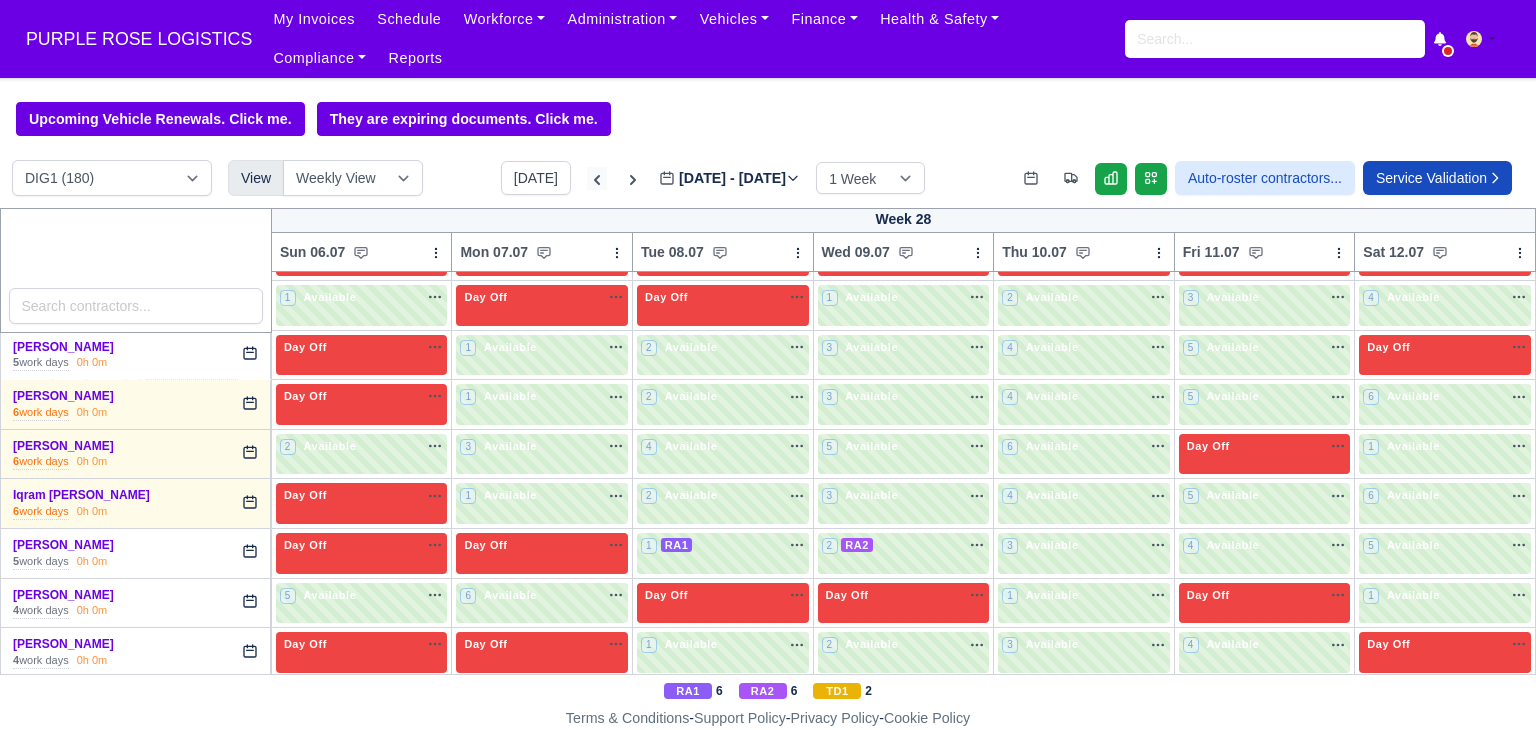 click 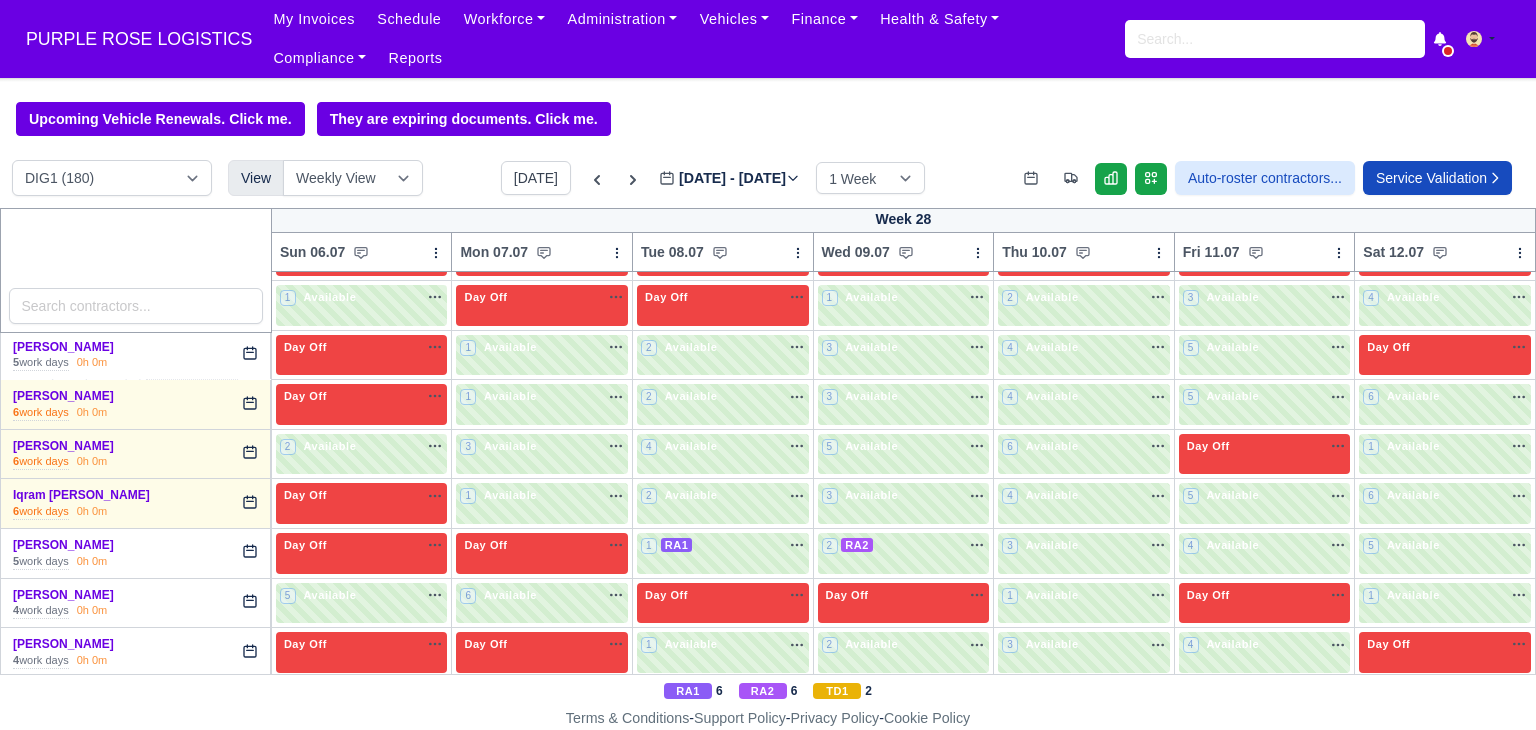 scroll, scrollTop: 2000, scrollLeft: 0, axis: vertical 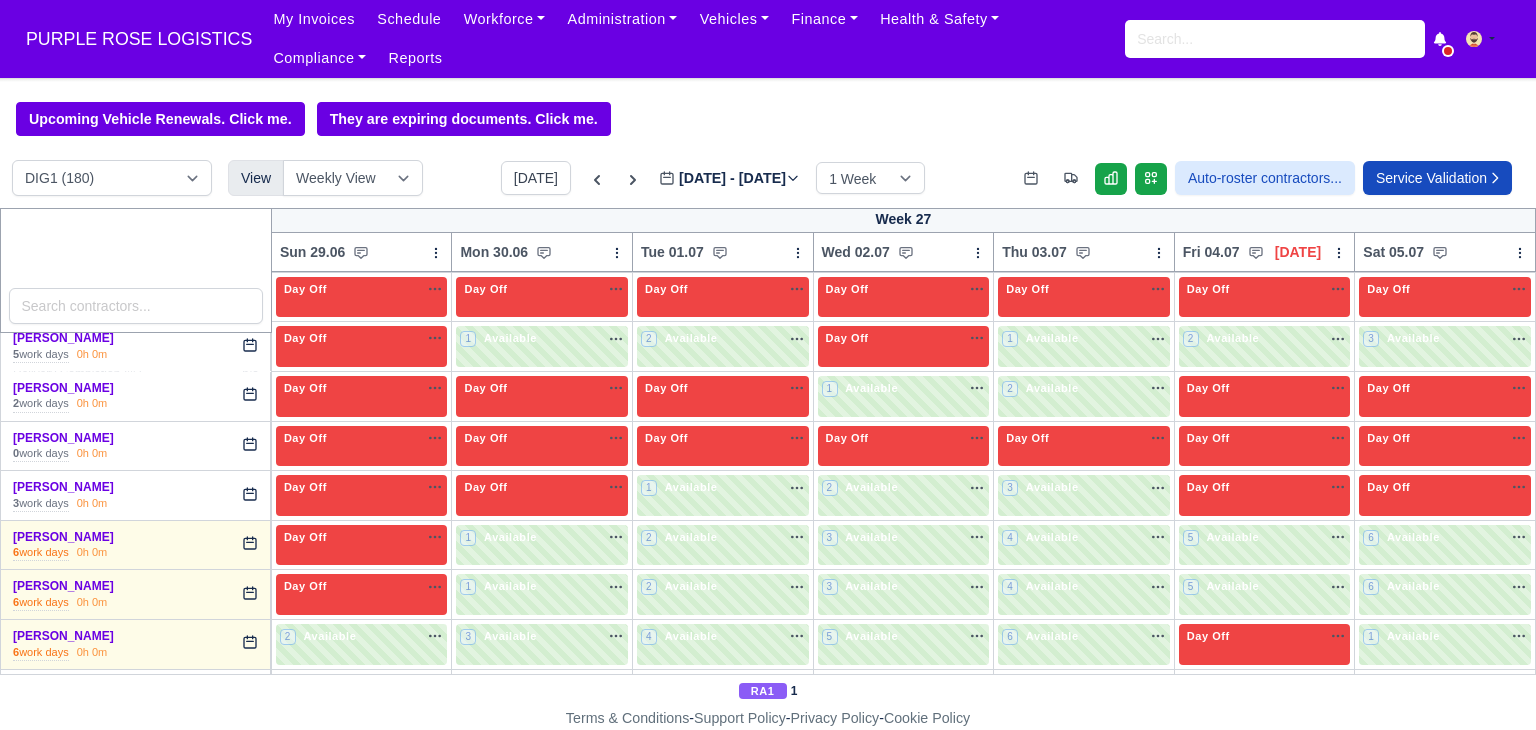 type on "2025-06-30" 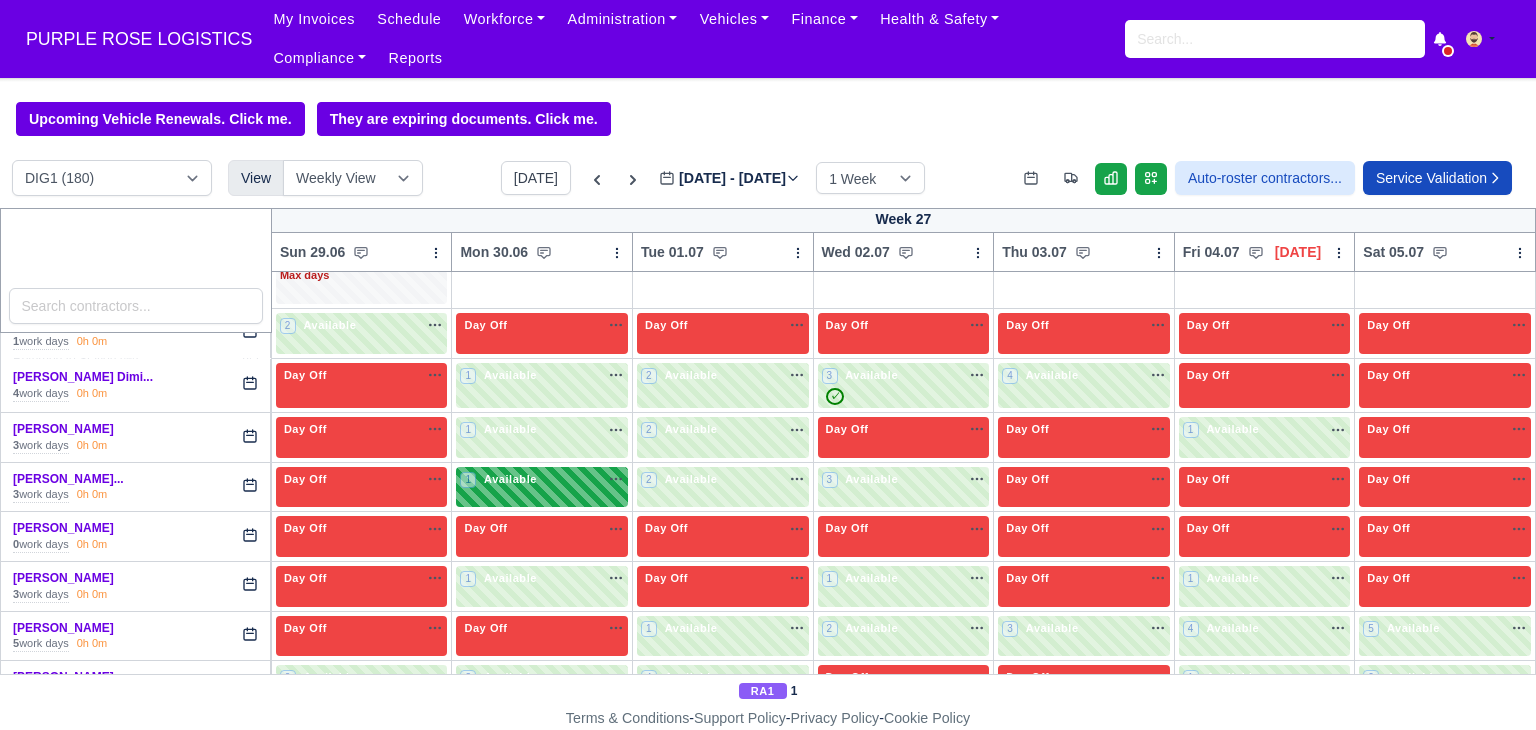 scroll, scrollTop: 1300, scrollLeft: 0, axis: vertical 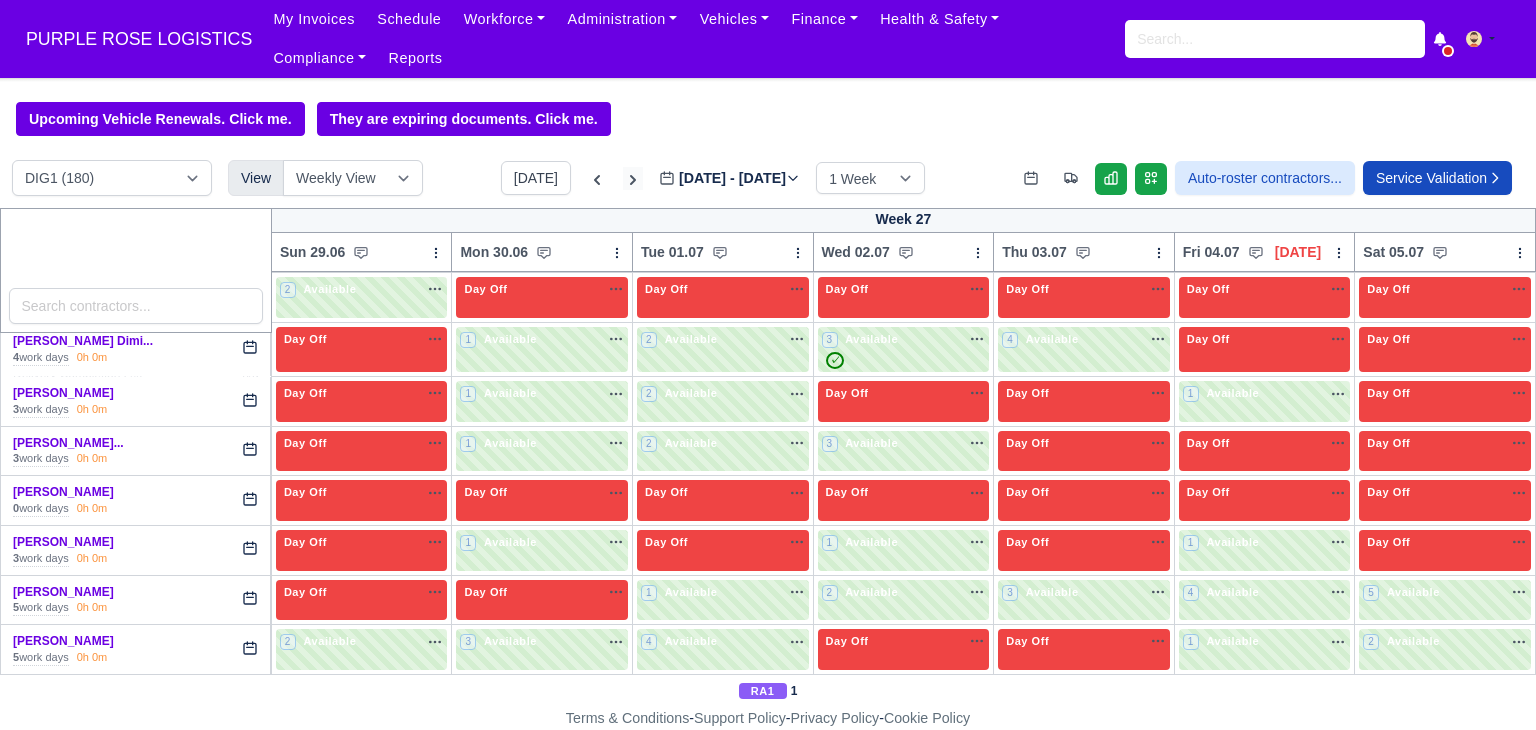 click 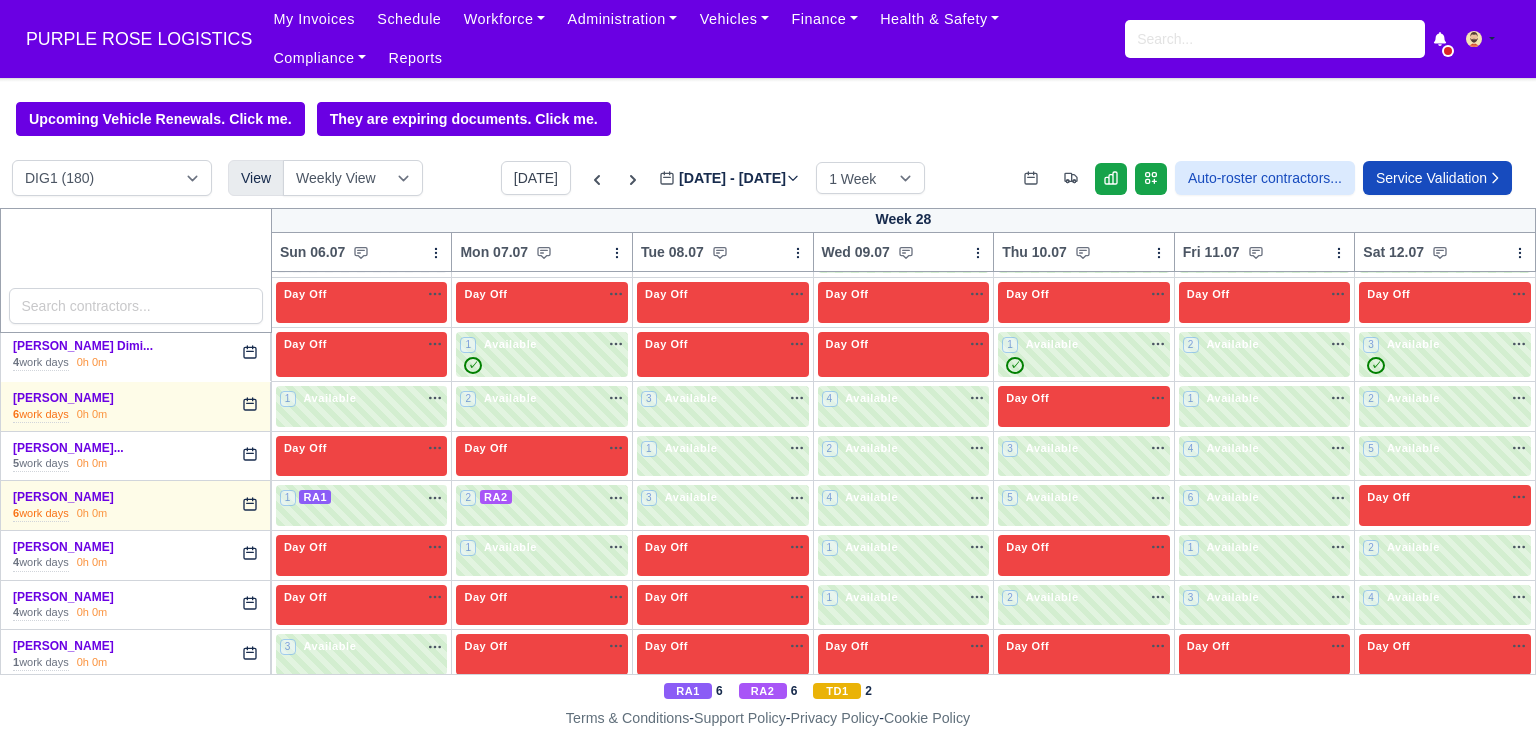type on "[DATE]" 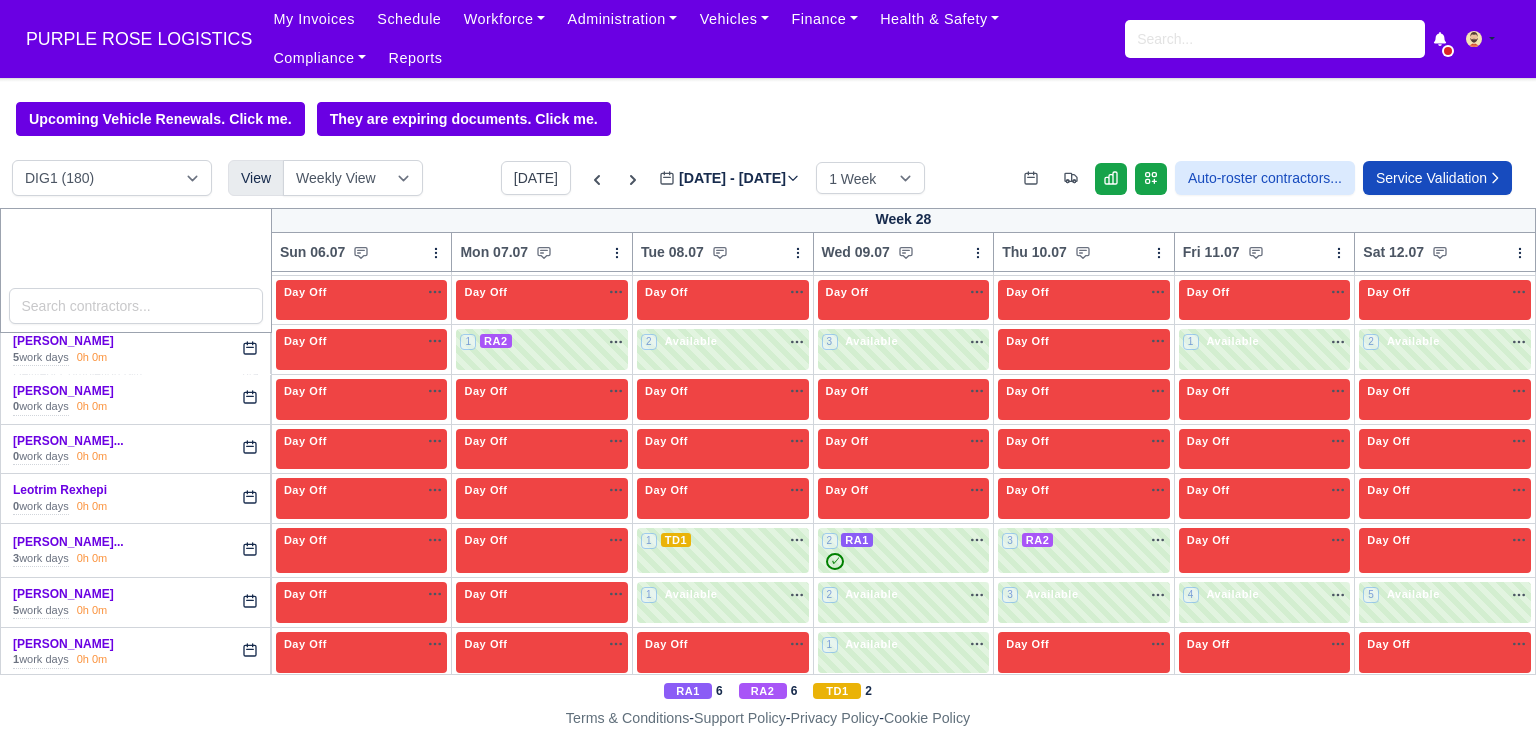 scroll, scrollTop: 3000, scrollLeft: 0, axis: vertical 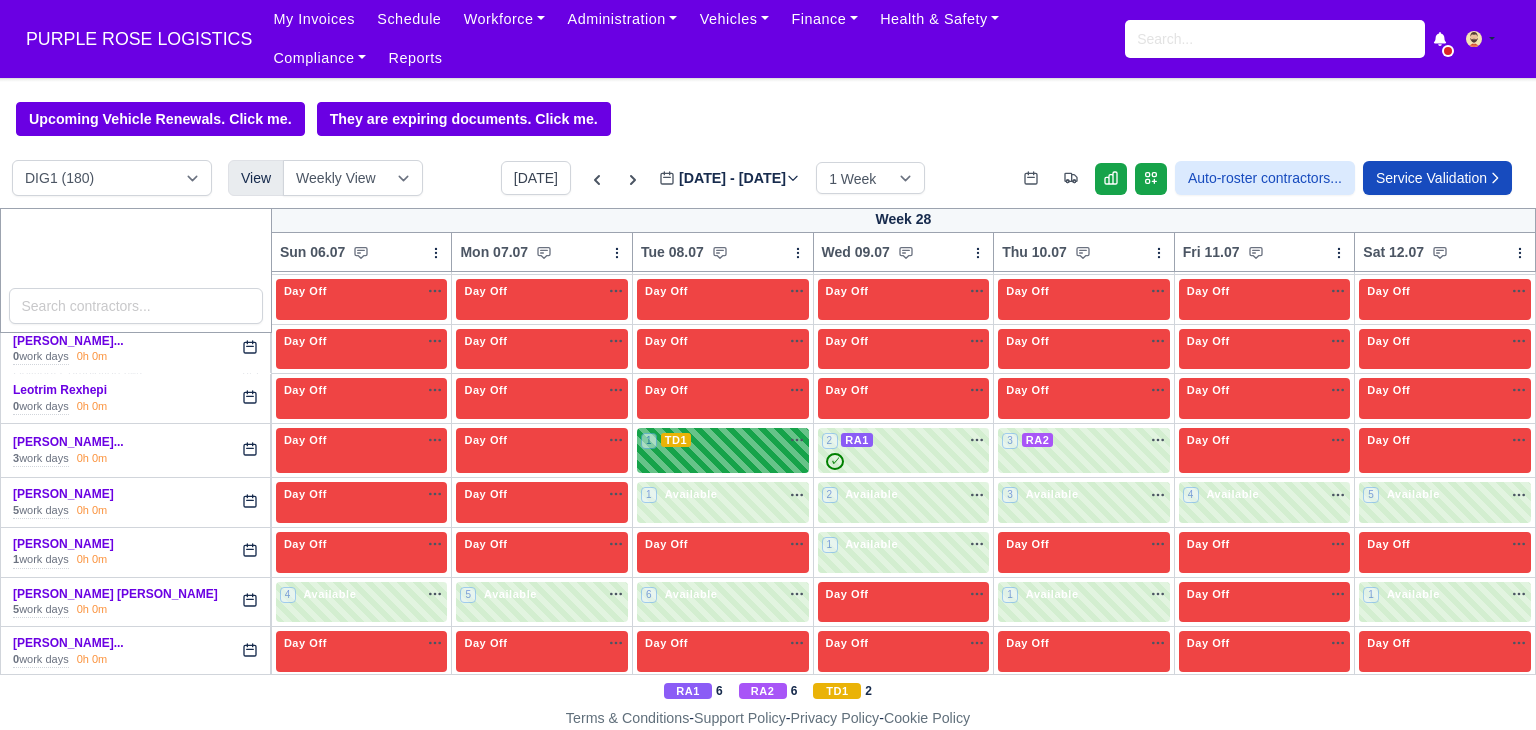 click on "1
TD1" at bounding box center (723, 451) 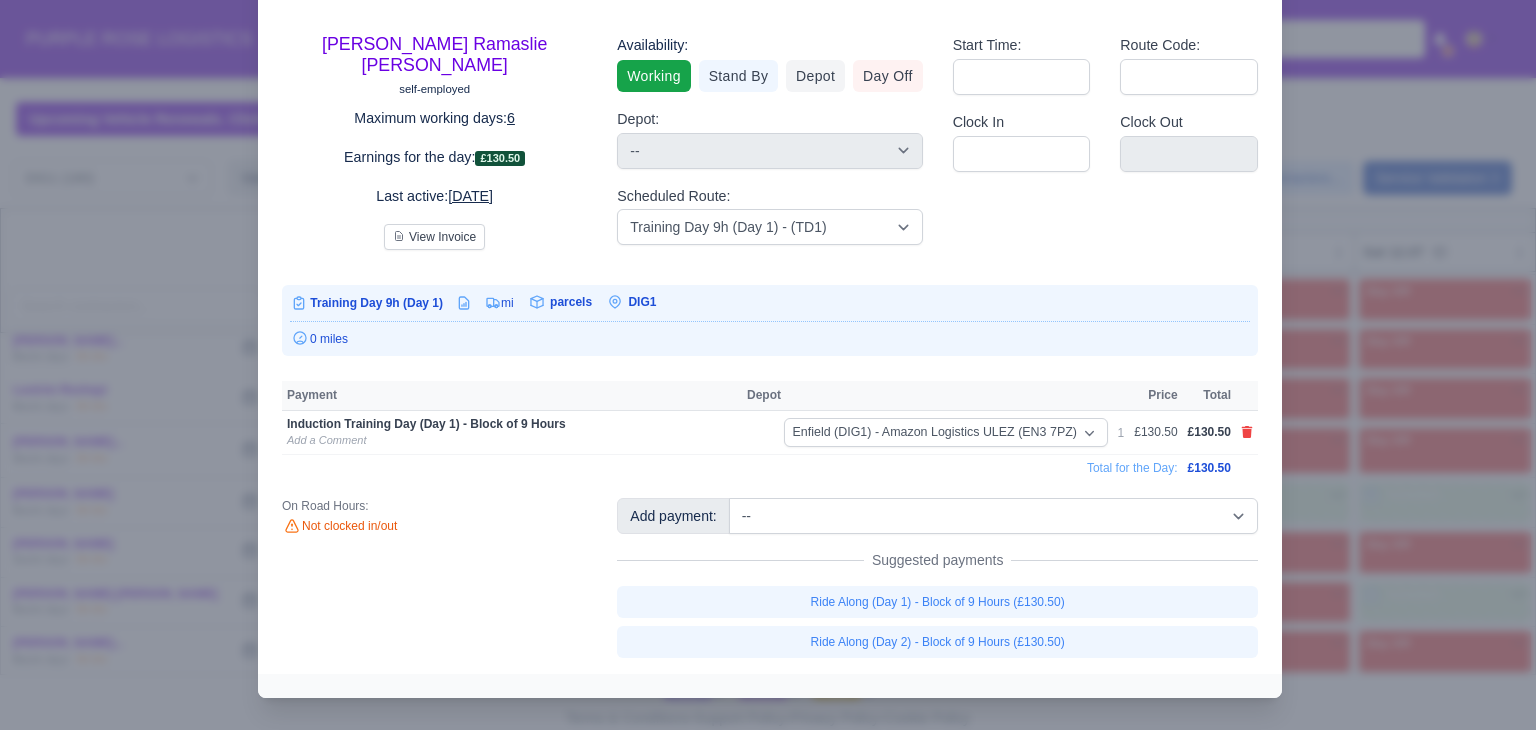 scroll, scrollTop: 0, scrollLeft: 0, axis: both 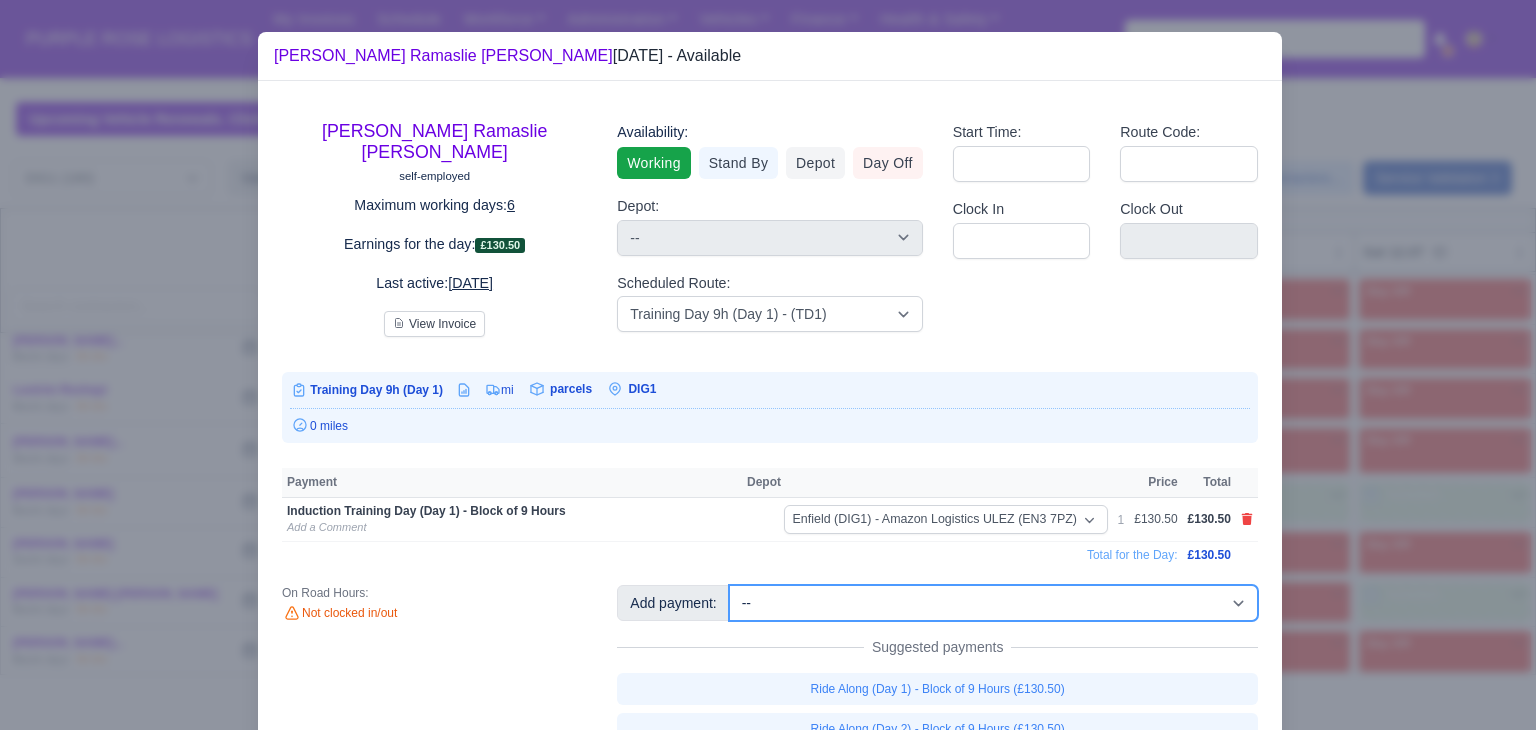 click on "--
Additional Hour Support  (£14.50)
Additional Stop Support (£1.00)
BYOD - (Bring Your Own Device) - 6 Hours (£1.20)
BYOD - (Bring Your Own Device) - 7.5 Hours (£1.50)
BYOD - (Bring Your Own Device) - 8 Hours (£1.60)
BYOD - (Bring Your Own Device) - 9 Hours (£1.80)
Daily Cart Charge (-£5.00)
Daily Fuel Charge  - (Large Van) (-£5.00)
Daily Fuel Charge  - (Small Van) (-£5.00)
Daily Van Hire  - (Large Van) (-£5.00)
Daily Van Hire  - (Small Van) (-£5.00)
Induction Training Day - Health and Safety  (£14.50)
Induction Training Day - Health and Safety (Walkers) (£13.50)
Induction Training Day (Day 1) (£87.00)
Induction Training Day (Day 1) - Block of 7.5 Hours (£101.25)" at bounding box center [993, 603] 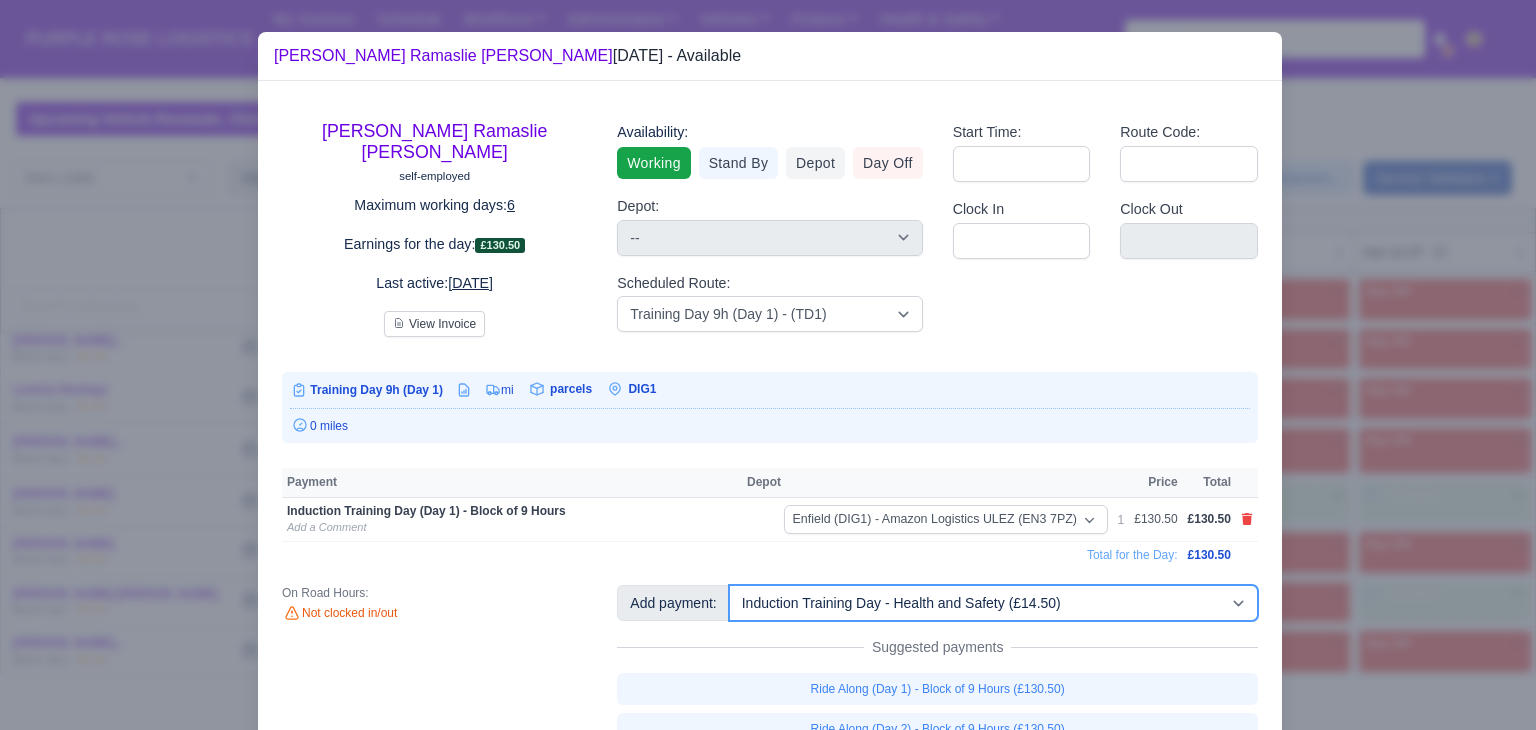 click on "--
Additional Hour Support  (£14.50)
Additional Stop Support (£1.00)
BYOD - (Bring Your Own Device) - 6 Hours (£1.20)
BYOD - (Bring Your Own Device) - 7.5 Hours (£1.50)
BYOD - (Bring Your Own Device) - 8 Hours (£1.60)
BYOD - (Bring Your Own Device) - 9 Hours (£1.80)
Daily Cart Charge (-£5.00)
Daily Fuel Charge  - (Large Van) (-£5.00)
Daily Fuel Charge  - (Small Van) (-£5.00)
Daily Van Hire  - (Large Van) (-£5.00)
Daily Van Hire  - (Small Van) (-£5.00)
Induction Training Day - Health and Safety  (£14.50)
Induction Training Day - Health and Safety (Walkers) (£13.50)
Induction Training Day (Day 1) (£87.00)
Induction Training Day (Day 1) - Block of 7.5 Hours (£101.25)" at bounding box center [993, 603] 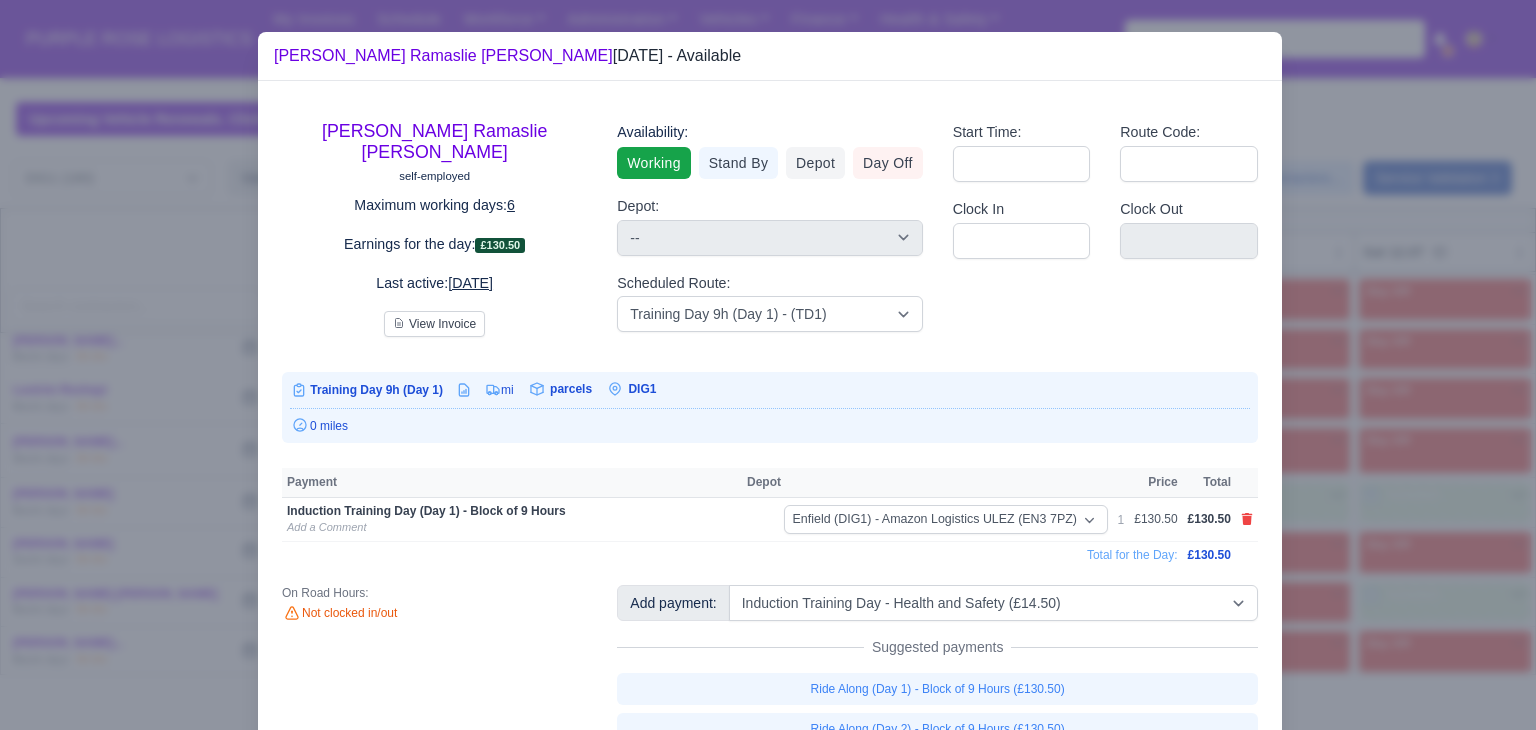type 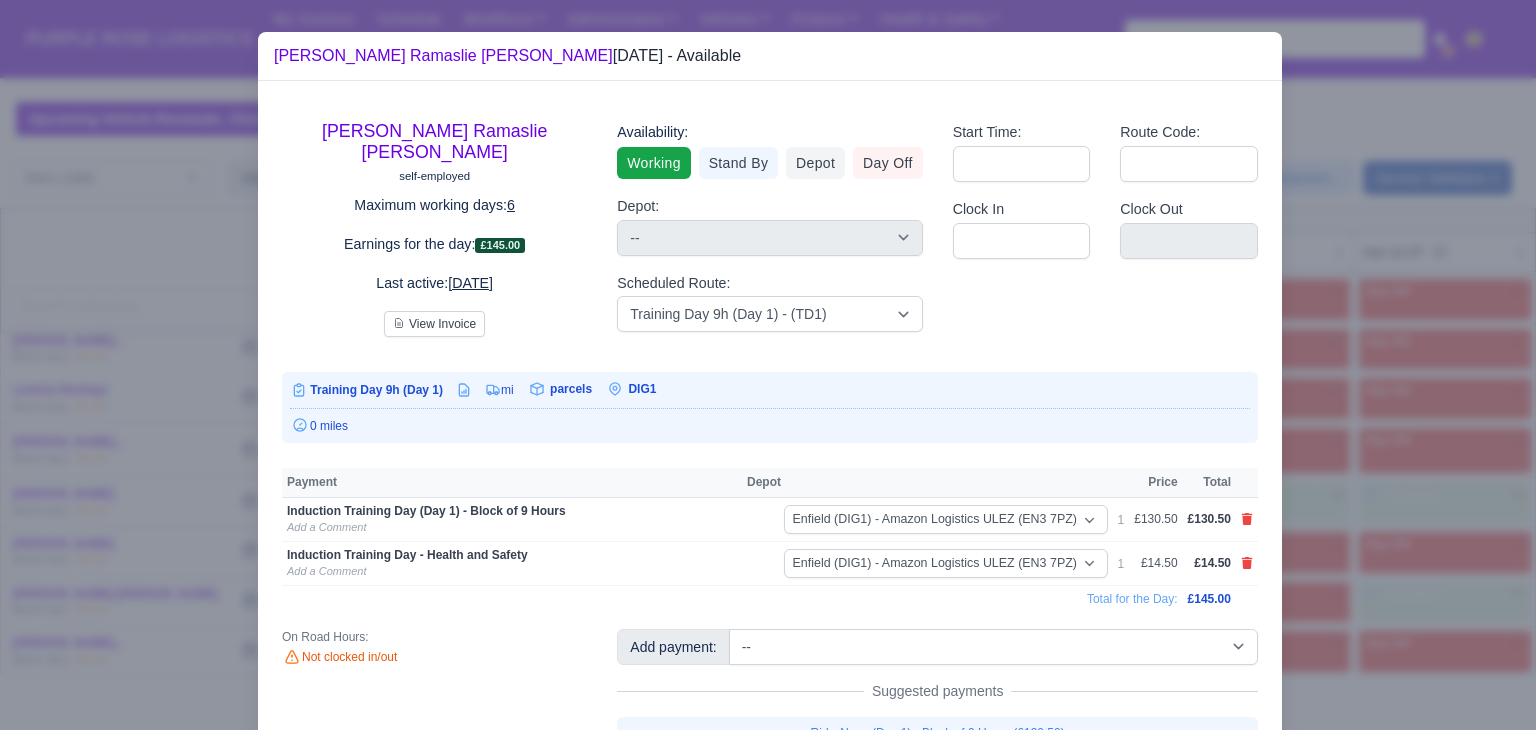 click at bounding box center (768, 365) 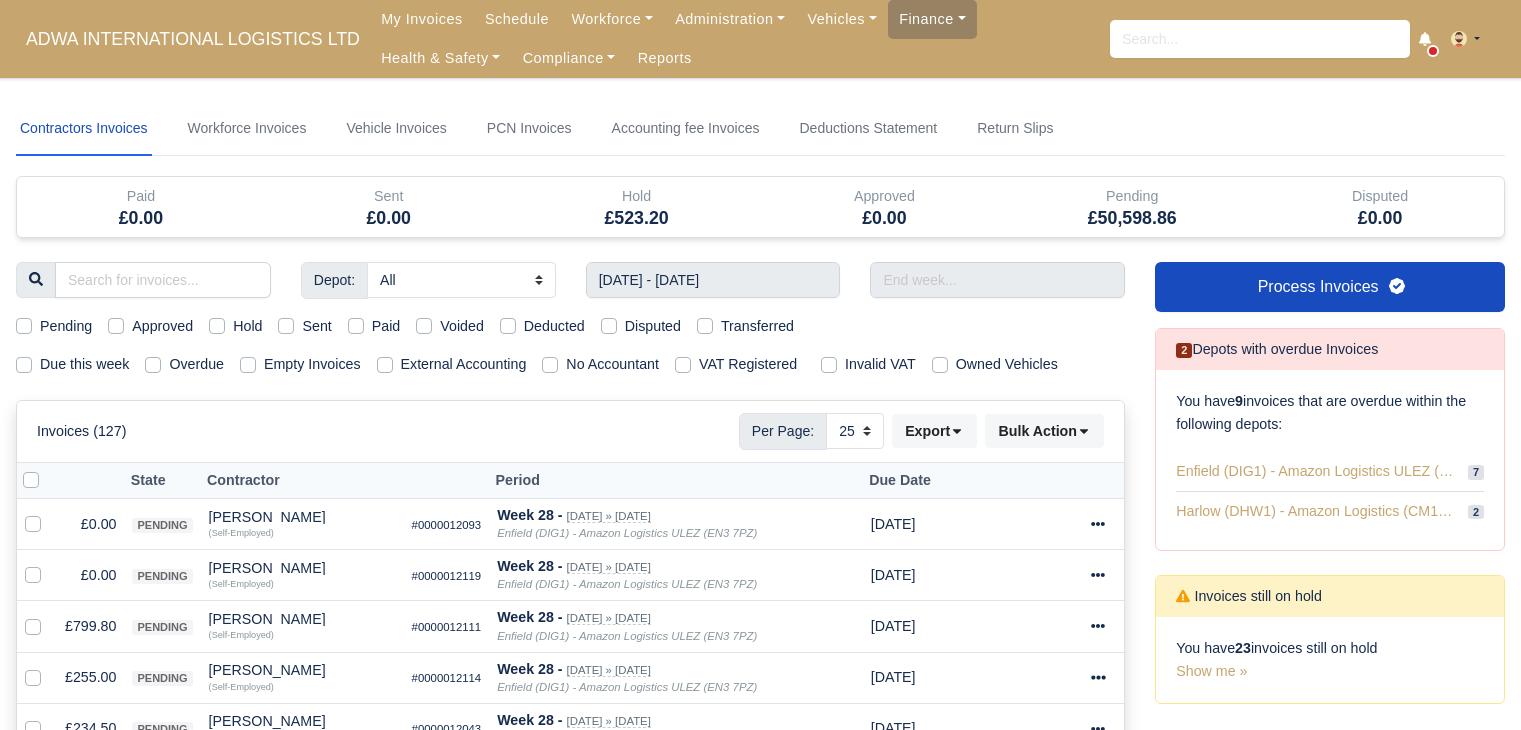 select on "25" 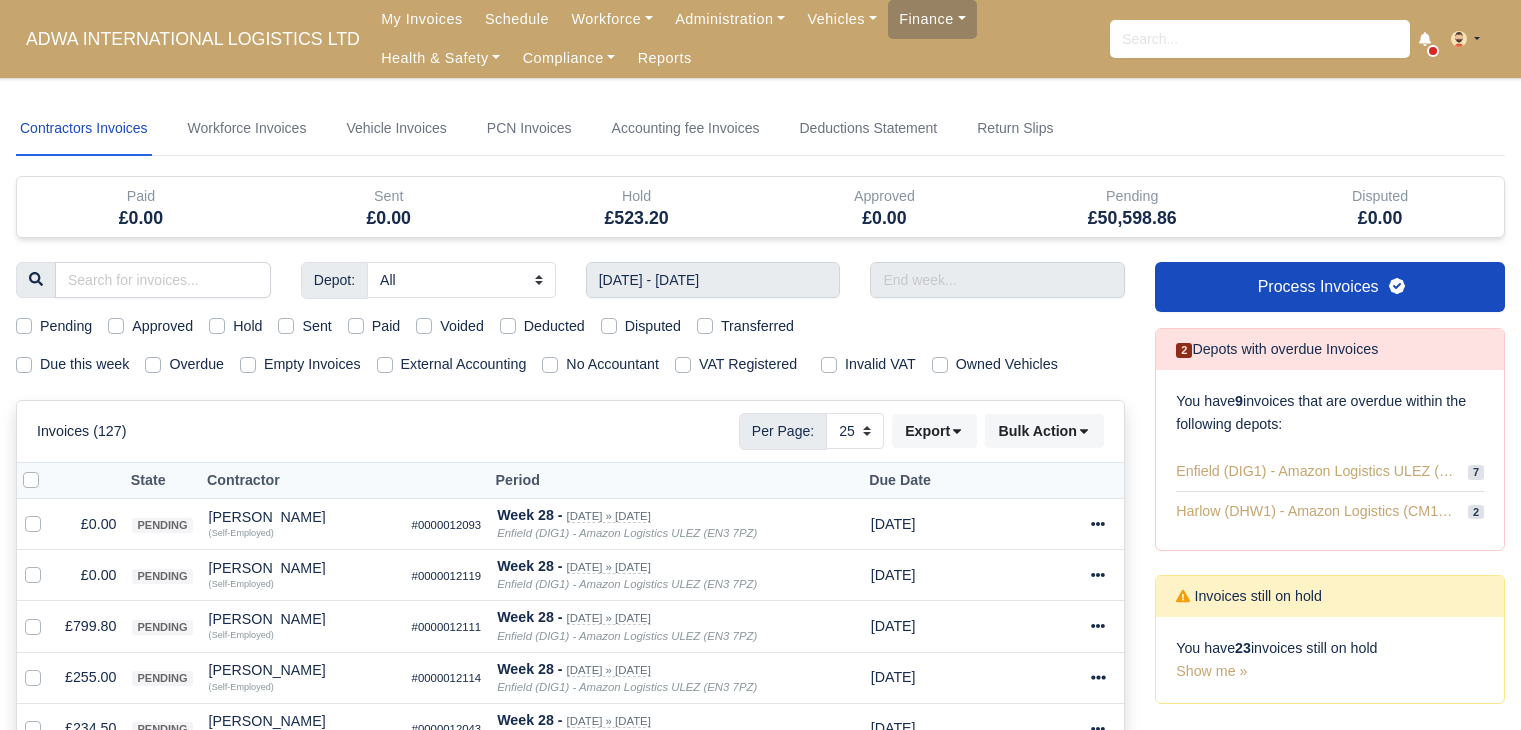 scroll, scrollTop: 0, scrollLeft: 0, axis: both 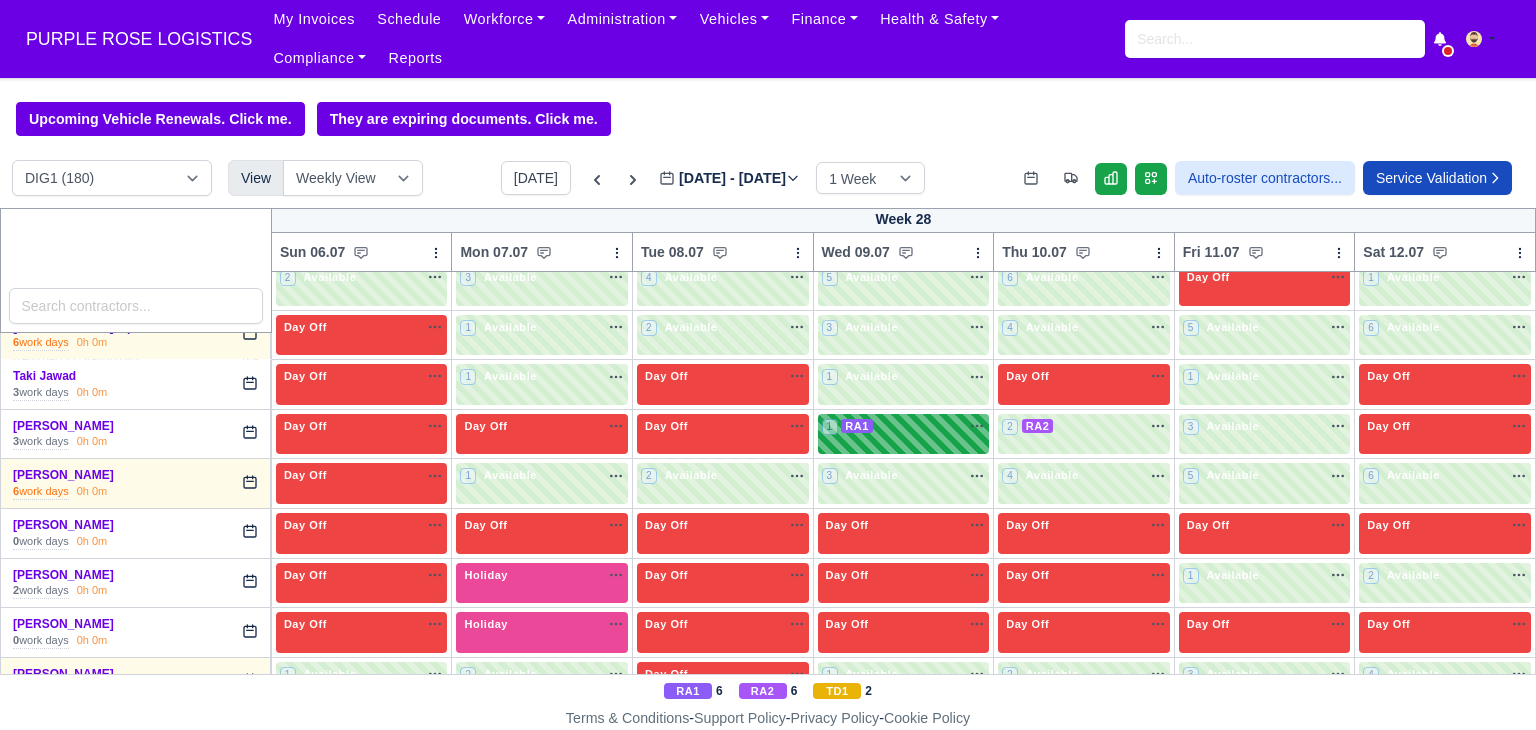 click on "1" at bounding box center (830, 427) 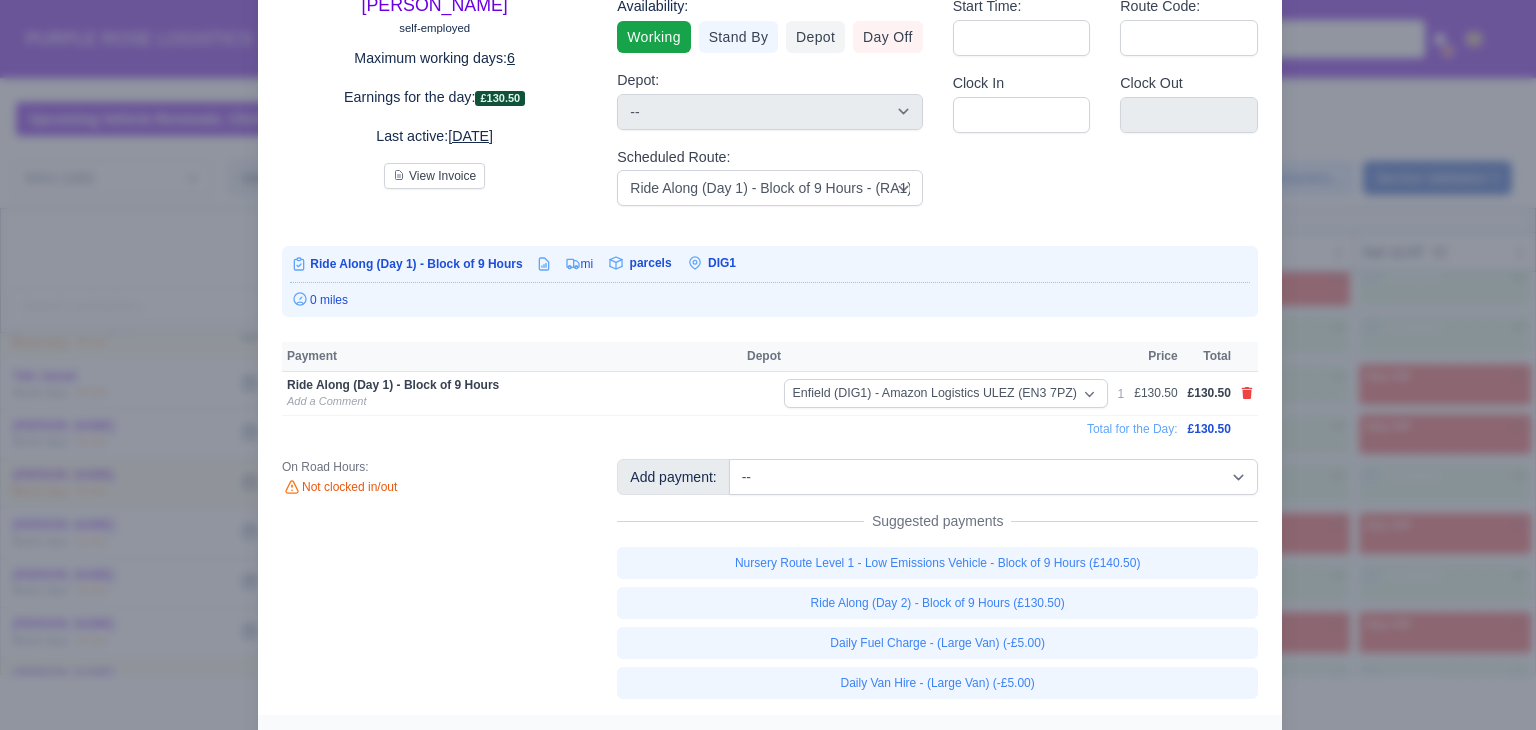 scroll, scrollTop: 167, scrollLeft: 0, axis: vertical 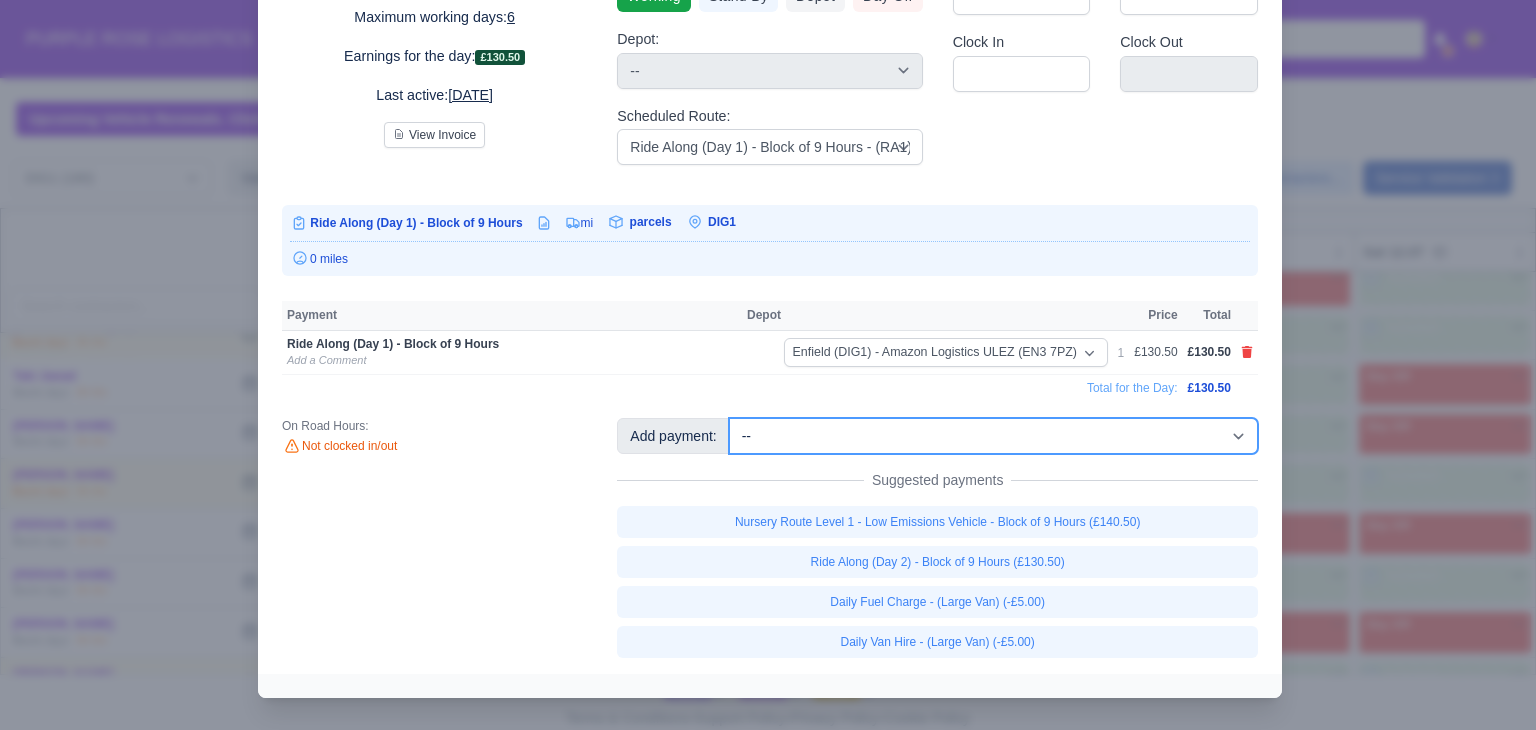 click on "--
Additional Hour Support  (£14.50)
Additional Stop Support (£1.00)
BYOD - (Bring Your Own Device) - 6 Hours (£1.20)
BYOD - (Bring Your Own Device) - 7.5 Hours (£1.50)
BYOD - (Bring Your Own Device) - 8 Hours (£1.60)
BYOD - (Bring Your Own Device) - 9 Hours (£1.80)
Daily Cart Charge (-£5.00)
Daily Fuel Charge  - (Large Van) (-£5.00)
Daily Fuel Charge  - (Small Van) (-£5.00)
Daily Van Hire  - (Large Van) (-£5.00)
Daily Van Hire  - (Small Van) (-£5.00)
Induction Training Day - Health and Safety  (£14.50)
Induction Training Day - Health and Safety (Walkers) (£13.50)
Induction Training Day (Day 1) (£87.00)
Induction Training Day (Day 1) - Block of 7.5 Hours (£101.25)" at bounding box center (993, 436) 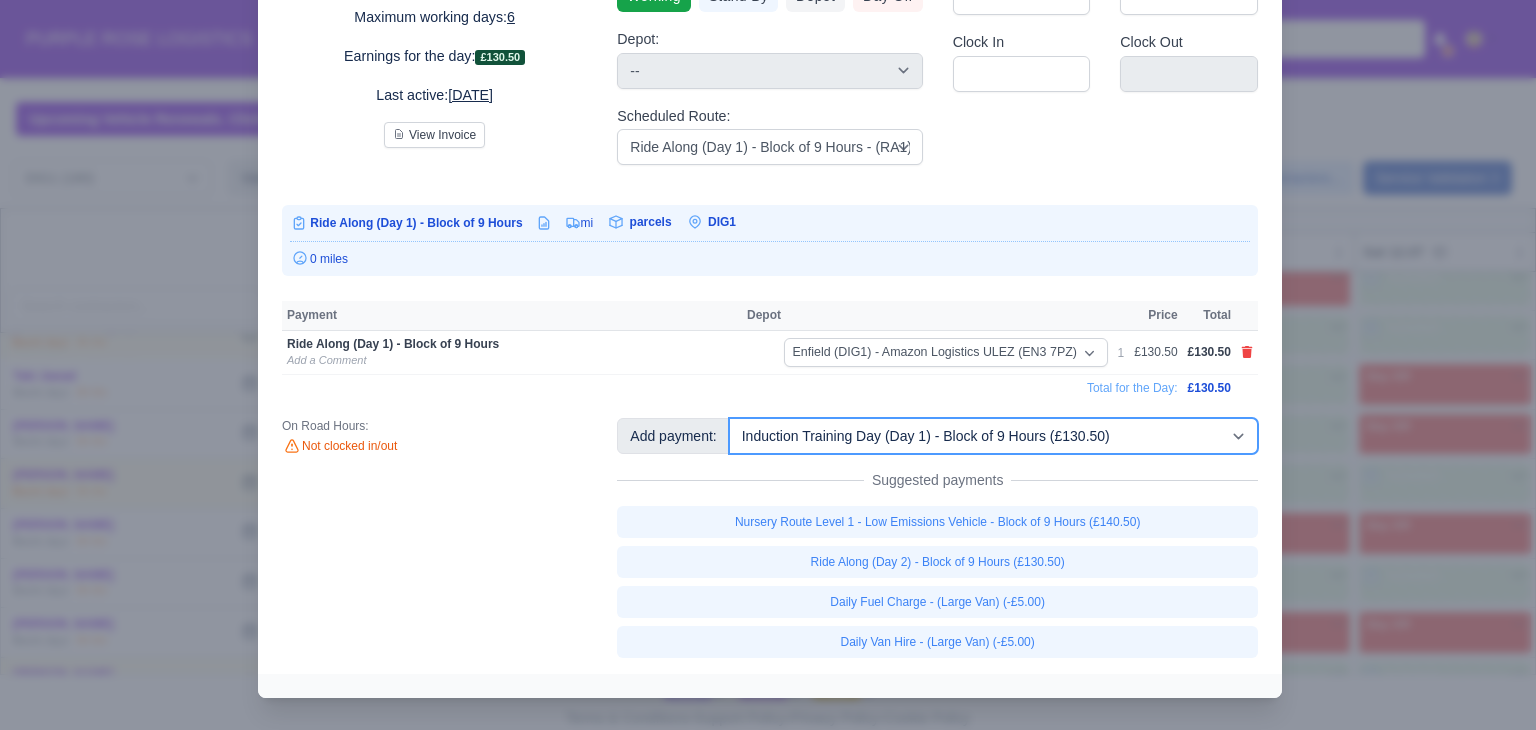 click on "--
Additional Hour Support  (£14.50)
Additional Stop Support (£1.00)
BYOD - (Bring Your Own Device) - 6 Hours (£1.20)
BYOD - (Bring Your Own Device) - 7.5 Hours (£1.50)
BYOD - (Bring Your Own Device) - 8 Hours (£1.60)
BYOD - (Bring Your Own Device) - 9 Hours (£1.80)
Daily Cart Charge (-£5.00)
Daily Fuel Charge  - (Large Van) (-£5.00)
Daily Fuel Charge  - (Small Van) (-£5.00)
Daily Van Hire  - (Large Van) (-£5.00)
Daily Van Hire  - (Small Van) (-£5.00)
Induction Training Day - Health and Safety  (£14.50)
Induction Training Day - Health and Safety (Walkers) (£13.50)
Induction Training Day (Day 1) (£87.00)
Induction Training Day (Day 1) - Block of 7.5 Hours (£101.25)" at bounding box center (993, 436) 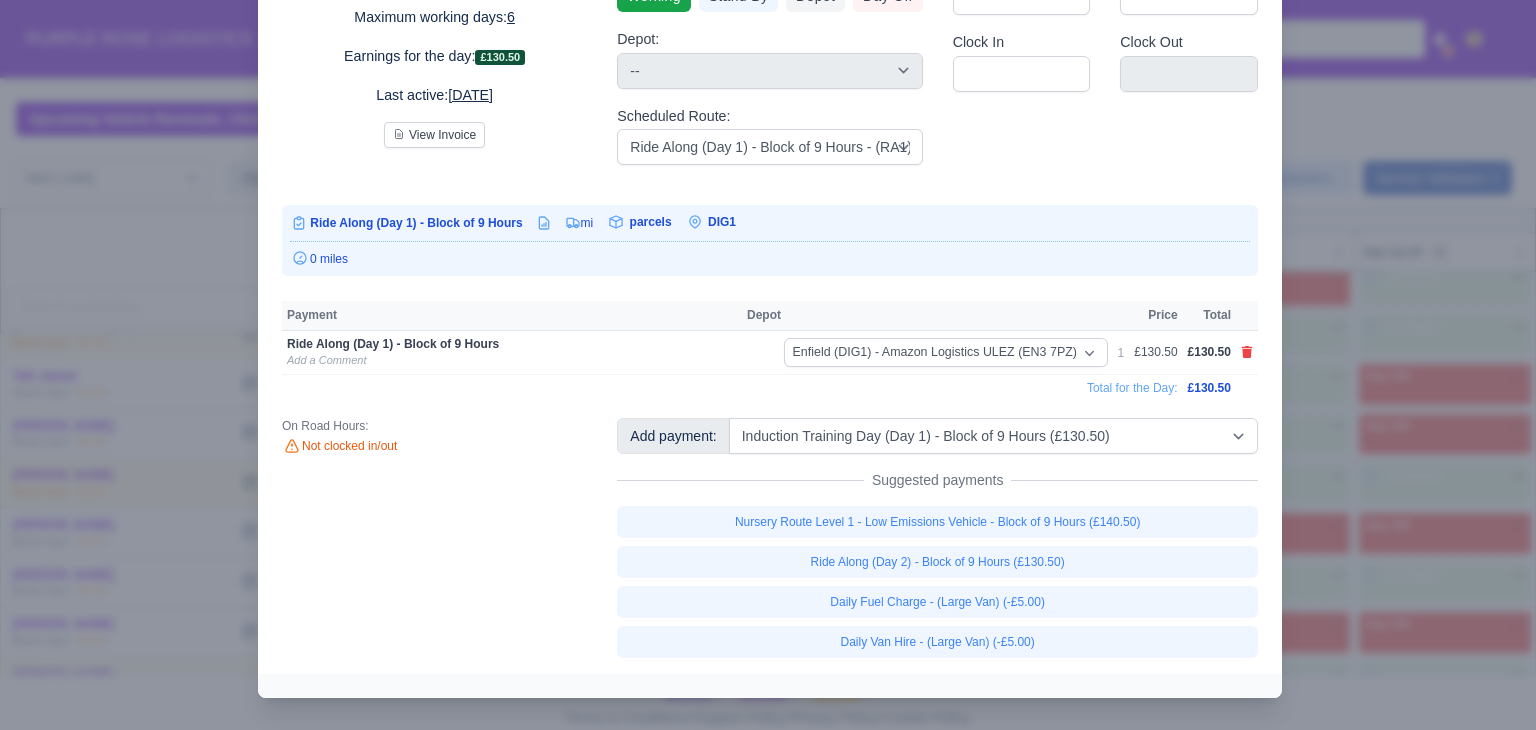type 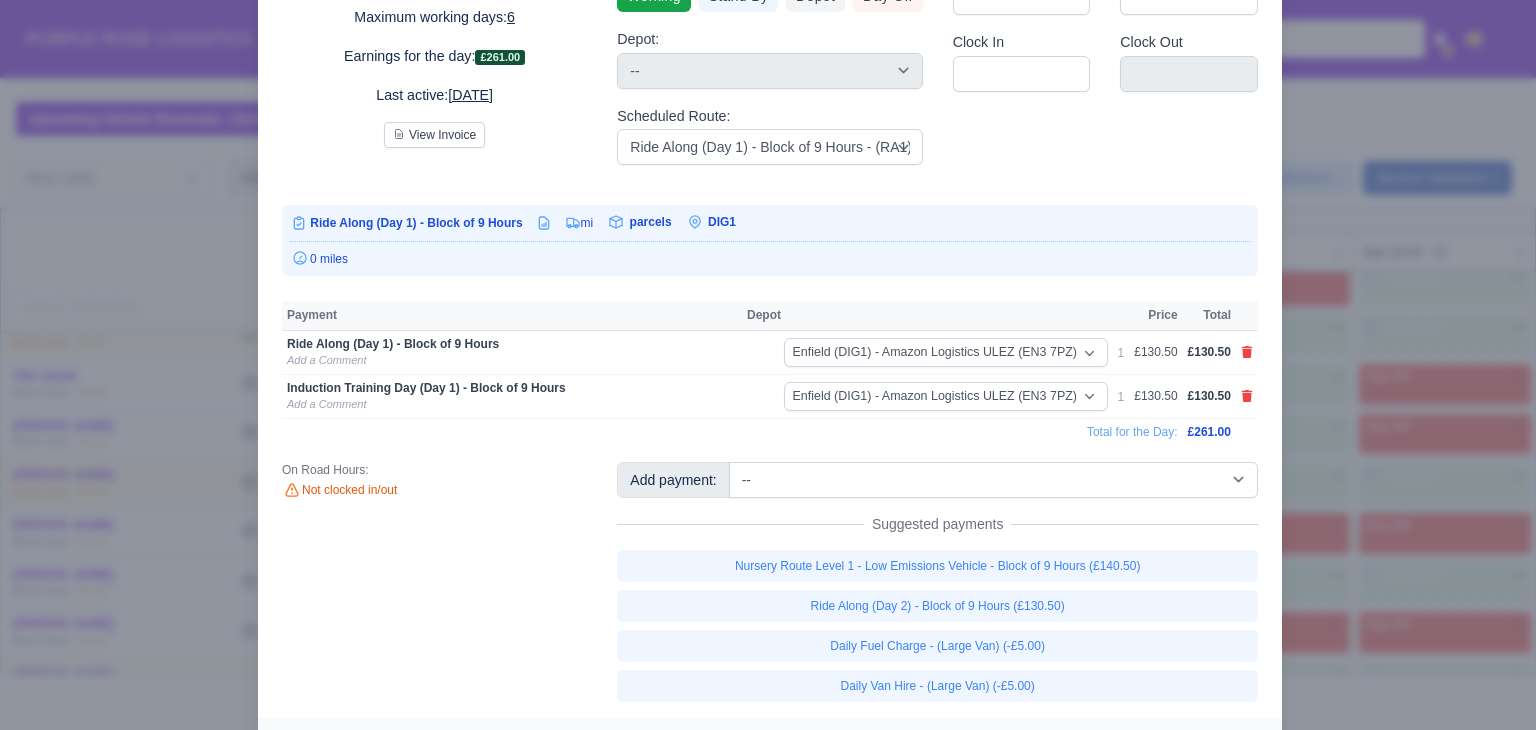scroll, scrollTop: 188, scrollLeft: 0, axis: vertical 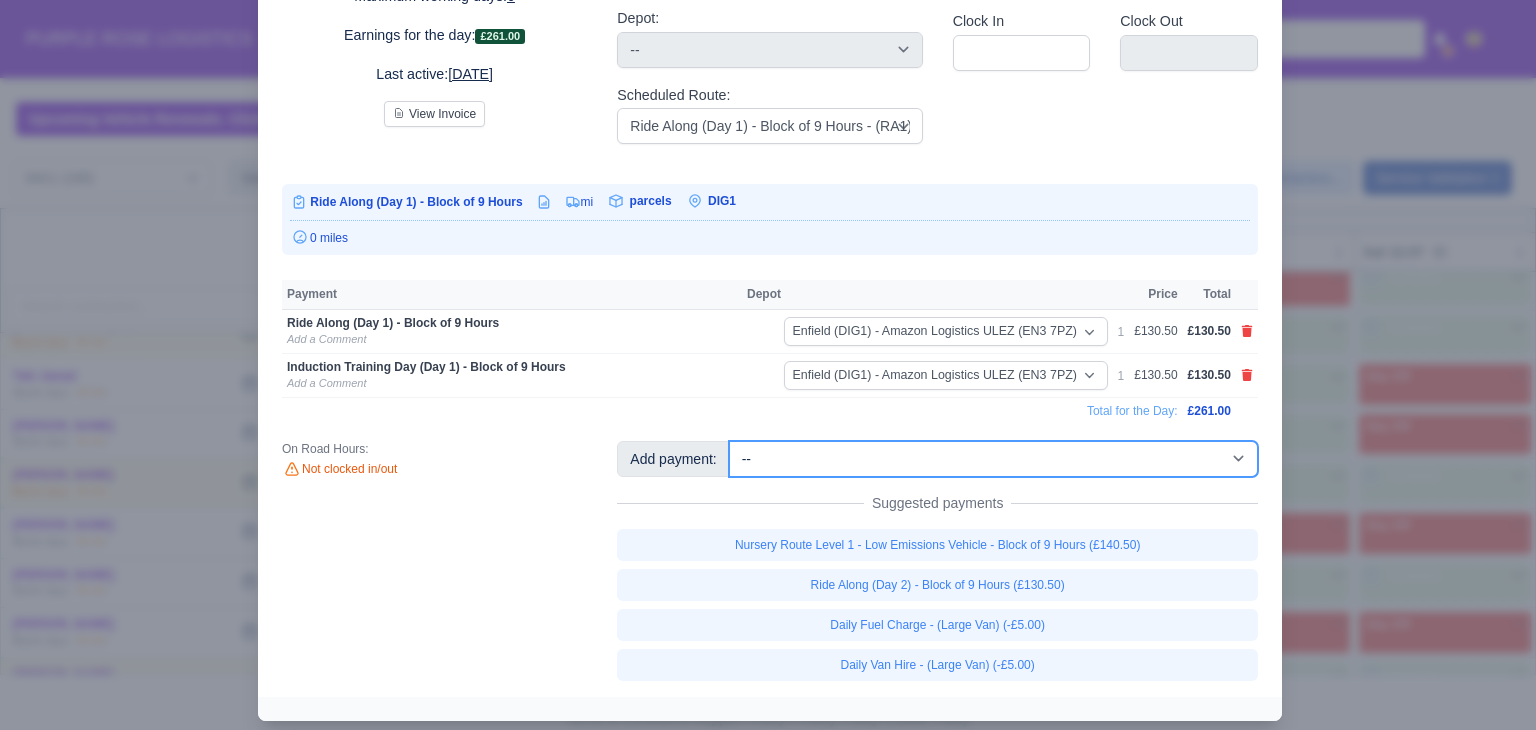 click on "--
Additional Hour Support  (£14.50)
Additional Stop Support (£1.00)
BYOD - (Bring Your Own Device) - 6 Hours (£1.20)
BYOD - (Bring Your Own Device) - 7.5 Hours (£1.50)
BYOD - (Bring Your Own Device) - 8 Hours (£1.60)
BYOD - (Bring Your Own Device) - 9 Hours (£1.80)
Daily Cart Charge (-£5.00)
Daily Fuel Charge  - (Large Van) (-£5.00)
Daily Fuel Charge  - (Small Van) (-£5.00)
Daily Van Hire  - (Large Van) (-£5.00)
Daily Van Hire  - (Small Van) (-£5.00)
Induction Training Day - Health and Safety  (£14.50)
Induction Training Day - Health and Safety (Walkers) (£13.50)
Induction Training Day (Day 1) (£87.00)
Induction Training Day (Day 1) - Block of 7.5 Hours (£101.25)" at bounding box center (993, 459) 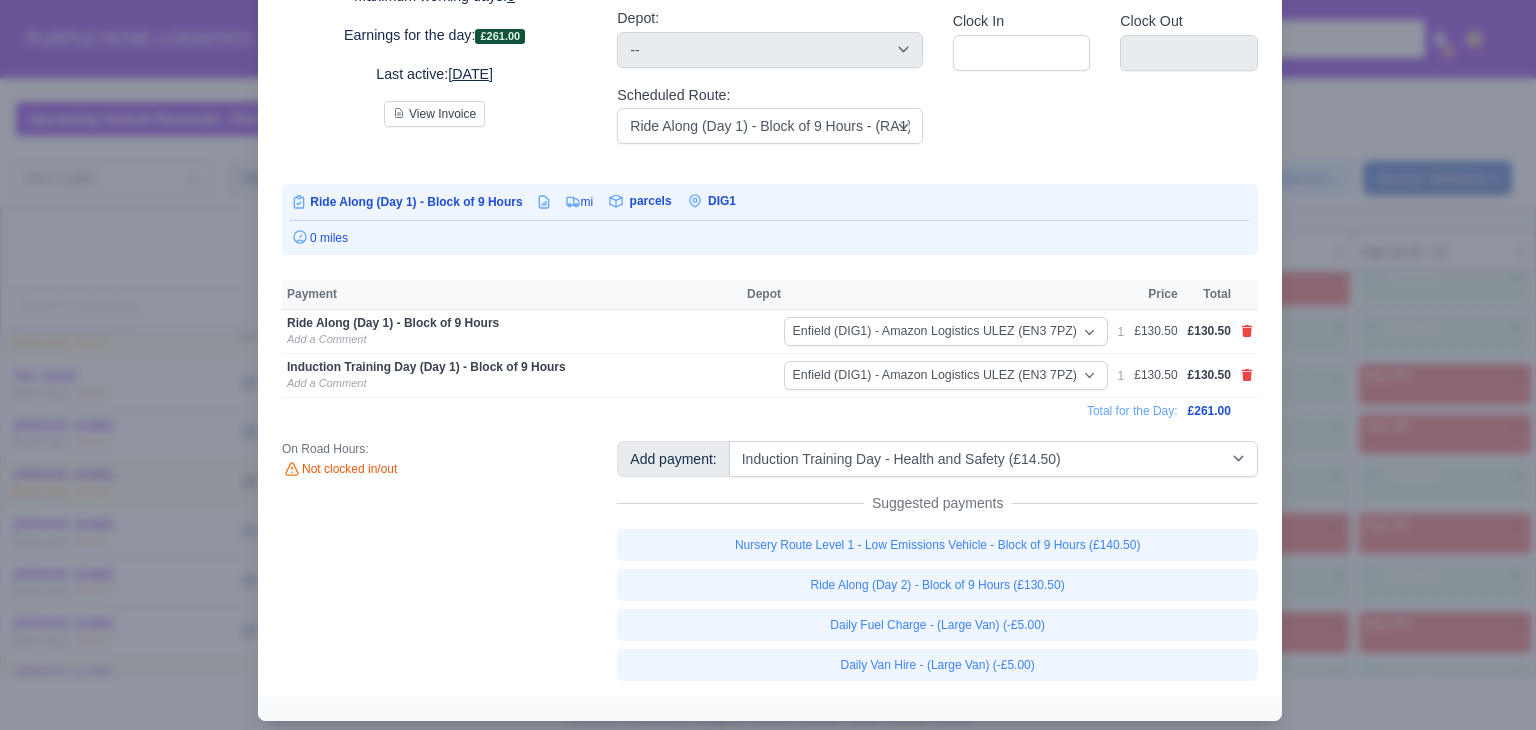 type 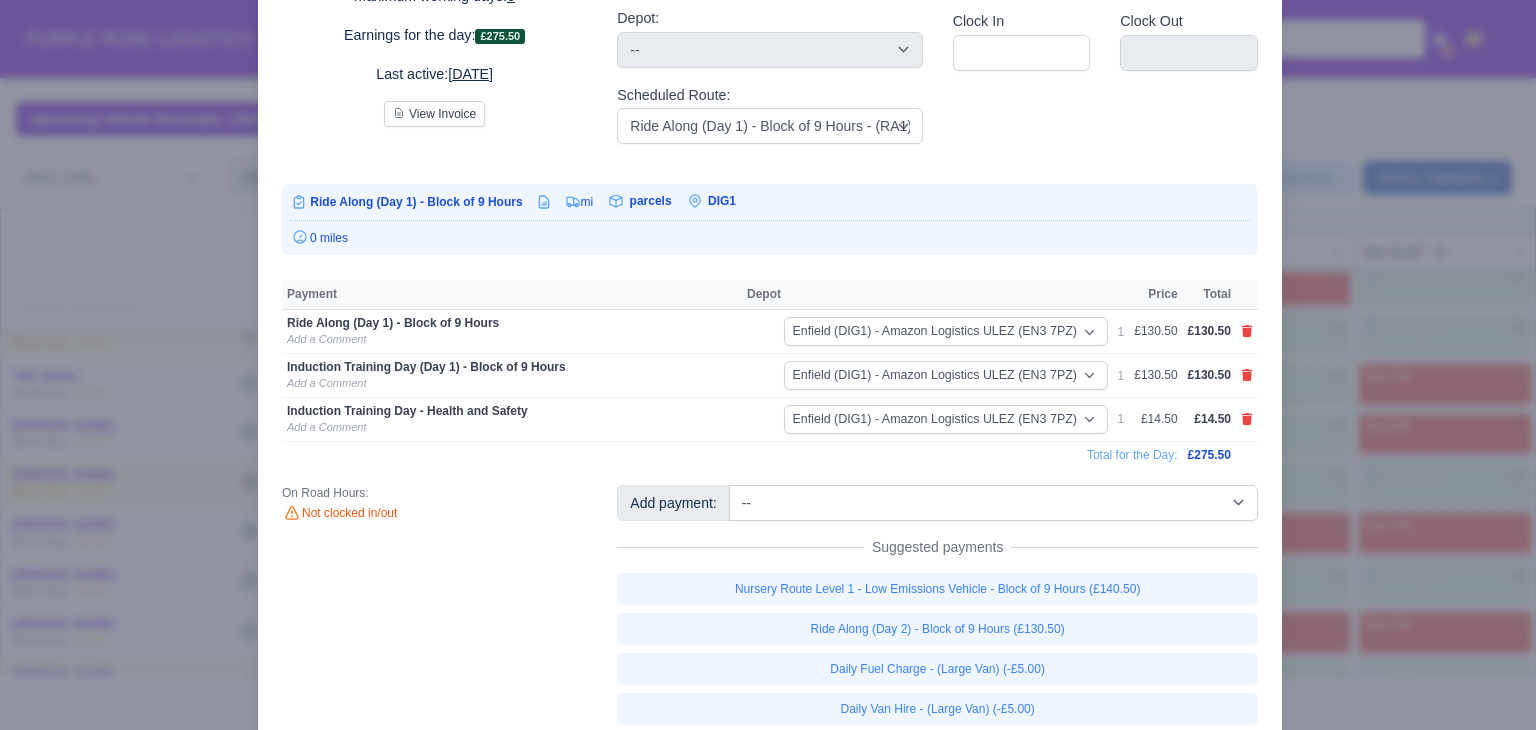 scroll, scrollTop: 211, scrollLeft: 0, axis: vertical 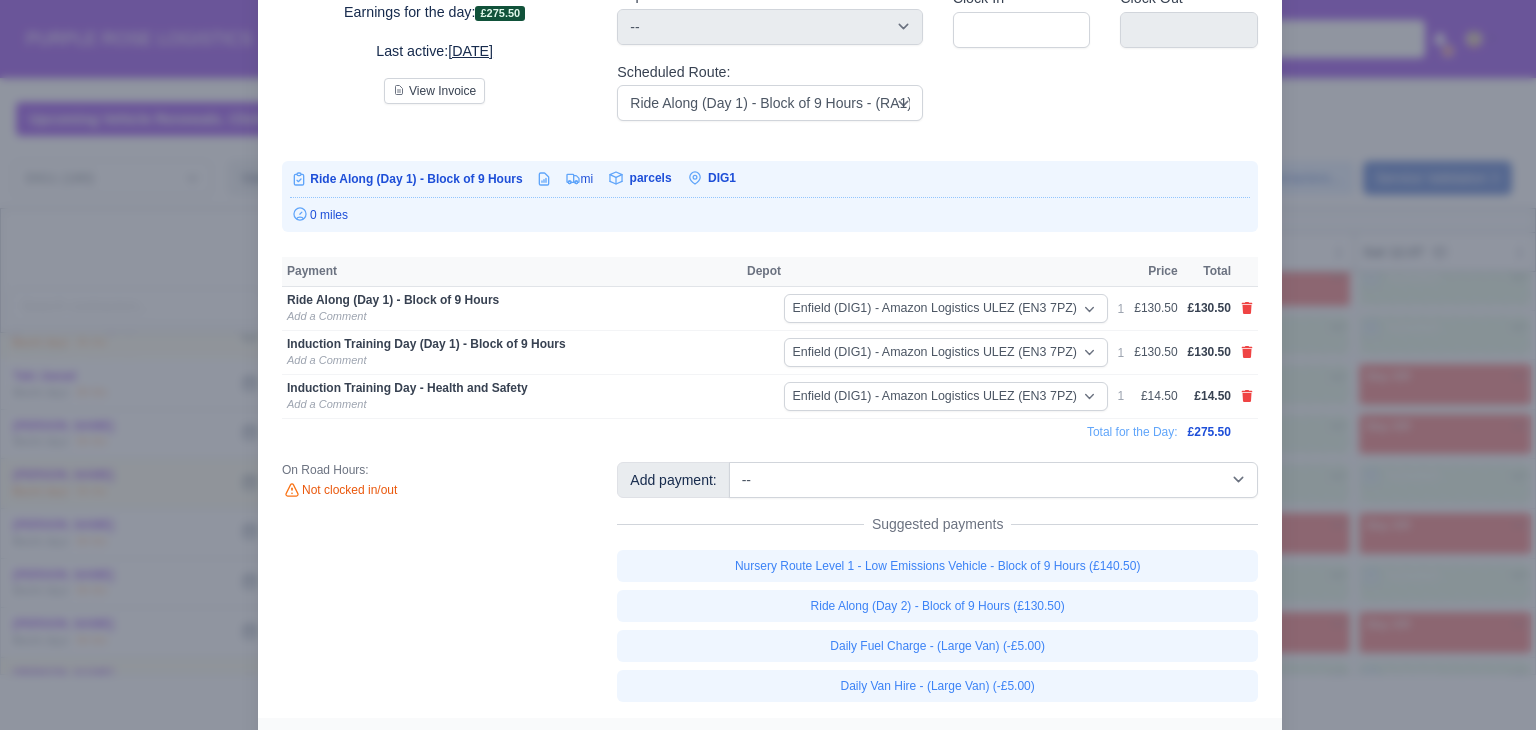 click at bounding box center [768, 365] 